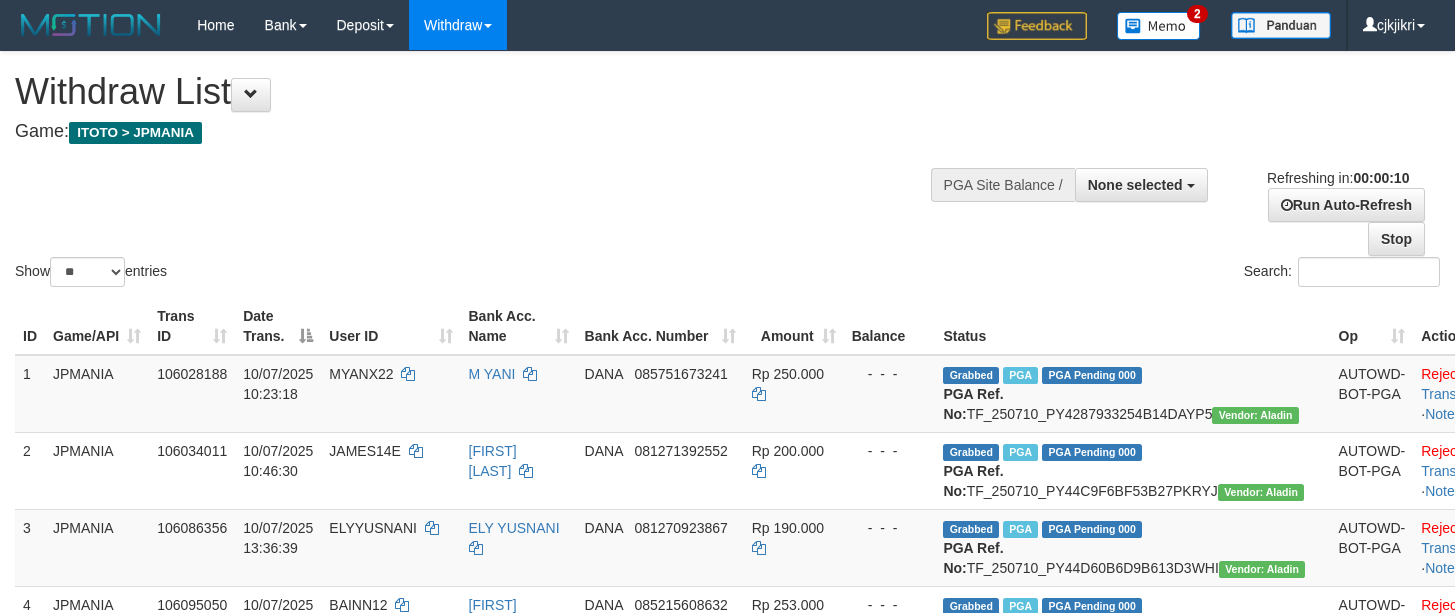 select 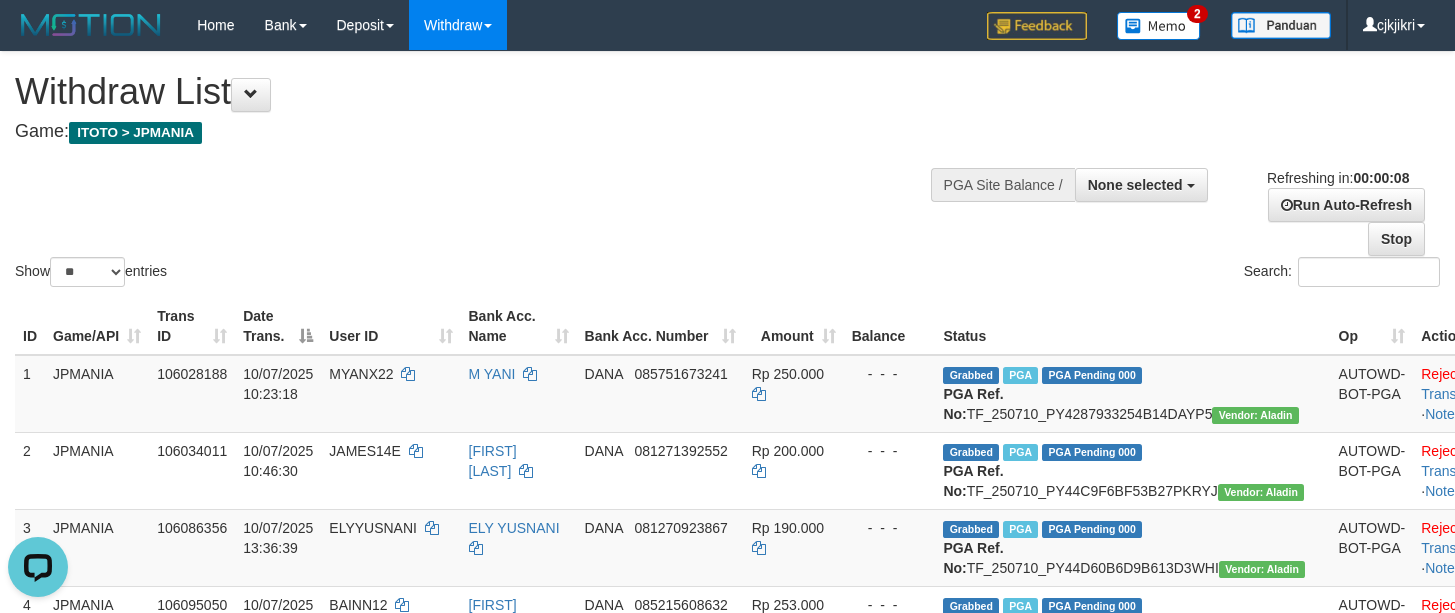 scroll, scrollTop: 0, scrollLeft: 0, axis: both 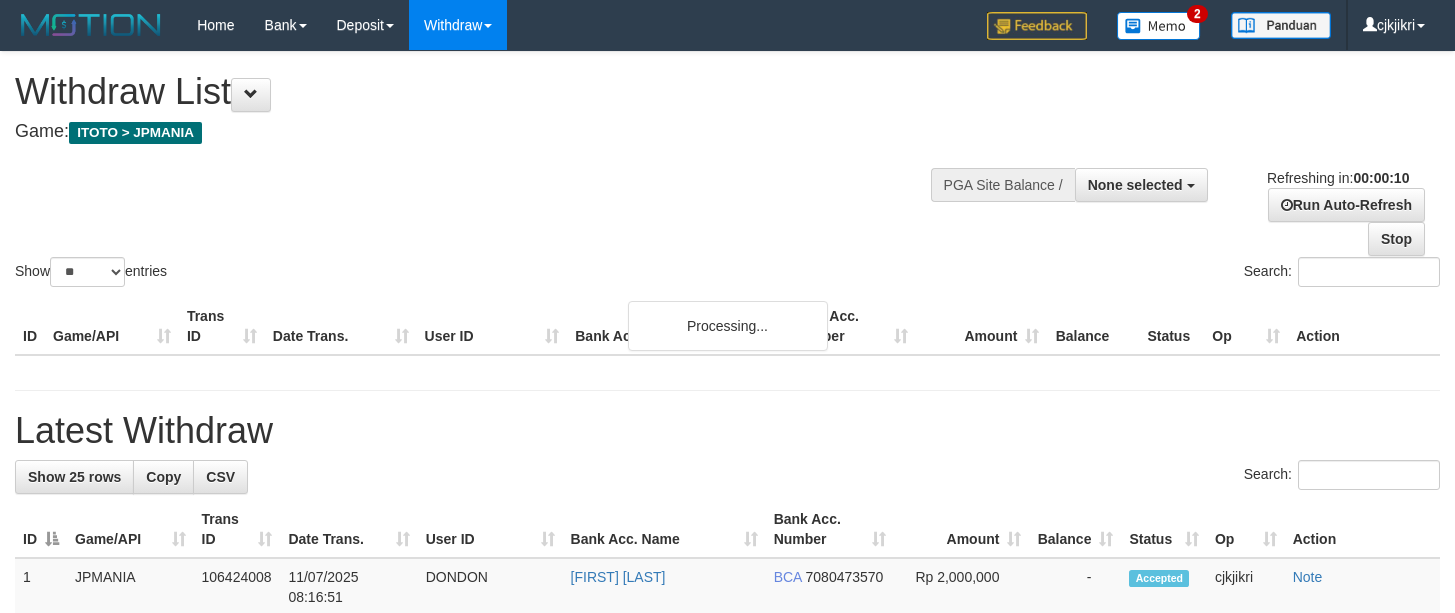 select 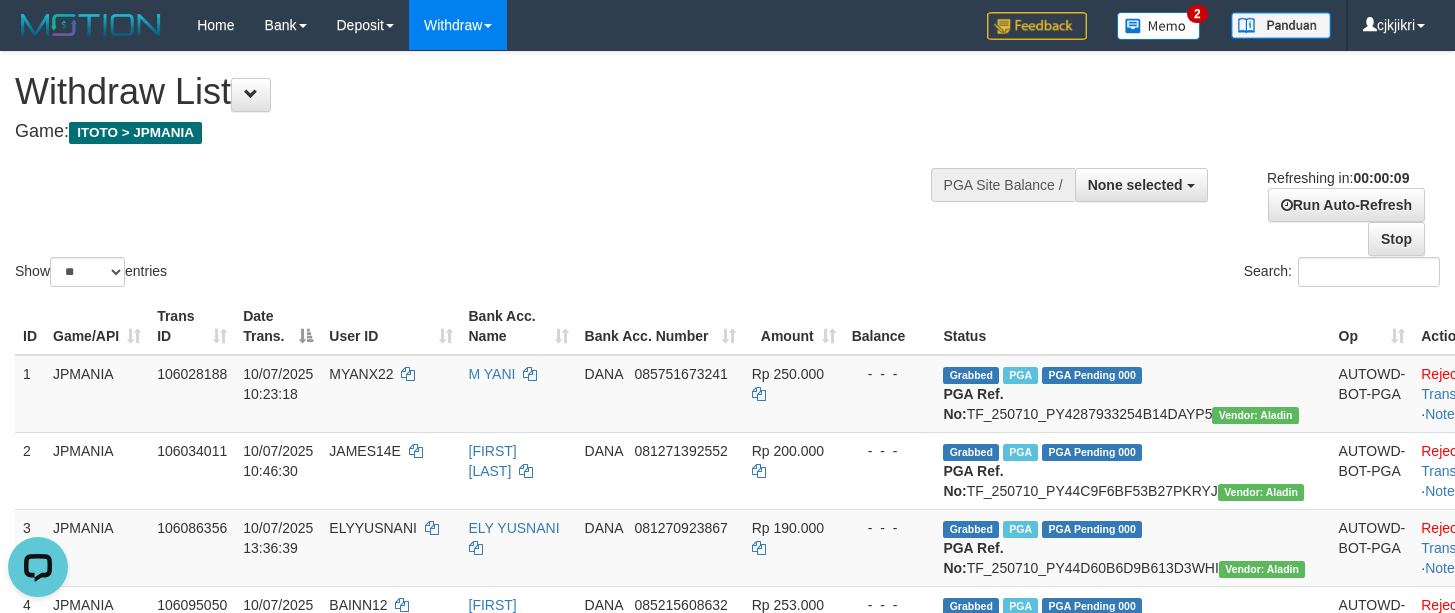 scroll, scrollTop: 0, scrollLeft: 0, axis: both 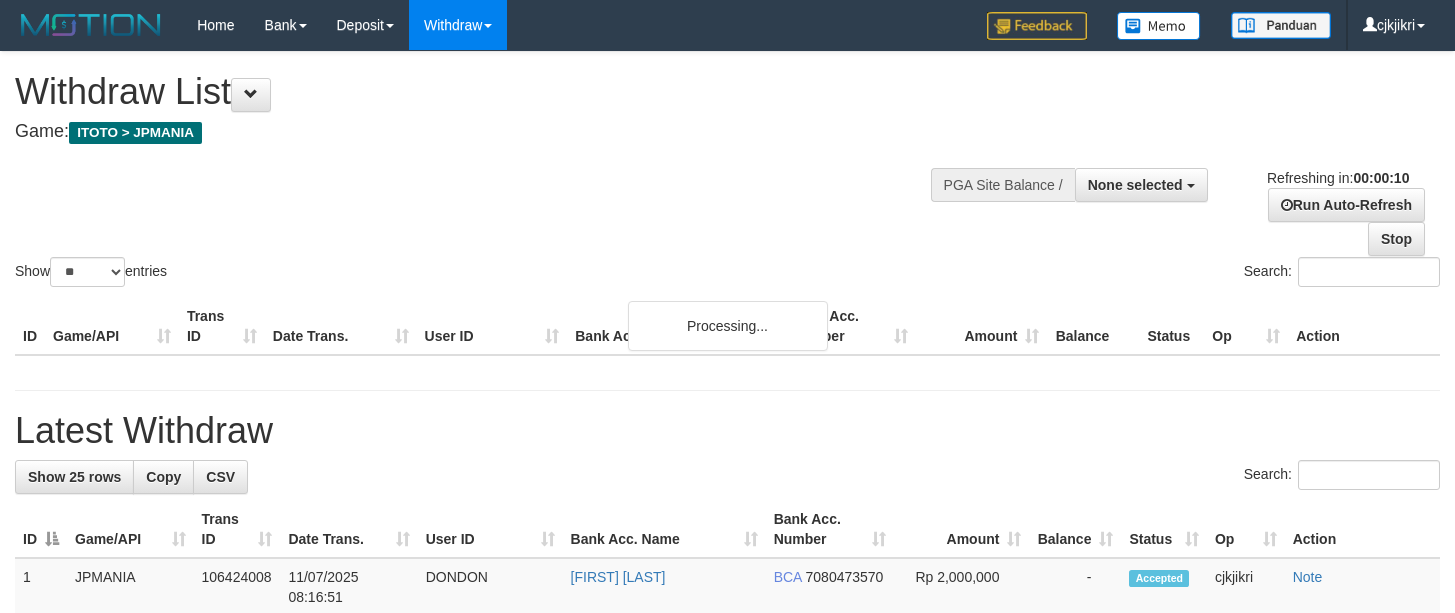 select 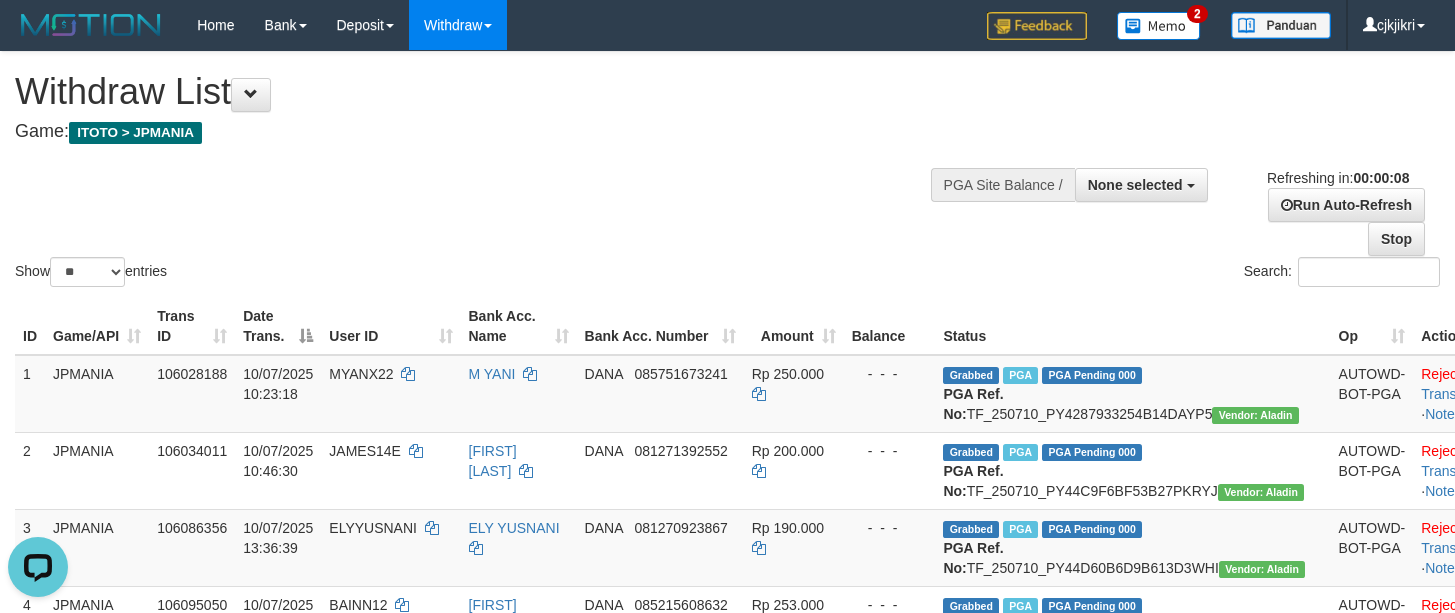 scroll, scrollTop: 0, scrollLeft: 0, axis: both 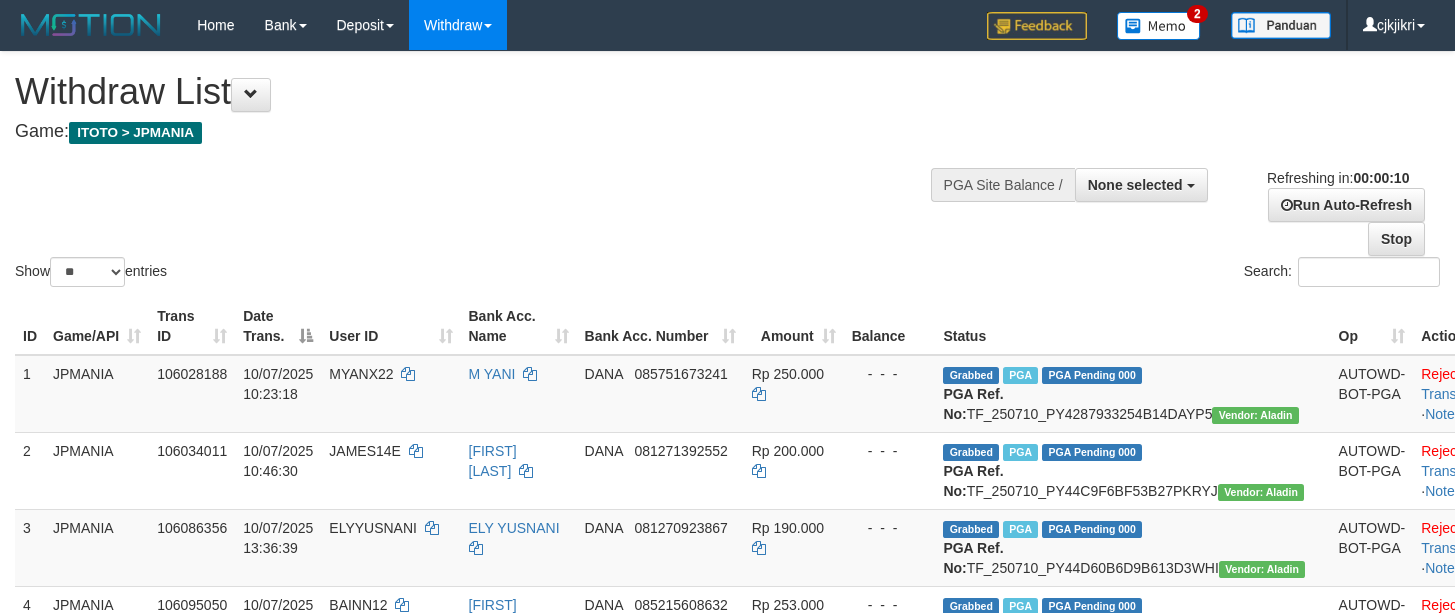 select 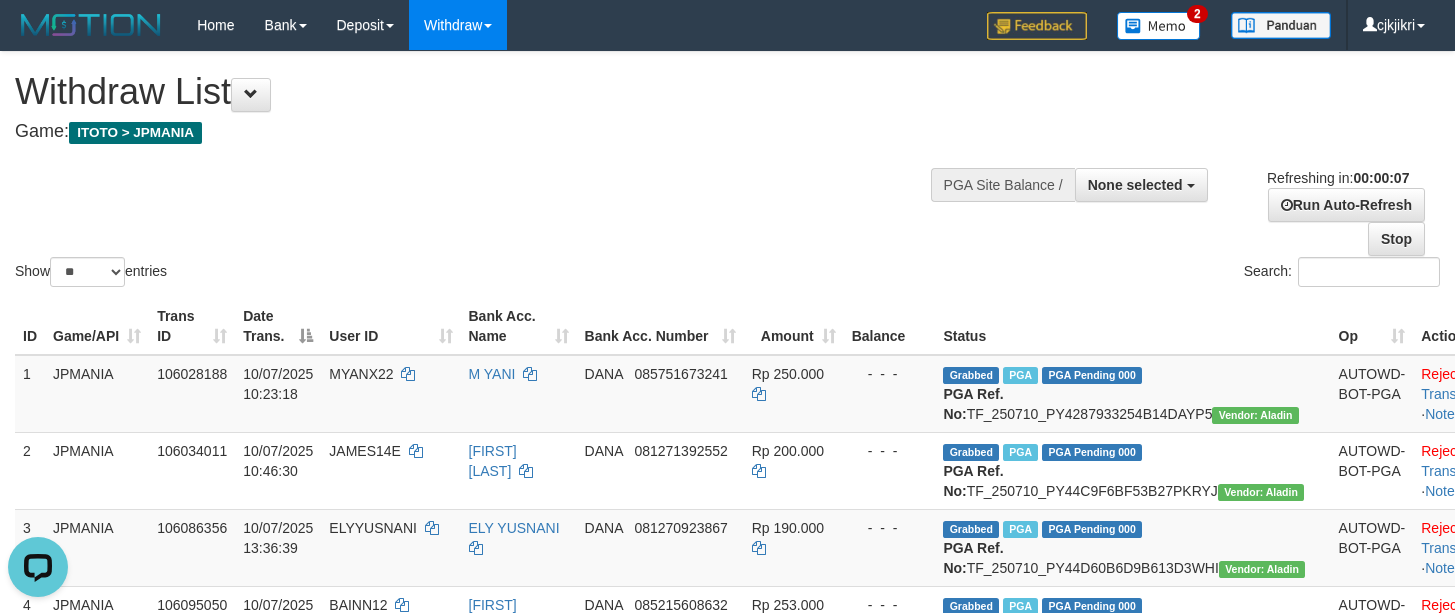 scroll, scrollTop: 0, scrollLeft: 0, axis: both 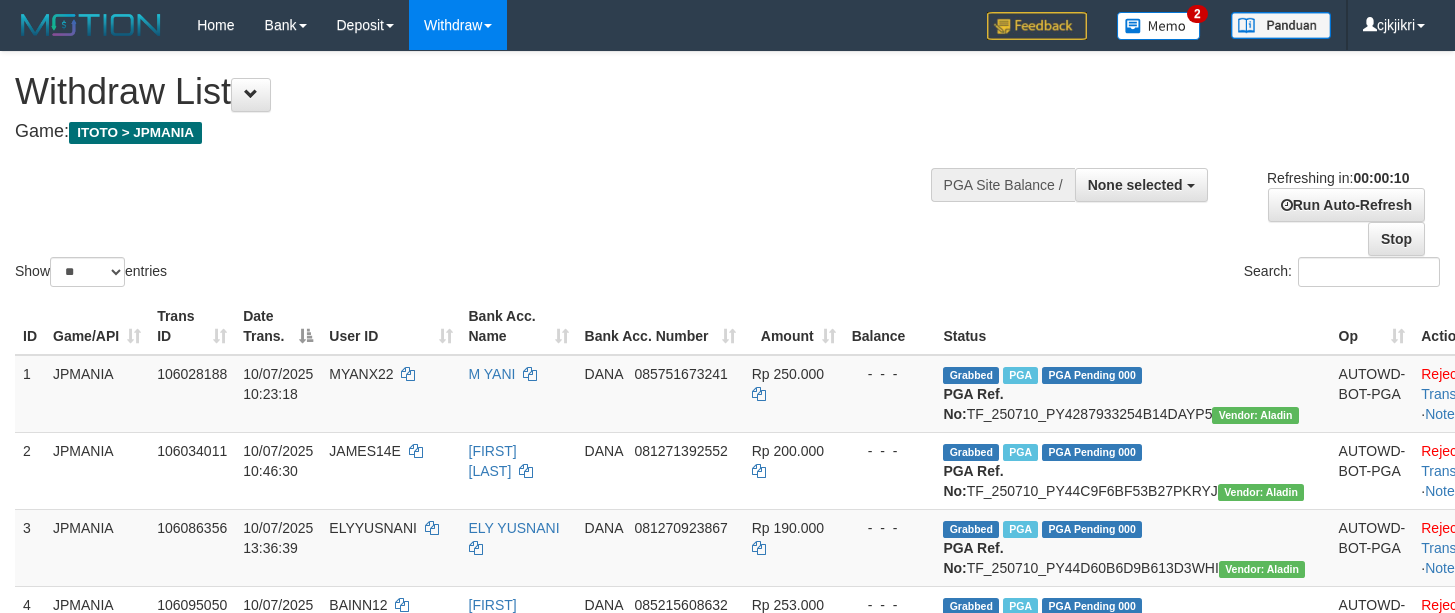 select 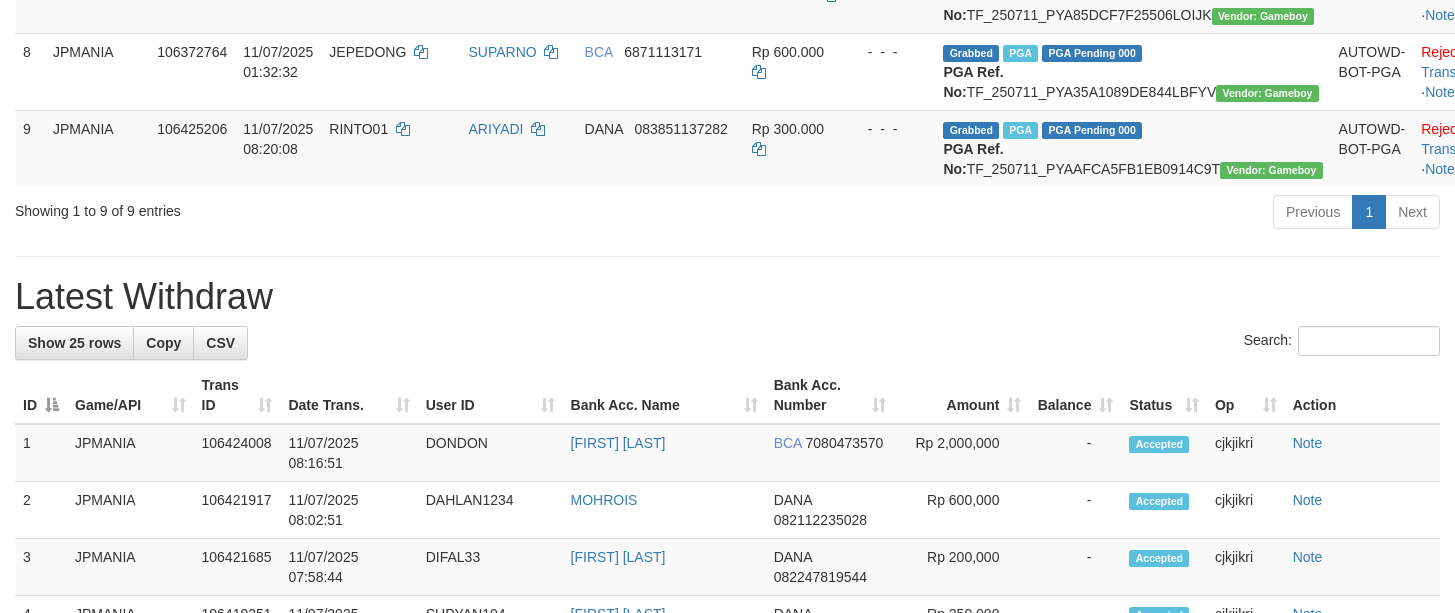 scroll, scrollTop: 900, scrollLeft: 0, axis: vertical 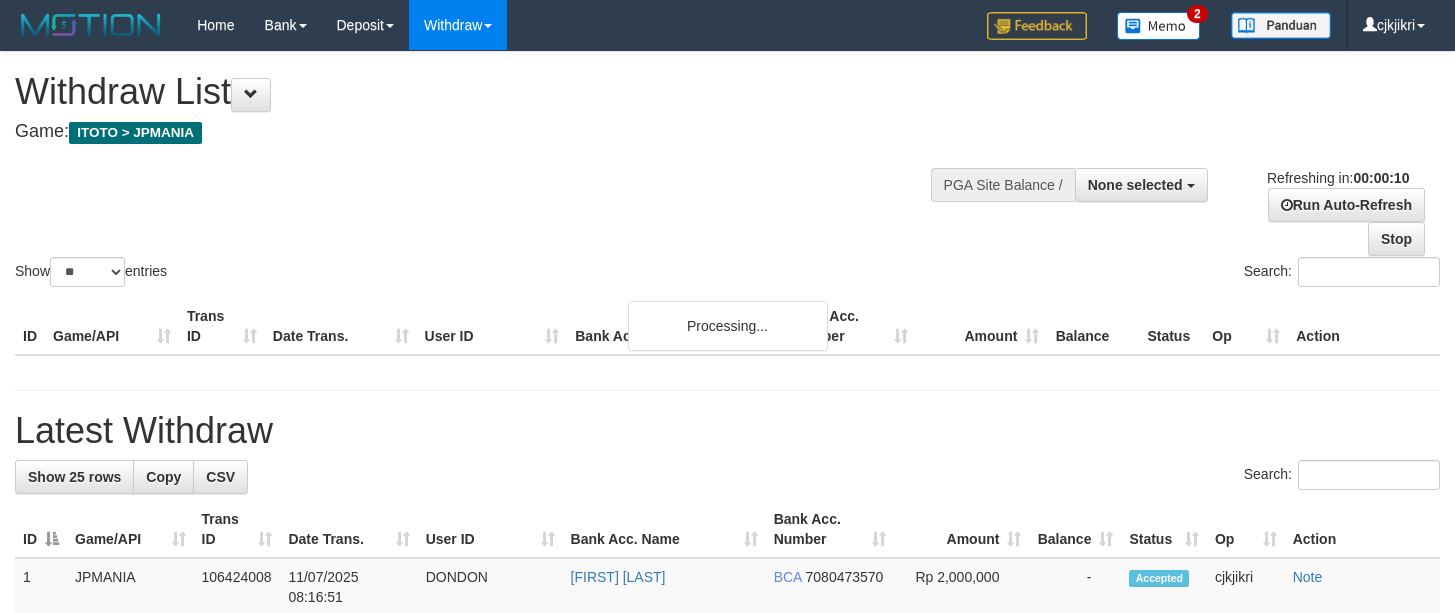 select 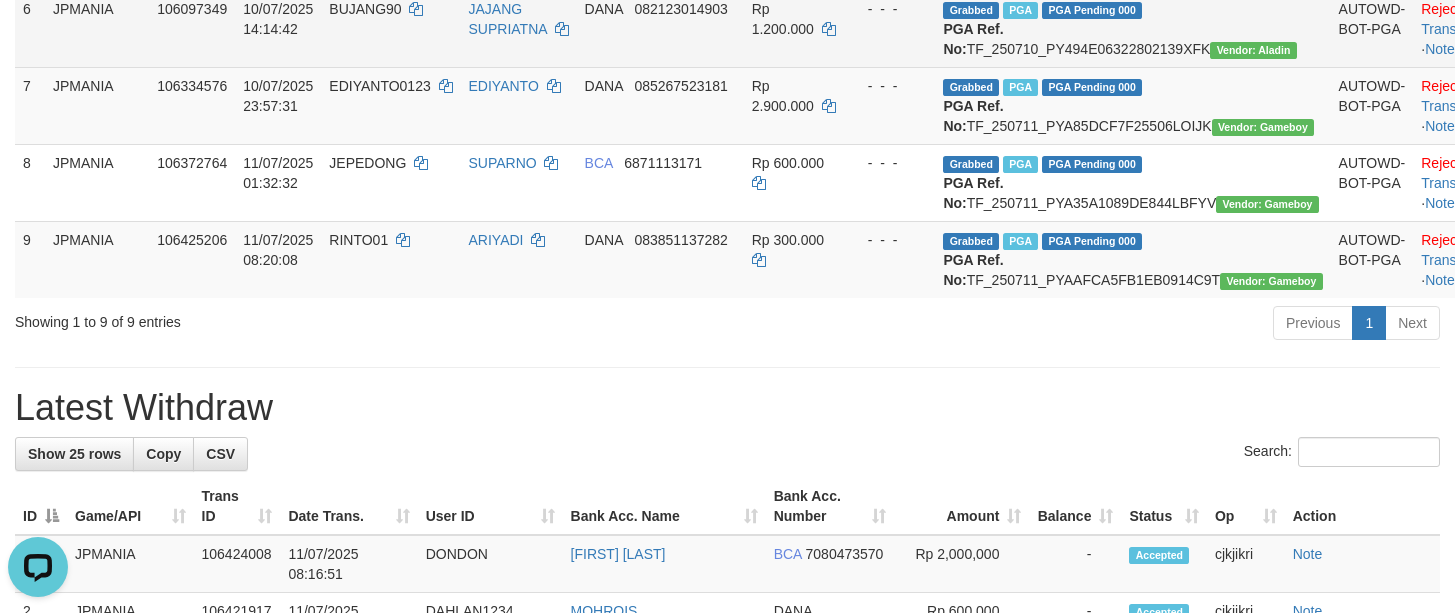 scroll, scrollTop: 0, scrollLeft: 0, axis: both 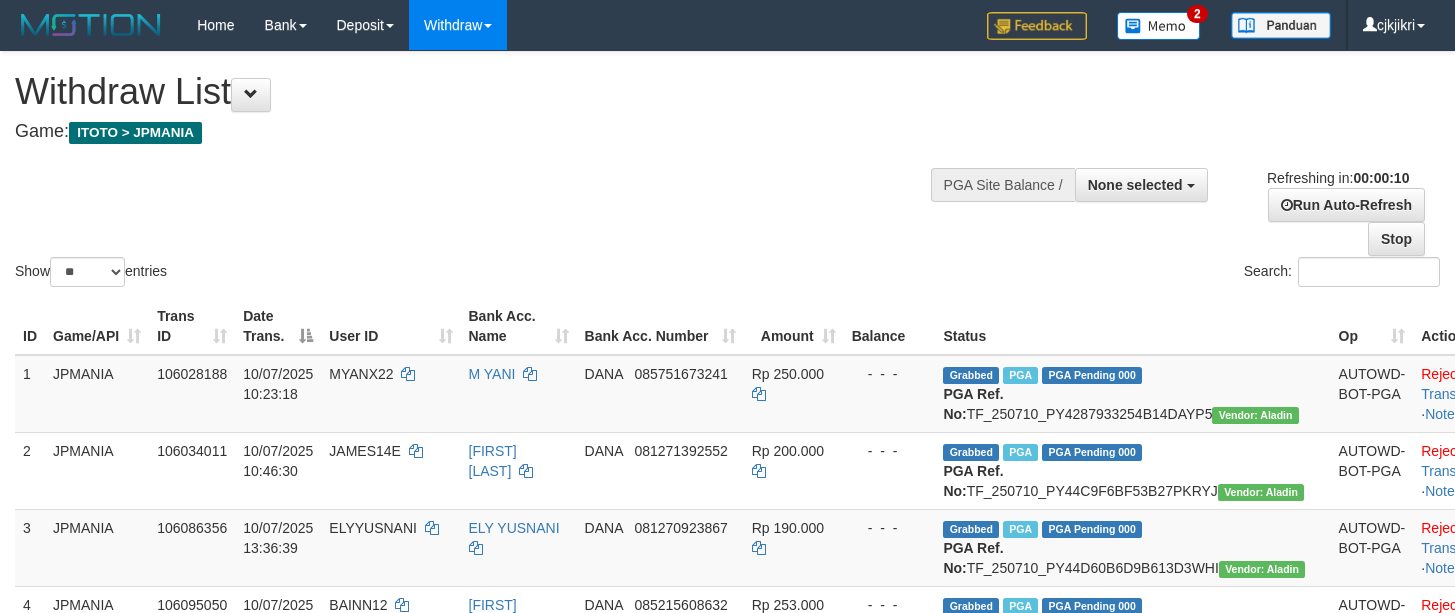 select 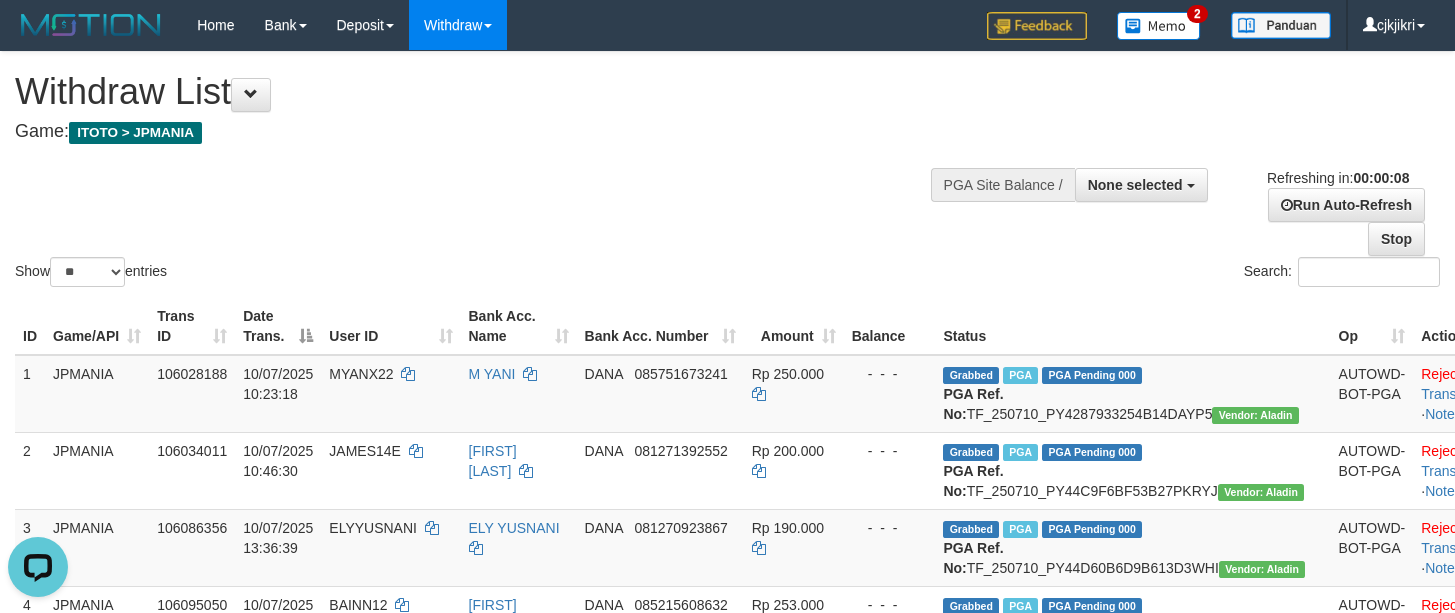 scroll, scrollTop: 0, scrollLeft: 0, axis: both 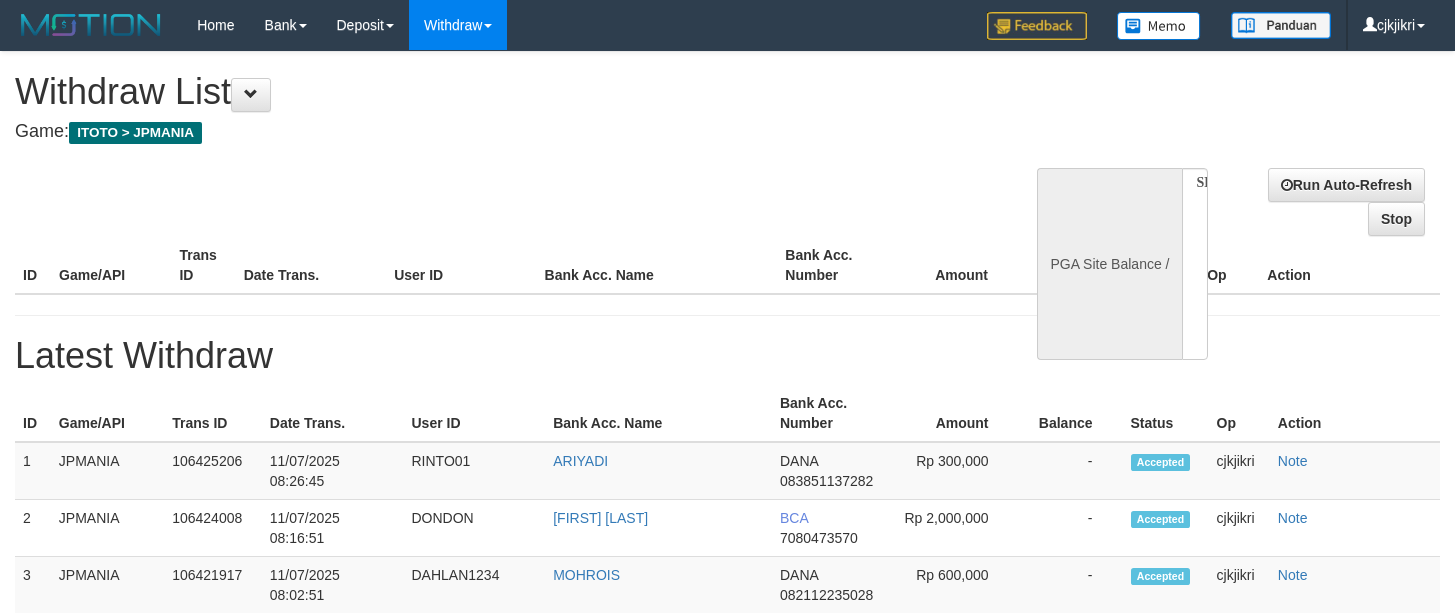 select 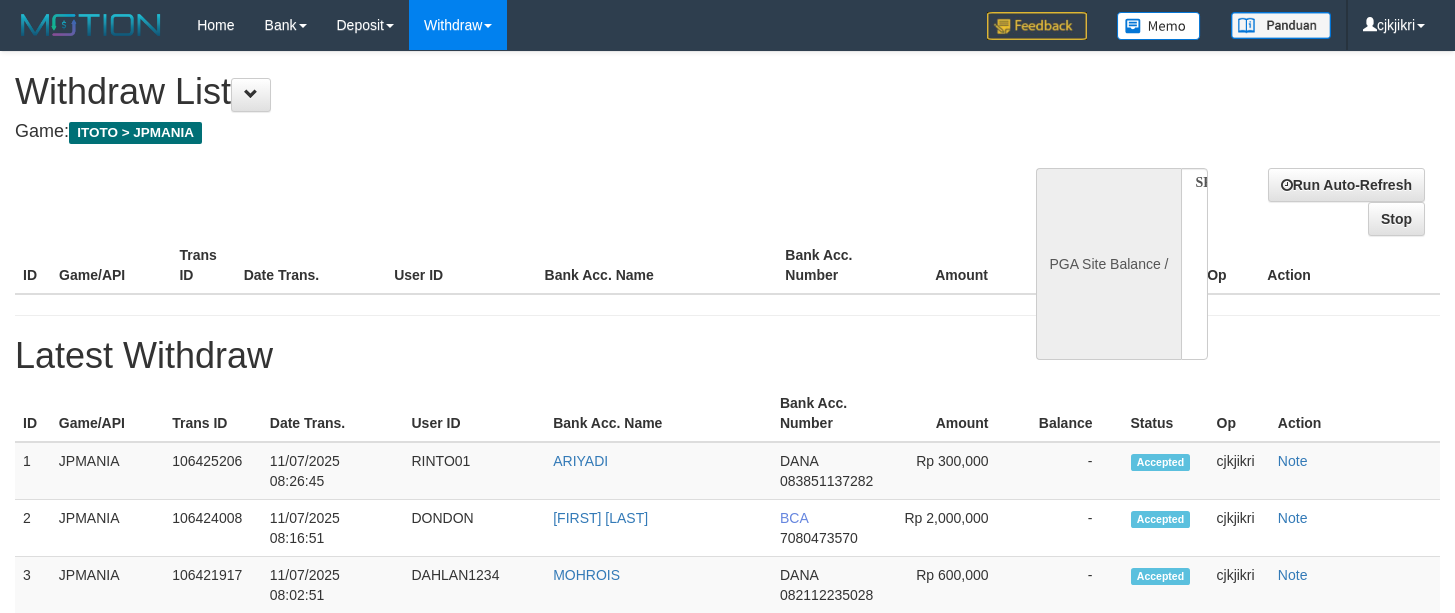 scroll, scrollTop: 0, scrollLeft: 0, axis: both 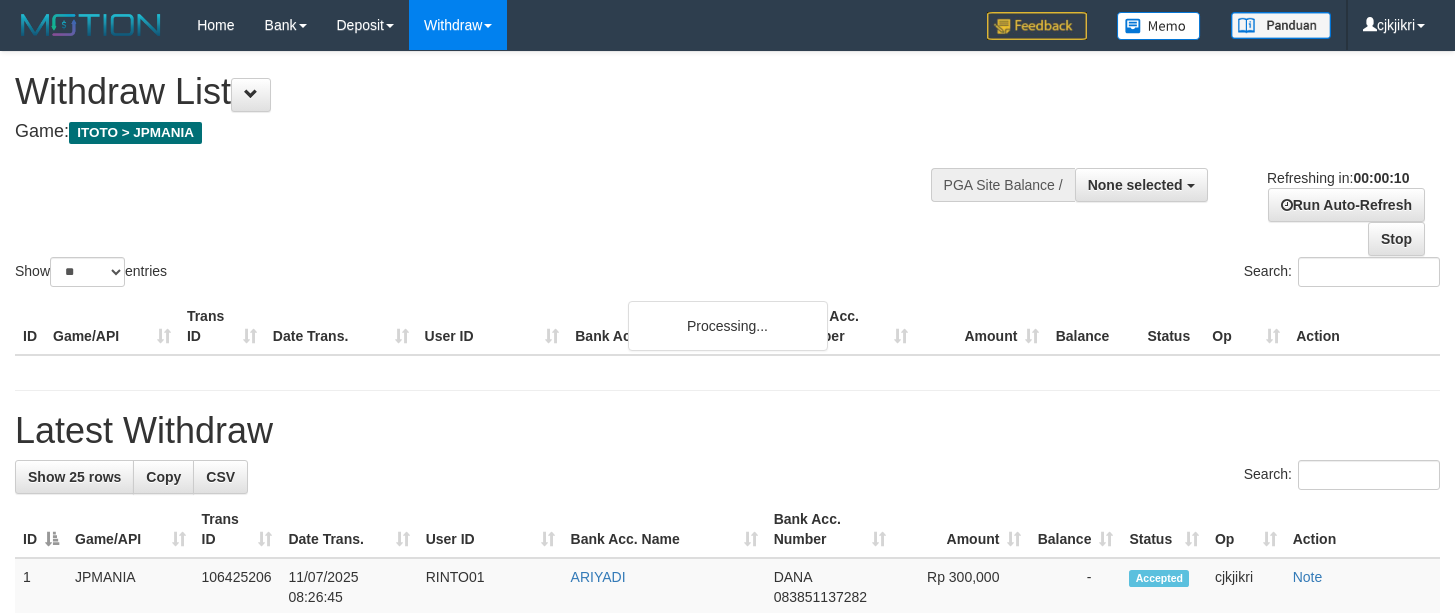 select 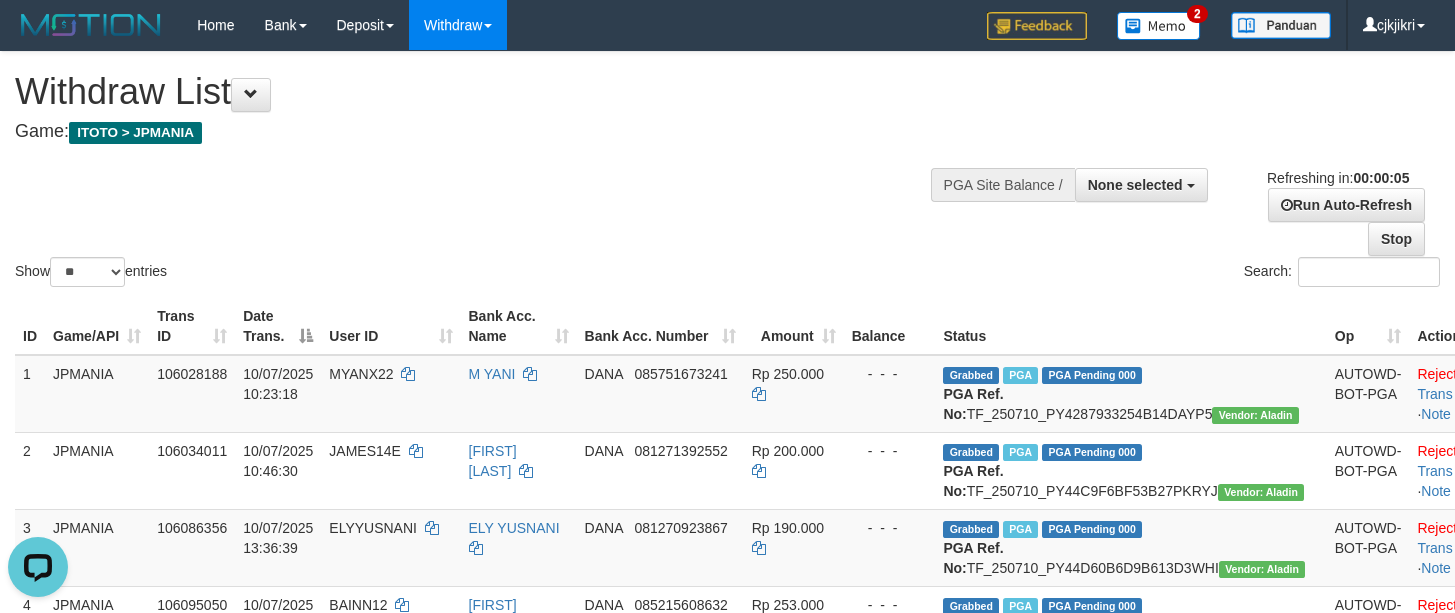 scroll, scrollTop: 0, scrollLeft: 0, axis: both 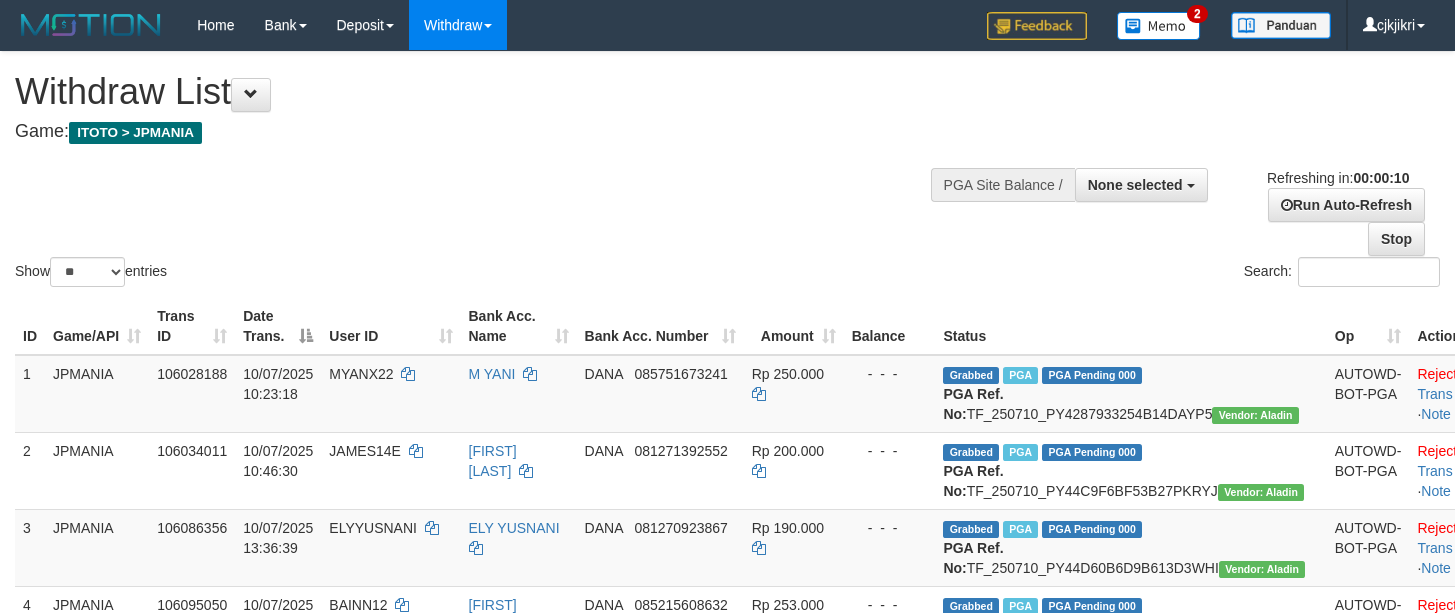 select 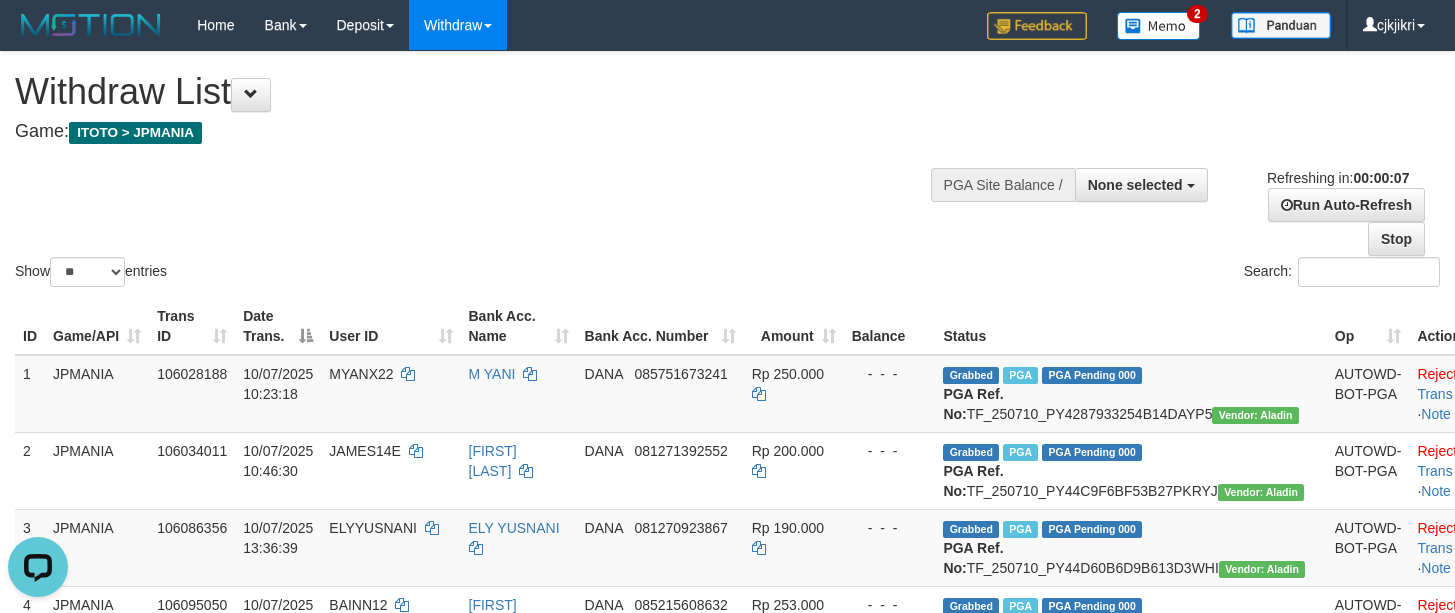 scroll, scrollTop: 0, scrollLeft: 0, axis: both 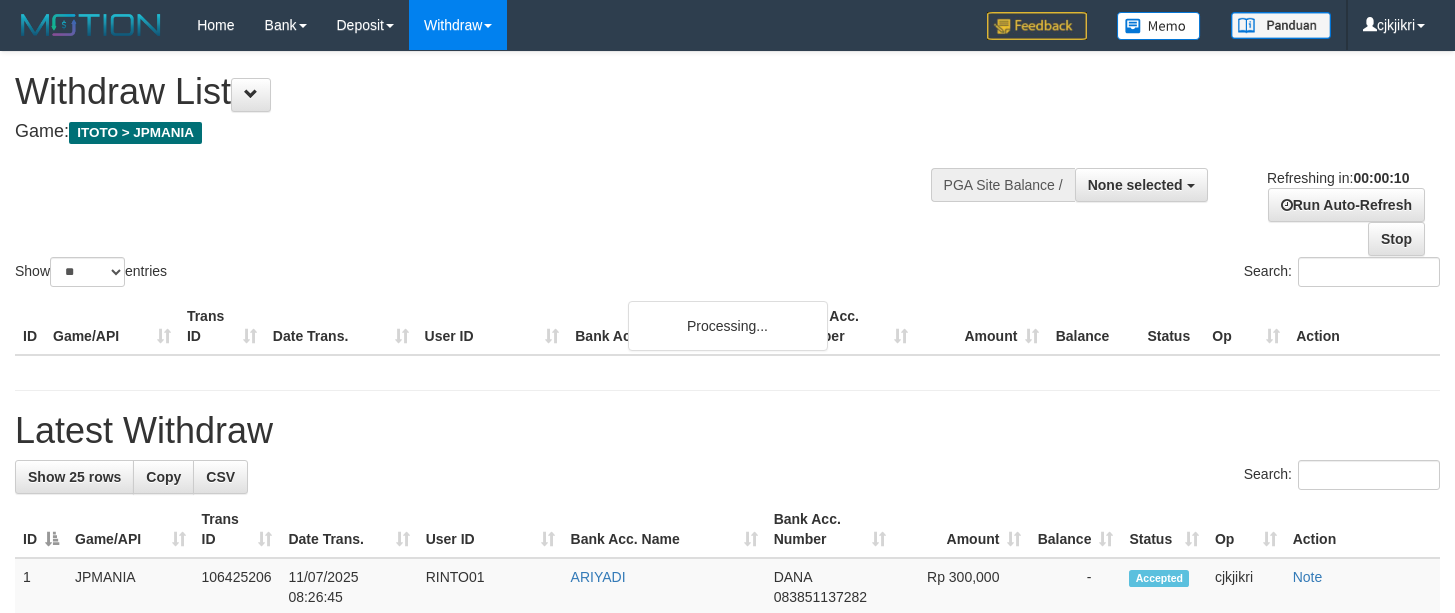 select 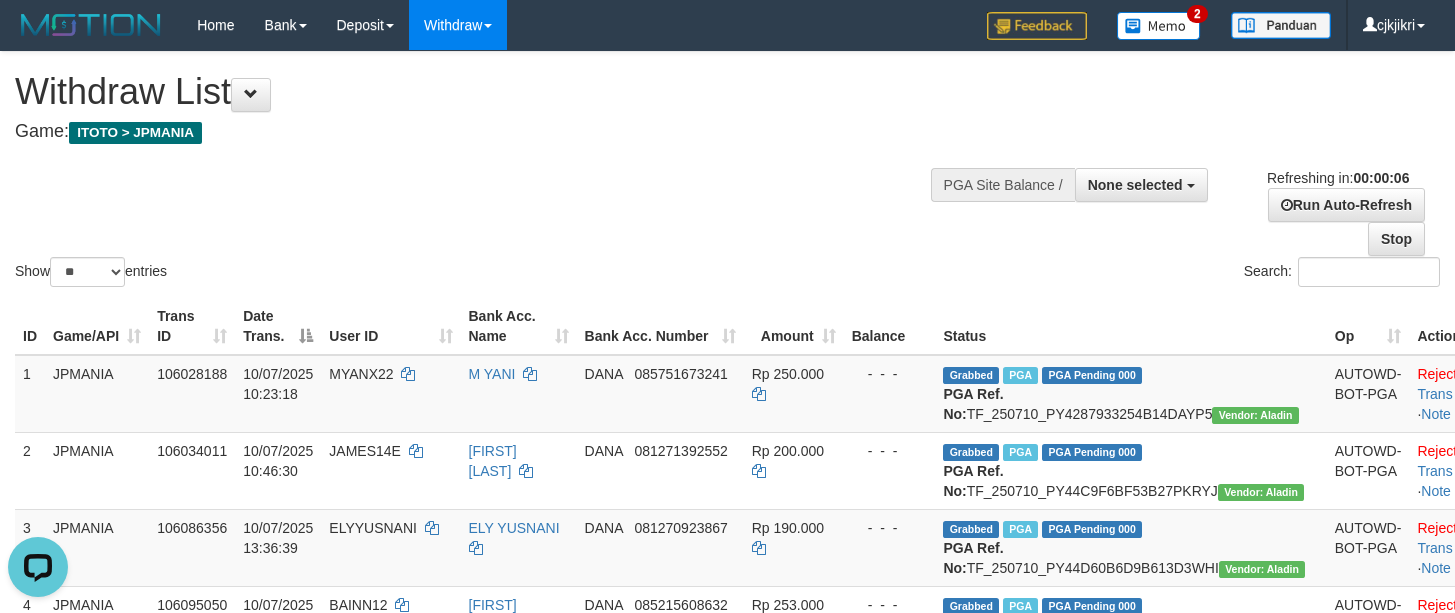 scroll, scrollTop: 0, scrollLeft: 0, axis: both 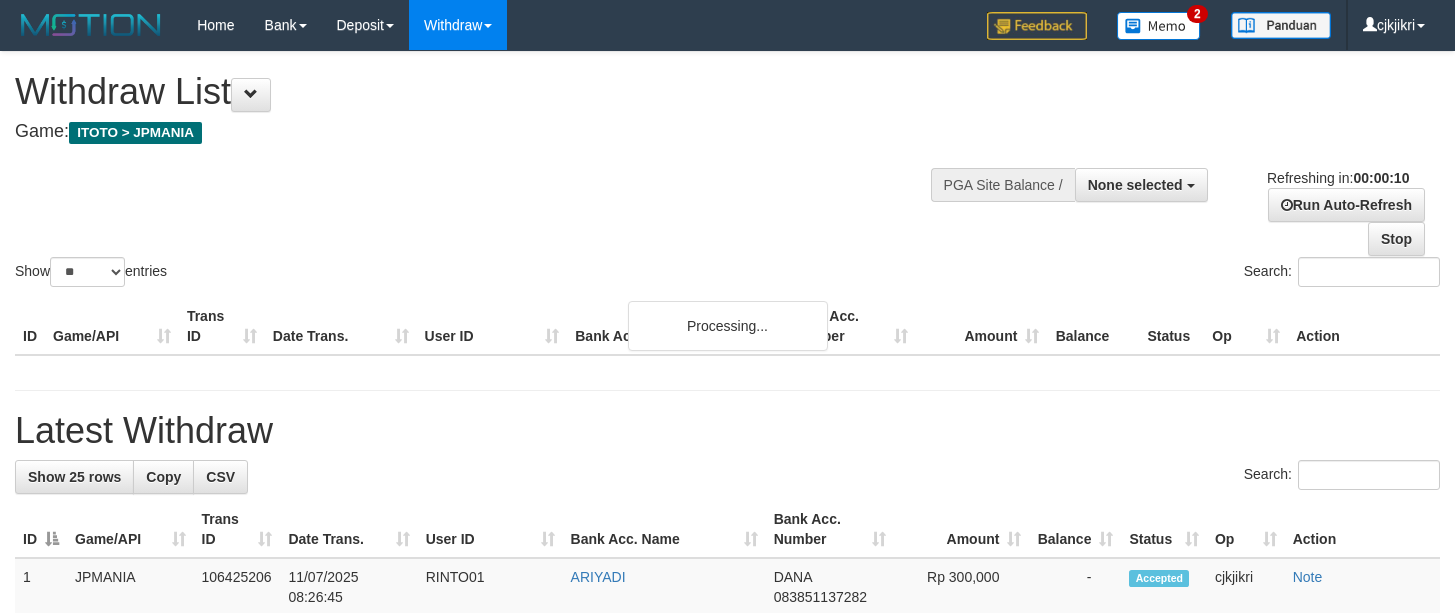 select 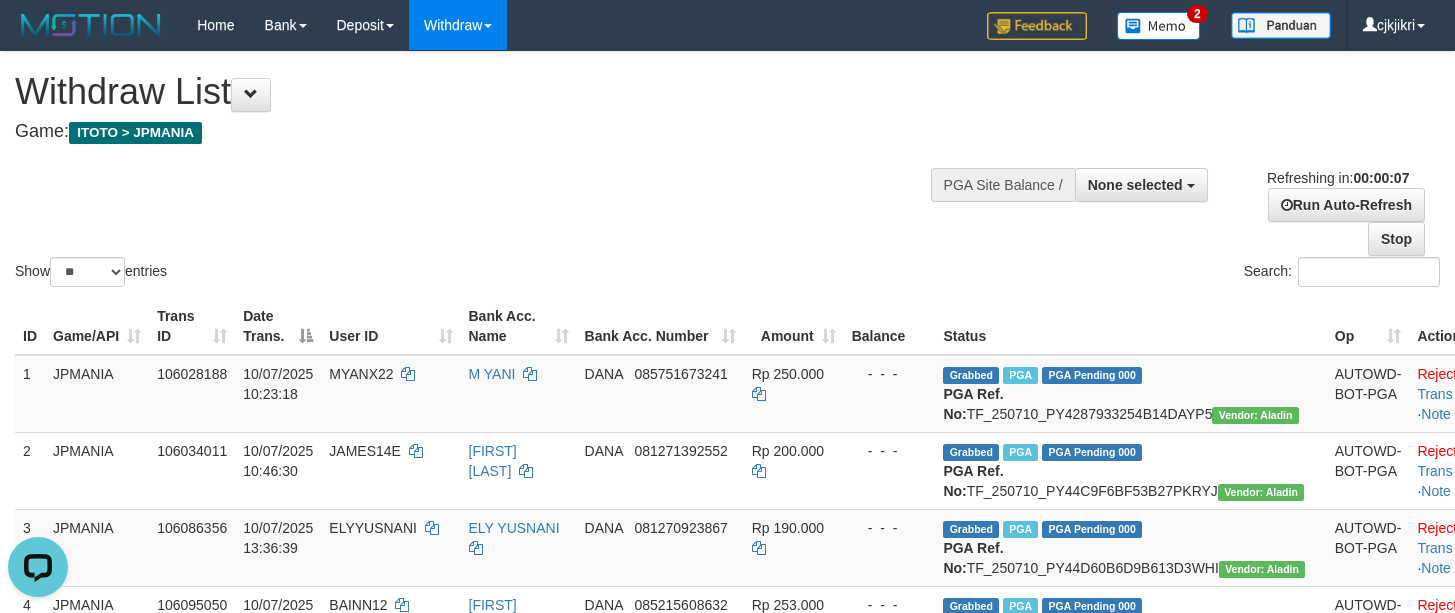 scroll, scrollTop: 0, scrollLeft: 0, axis: both 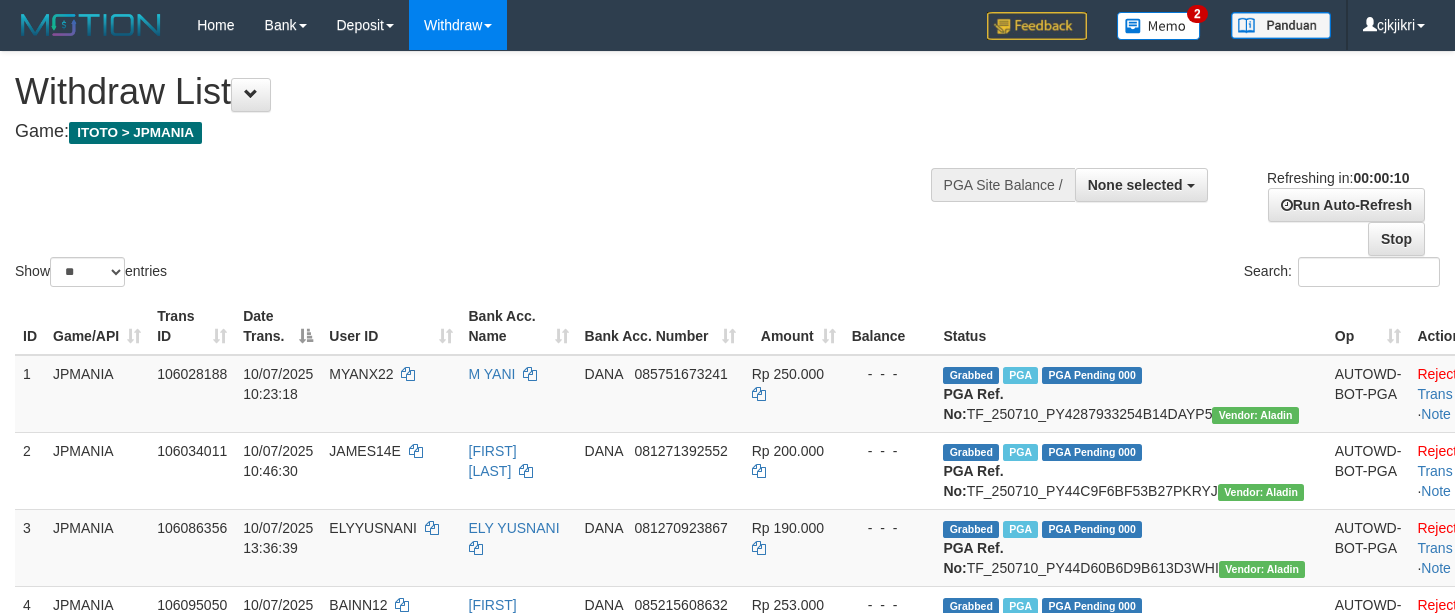 select 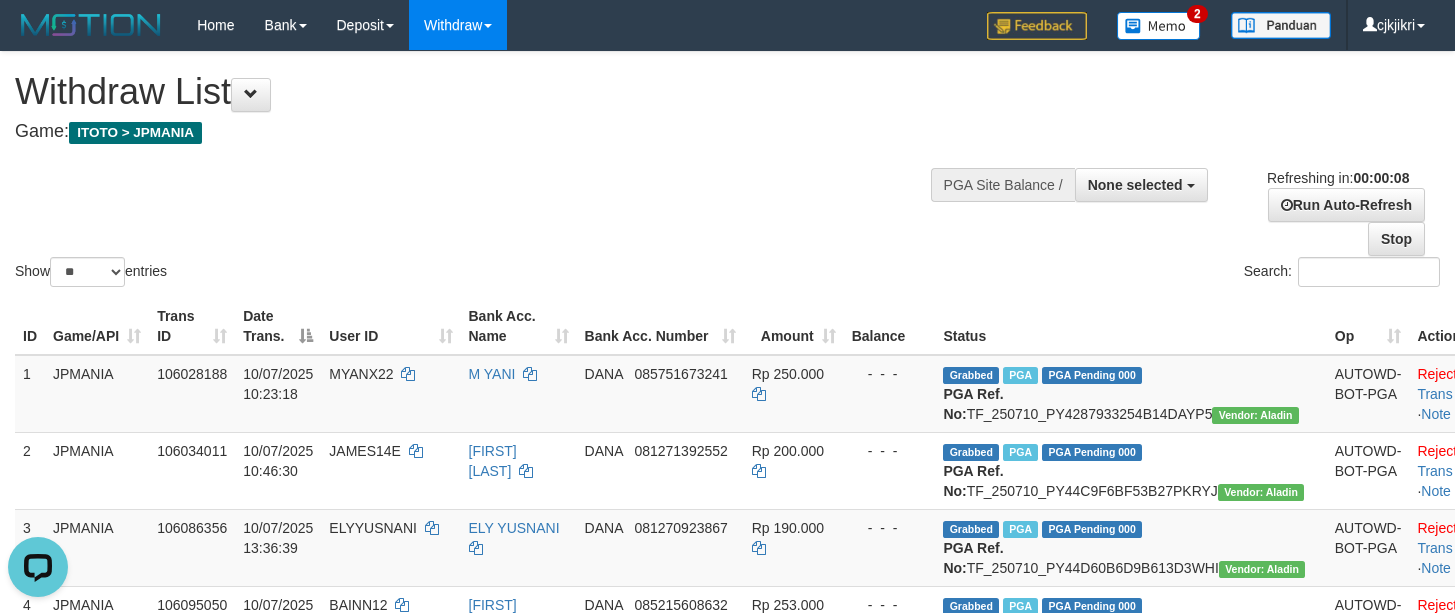 scroll, scrollTop: 0, scrollLeft: 0, axis: both 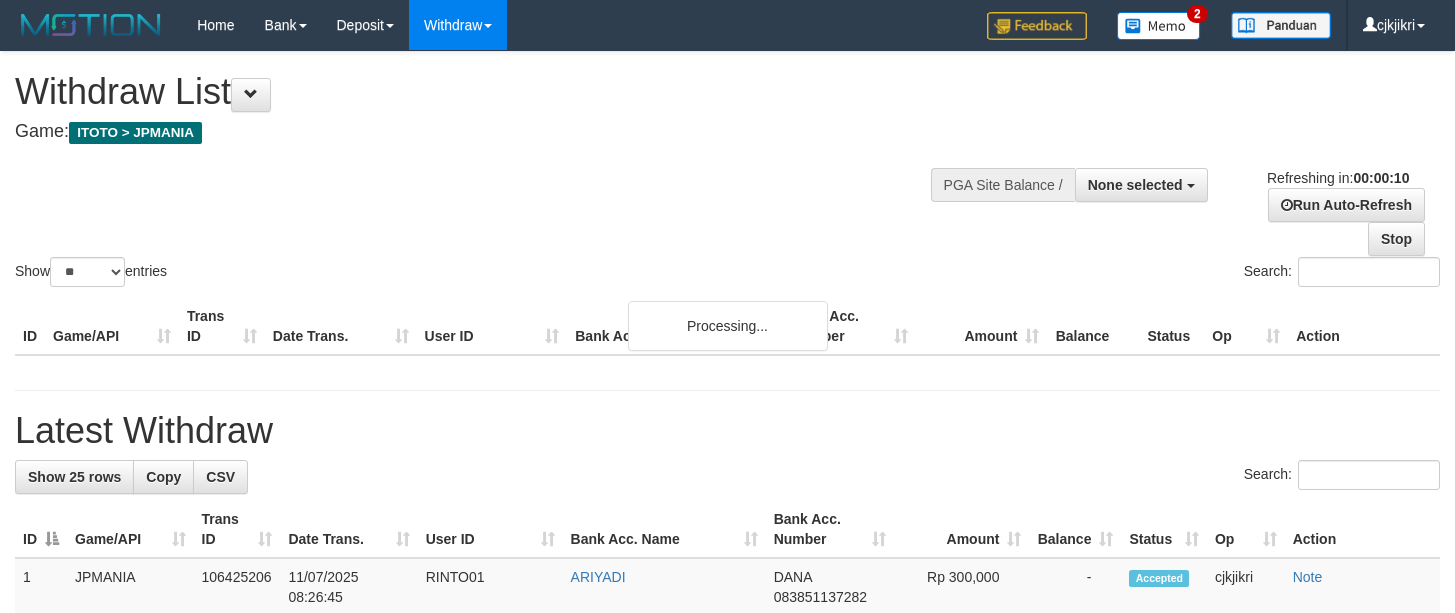 select 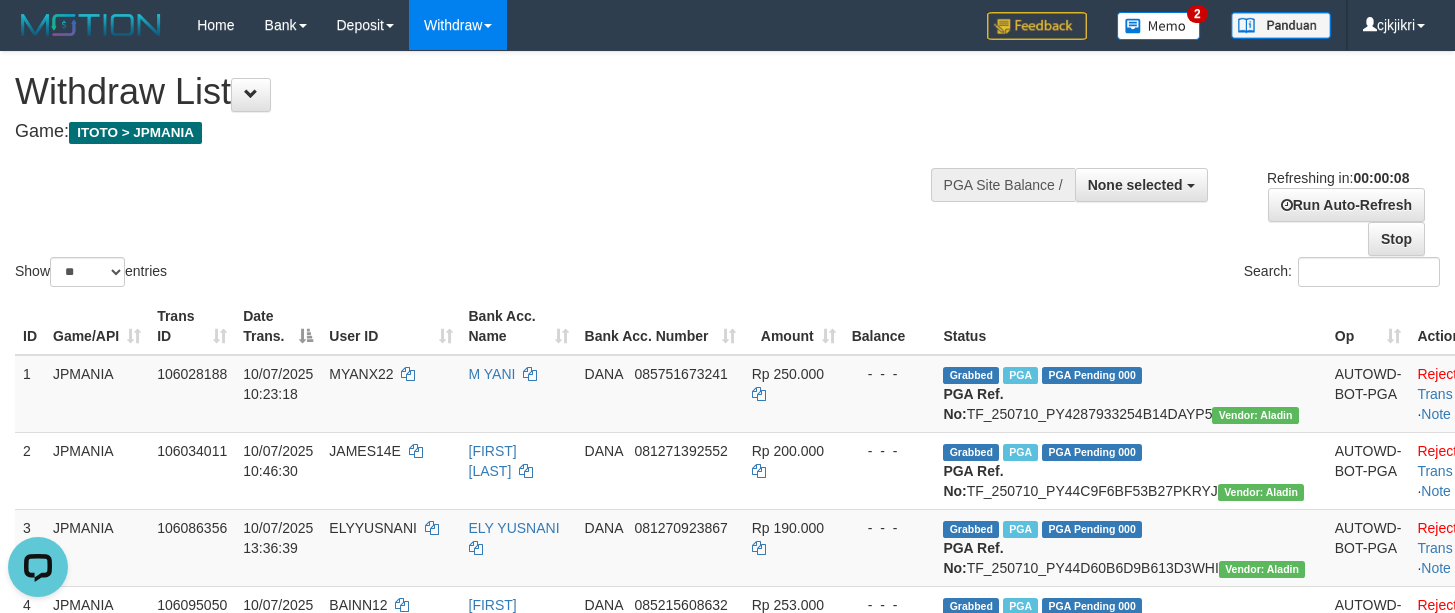scroll, scrollTop: 0, scrollLeft: 0, axis: both 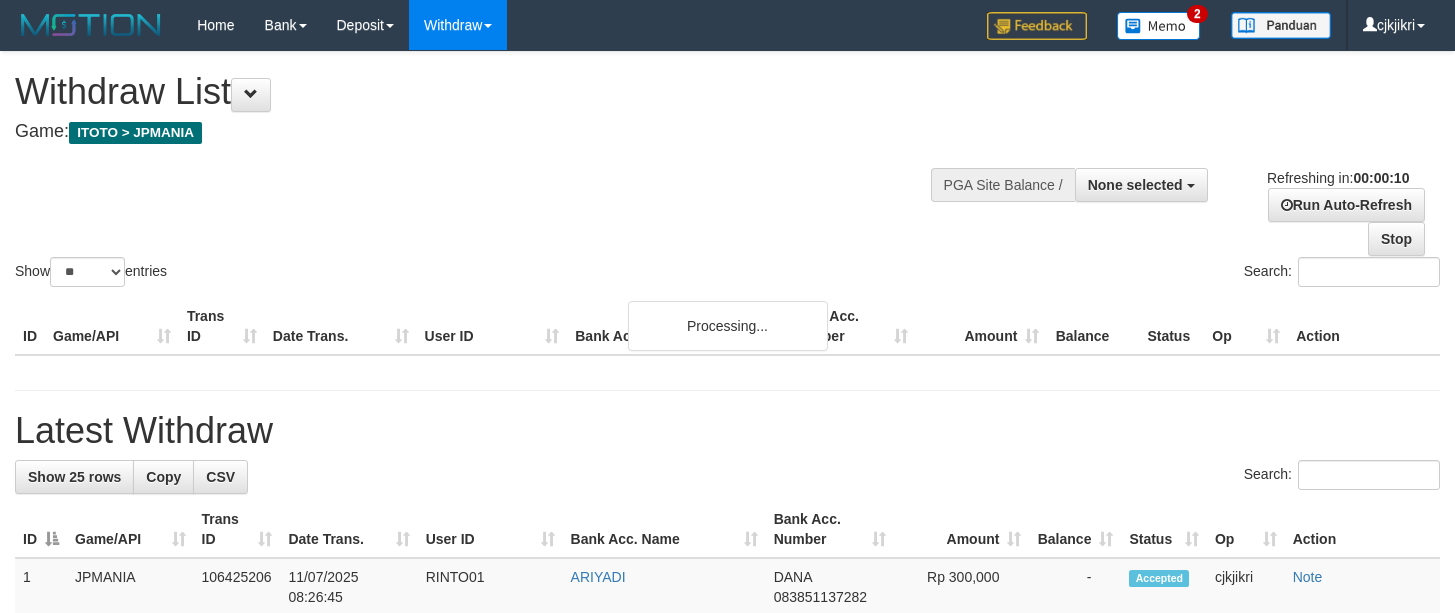 select 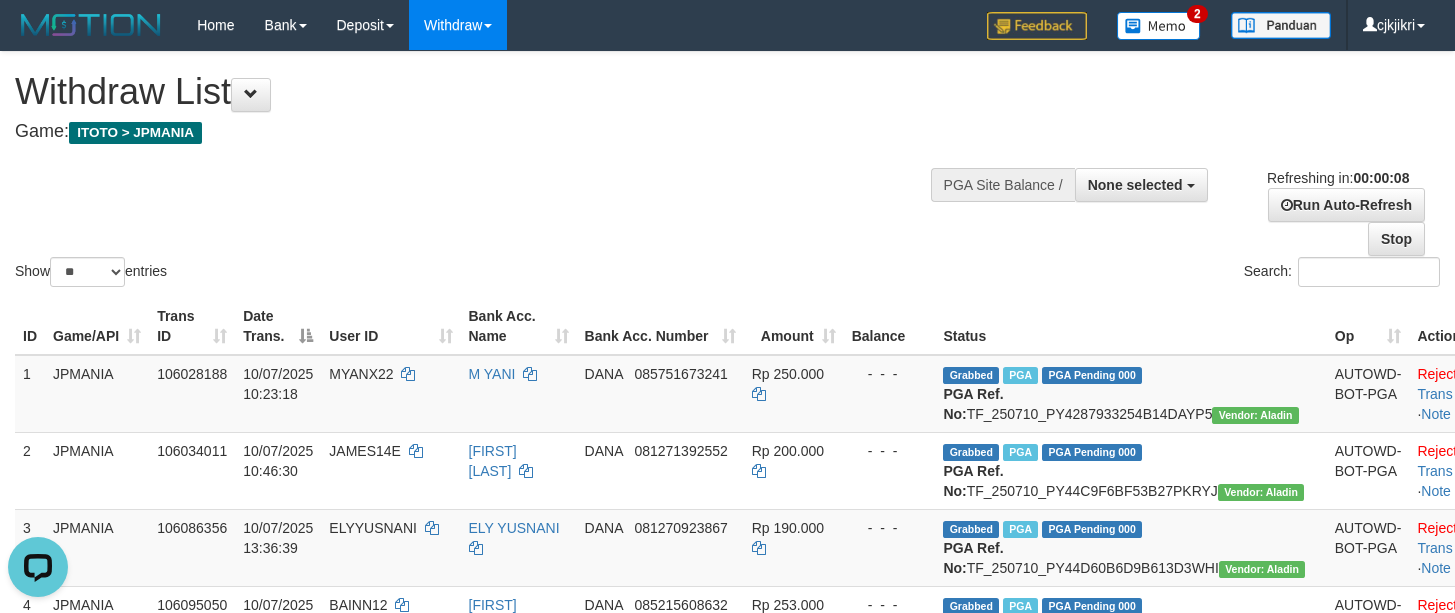 scroll, scrollTop: 0, scrollLeft: 0, axis: both 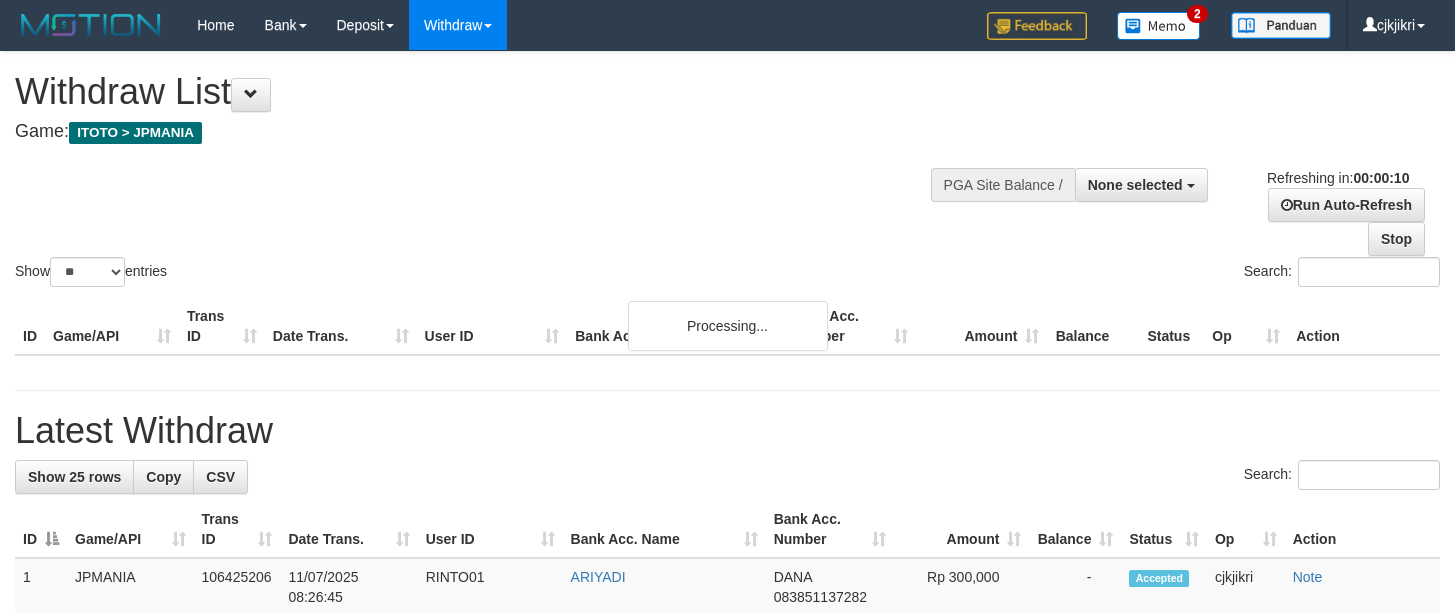 select 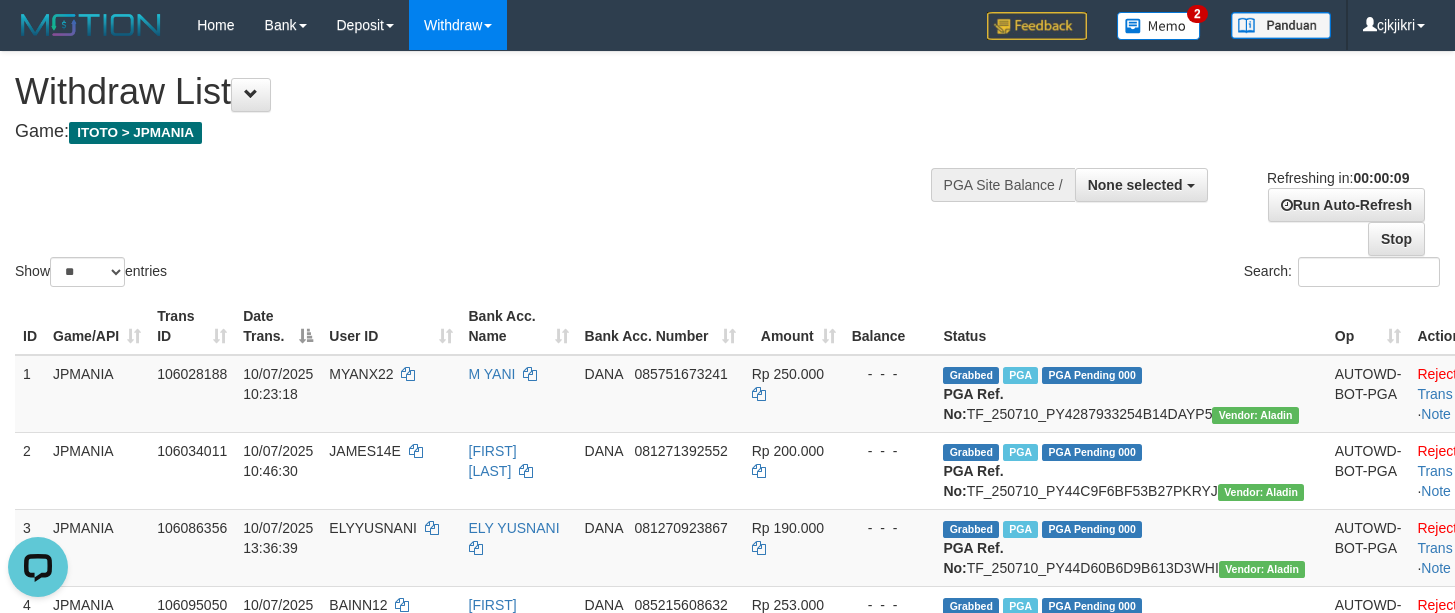 scroll, scrollTop: 0, scrollLeft: 0, axis: both 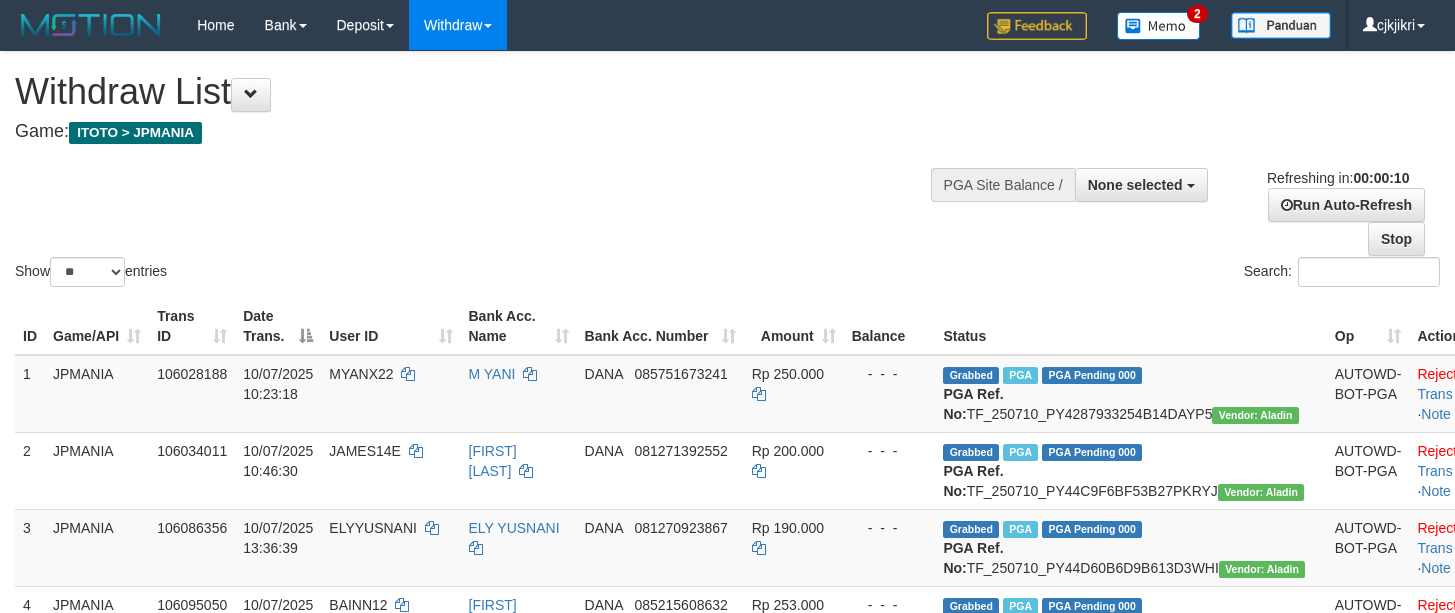 select 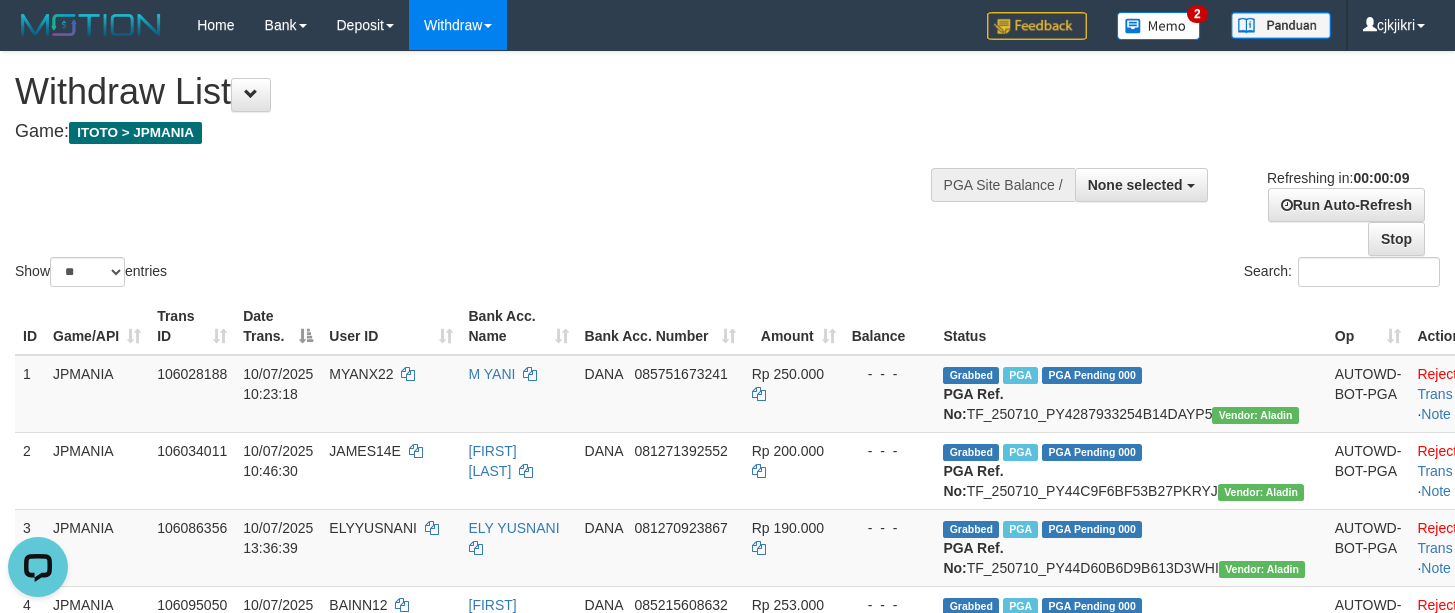 scroll, scrollTop: 0, scrollLeft: 0, axis: both 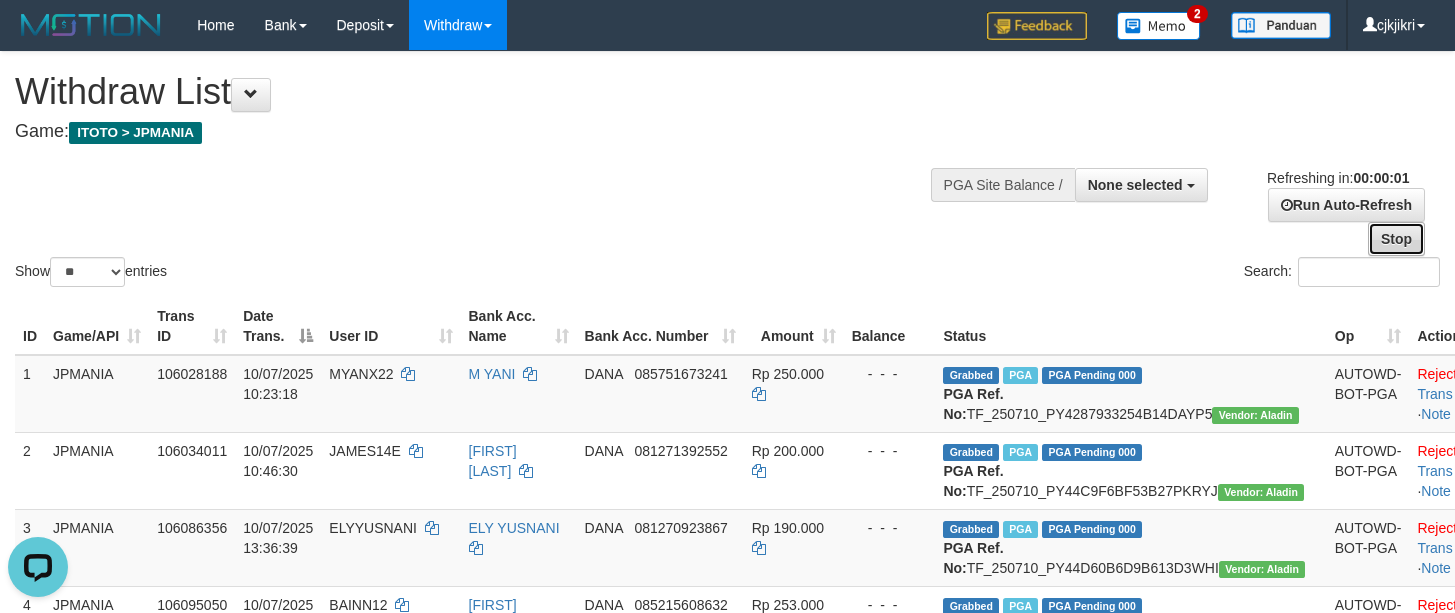 click on "Stop" at bounding box center [1396, 239] 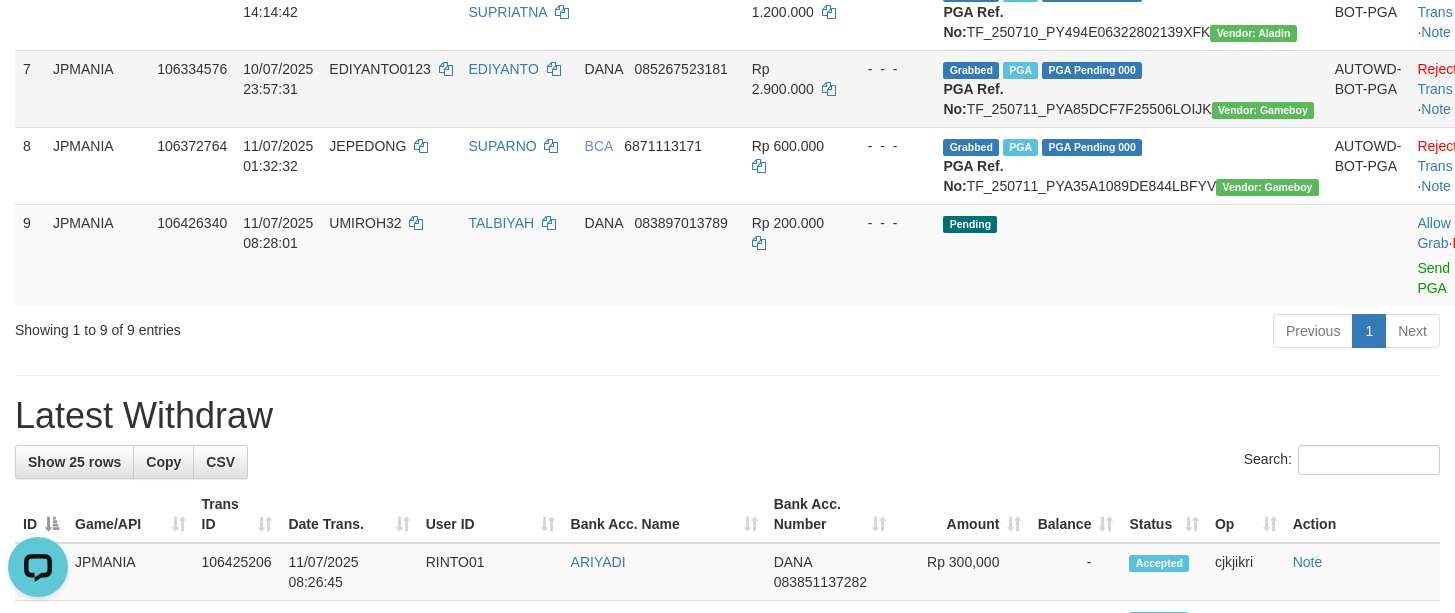 scroll, scrollTop: 750, scrollLeft: 0, axis: vertical 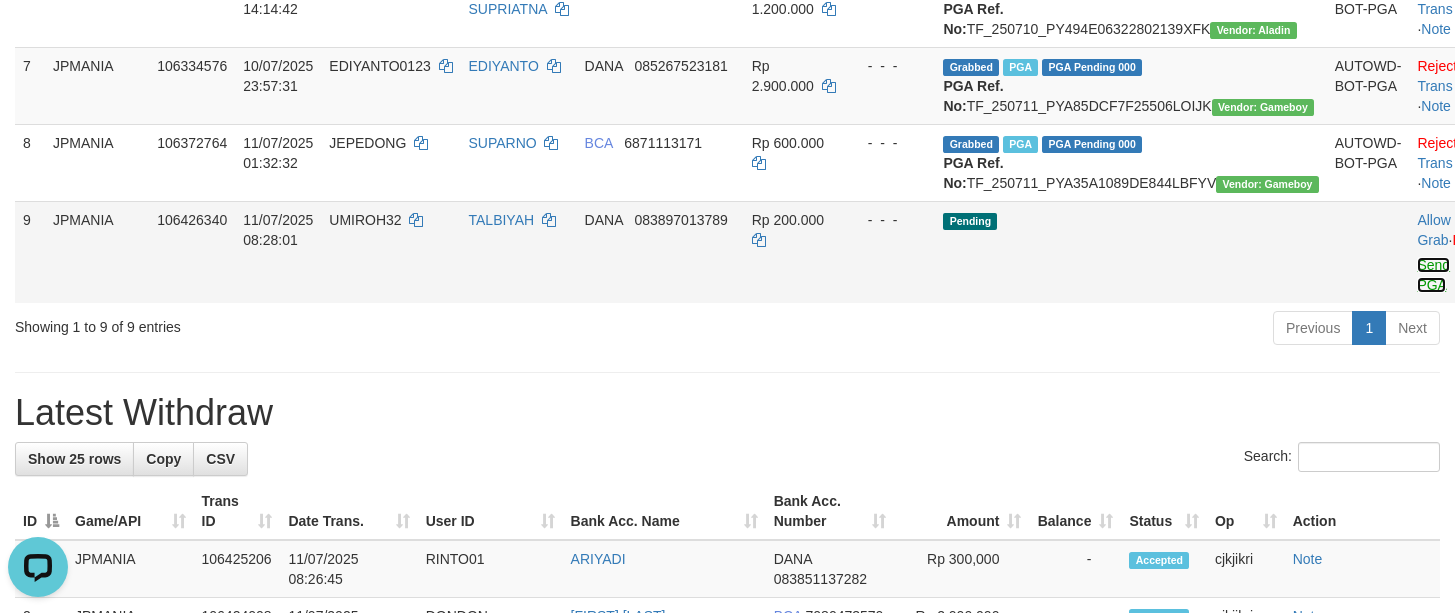 click on "Send PGA" at bounding box center (1433, 275) 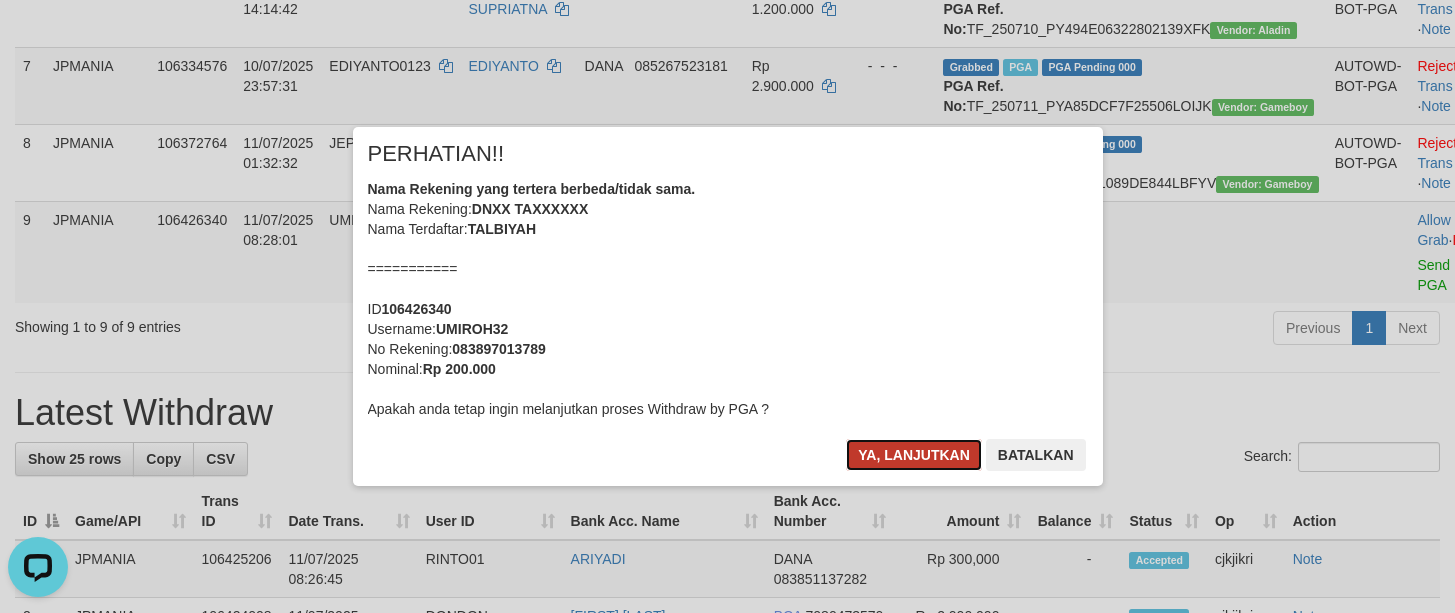 click on "Ya, lanjutkan" at bounding box center [914, 455] 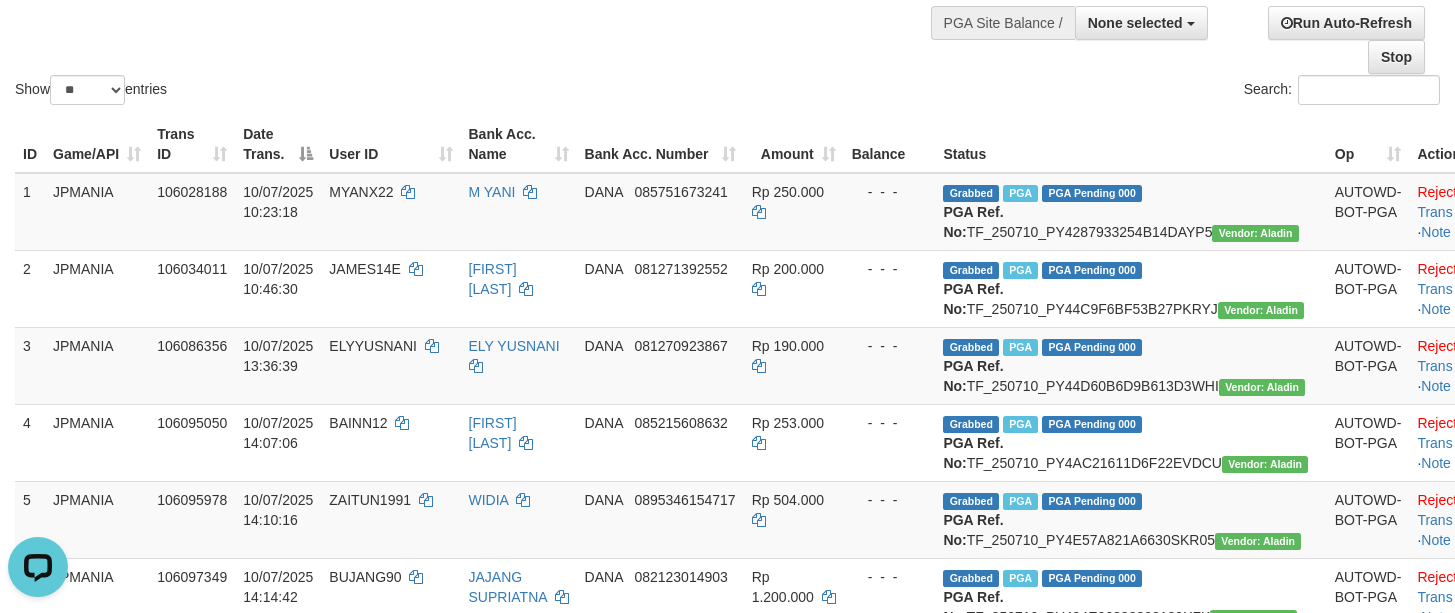scroll, scrollTop: 150, scrollLeft: 0, axis: vertical 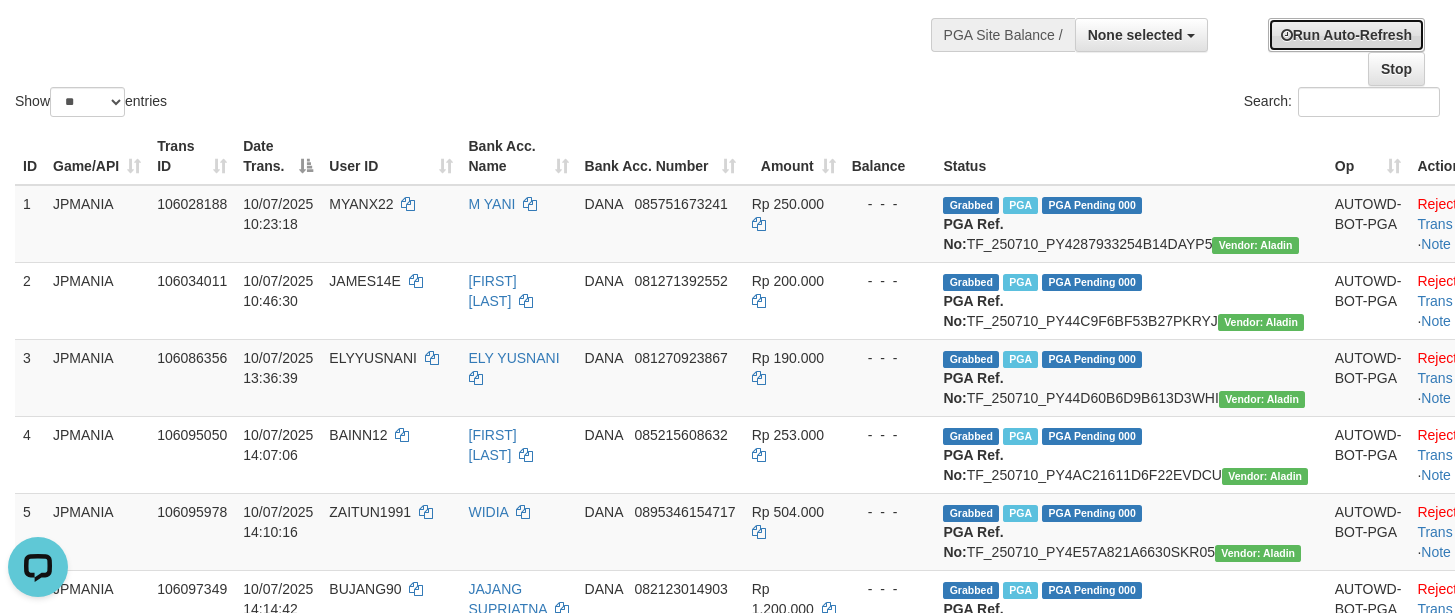click on "Run Auto-Refresh" at bounding box center (1346, 35) 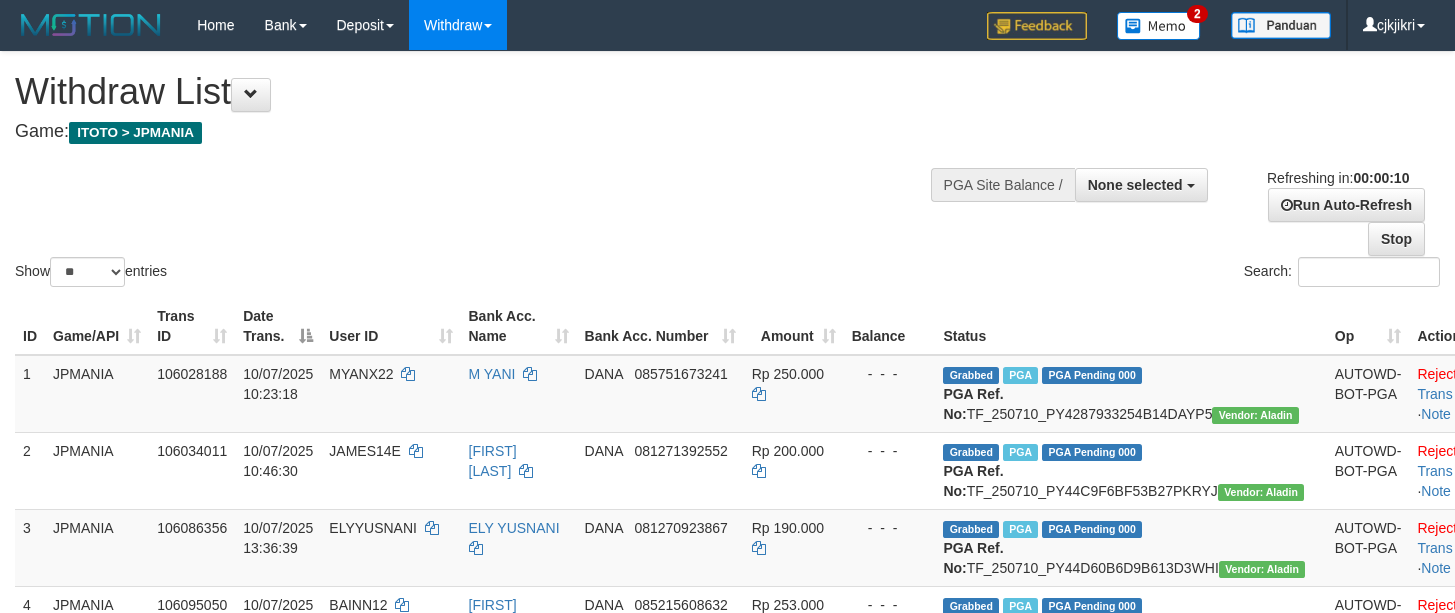 select 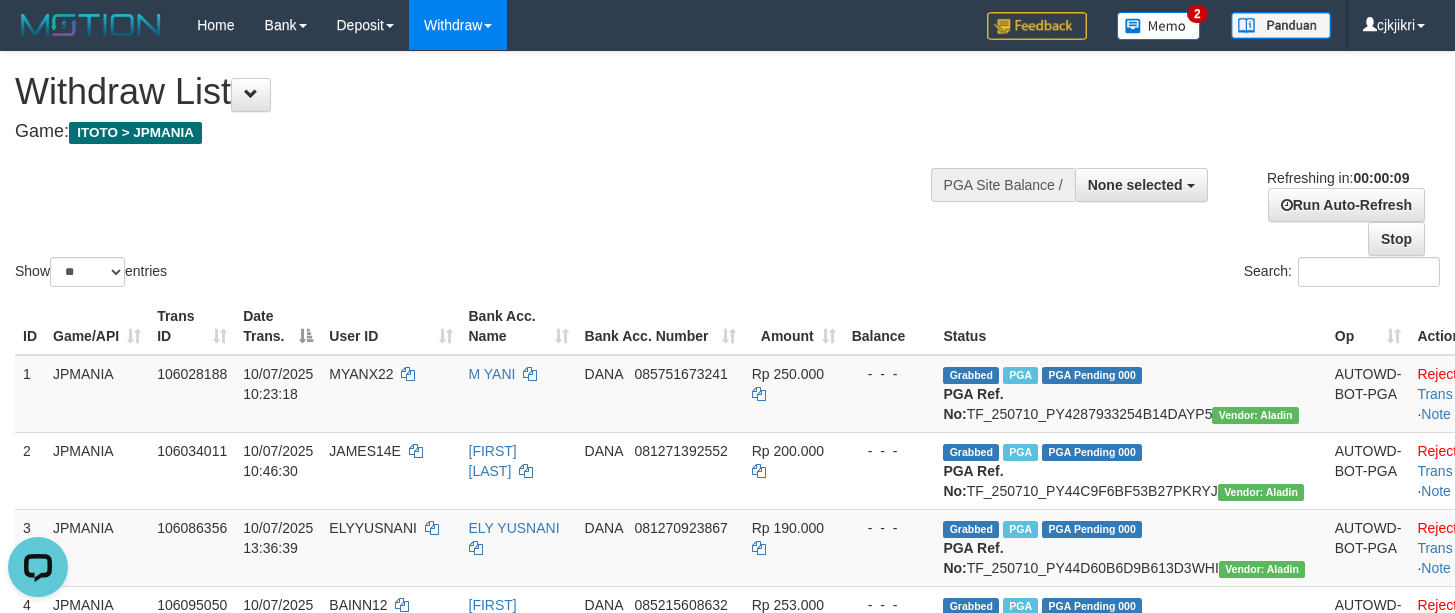 scroll, scrollTop: 0, scrollLeft: 0, axis: both 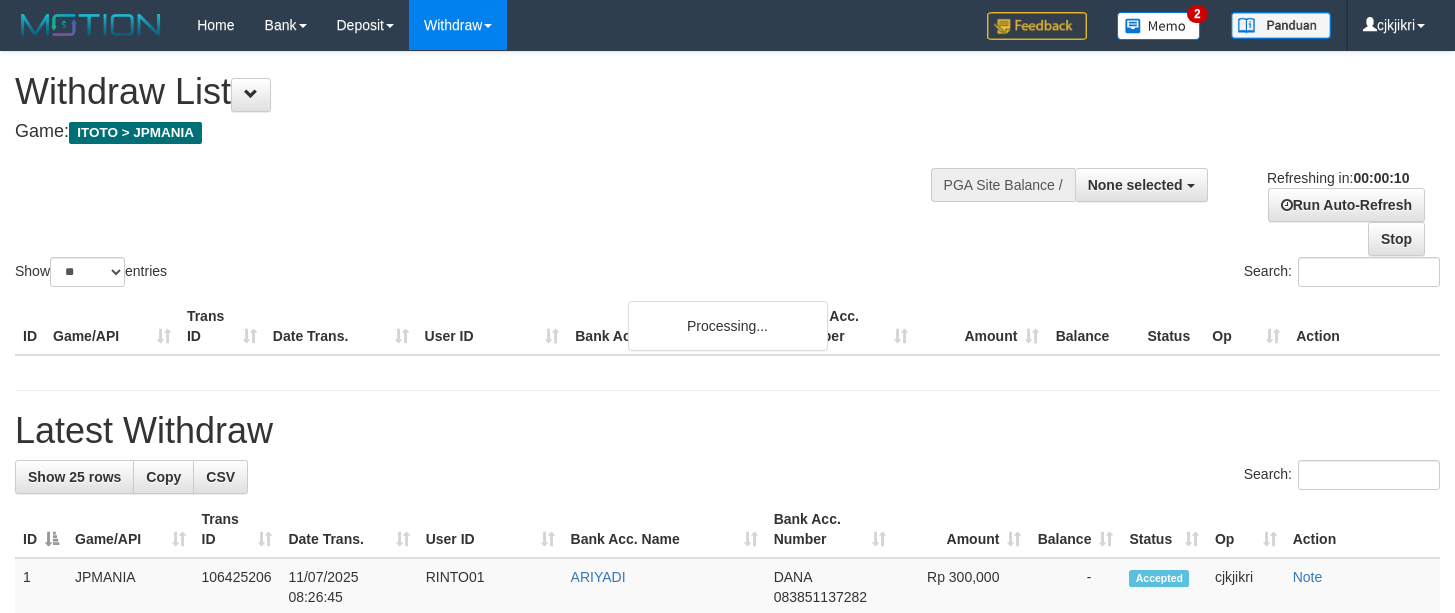 select 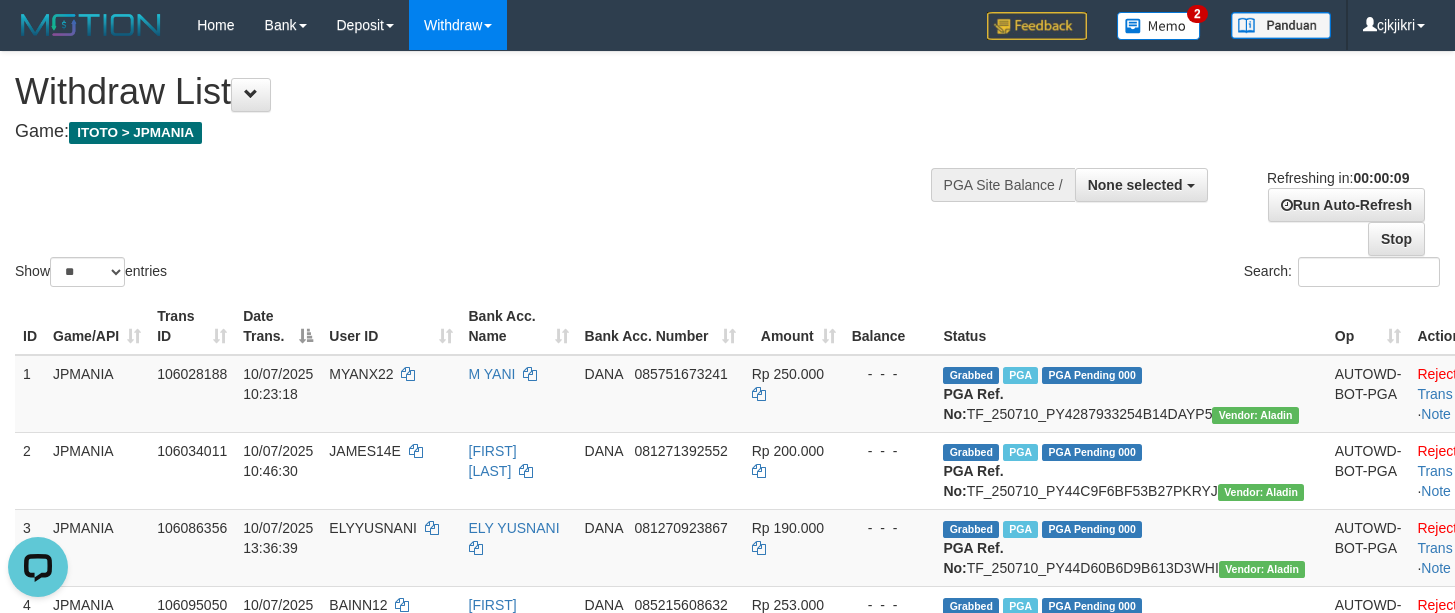 scroll, scrollTop: 0, scrollLeft: 0, axis: both 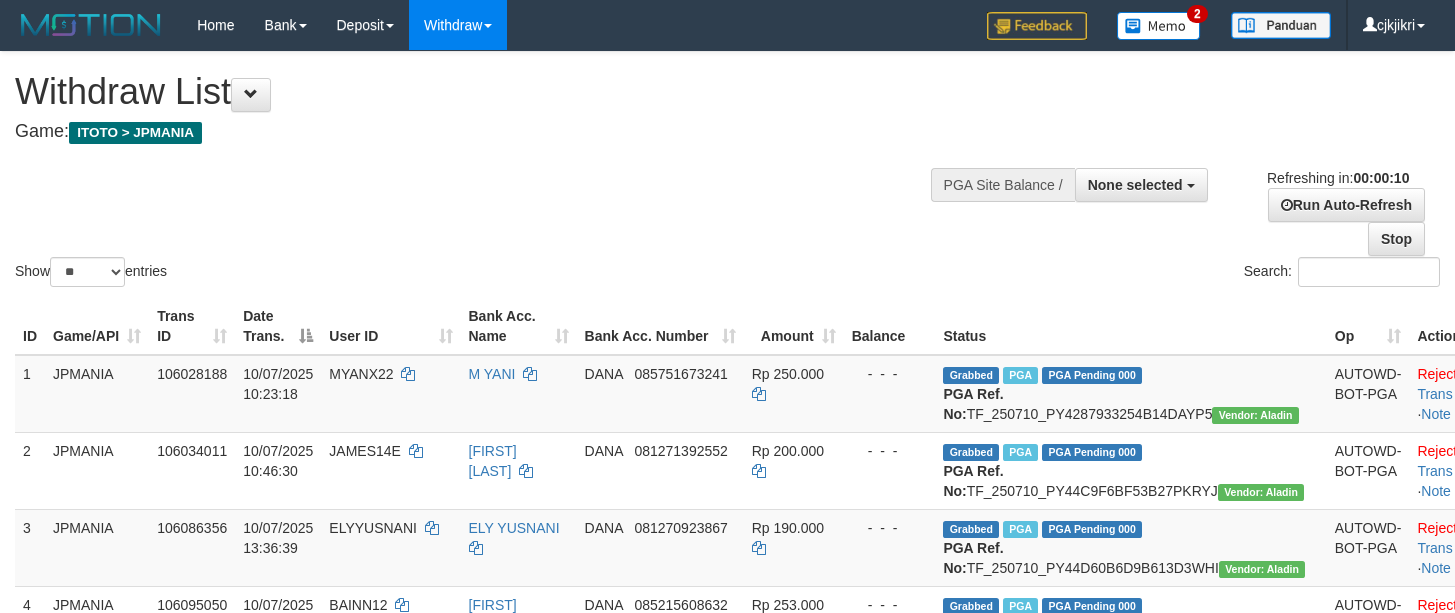 select 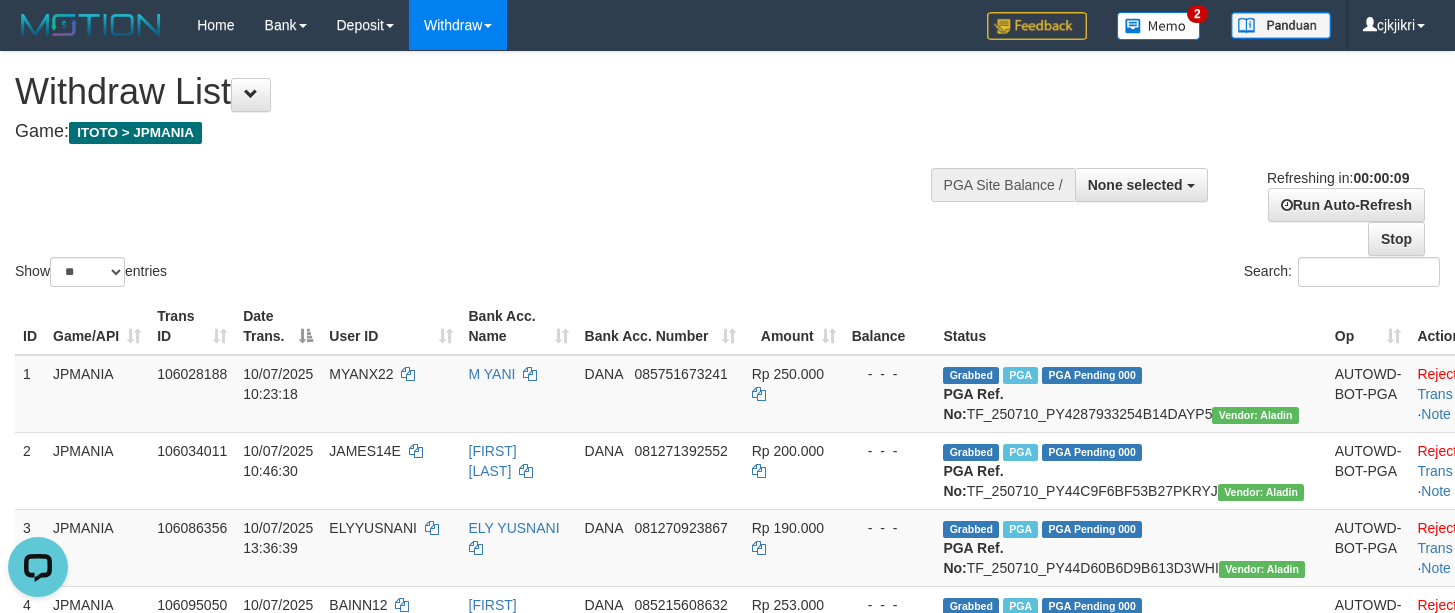scroll, scrollTop: 0, scrollLeft: 0, axis: both 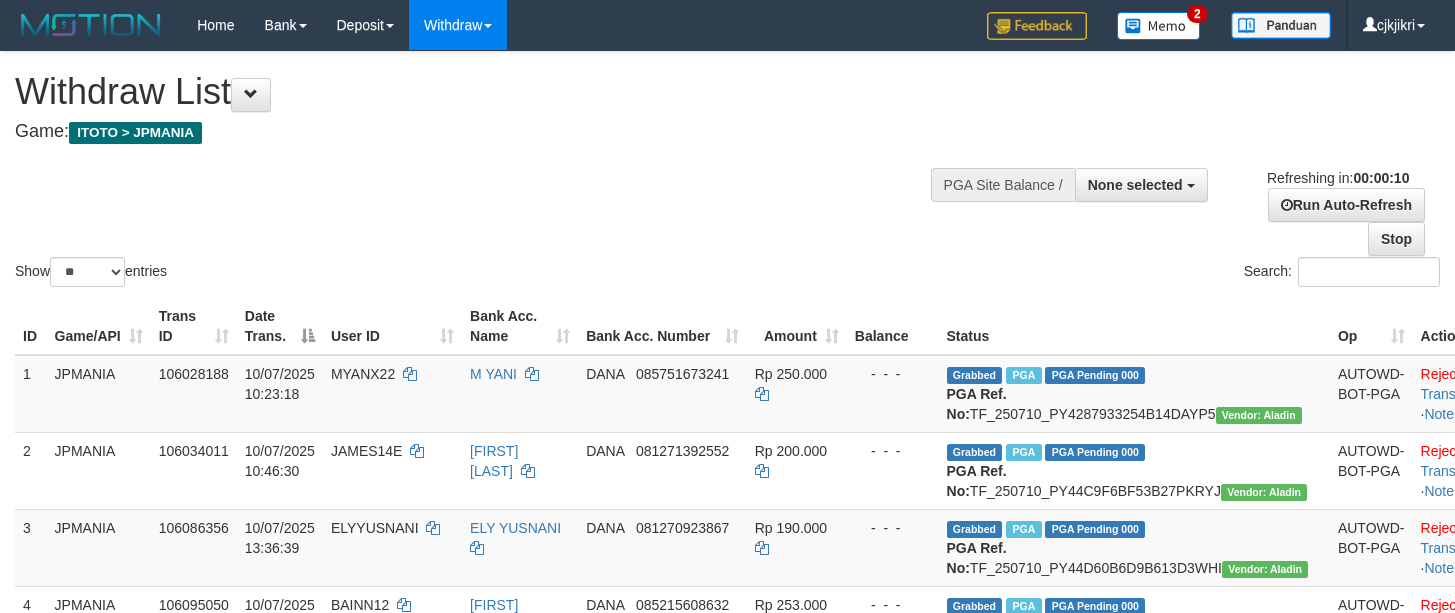 select 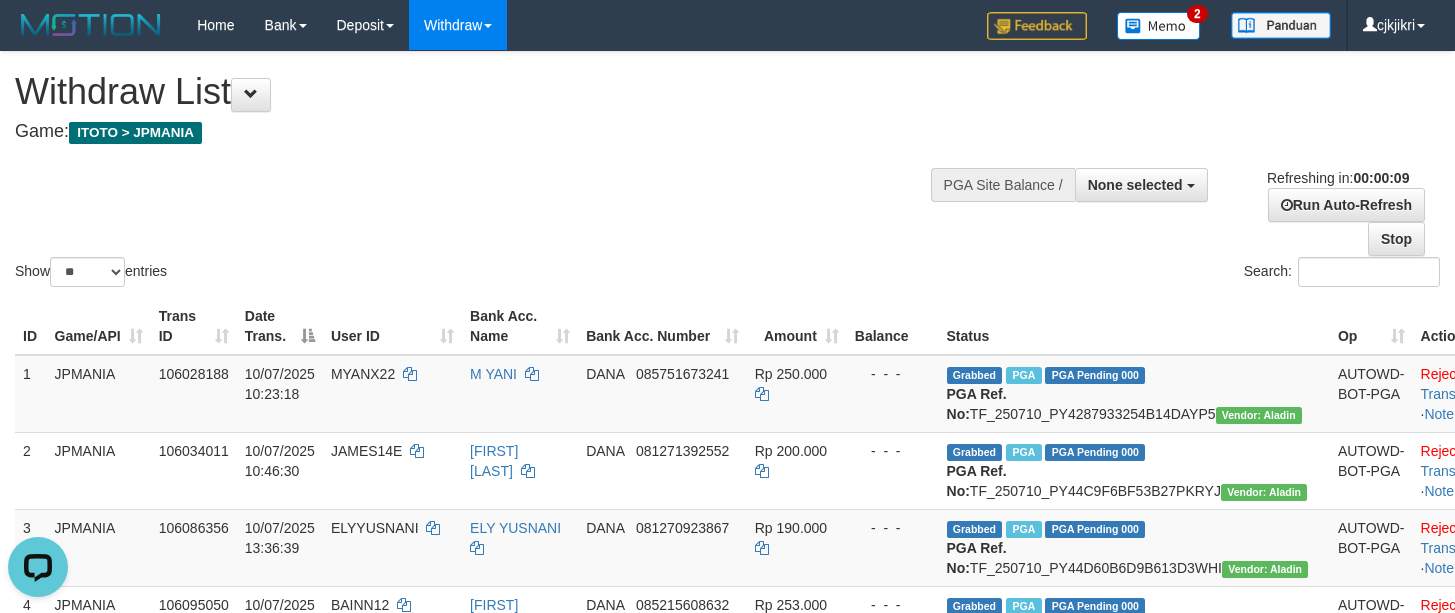 scroll, scrollTop: 0, scrollLeft: 0, axis: both 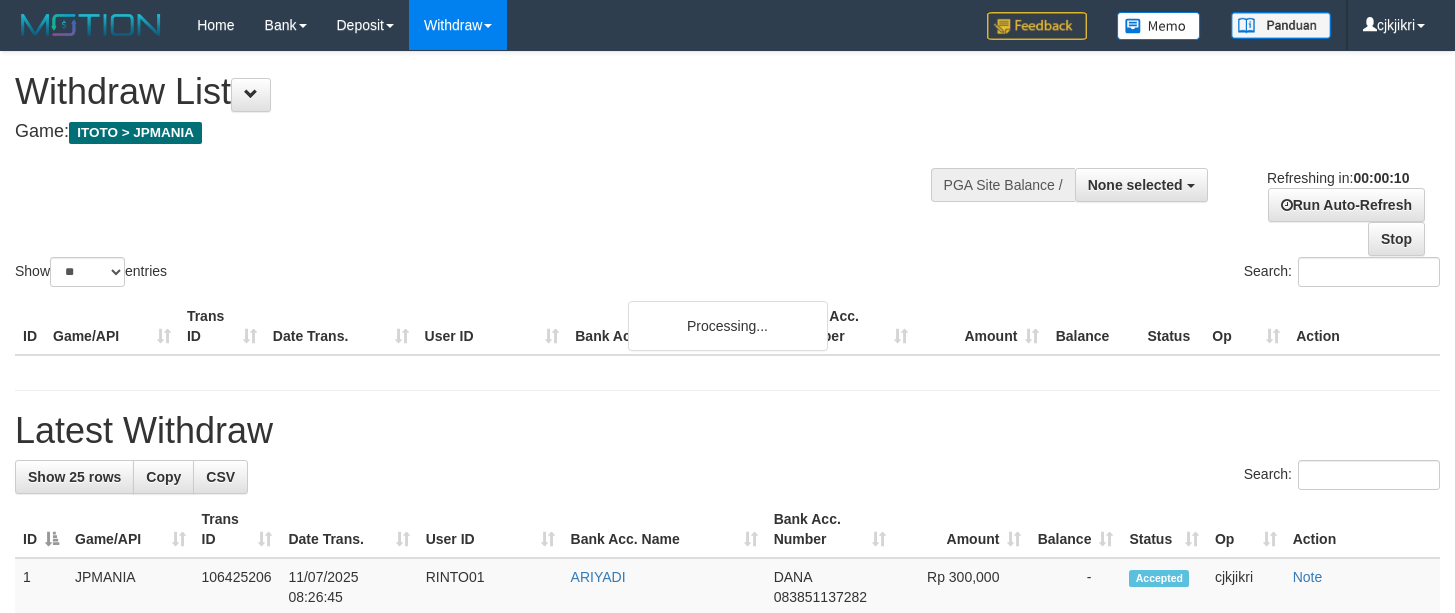 select 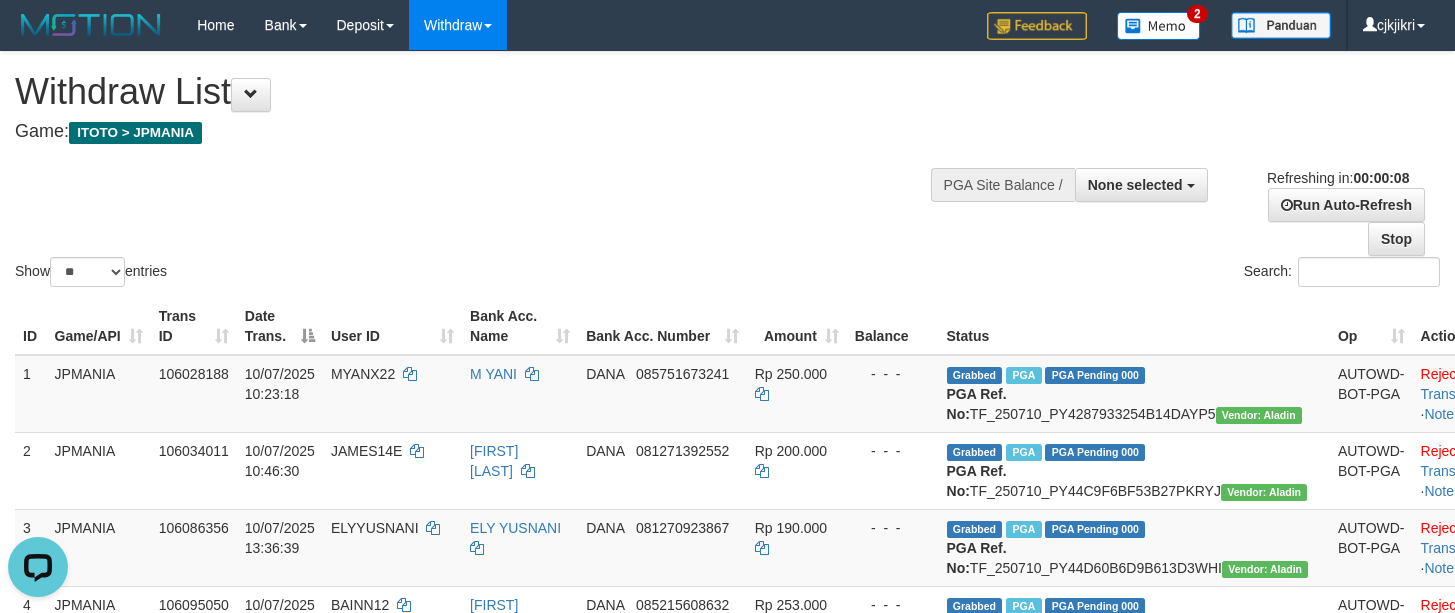 scroll, scrollTop: 0, scrollLeft: 0, axis: both 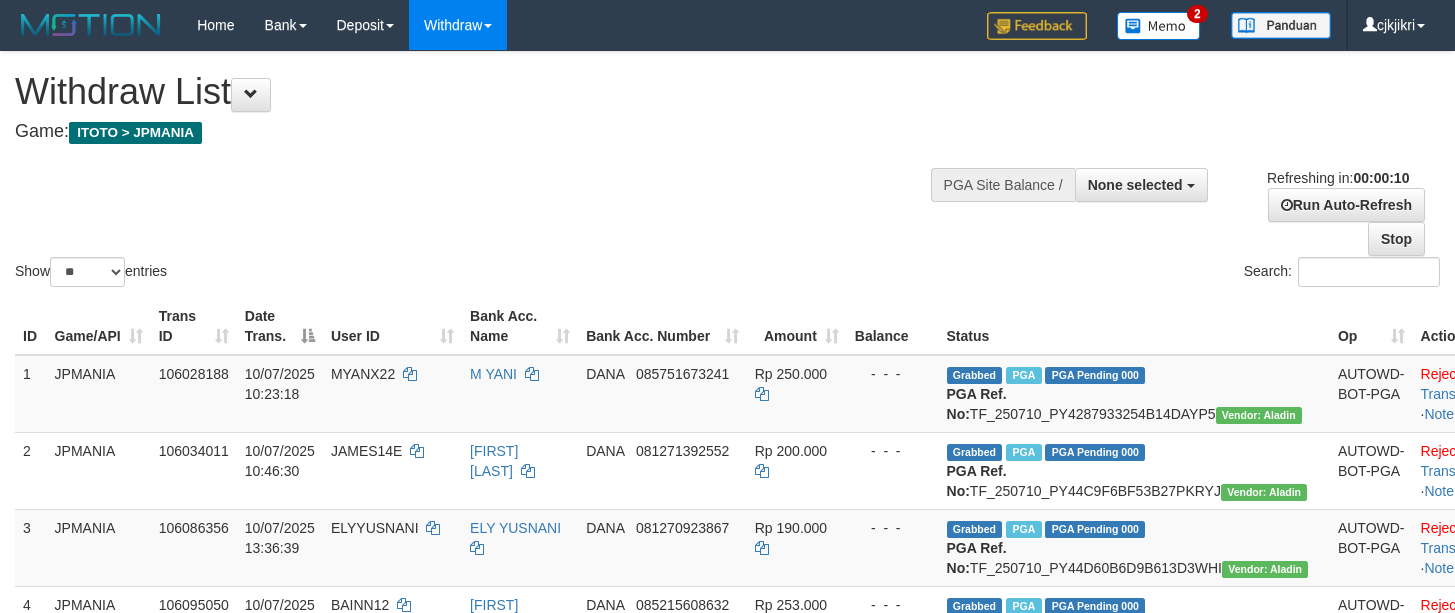 select 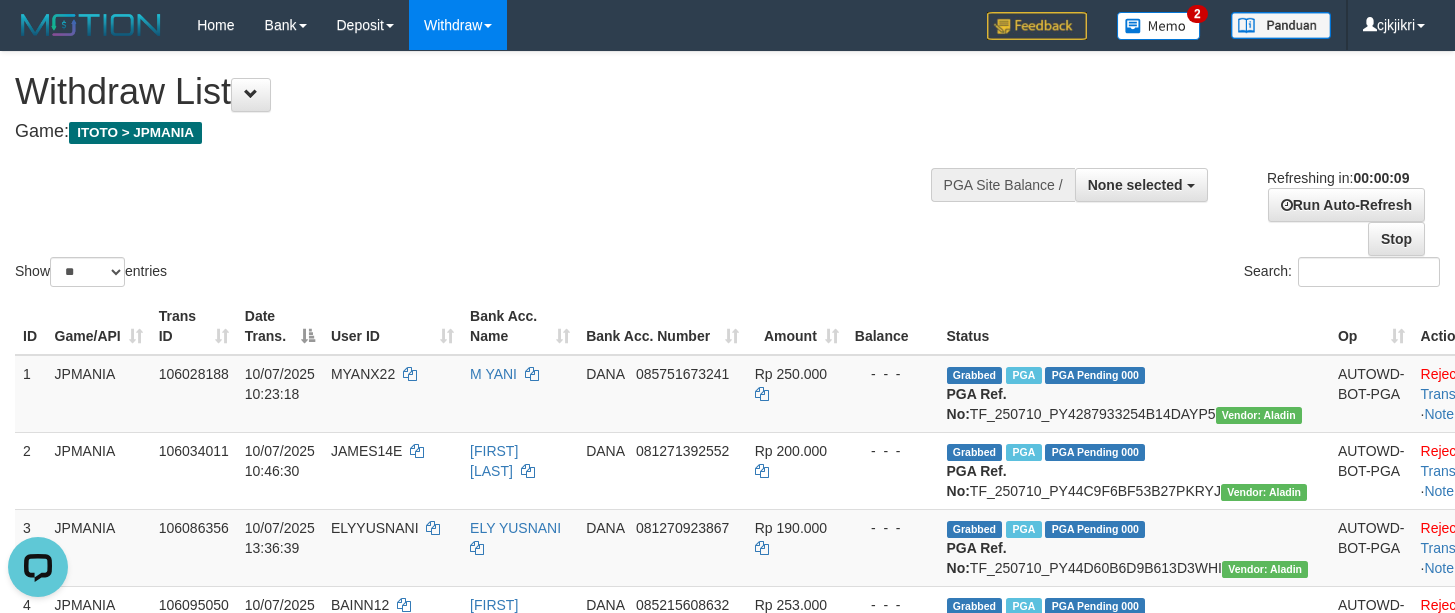 scroll, scrollTop: 0, scrollLeft: 0, axis: both 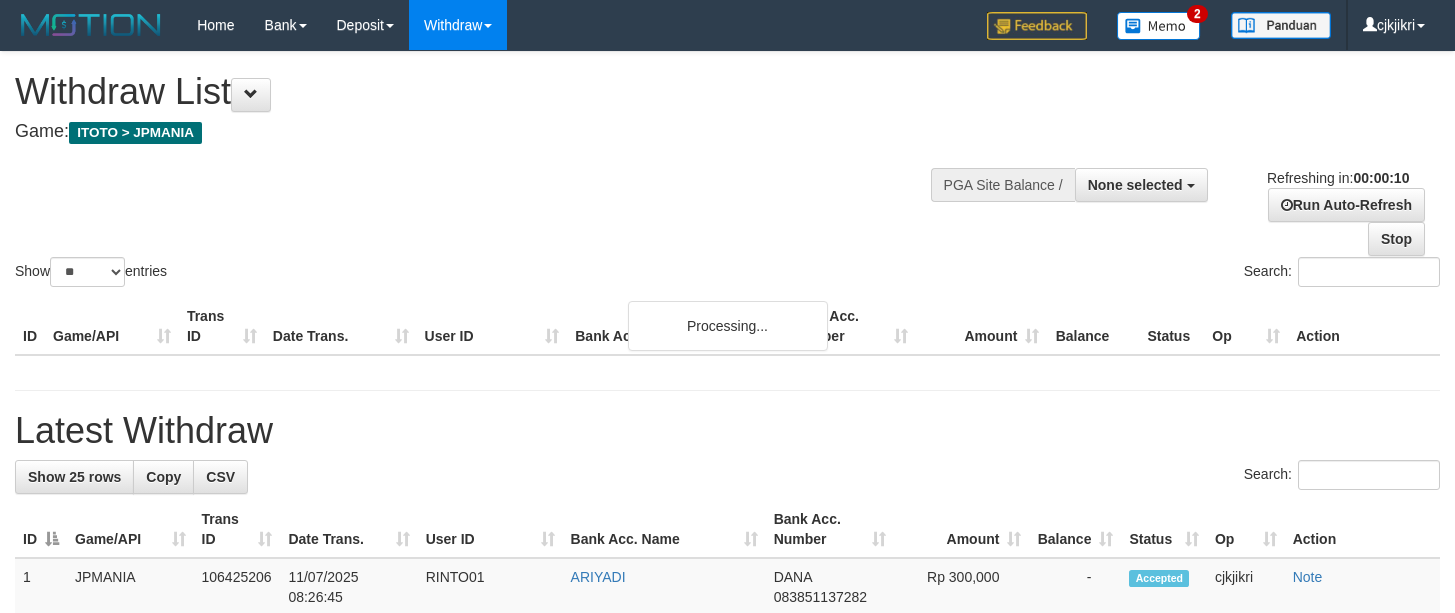 select 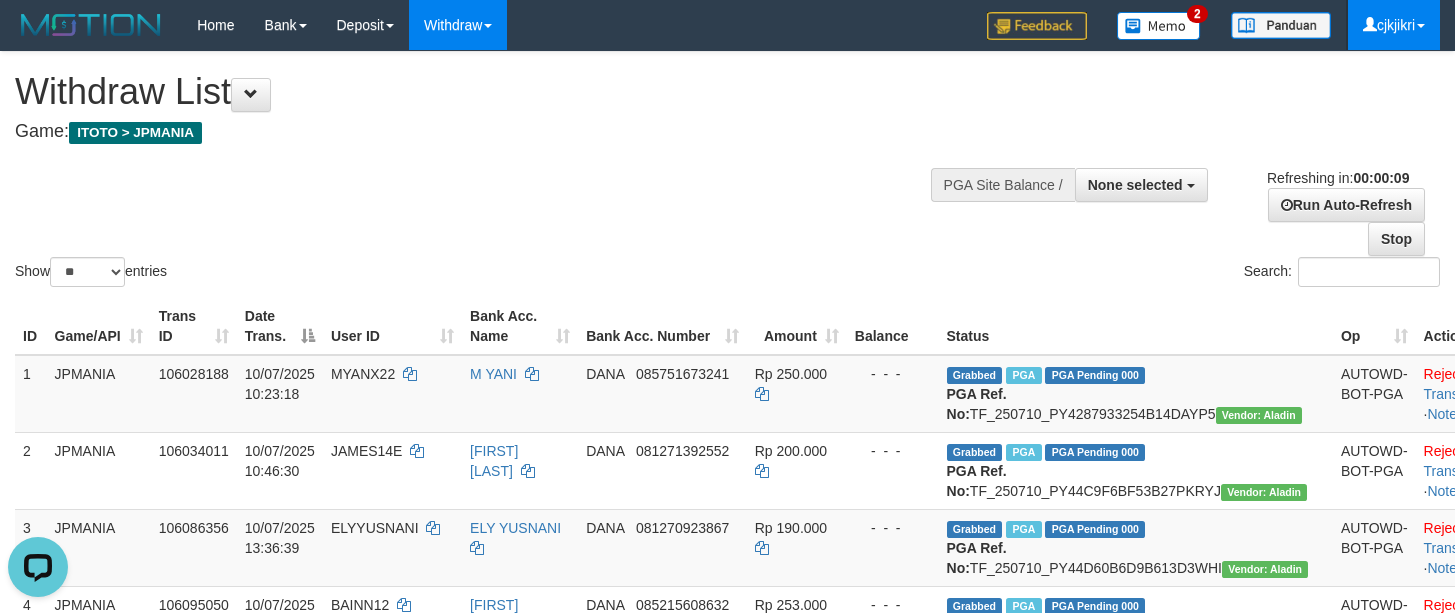 scroll, scrollTop: 0, scrollLeft: 0, axis: both 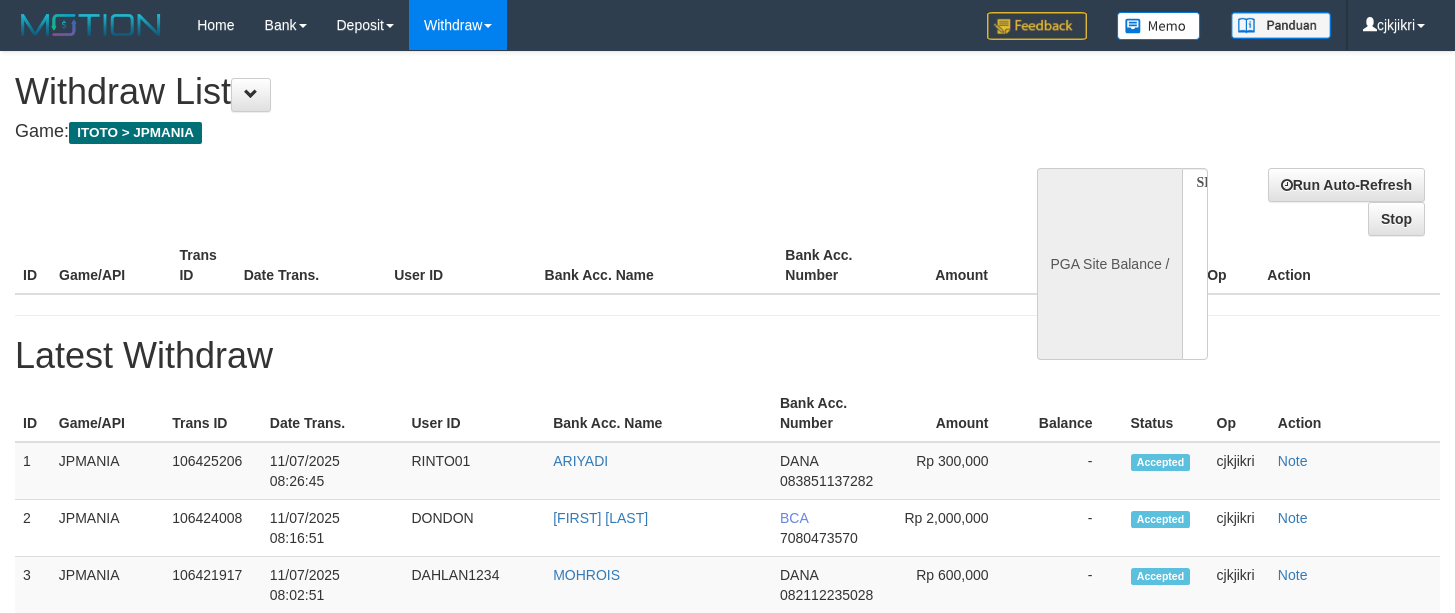 select 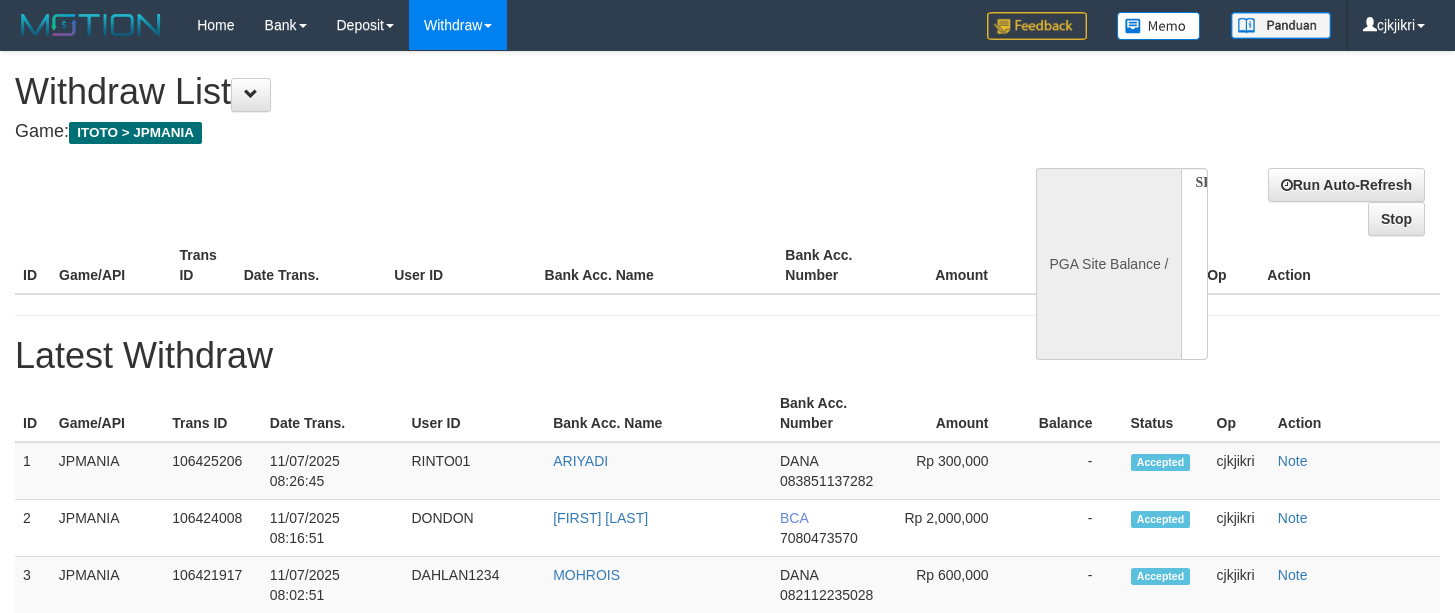 scroll, scrollTop: 0, scrollLeft: 0, axis: both 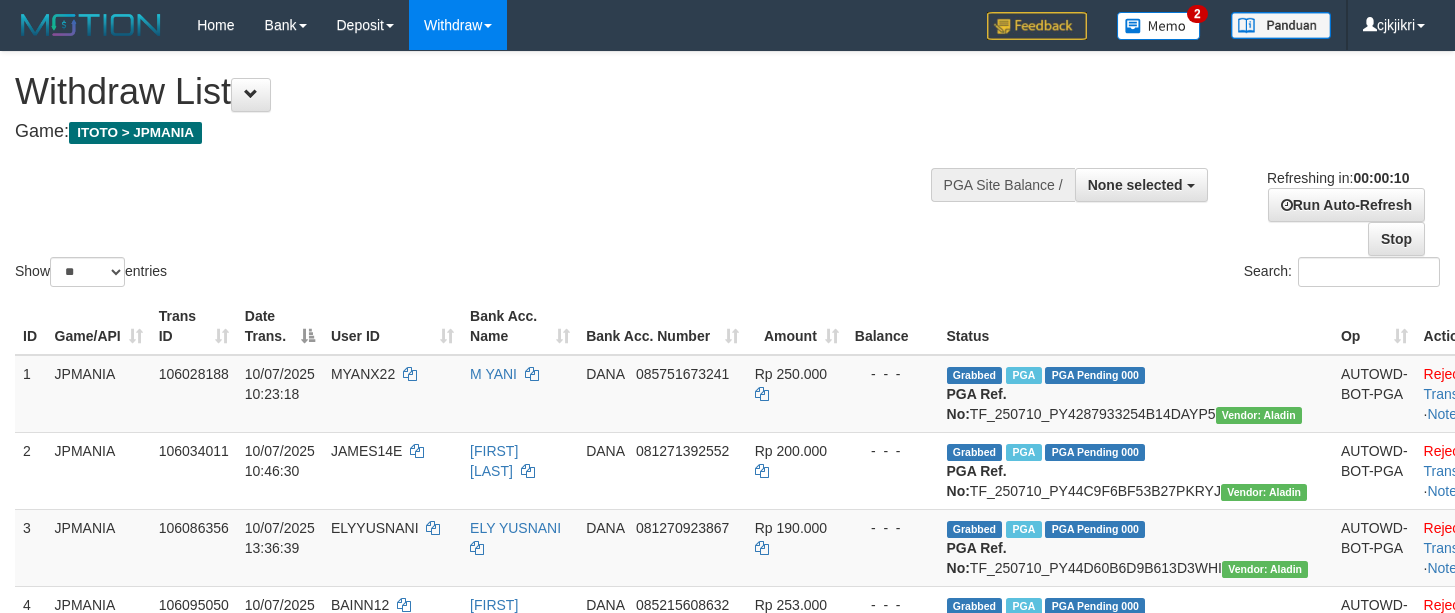 select 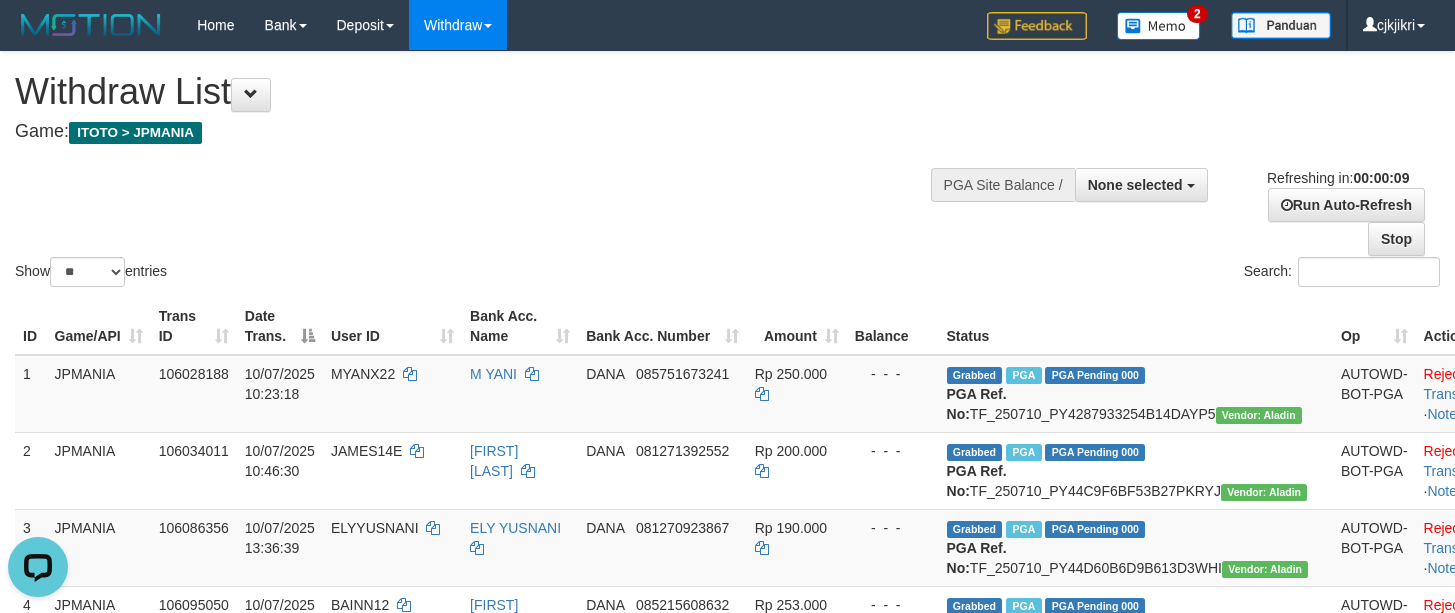 scroll, scrollTop: 0, scrollLeft: 0, axis: both 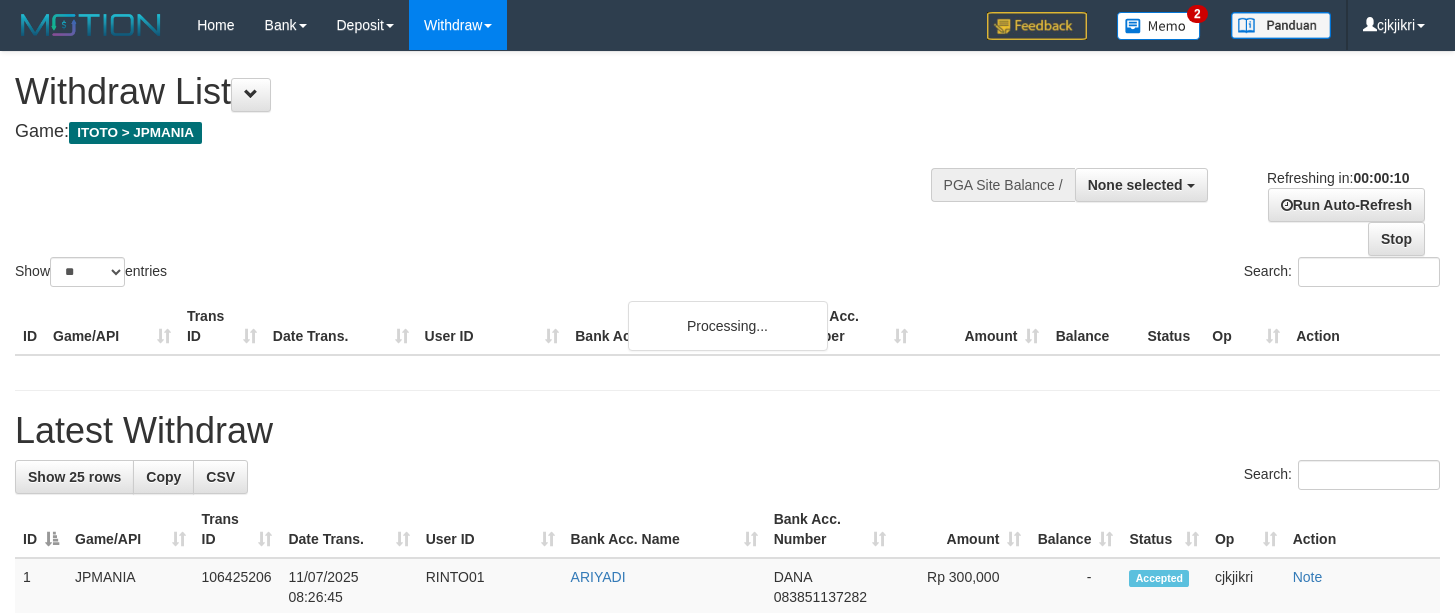 select 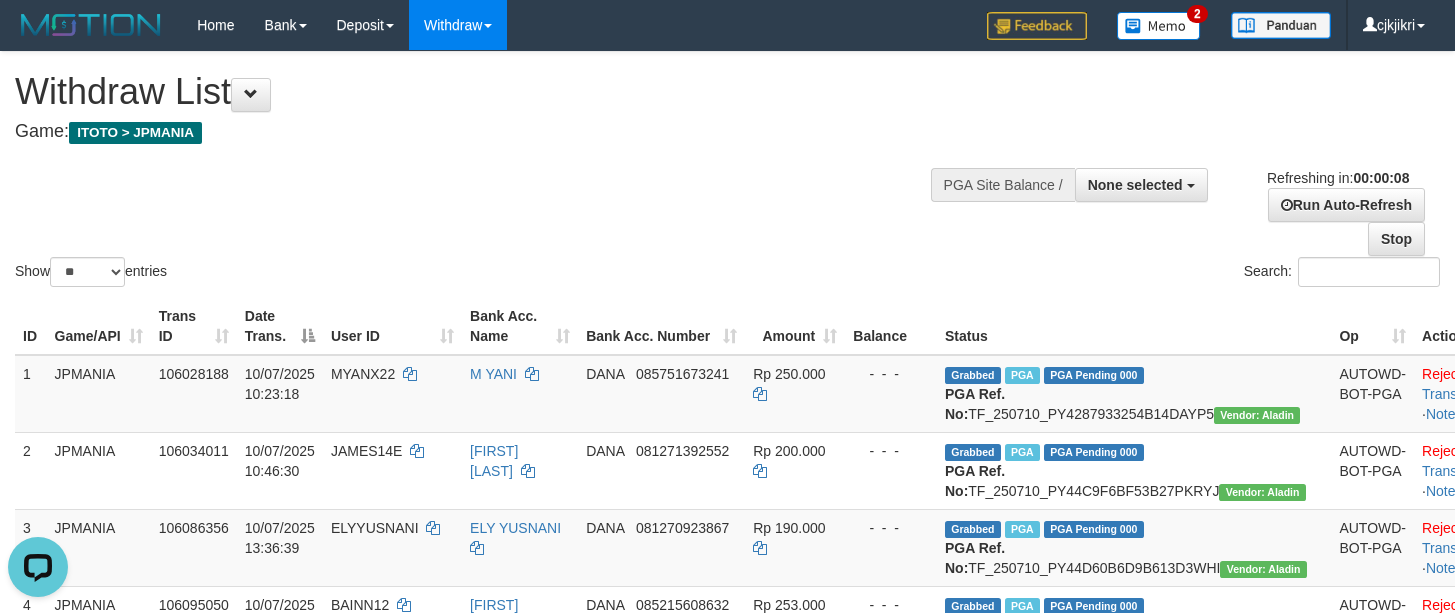 scroll, scrollTop: 0, scrollLeft: 0, axis: both 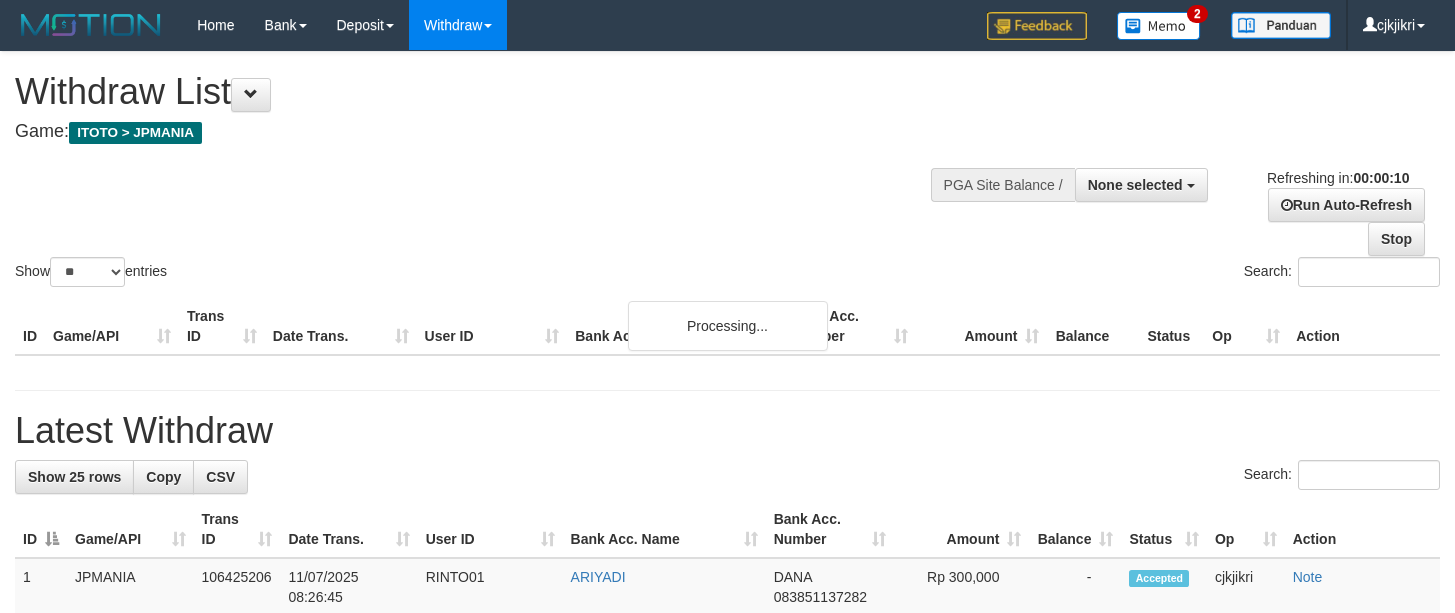 select 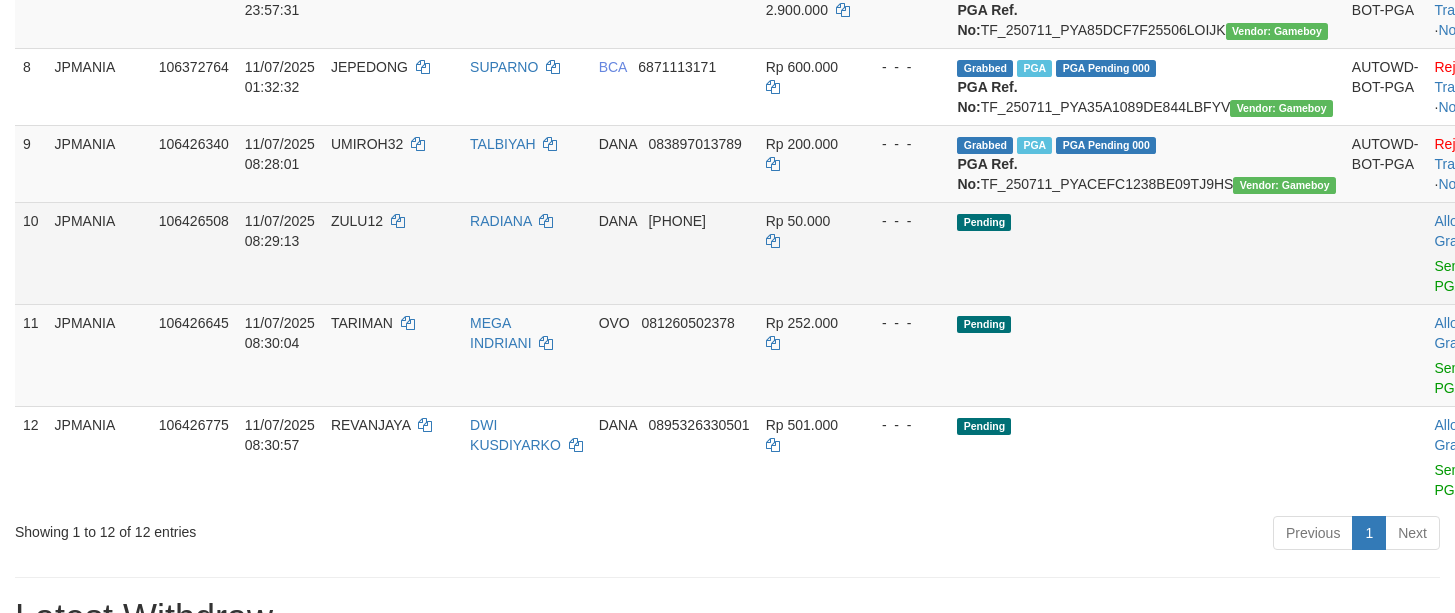 scroll, scrollTop: 900, scrollLeft: 0, axis: vertical 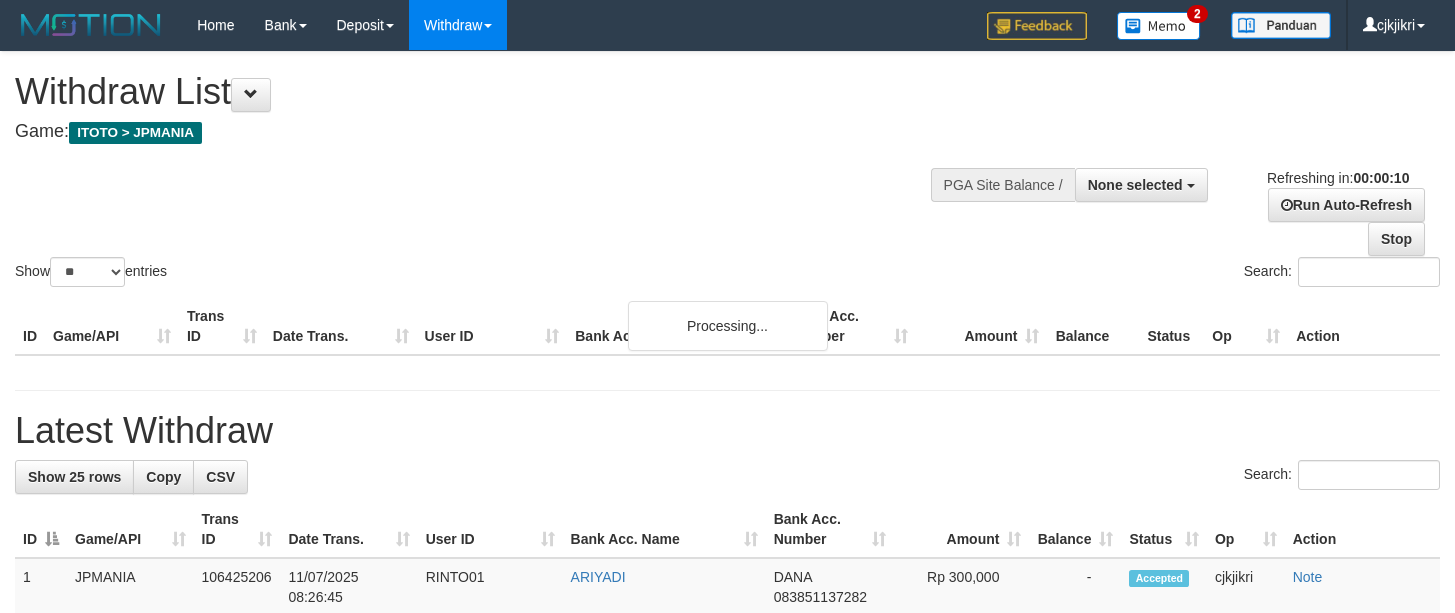 select 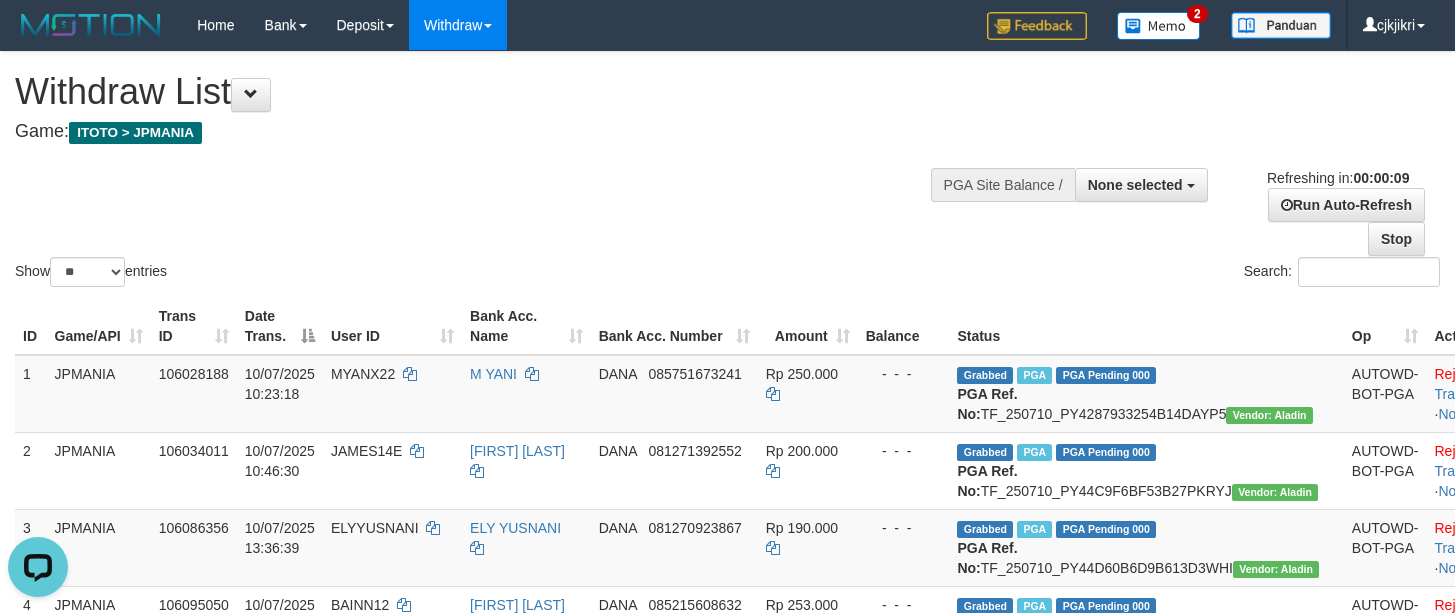 scroll, scrollTop: 0, scrollLeft: 0, axis: both 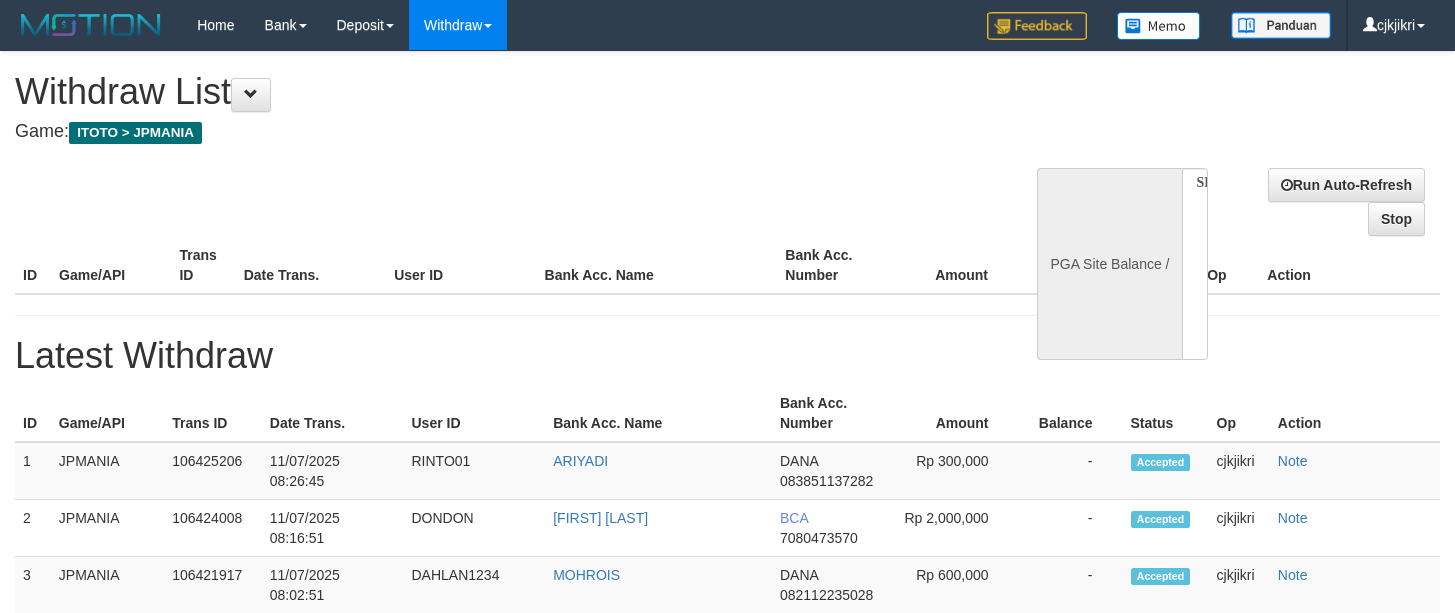 select 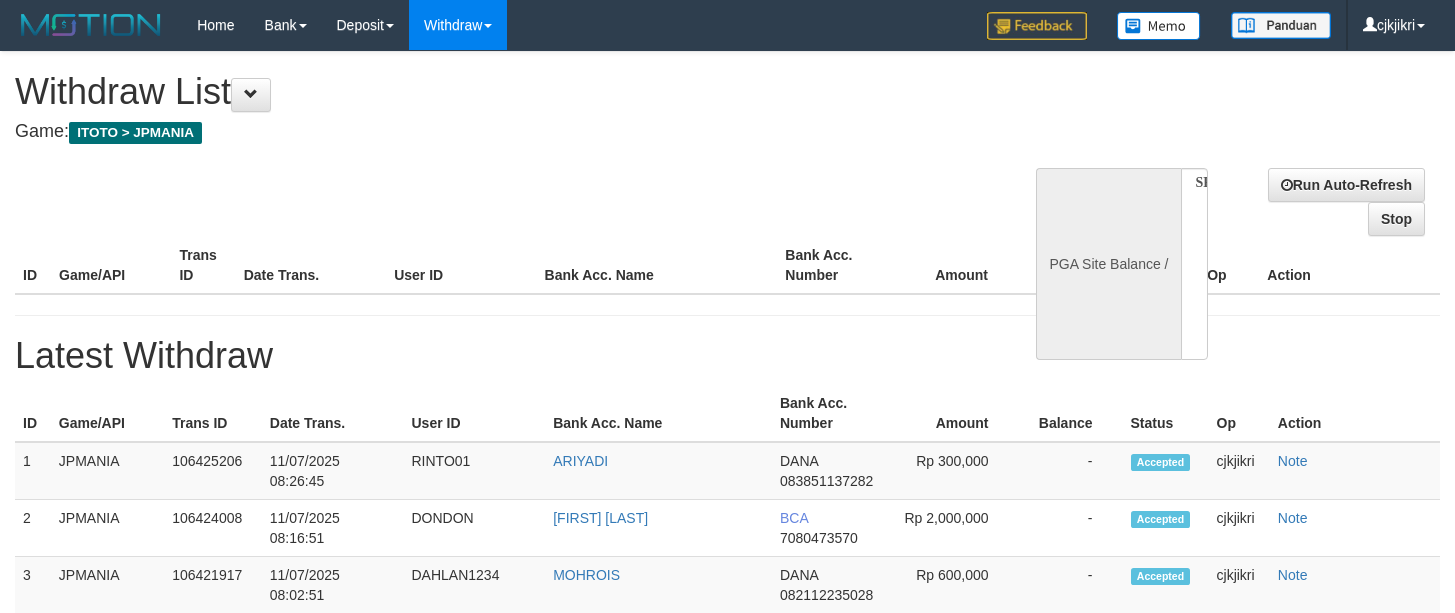 scroll, scrollTop: 0, scrollLeft: 0, axis: both 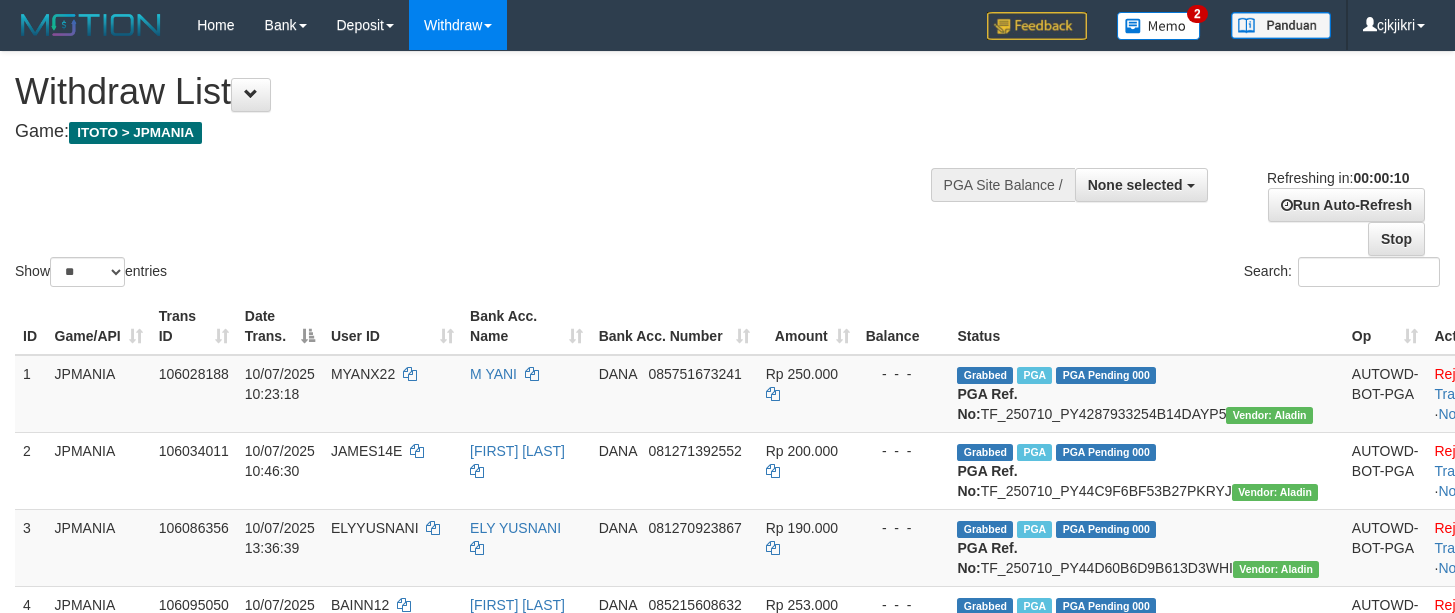 select 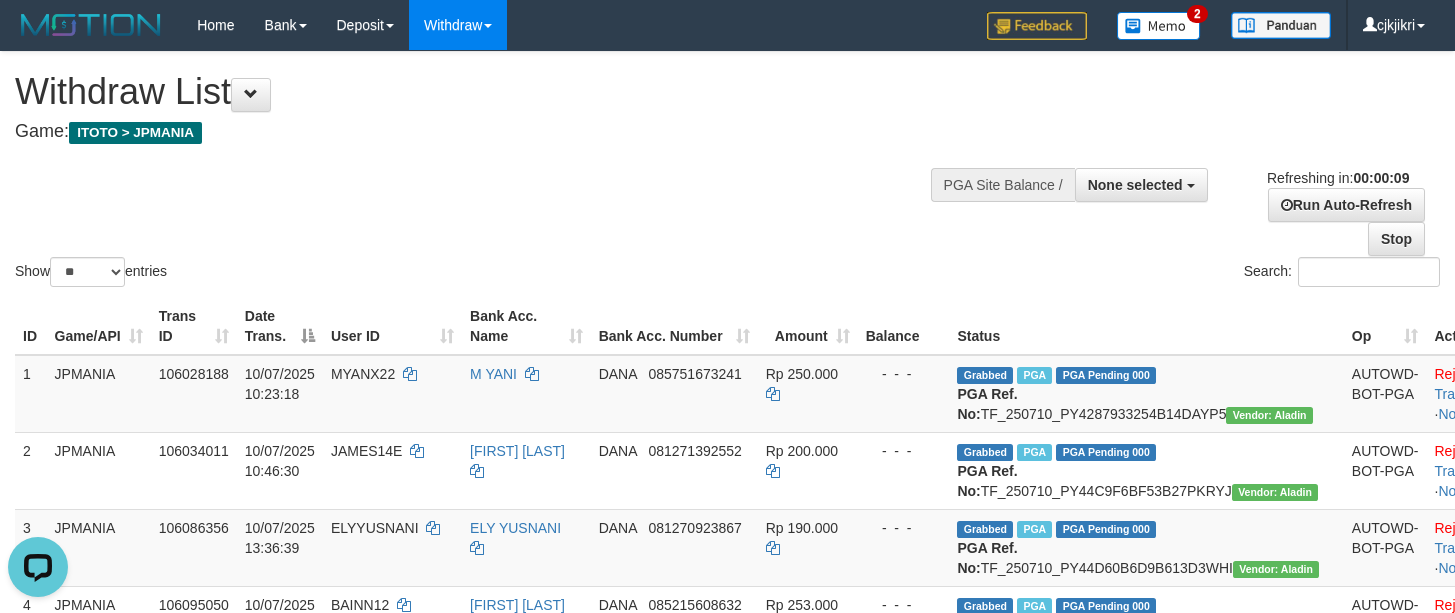 scroll, scrollTop: 0, scrollLeft: 0, axis: both 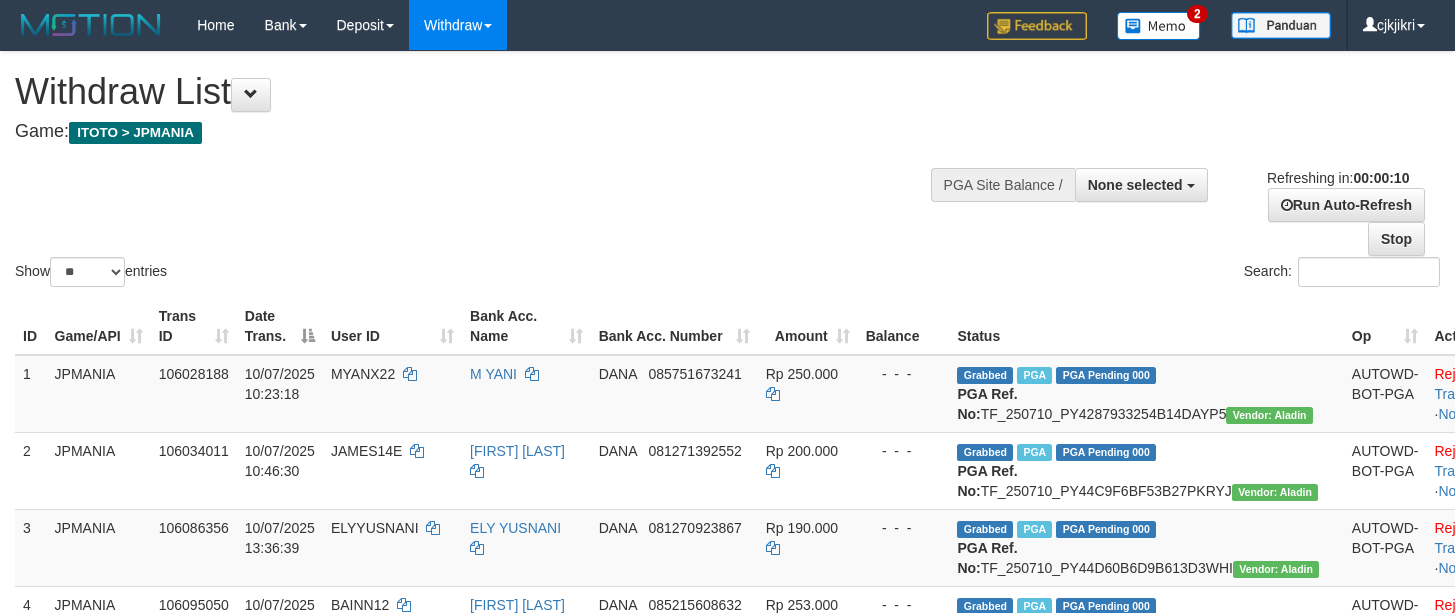 select 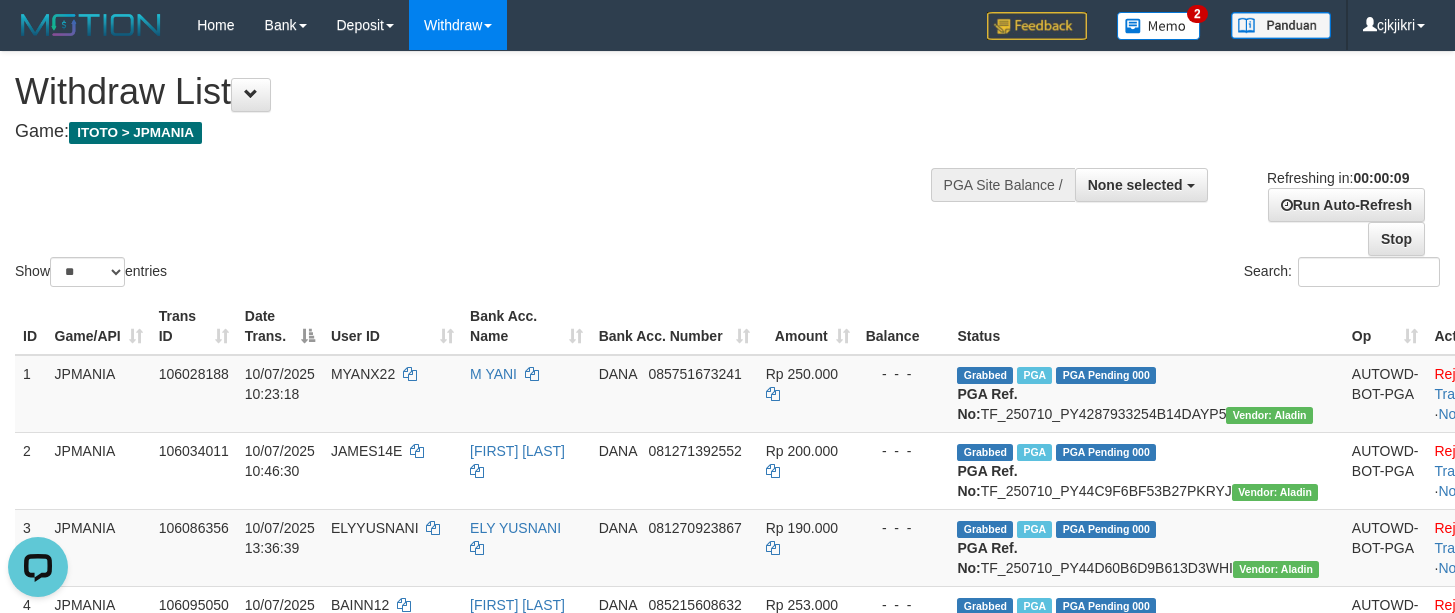 scroll, scrollTop: 0, scrollLeft: 0, axis: both 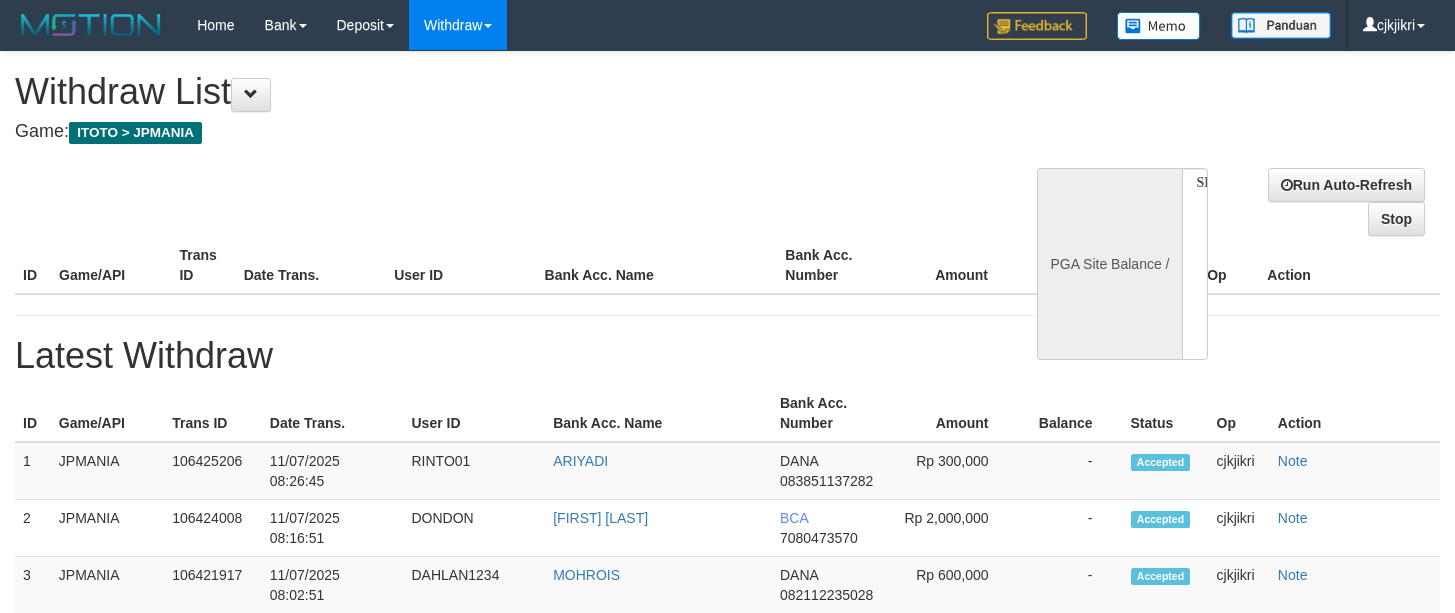 select 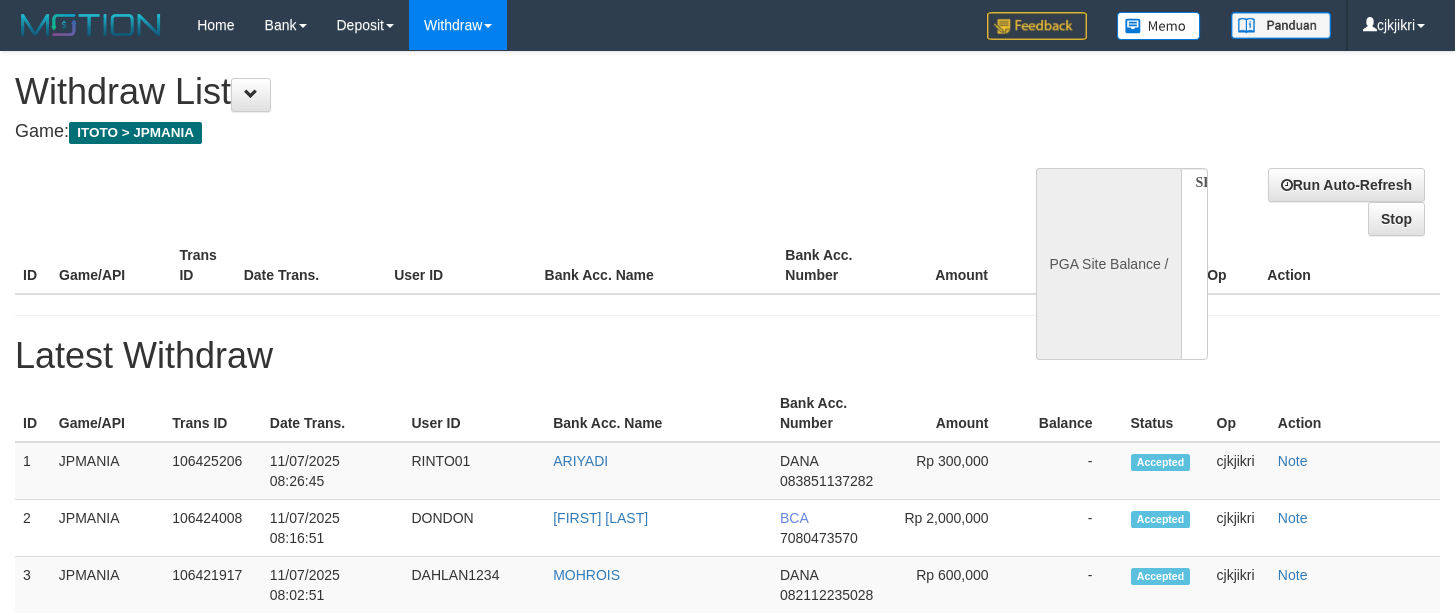scroll, scrollTop: 0, scrollLeft: 0, axis: both 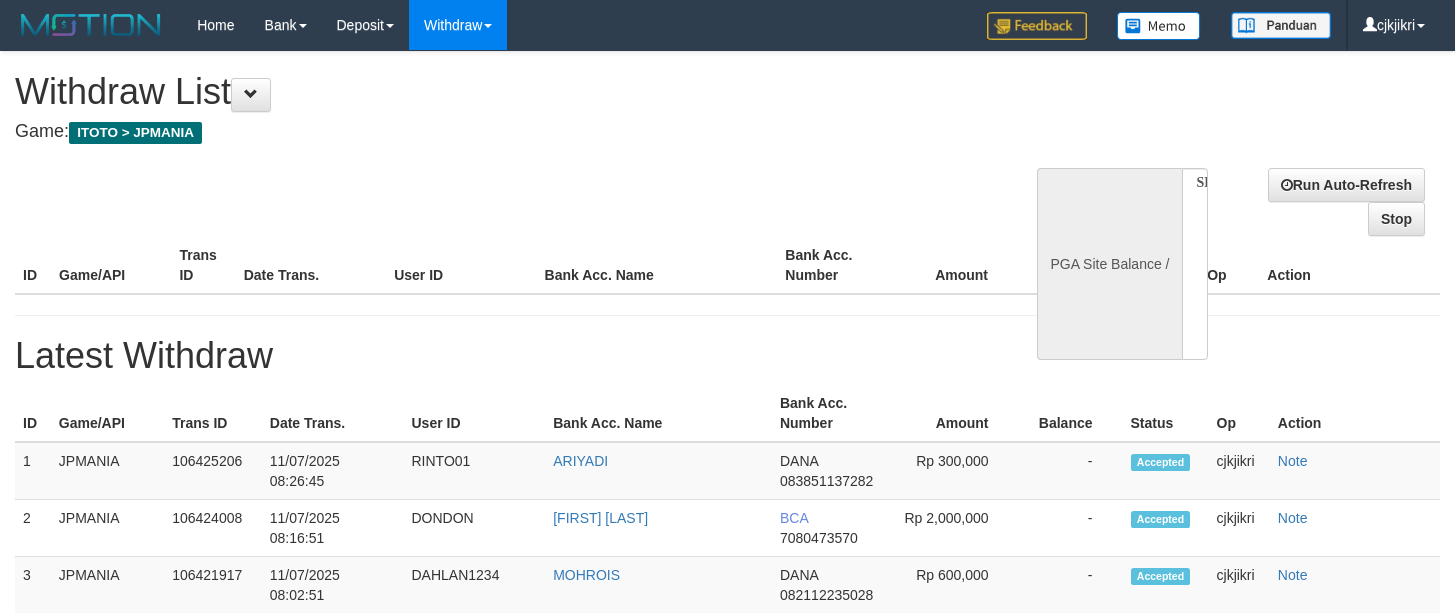 select 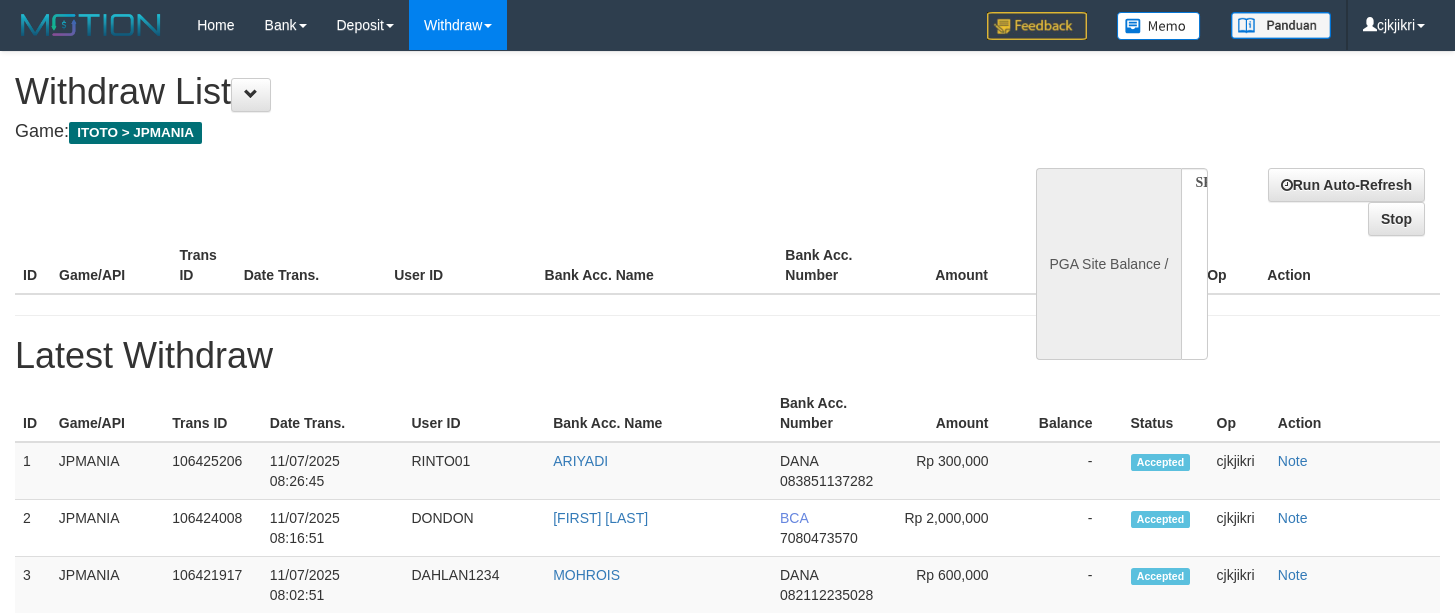 scroll, scrollTop: 0, scrollLeft: 0, axis: both 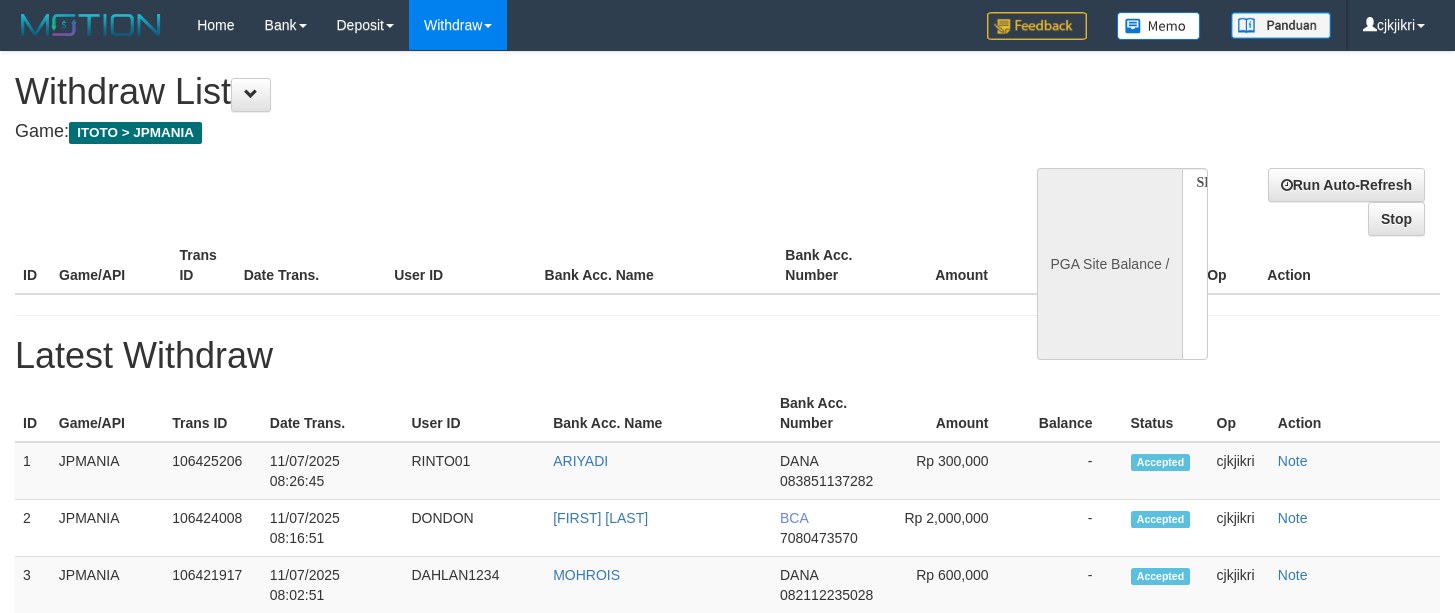 select 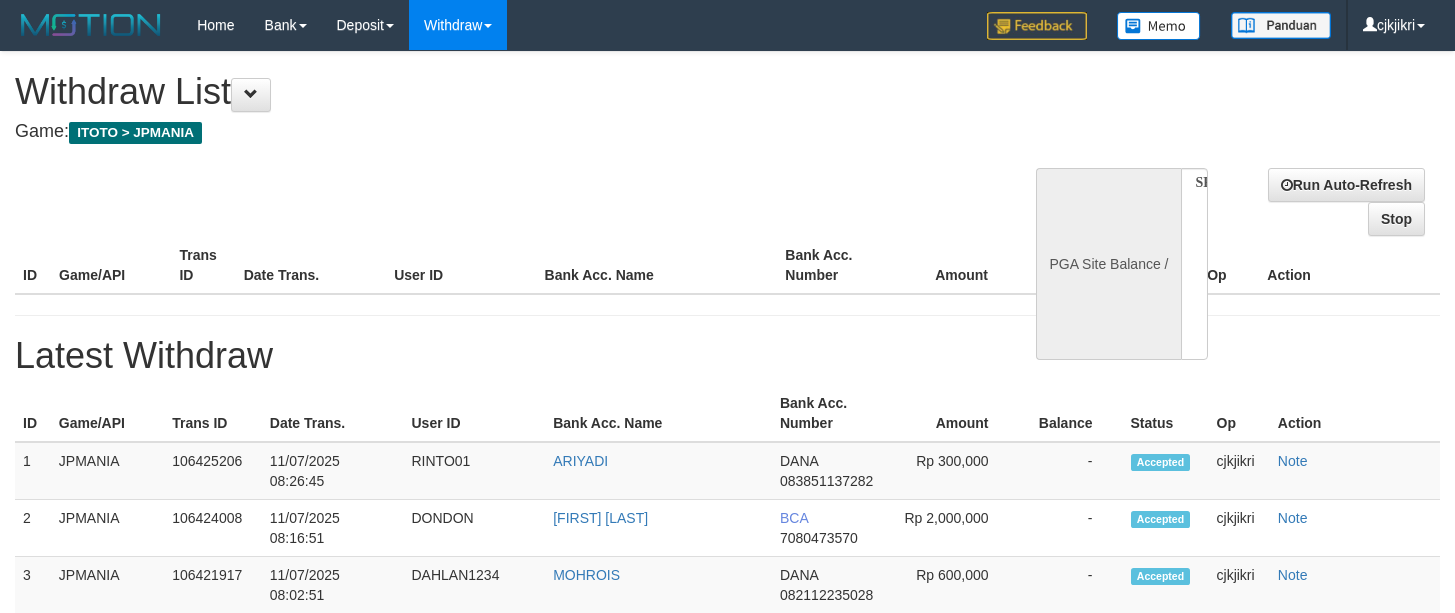 scroll, scrollTop: 0, scrollLeft: 0, axis: both 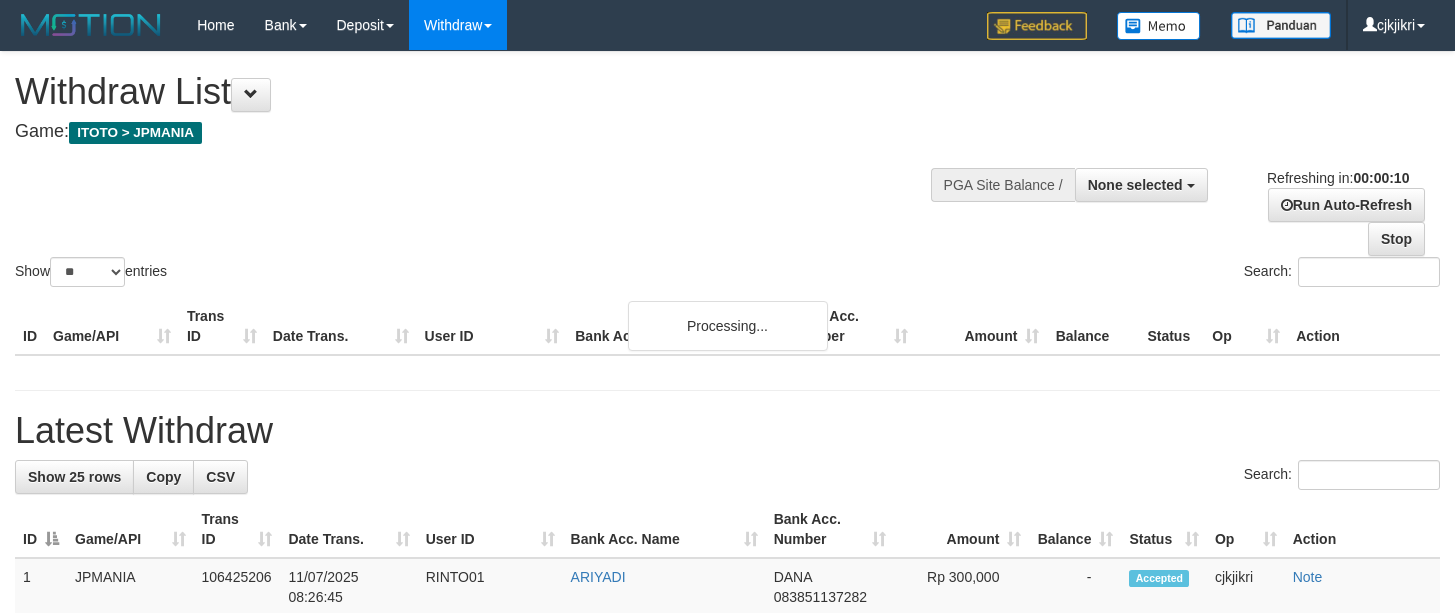 select 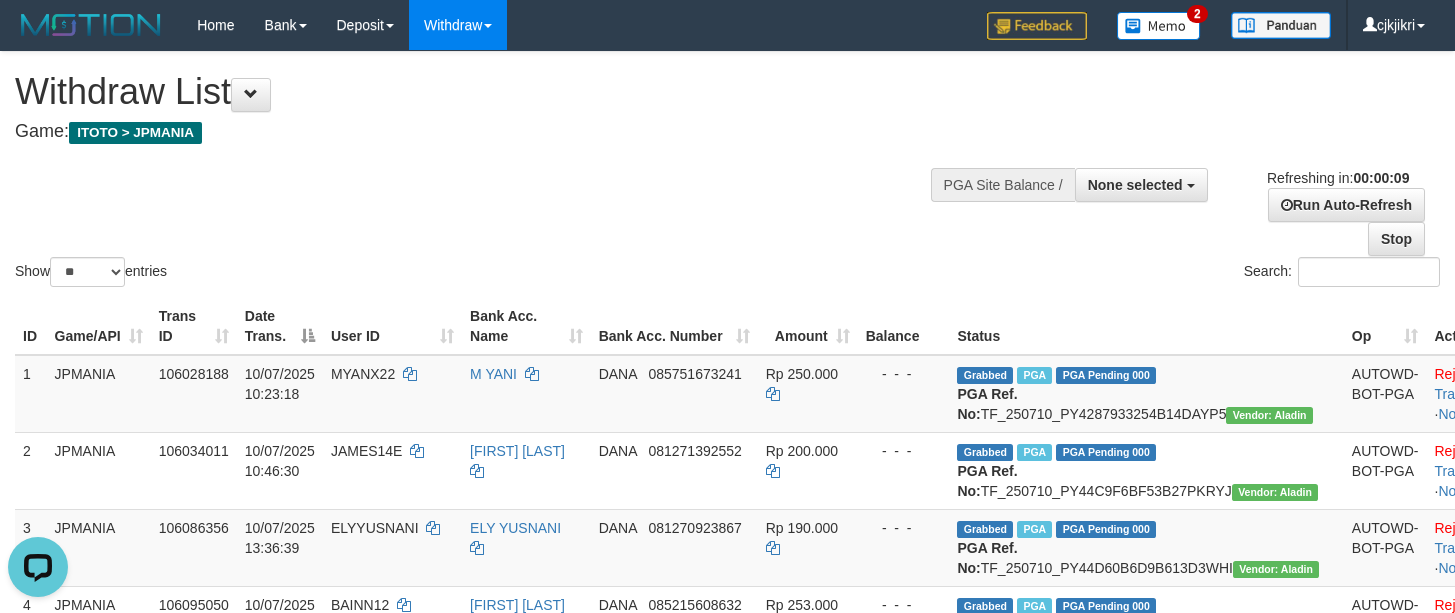 scroll, scrollTop: 0, scrollLeft: 0, axis: both 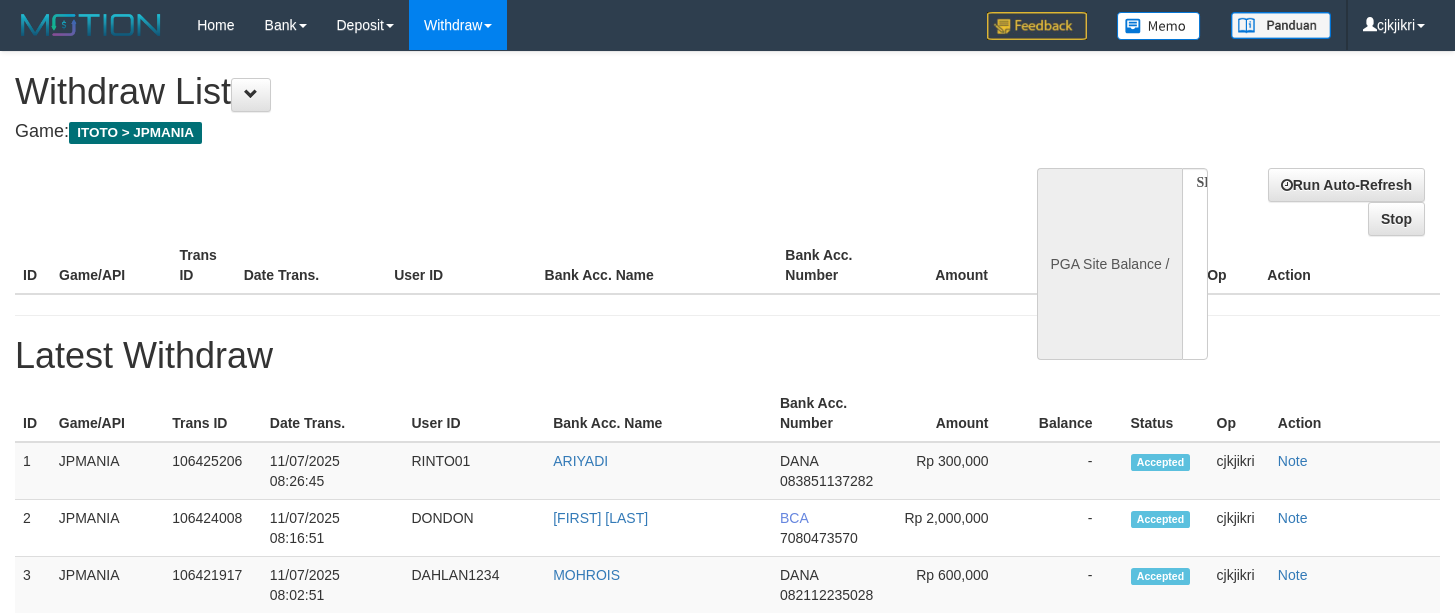 select 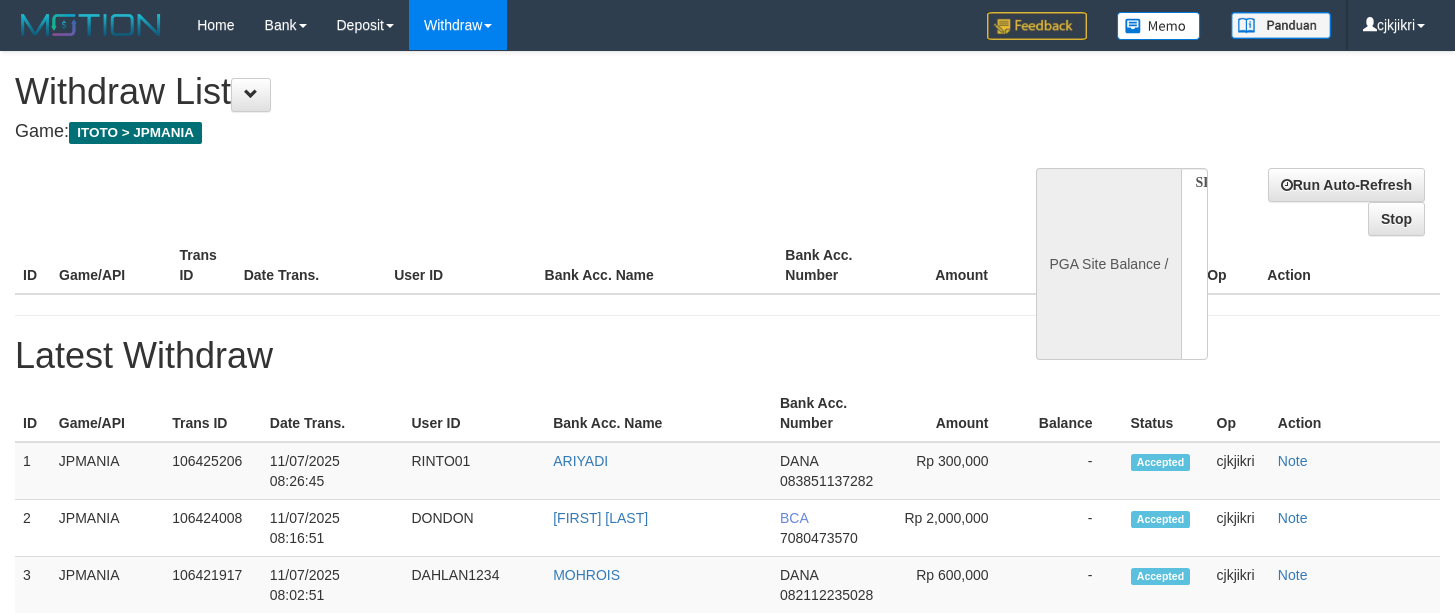 scroll, scrollTop: 0, scrollLeft: 0, axis: both 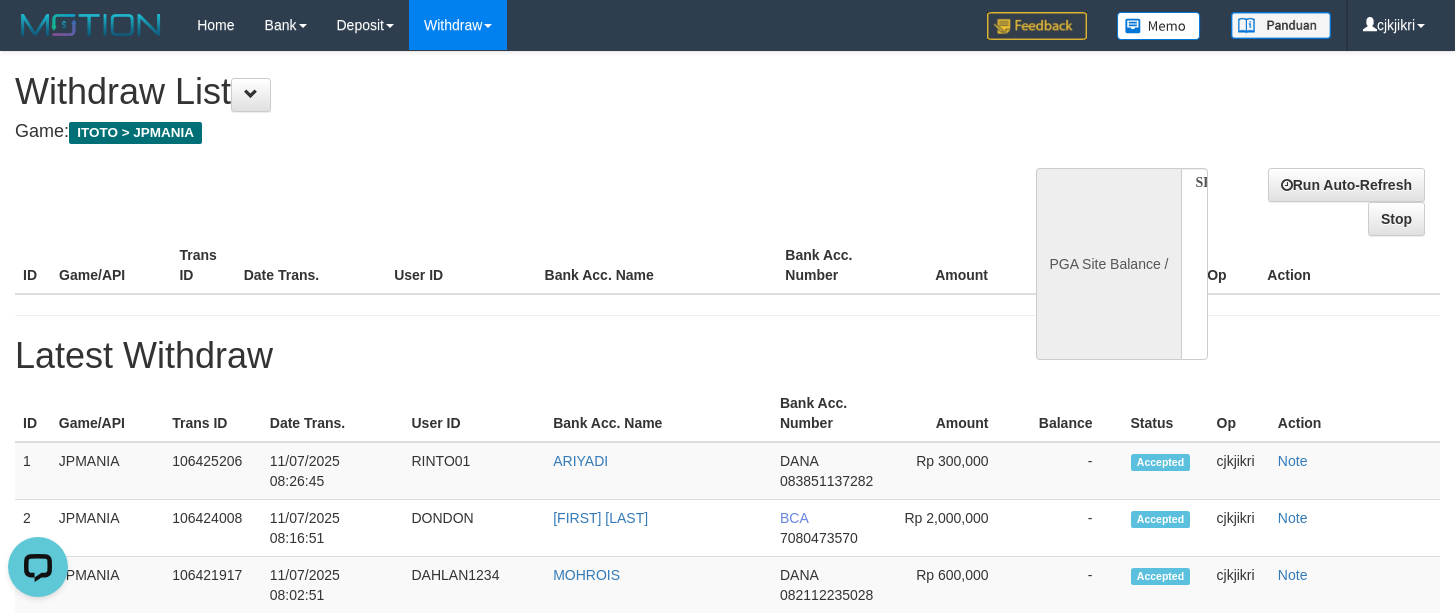 select on "**" 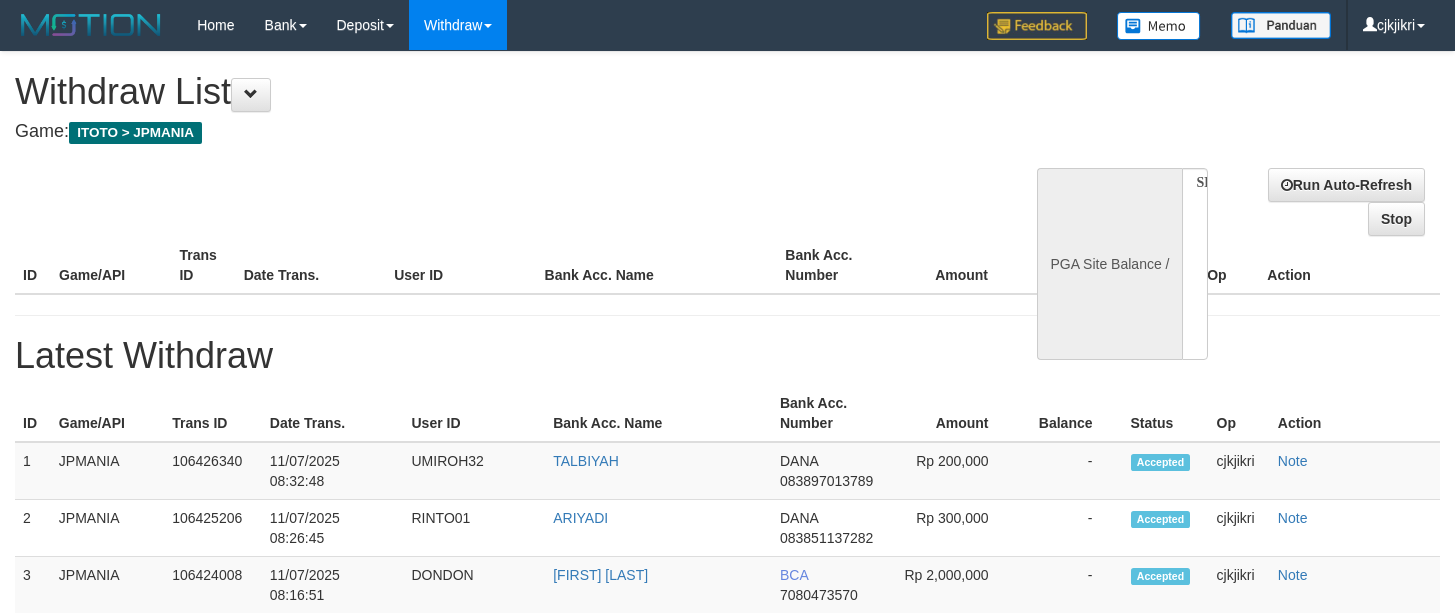 select 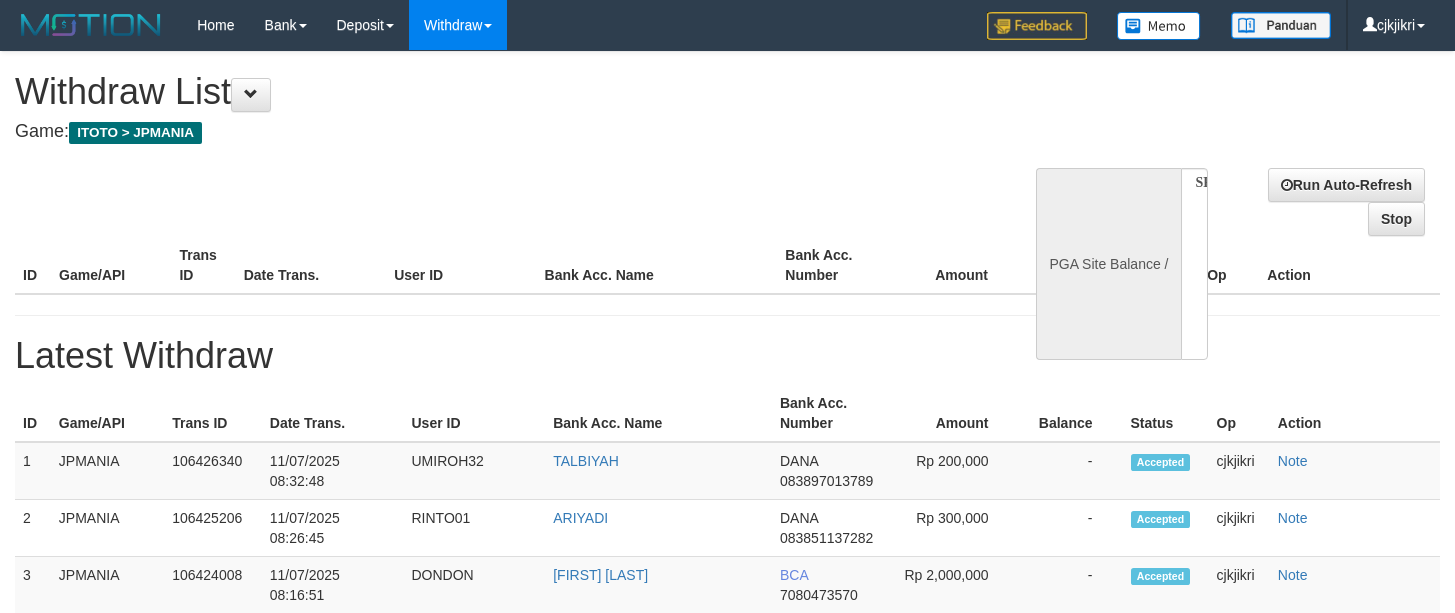 scroll, scrollTop: 0, scrollLeft: 0, axis: both 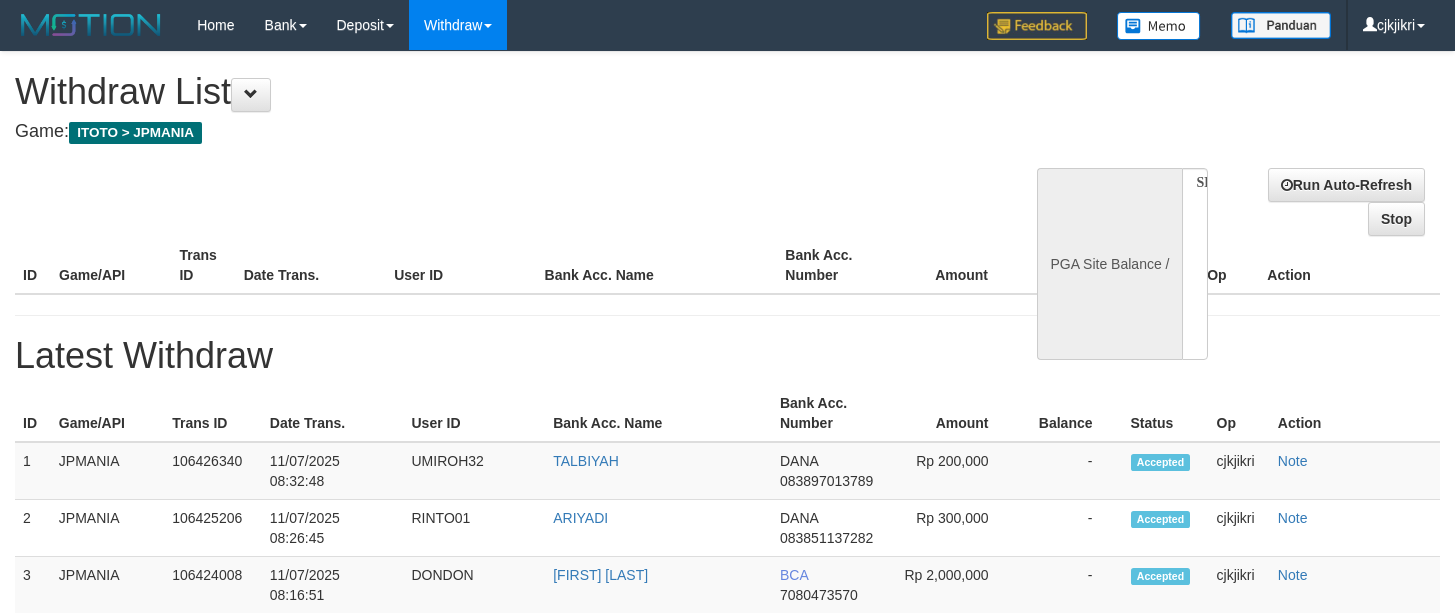 select 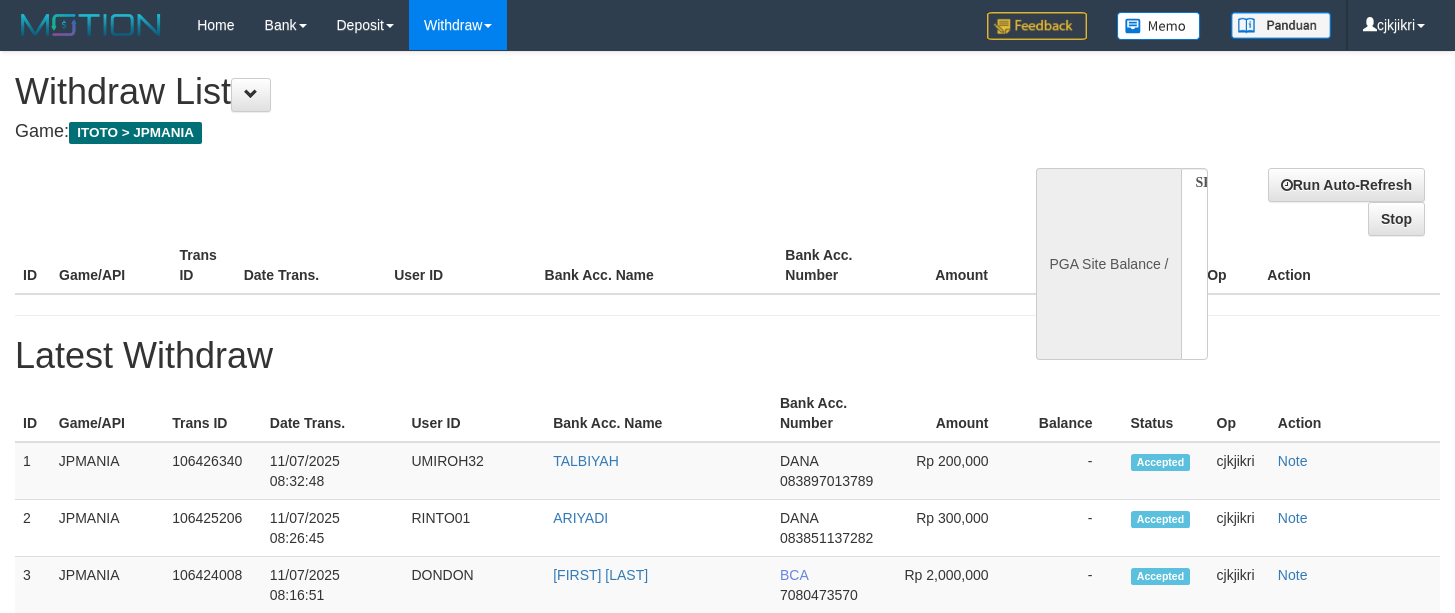 scroll, scrollTop: 0, scrollLeft: 0, axis: both 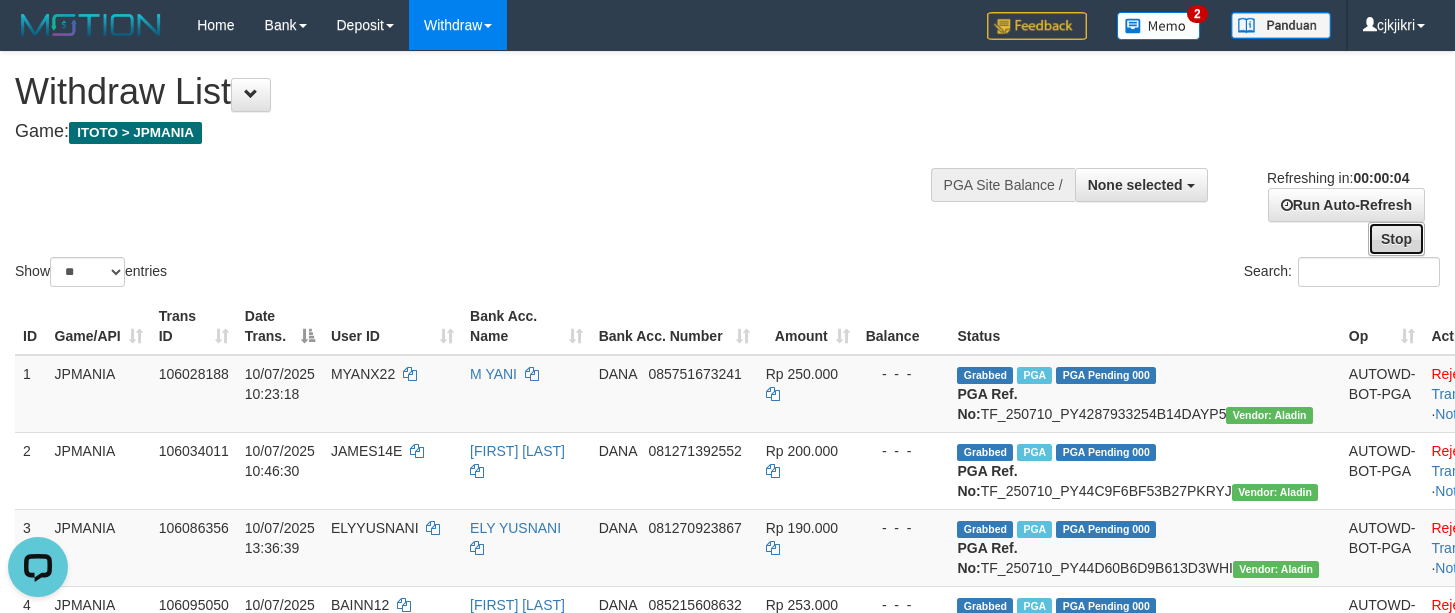 click on "Stop" at bounding box center [1396, 239] 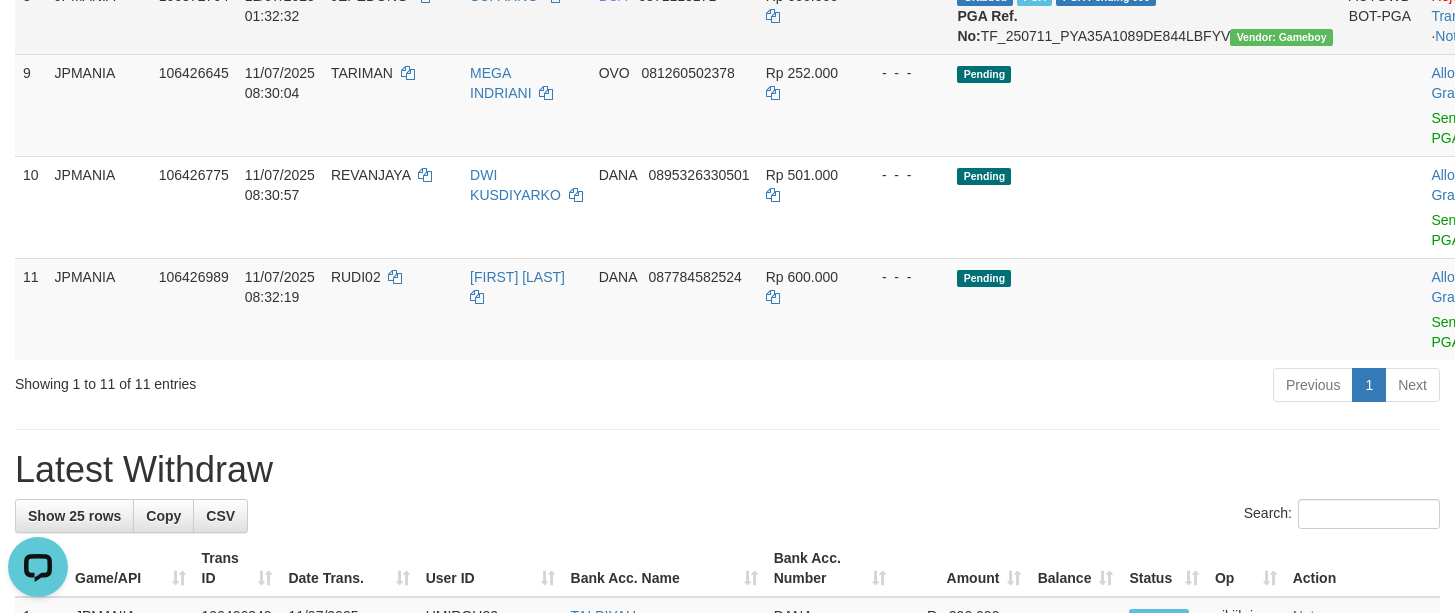 scroll, scrollTop: 900, scrollLeft: 0, axis: vertical 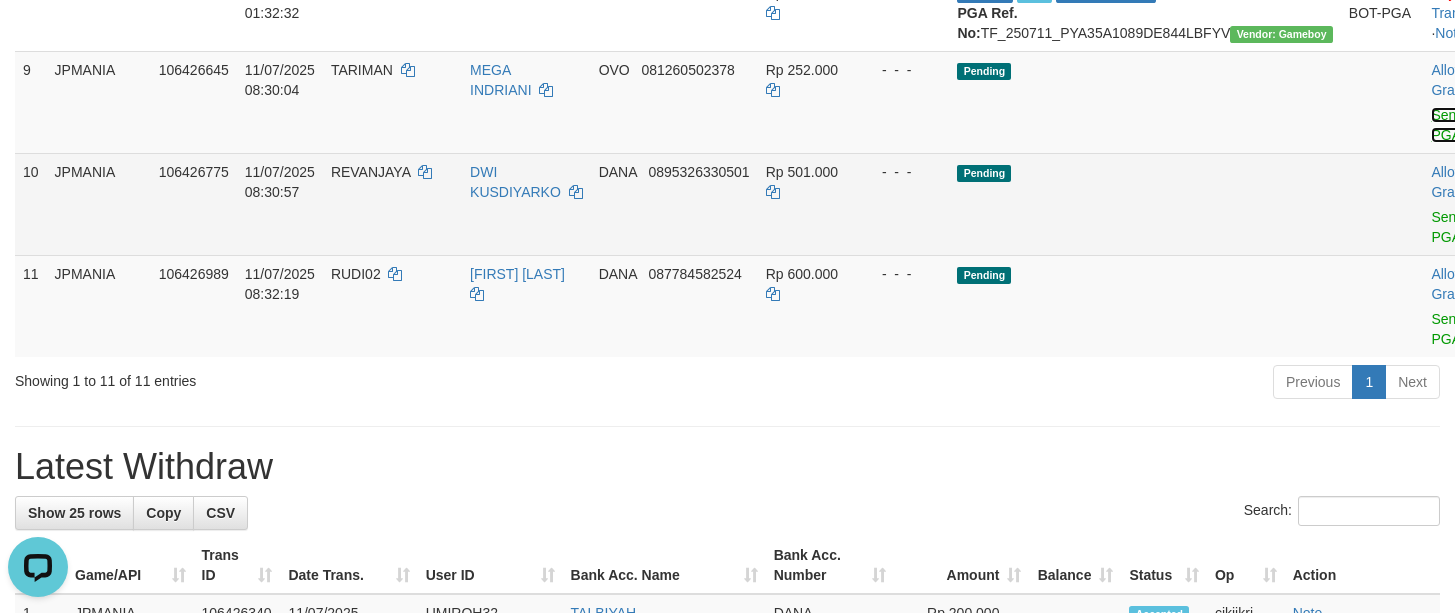 drag, startPoint x: 1342, startPoint y: 289, endPoint x: 852, endPoint y: 355, distance: 494.42493 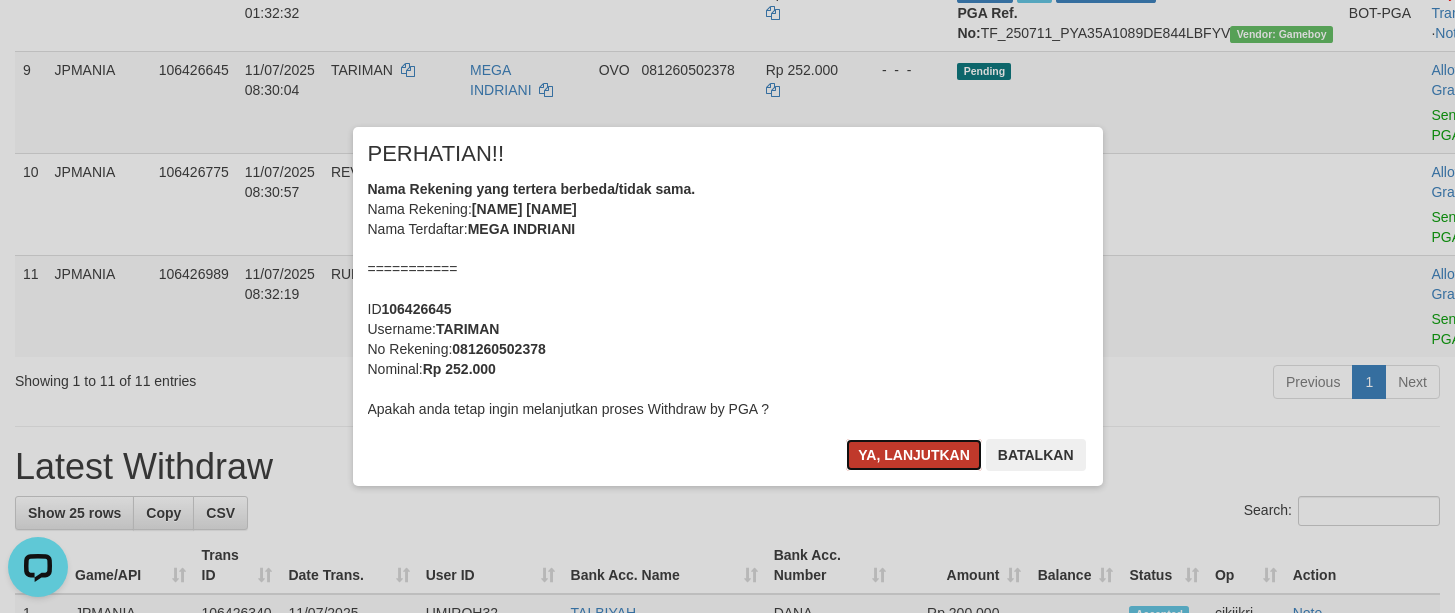 click on "Ya, lanjutkan" at bounding box center (914, 455) 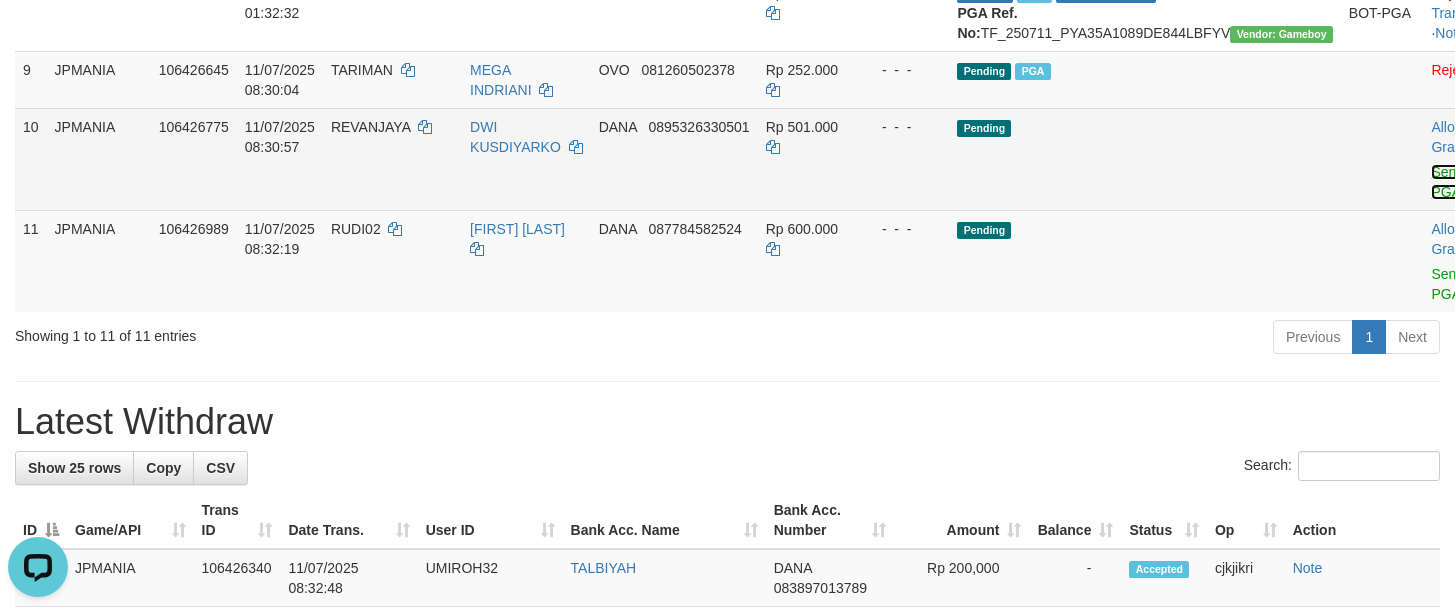 click on "Send PGA" at bounding box center (1447, 182) 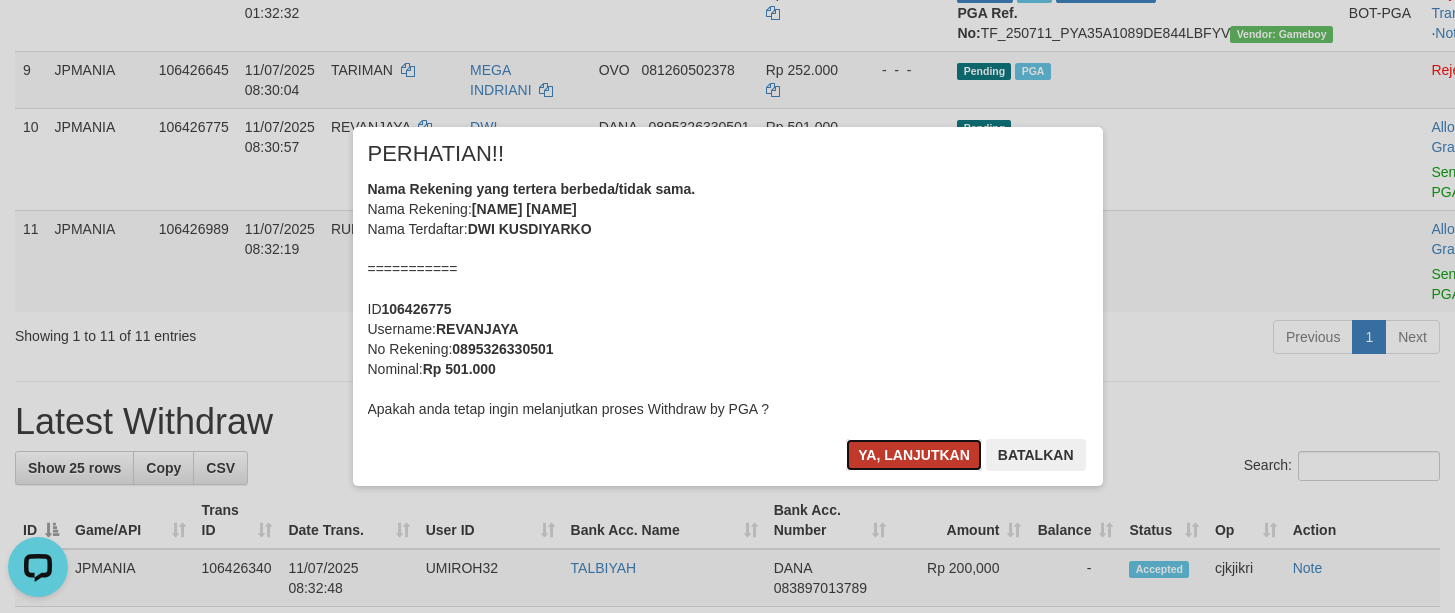 click on "Ya, lanjutkan" at bounding box center [914, 455] 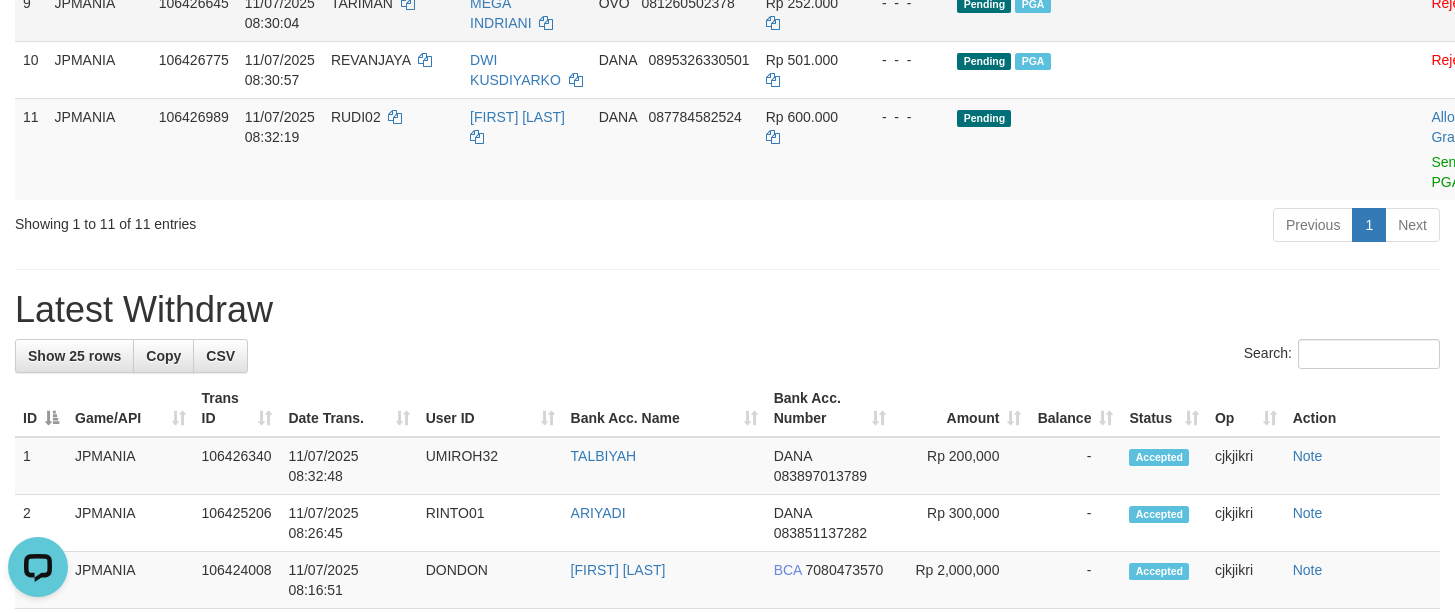 scroll, scrollTop: 900, scrollLeft: 0, axis: vertical 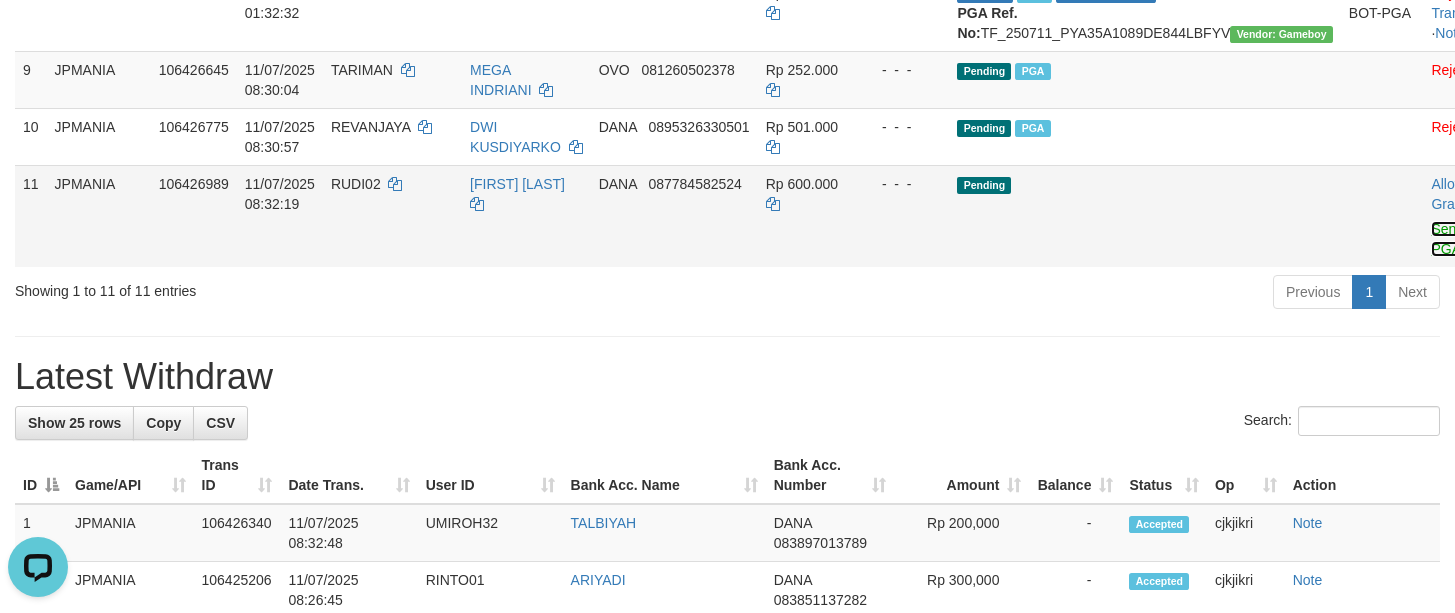 click on "Send PGA" at bounding box center [1447, 239] 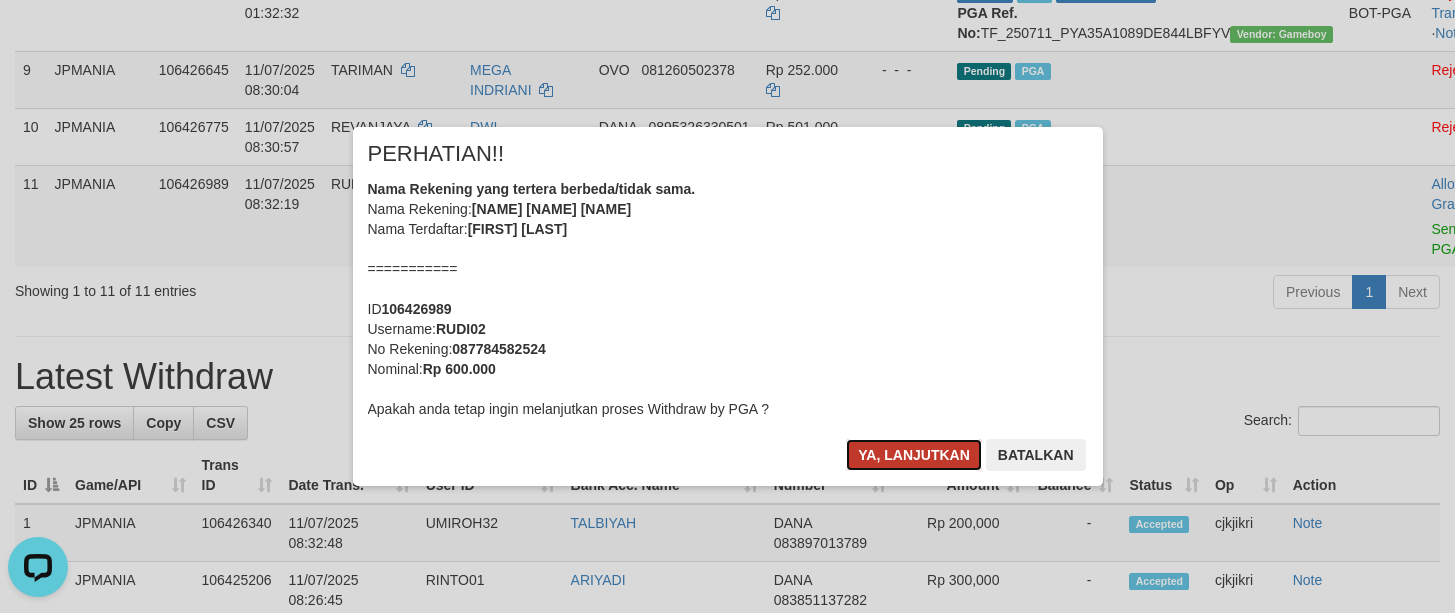 click on "Ya, lanjutkan" at bounding box center (914, 455) 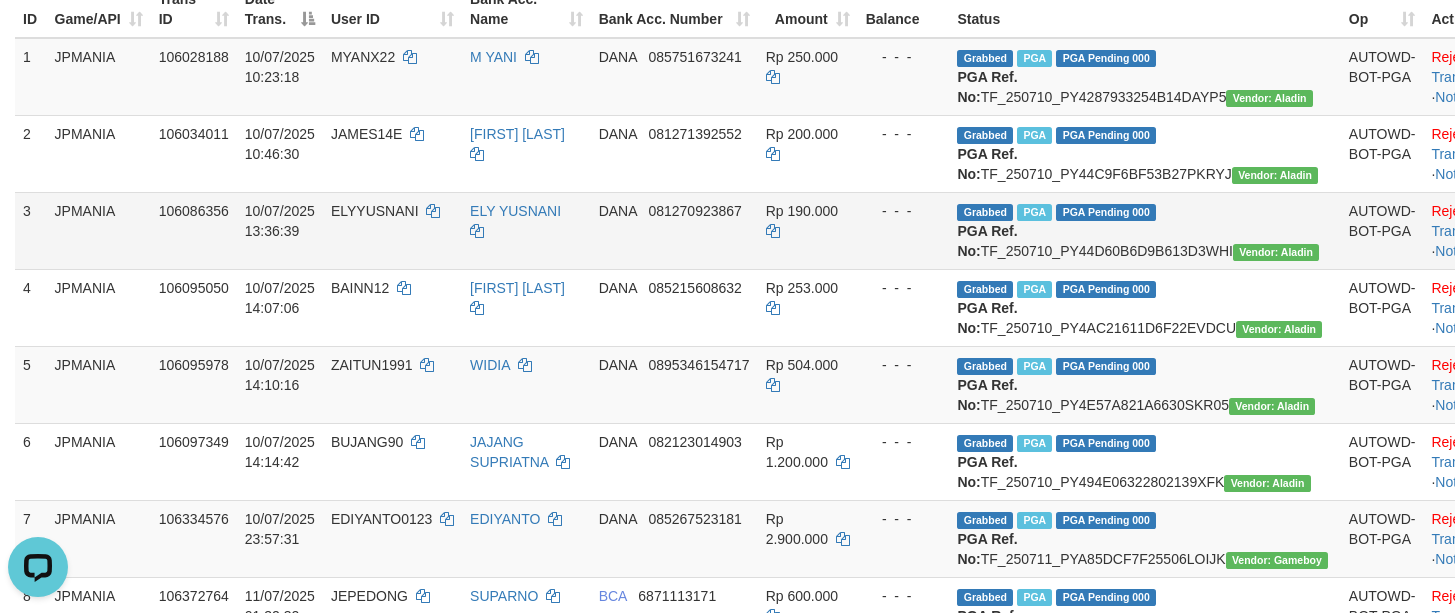 scroll, scrollTop: 0, scrollLeft: 0, axis: both 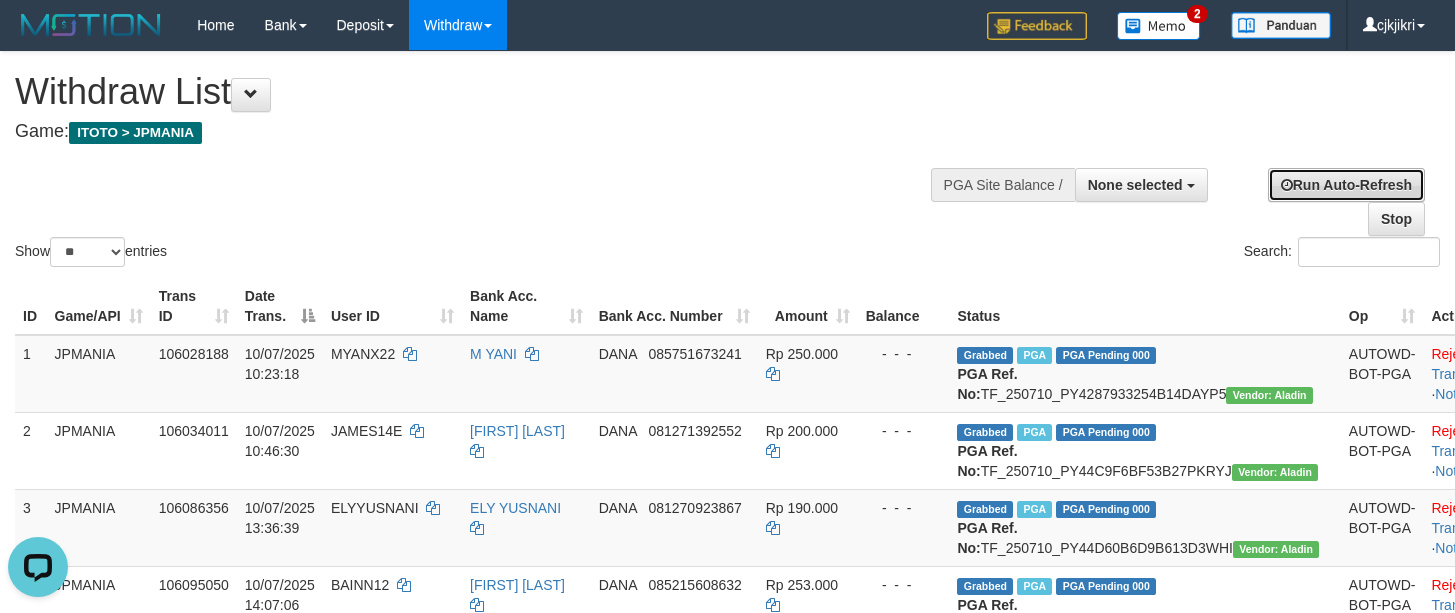 click on "Run Auto-Refresh" at bounding box center [1346, 185] 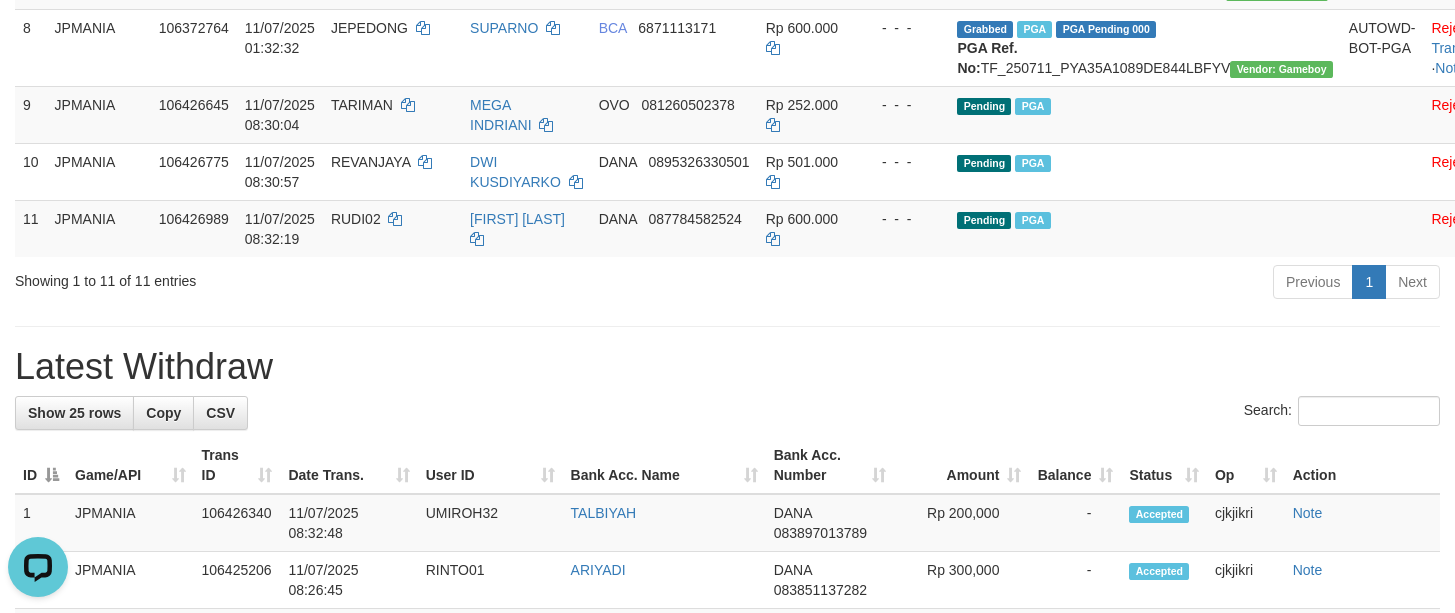 scroll, scrollTop: 900, scrollLeft: 0, axis: vertical 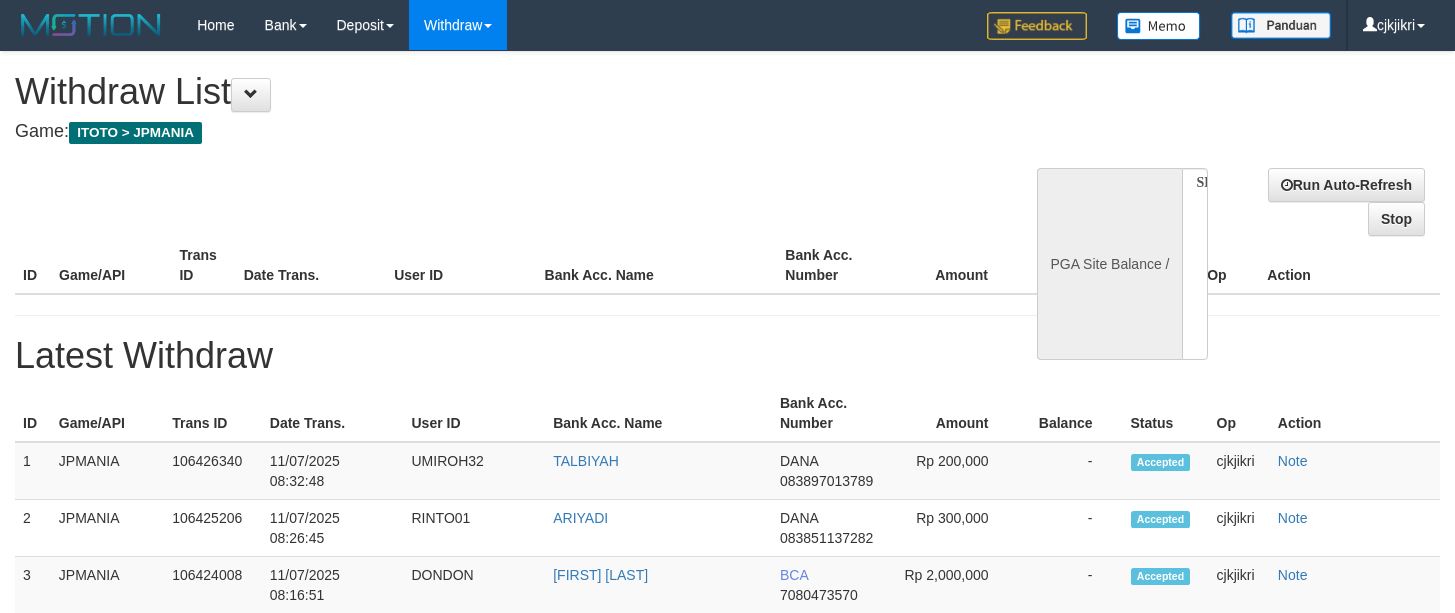 select 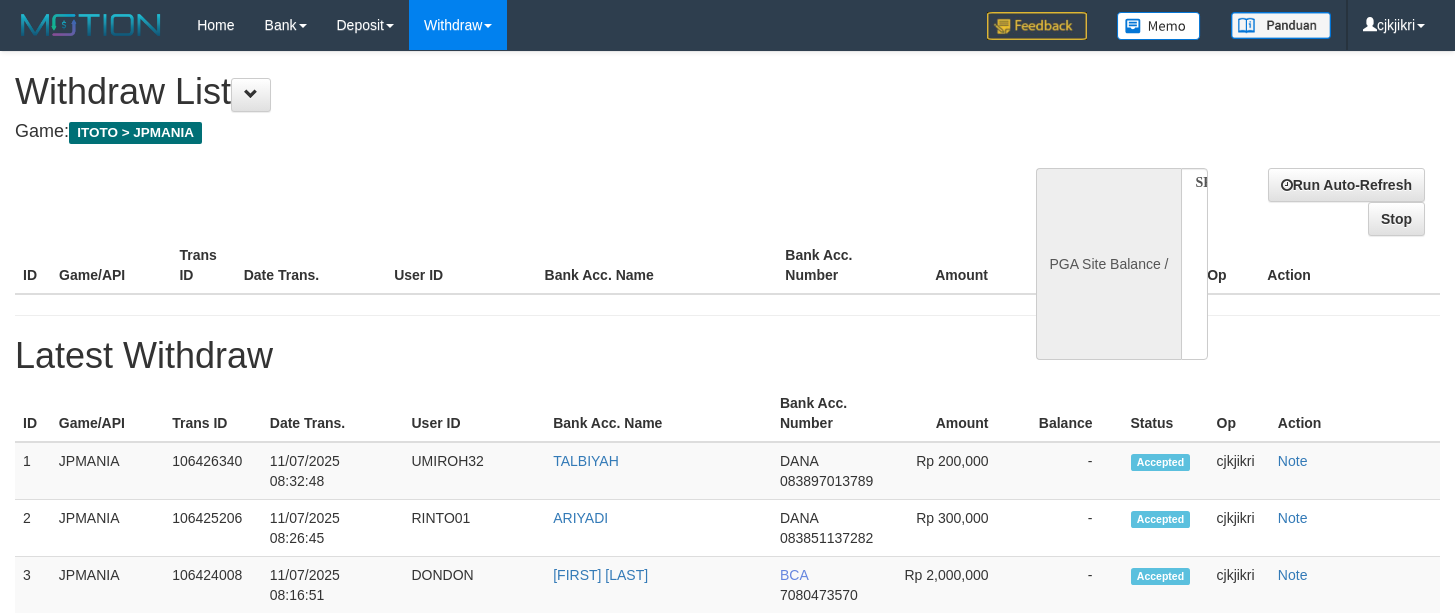 scroll, scrollTop: 0, scrollLeft: 0, axis: both 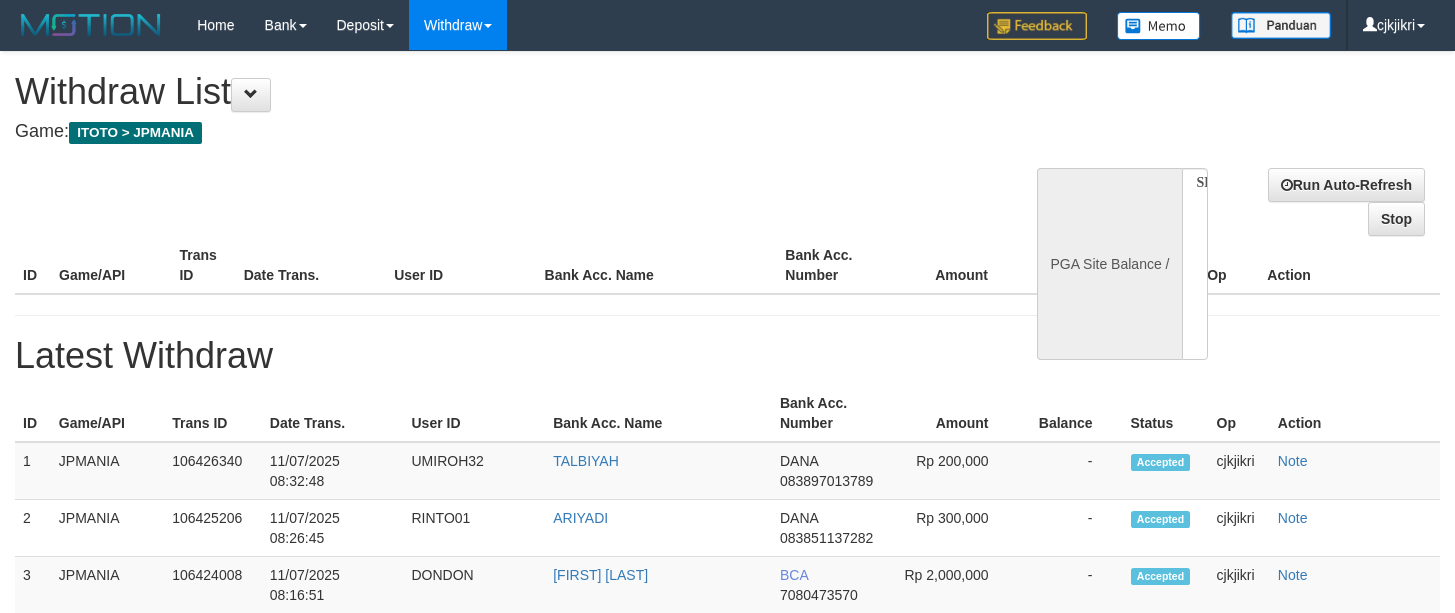 select 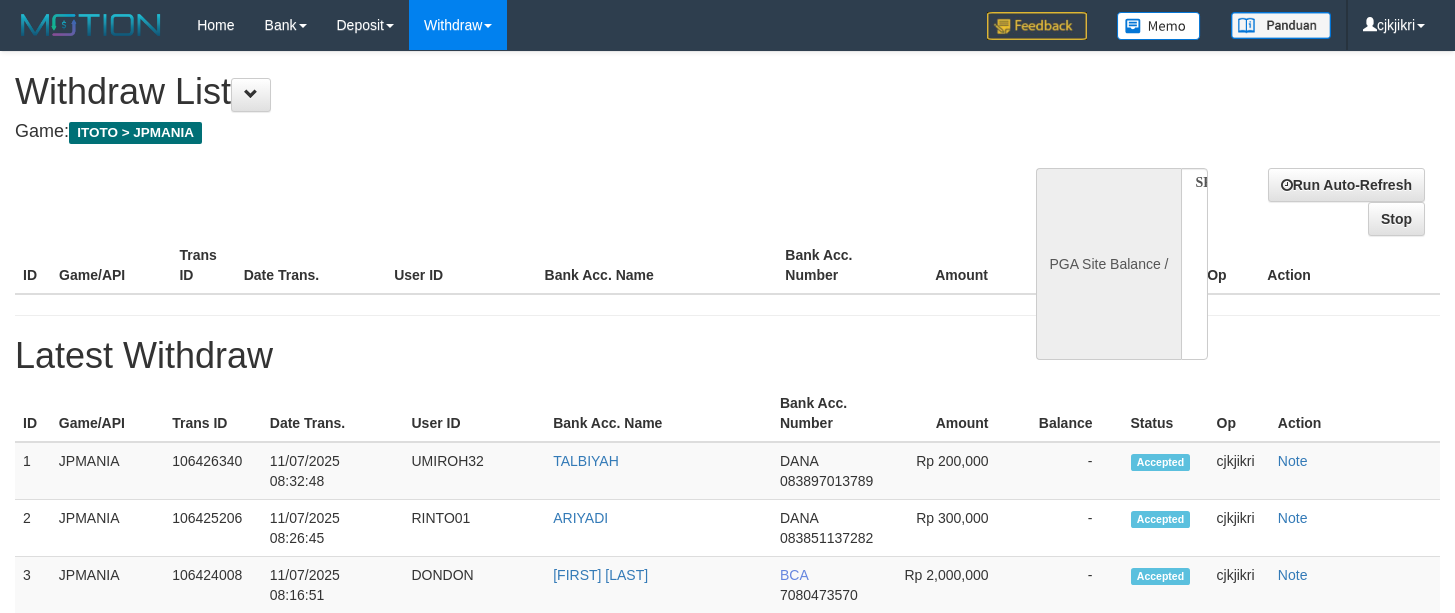 scroll, scrollTop: 0, scrollLeft: 0, axis: both 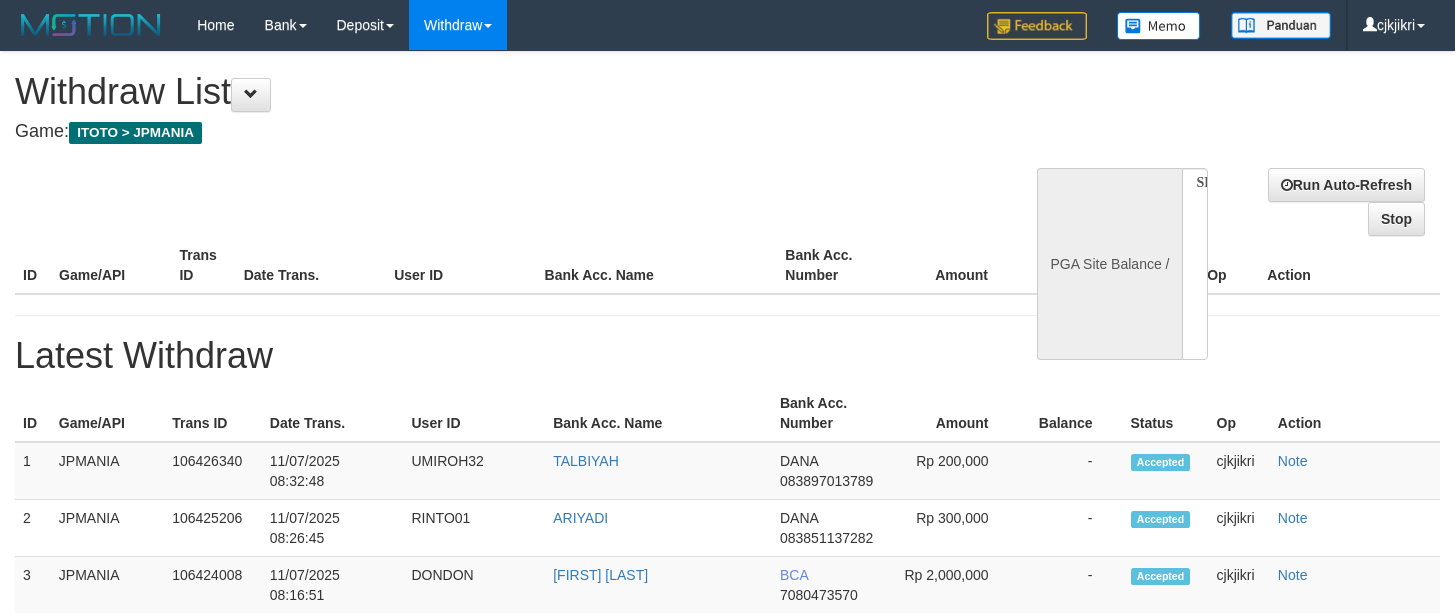 select 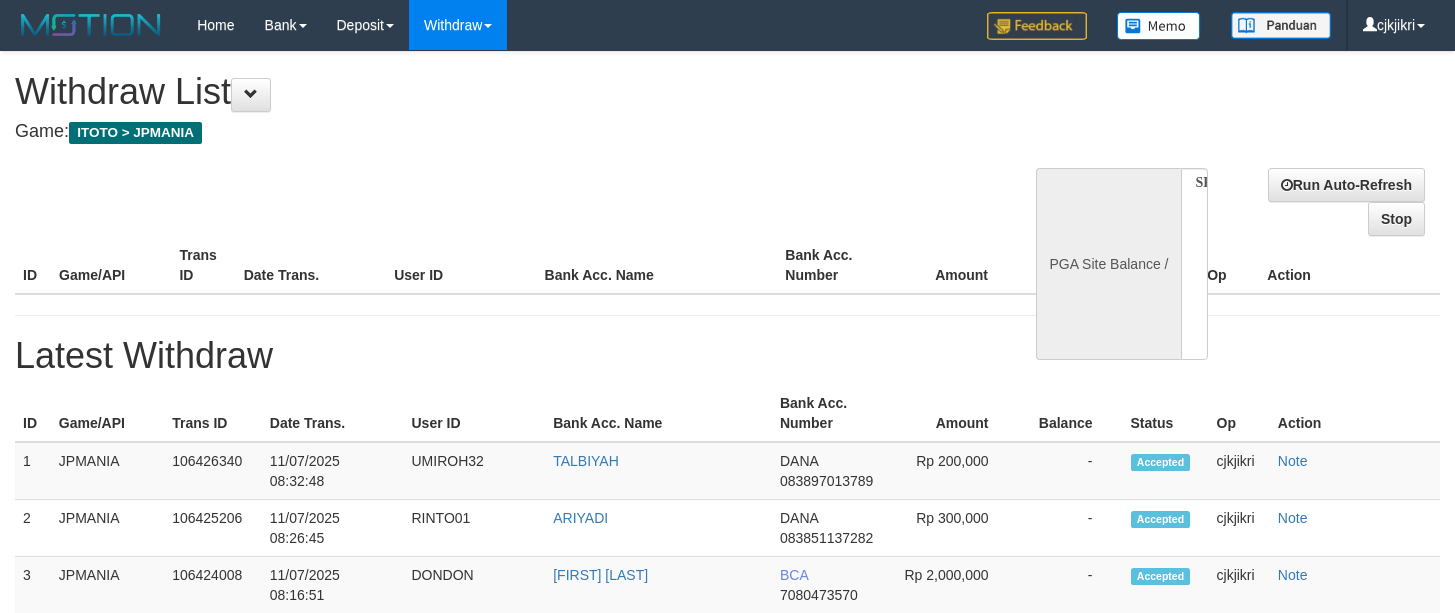 scroll, scrollTop: 0, scrollLeft: 0, axis: both 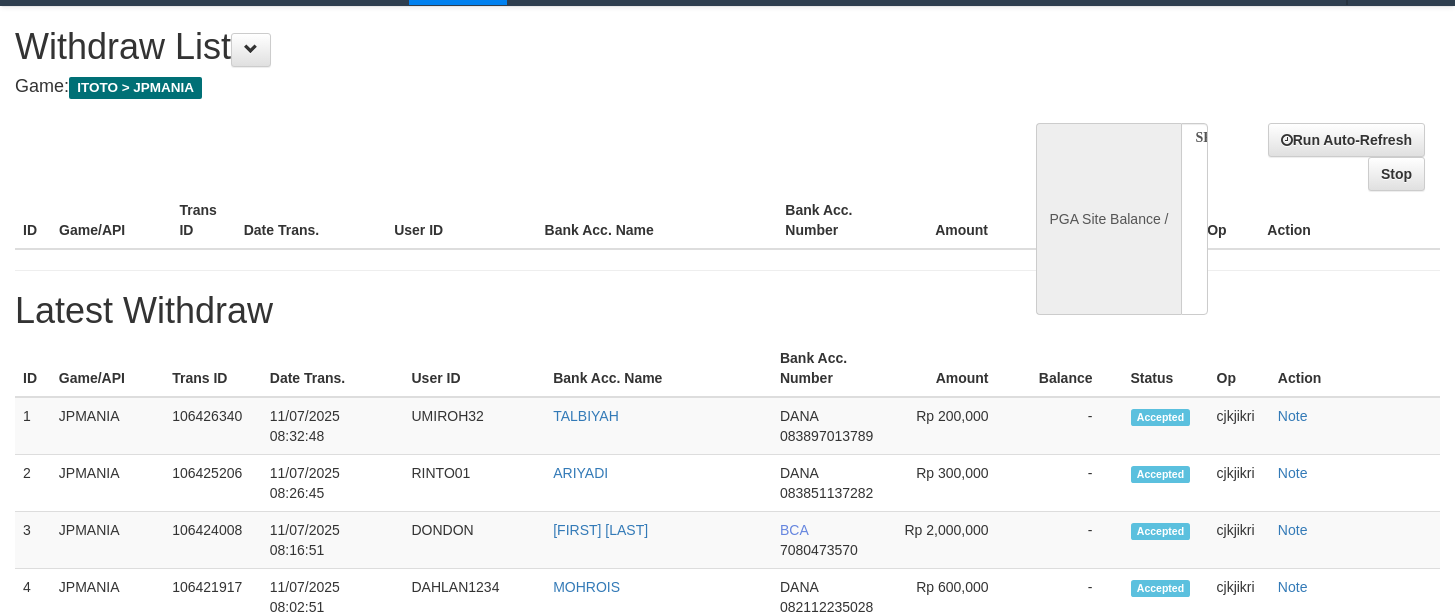 select on "**" 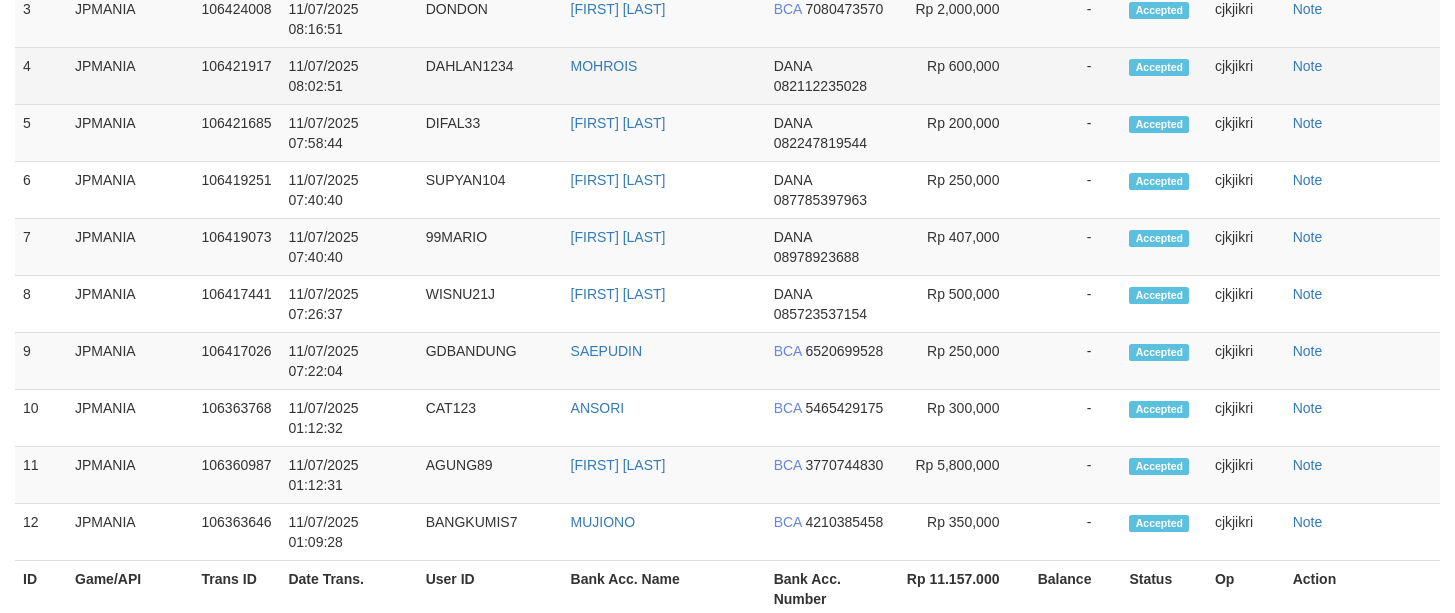 scroll, scrollTop: 750, scrollLeft: 0, axis: vertical 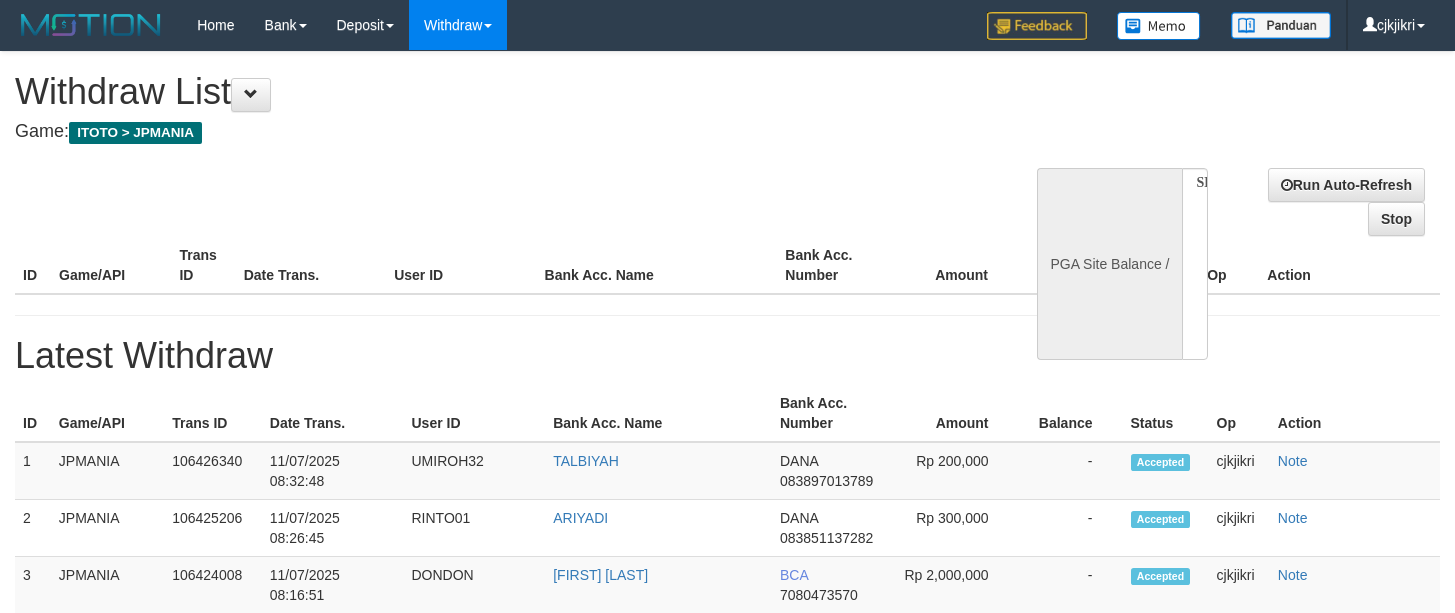 select 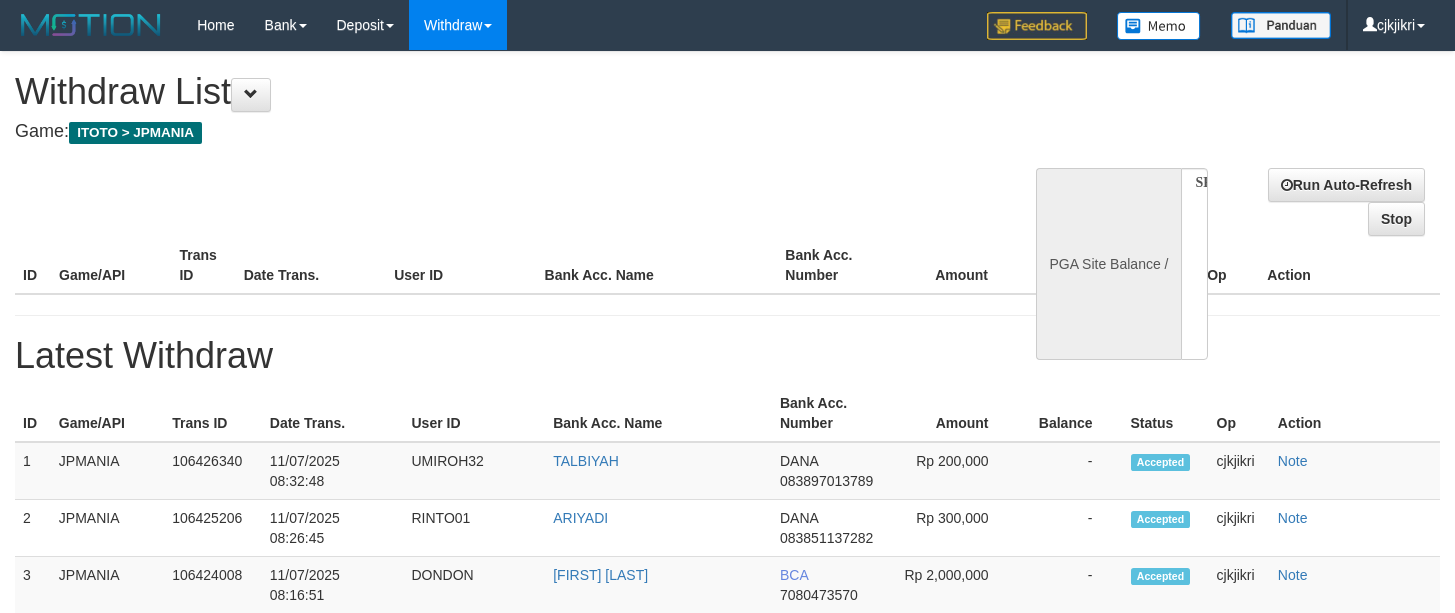 scroll, scrollTop: 0, scrollLeft: 0, axis: both 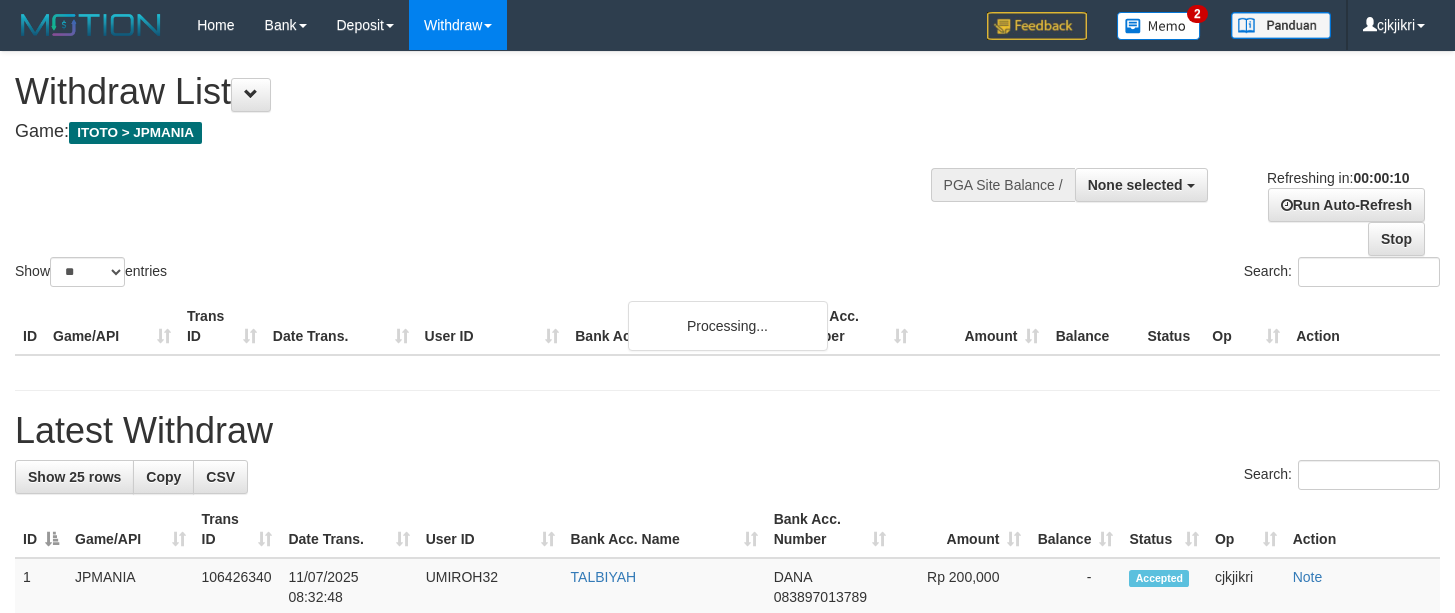 select 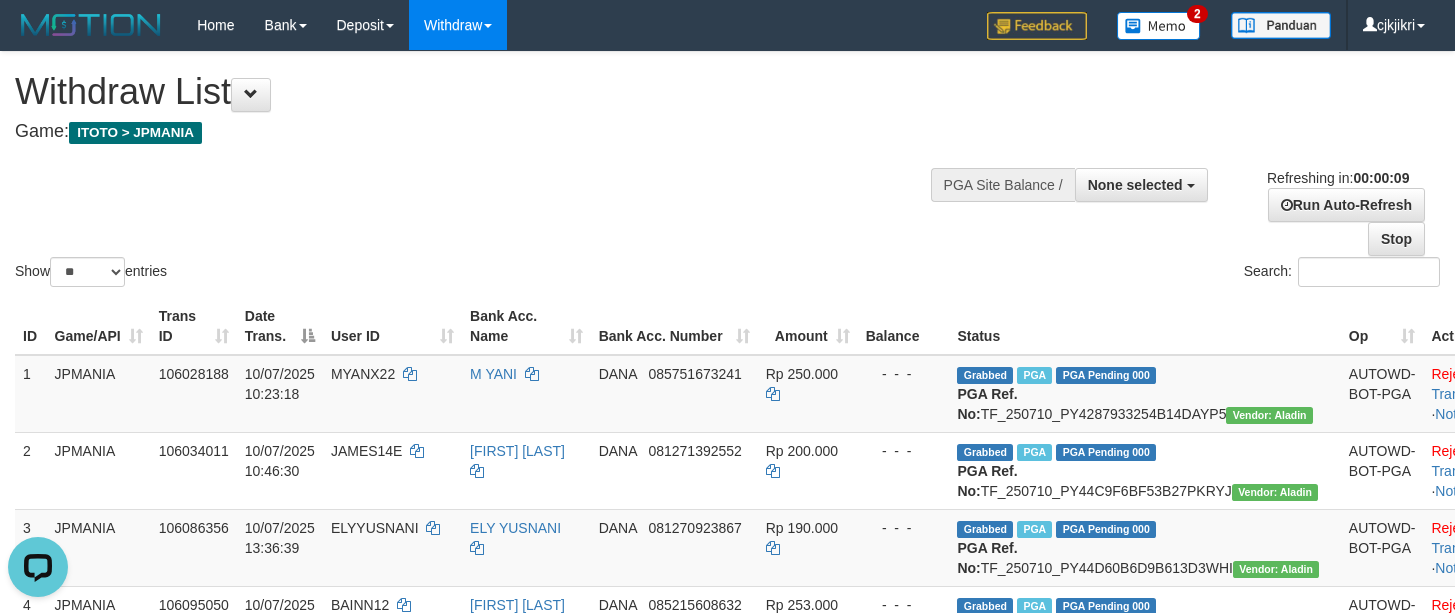 scroll, scrollTop: 0, scrollLeft: 0, axis: both 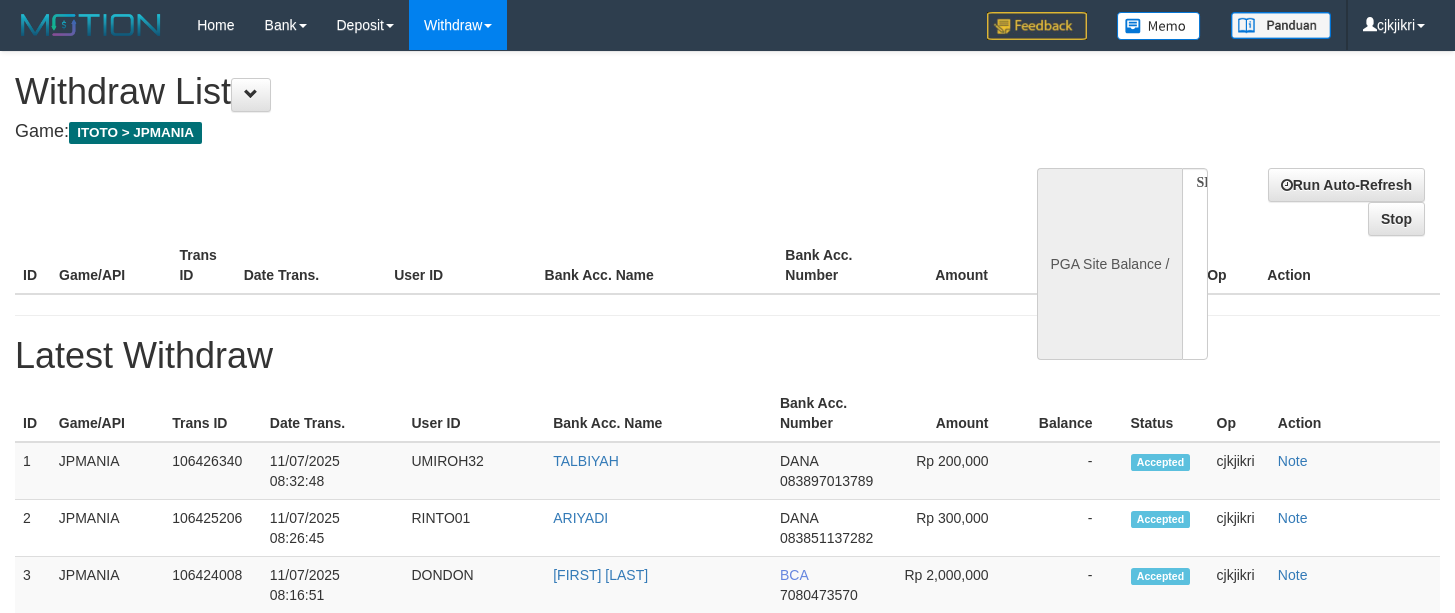 select 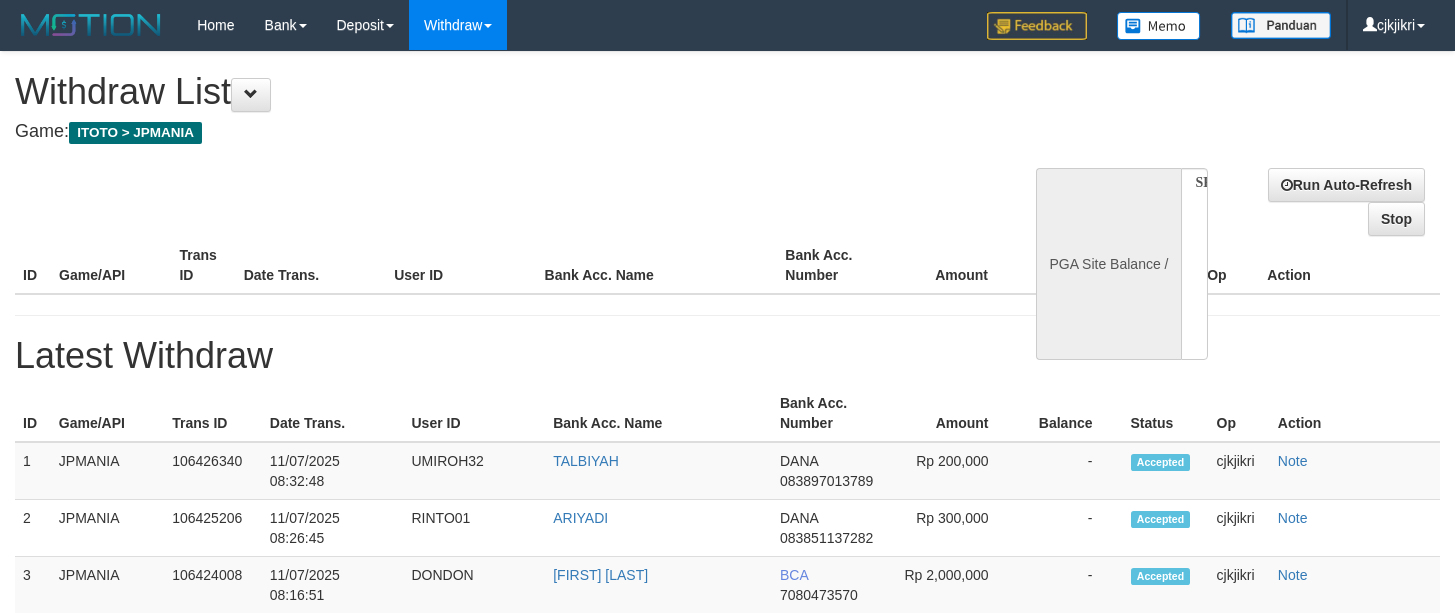 scroll, scrollTop: 0, scrollLeft: 0, axis: both 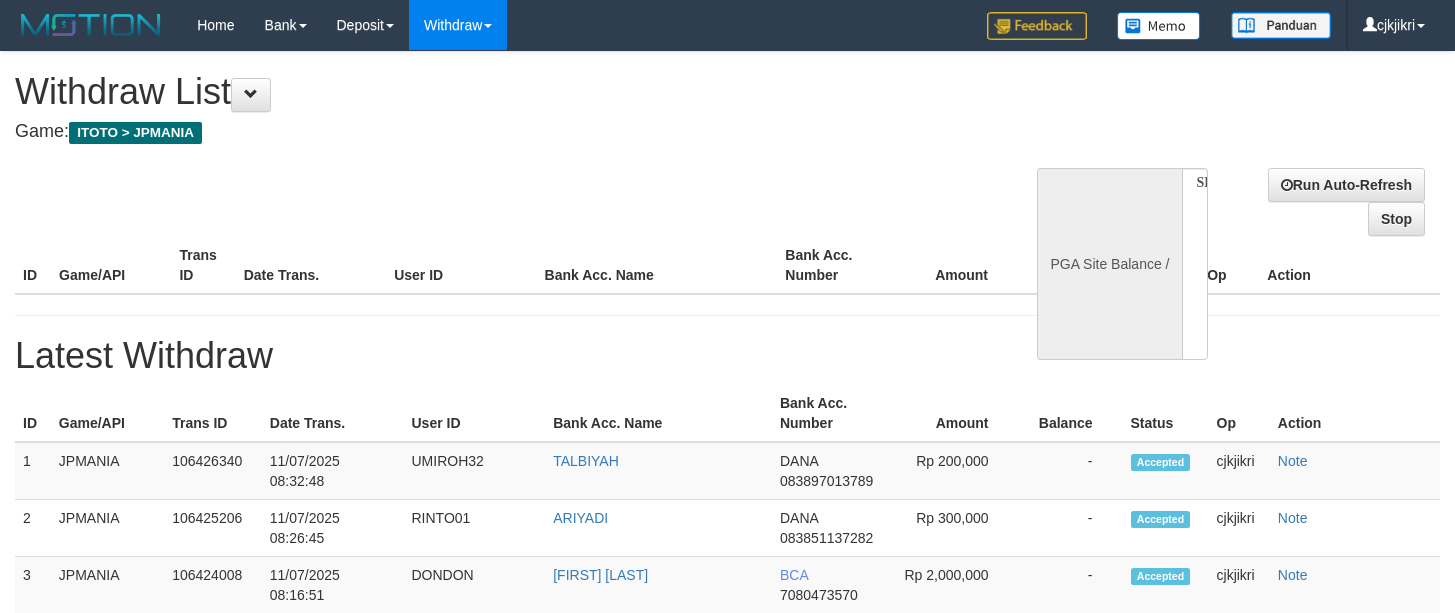 select 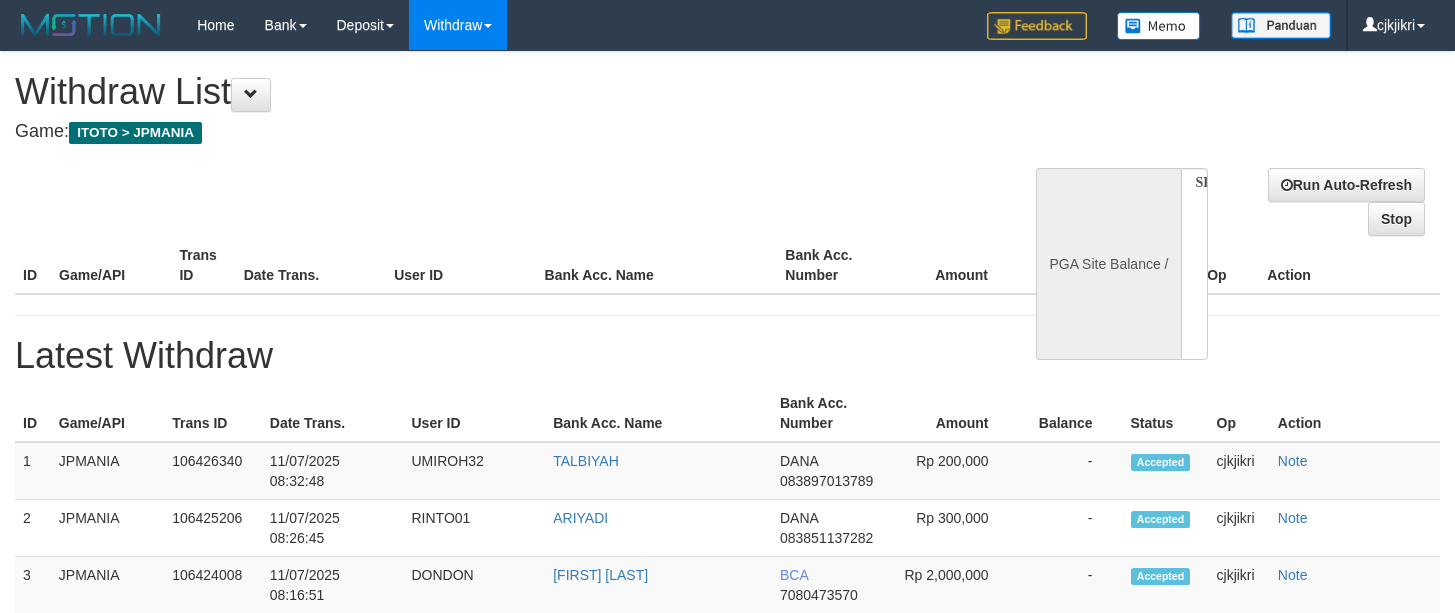 scroll, scrollTop: 0, scrollLeft: 0, axis: both 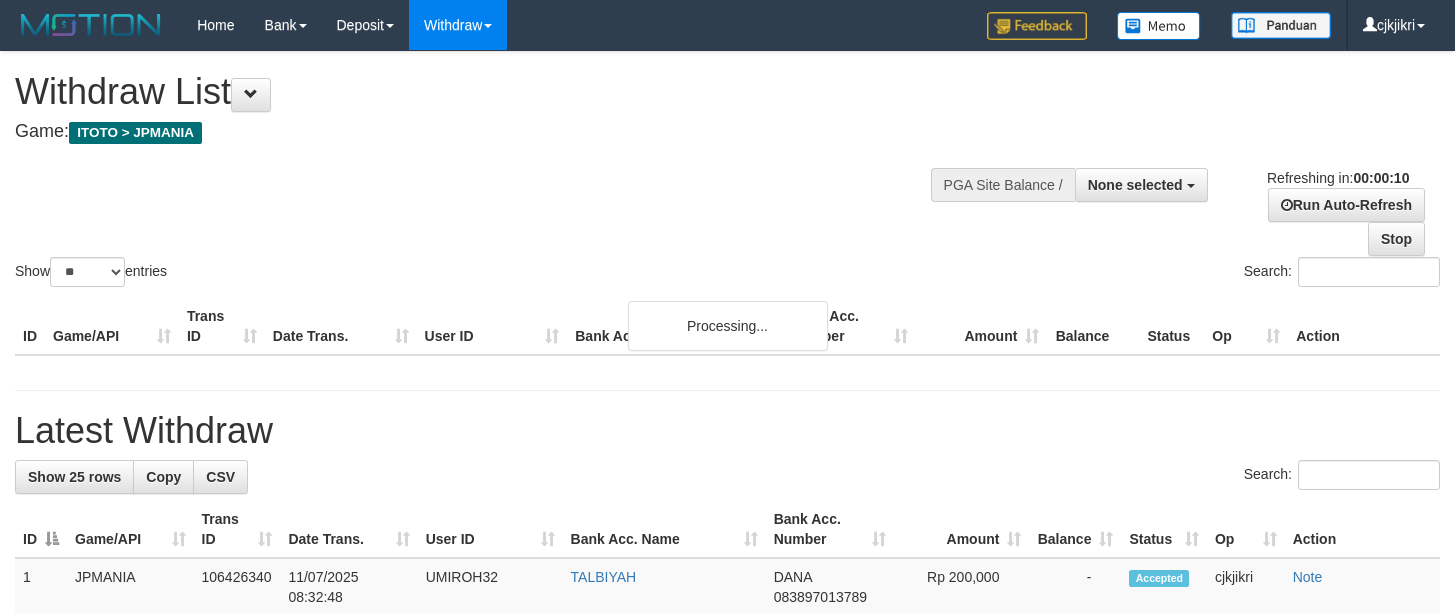 select 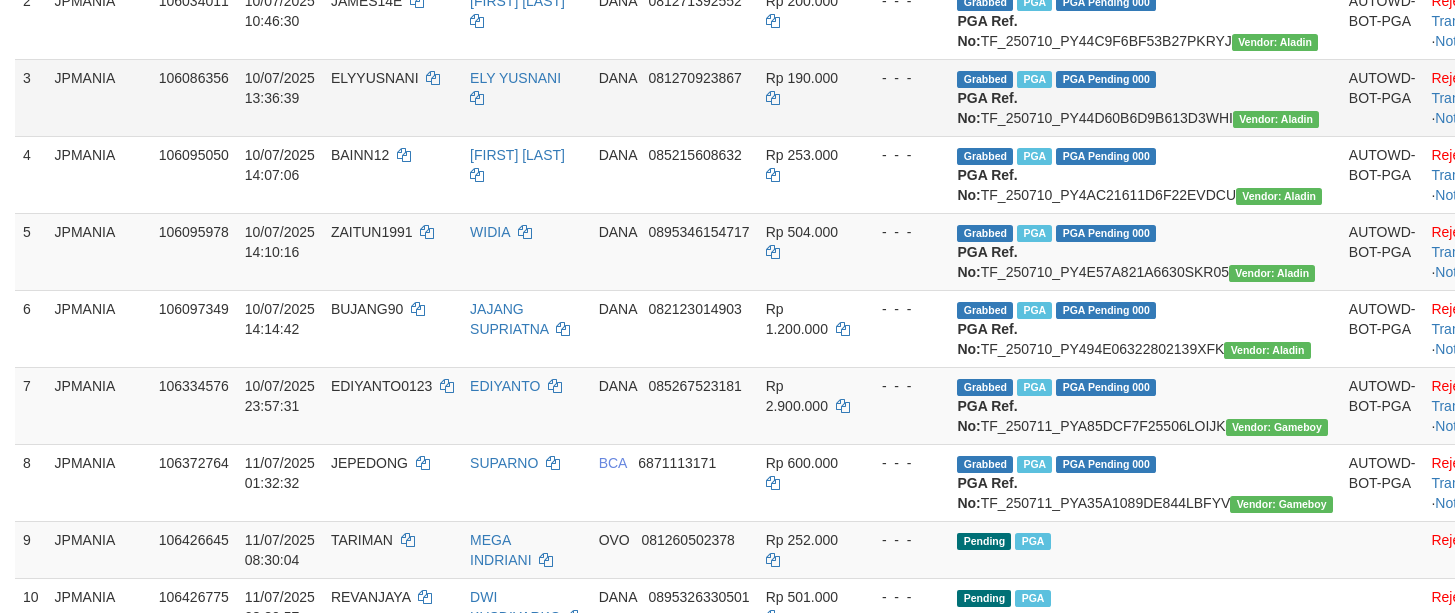 scroll, scrollTop: 697, scrollLeft: 0, axis: vertical 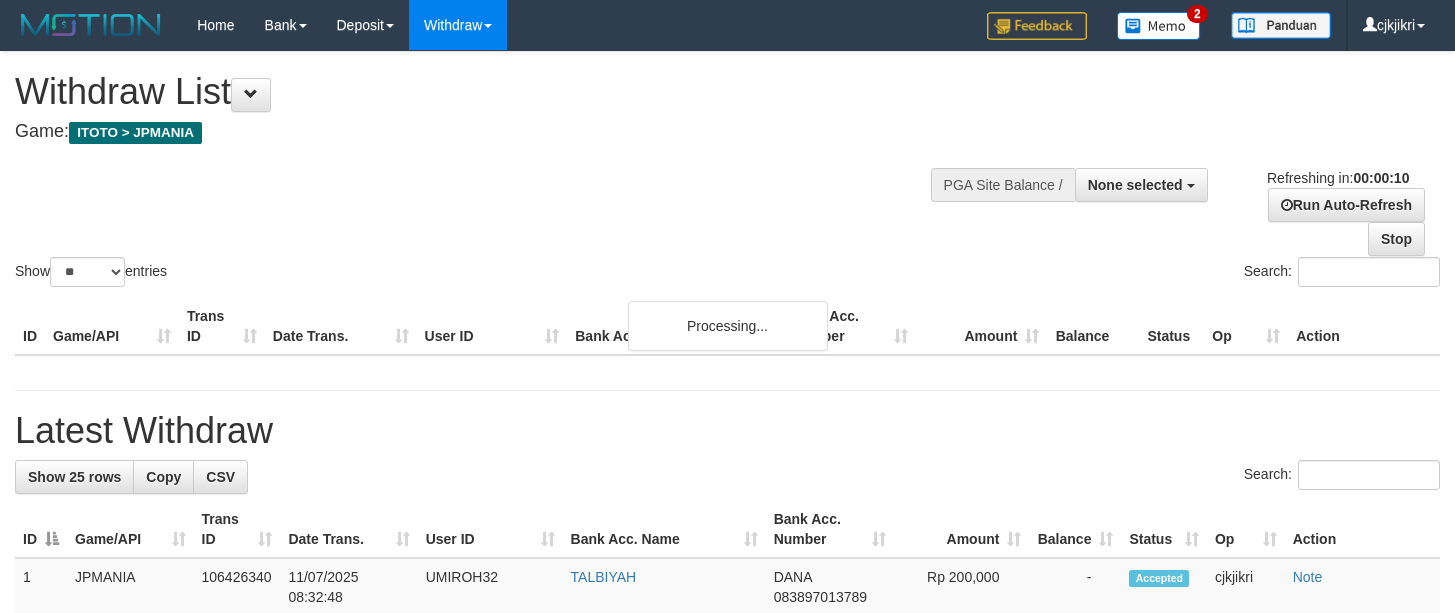 select 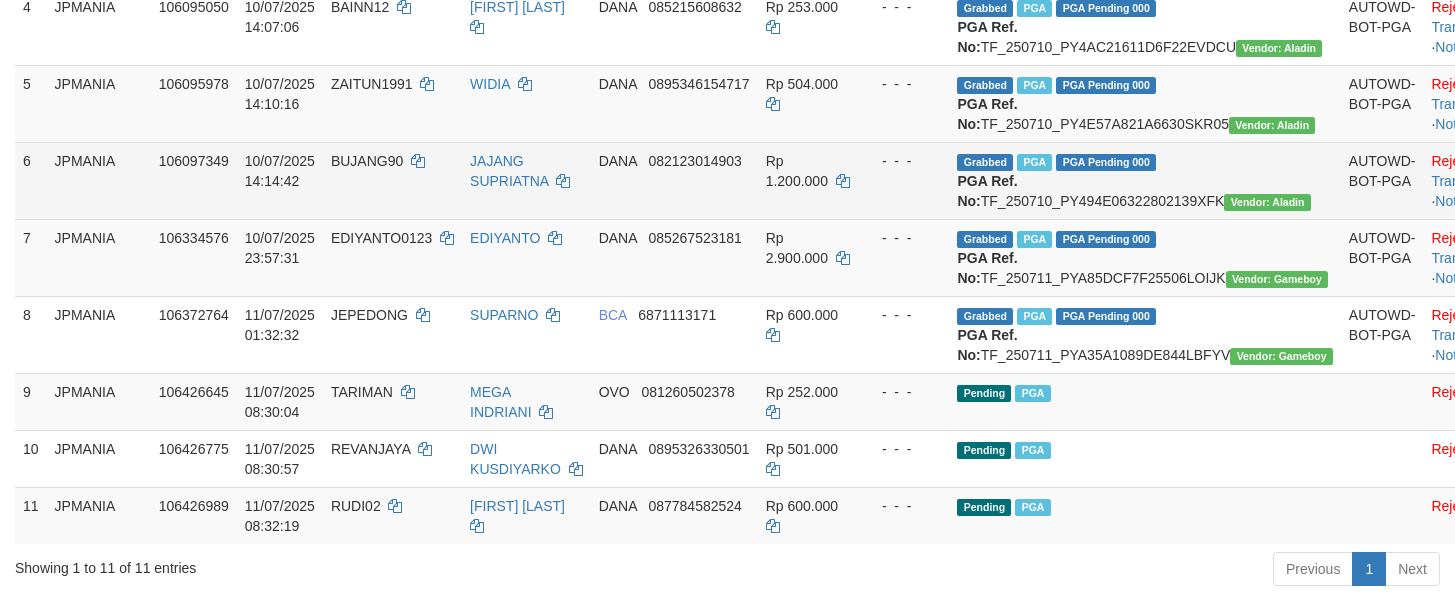 scroll, scrollTop: 600, scrollLeft: 0, axis: vertical 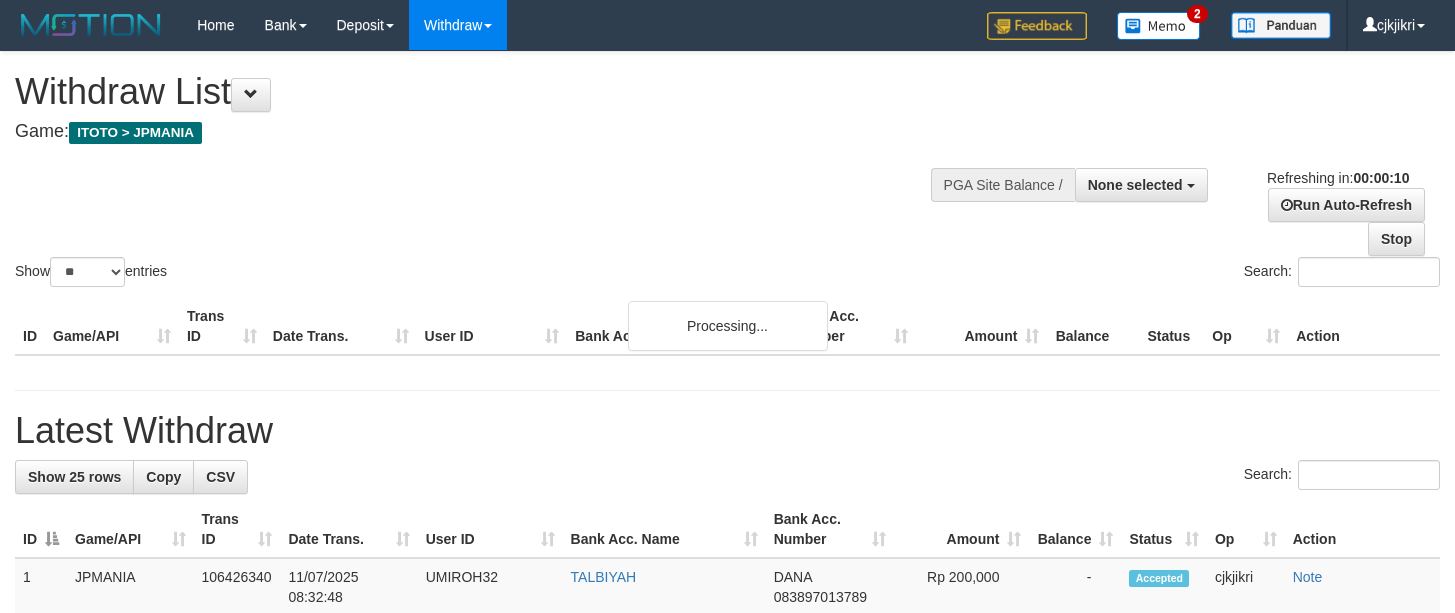 select 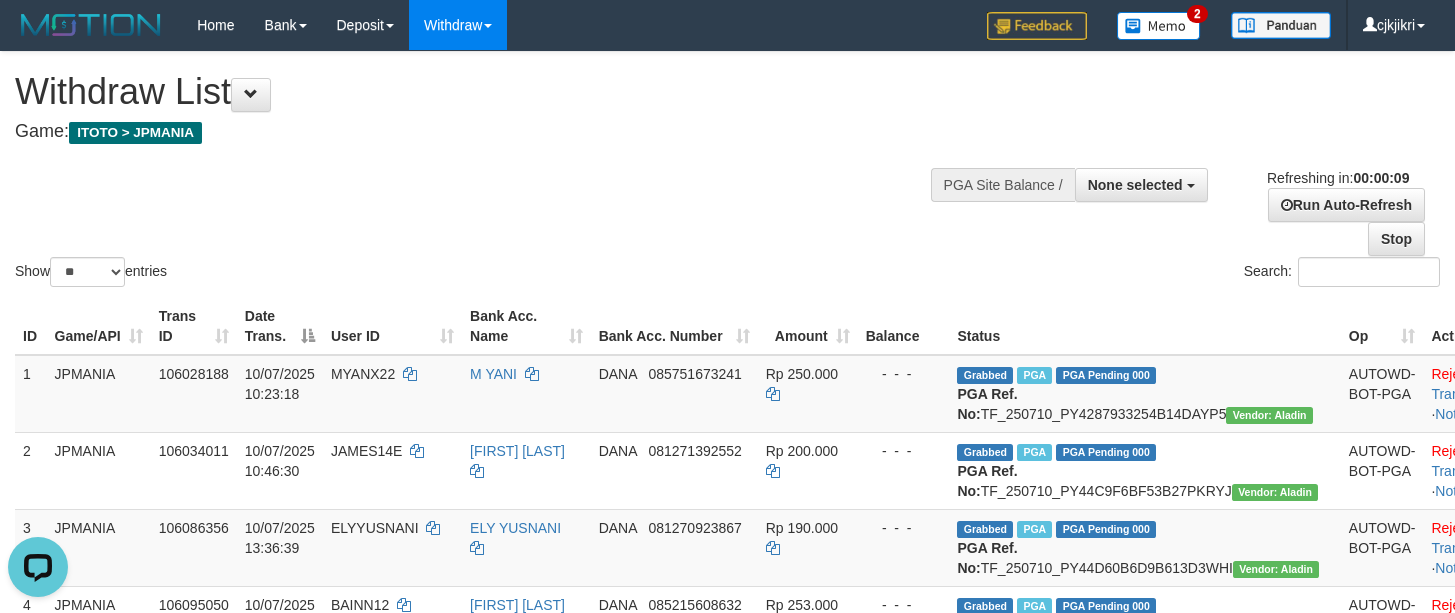 scroll, scrollTop: 0, scrollLeft: 0, axis: both 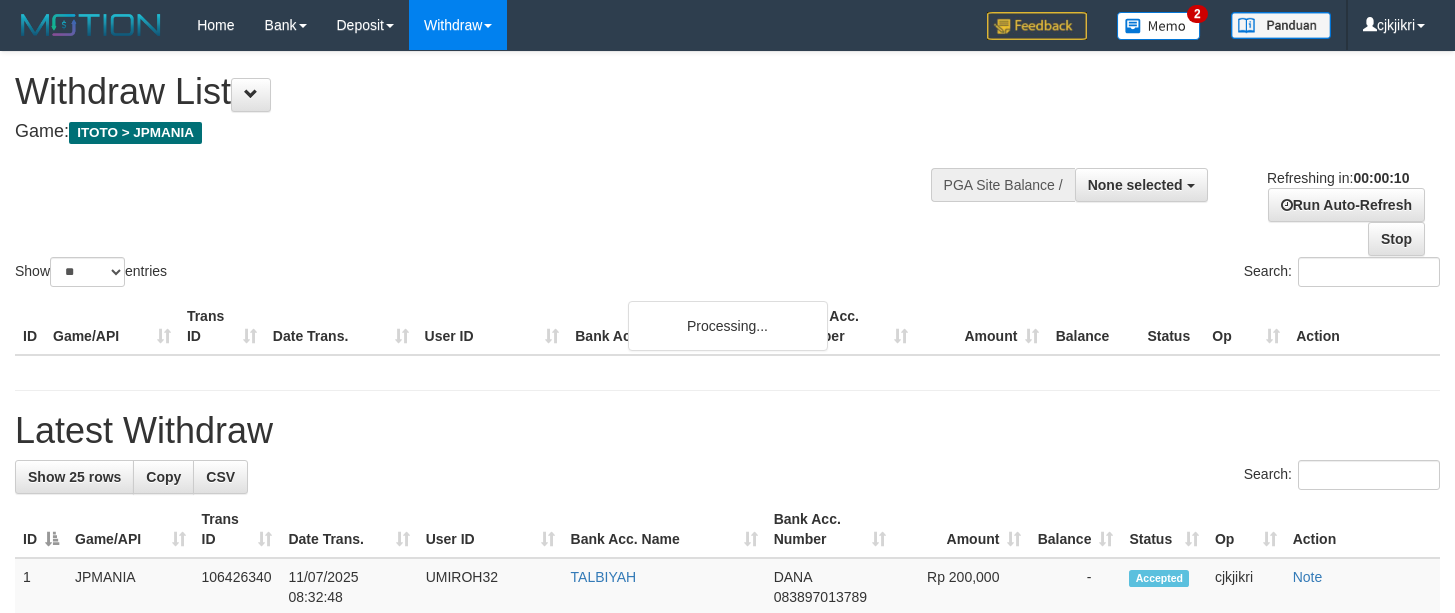 select 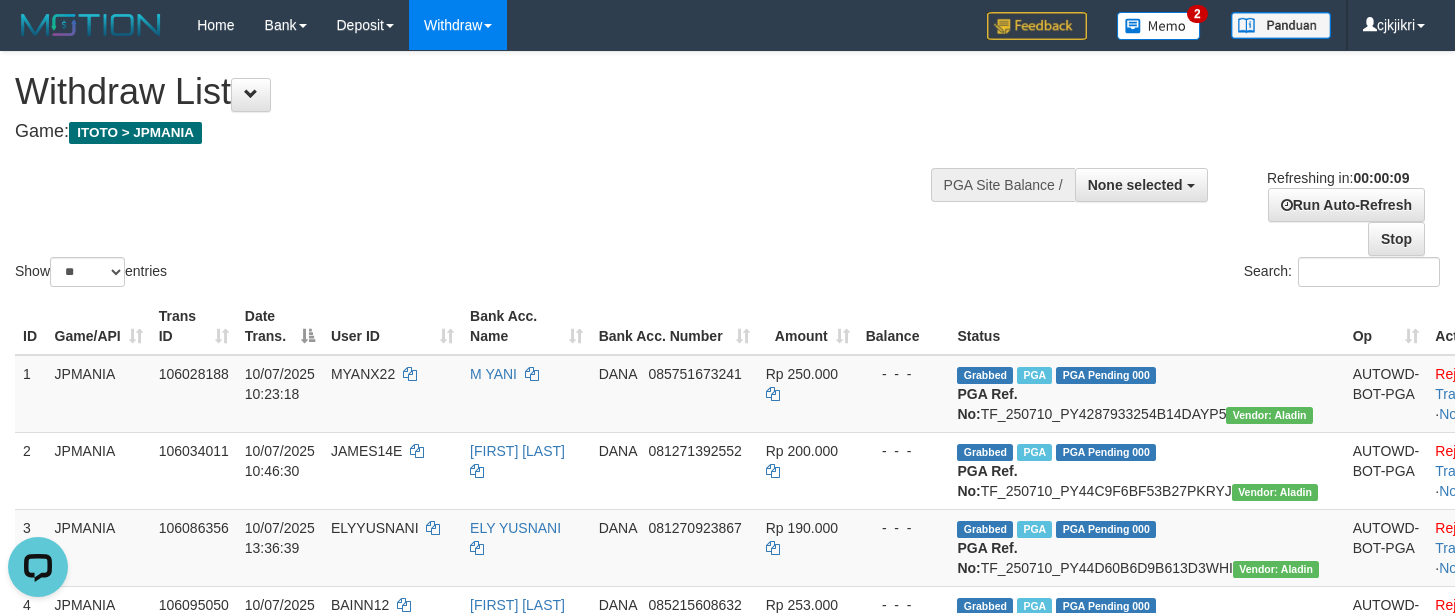 scroll, scrollTop: 0, scrollLeft: 0, axis: both 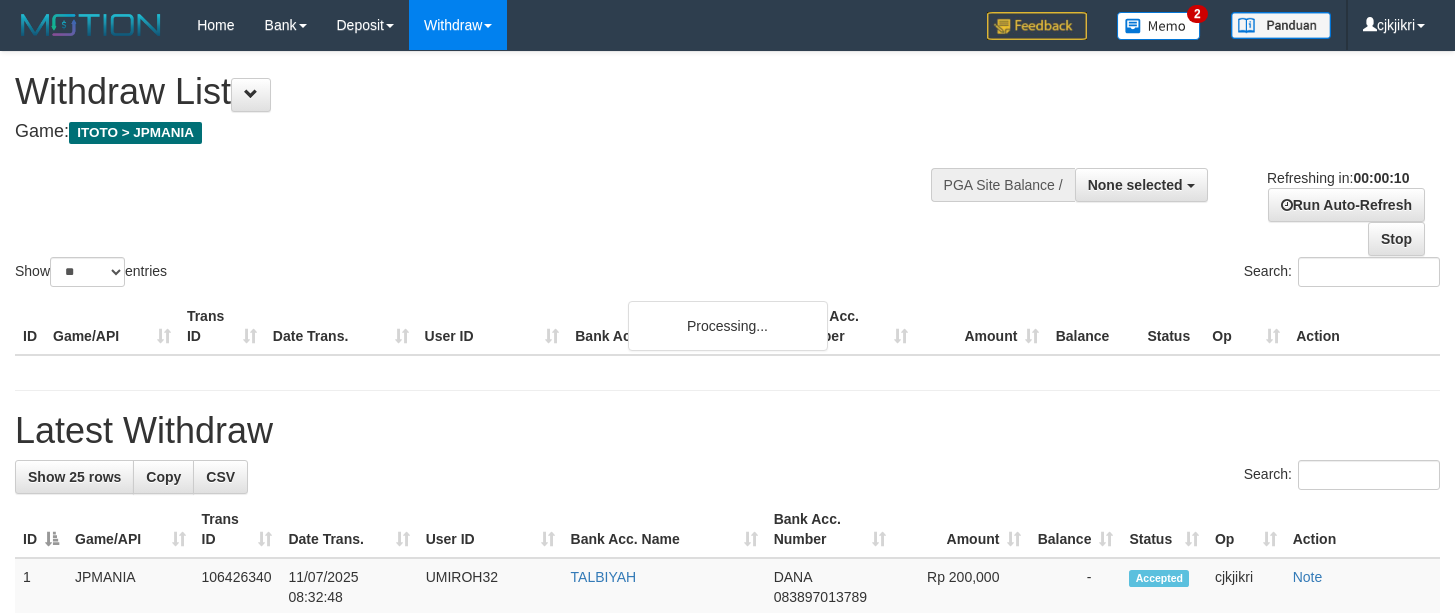 select 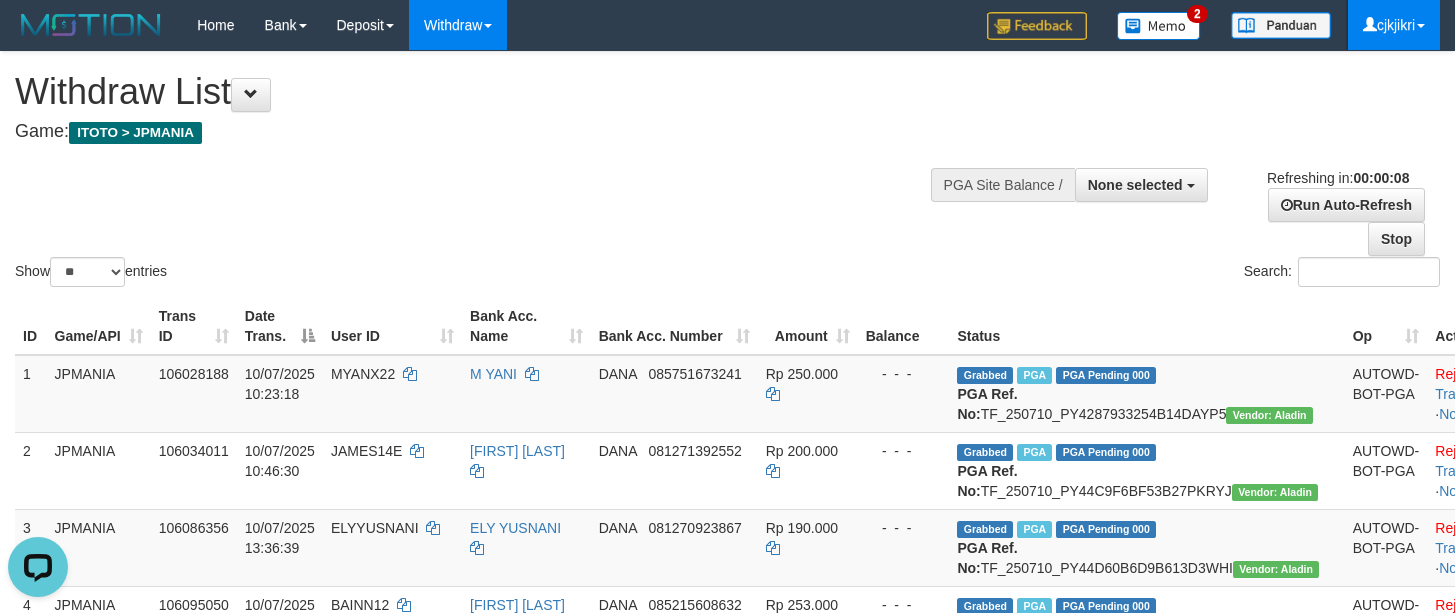scroll, scrollTop: 0, scrollLeft: 0, axis: both 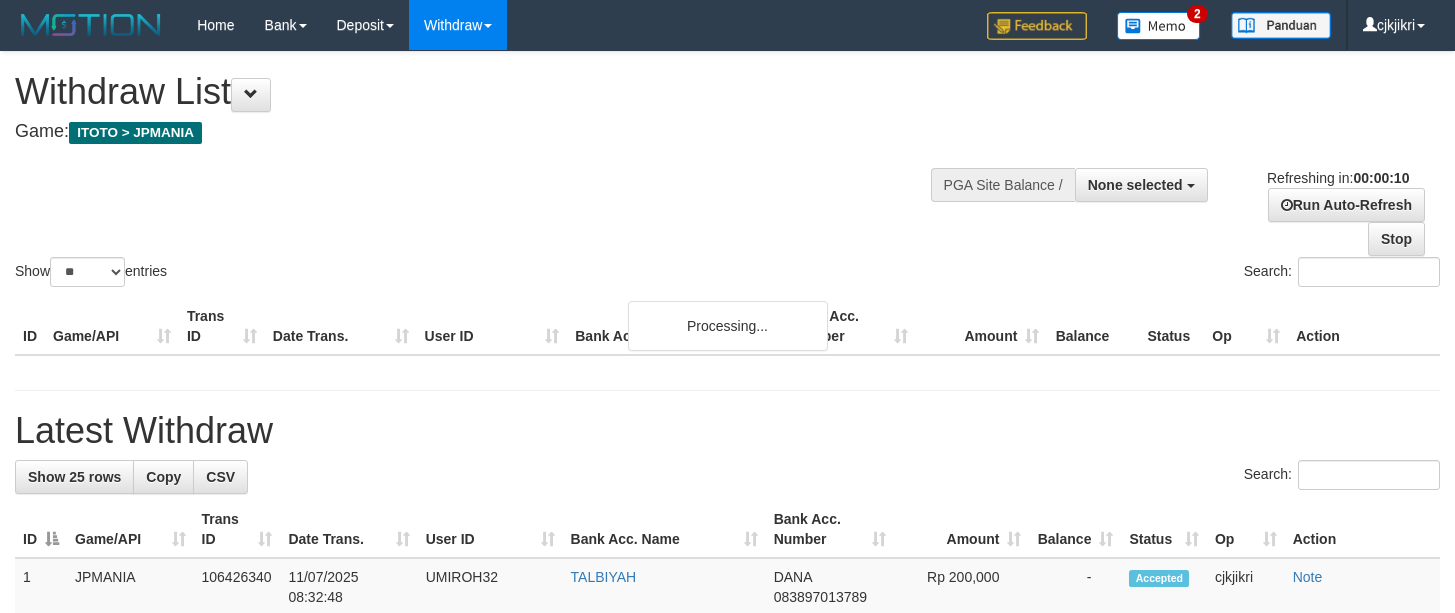 select 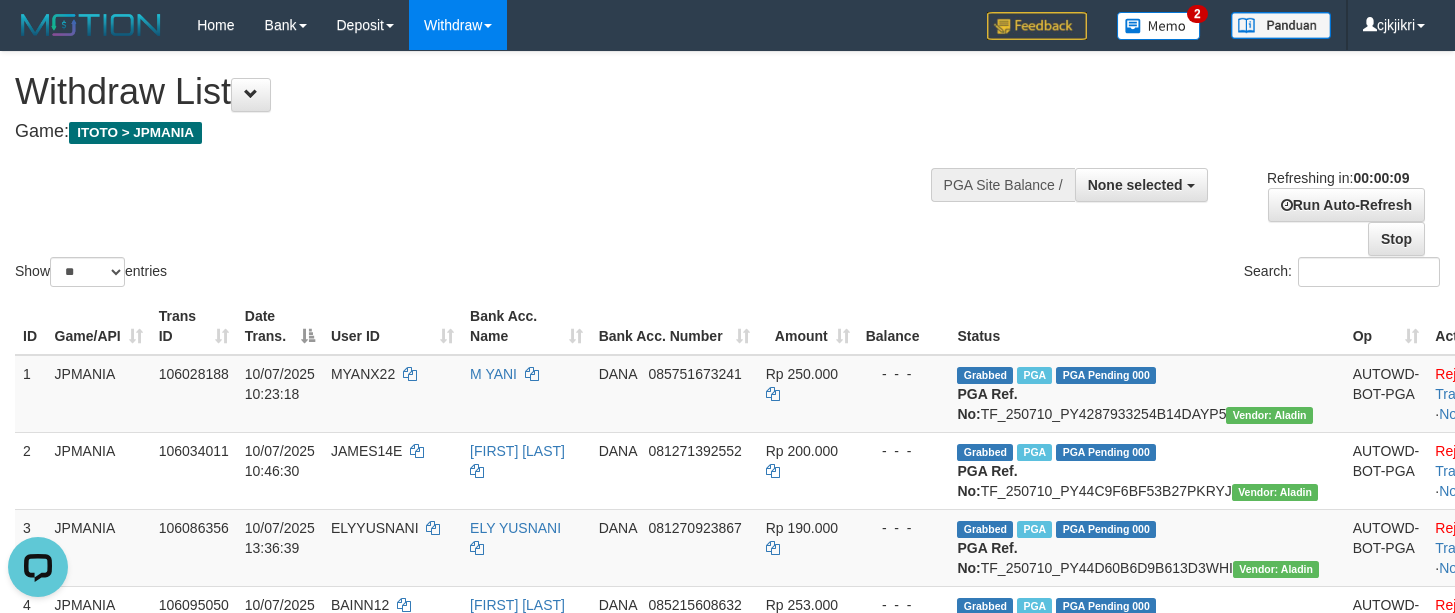 scroll, scrollTop: 0, scrollLeft: 0, axis: both 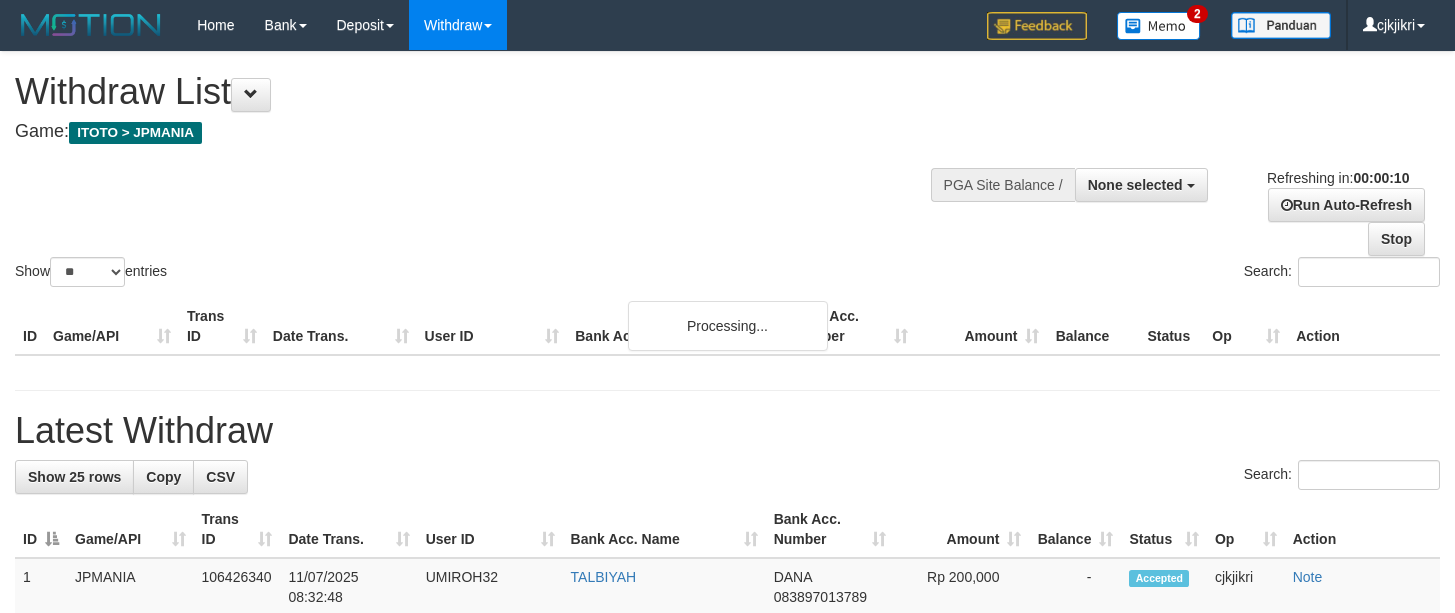 select 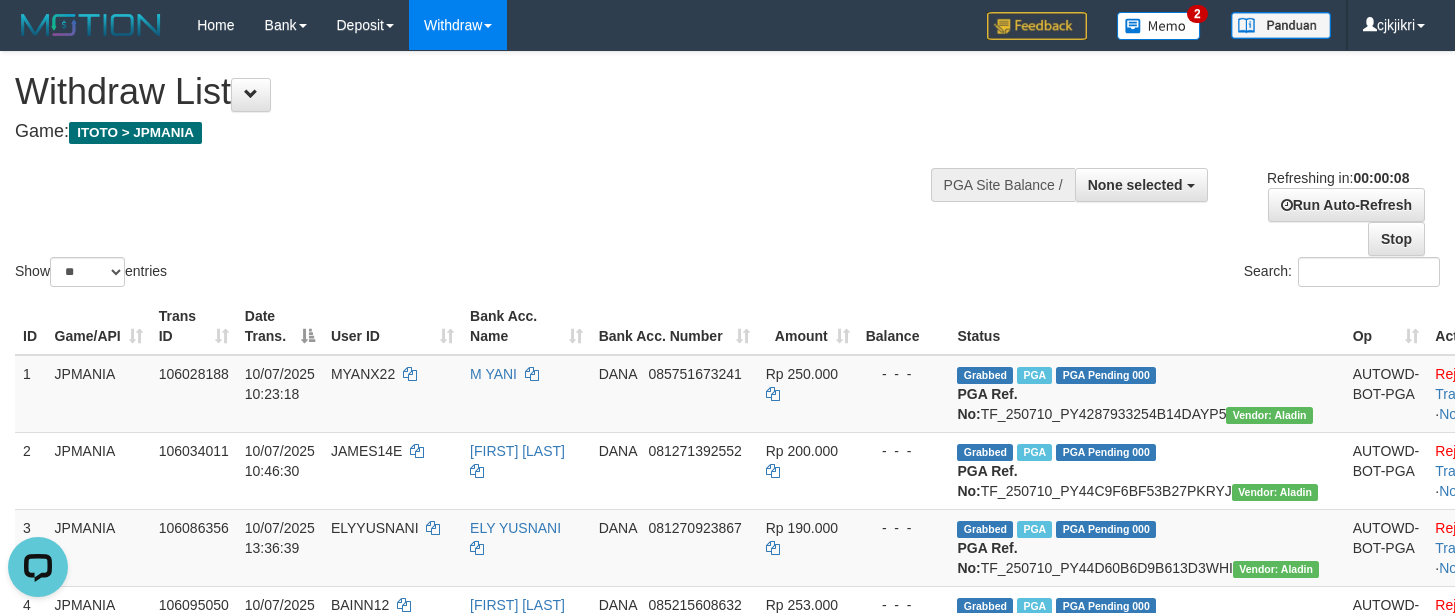 scroll, scrollTop: 0, scrollLeft: 0, axis: both 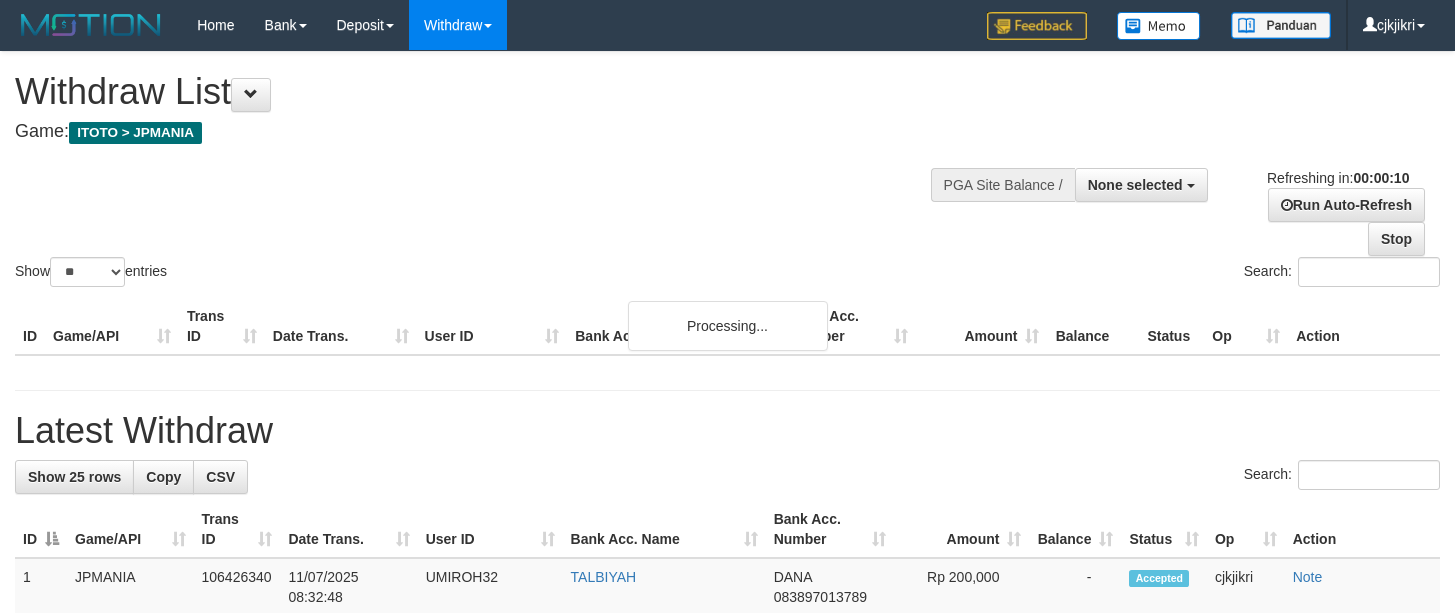 select 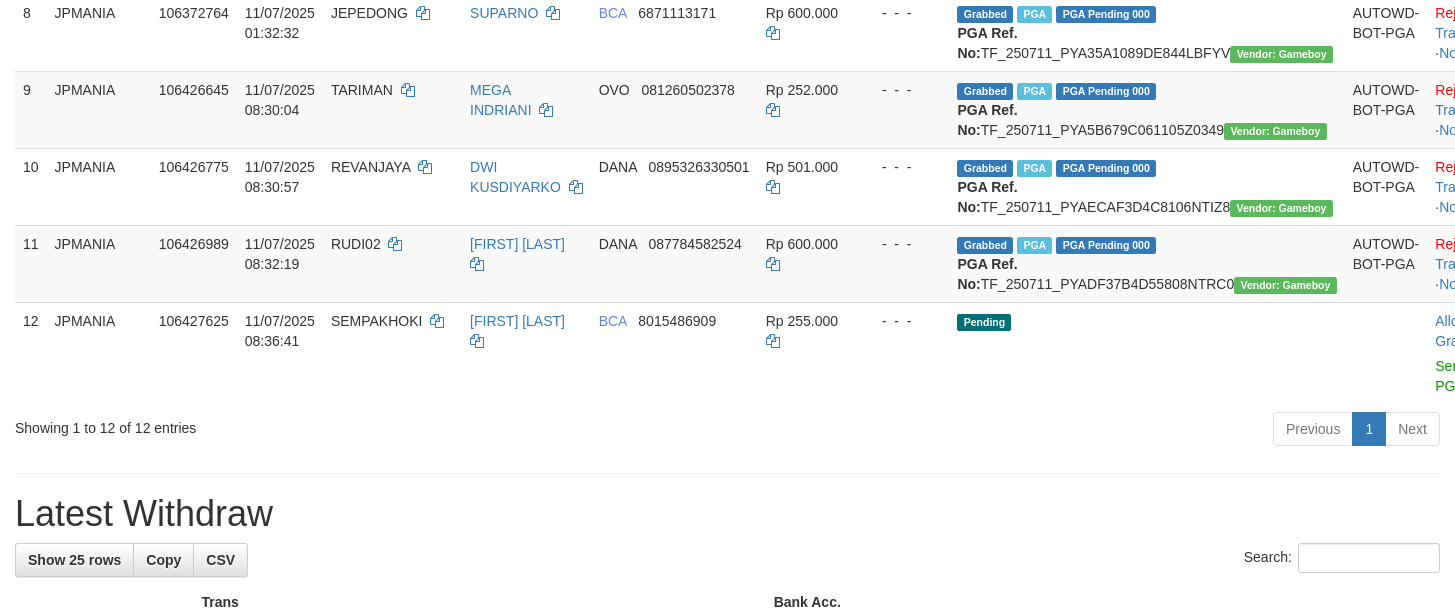 scroll, scrollTop: 1200, scrollLeft: 0, axis: vertical 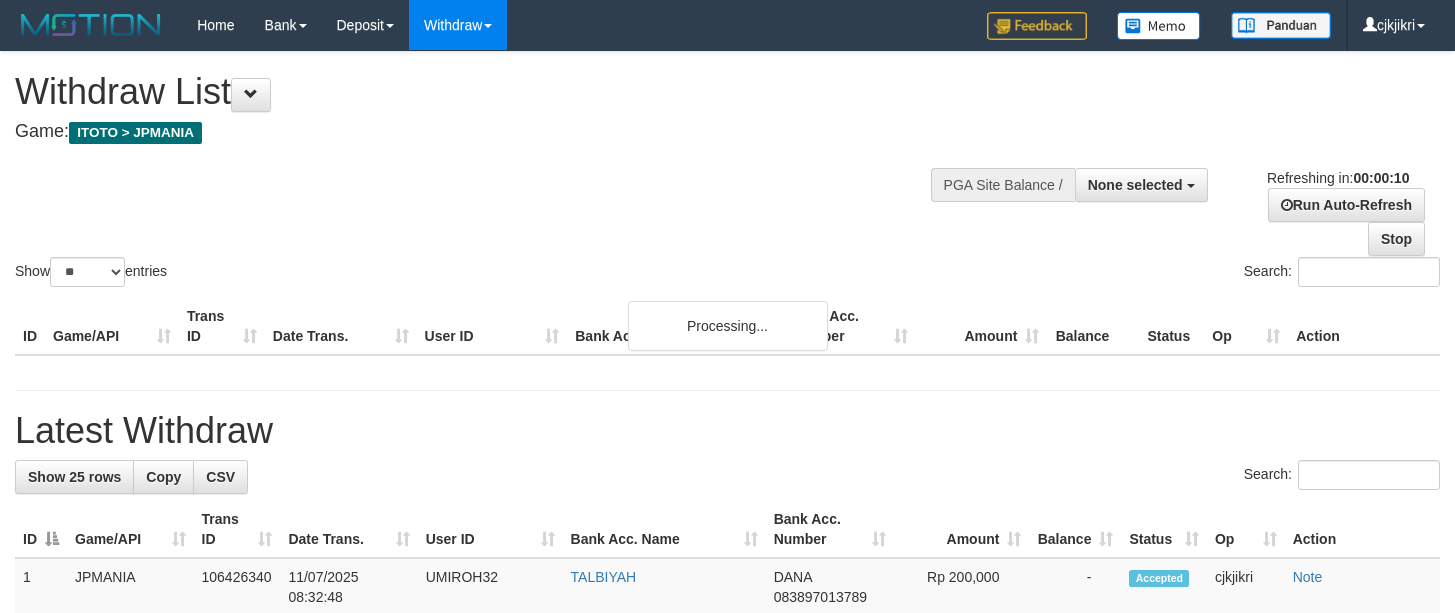 select 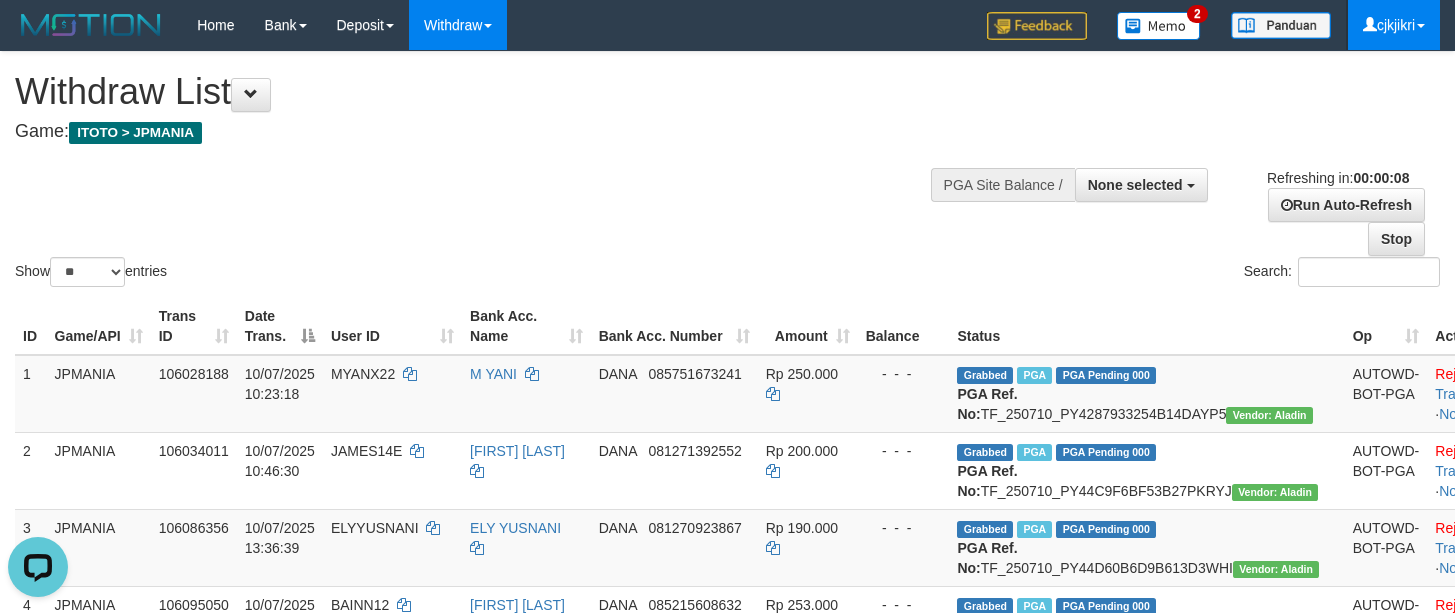 scroll, scrollTop: 0, scrollLeft: 0, axis: both 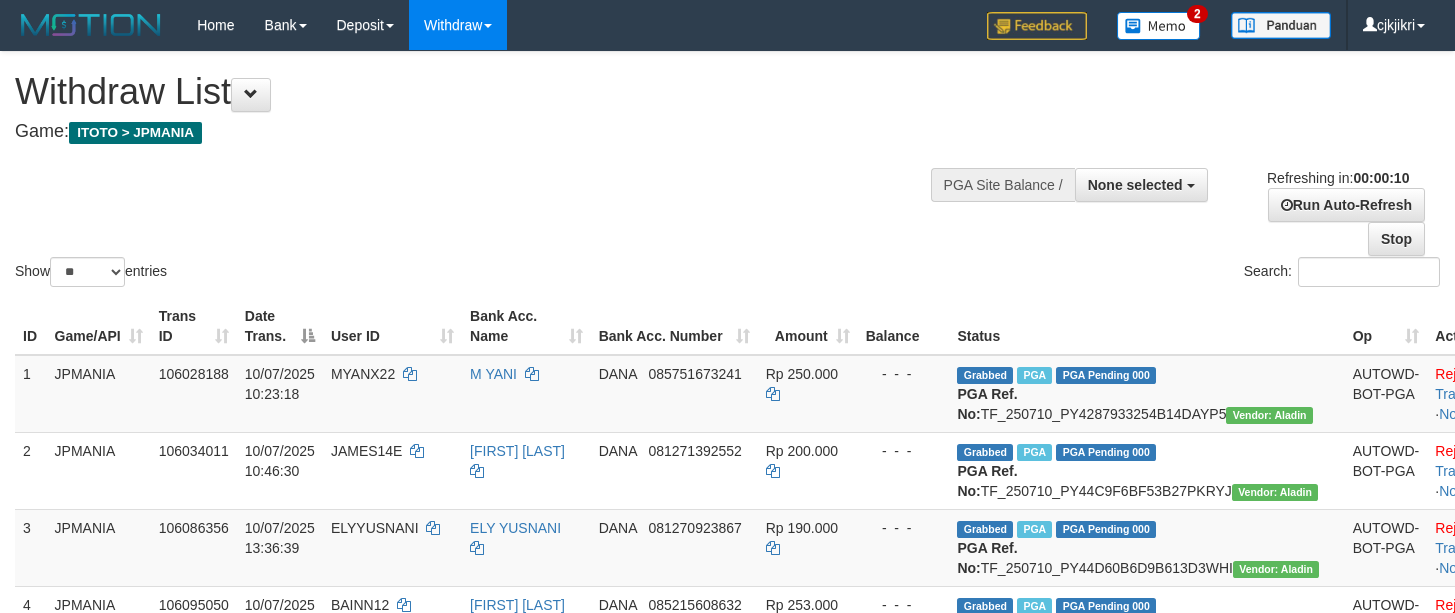 select 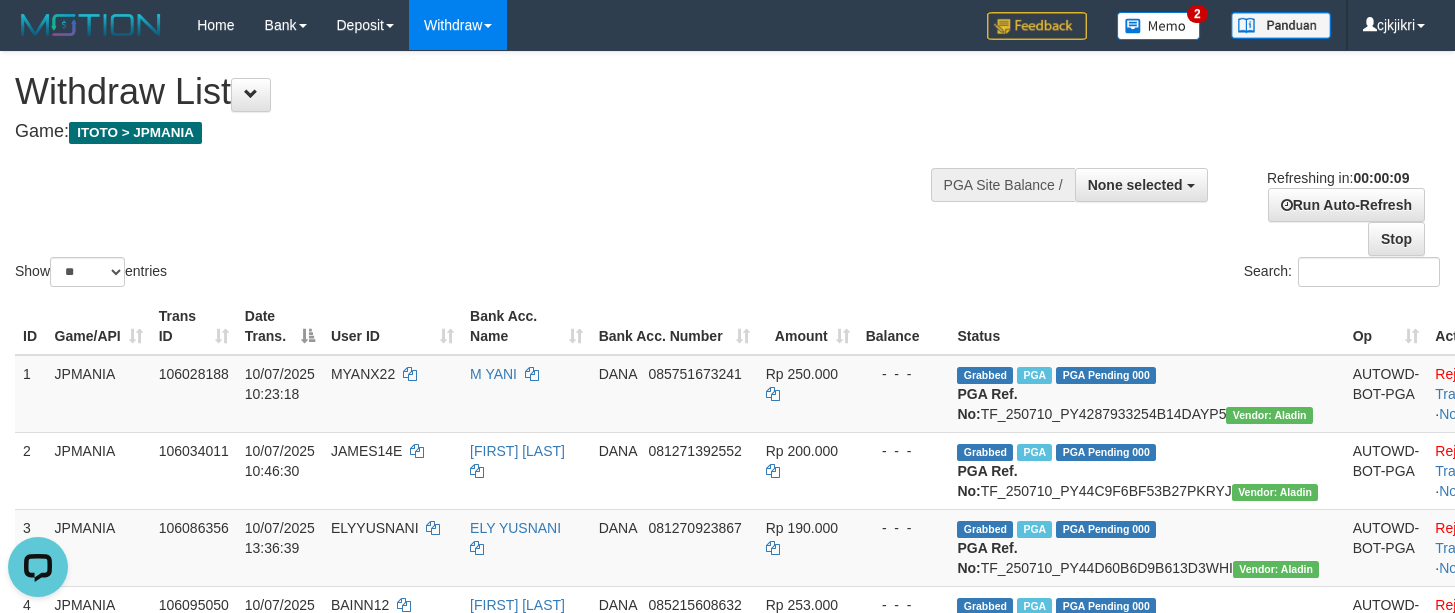 scroll, scrollTop: 0, scrollLeft: 0, axis: both 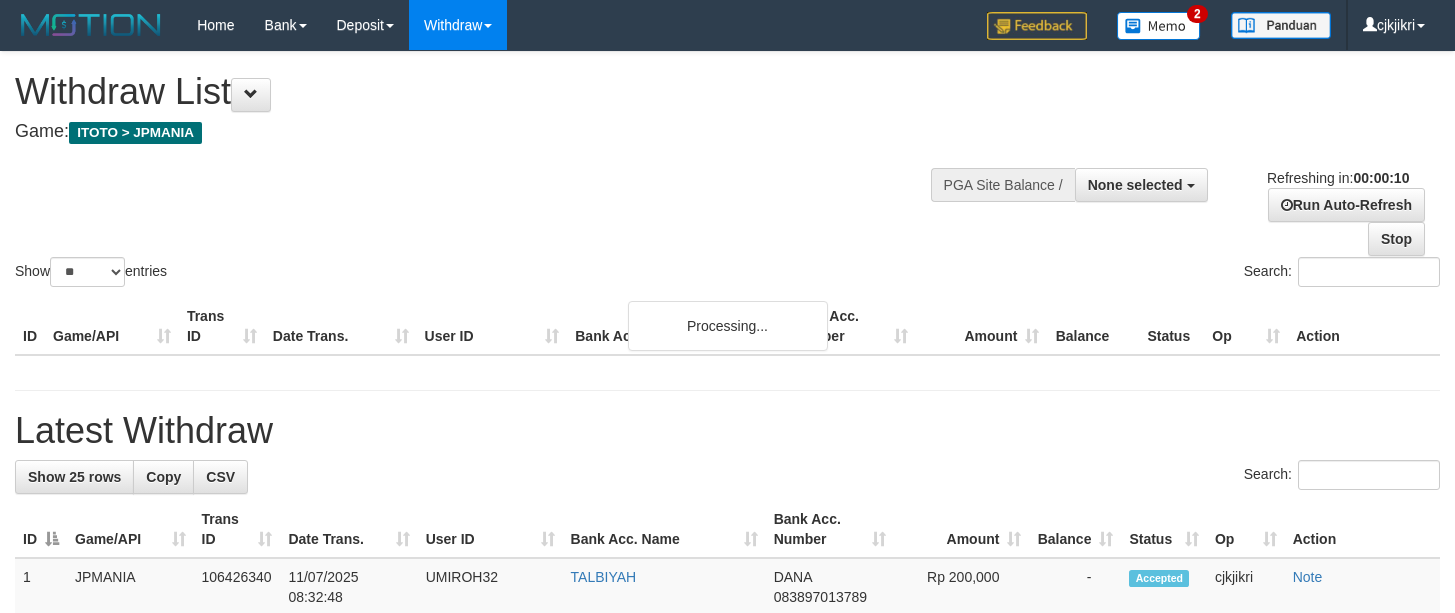 select 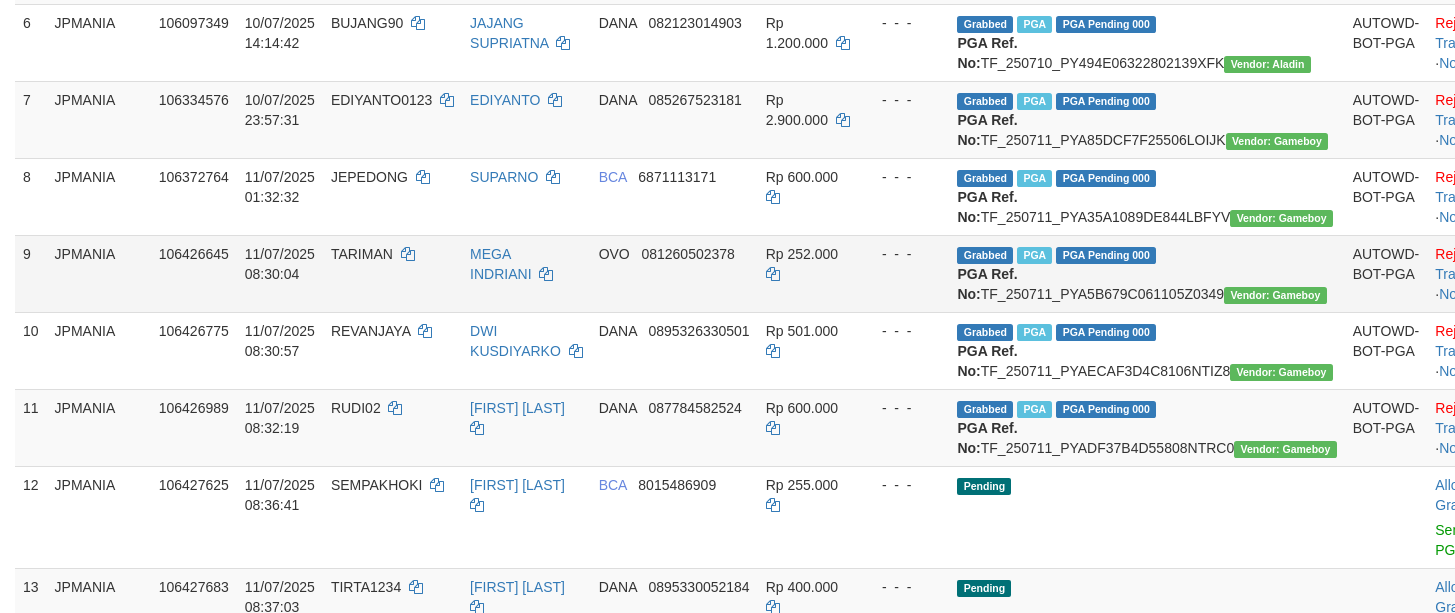 scroll, scrollTop: 900, scrollLeft: 0, axis: vertical 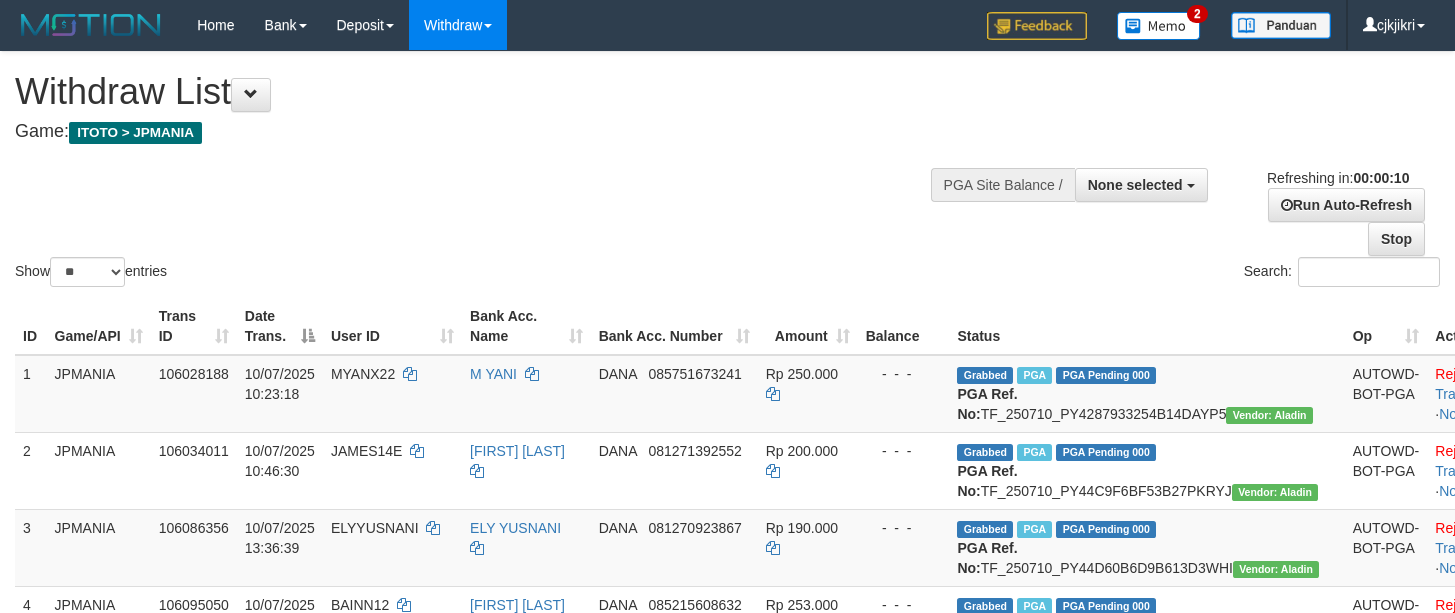 select 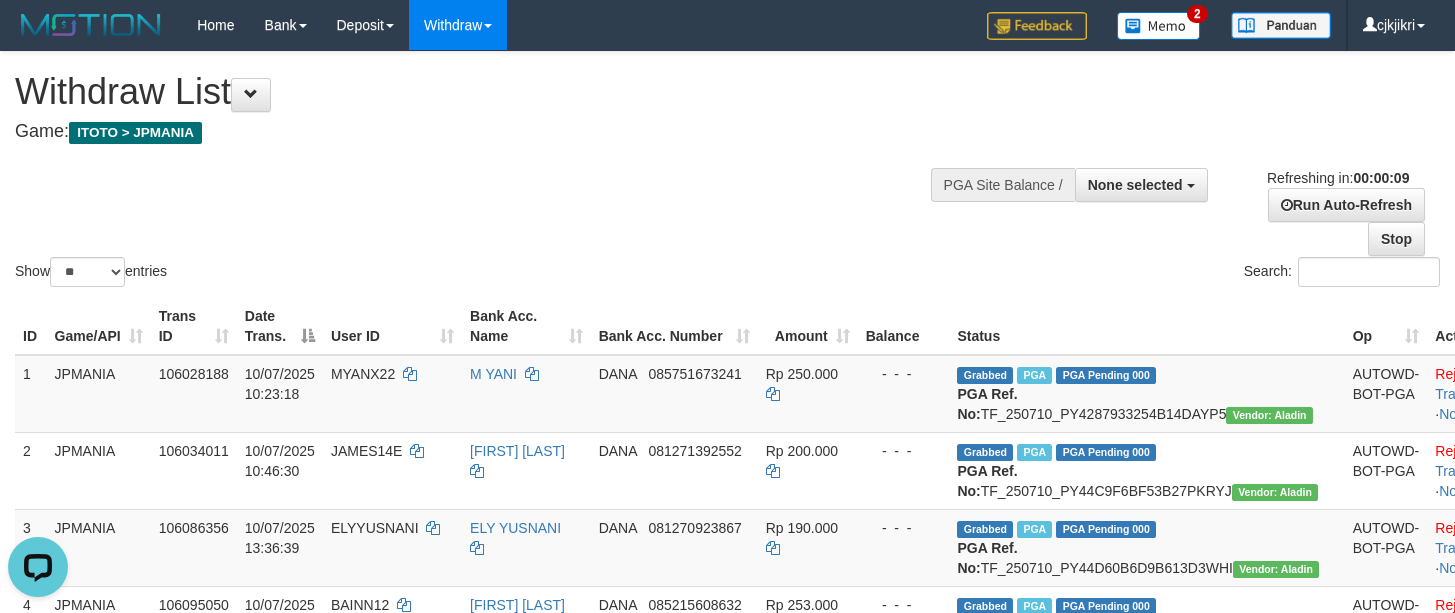scroll, scrollTop: 0, scrollLeft: 0, axis: both 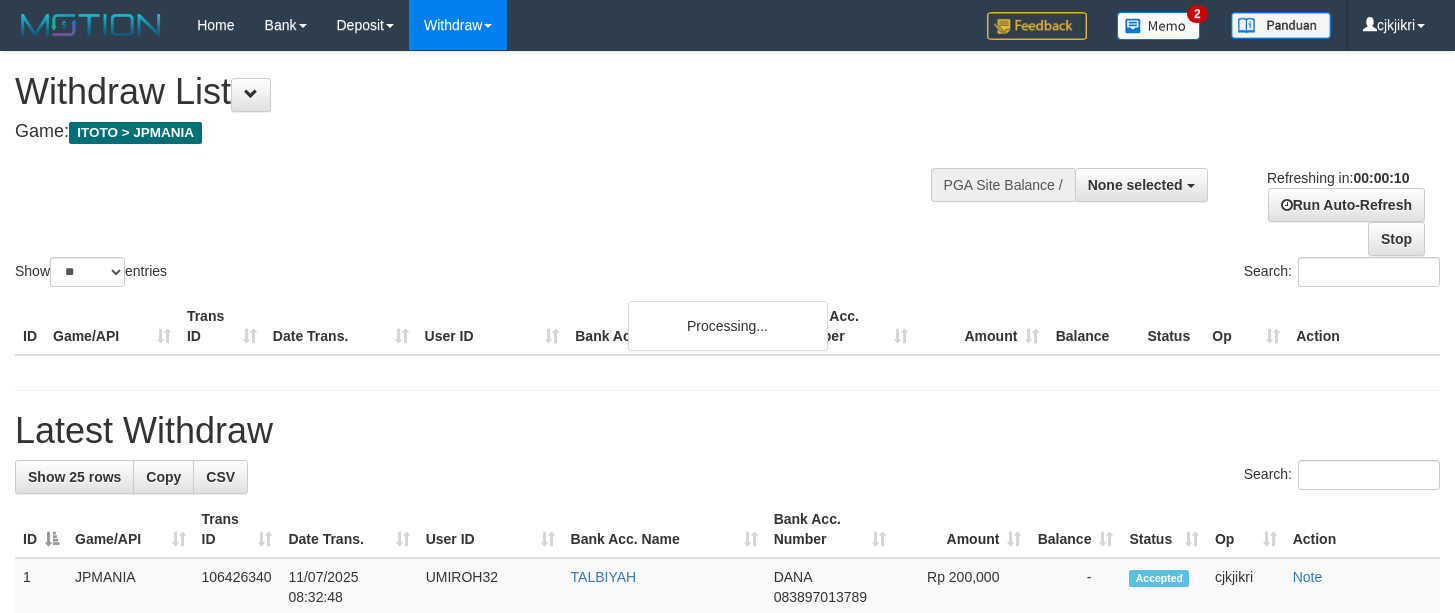 select 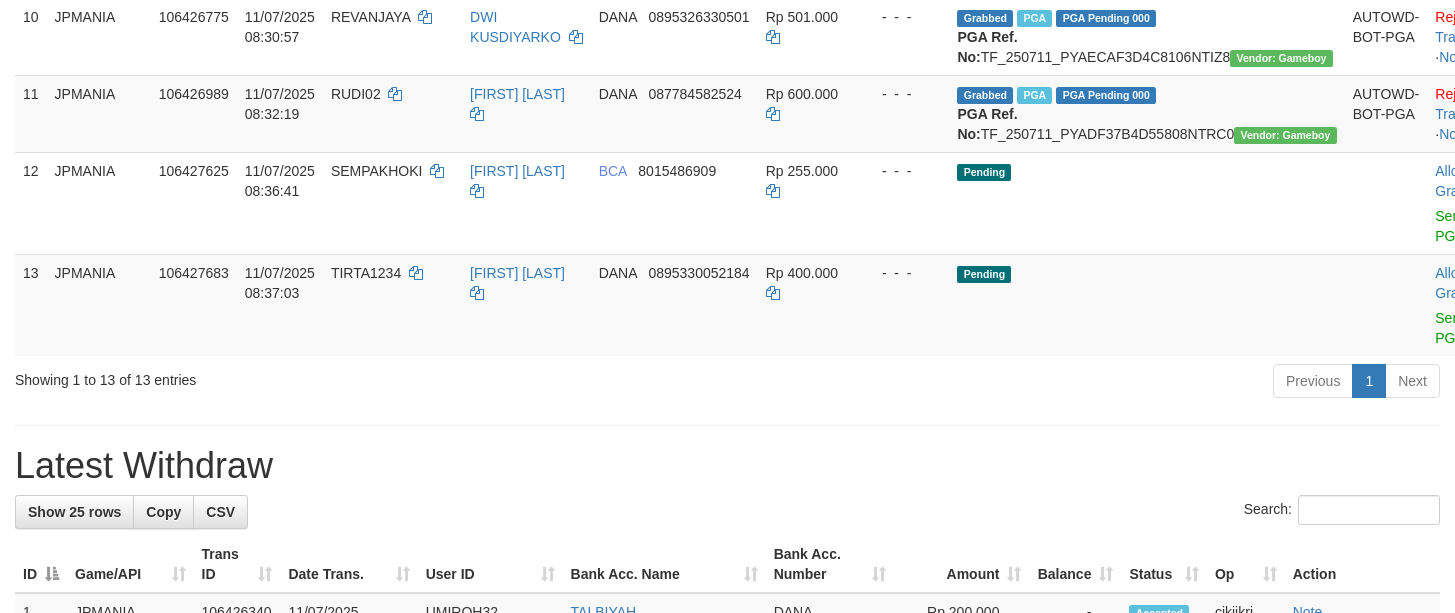 scroll, scrollTop: 1200, scrollLeft: 0, axis: vertical 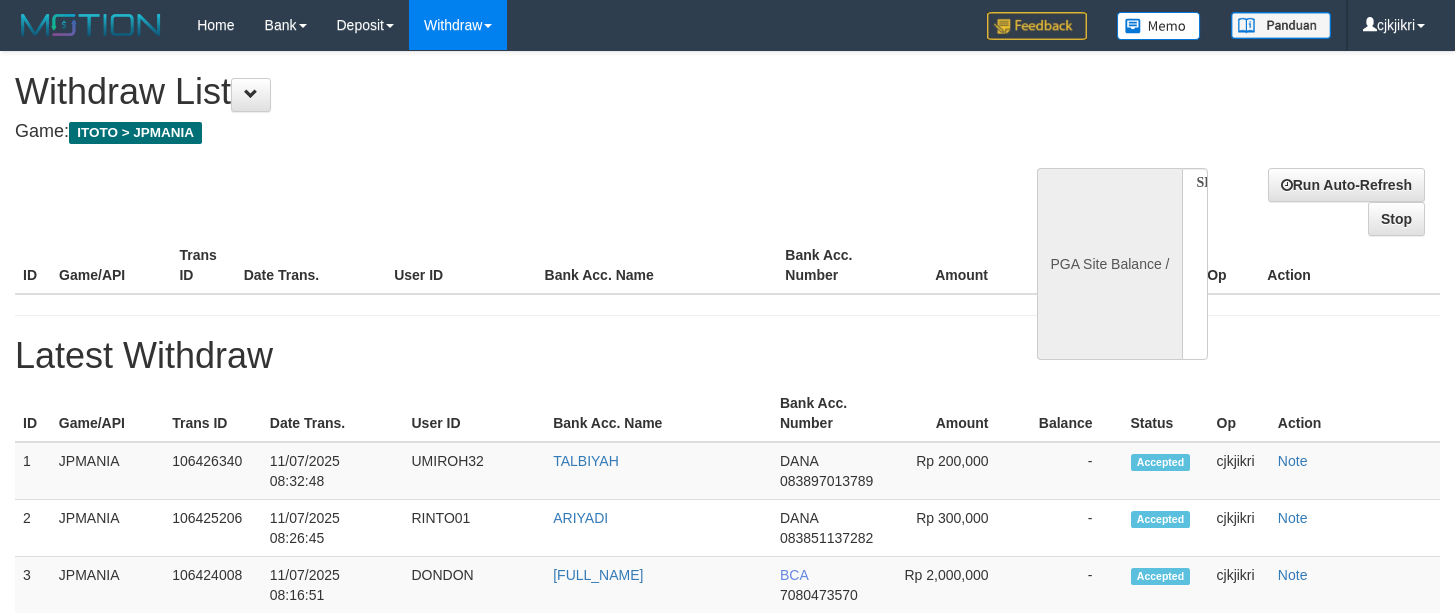 select 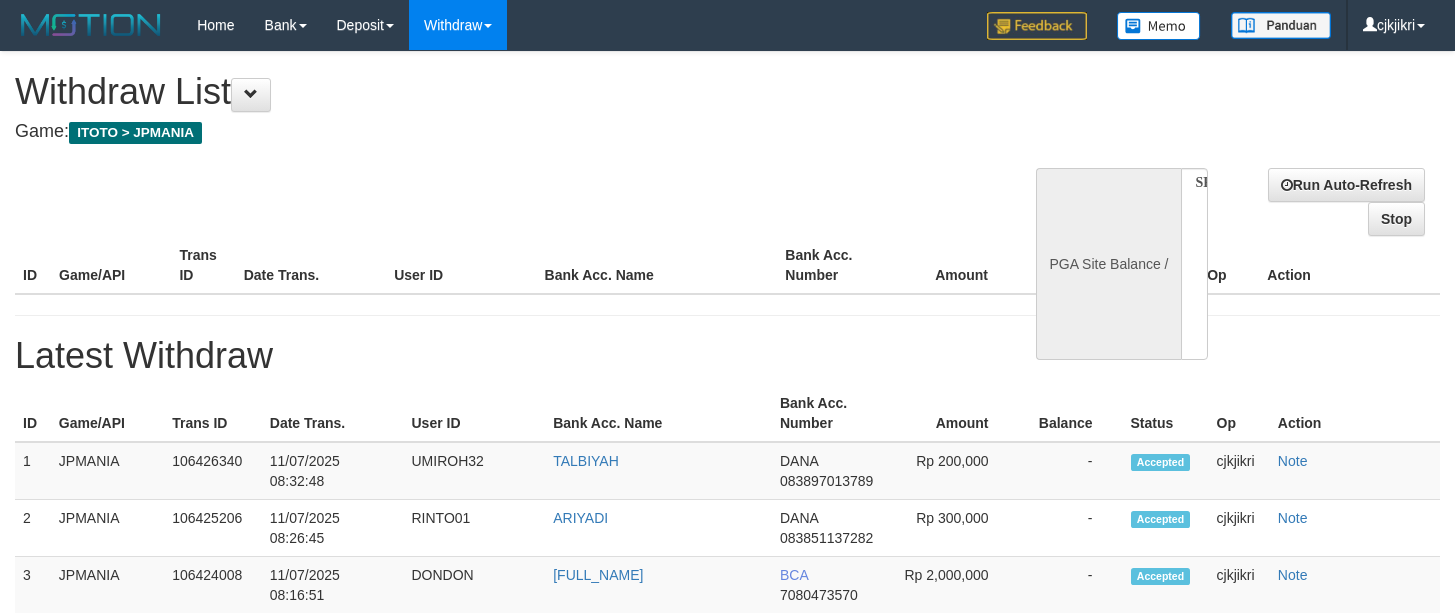 scroll, scrollTop: 0, scrollLeft: 0, axis: both 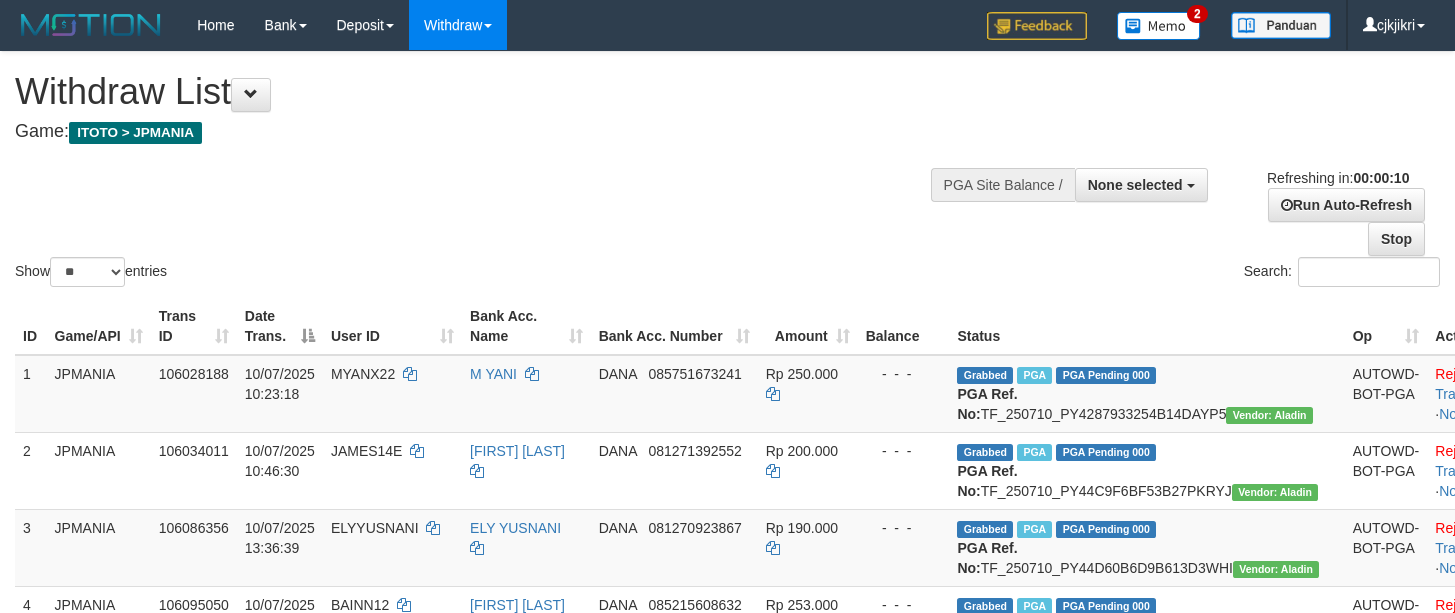 select 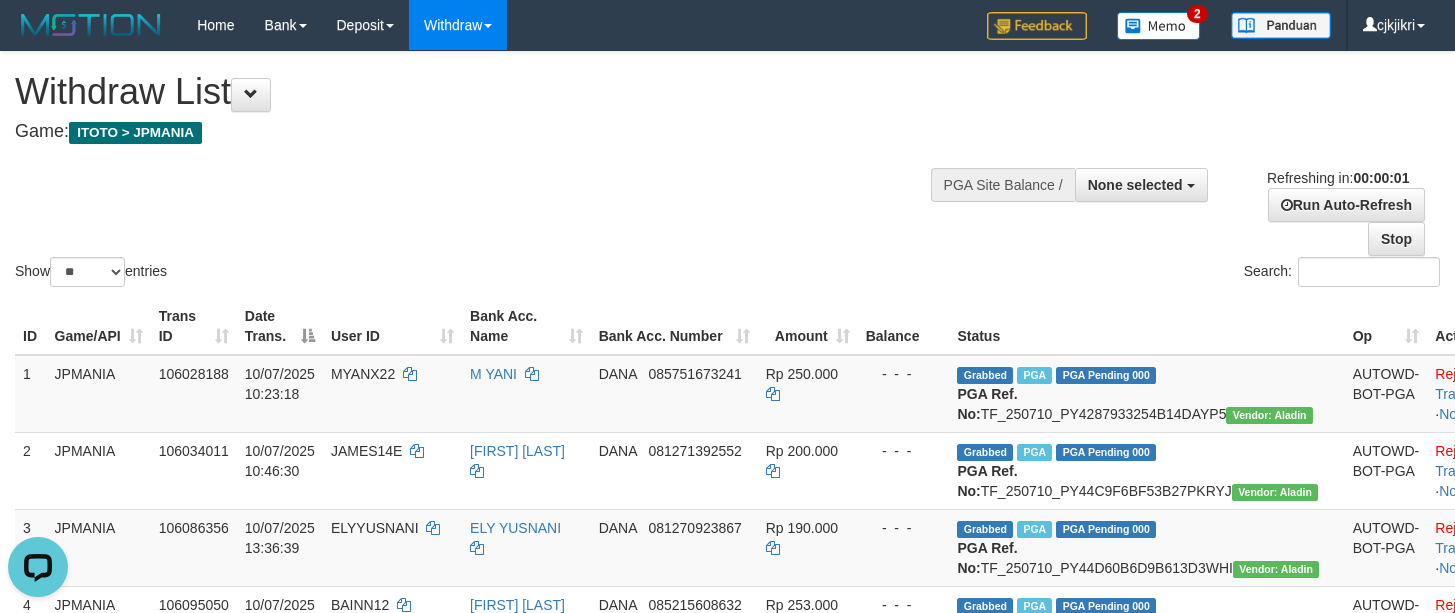 scroll, scrollTop: 0, scrollLeft: 0, axis: both 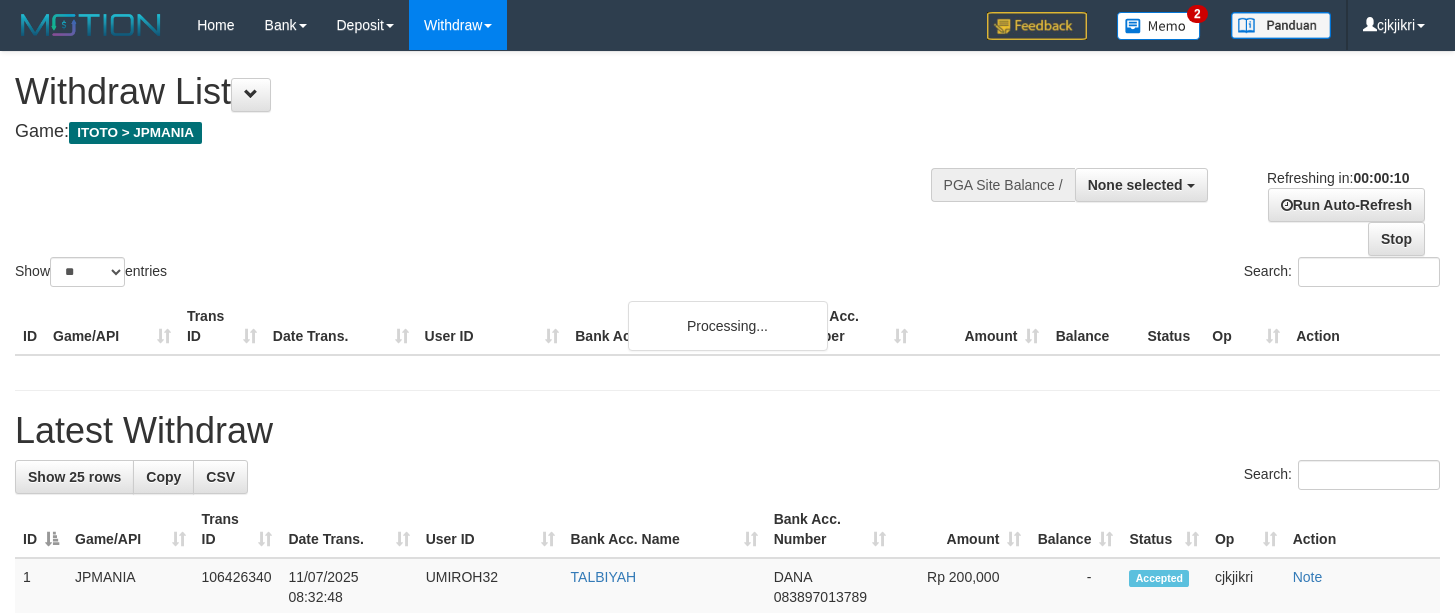 select 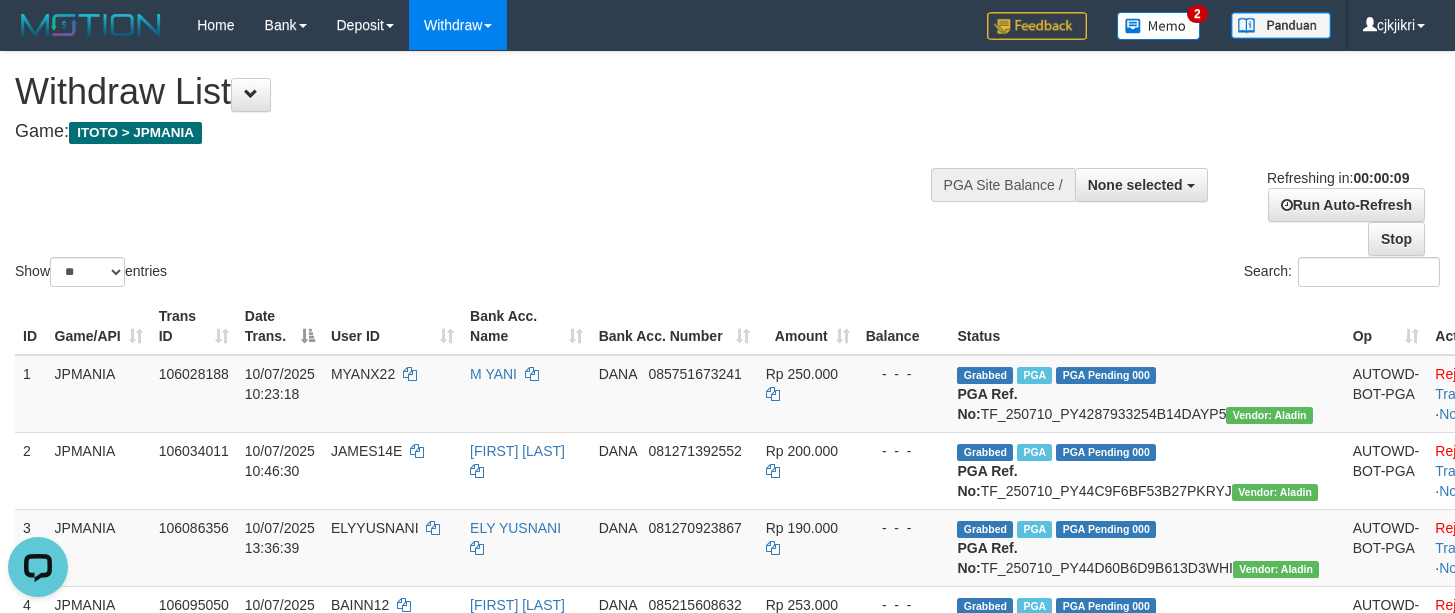 scroll, scrollTop: 0, scrollLeft: 0, axis: both 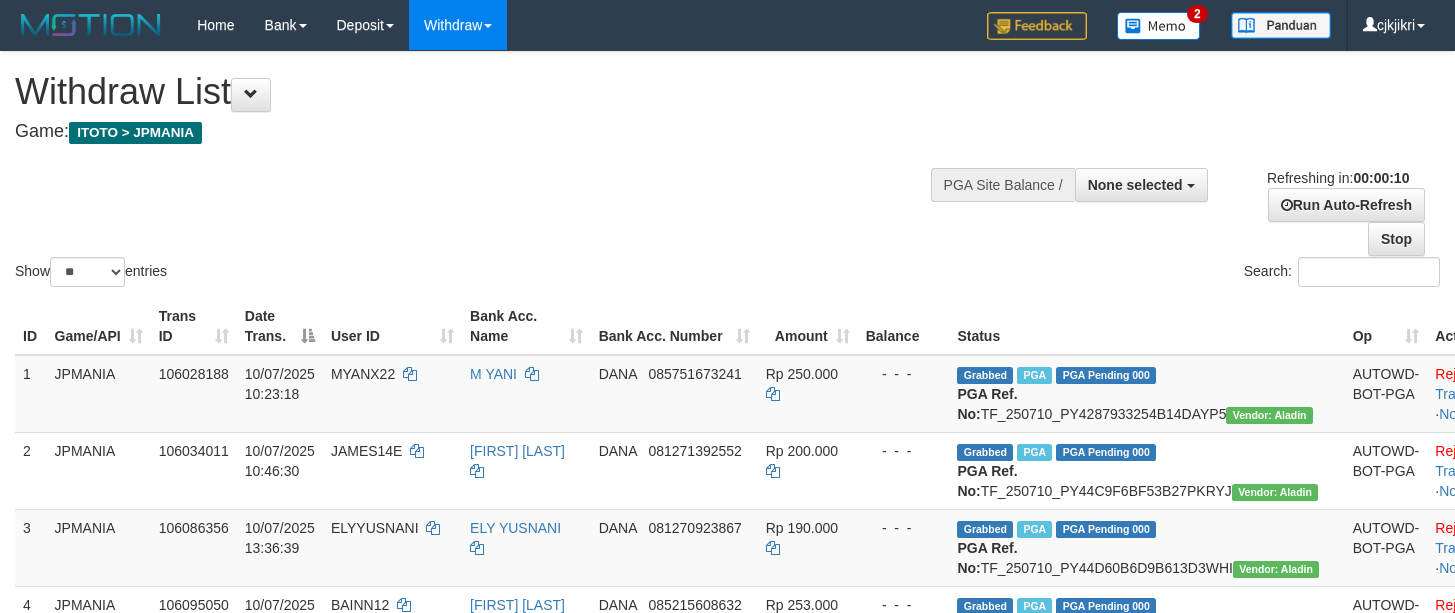 select 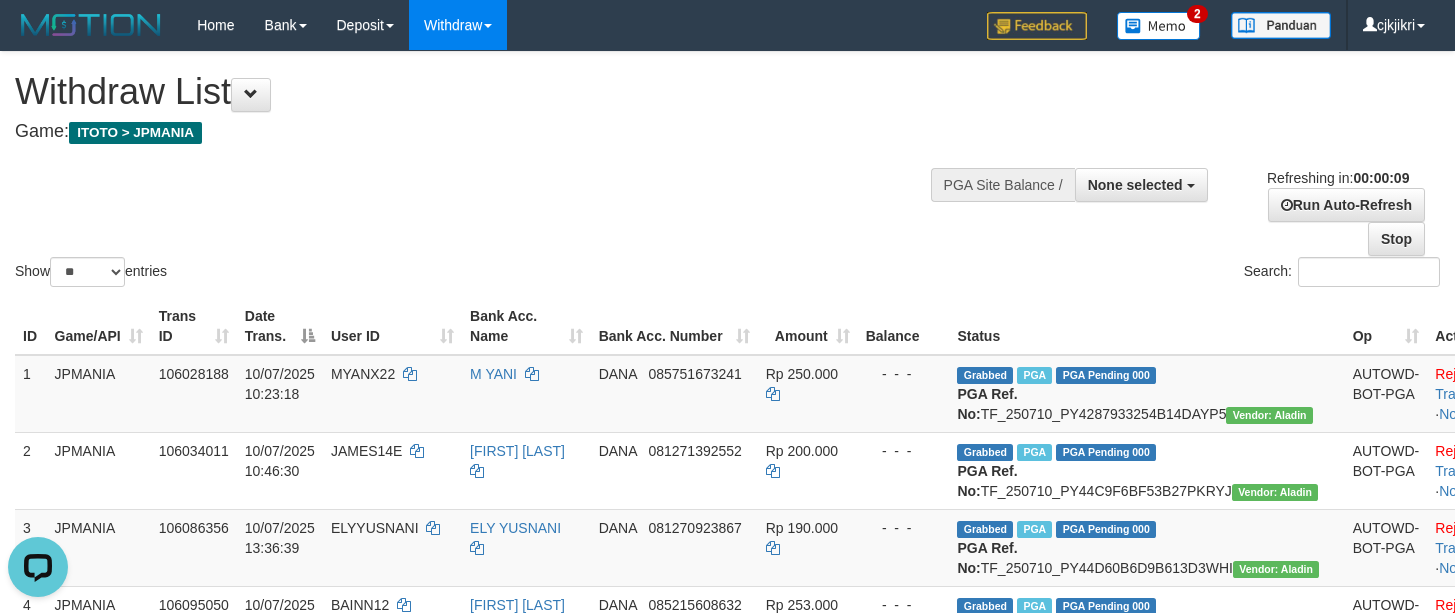 scroll, scrollTop: 0, scrollLeft: 0, axis: both 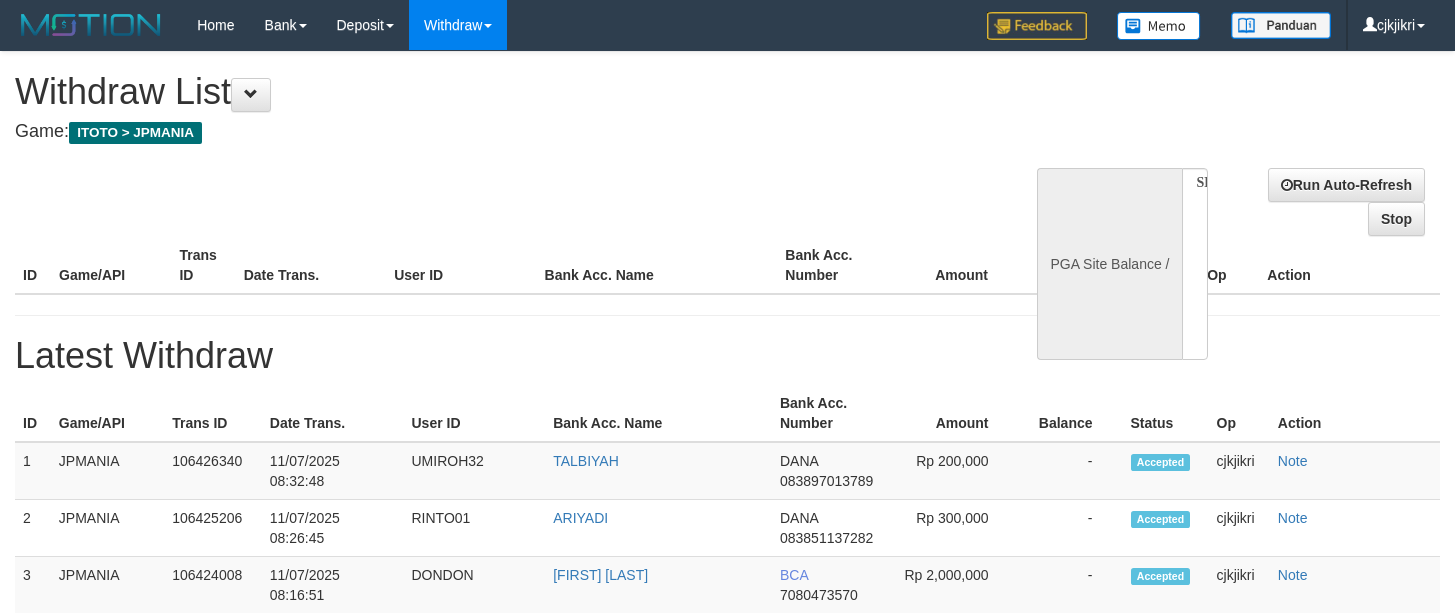 select 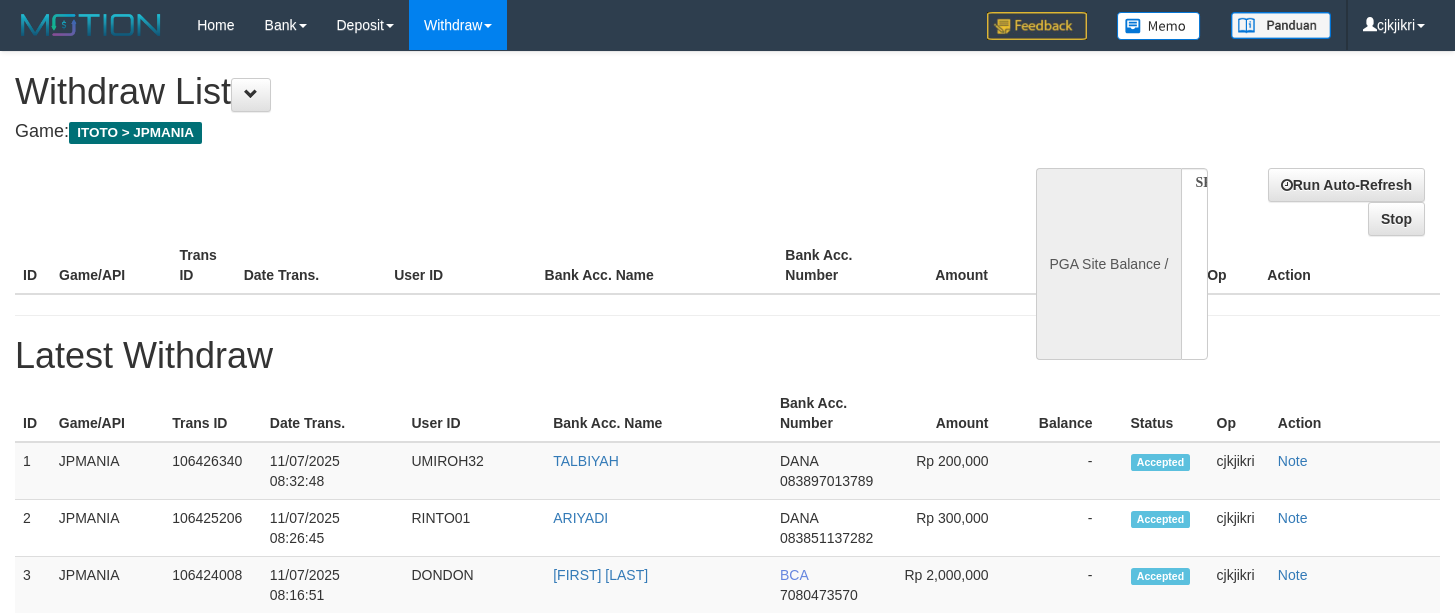 scroll, scrollTop: 0, scrollLeft: 0, axis: both 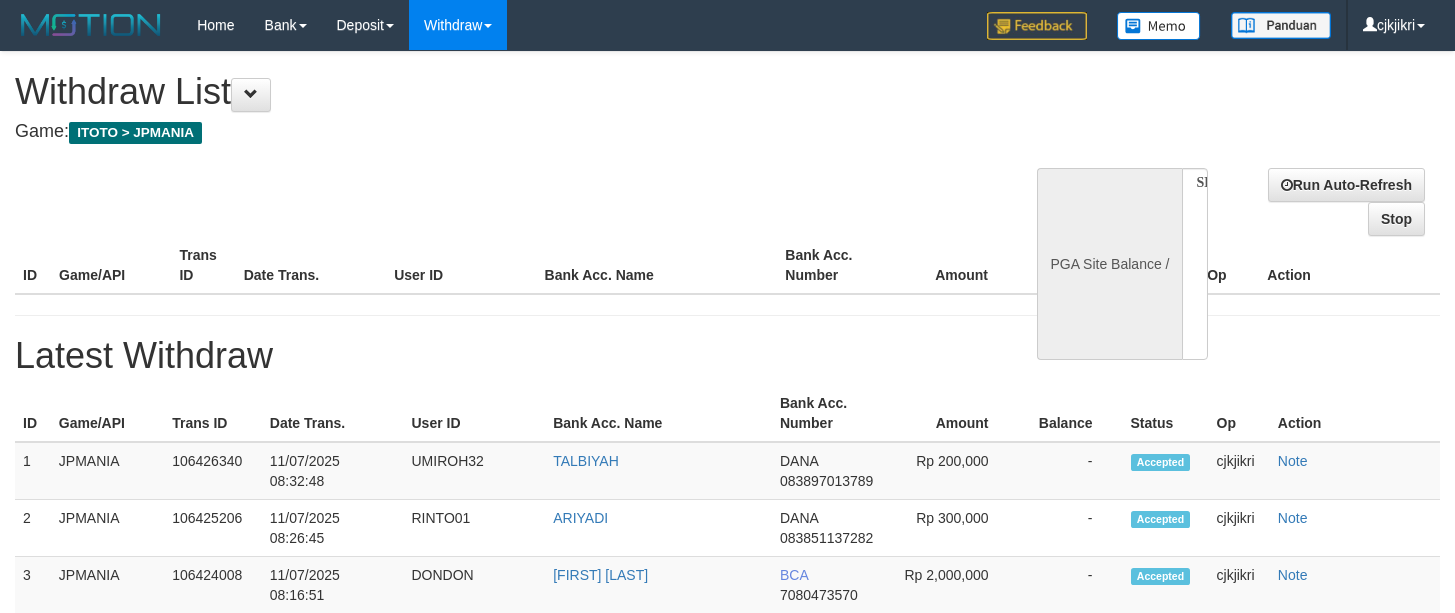 select 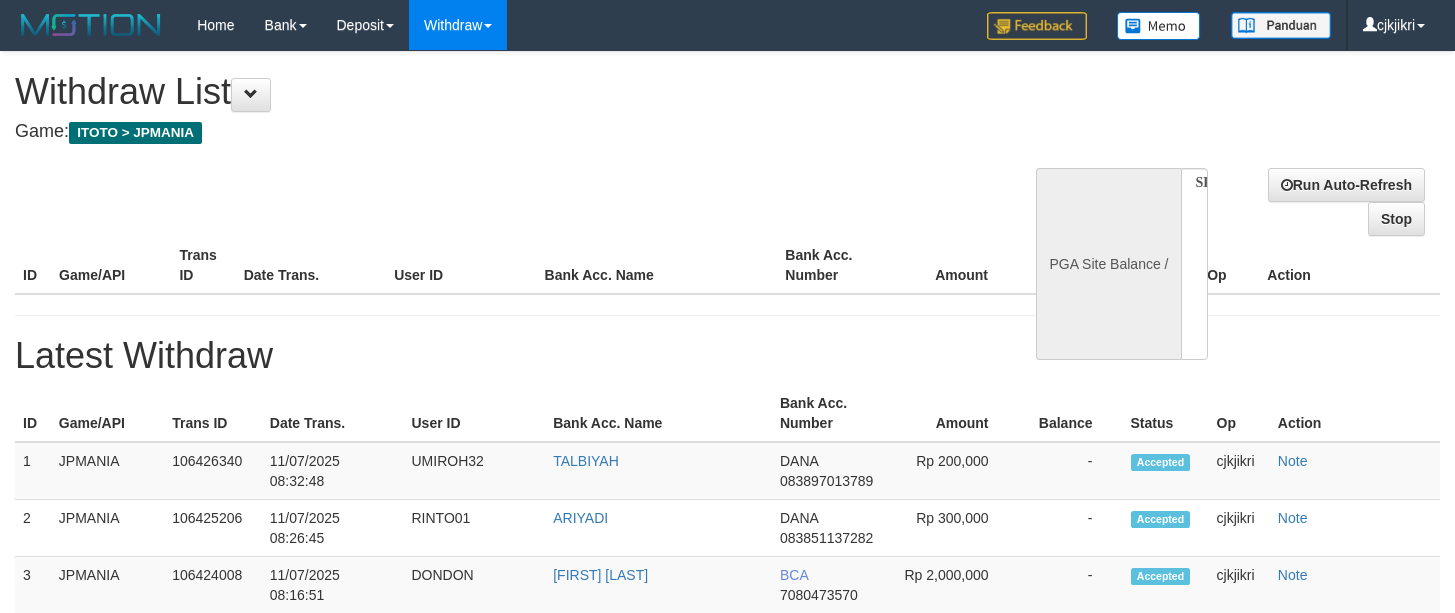 scroll, scrollTop: 0, scrollLeft: 0, axis: both 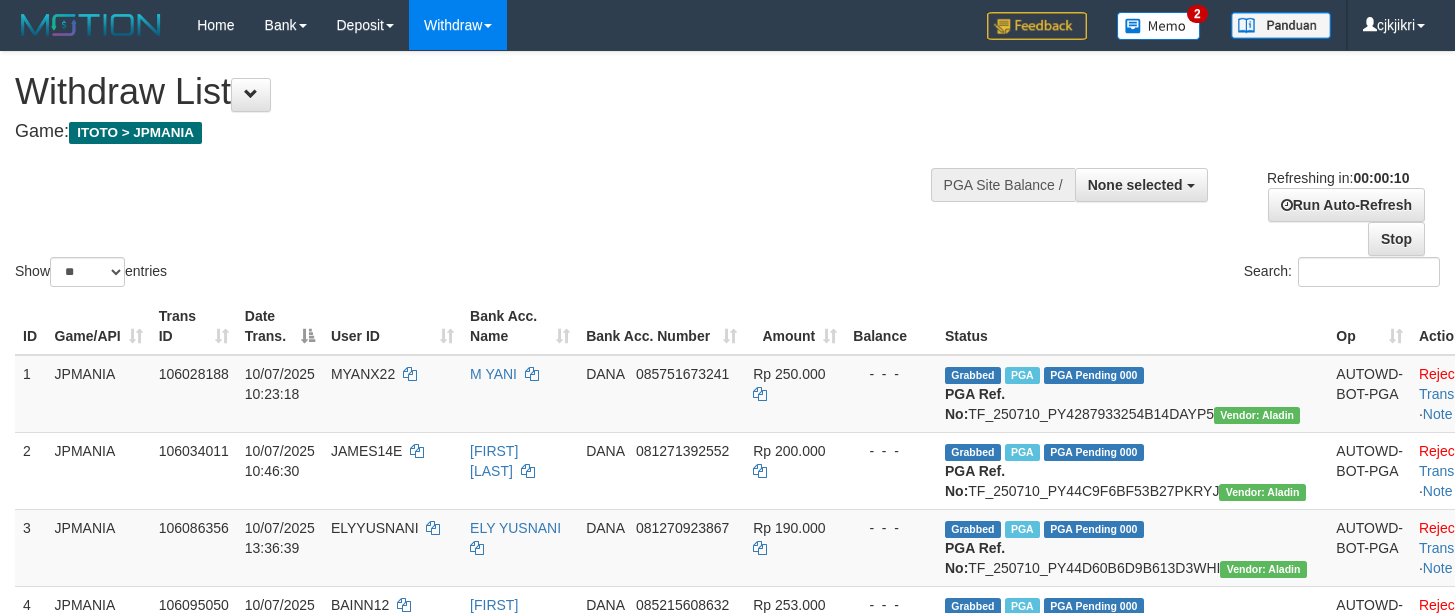 select 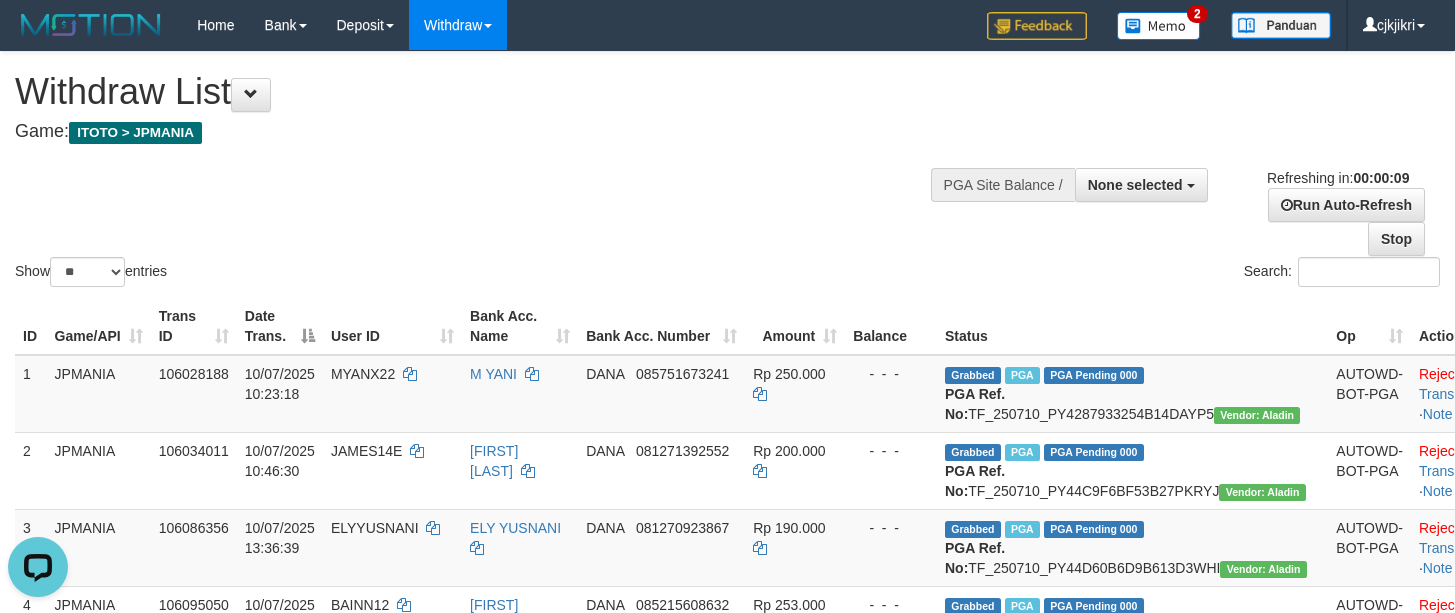 scroll, scrollTop: 0, scrollLeft: 0, axis: both 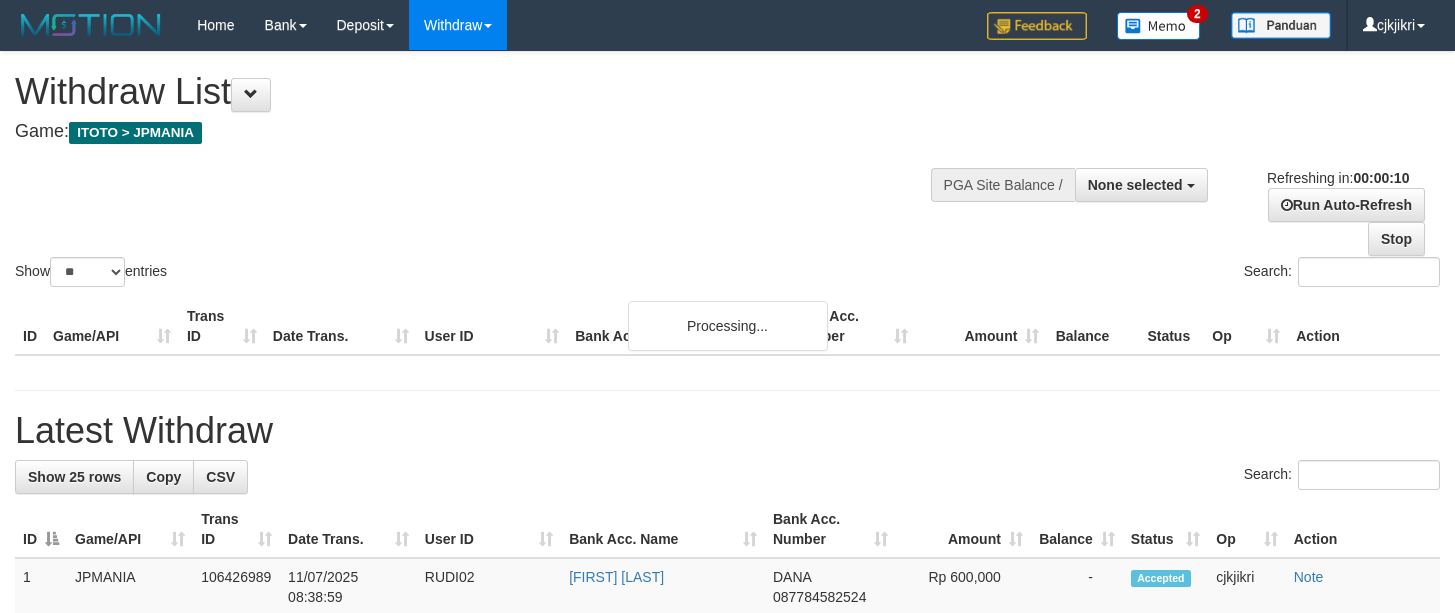select 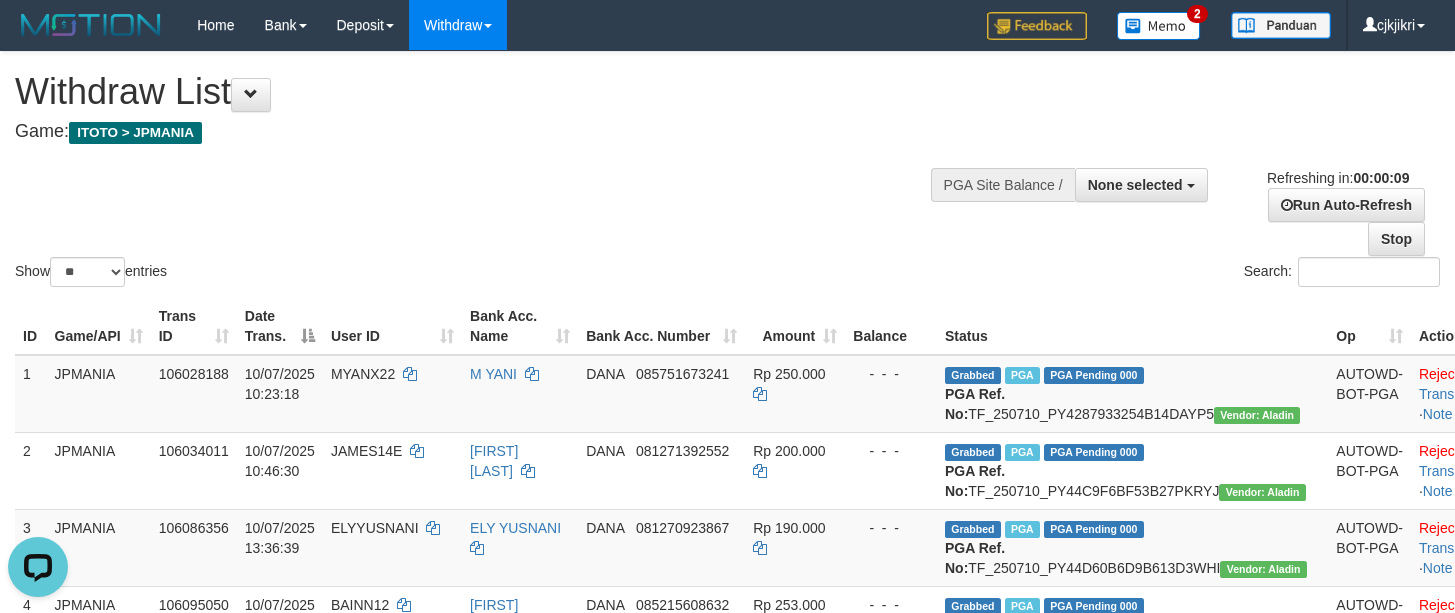 scroll, scrollTop: 0, scrollLeft: 0, axis: both 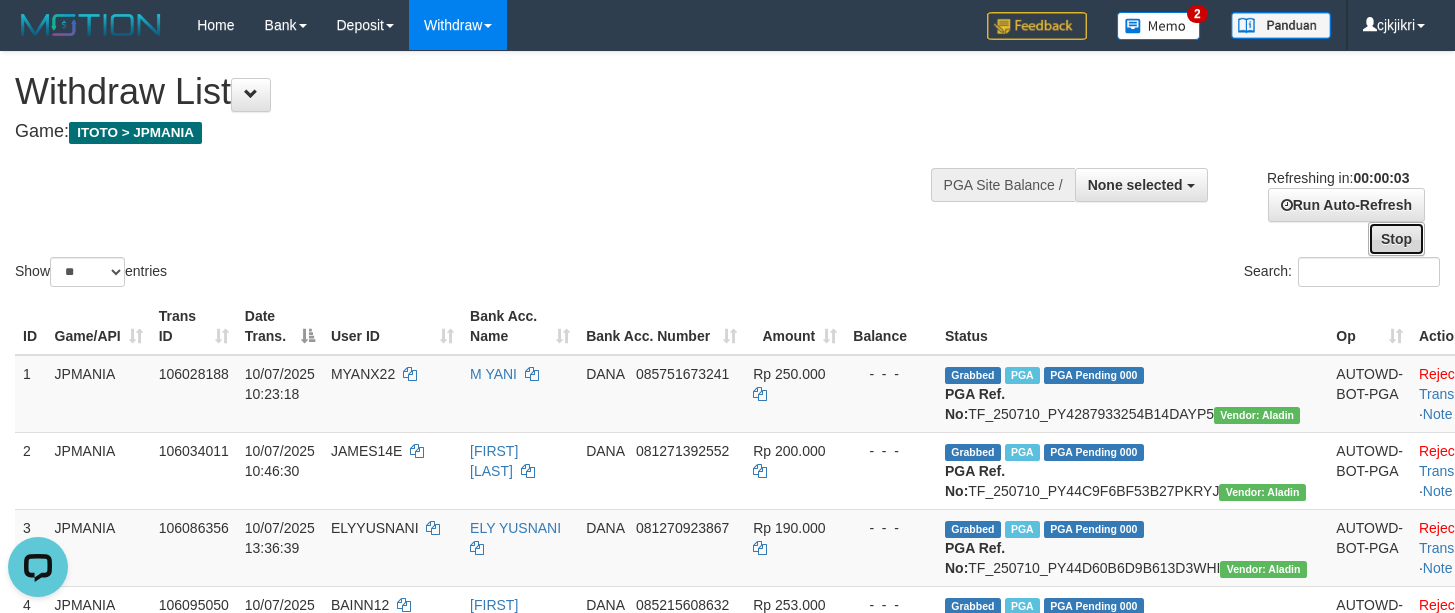 click on "Stop" at bounding box center [1396, 239] 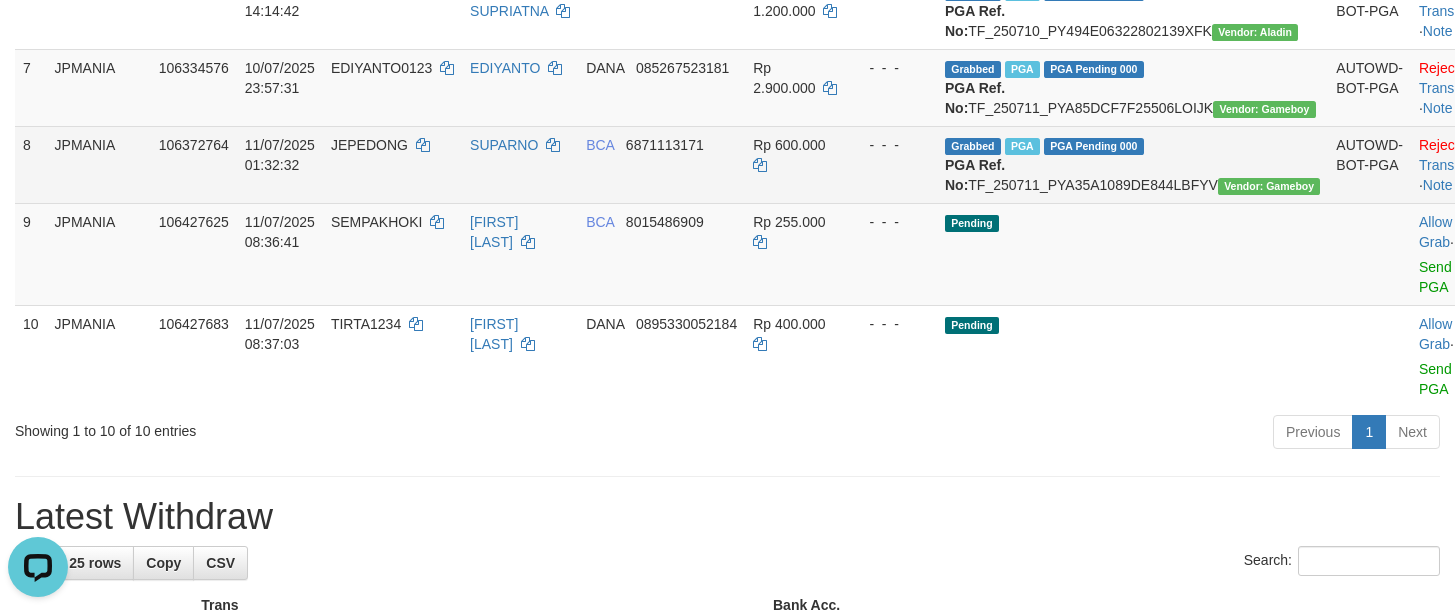 scroll, scrollTop: 750, scrollLeft: 0, axis: vertical 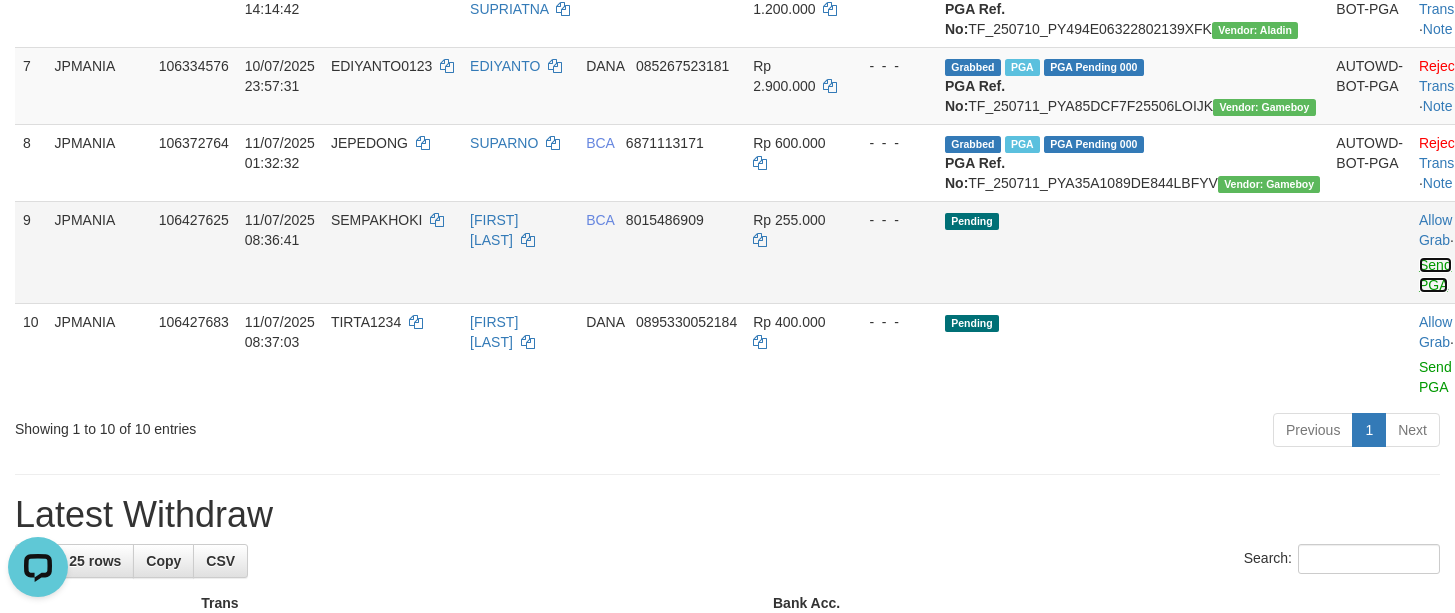 click on "Send PGA" at bounding box center (1435, 275) 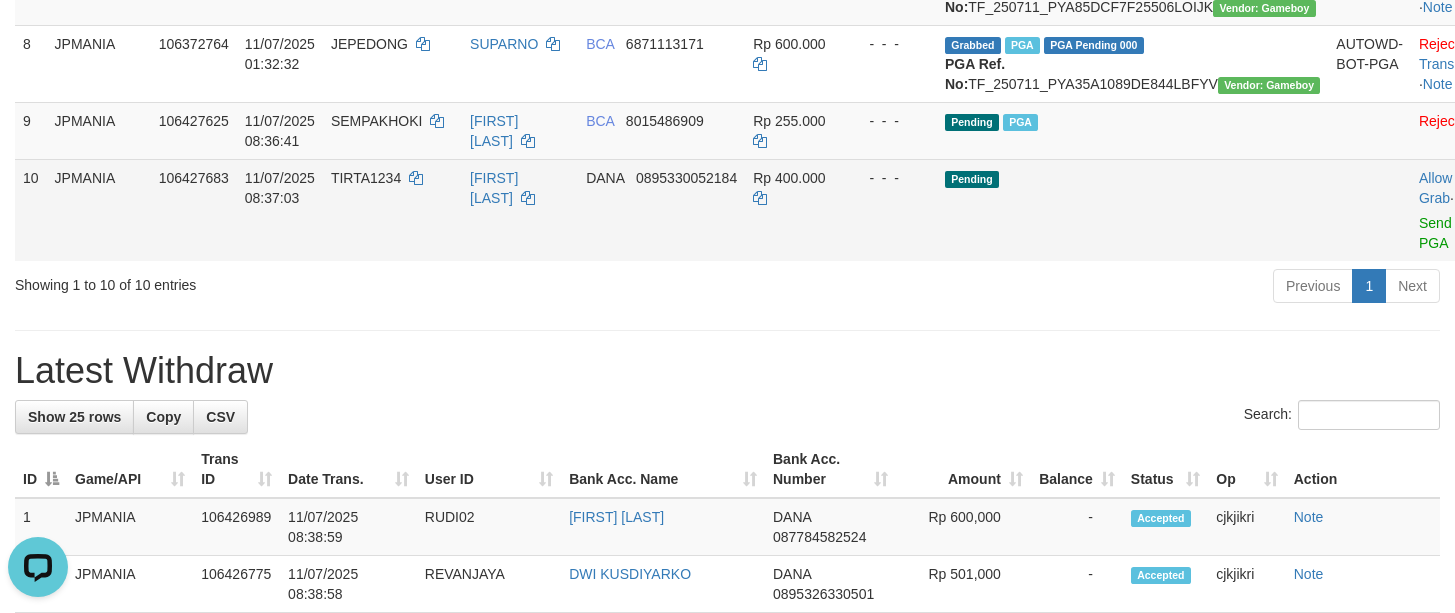 scroll, scrollTop: 900, scrollLeft: 0, axis: vertical 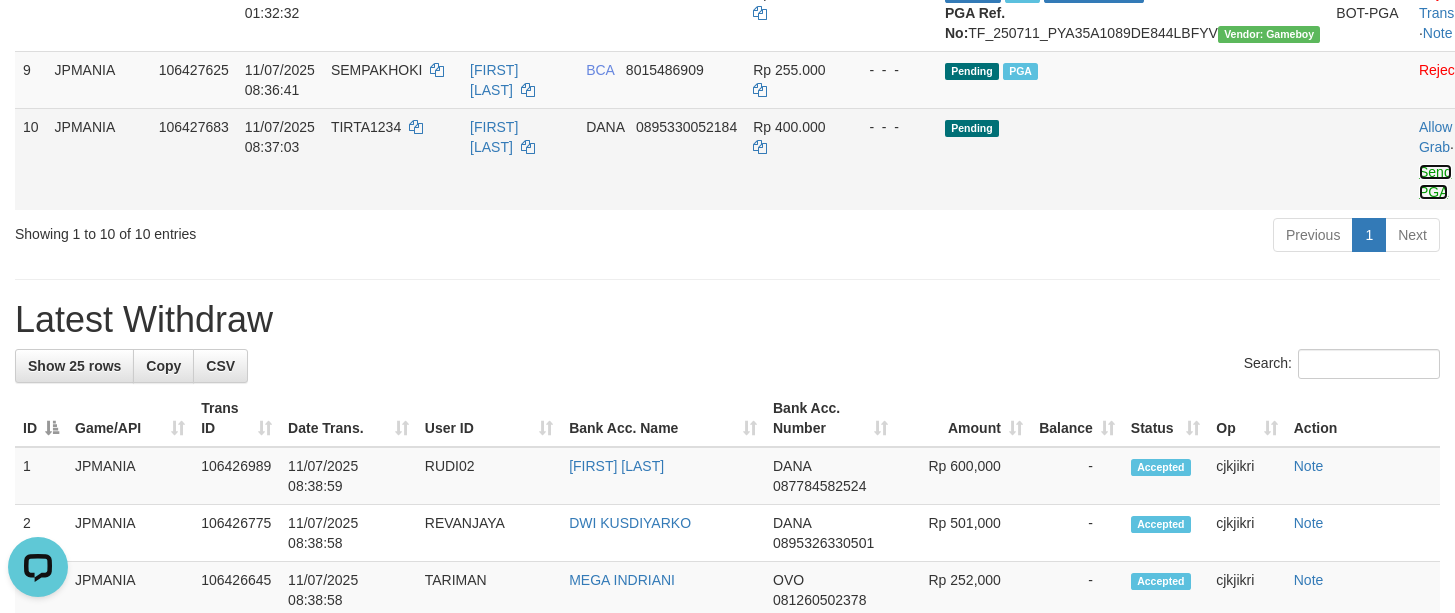 click on "Send PGA" at bounding box center (1435, 182) 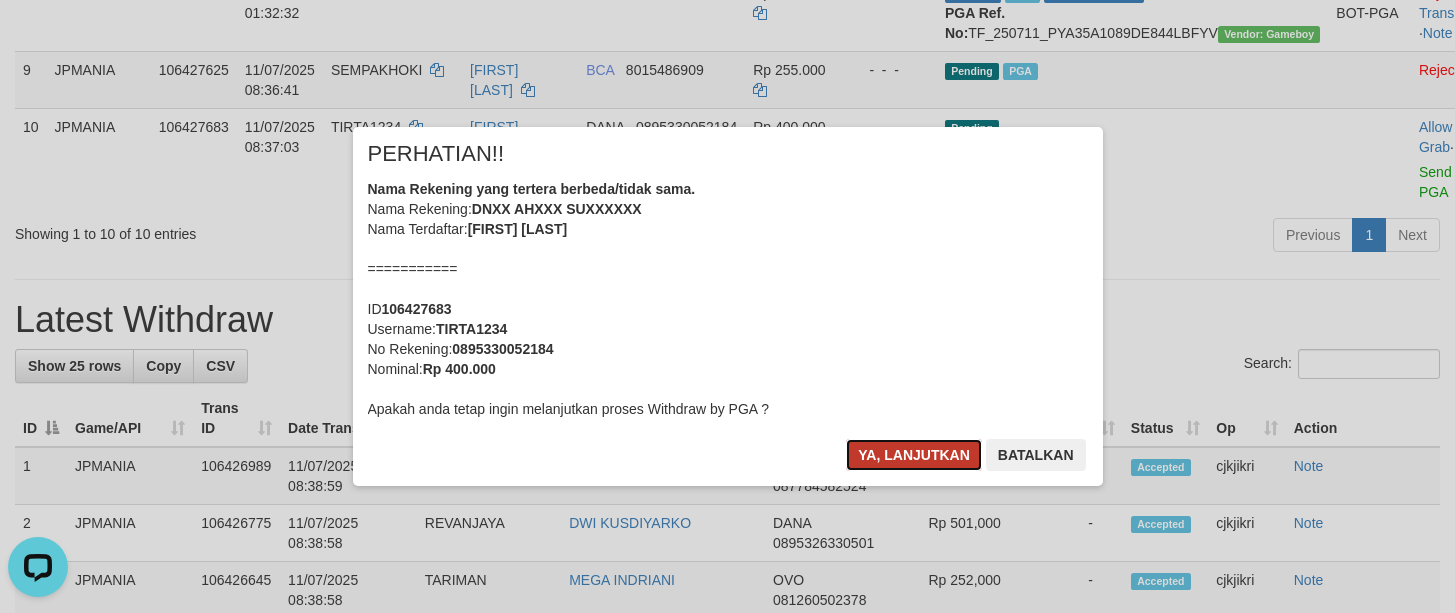 click on "Ya, lanjutkan" at bounding box center (914, 455) 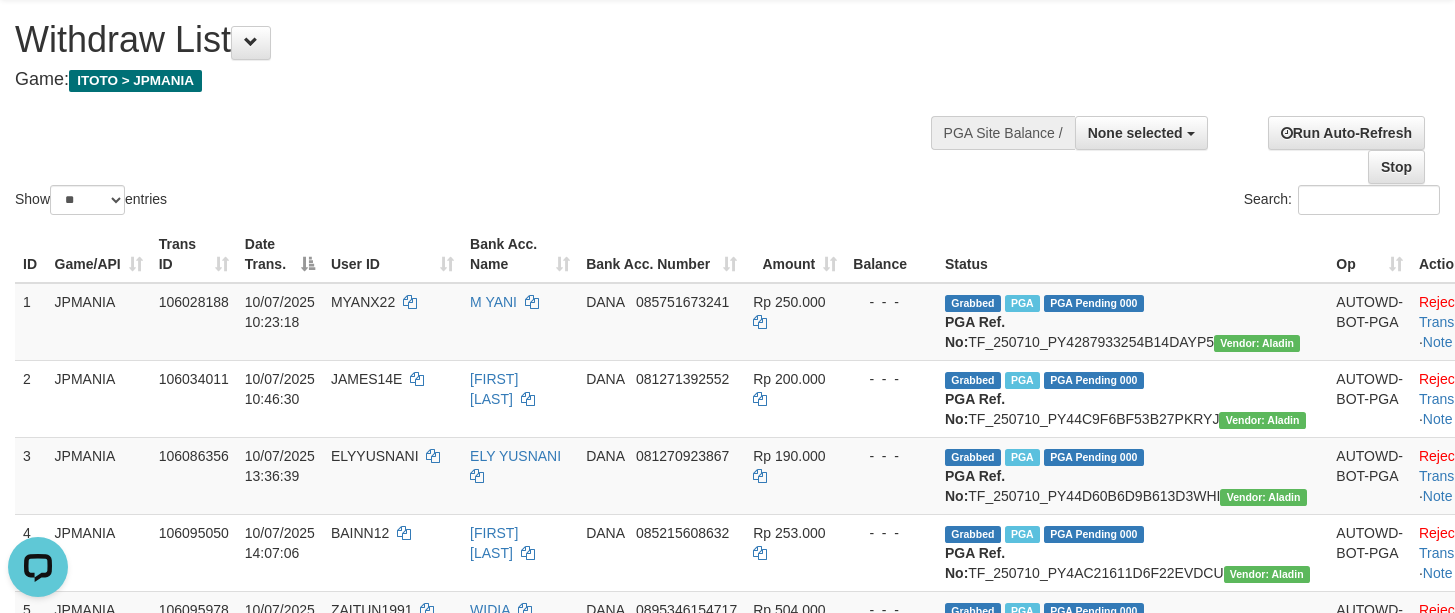 scroll, scrollTop: 0, scrollLeft: 0, axis: both 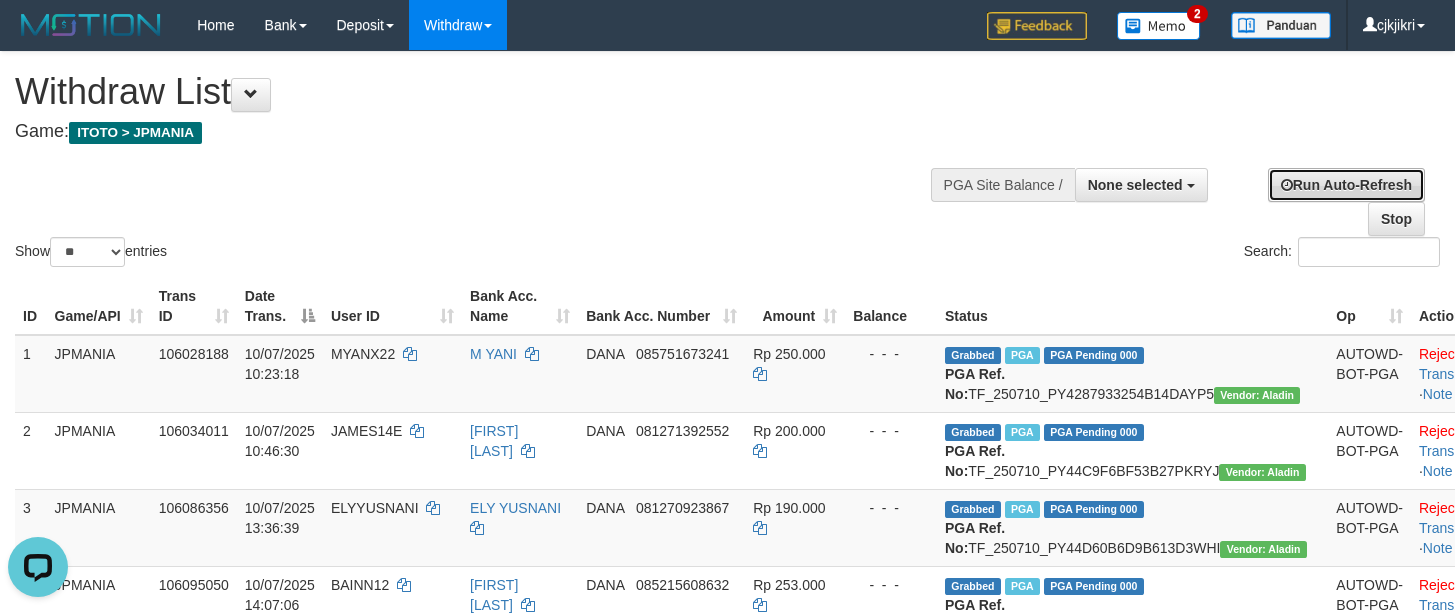 click on "Run Auto-Refresh" at bounding box center (1346, 185) 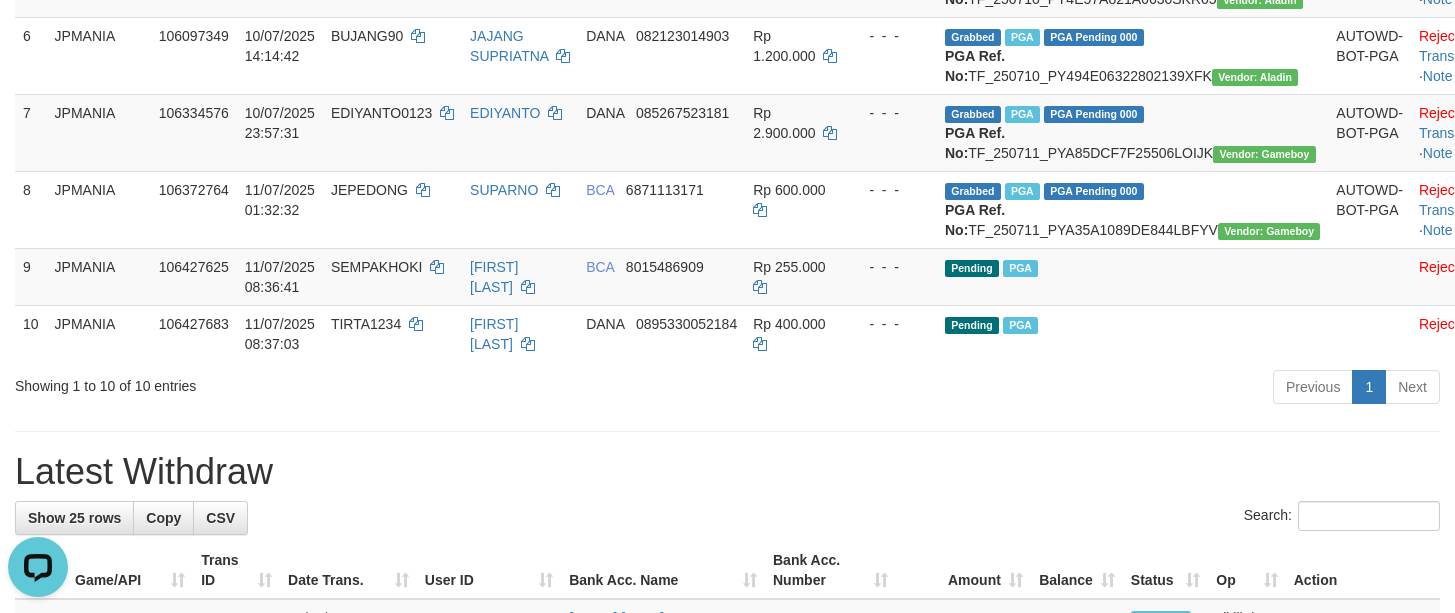 scroll, scrollTop: 750, scrollLeft: 0, axis: vertical 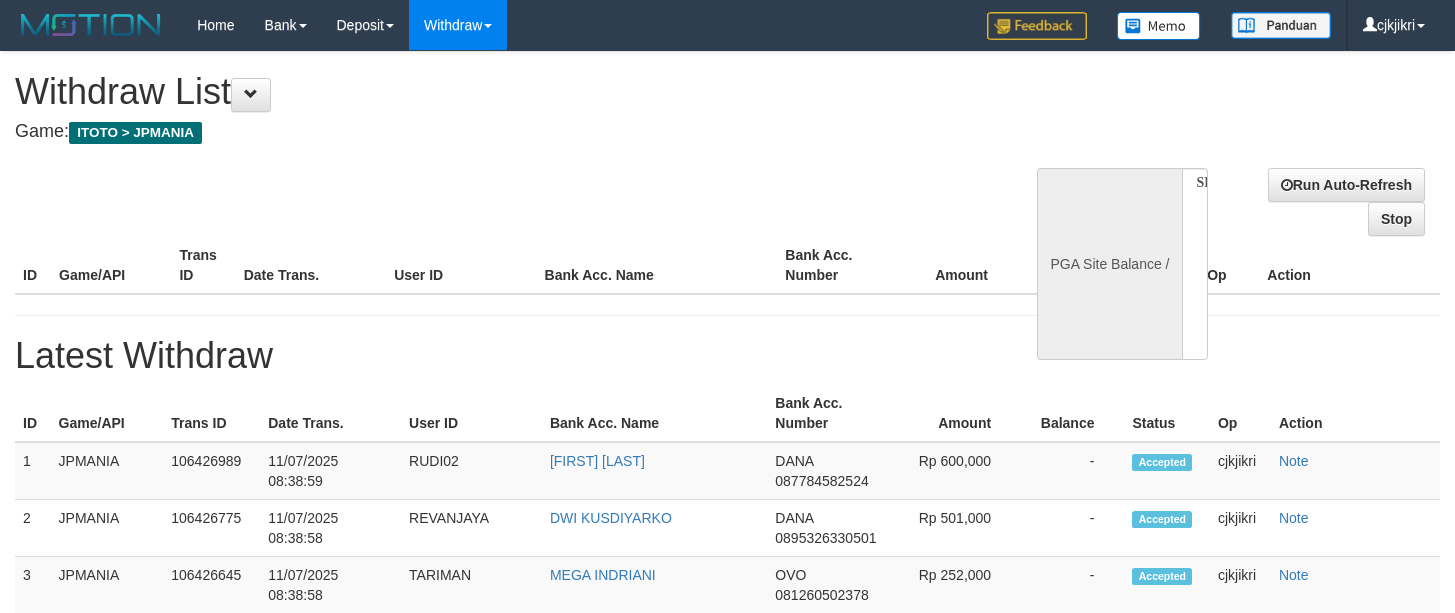 select 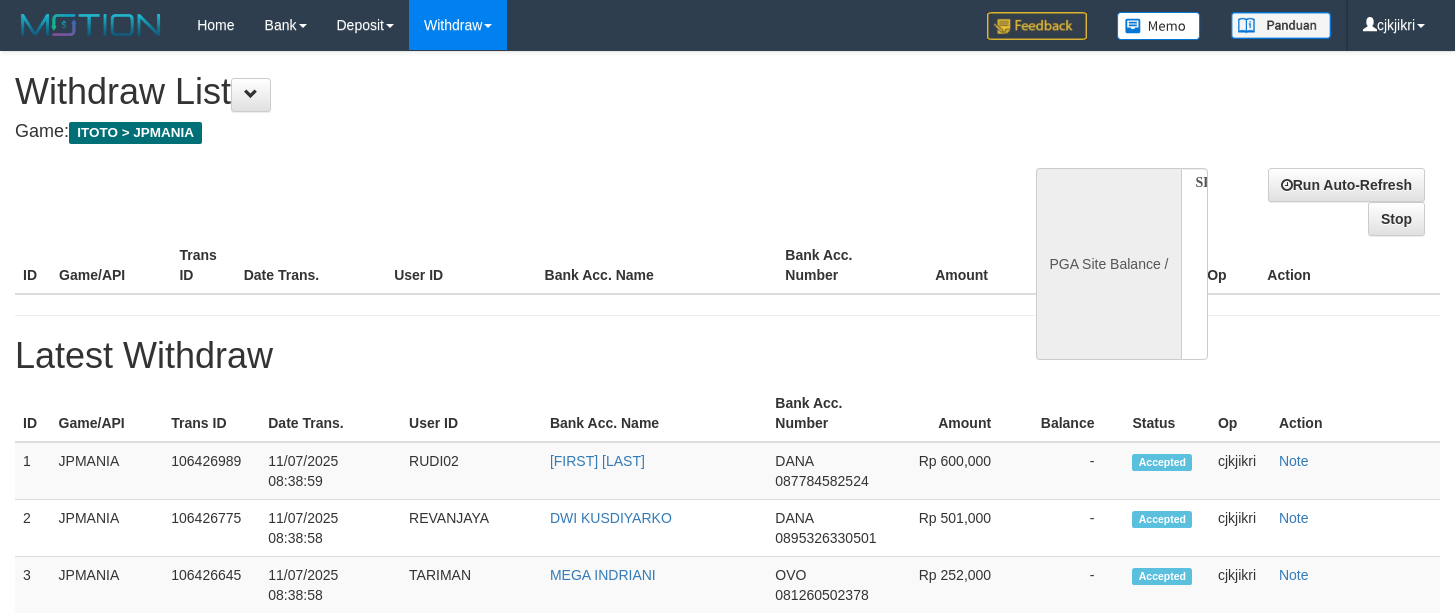 scroll, scrollTop: 0, scrollLeft: 0, axis: both 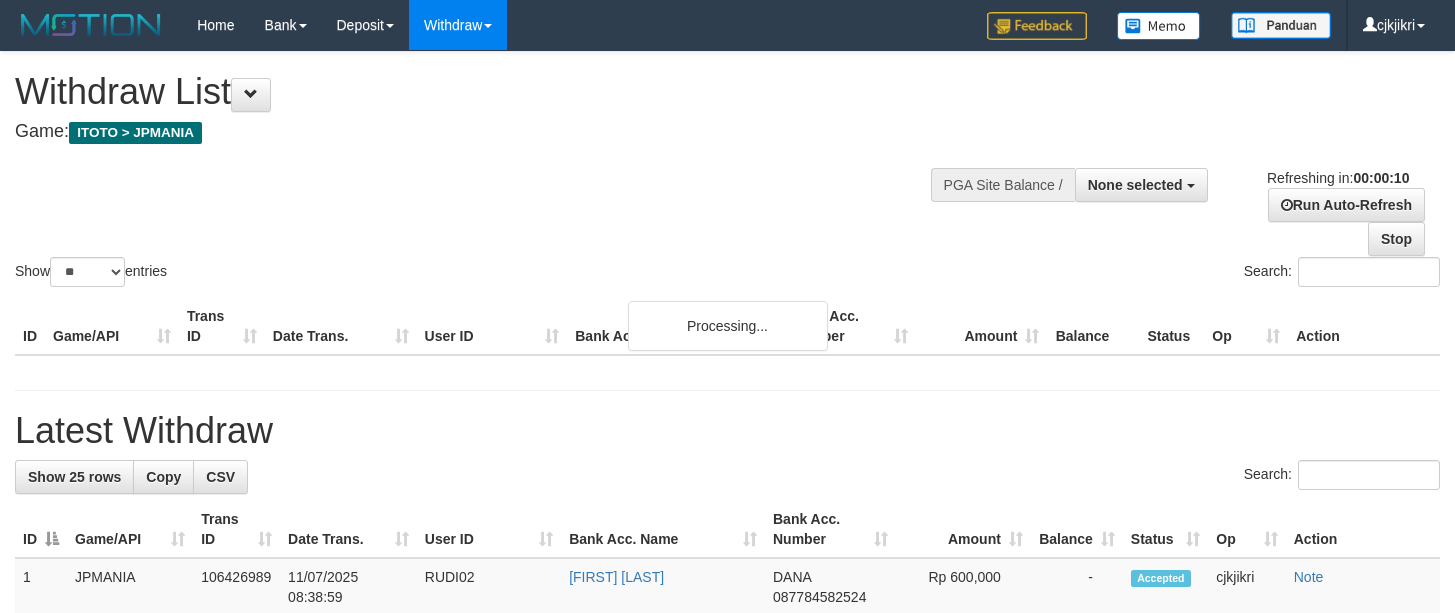 select 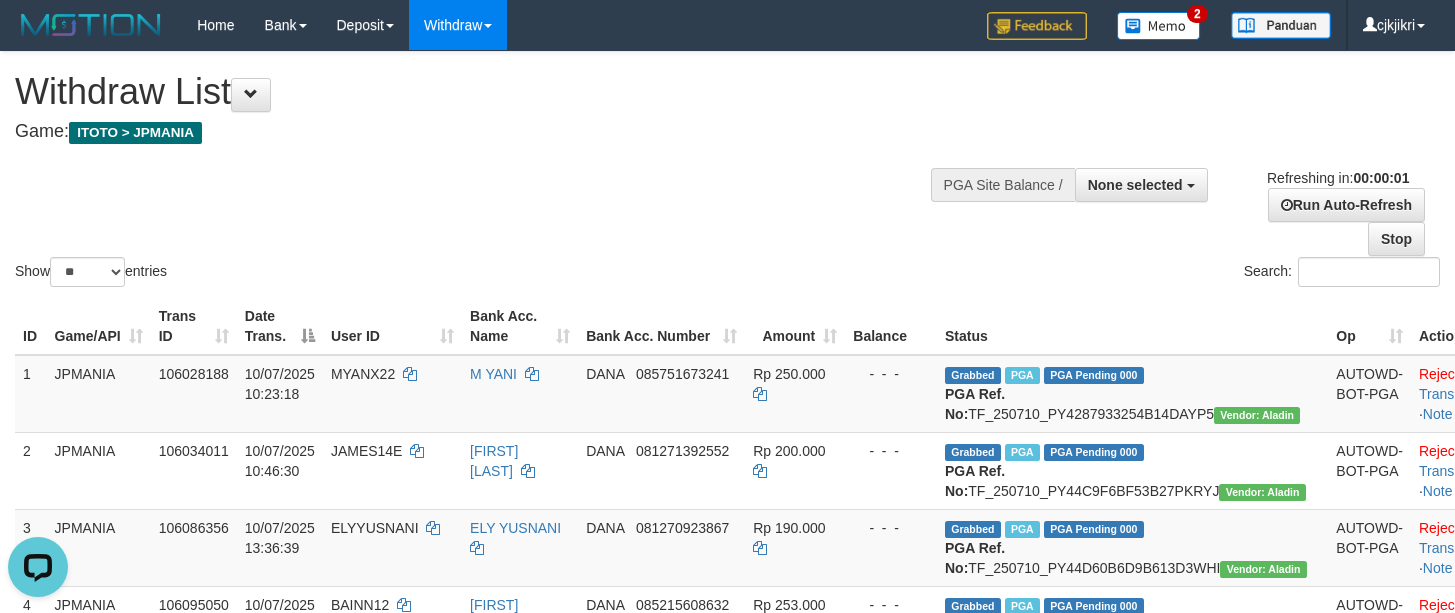 scroll, scrollTop: 0, scrollLeft: 0, axis: both 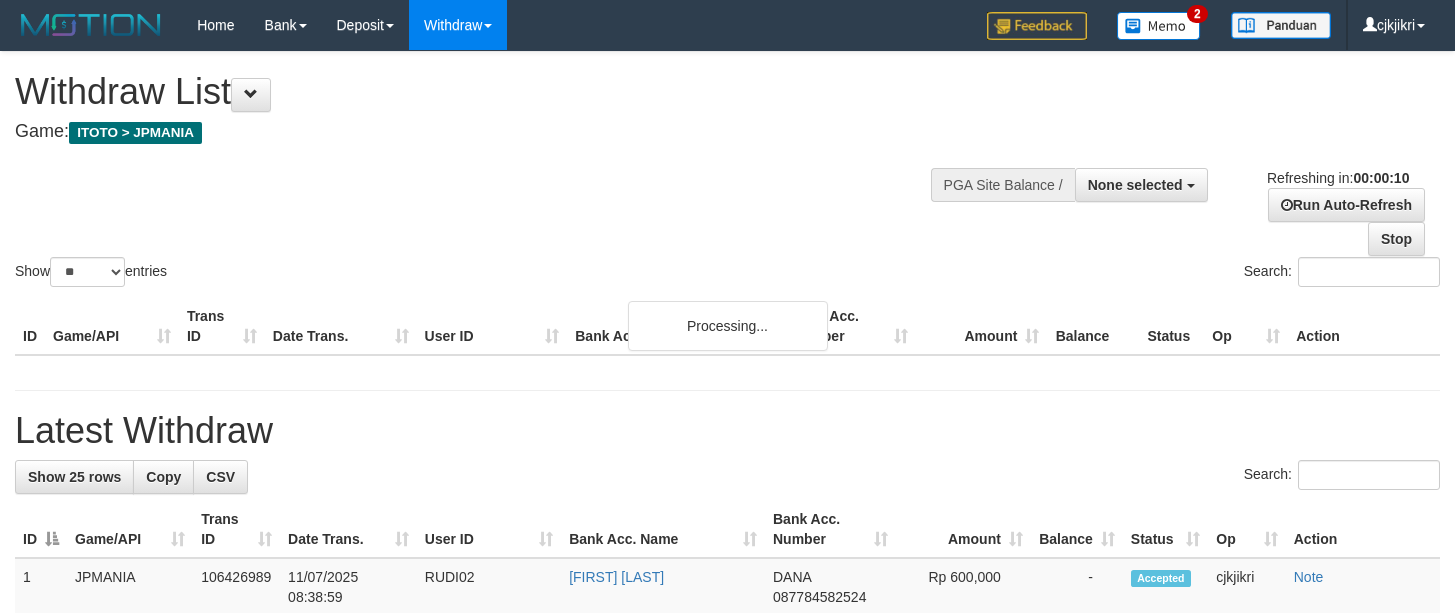 select 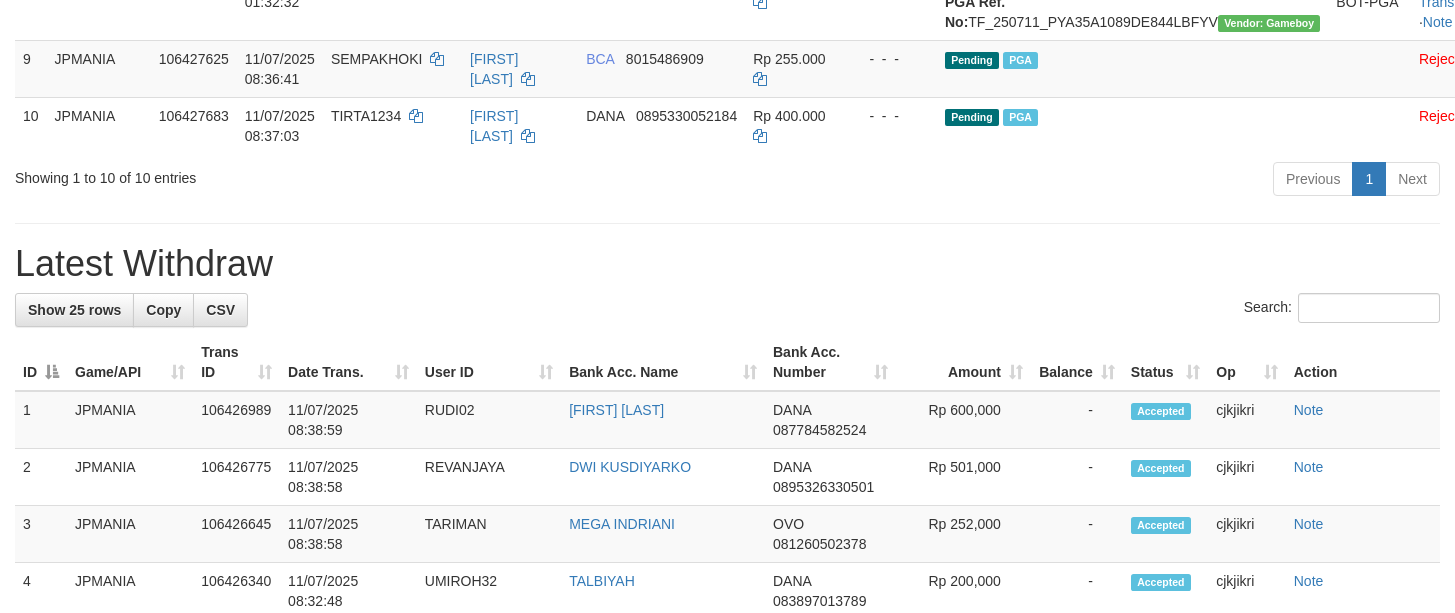 scroll, scrollTop: 756, scrollLeft: 0, axis: vertical 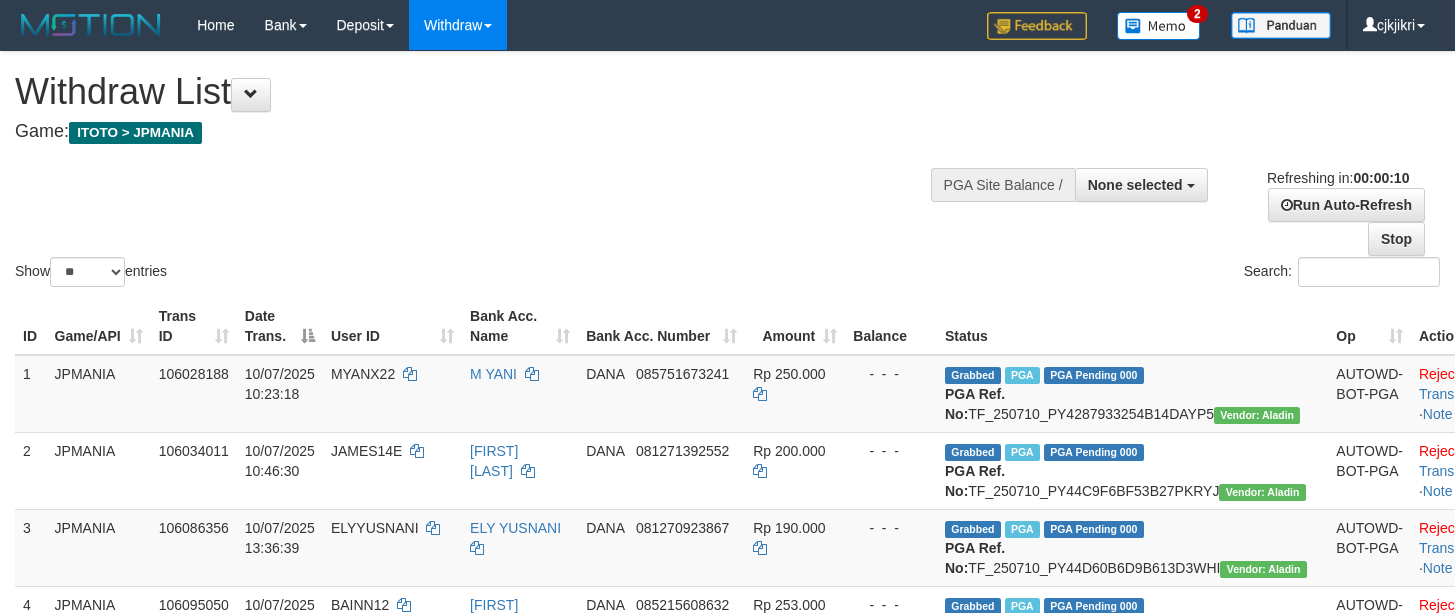 select 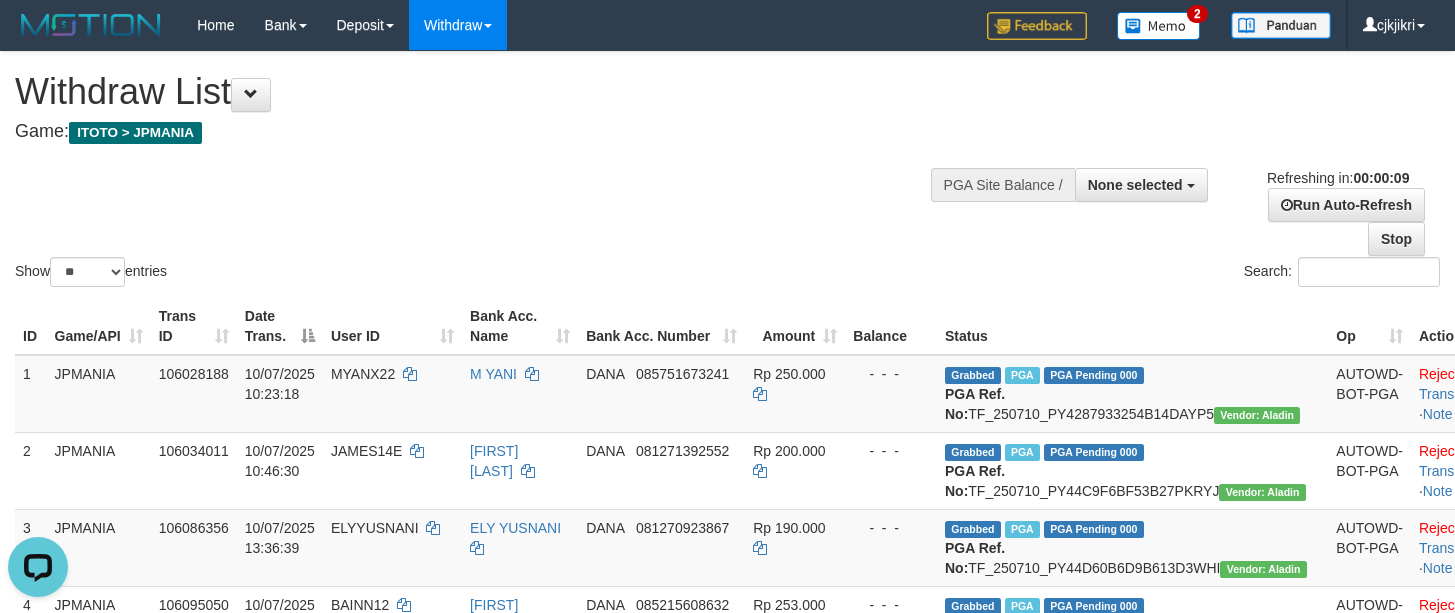 scroll, scrollTop: 0, scrollLeft: 0, axis: both 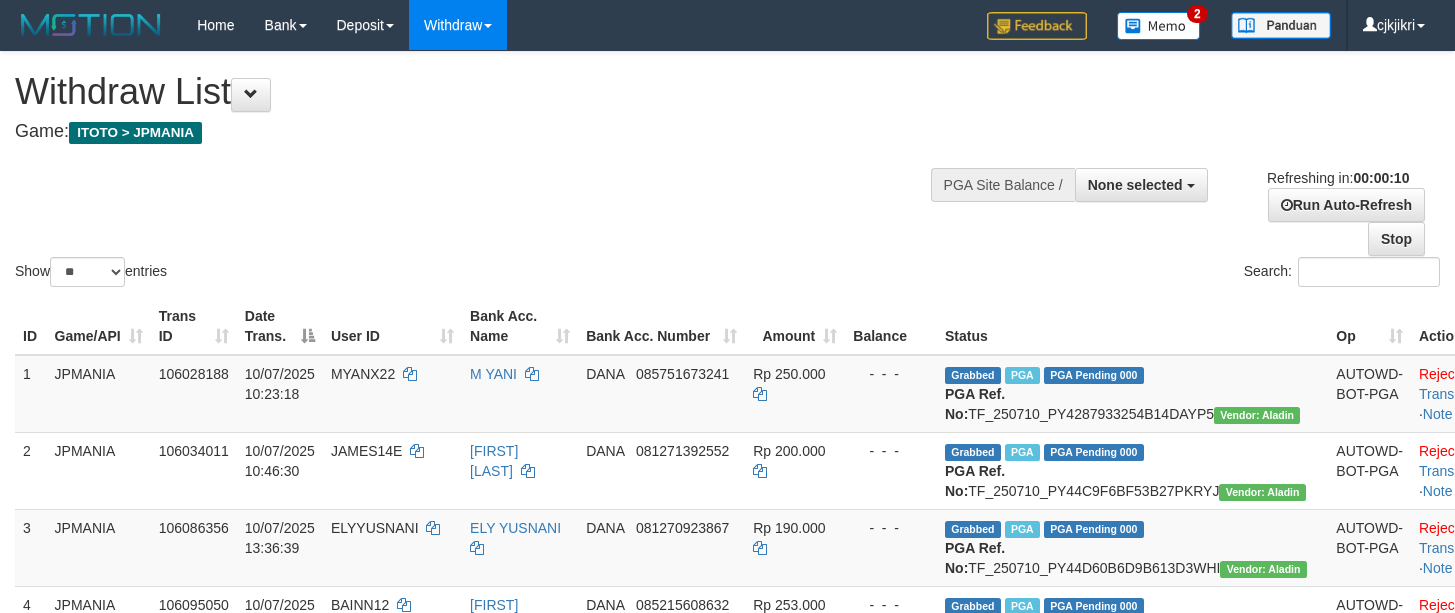 select 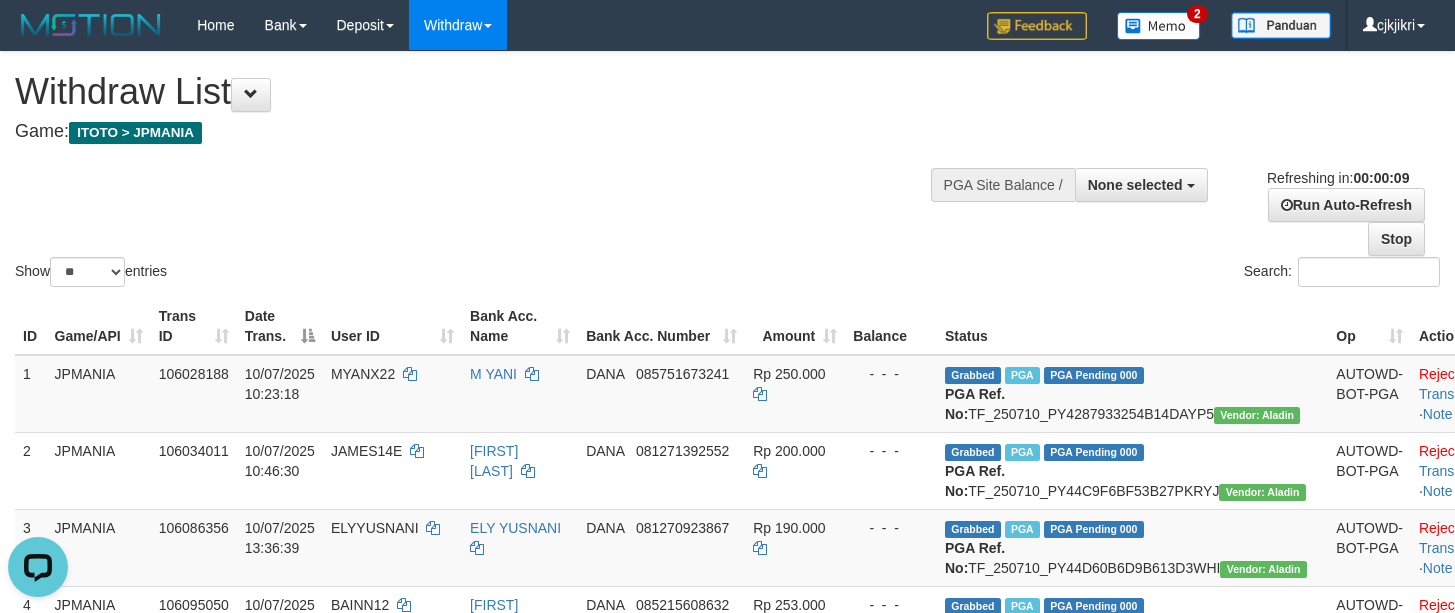 scroll, scrollTop: 0, scrollLeft: 0, axis: both 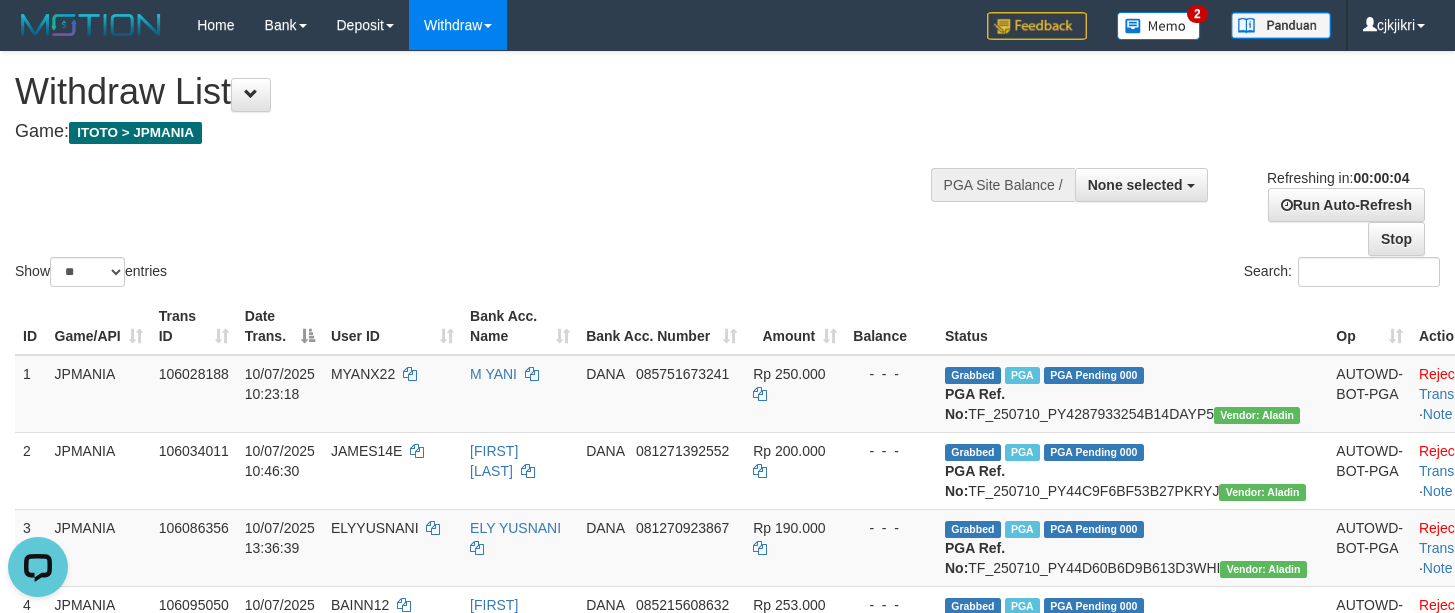 click on "Game:   ITOTO > JPMANIA" at bounding box center (482, 132) 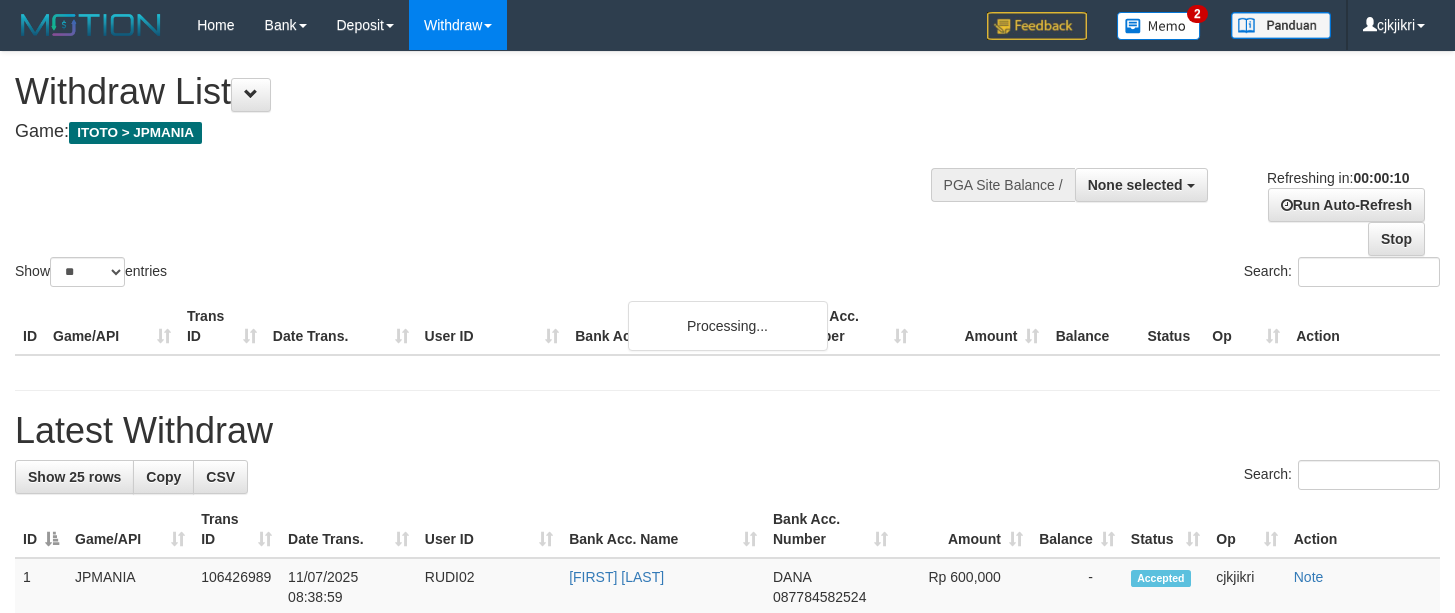 select 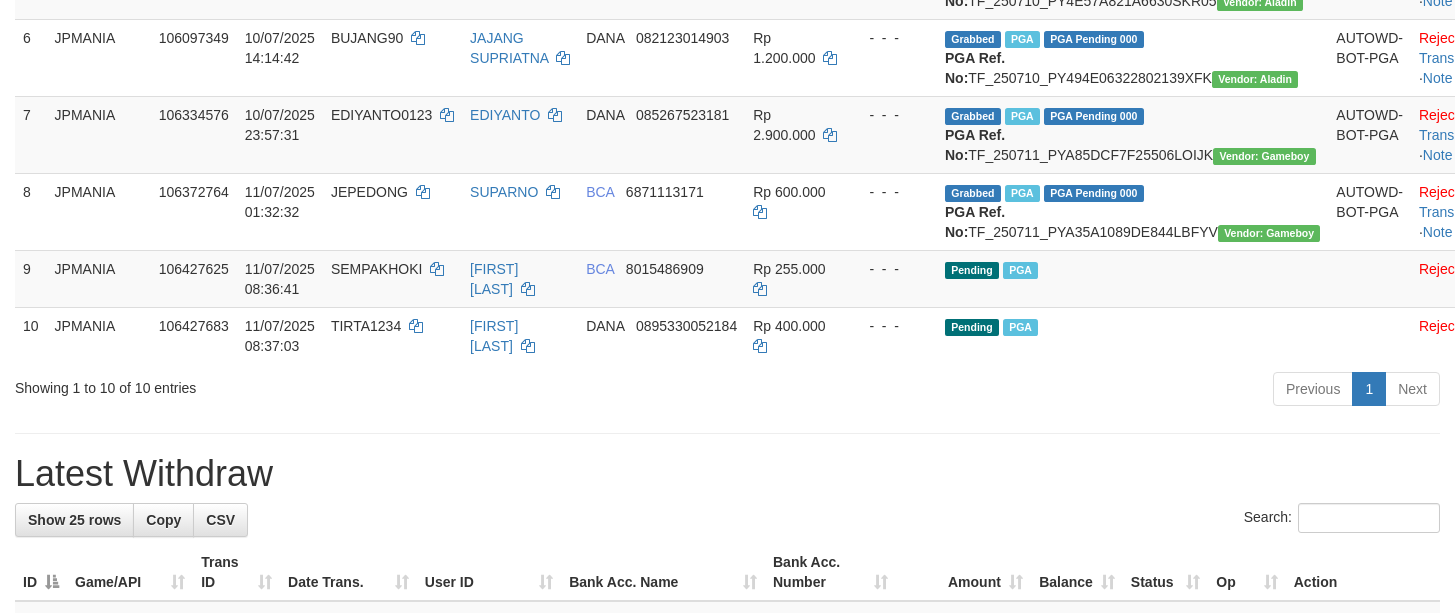 scroll, scrollTop: 900, scrollLeft: 0, axis: vertical 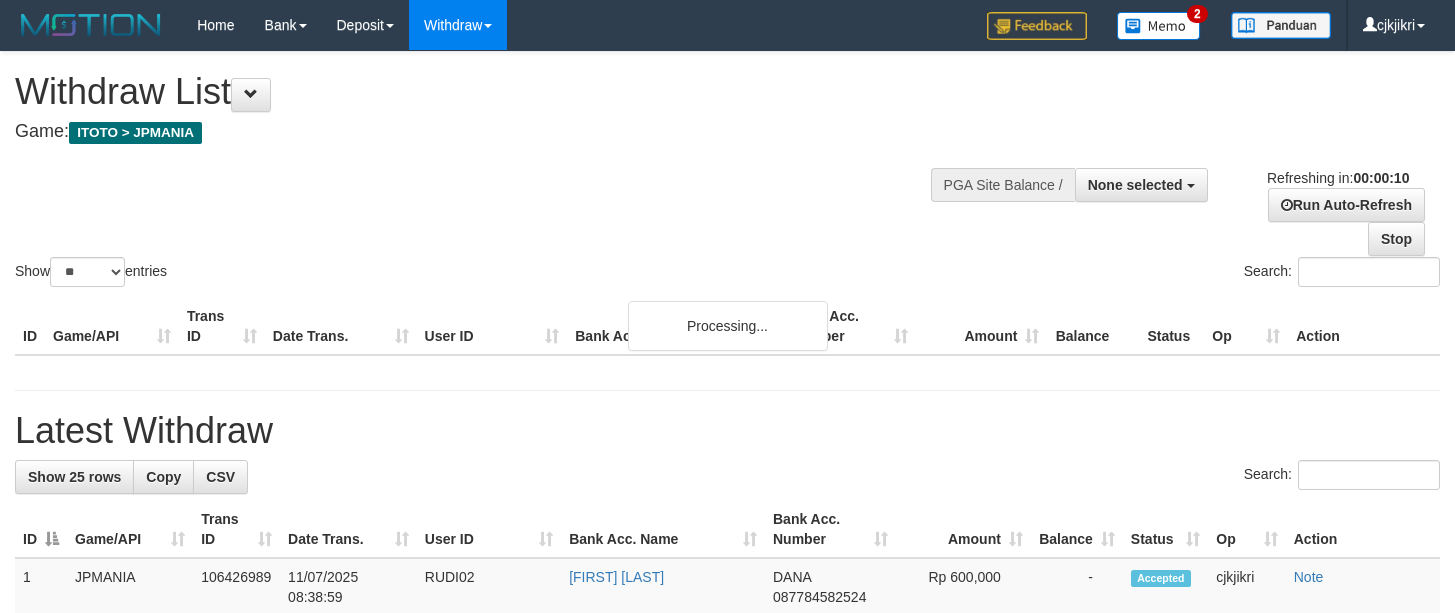 select 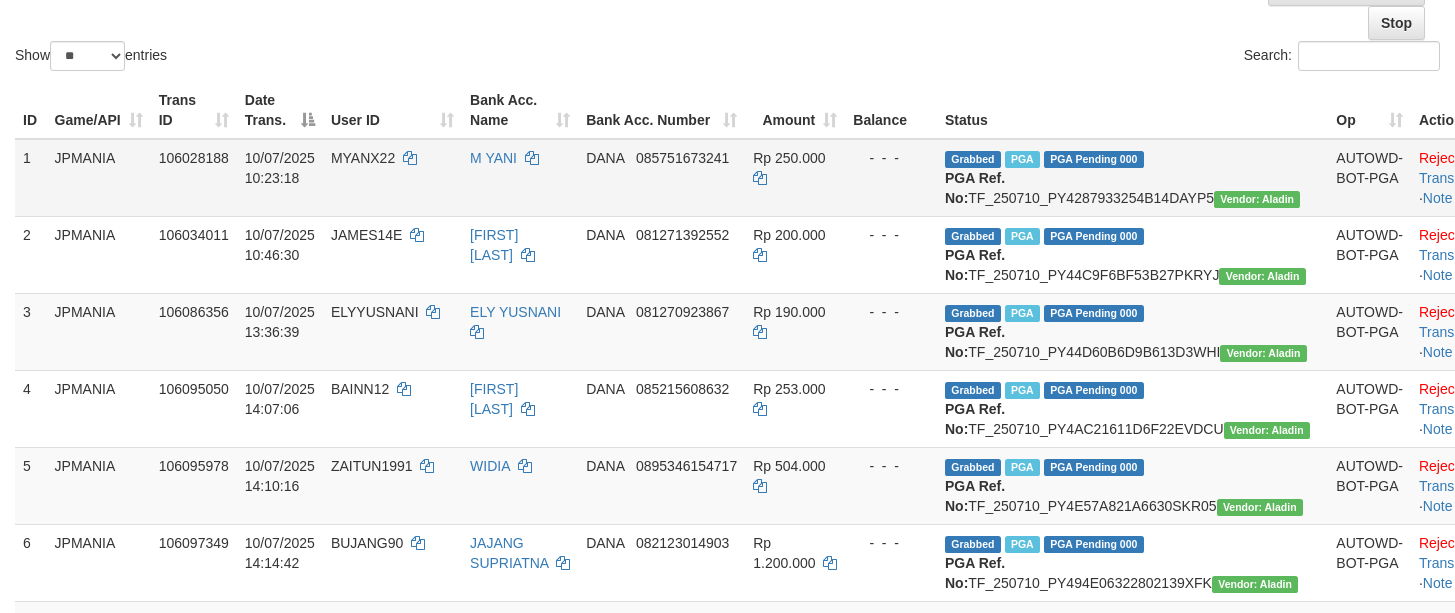 scroll, scrollTop: 450, scrollLeft: 0, axis: vertical 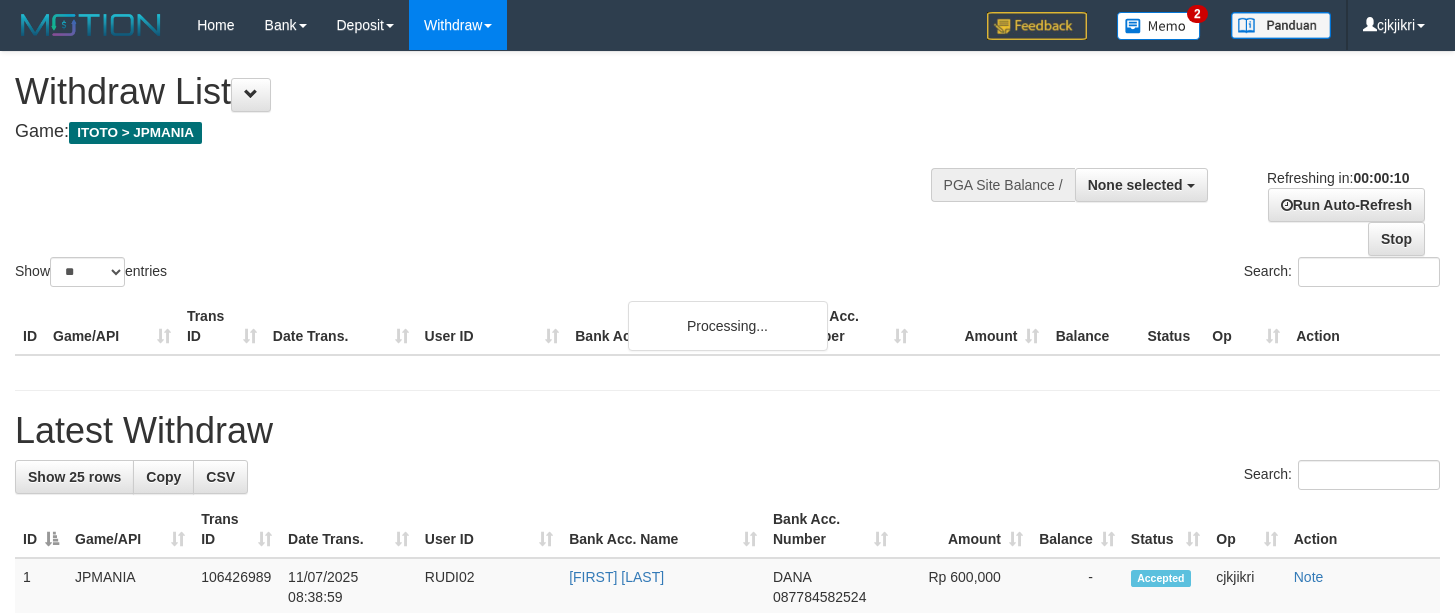 select 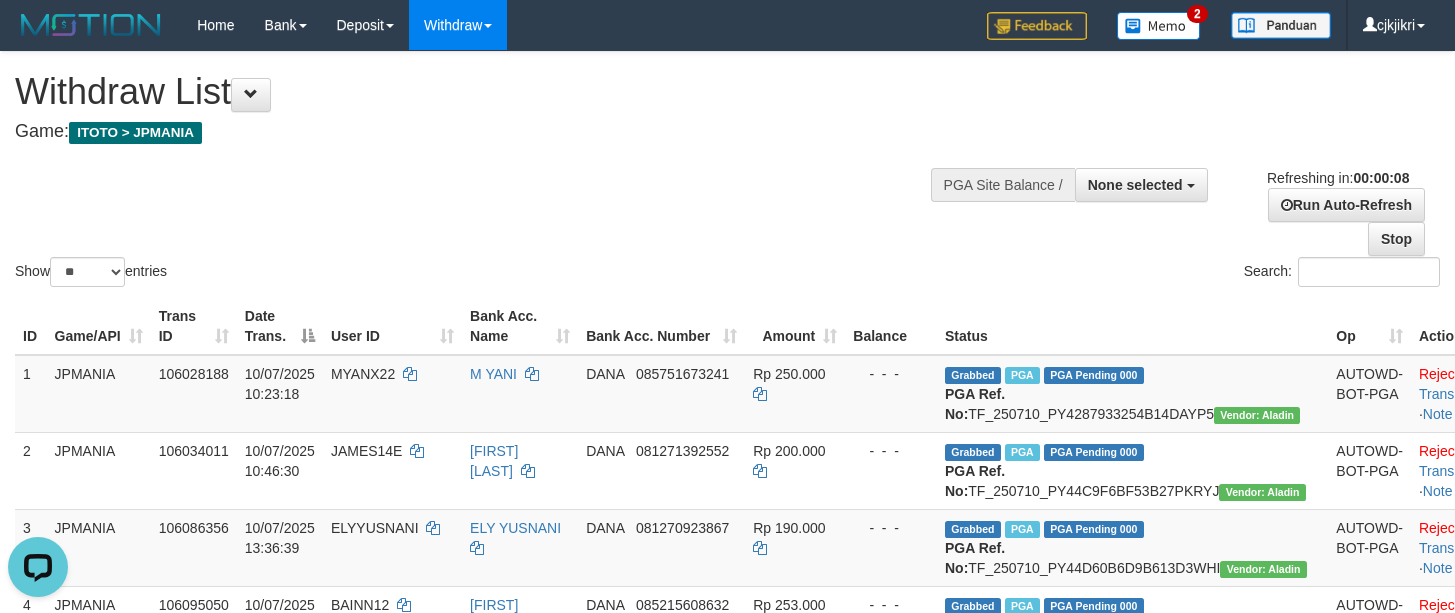 scroll, scrollTop: 0, scrollLeft: 0, axis: both 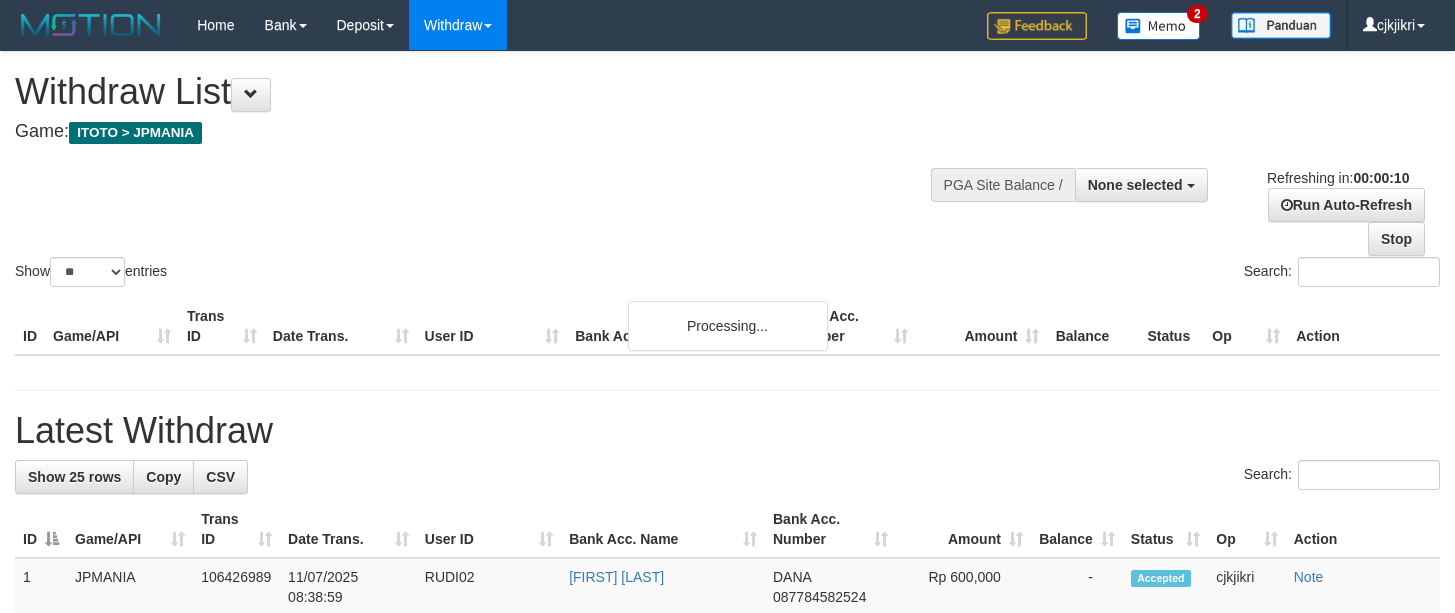 select 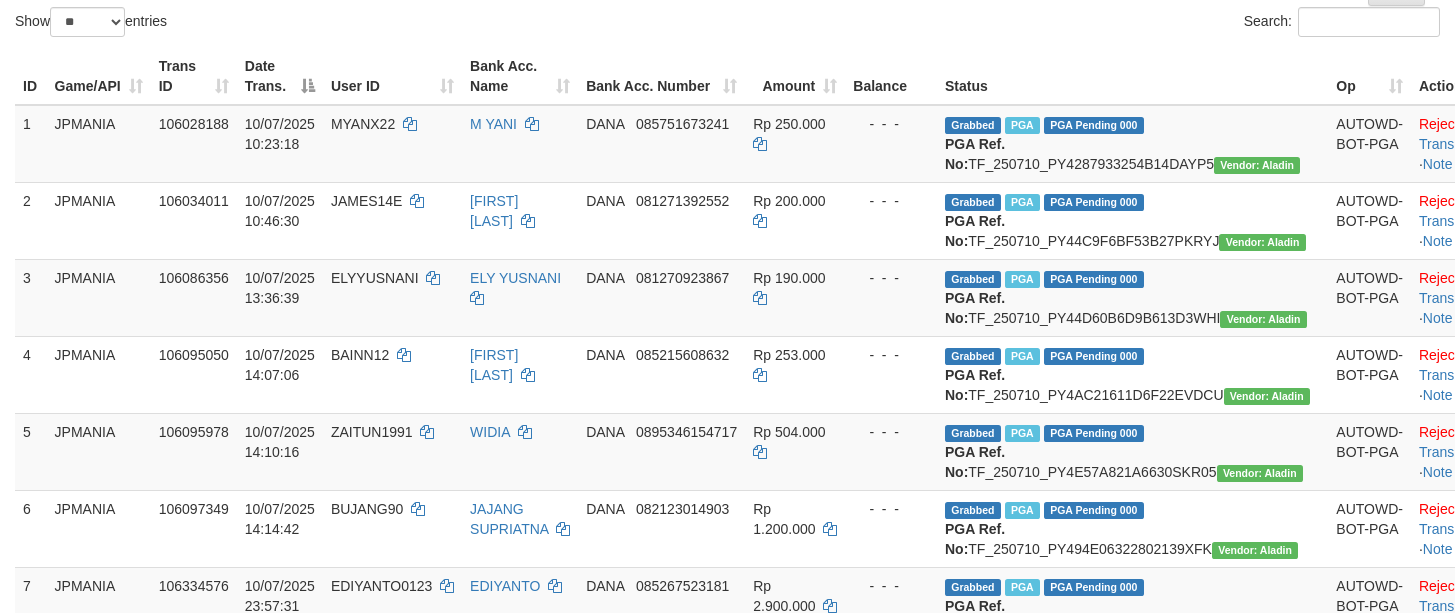 scroll, scrollTop: 750, scrollLeft: 0, axis: vertical 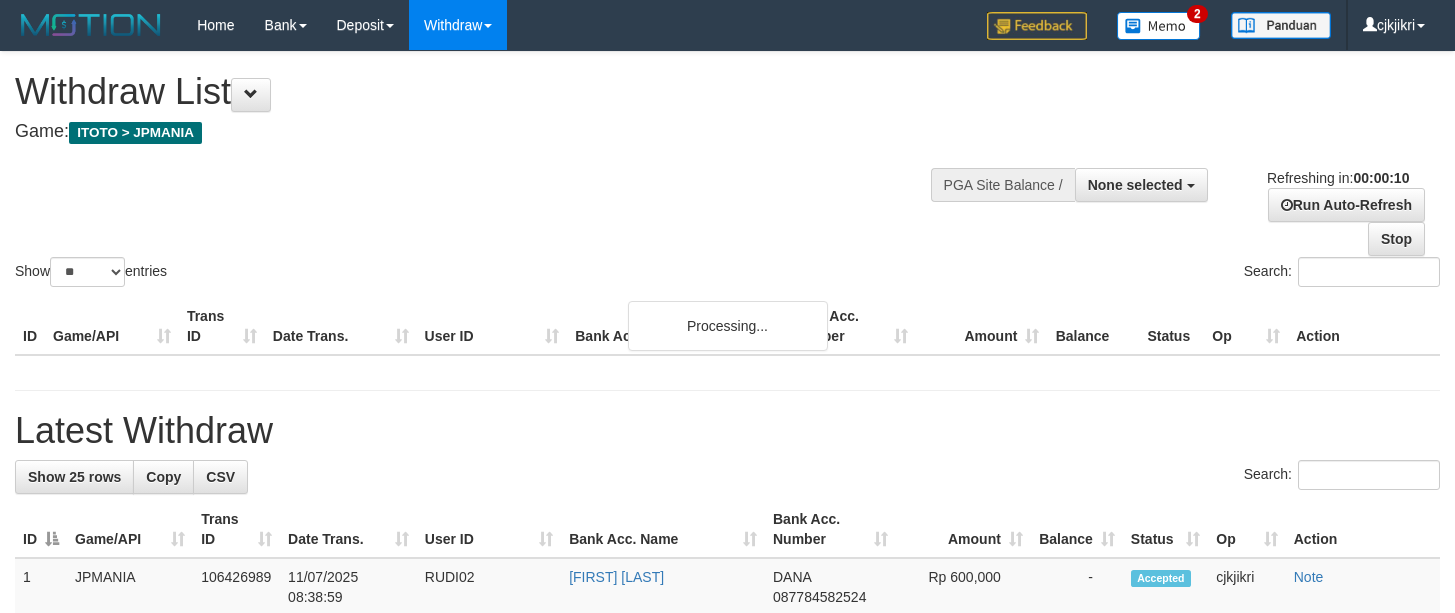 select 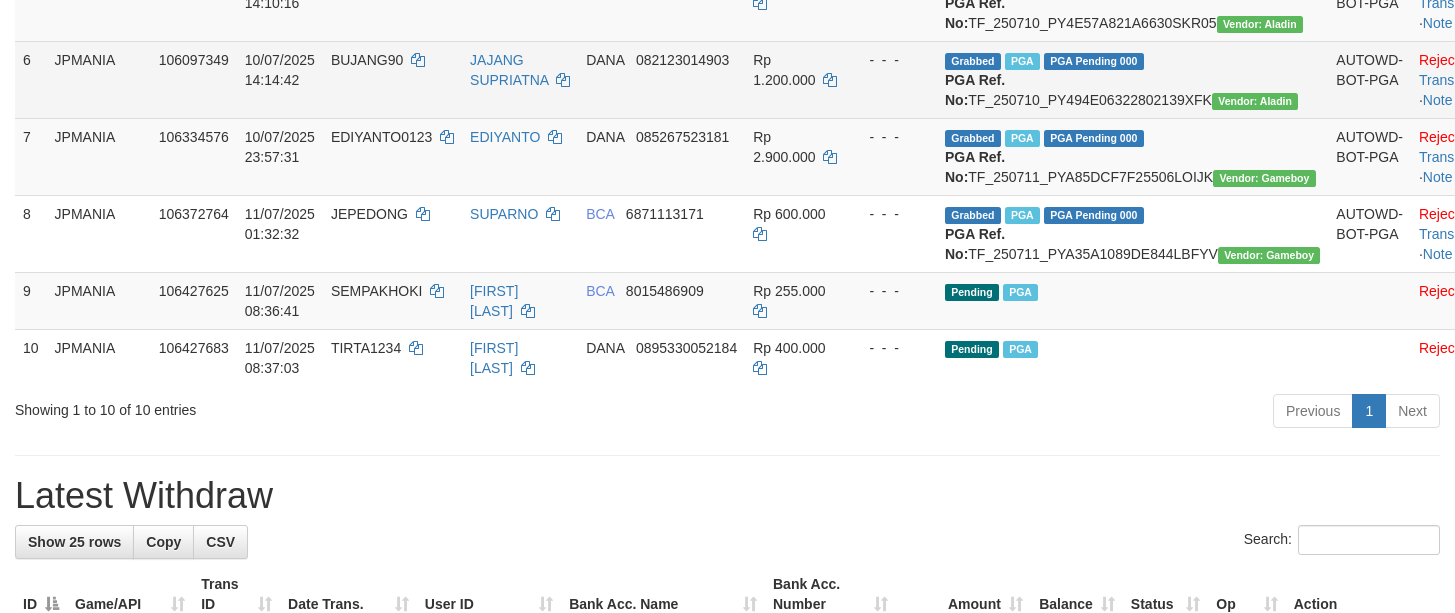 scroll, scrollTop: 973, scrollLeft: 0, axis: vertical 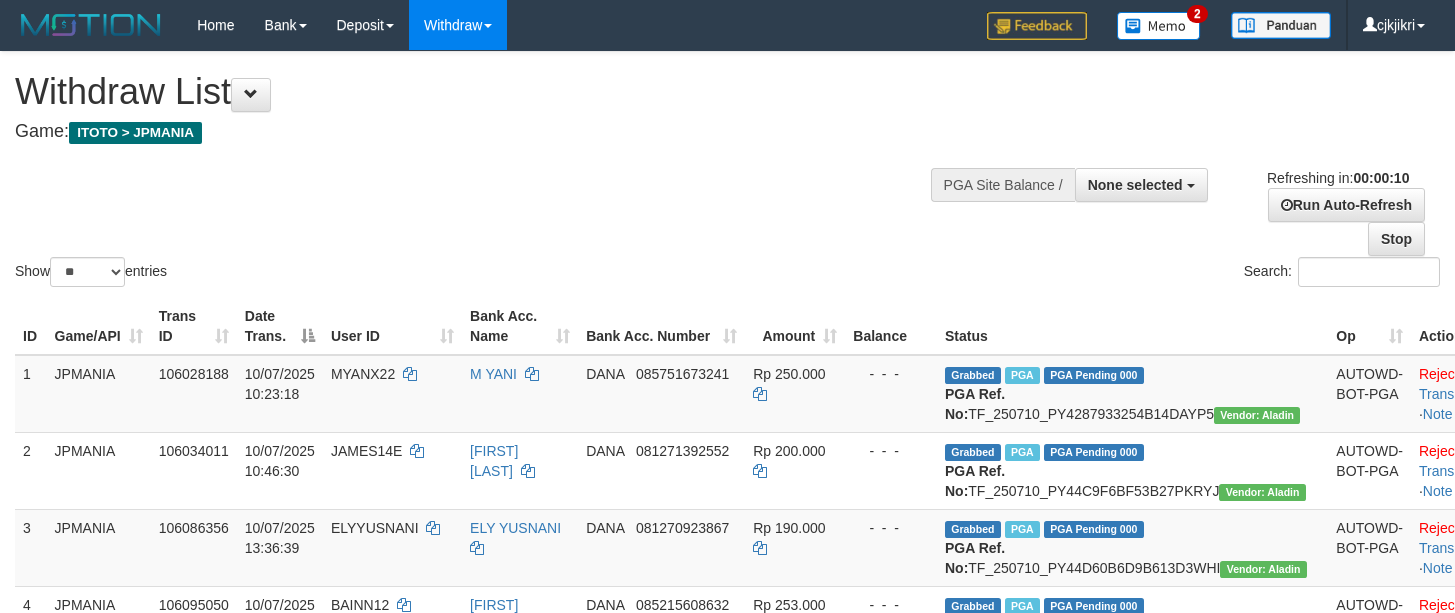select 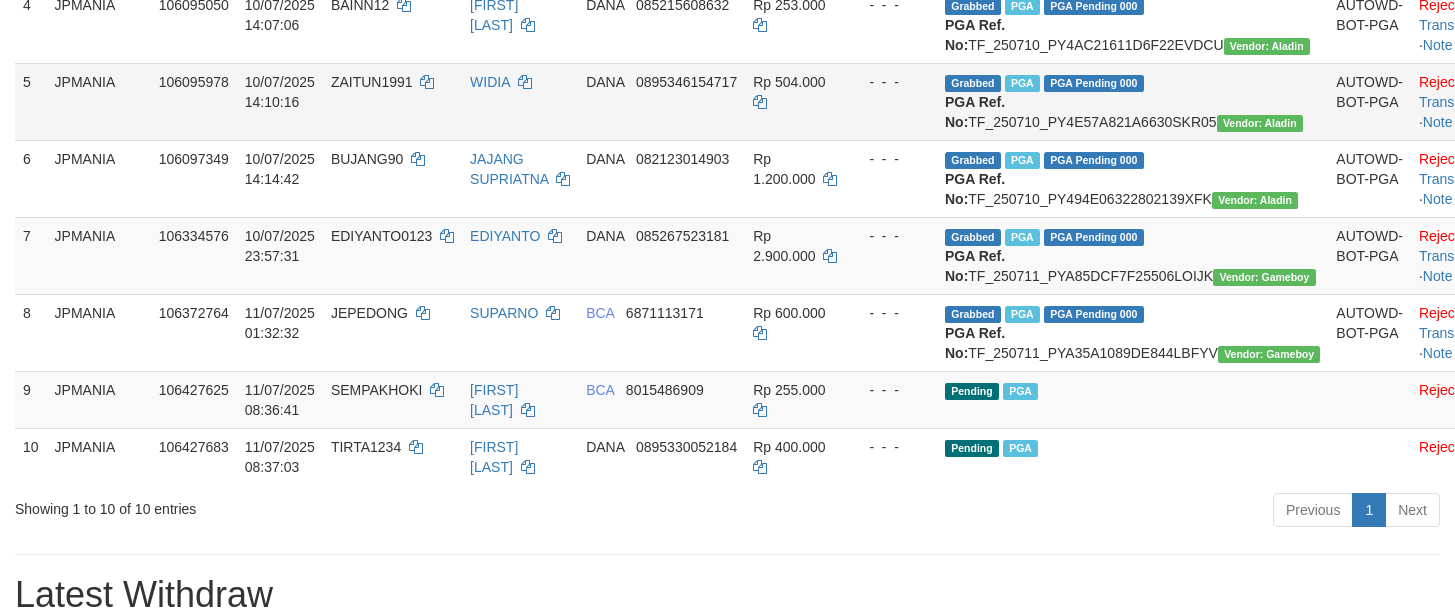 scroll, scrollTop: 711, scrollLeft: 0, axis: vertical 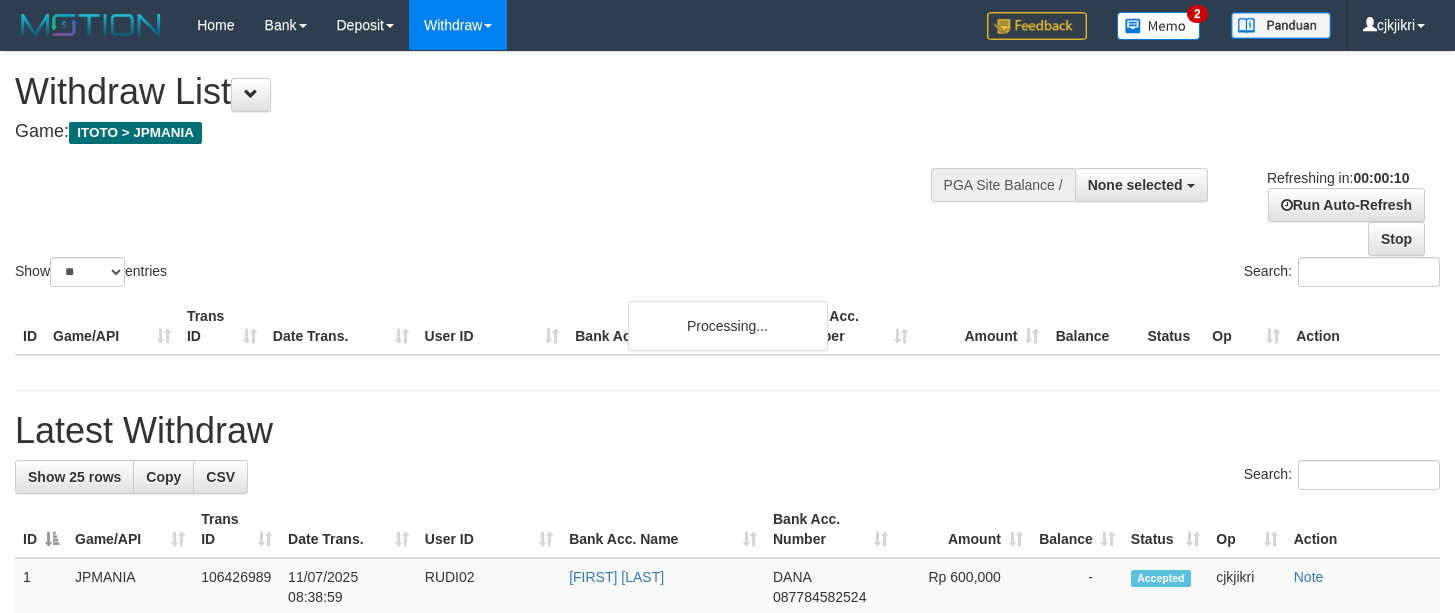 select 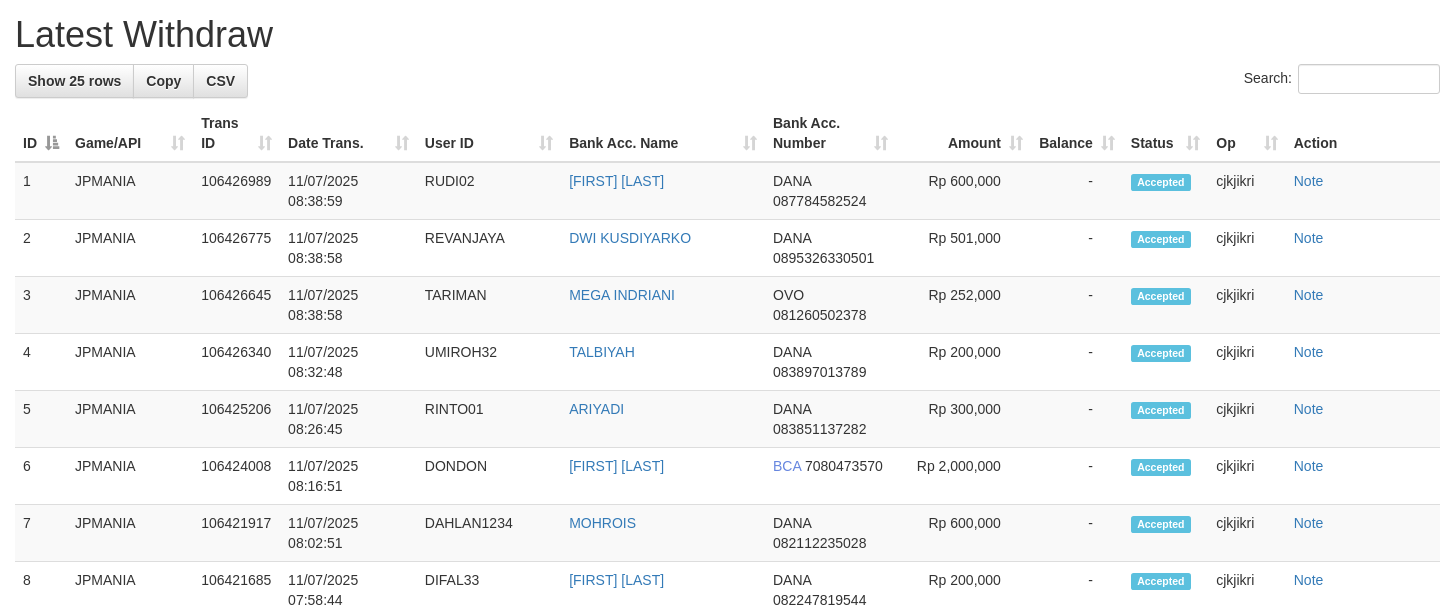 scroll, scrollTop: 1044, scrollLeft: 0, axis: vertical 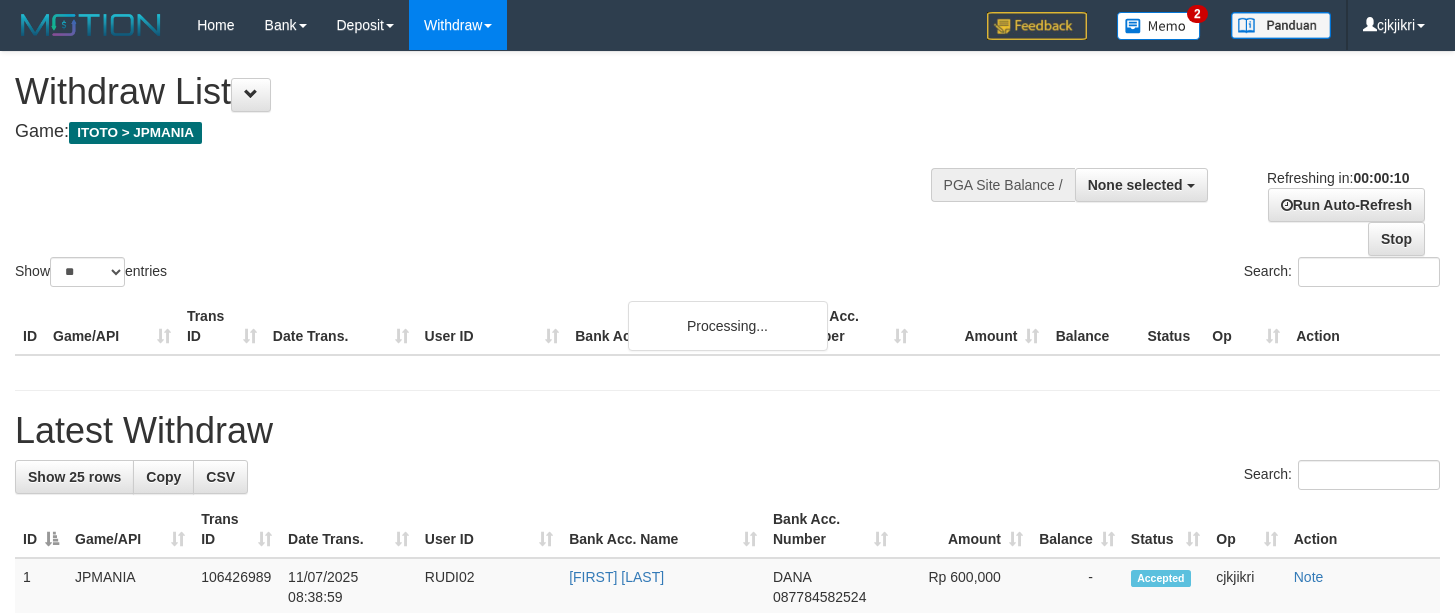 select 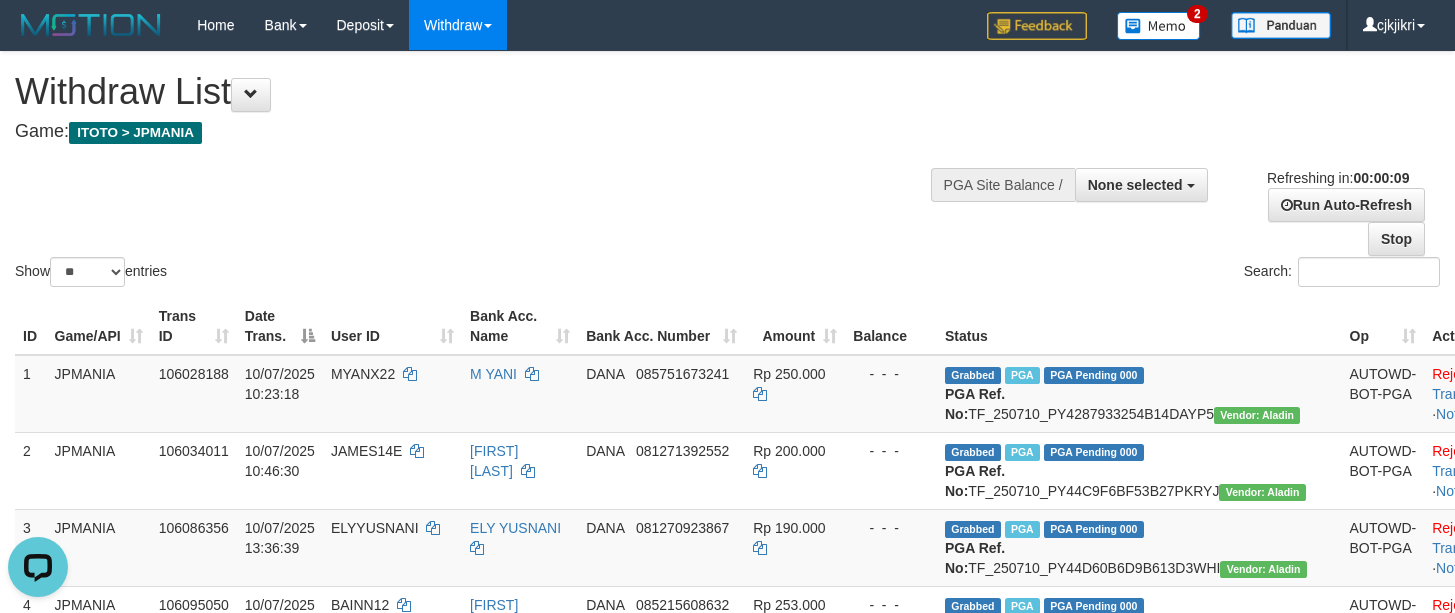 scroll, scrollTop: 0, scrollLeft: 0, axis: both 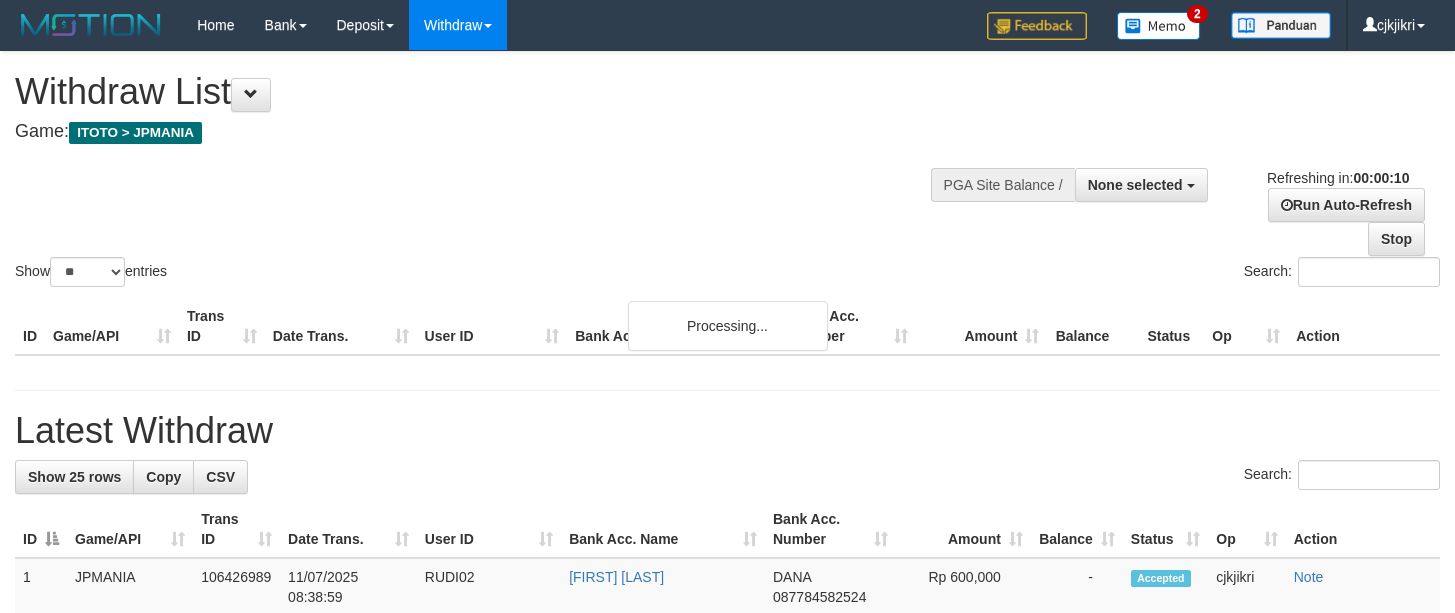 select 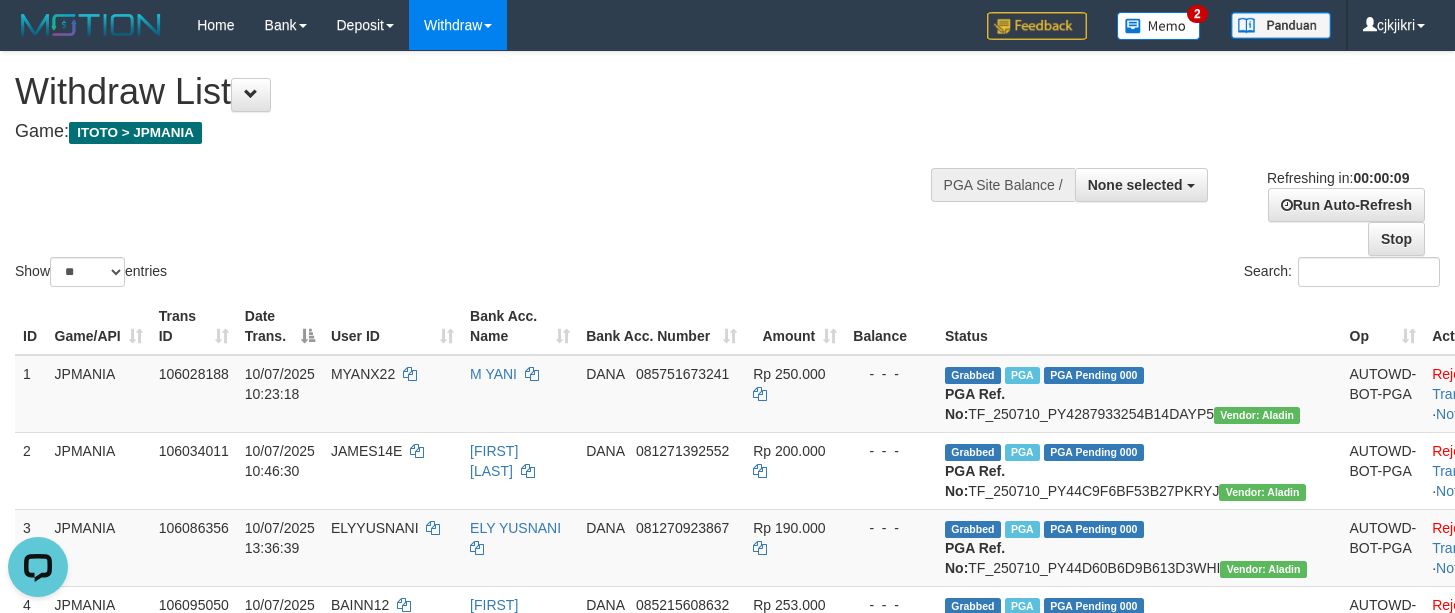 scroll, scrollTop: 0, scrollLeft: 0, axis: both 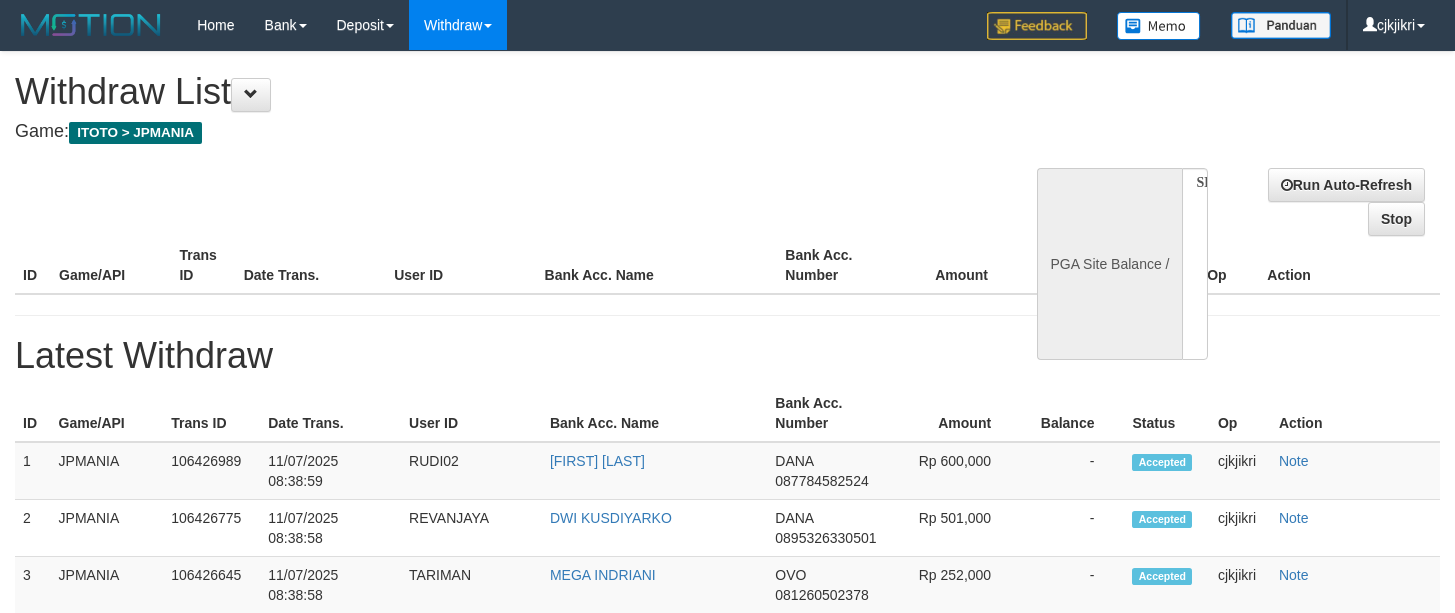 select 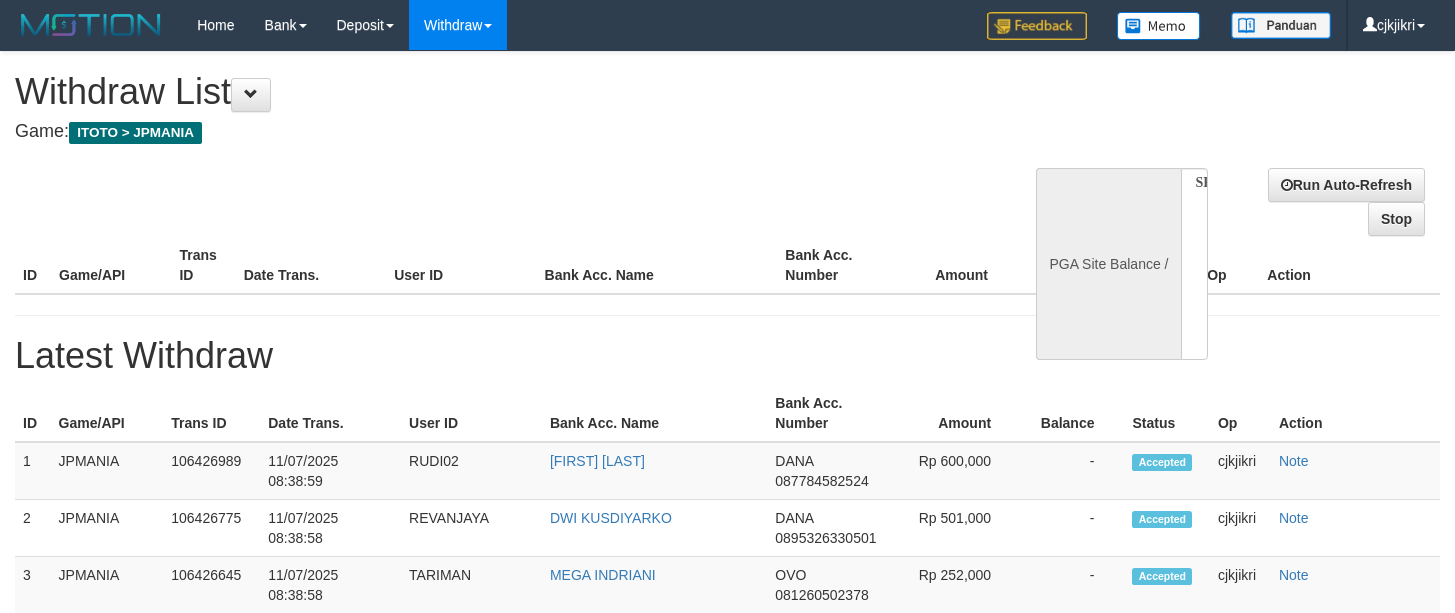 scroll, scrollTop: 0, scrollLeft: 0, axis: both 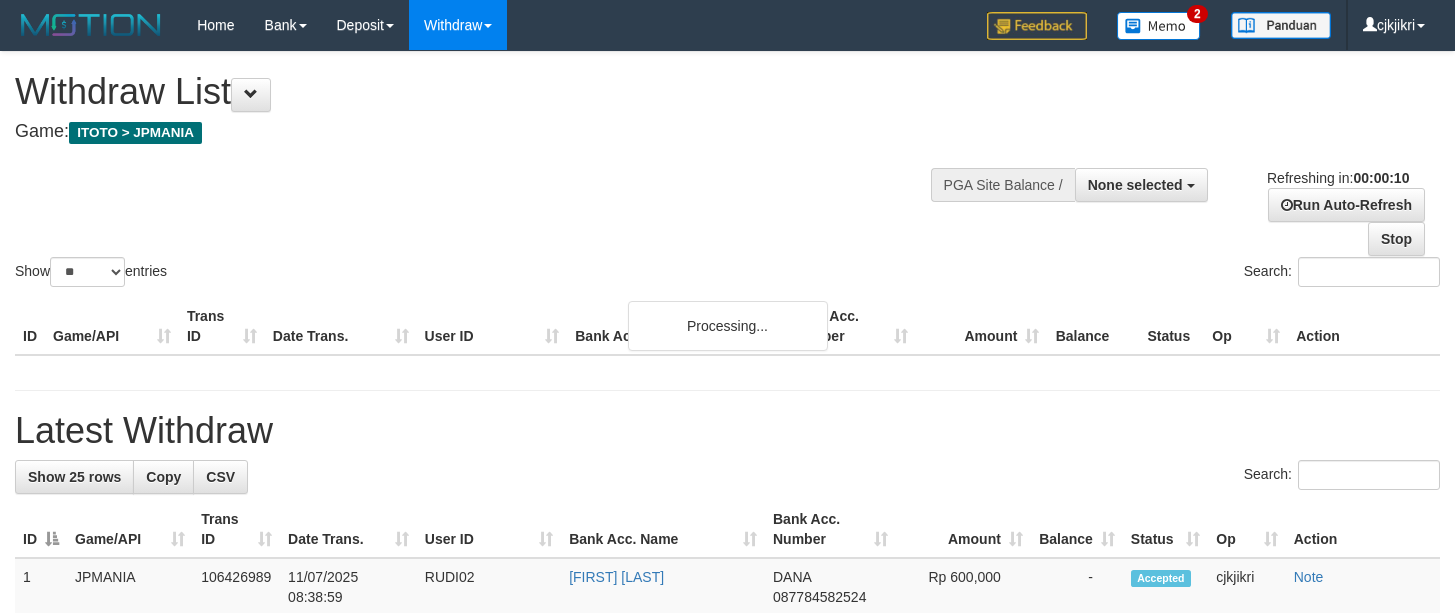 select 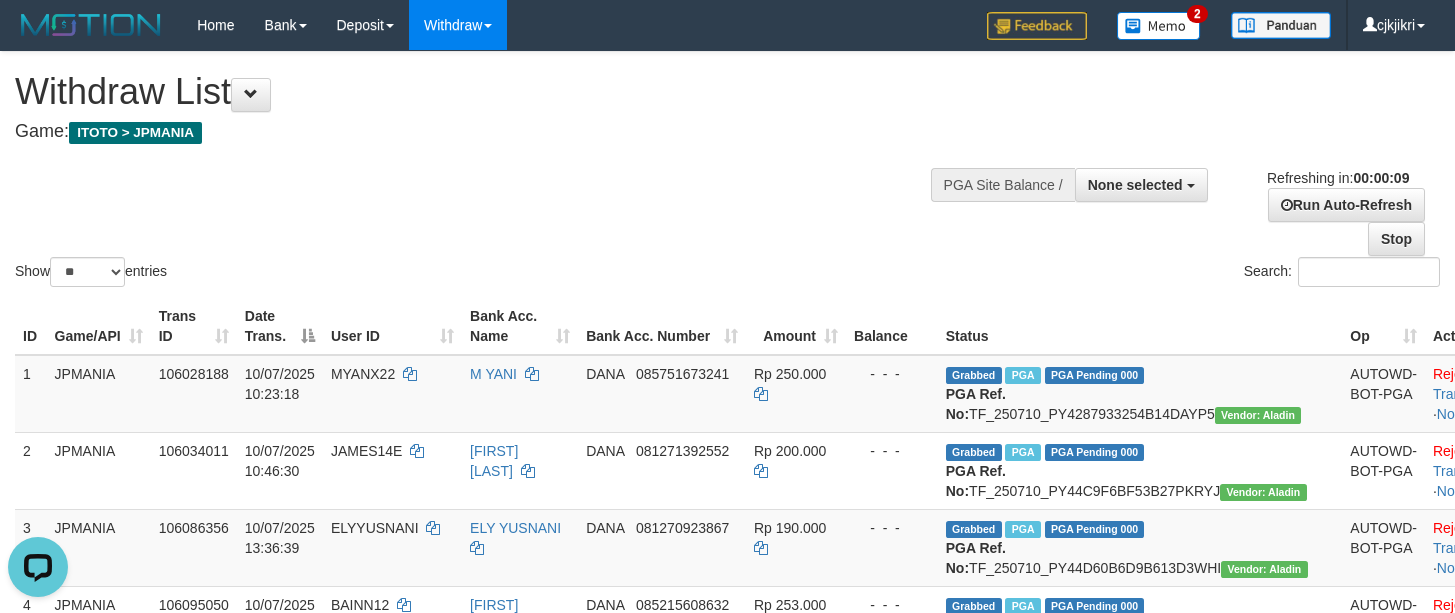 scroll, scrollTop: 0, scrollLeft: 0, axis: both 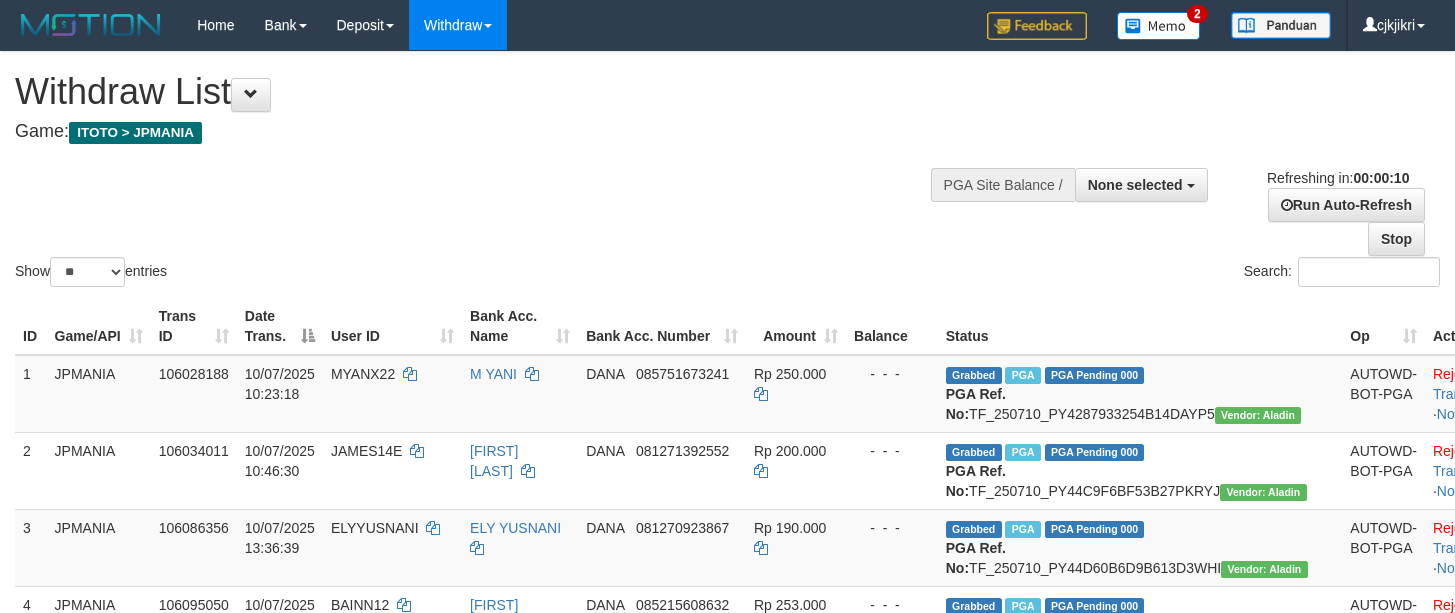 select 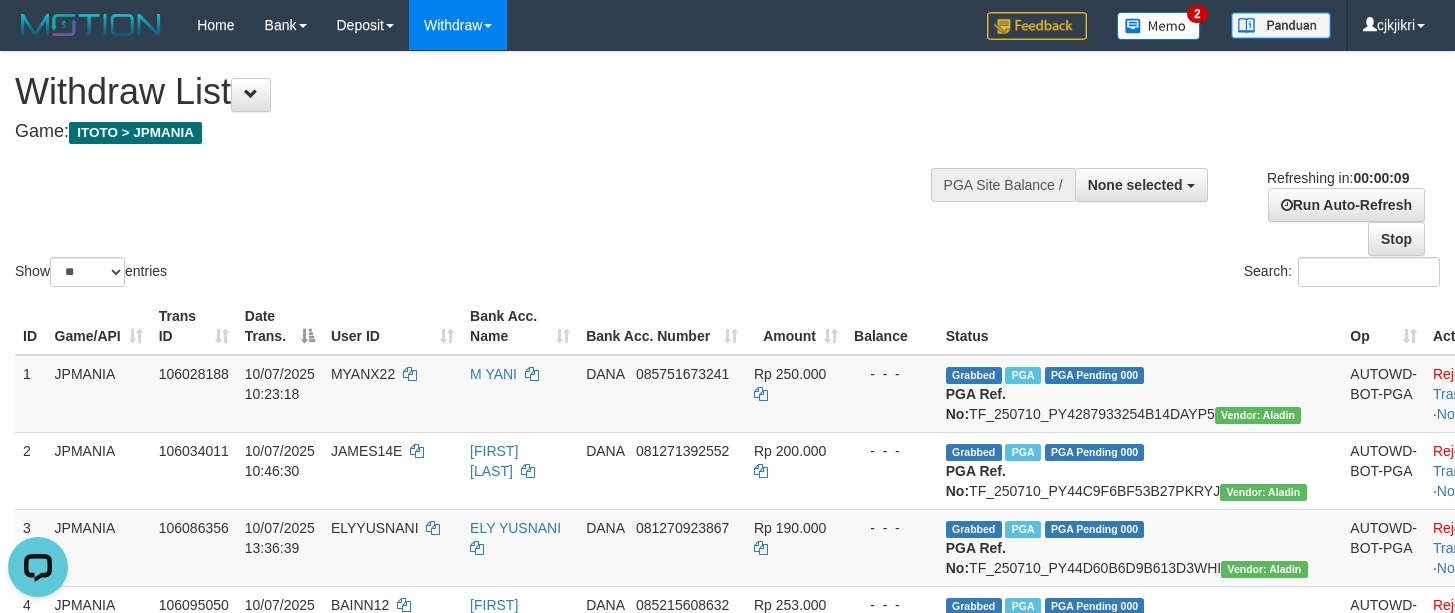 scroll, scrollTop: 0, scrollLeft: 0, axis: both 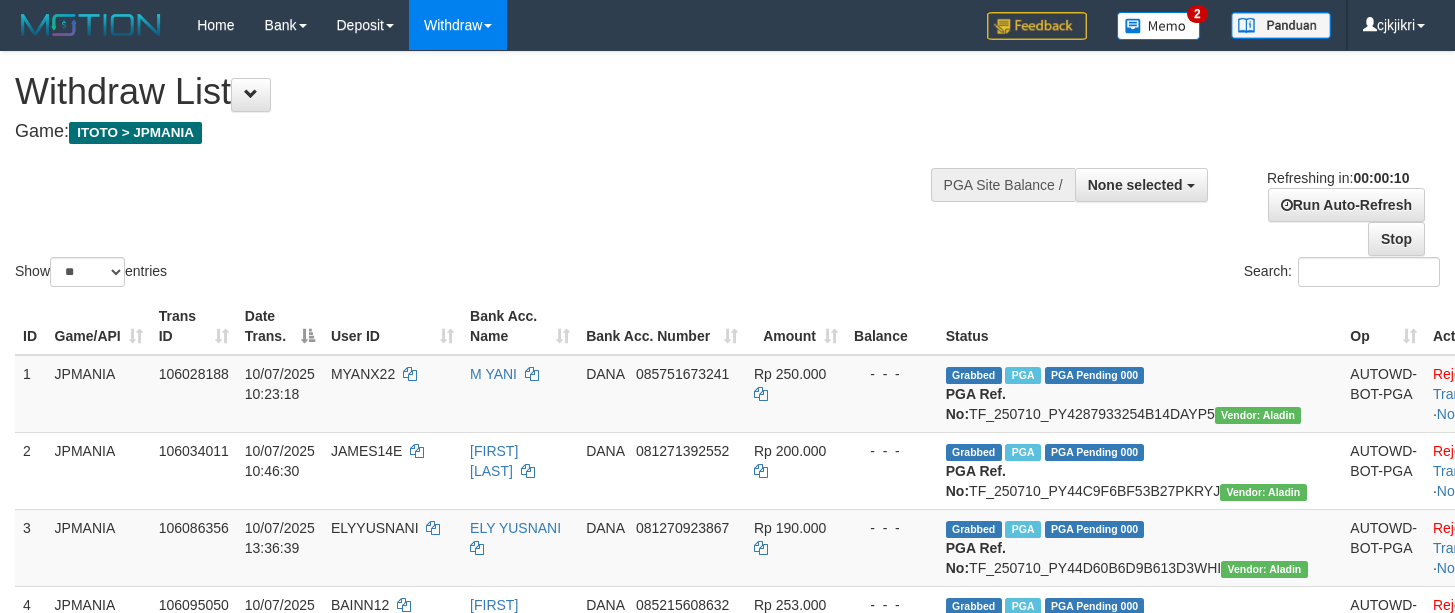 select 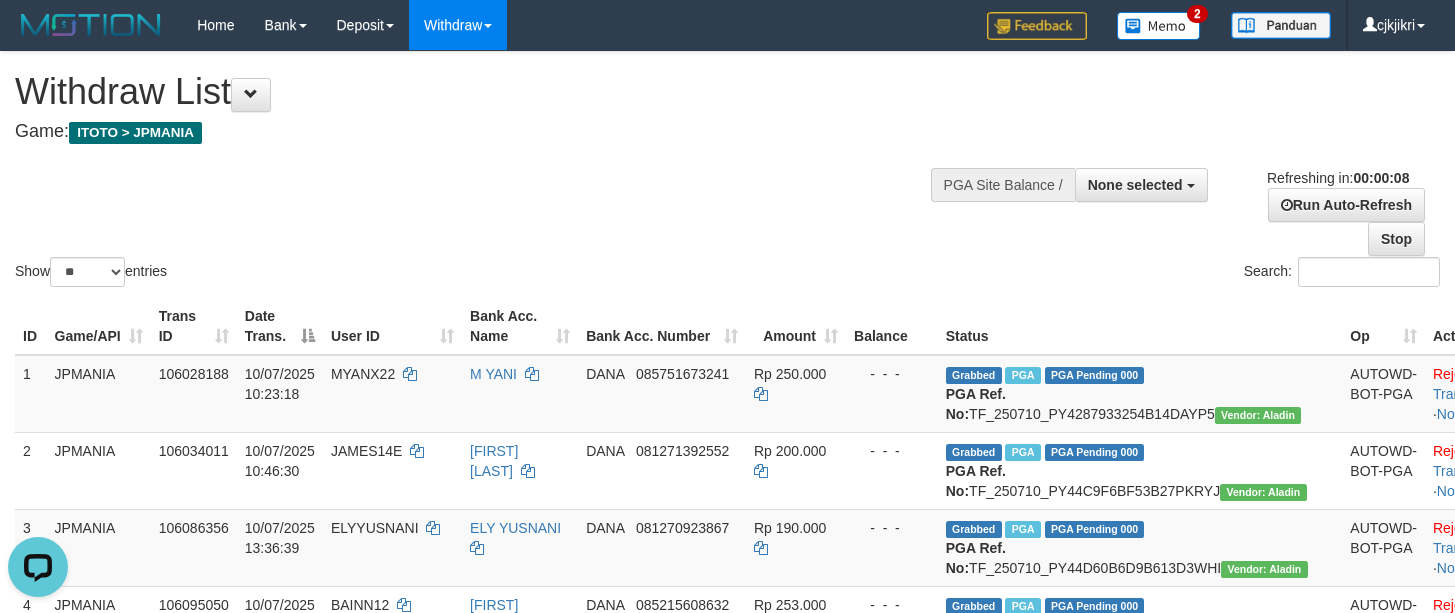scroll, scrollTop: 0, scrollLeft: 0, axis: both 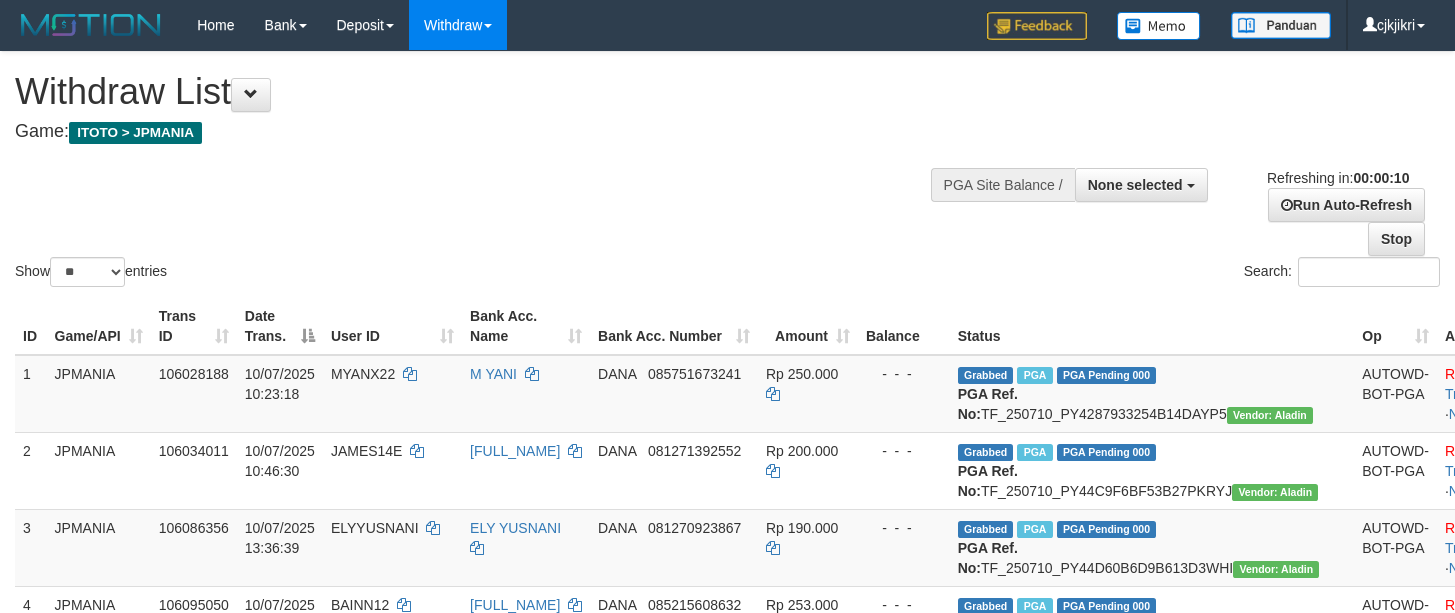 select 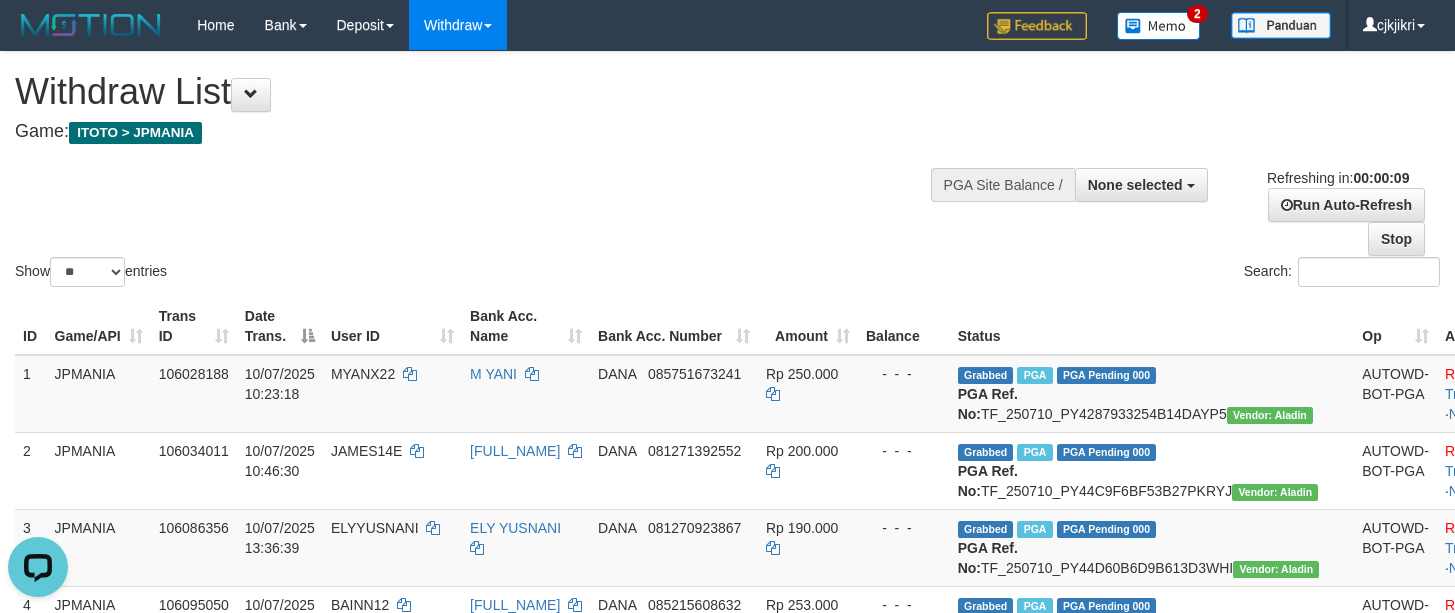 scroll, scrollTop: 0, scrollLeft: 0, axis: both 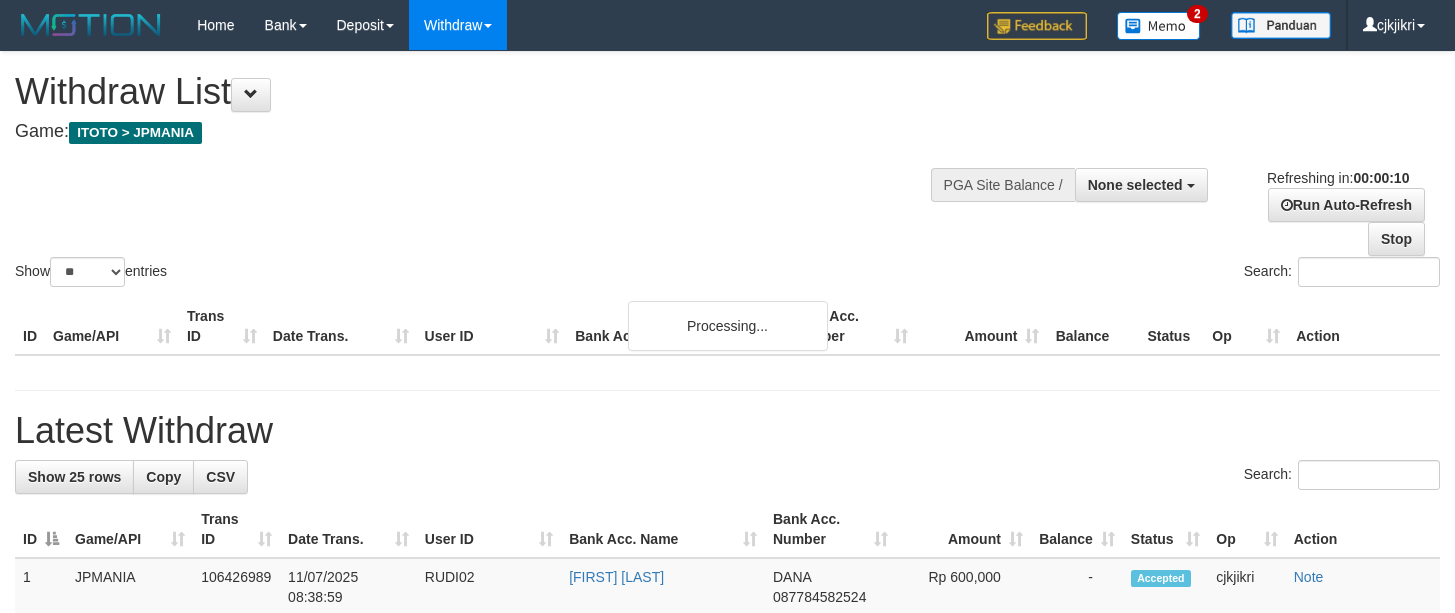 select 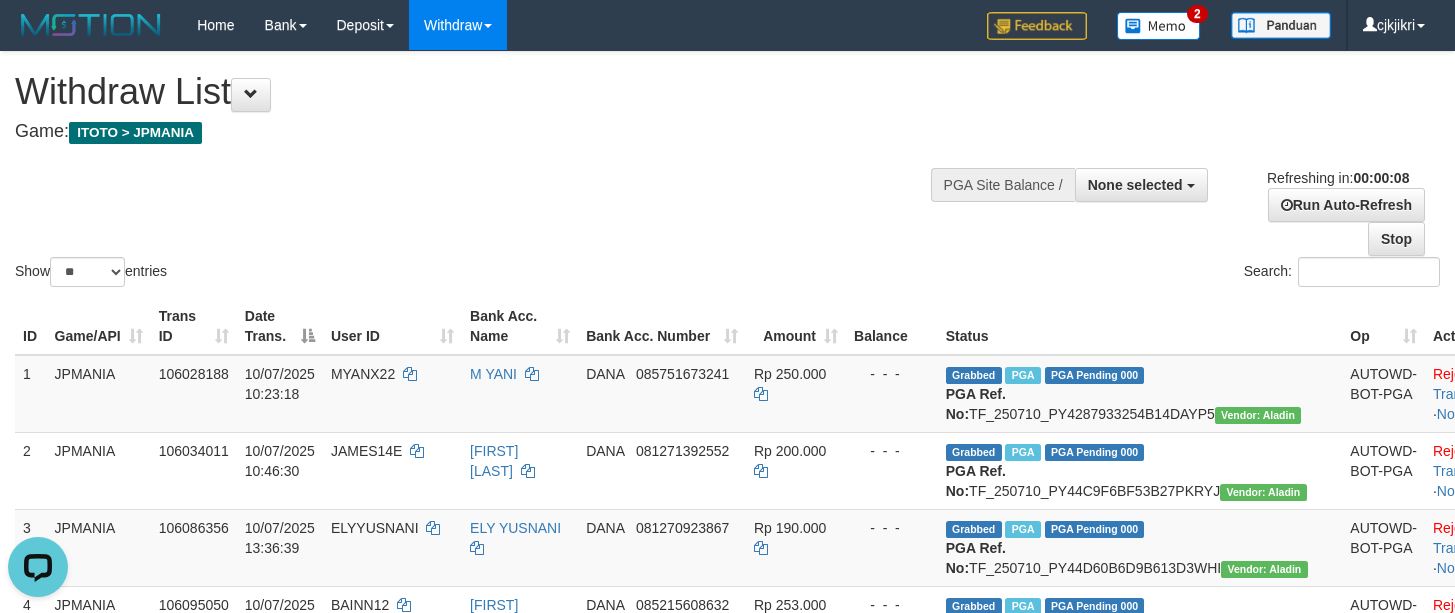 scroll, scrollTop: 0, scrollLeft: 0, axis: both 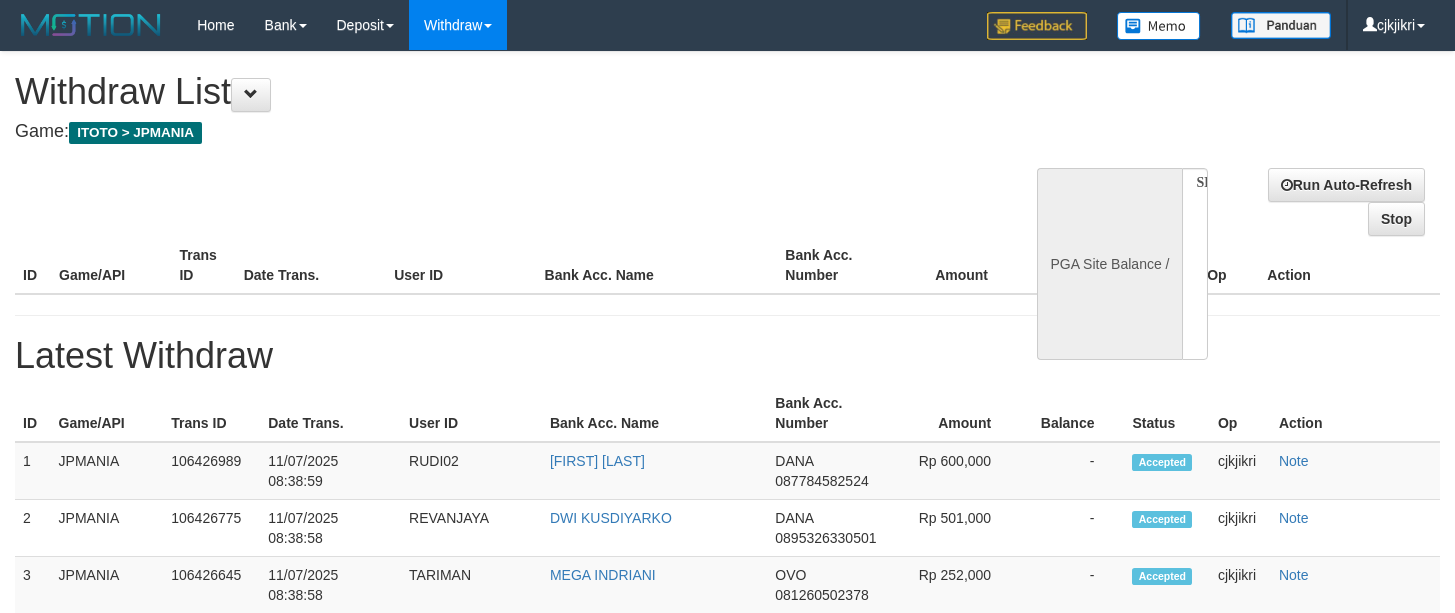 select 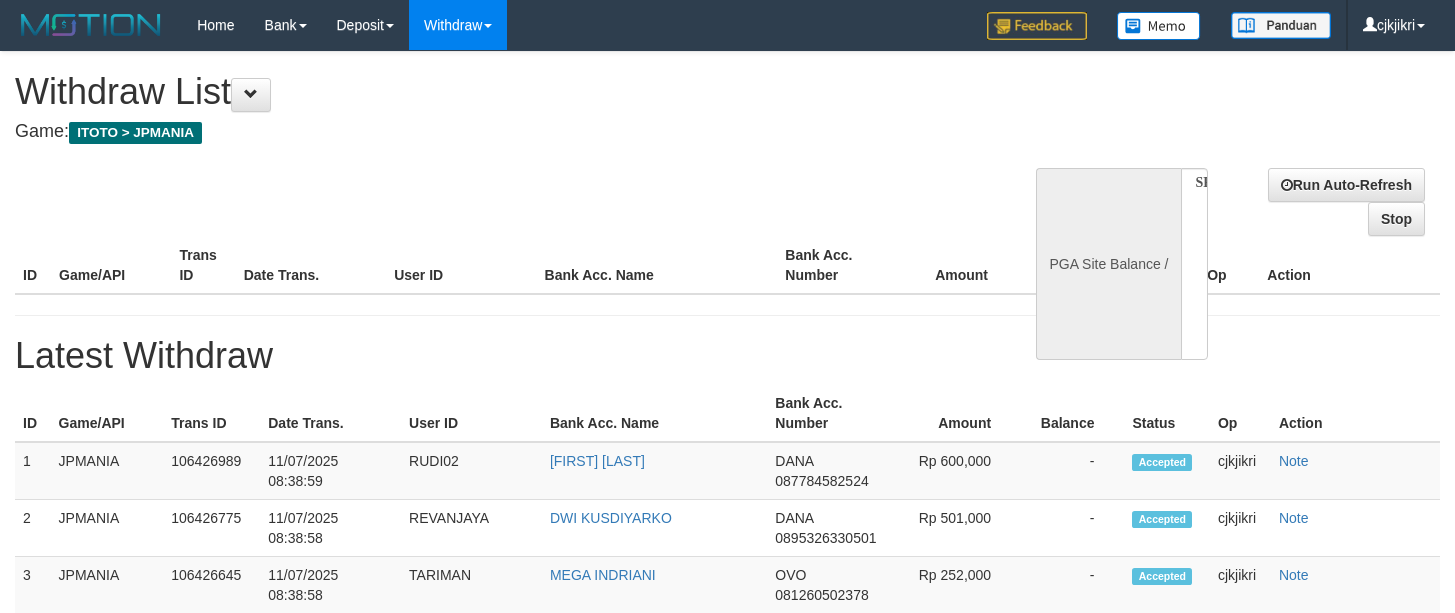scroll, scrollTop: 0, scrollLeft: 0, axis: both 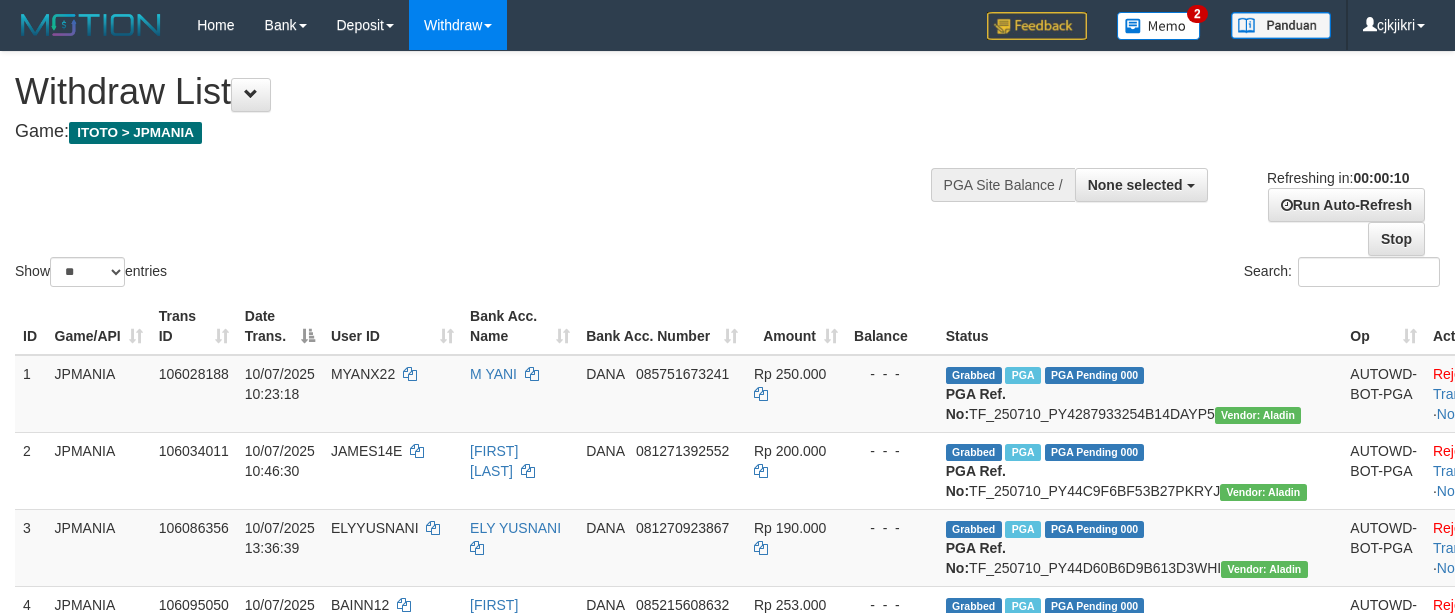 select 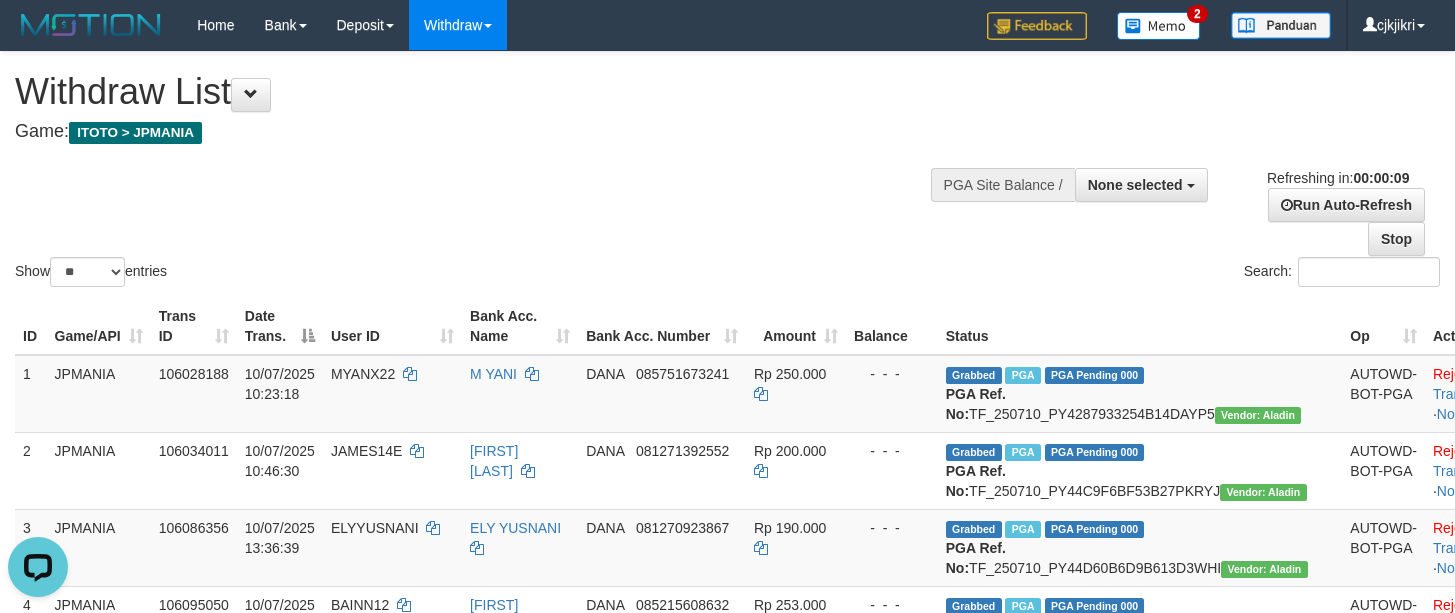 scroll, scrollTop: 0, scrollLeft: 0, axis: both 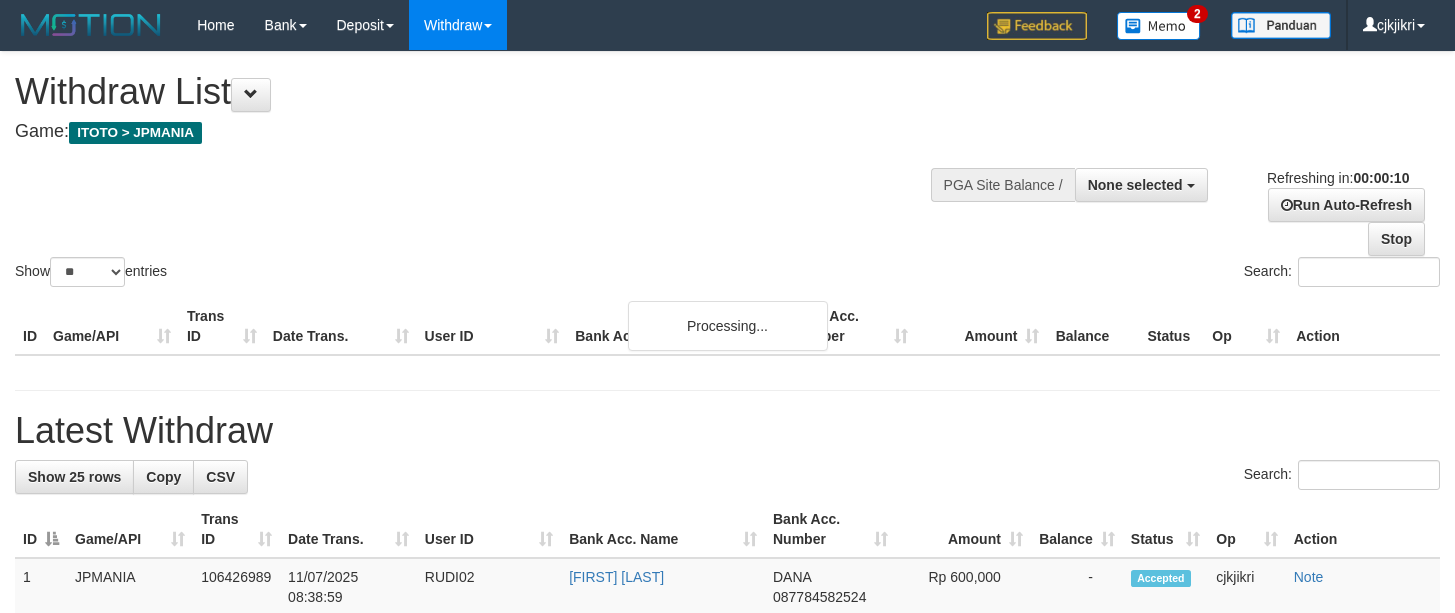 select 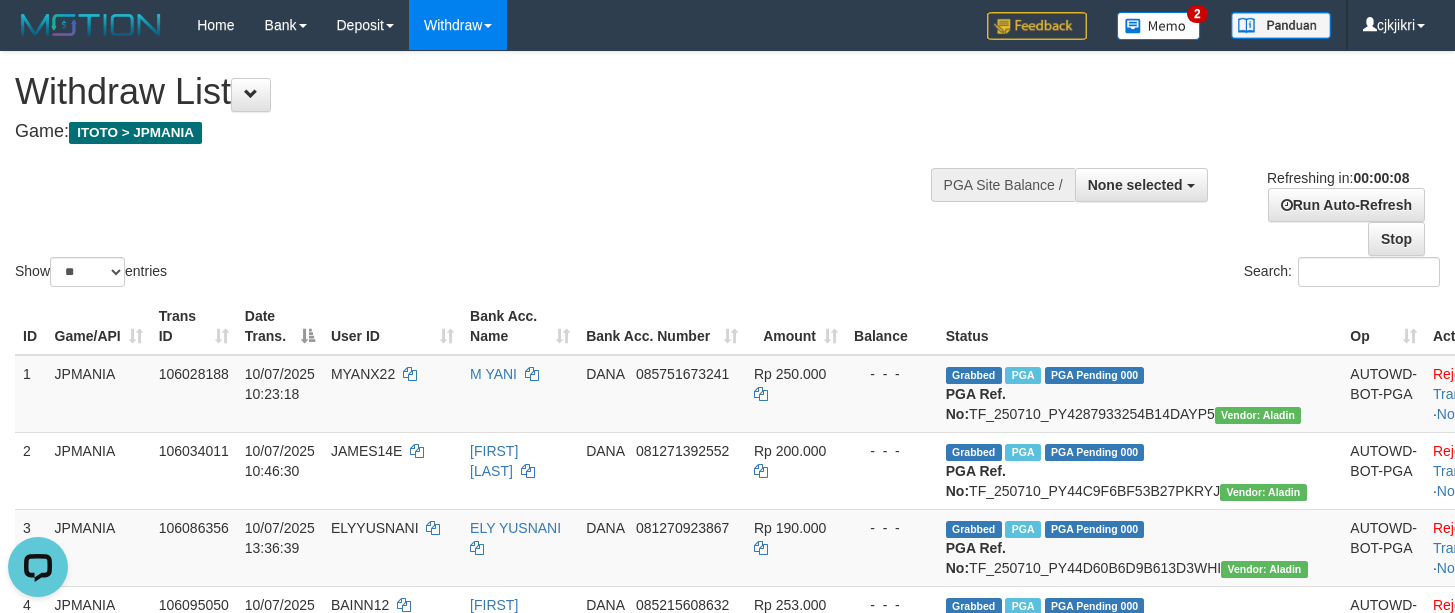 scroll, scrollTop: 0, scrollLeft: 0, axis: both 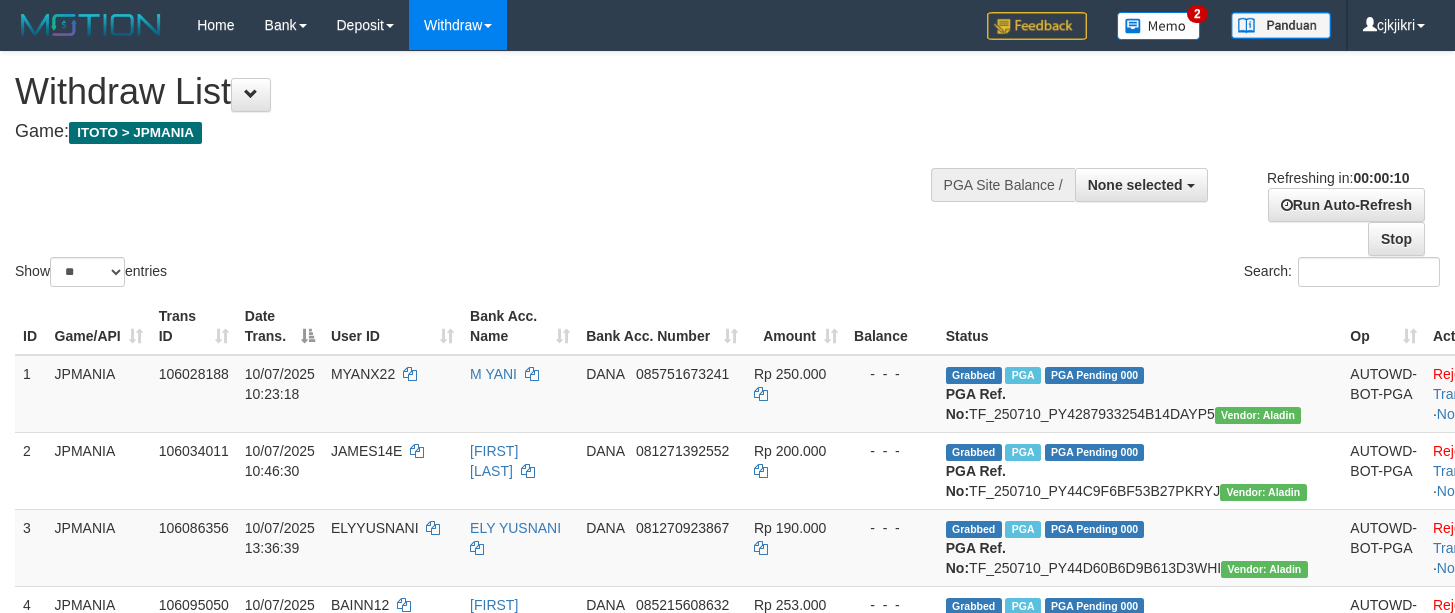 select 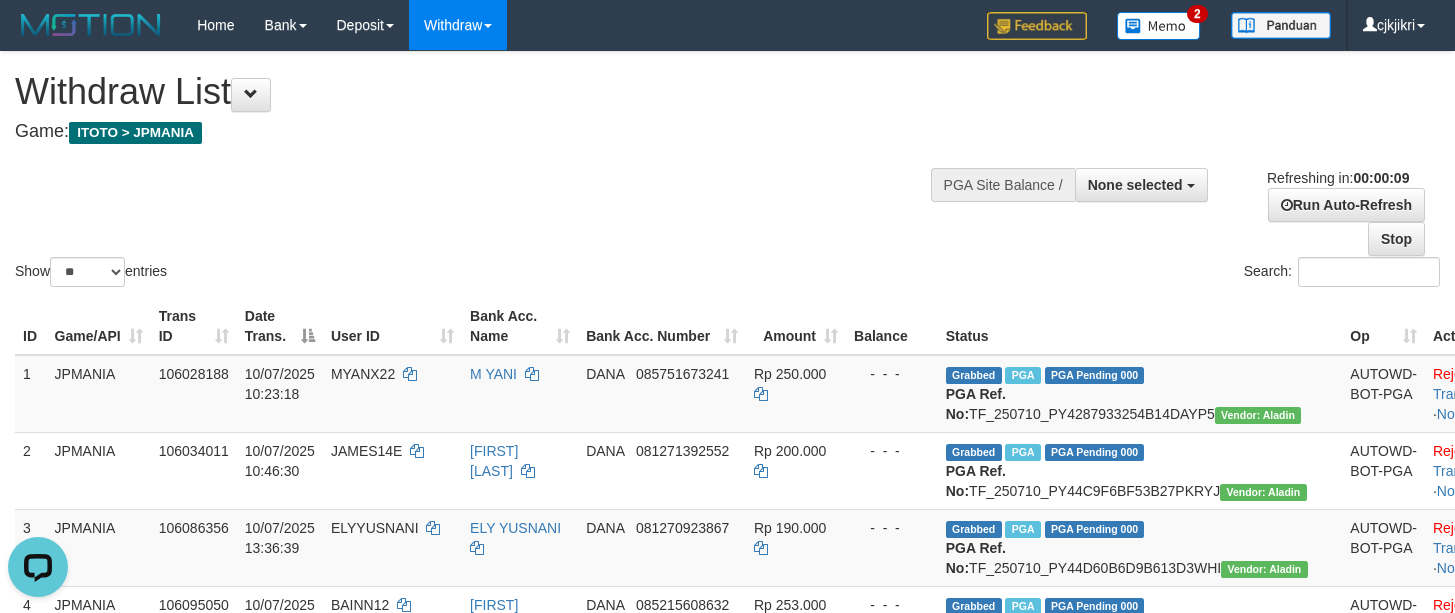 scroll, scrollTop: 0, scrollLeft: 0, axis: both 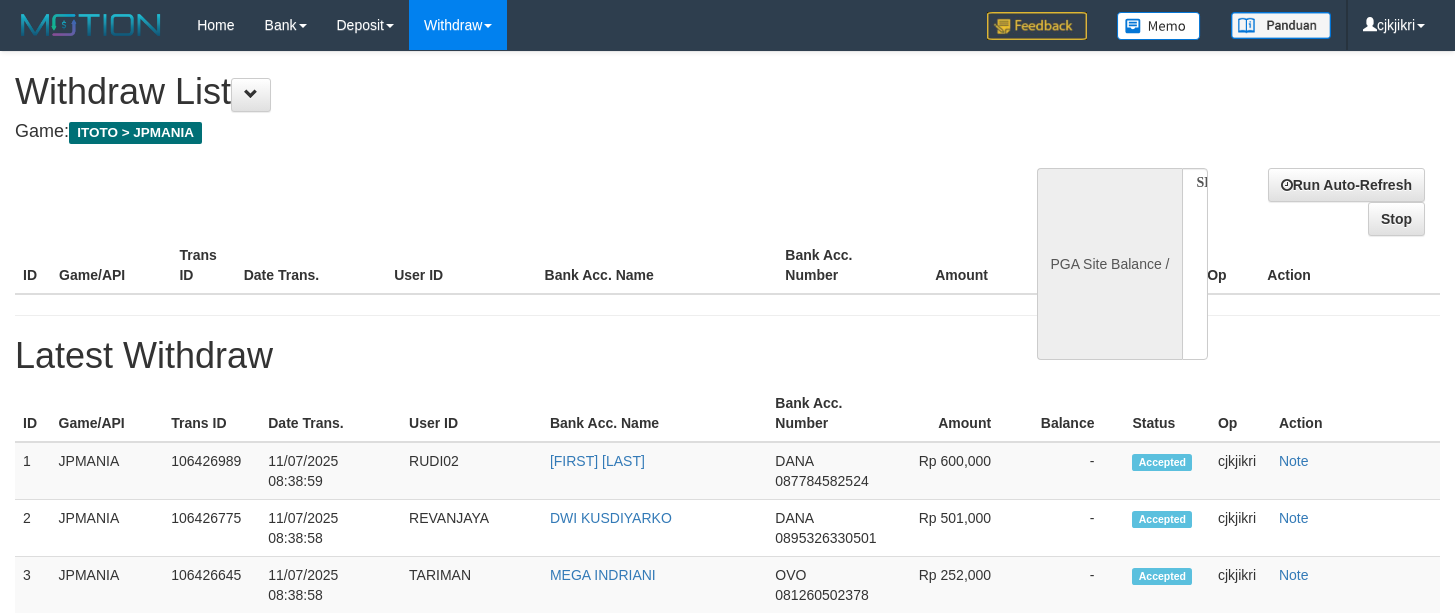 select 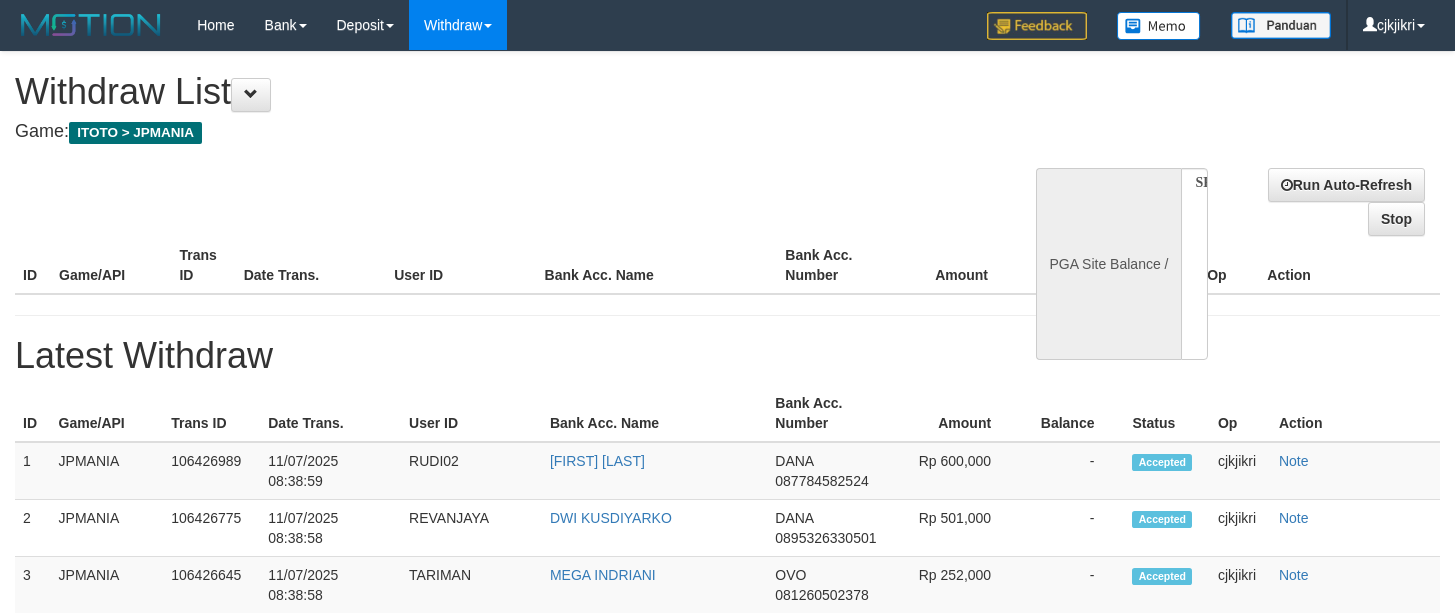 scroll, scrollTop: 0, scrollLeft: 0, axis: both 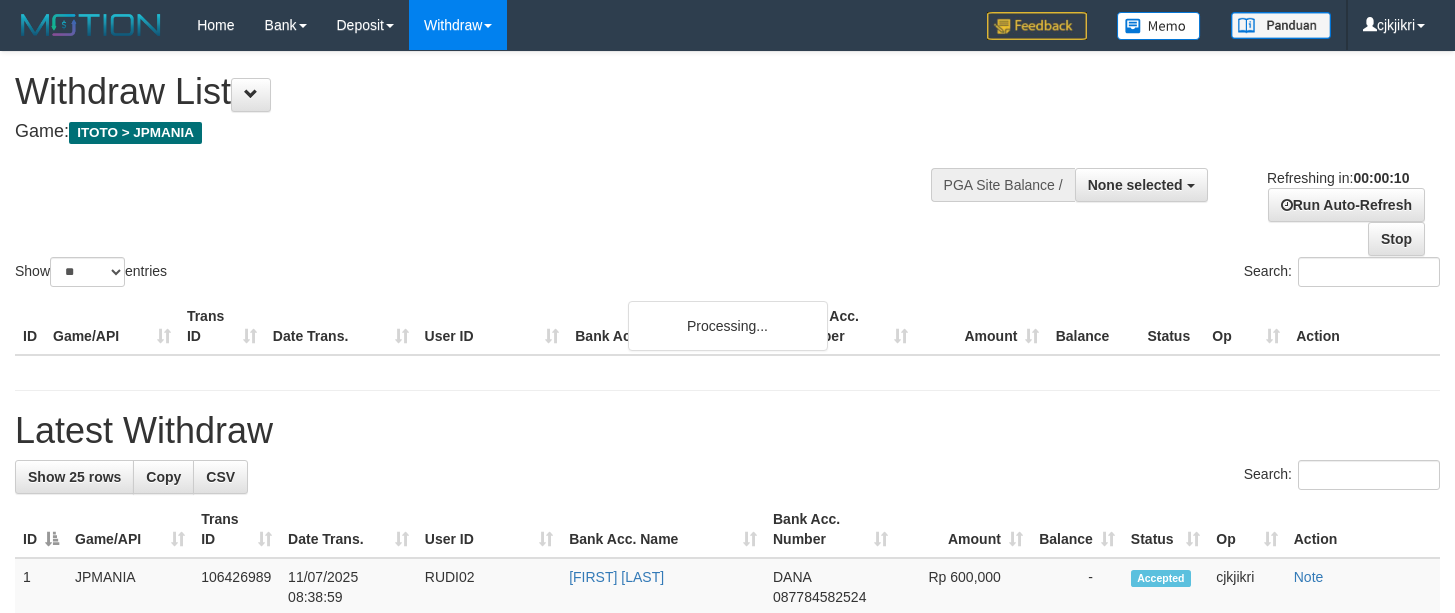 select 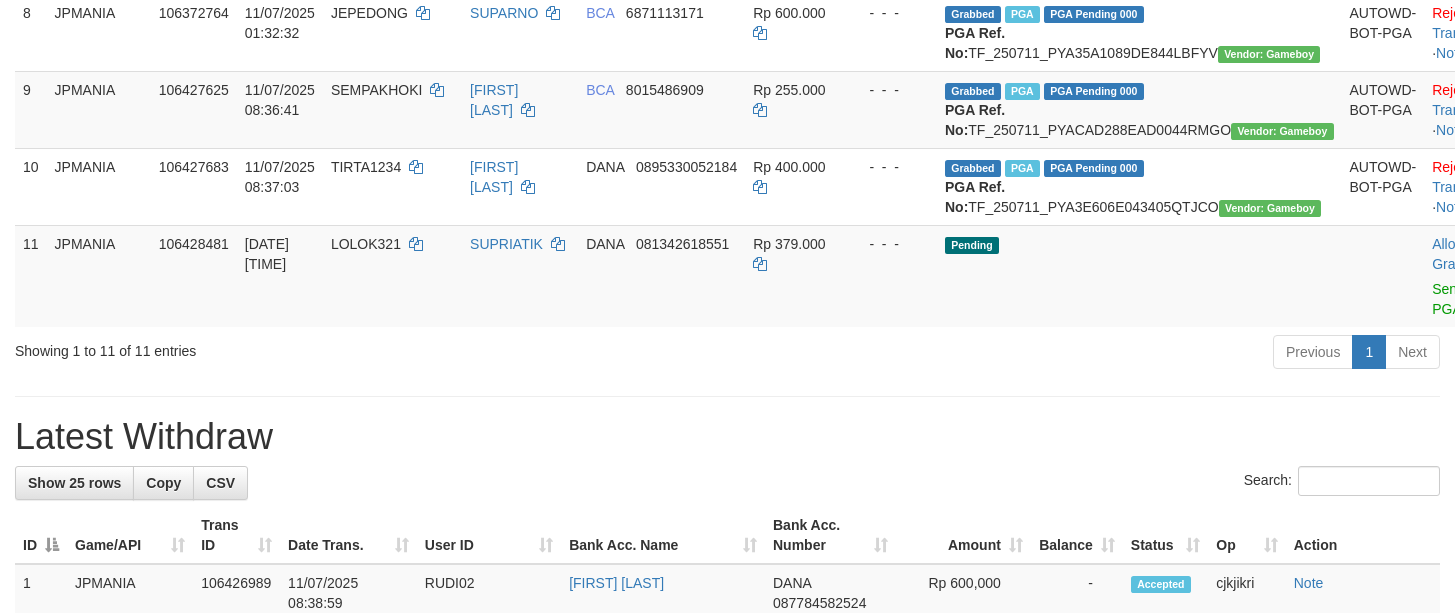 scroll, scrollTop: 1050, scrollLeft: 0, axis: vertical 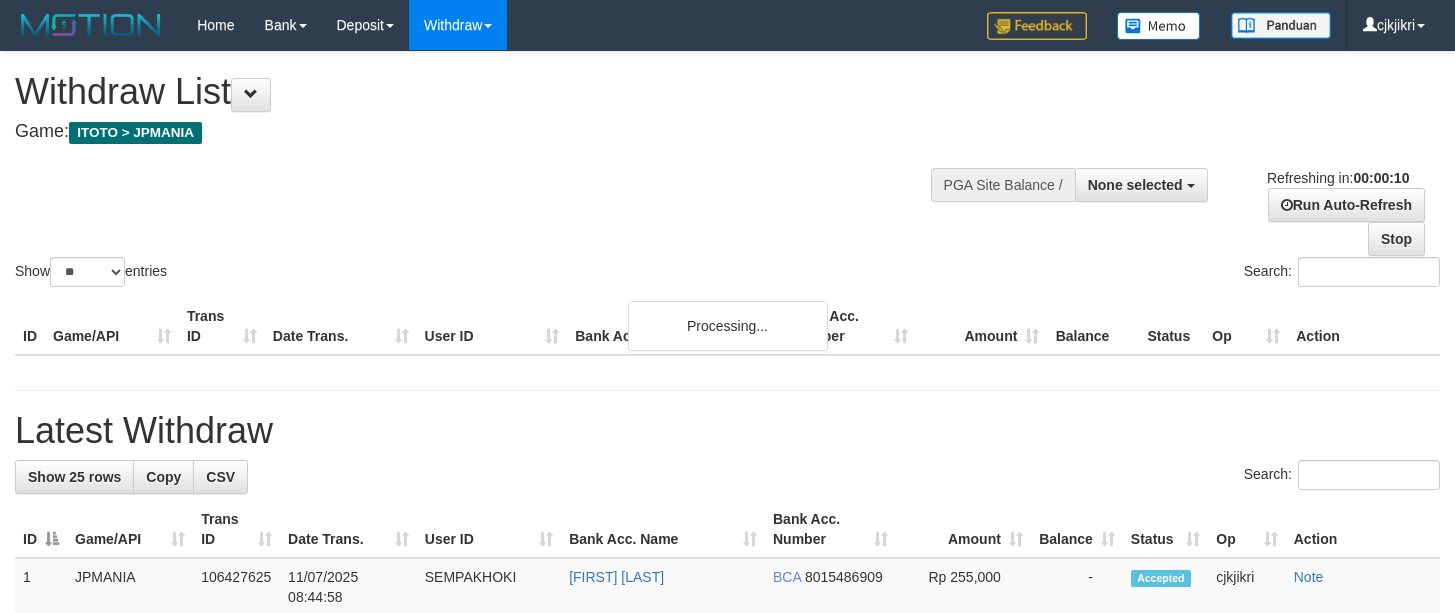 select 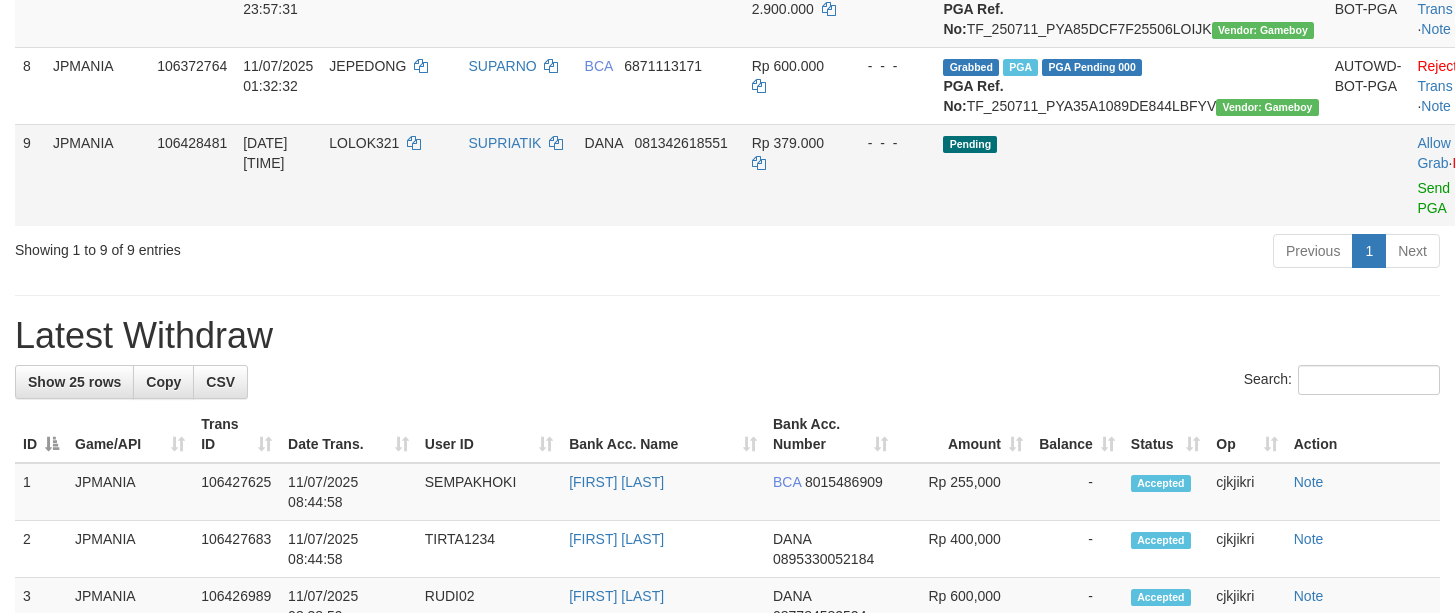 scroll, scrollTop: 900, scrollLeft: 0, axis: vertical 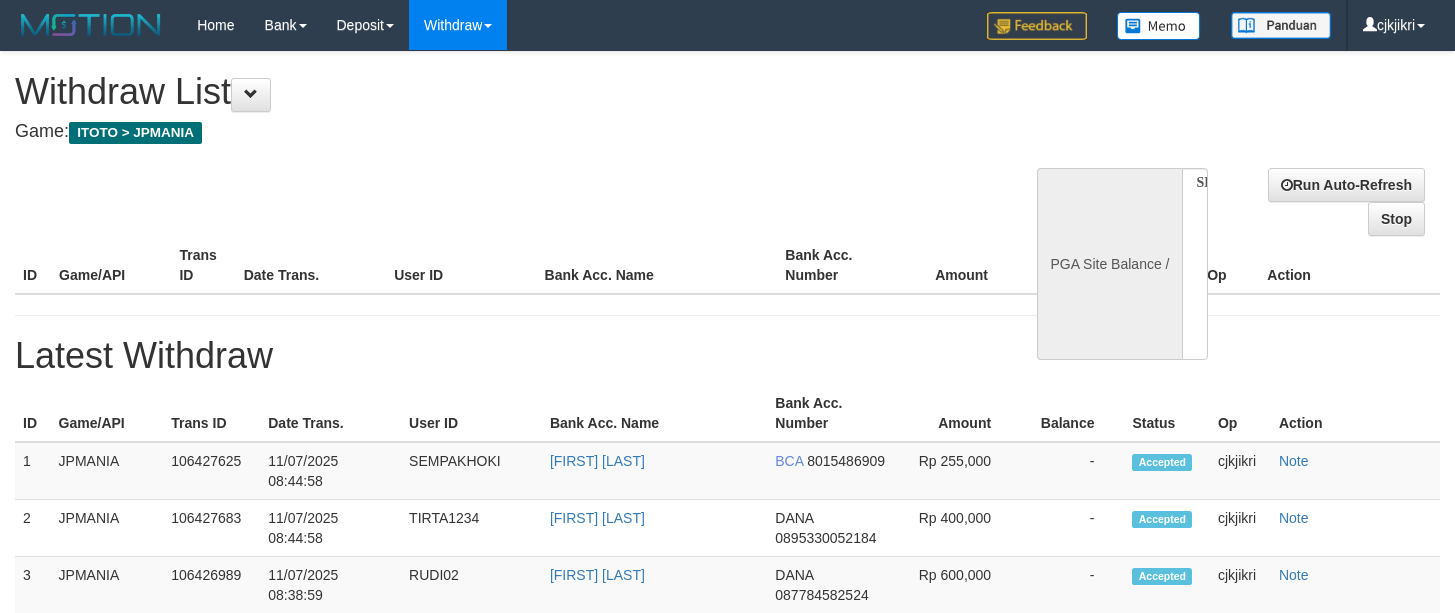 select 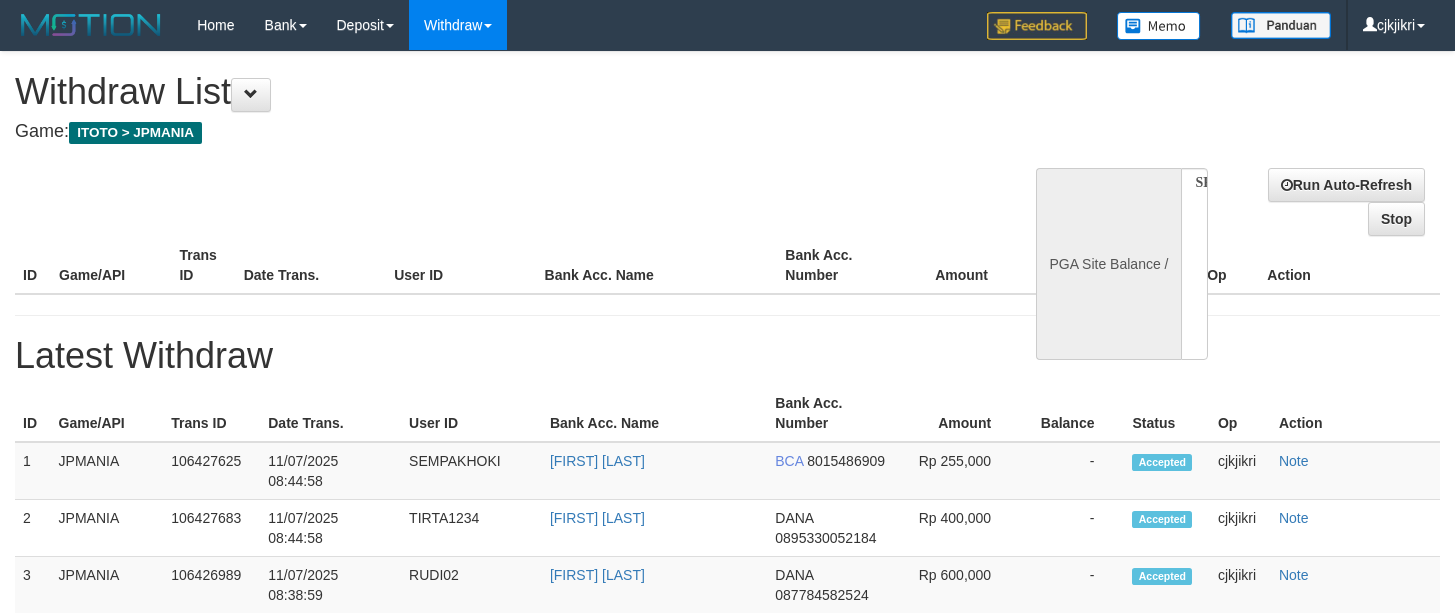 scroll, scrollTop: 0, scrollLeft: 0, axis: both 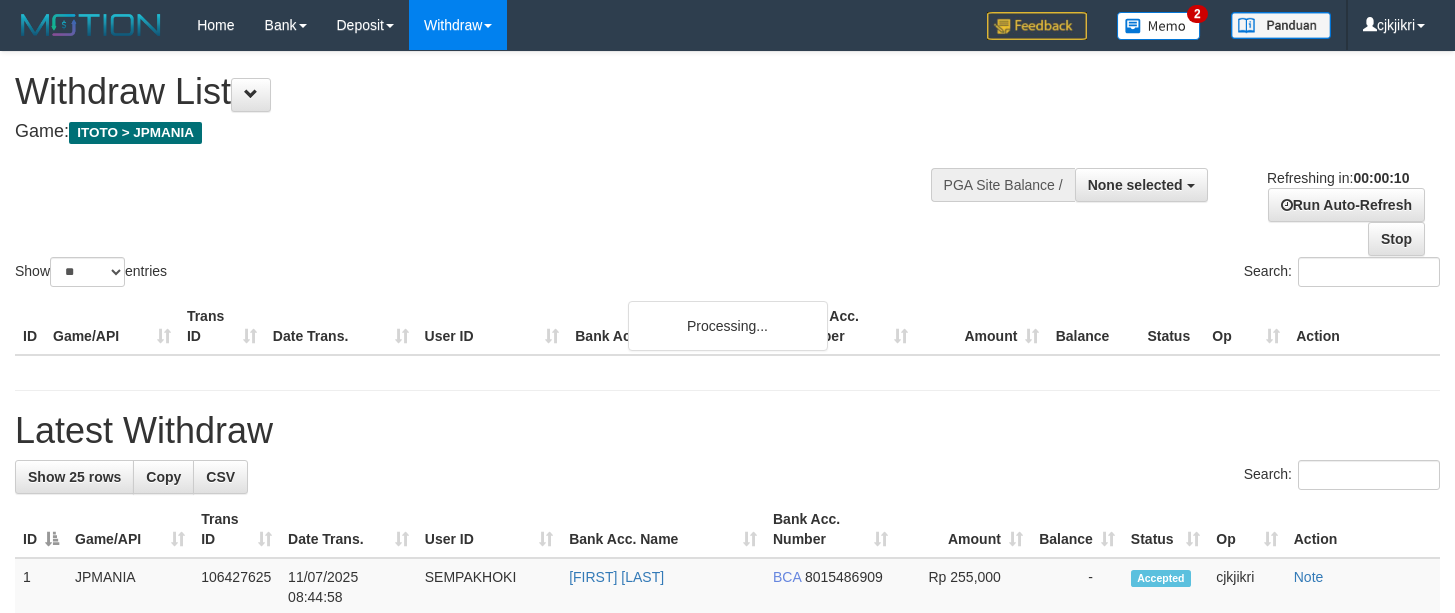 select 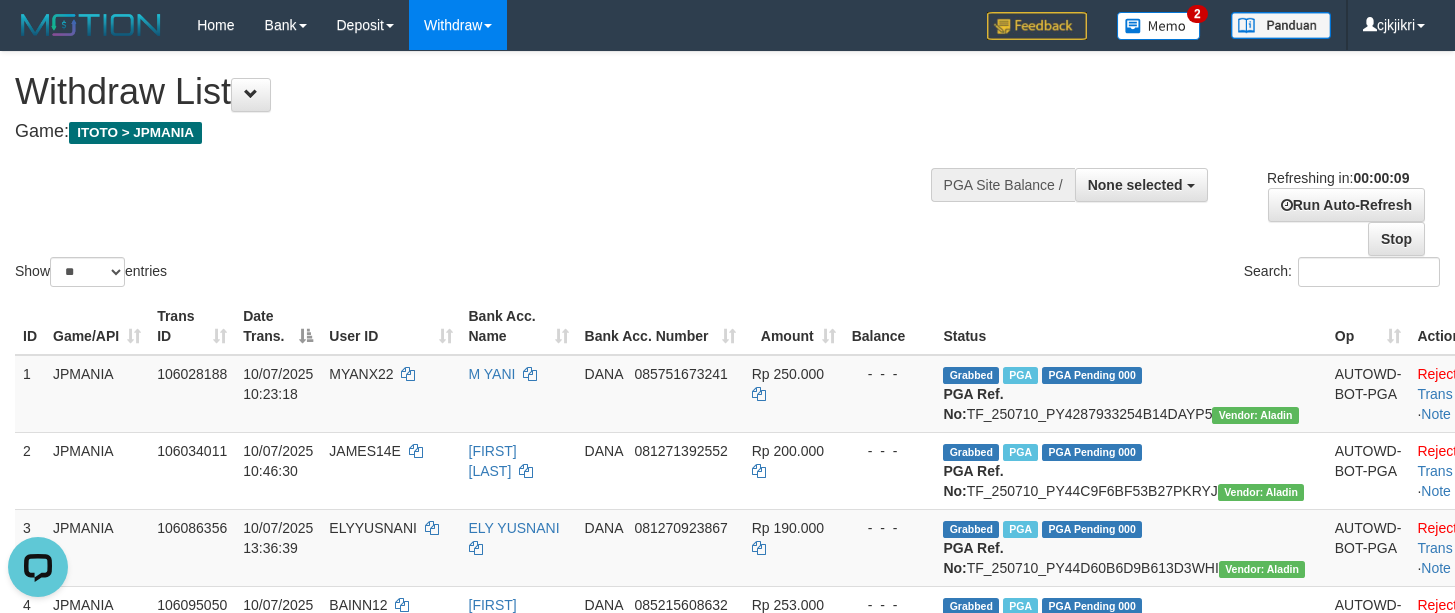 scroll, scrollTop: 0, scrollLeft: 0, axis: both 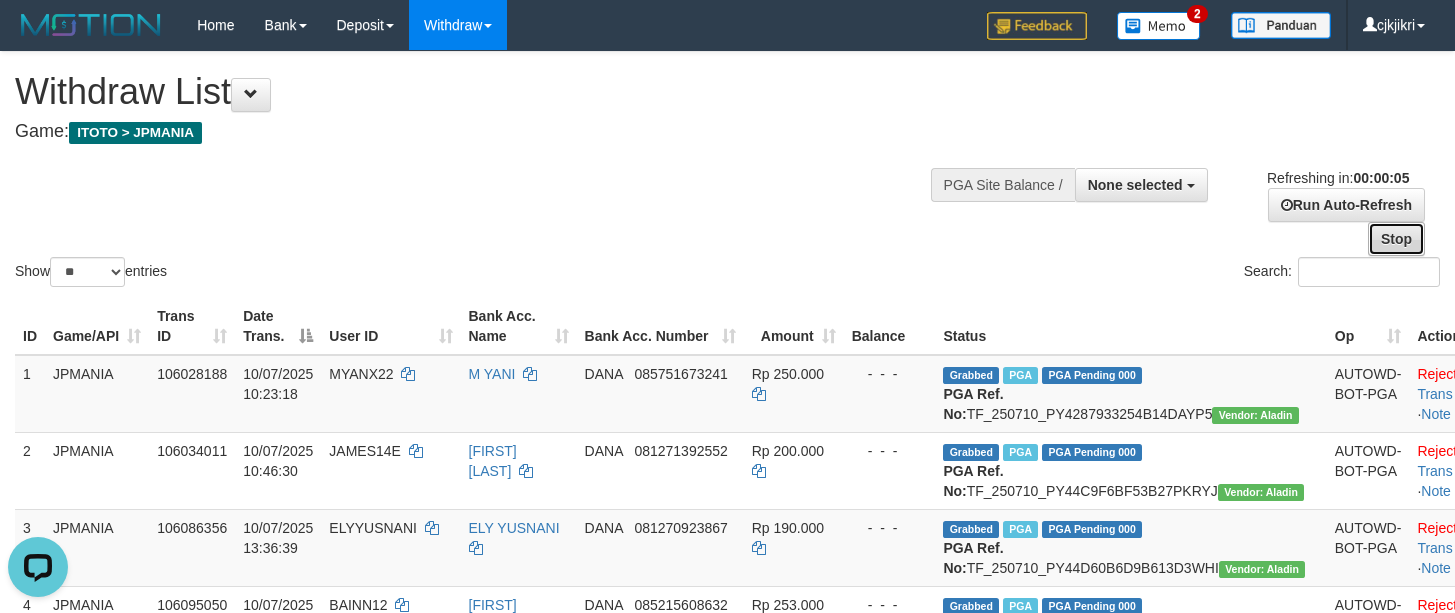 click on "Stop" at bounding box center [1396, 239] 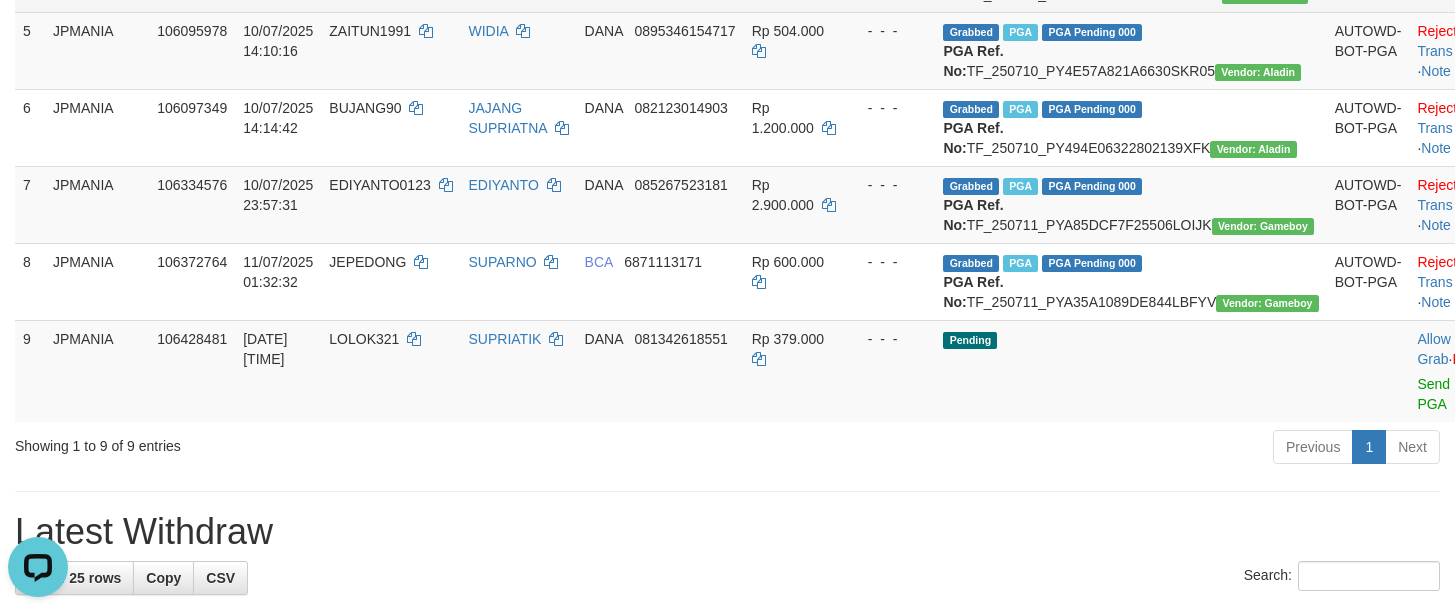 scroll, scrollTop: 900, scrollLeft: 0, axis: vertical 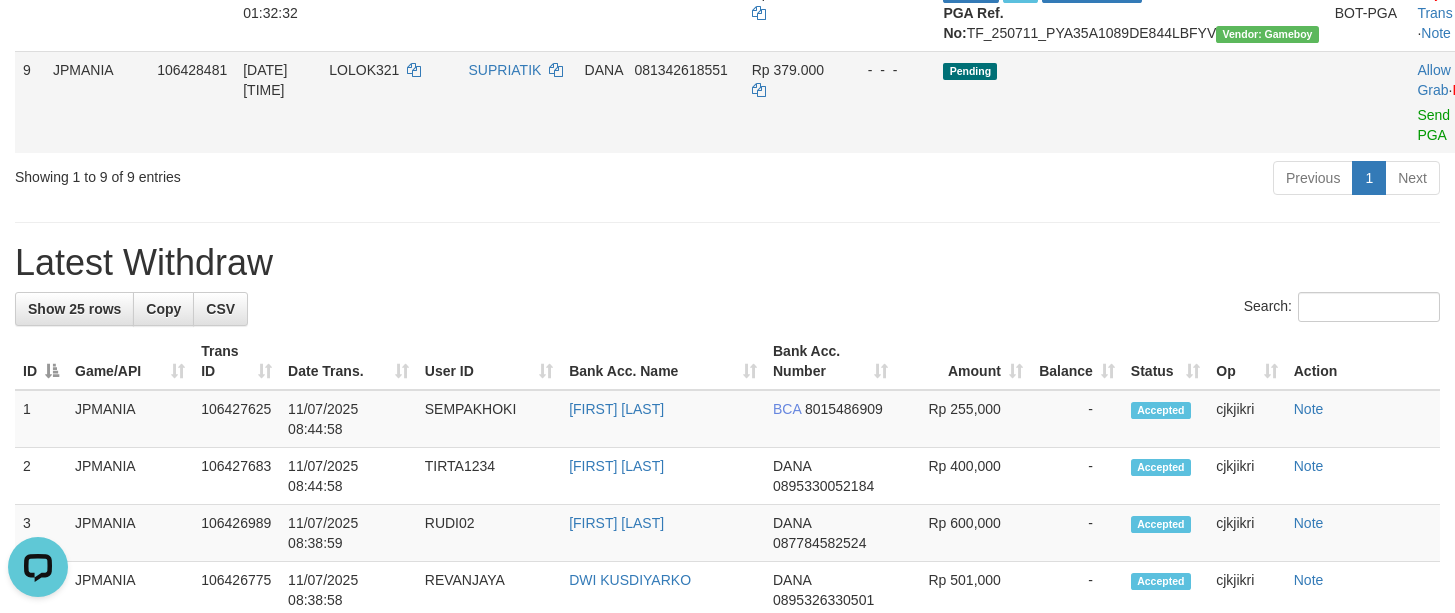 click on "Allow Grab   ·    Reject Send PGA     ·    Note" at bounding box center [1458, 102] 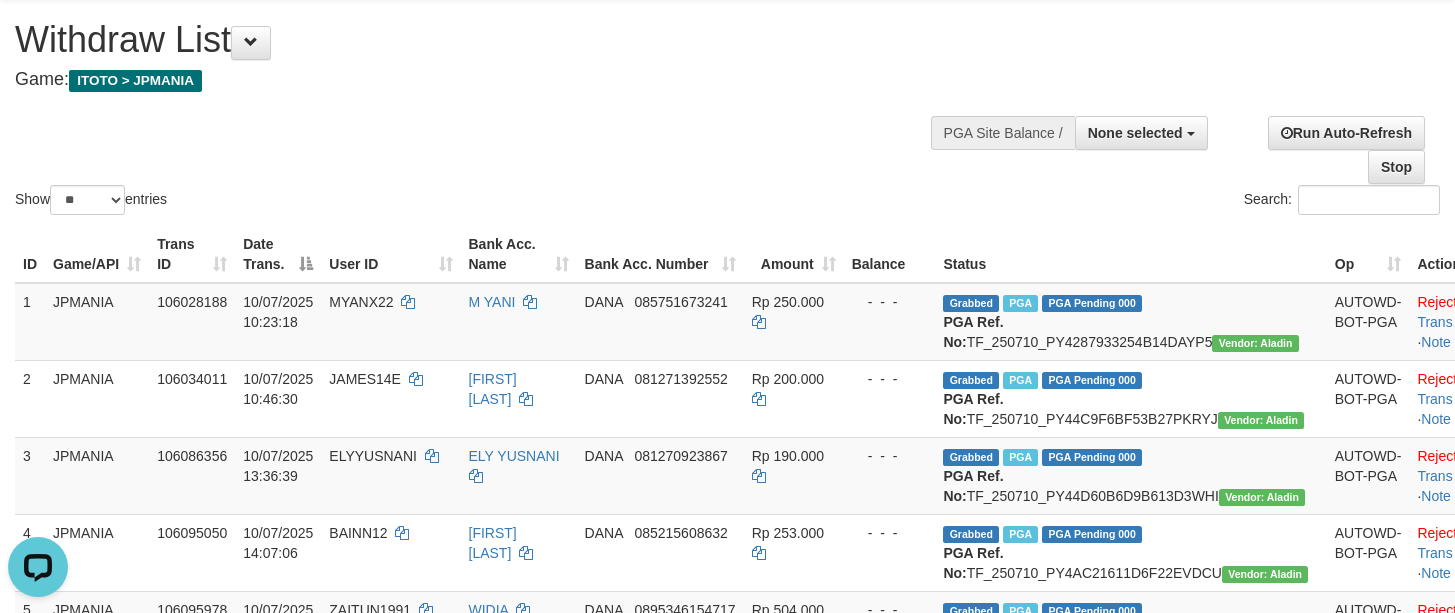 scroll, scrollTop: 0, scrollLeft: 0, axis: both 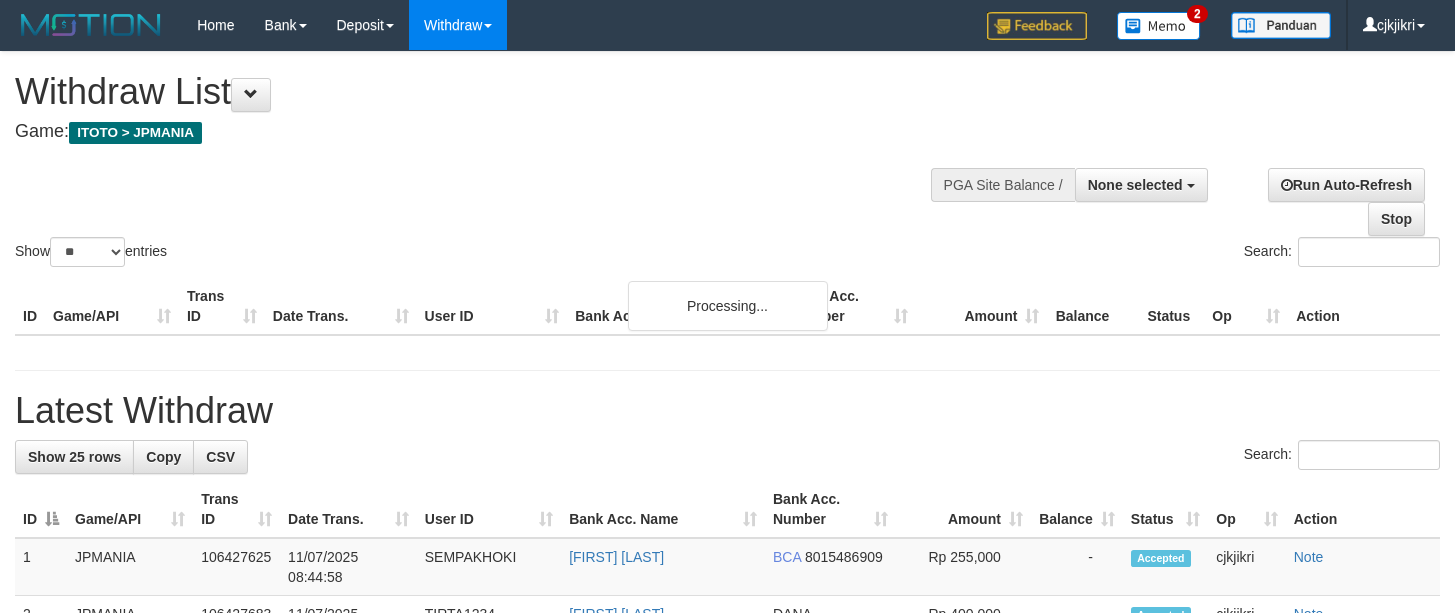 select 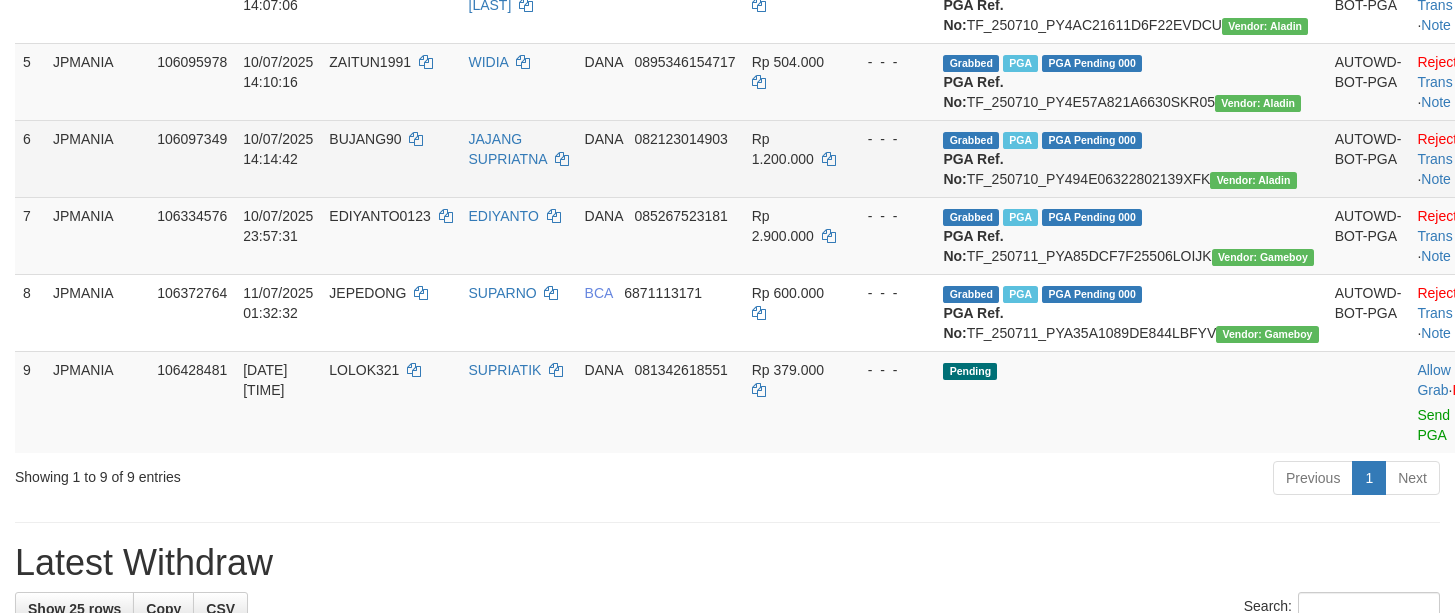 scroll, scrollTop: 900, scrollLeft: 0, axis: vertical 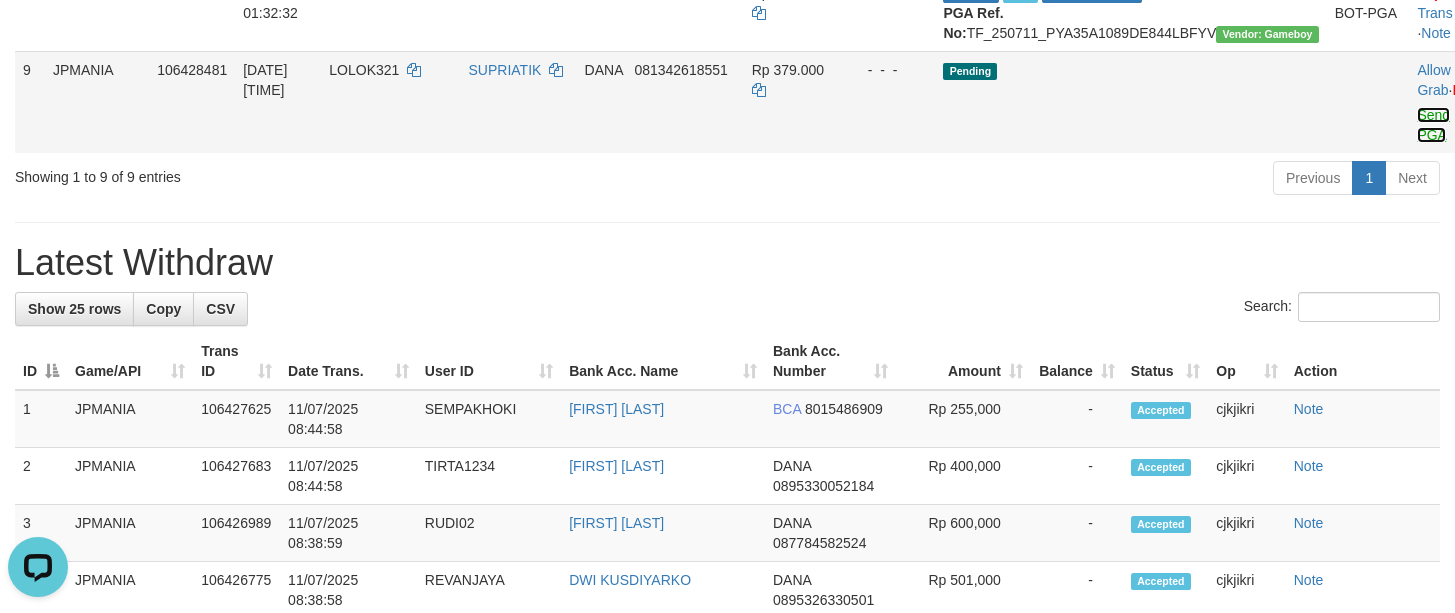 click on "Send PGA" at bounding box center [1433, 125] 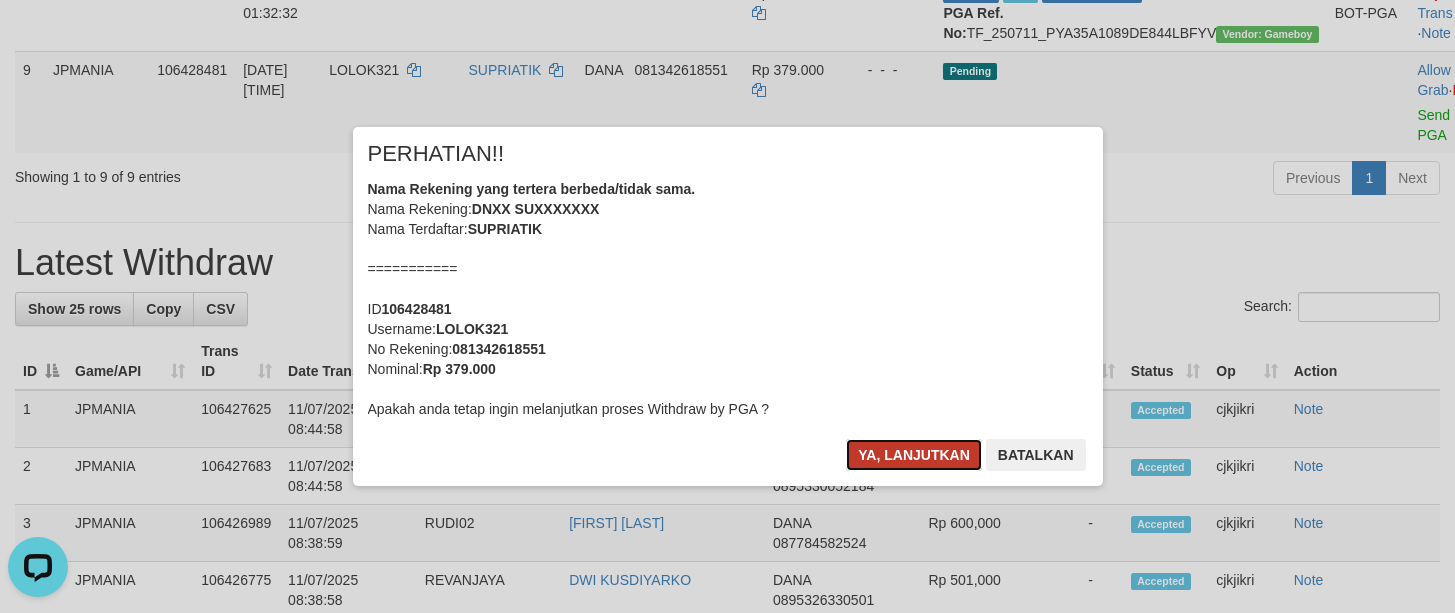 click on "Ya, lanjutkan" at bounding box center [914, 455] 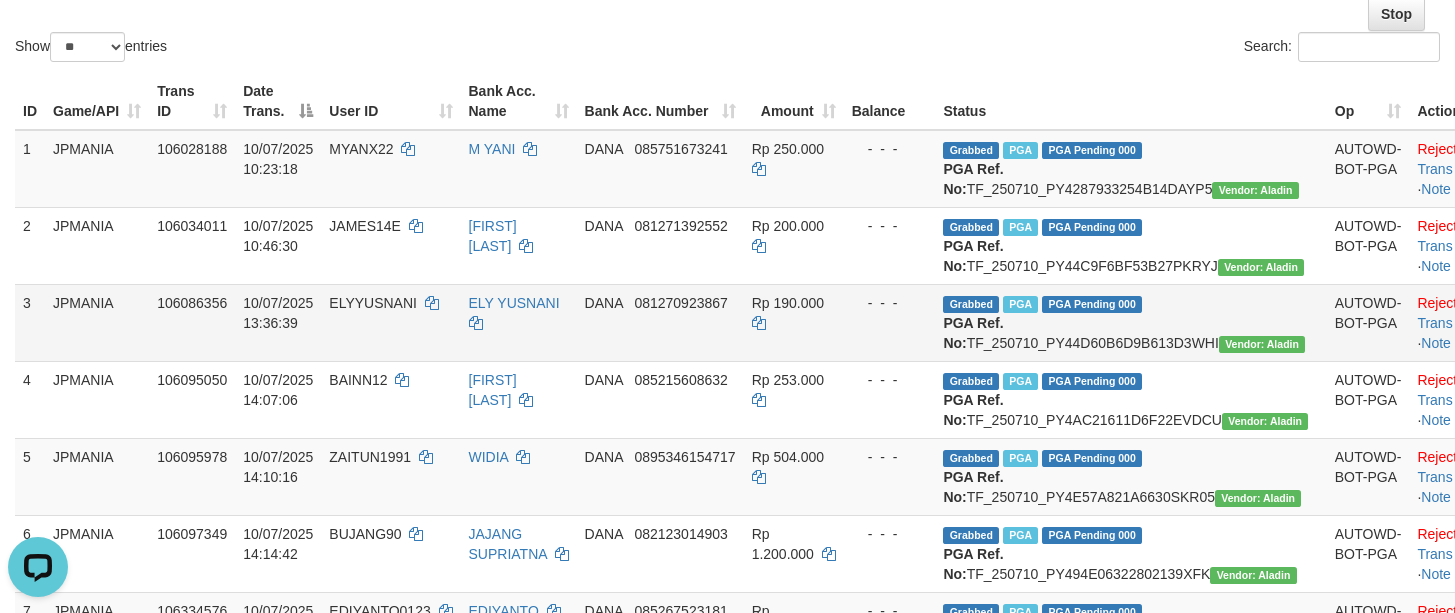 scroll, scrollTop: 0, scrollLeft: 0, axis: both 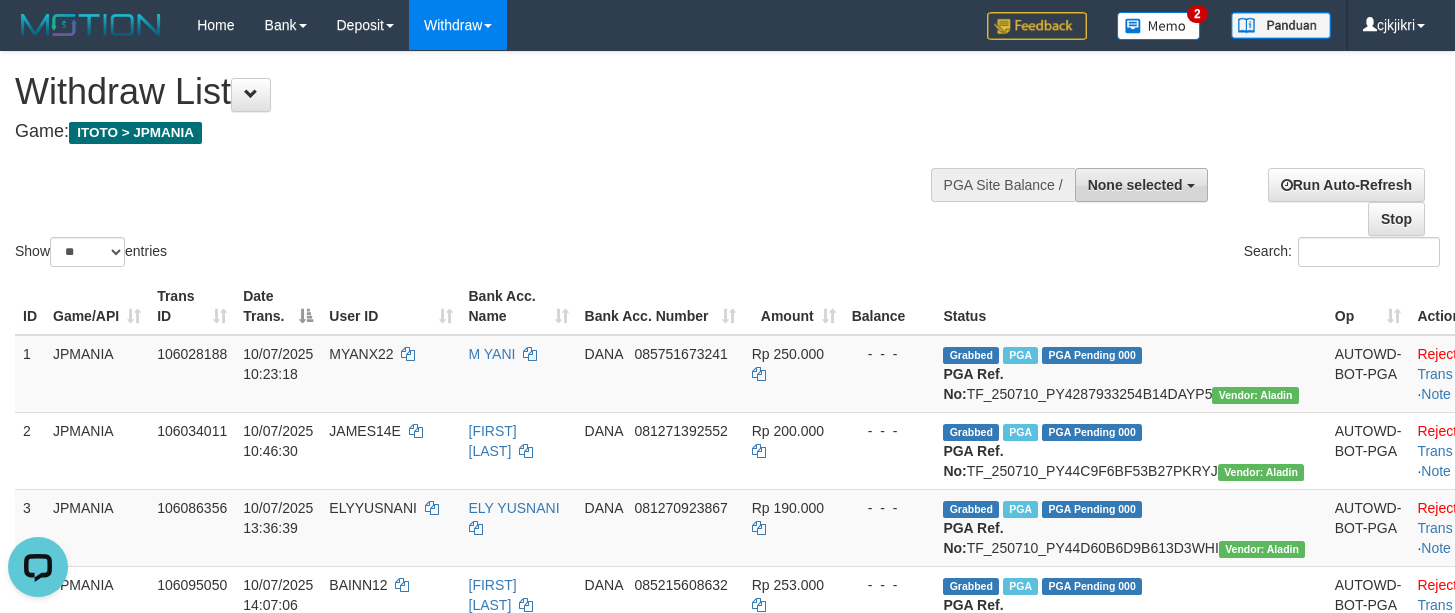 click on "None selected" at bounding box center [1135, 185] 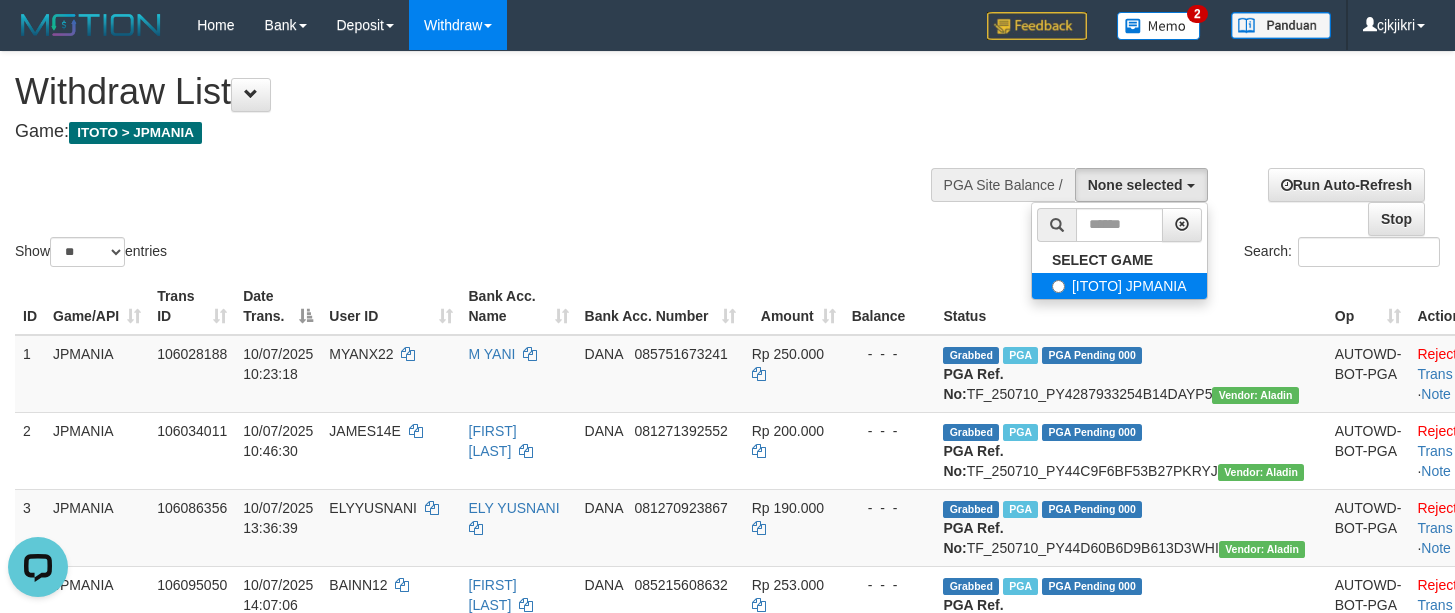 select on "****" 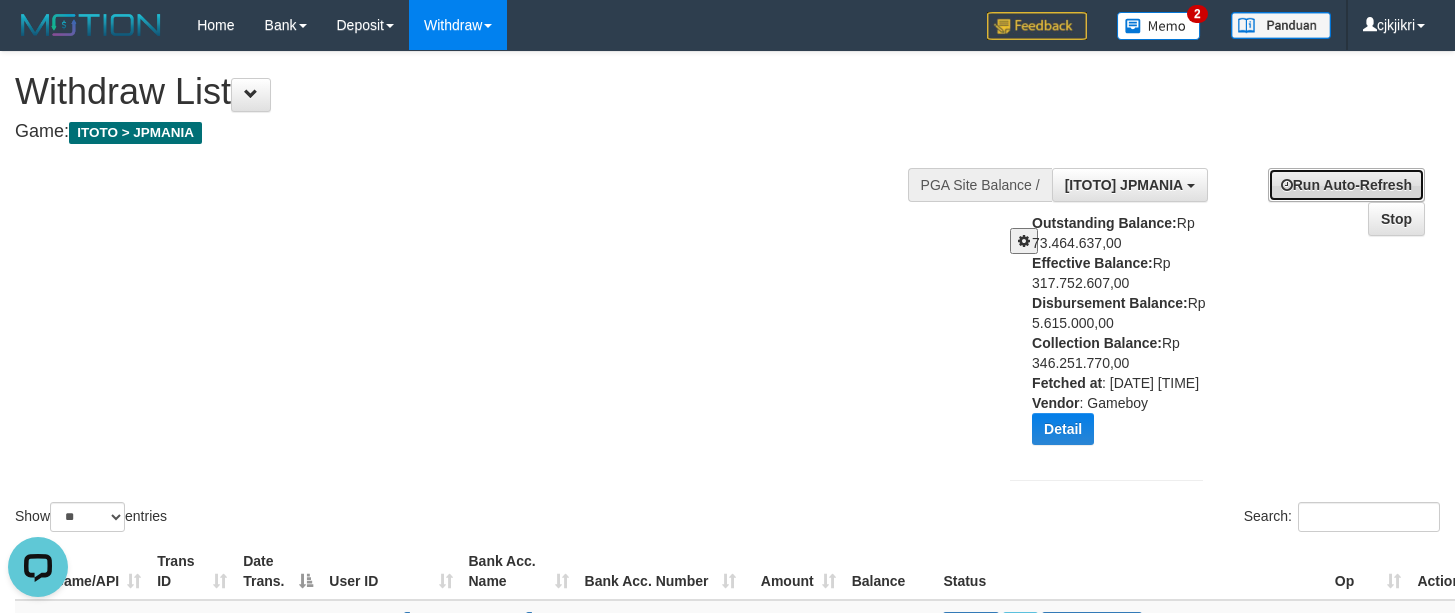 click on "Run Auto-Refresh" at bounding box center (1346, 185) 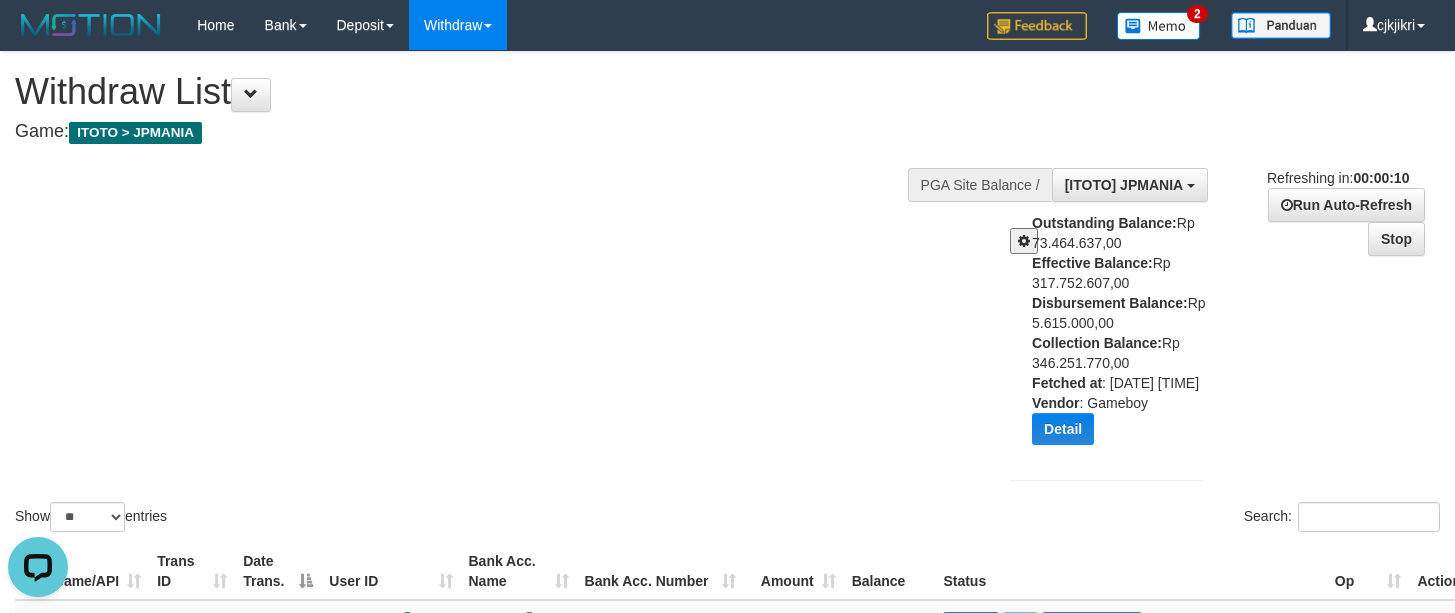 click on "Show  ** ** ** ***  entries Search:" at bounding box center [727, 294] 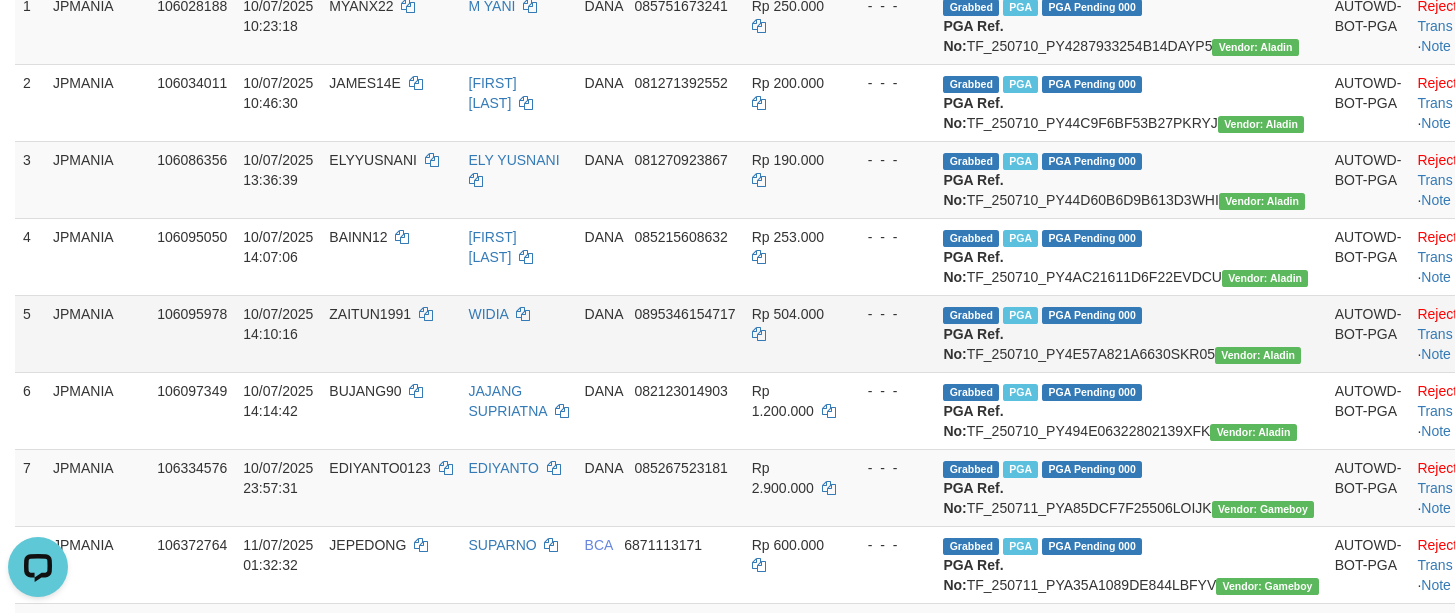 scroll, scrollTop: 900, scrollLeft: 0, axis: vertical 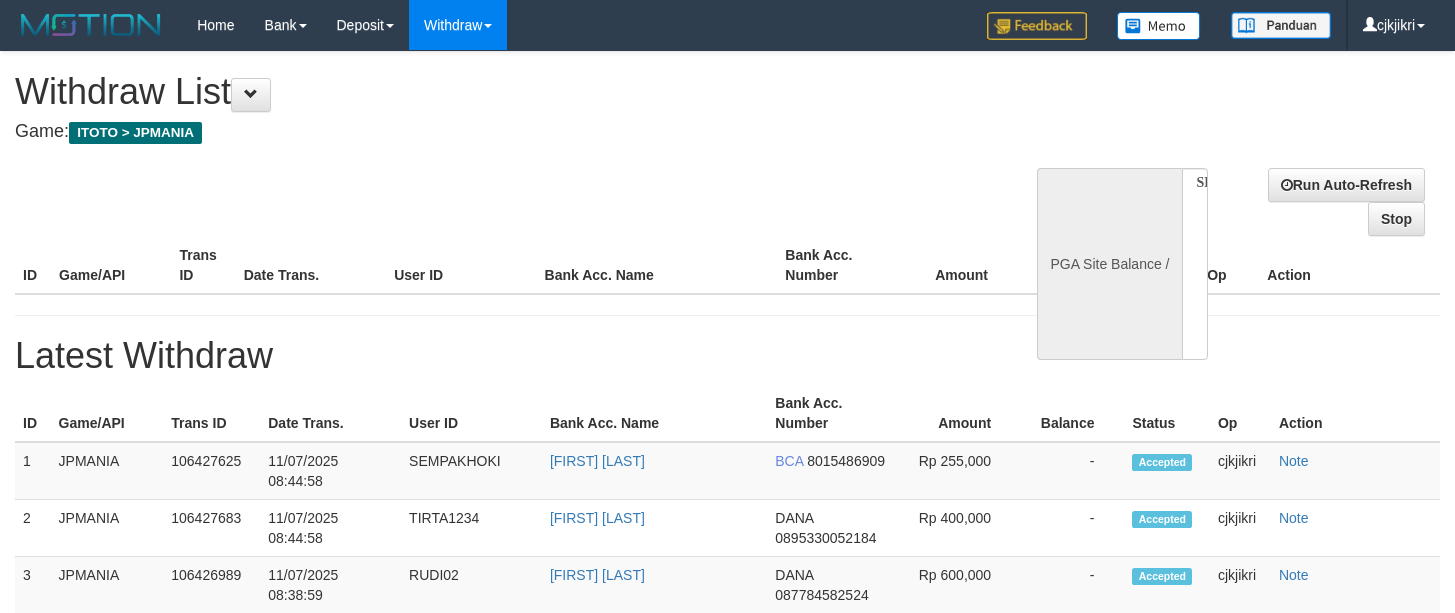 select 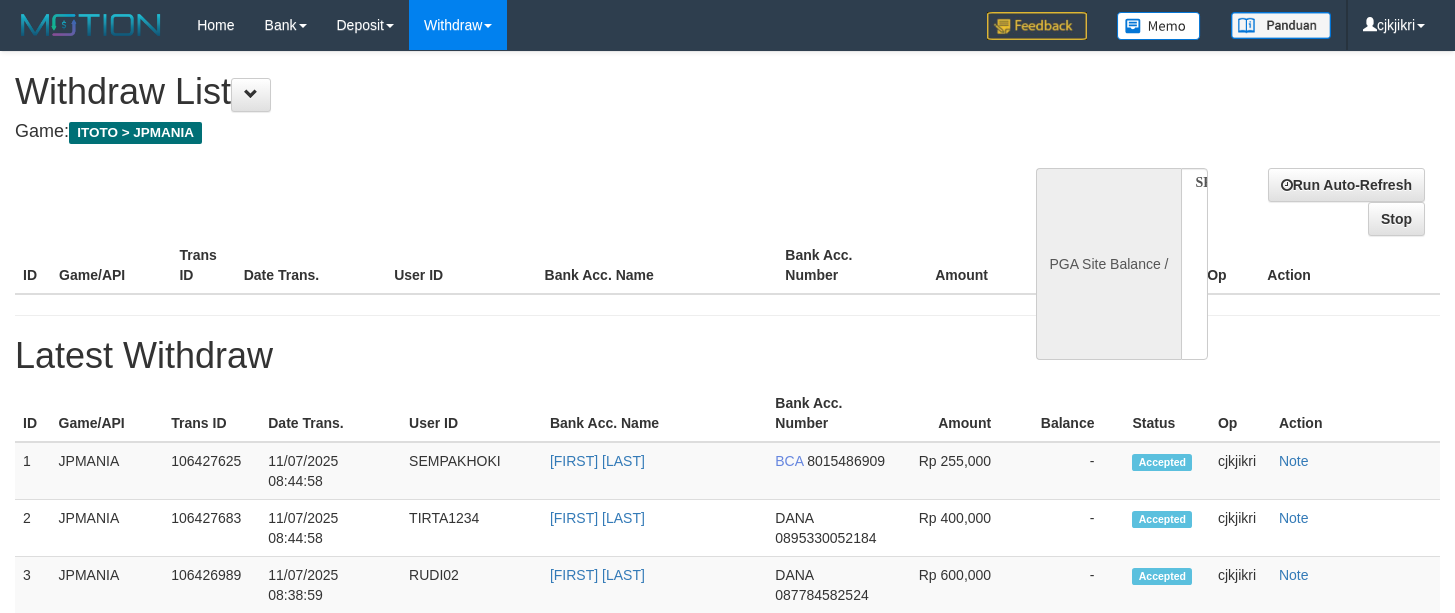 scroll, scrollTop: 0, scrollLeft: 0, axis: both 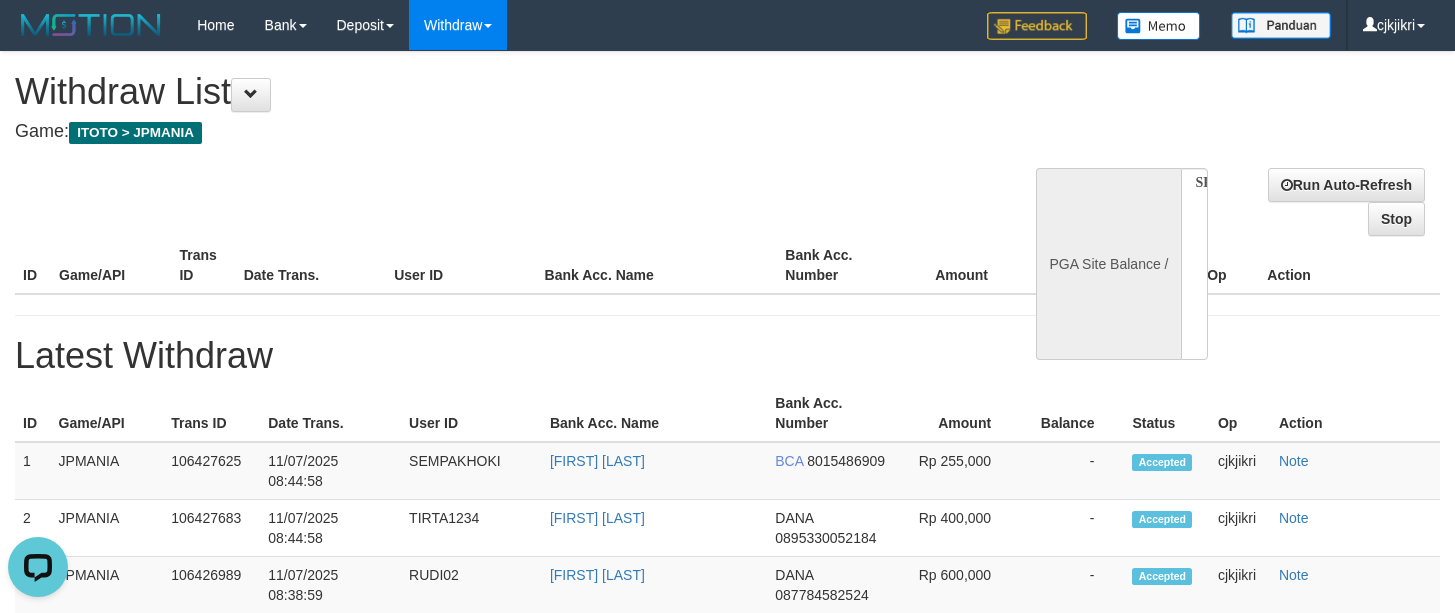 select on "**" 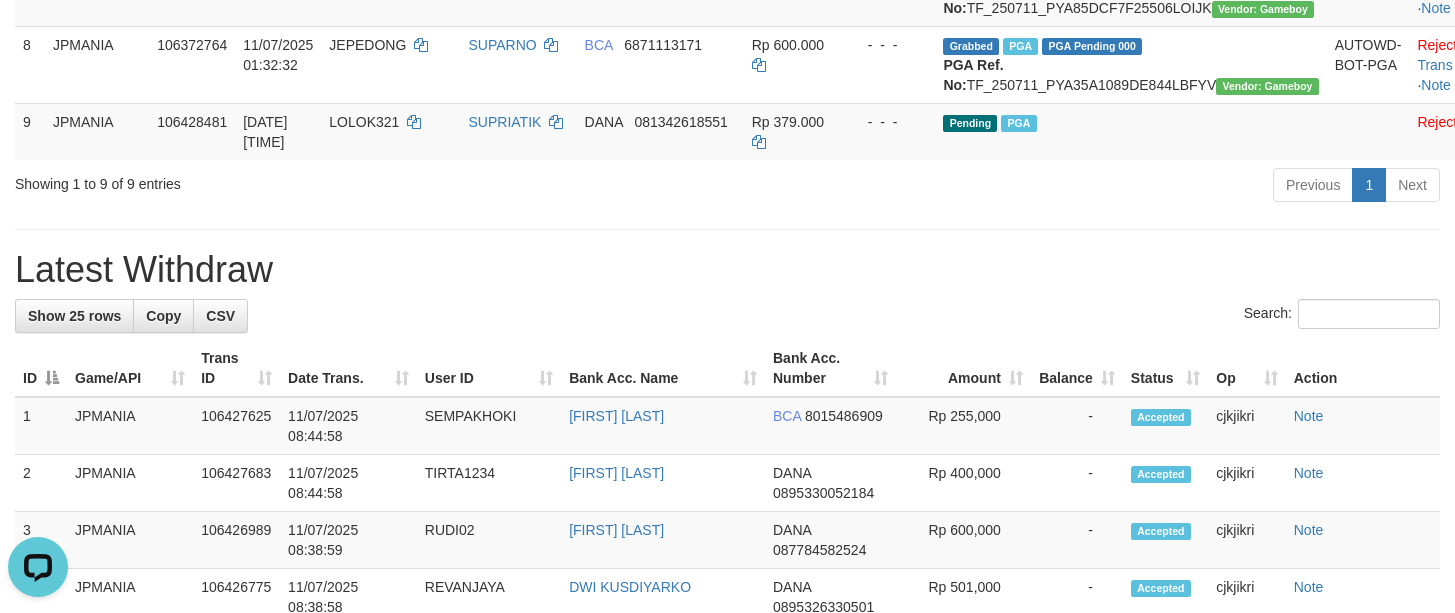 scroll, scrollTop: 900, scrollLeft: 0, axis: vertical 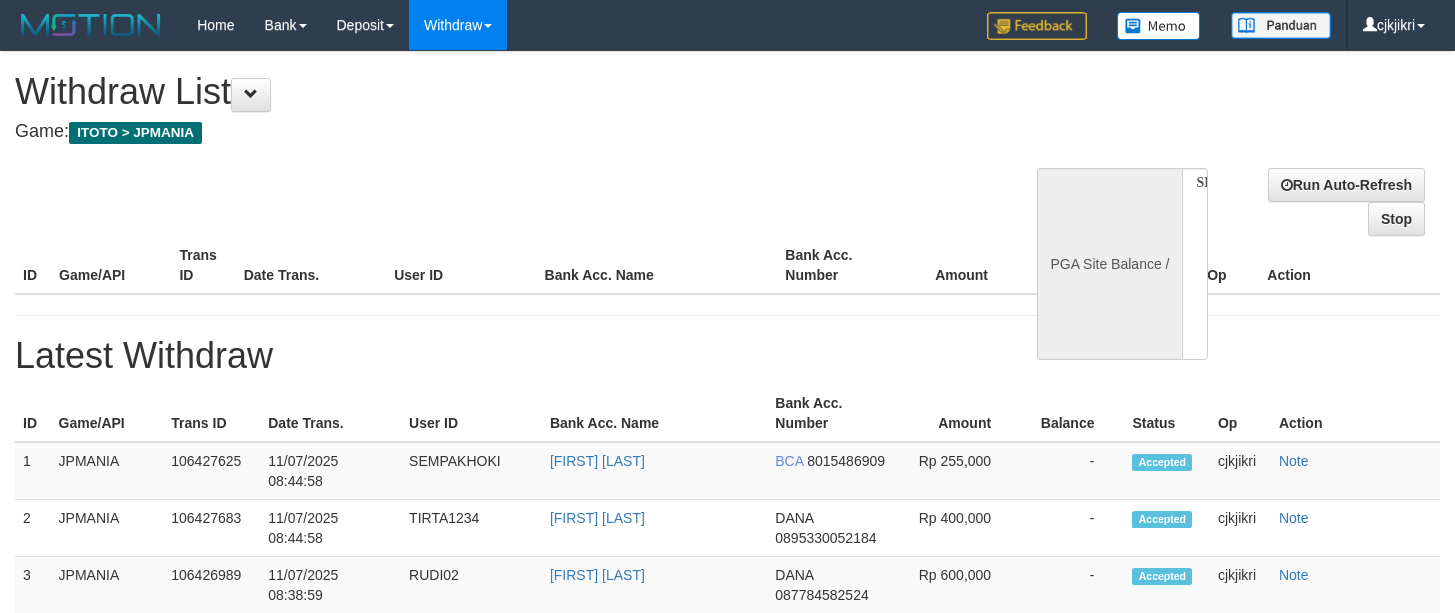 select 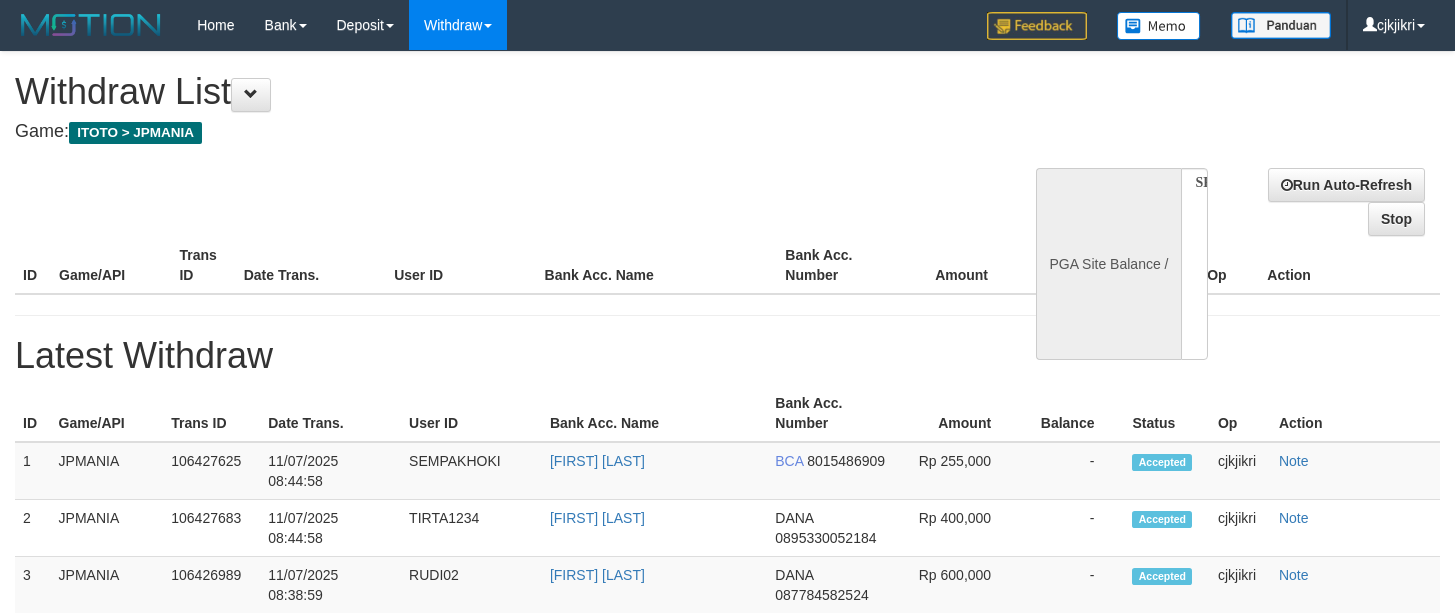 scroll, scrollTop: 0, scrollLeft: 0, axis: both 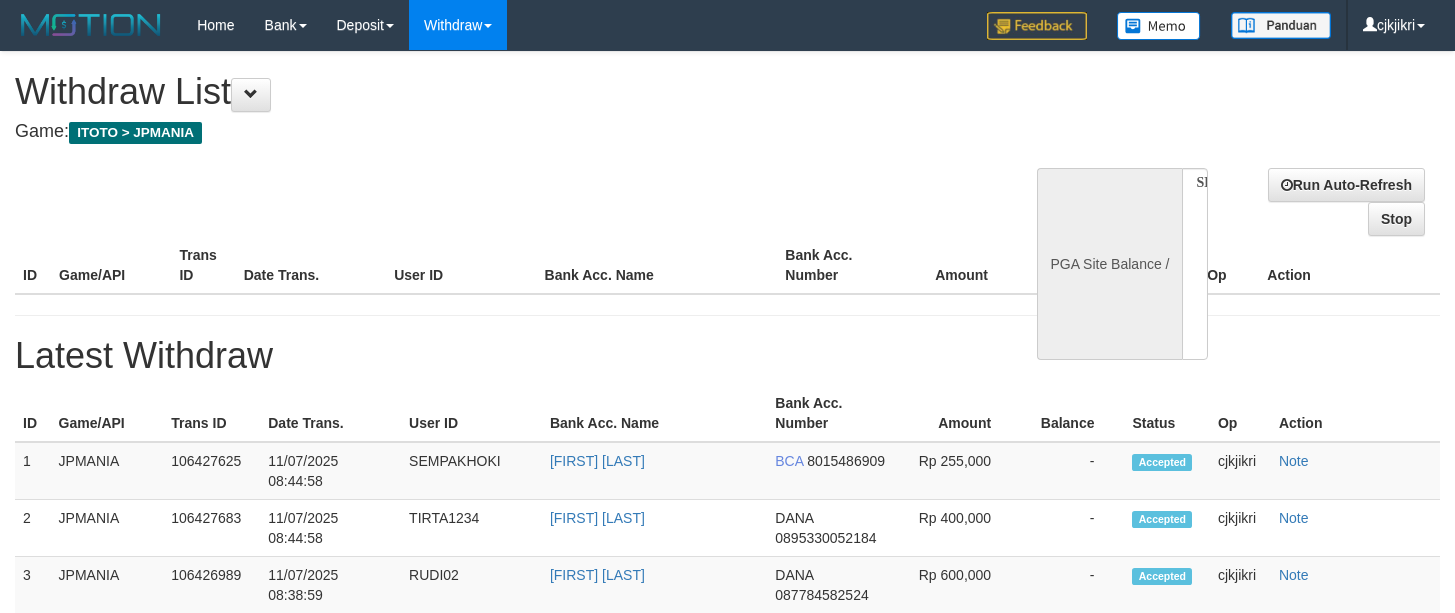 select 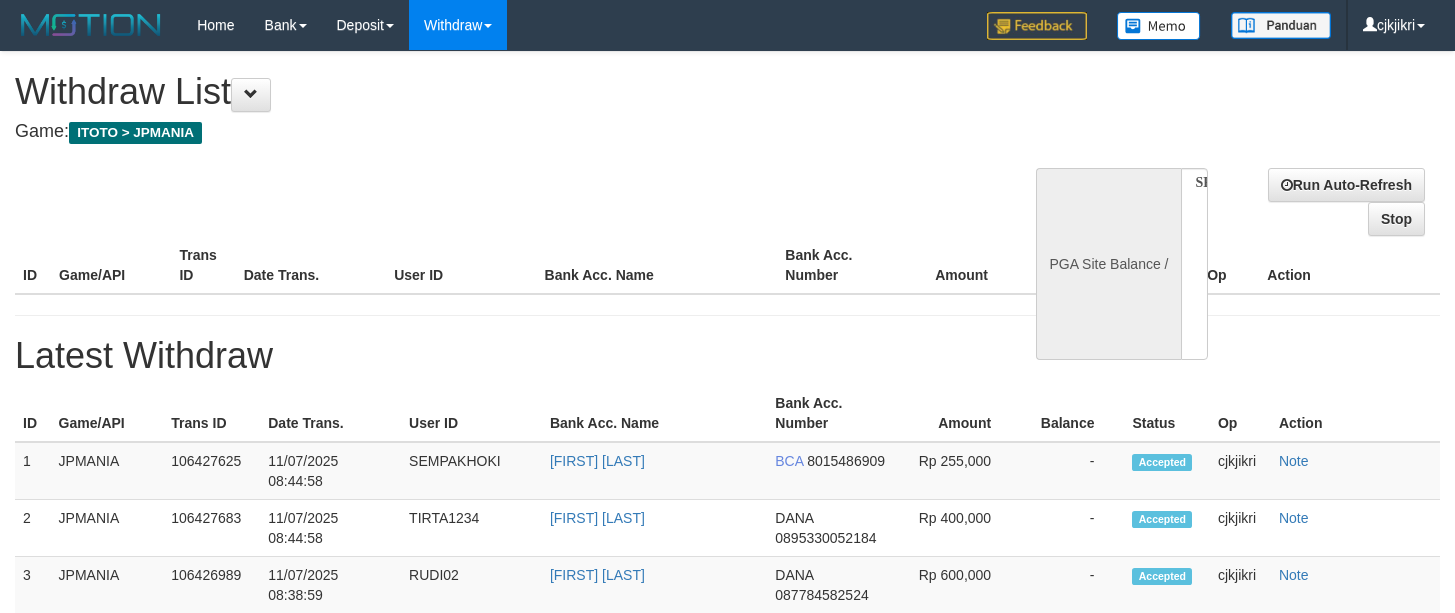 scroll, scrollTop: 0, scrollLeft: 0, axis: both 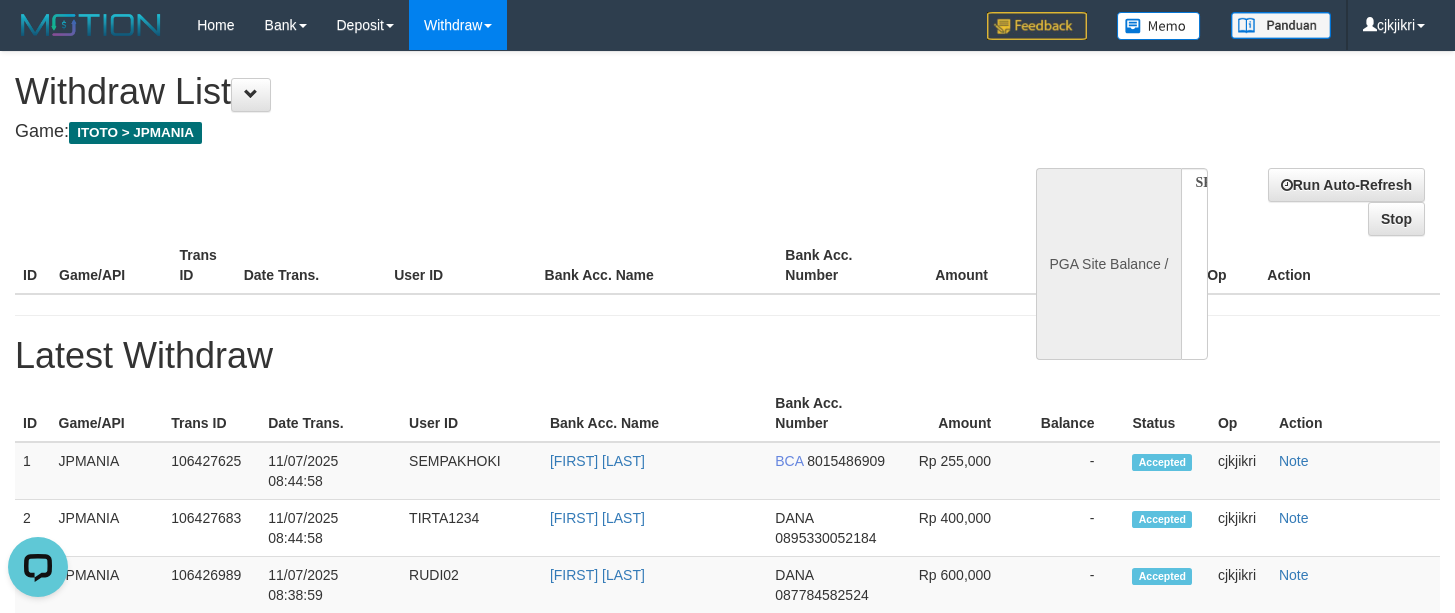 select on "**" 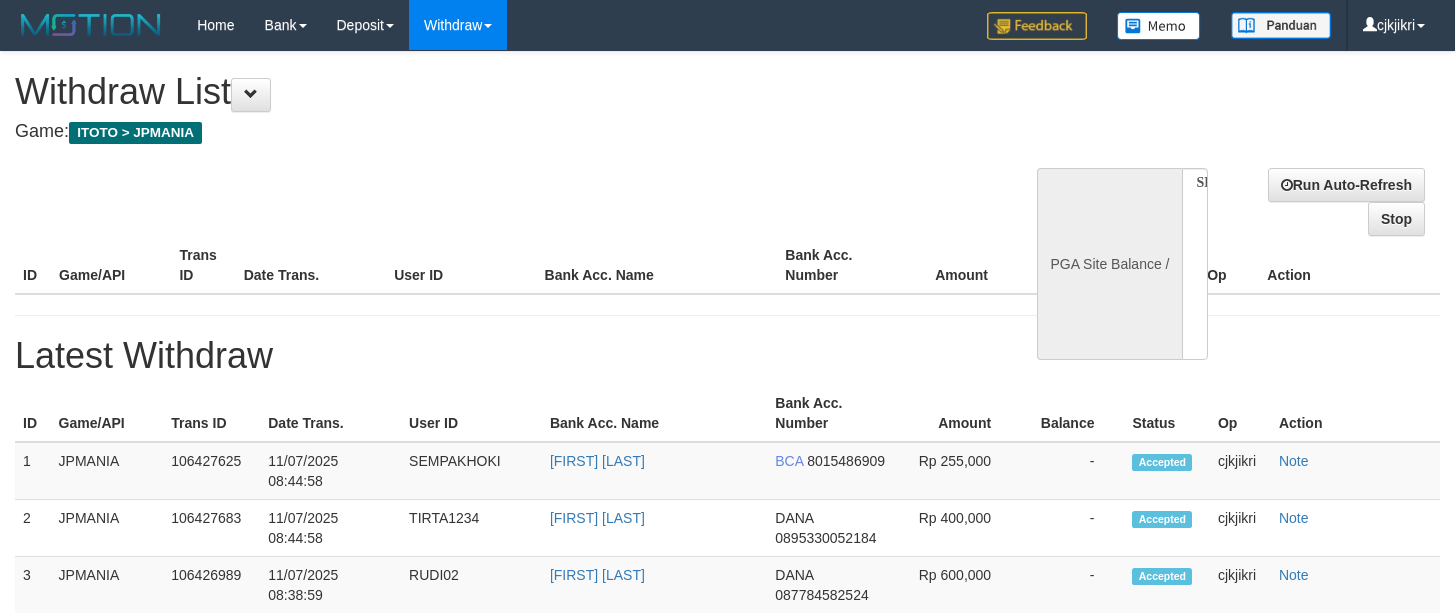 select 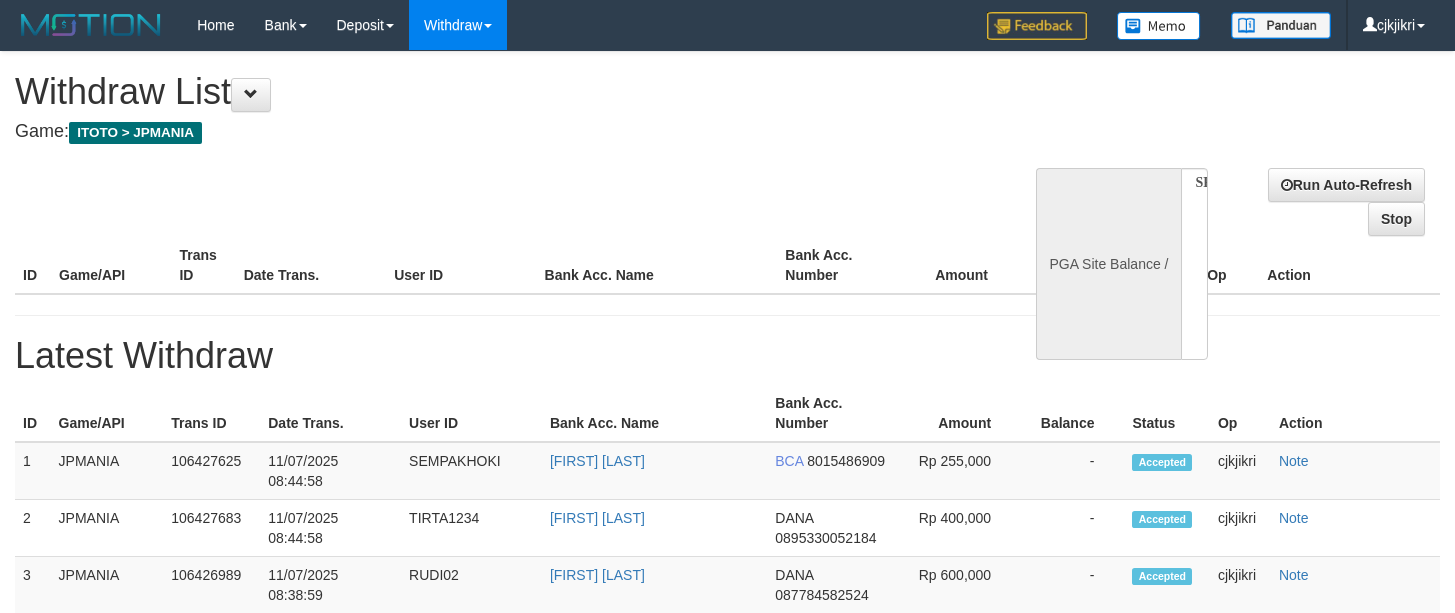scroll, scrollTop: 0, scrollLeft: 0, axis: both 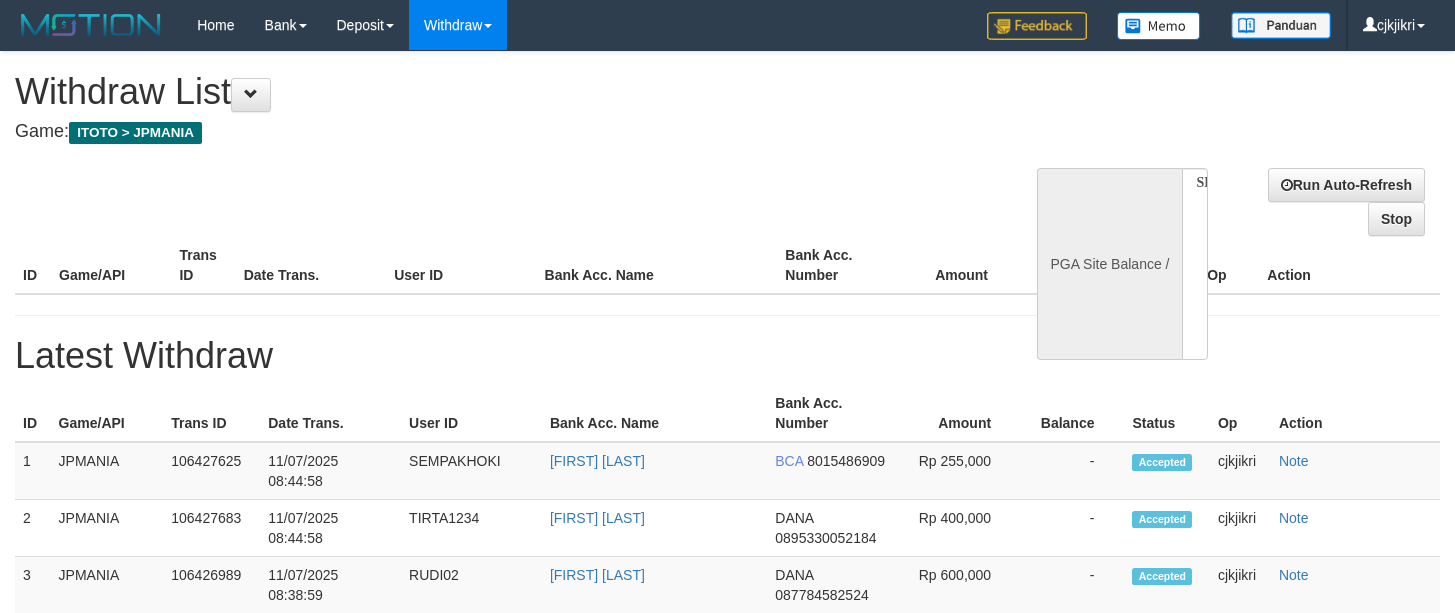 select 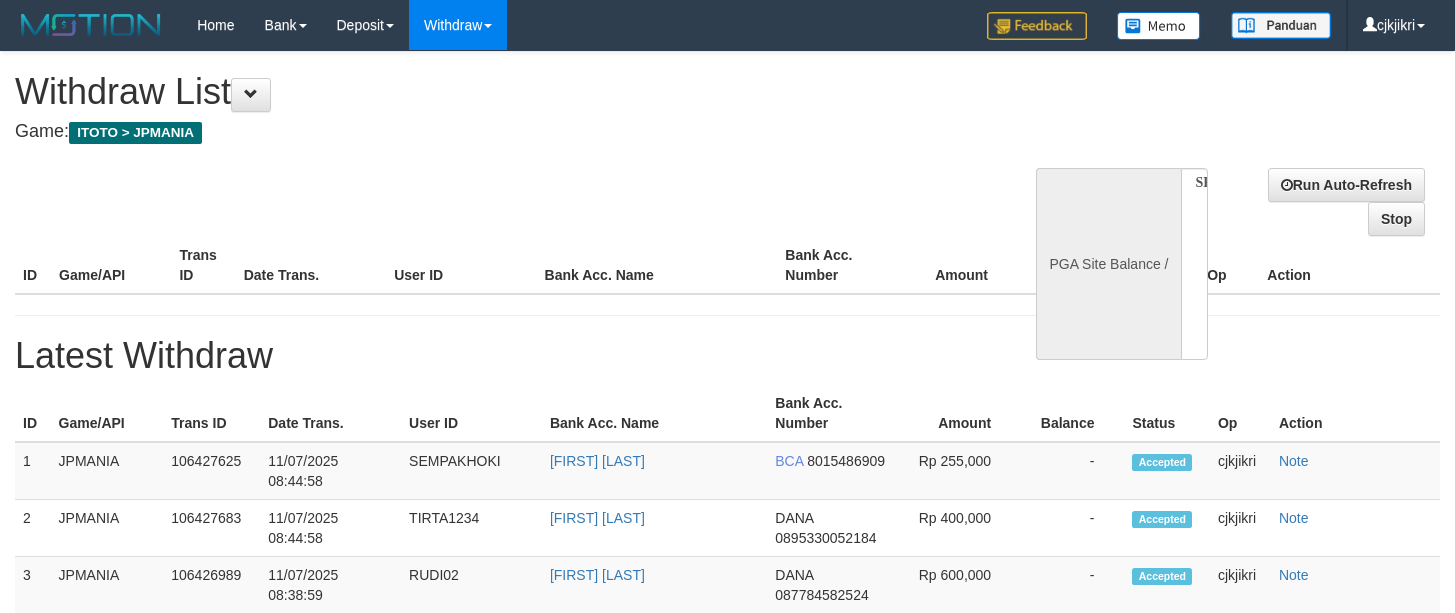 scroll, scrollTop: 0, scrollLeft: 0, axis: both 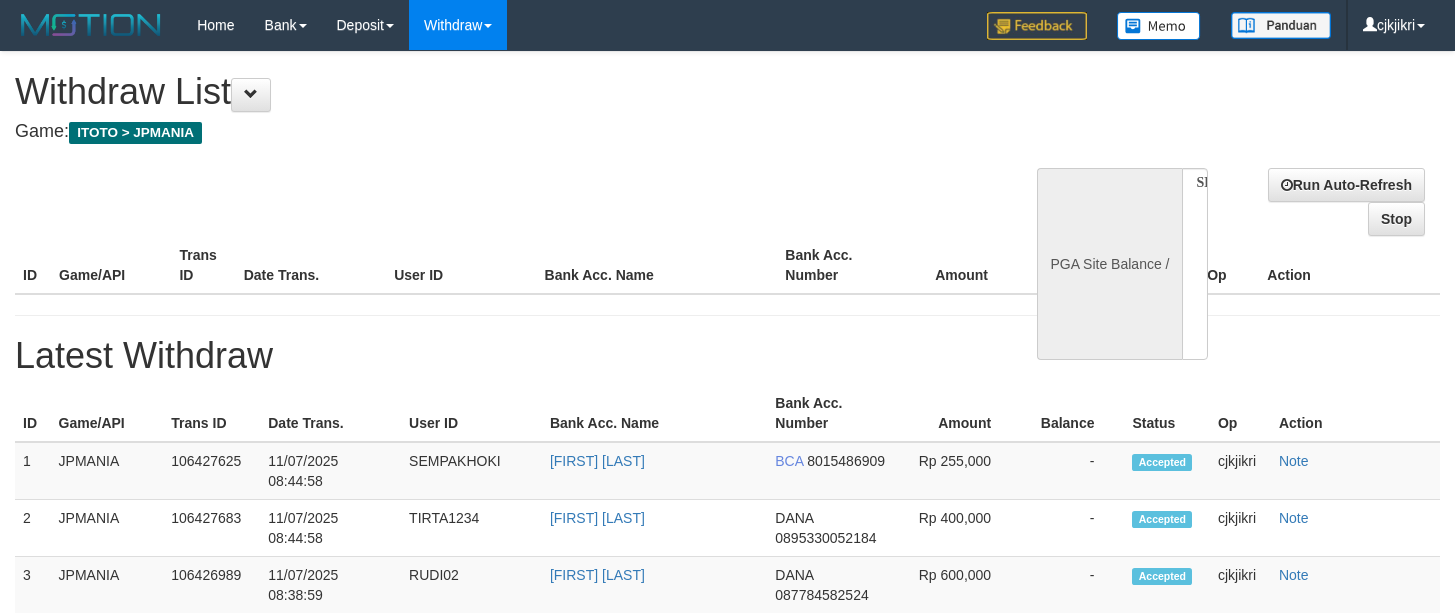 select 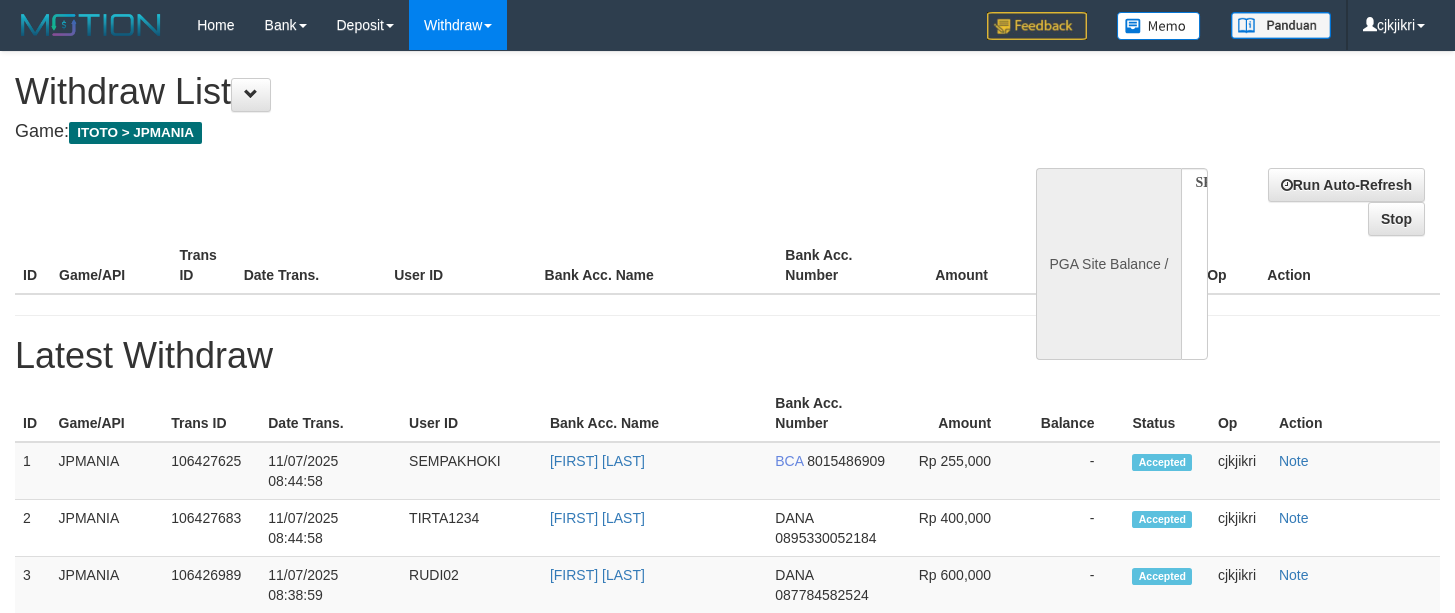 scroll, scrollTop: 0, scrollLeft: 0, axis: both 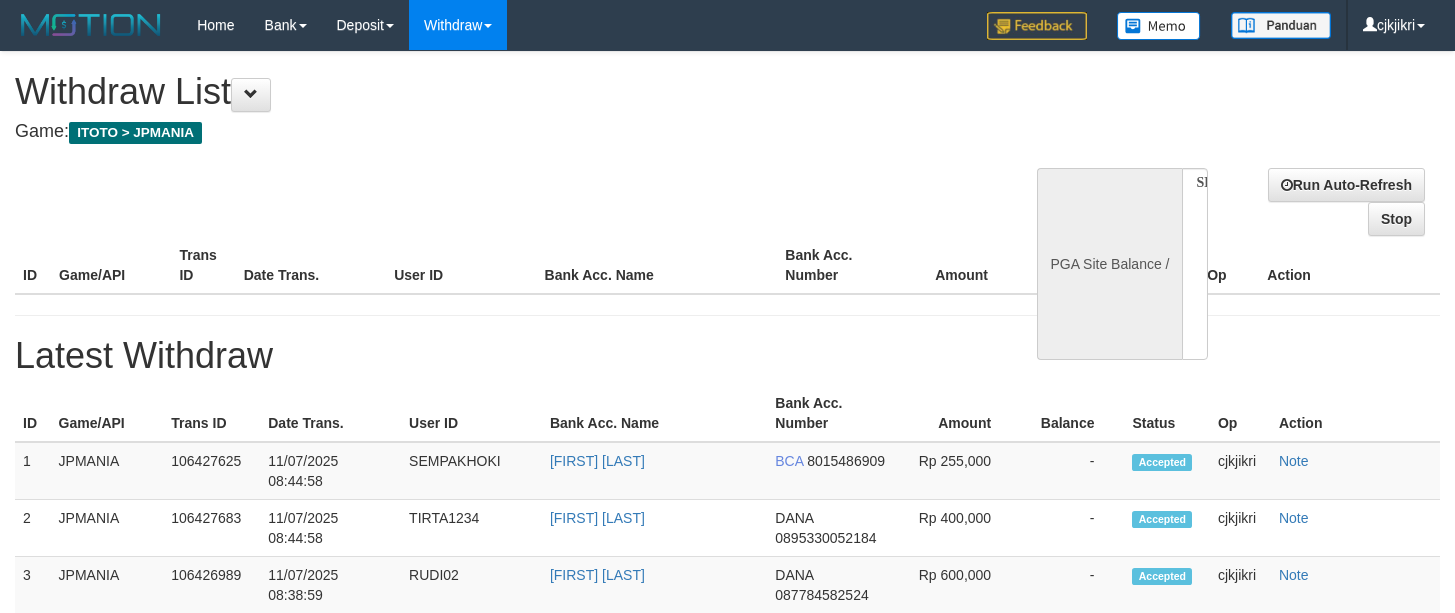 select 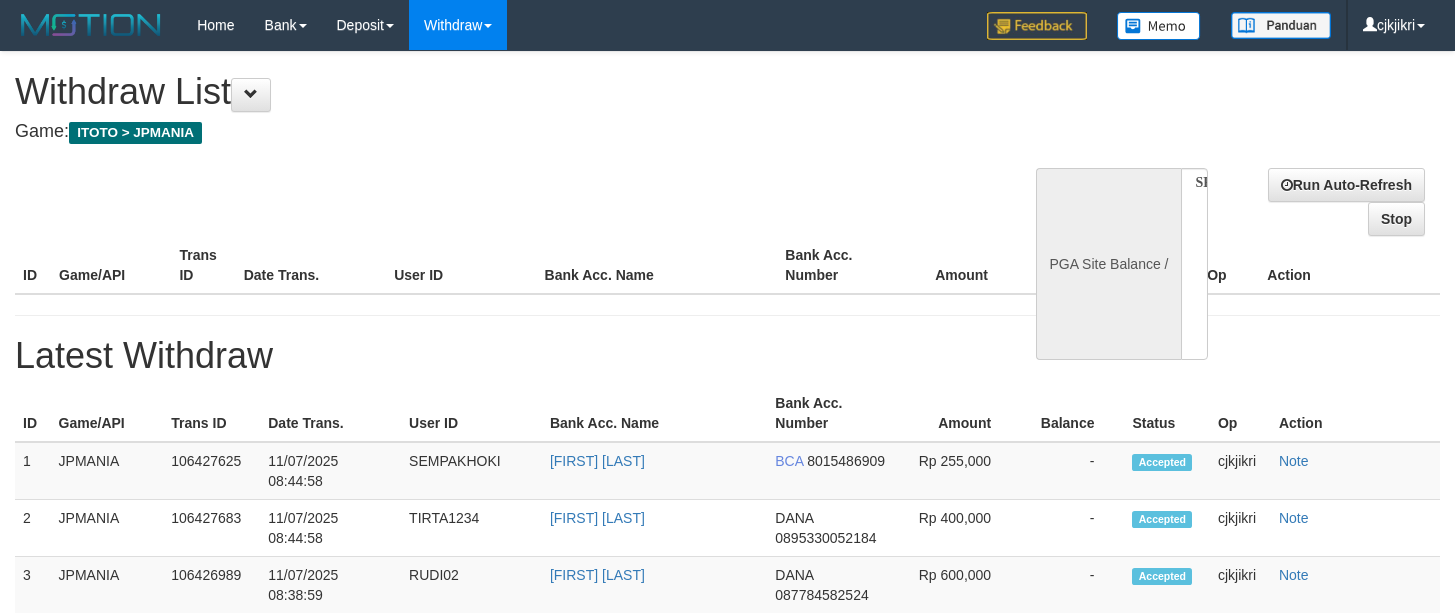 scroll, scrollTop: 0, scrollLeft: 0, axis: both 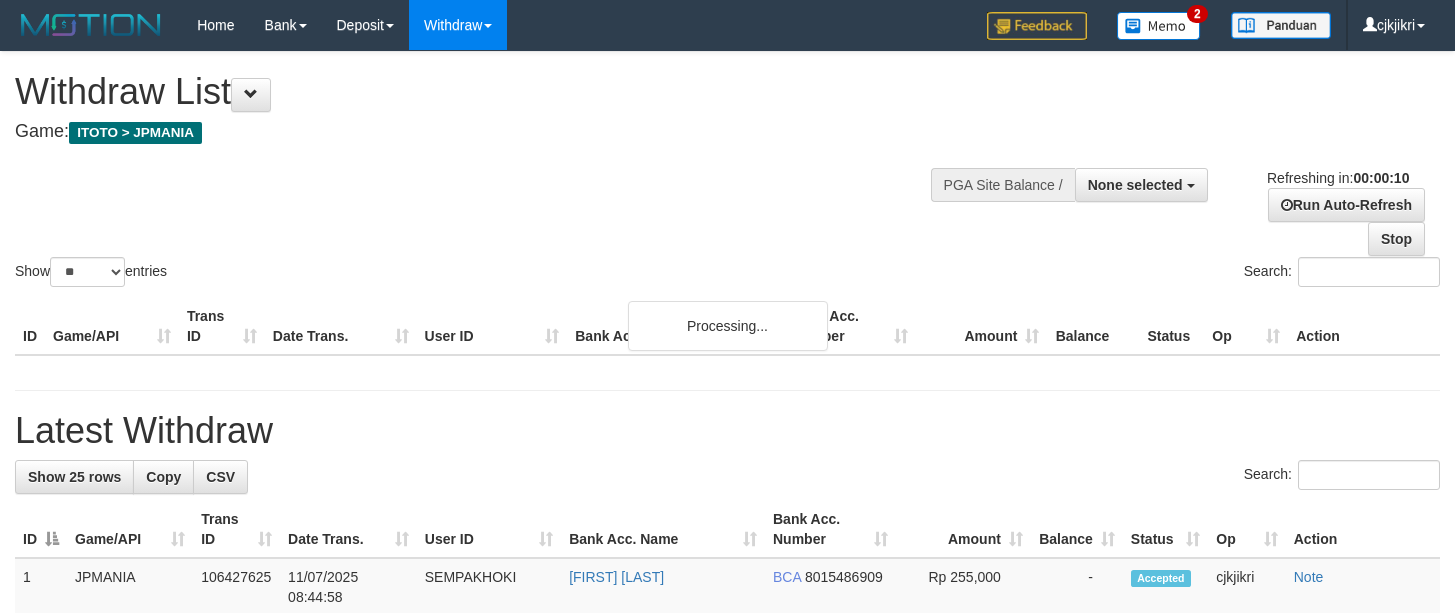 select 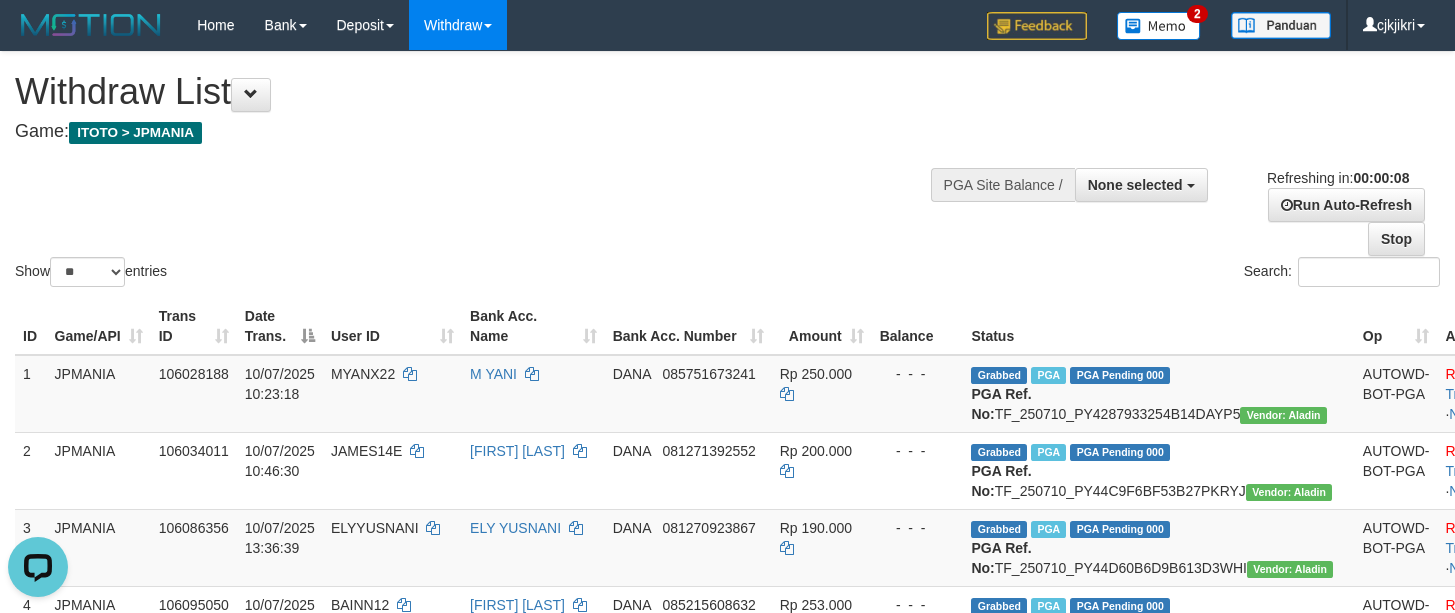 scroll, scrollTop: 0, scrollLeft: 0, axis: both 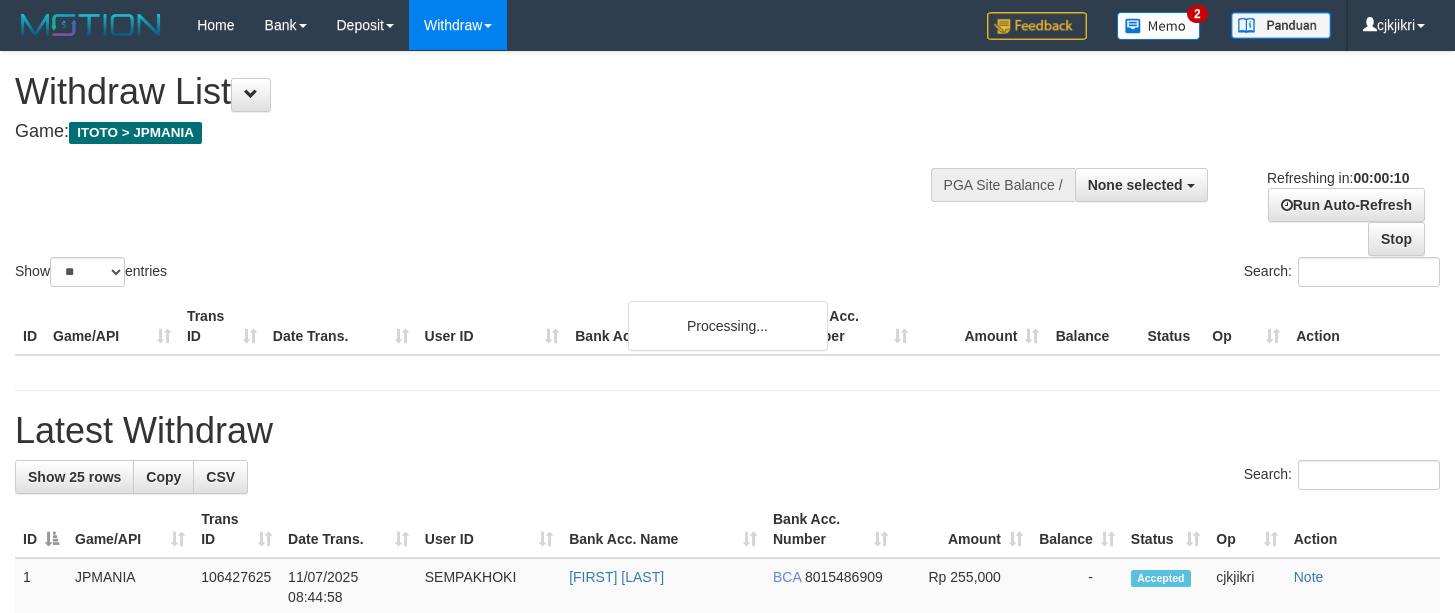 select 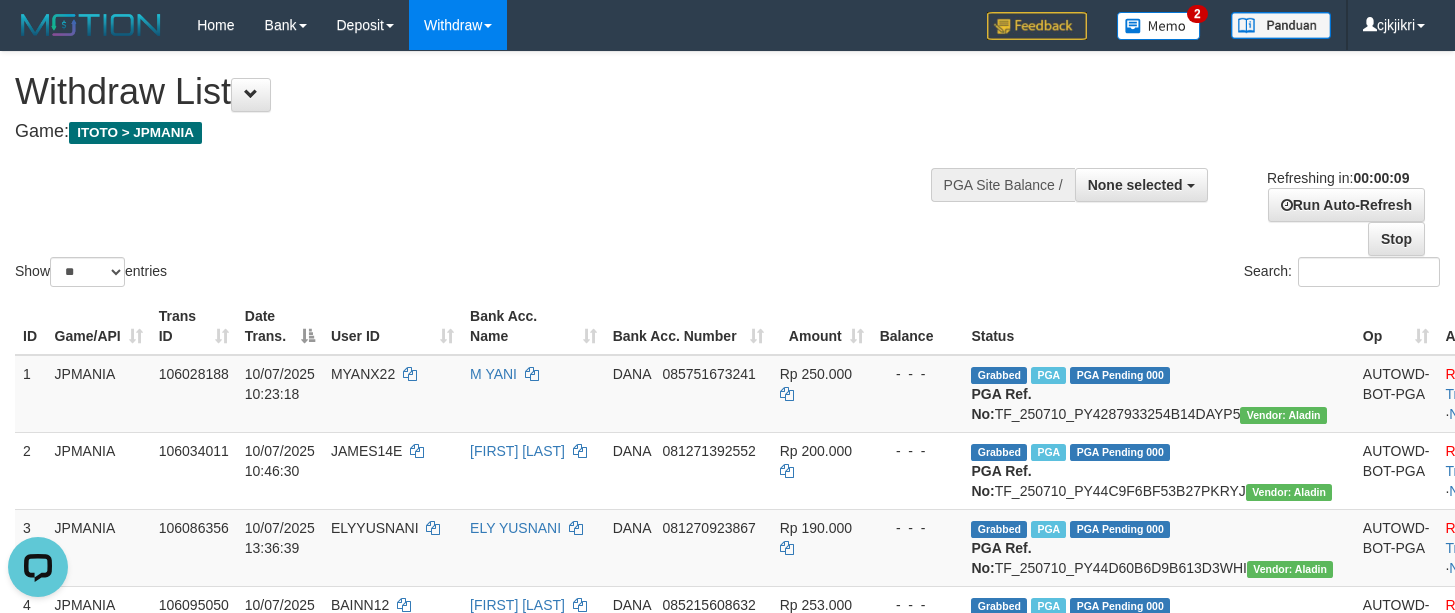 scroll, scrollTop: 0, scrollLeft: 0, axis: both 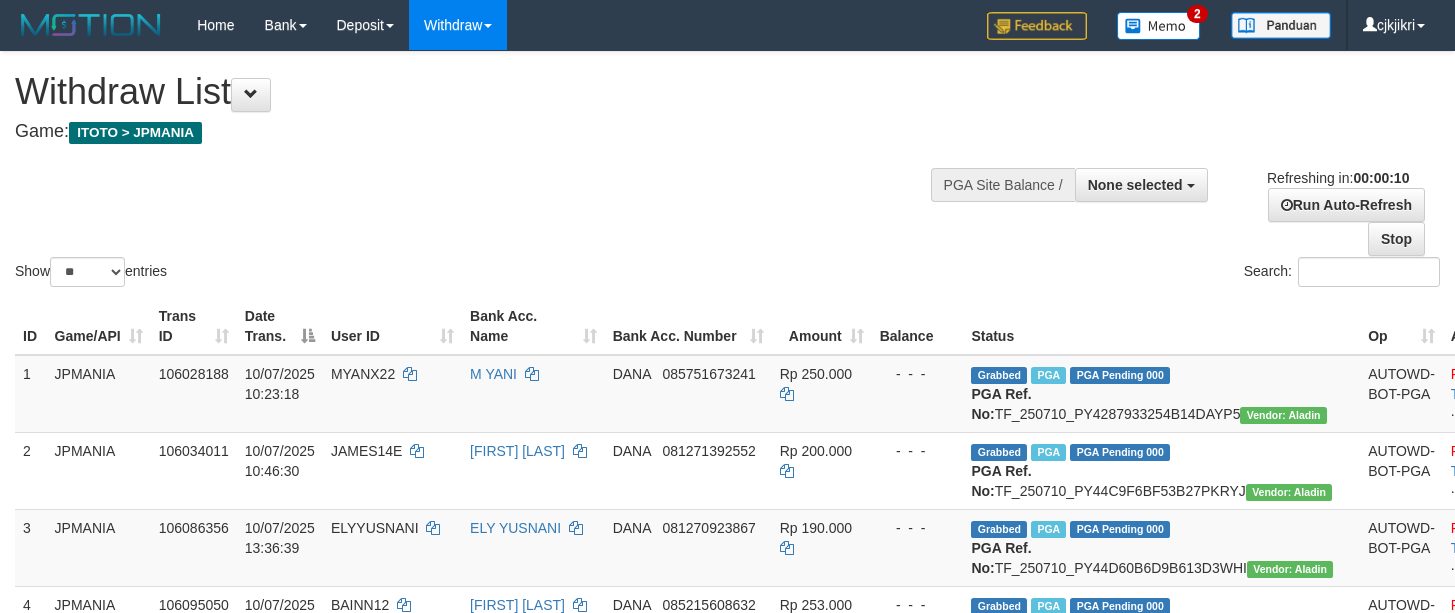 select 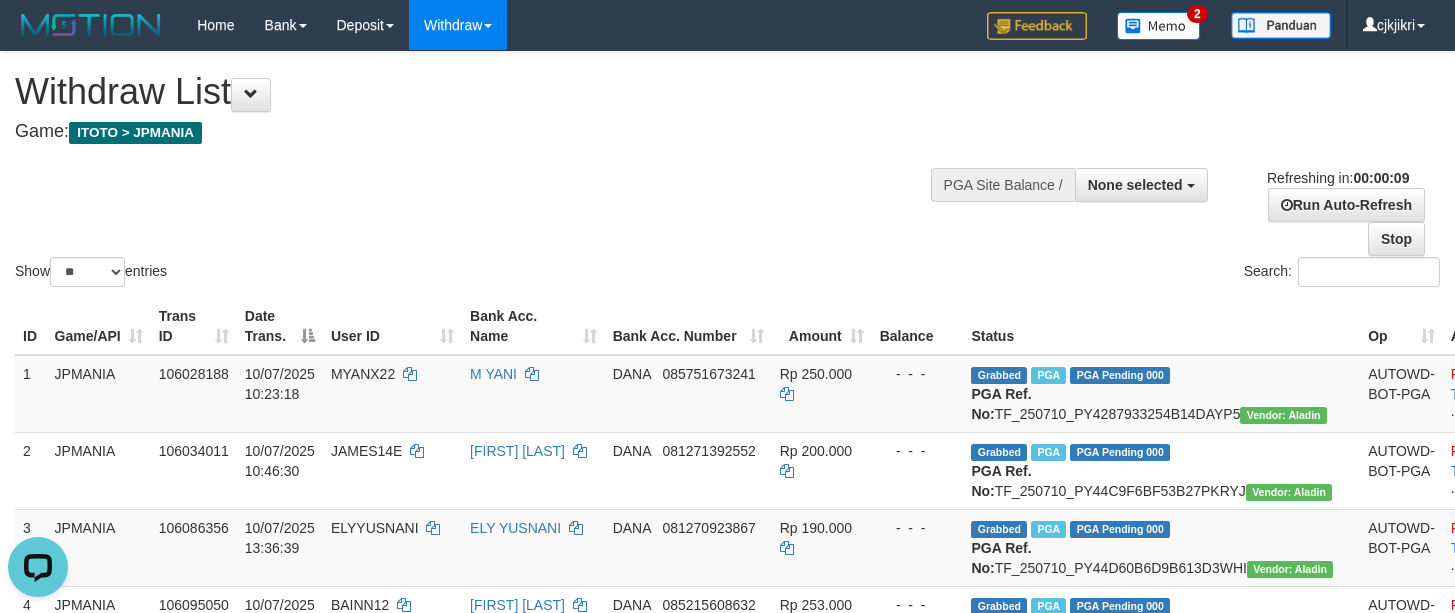 scroll, scrollTop: 0, scrollLeft: 0, axis: both 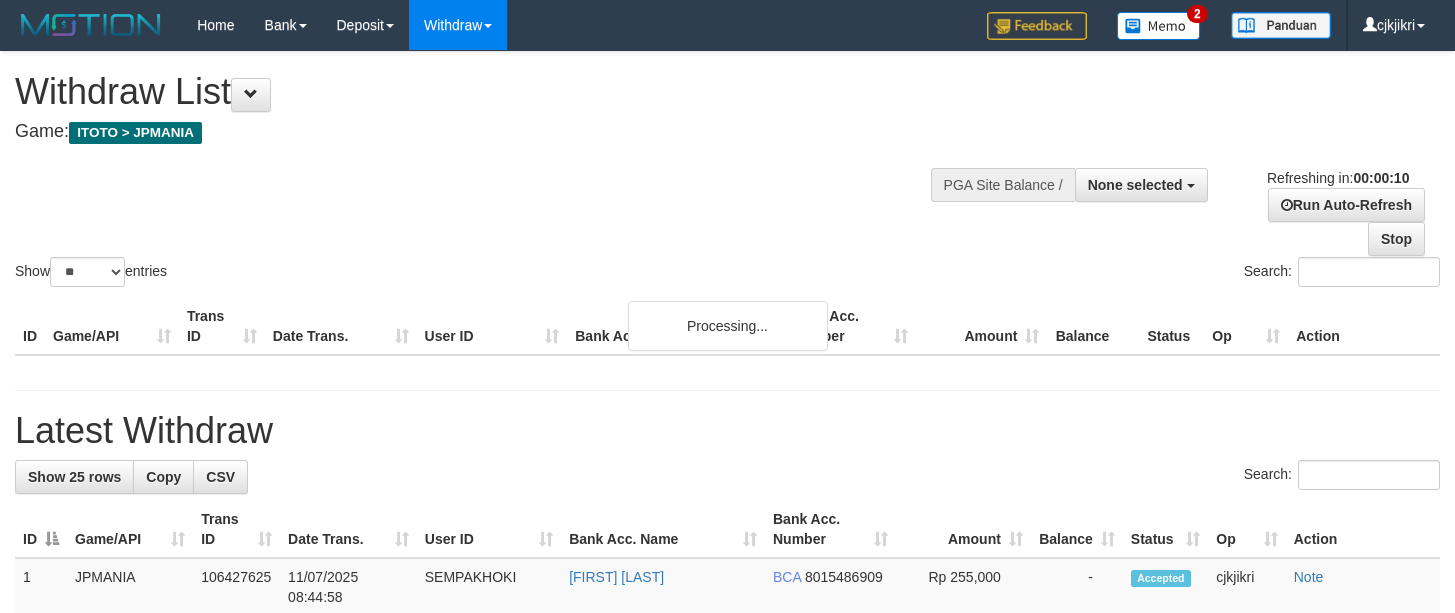 select 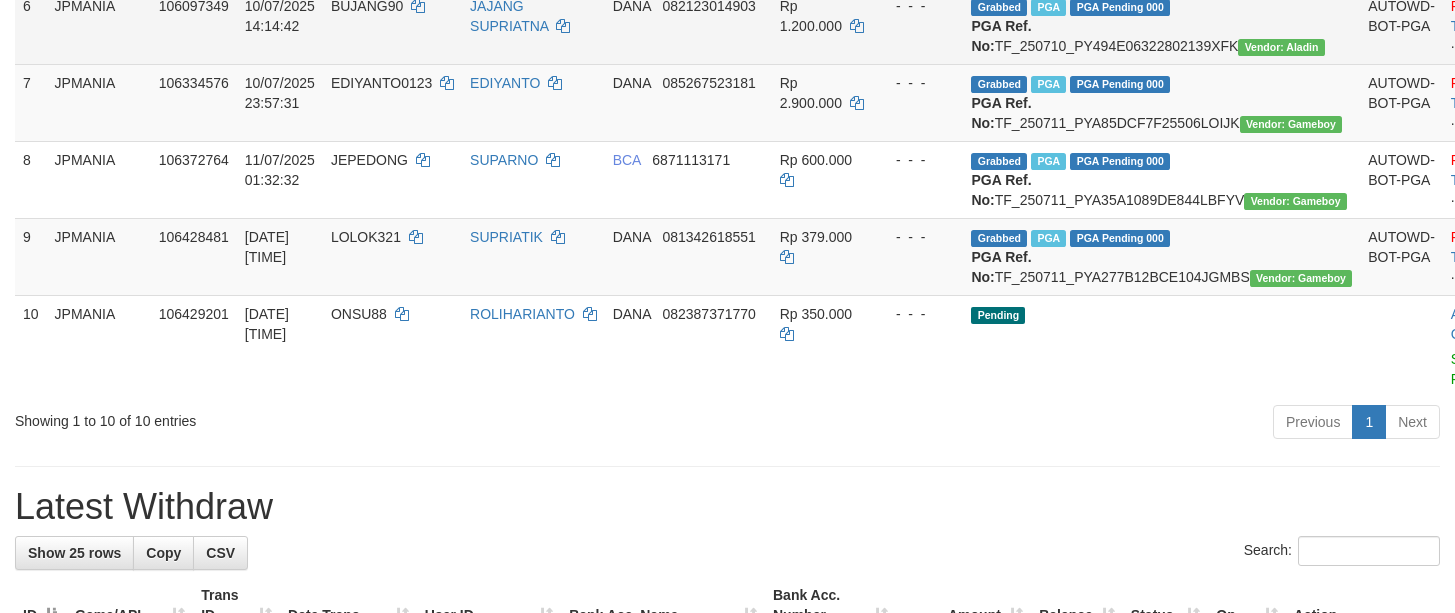 scroll, scrollTop: 900, scrollLeft: 0, axis: vertical 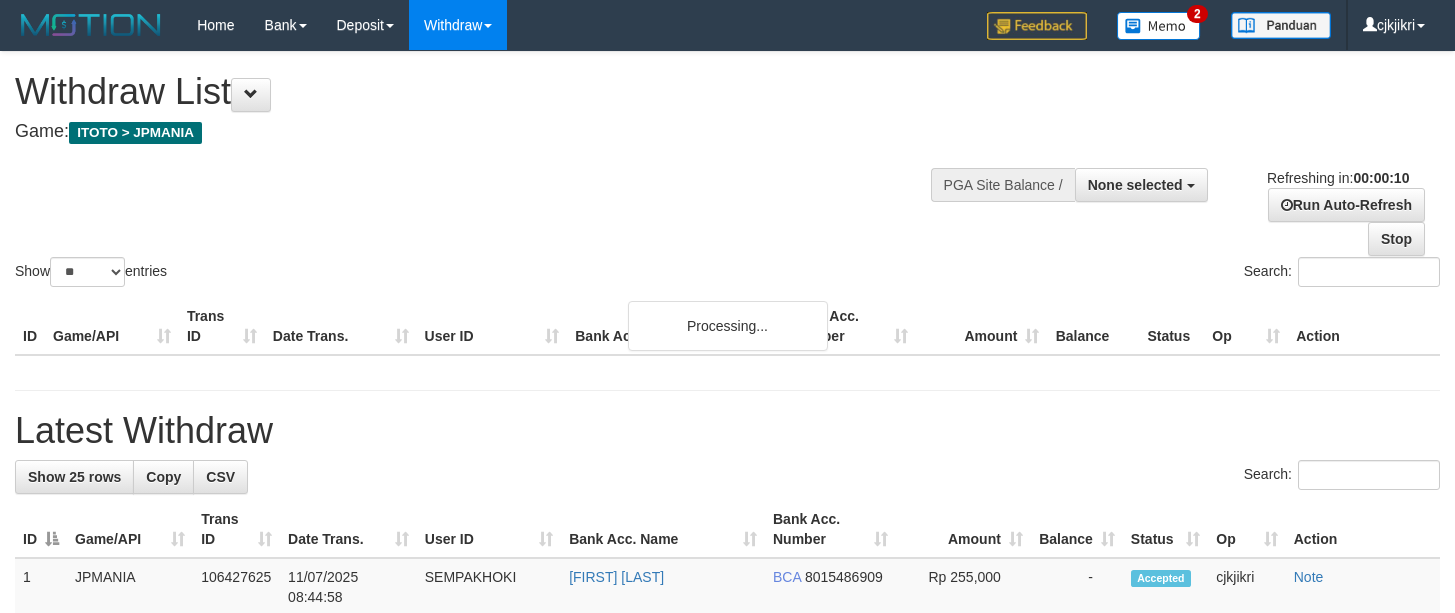 select 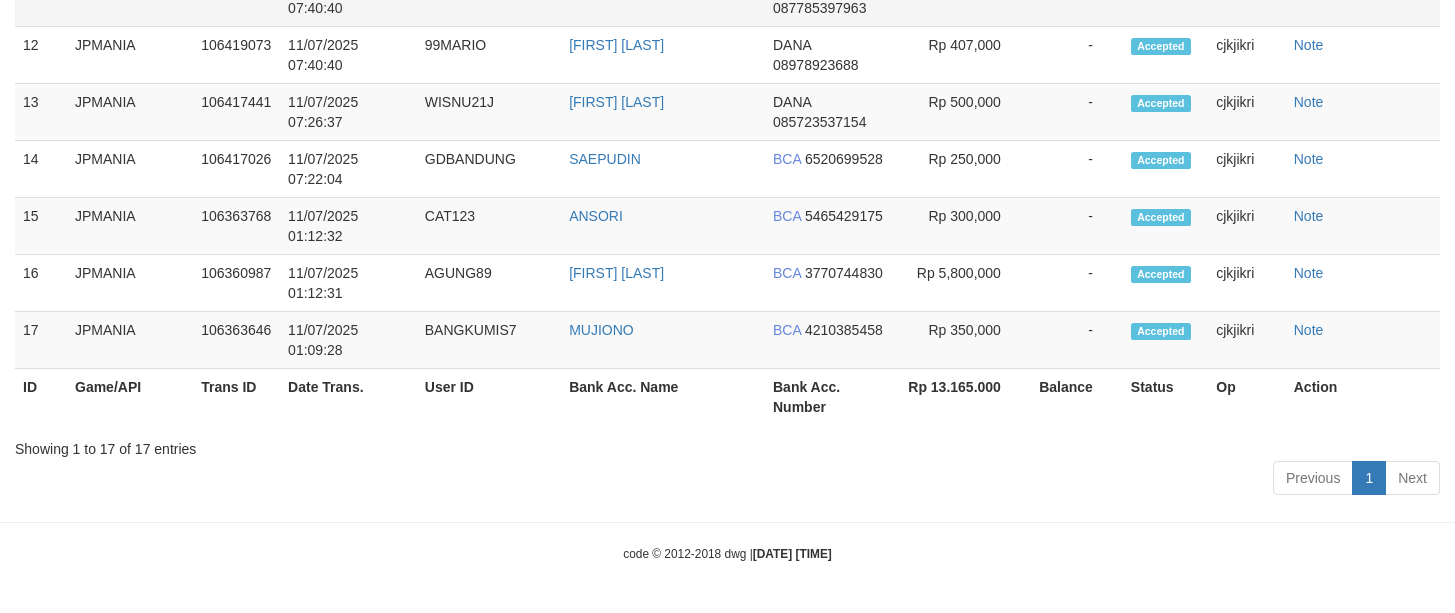 scroll, scrollTop: 1585, scrollLeft: 0, axis: vertical 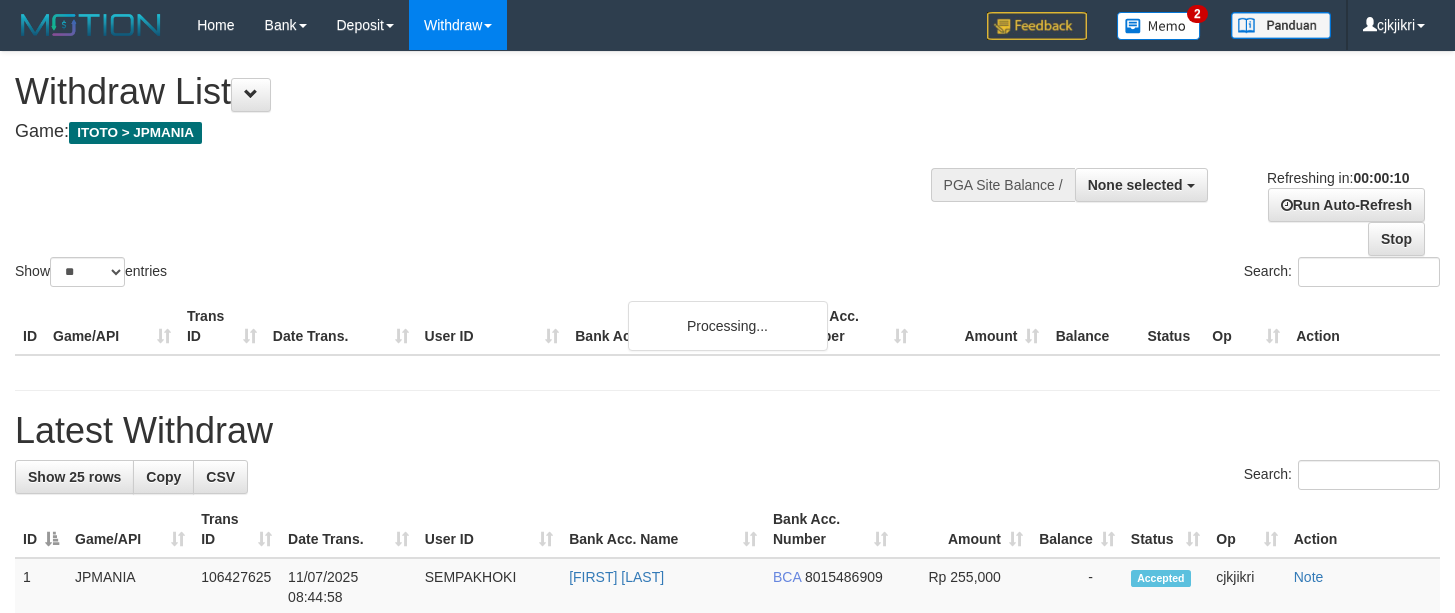 select 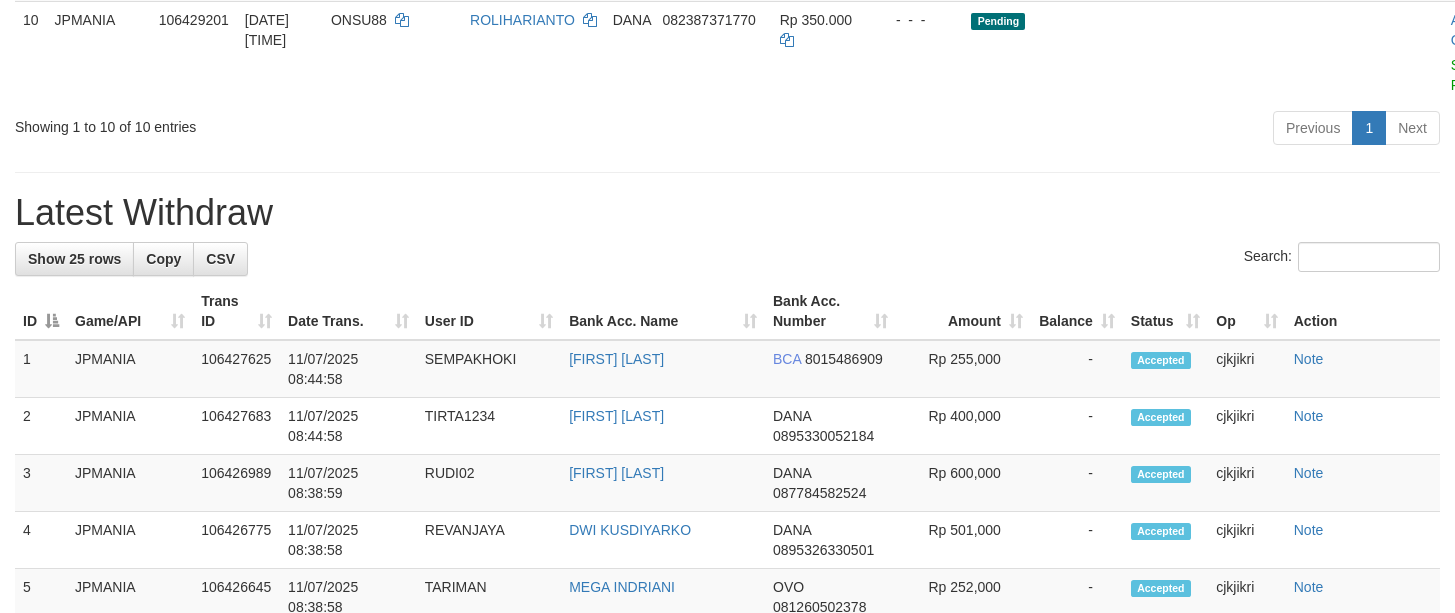scroll, scrollTop: 1050, scrollLeft: 0, axis: vertical 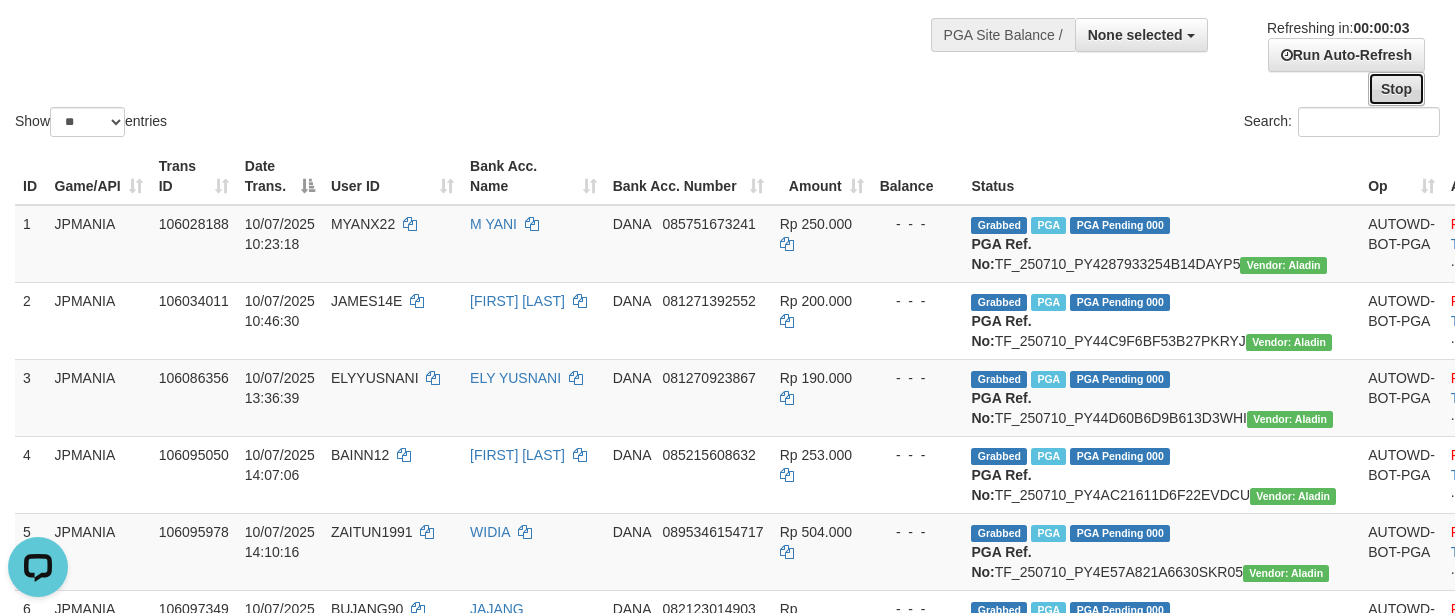 click on "Stop" at bounding box center [1396, 89] 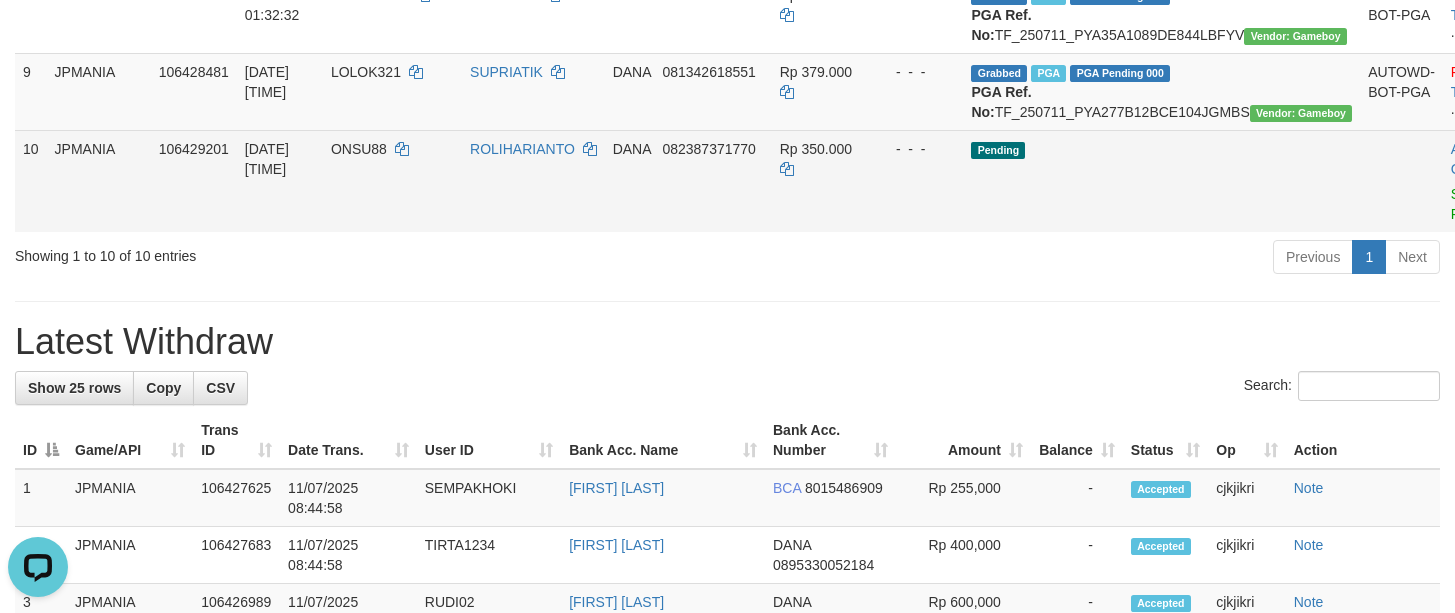 scroll, scrollTop: 900, scrollLeft: 0, axis: vertical 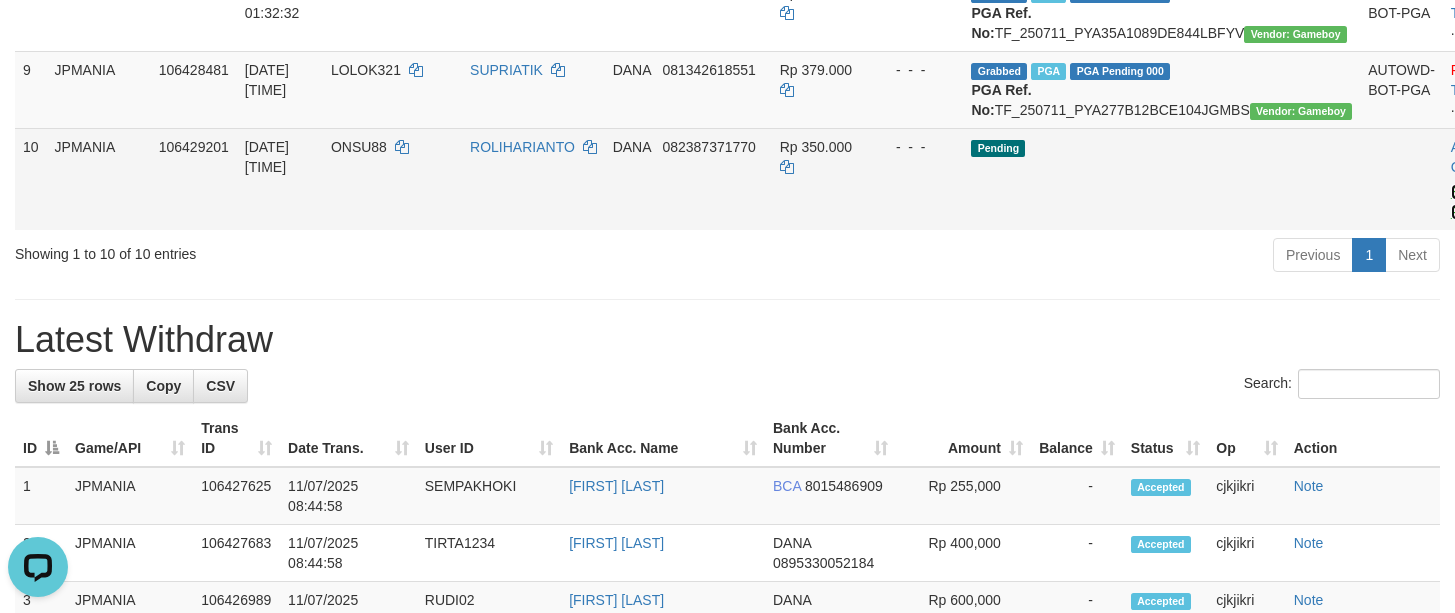 click on "Send PGA" at bounding box center (1467, 202) 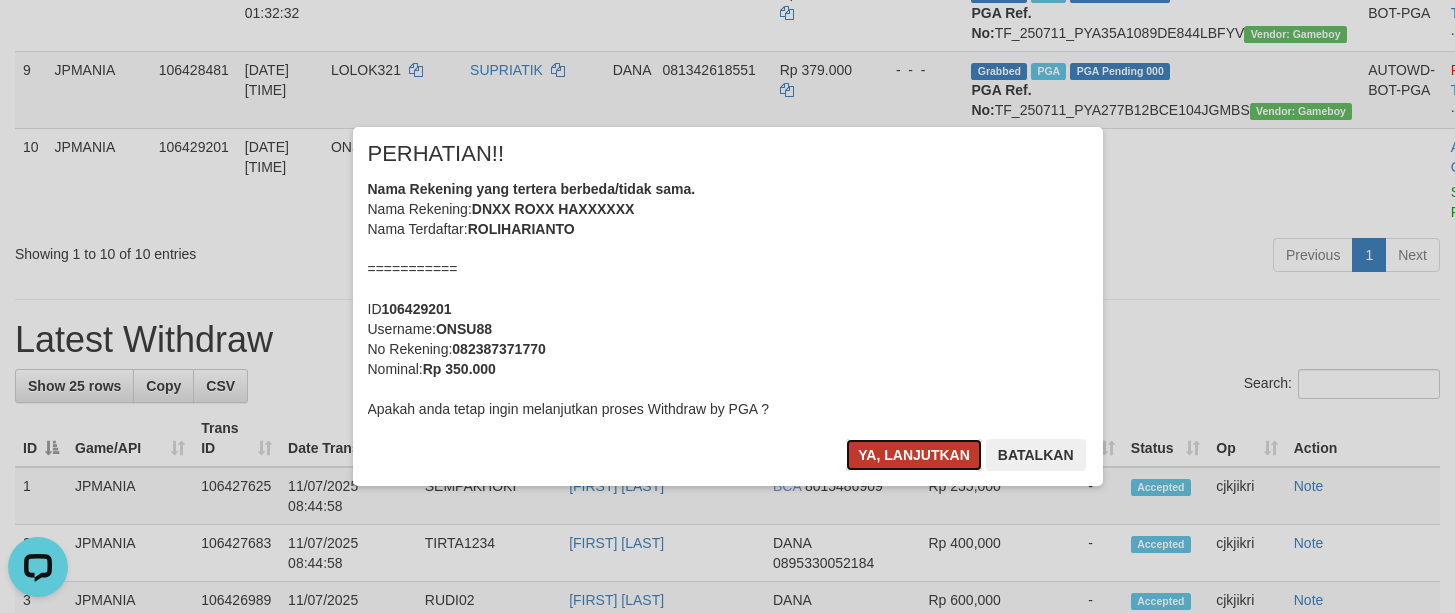 click on "Ya, lanjutkan" at bounding box center (914, 455) 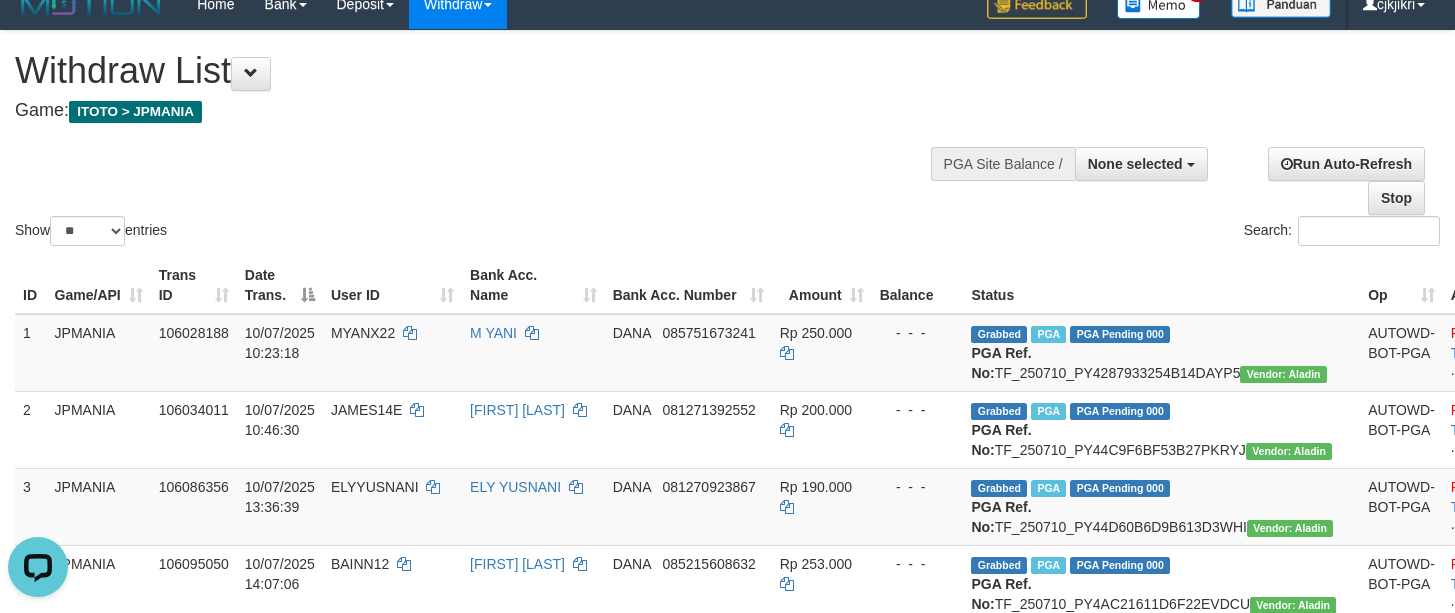 scroll, scrollTop: 0, scrollLeft: 0, axis: both 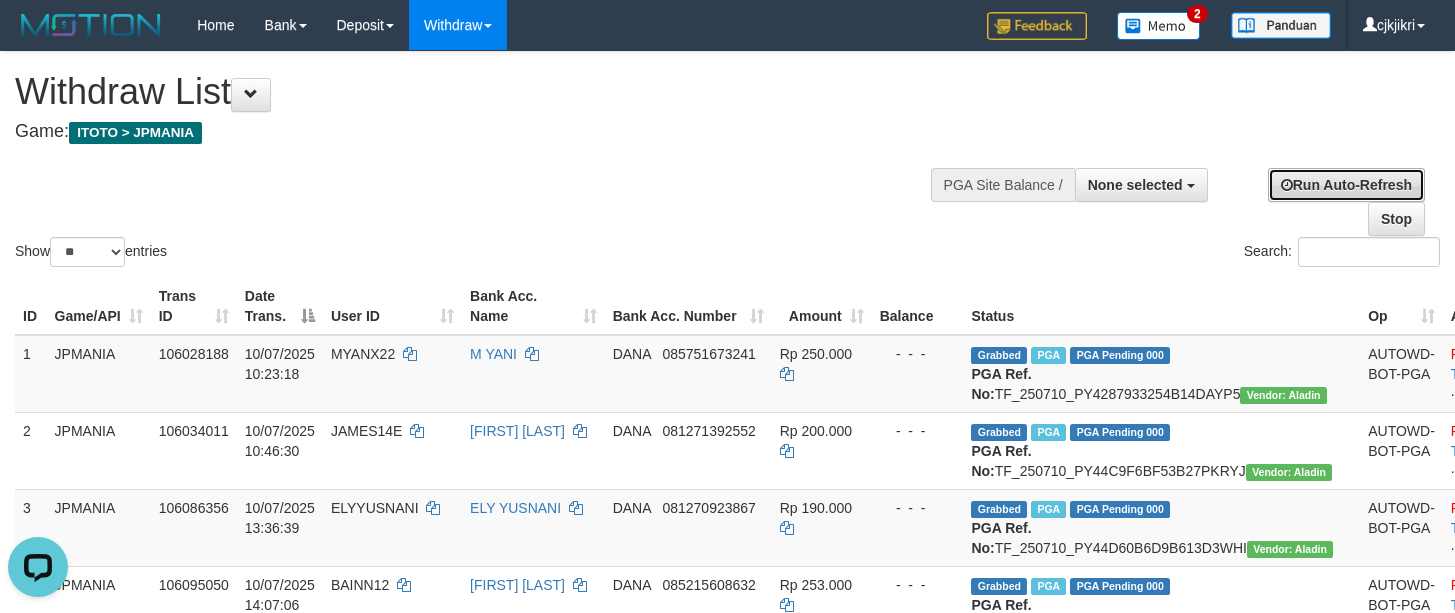 click on "Run Auto-Refresh" at bounding box center [1346, 185] 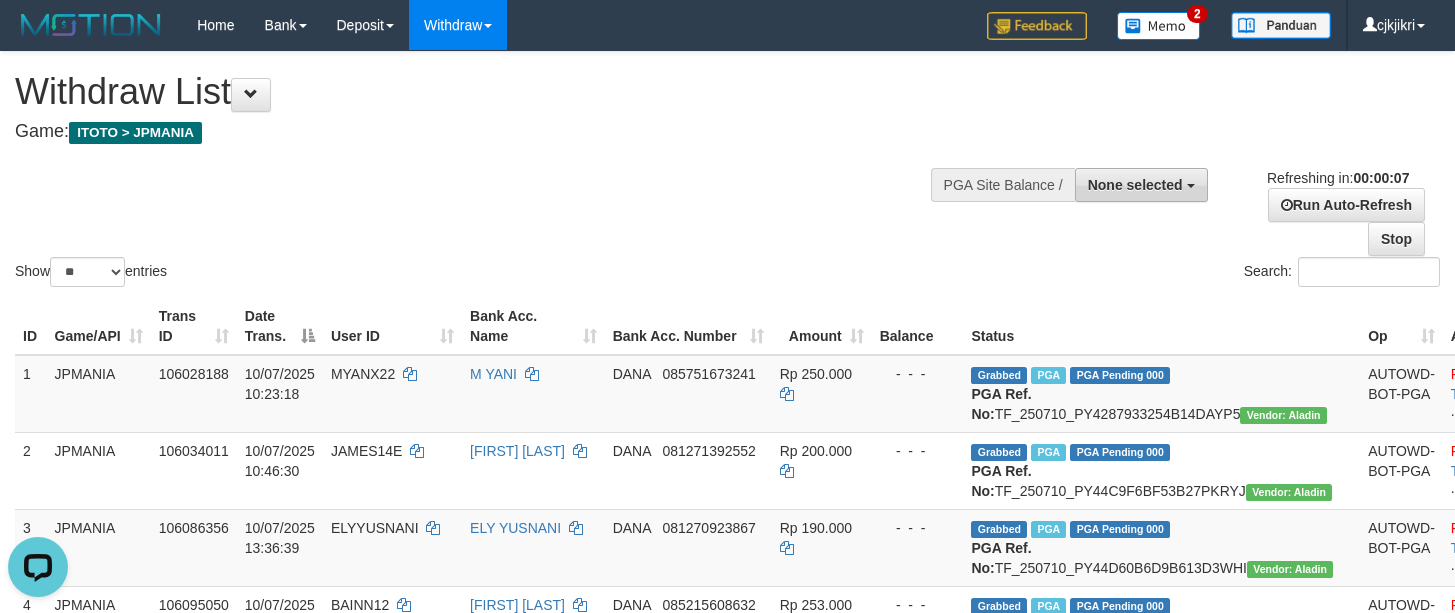 click on "None selected" at bounding box center [1135, 185] 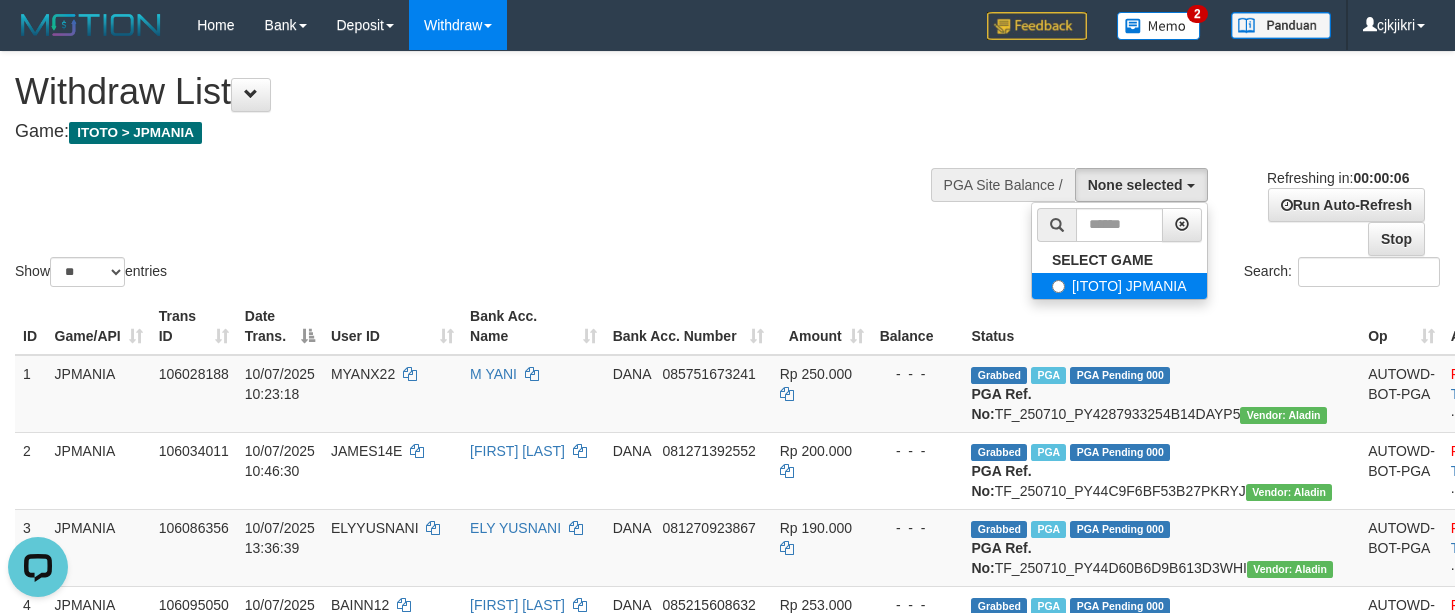 select on "****" 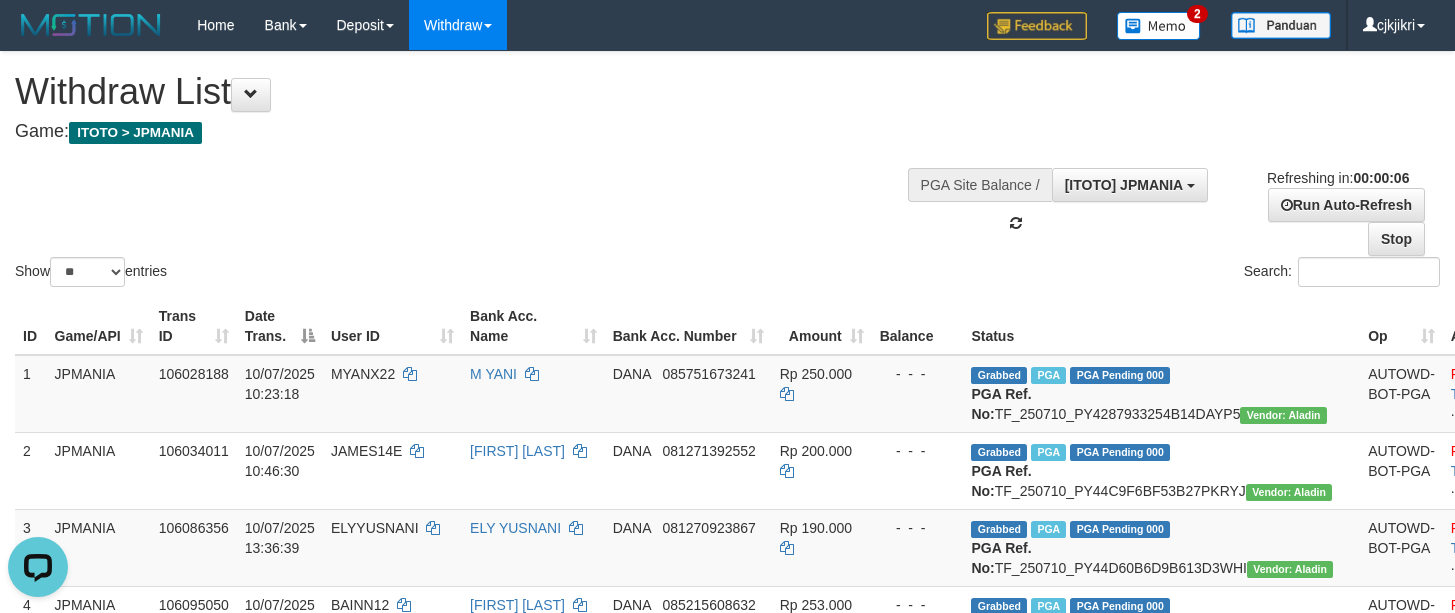 scroll, scrollTop: 18, scrollLeft: 0, axis: vertical 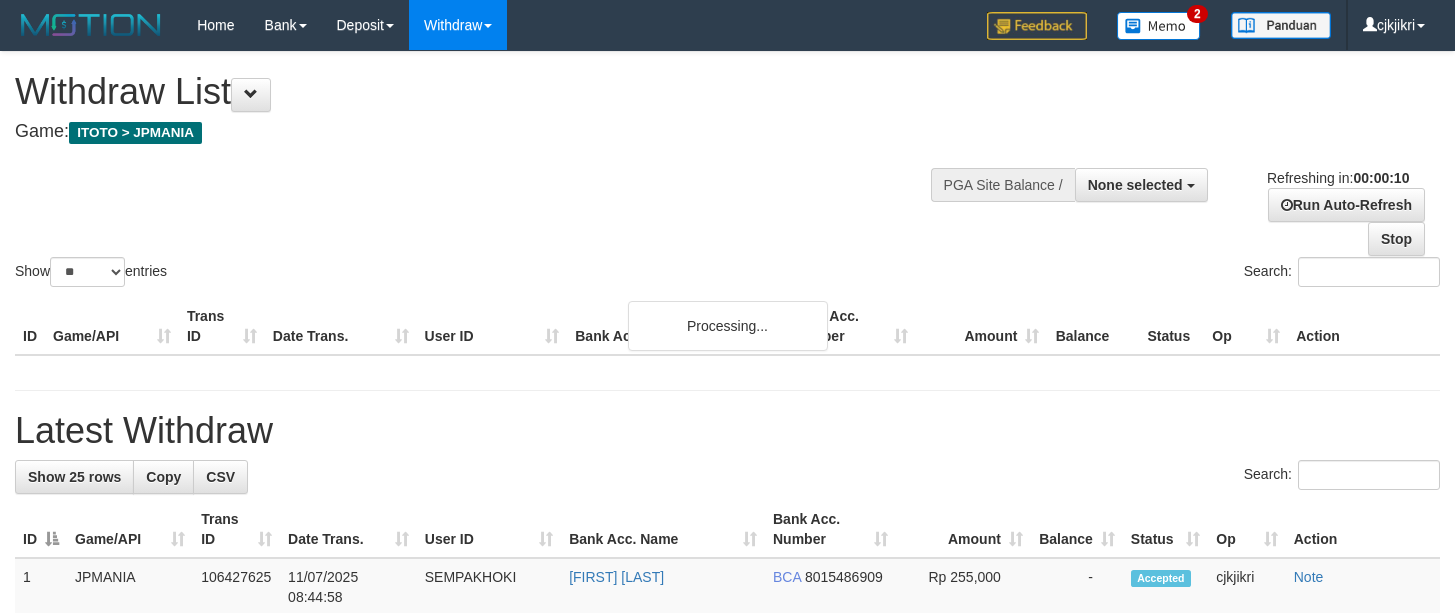 select 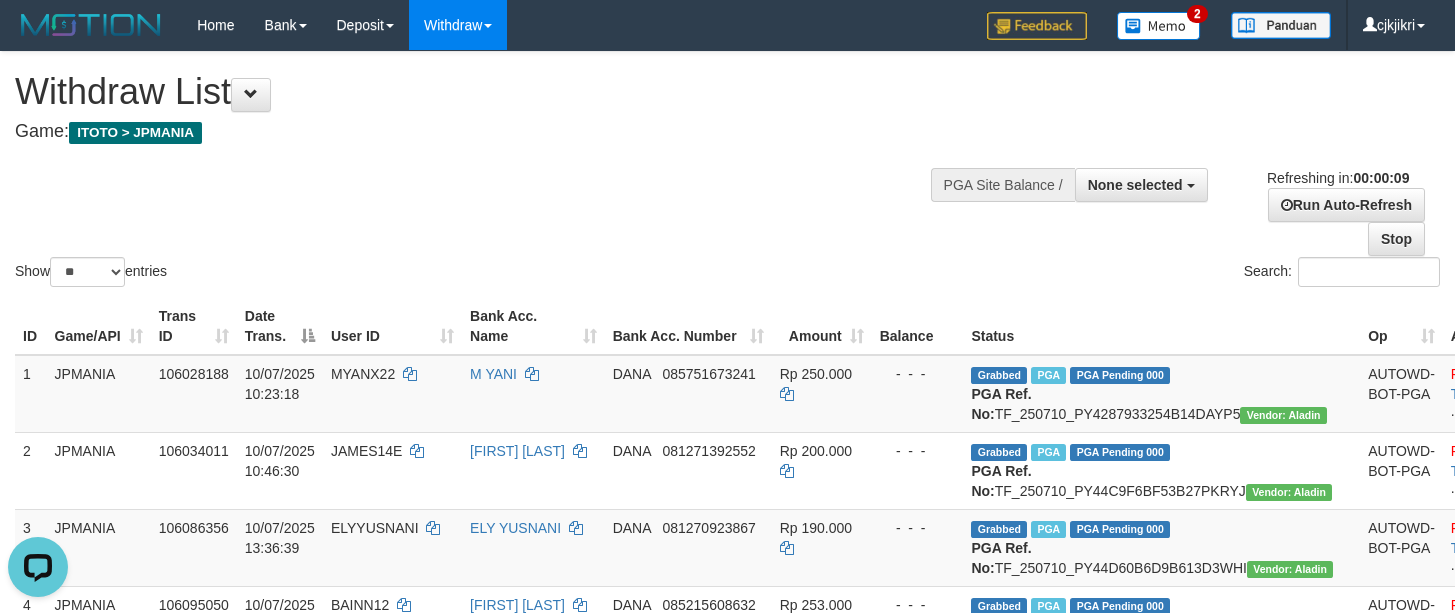 scroll, scrollTop: 0, scrollLeft: 0, axis: both 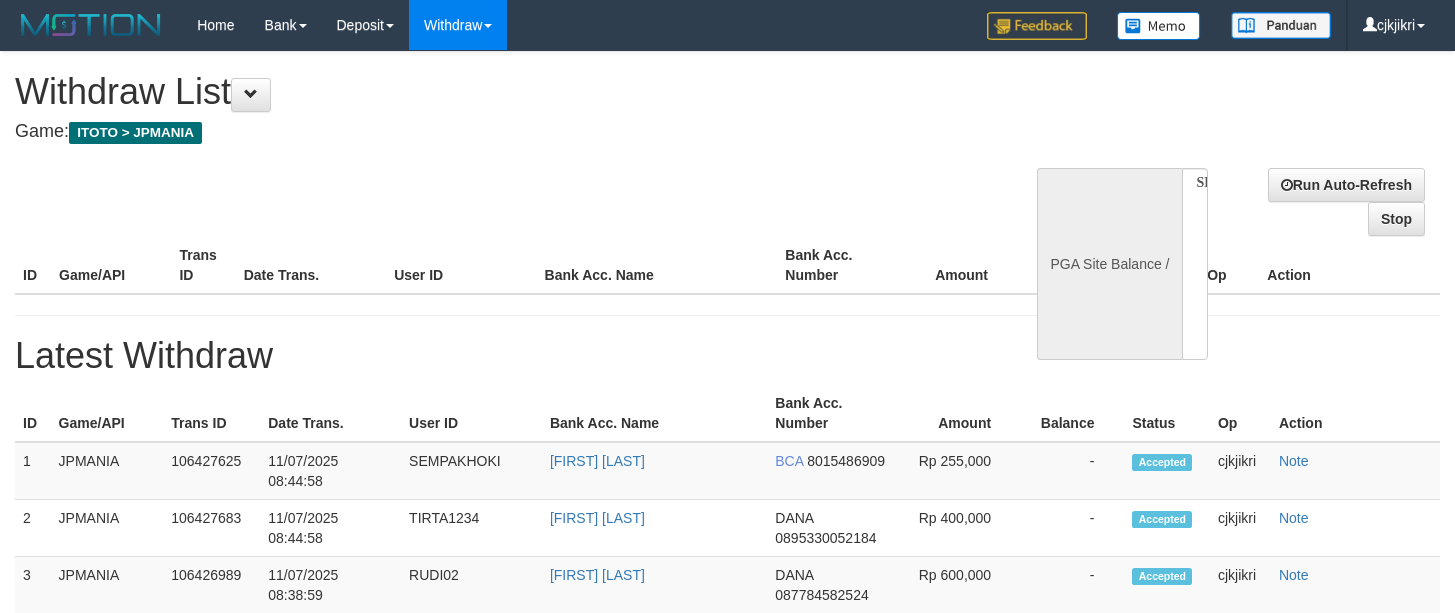 select 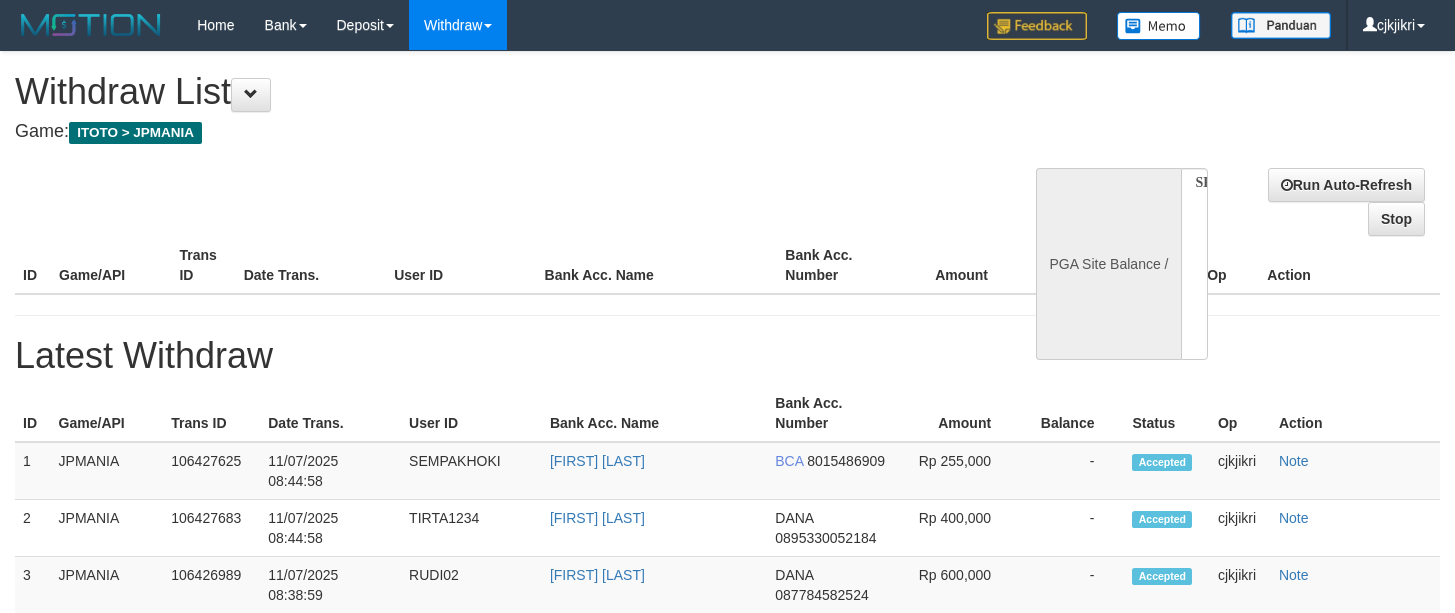 scroll, scrollTop: 0, scrollLeft: 0, axis: both 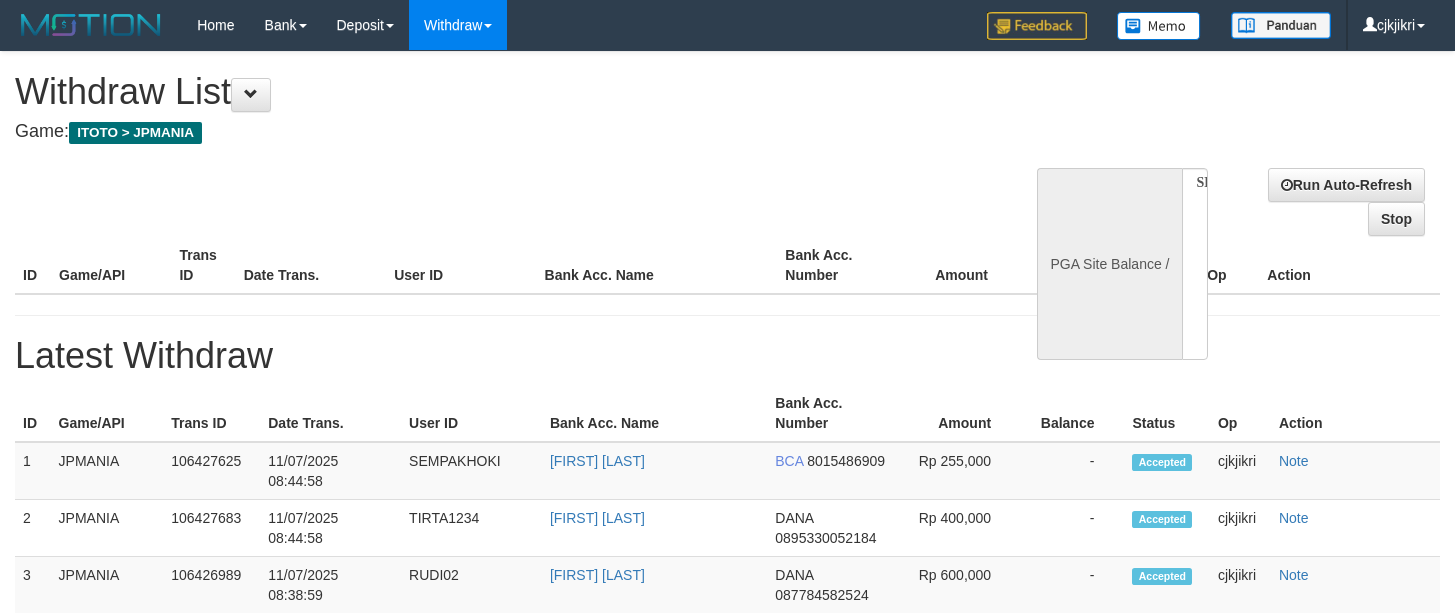select 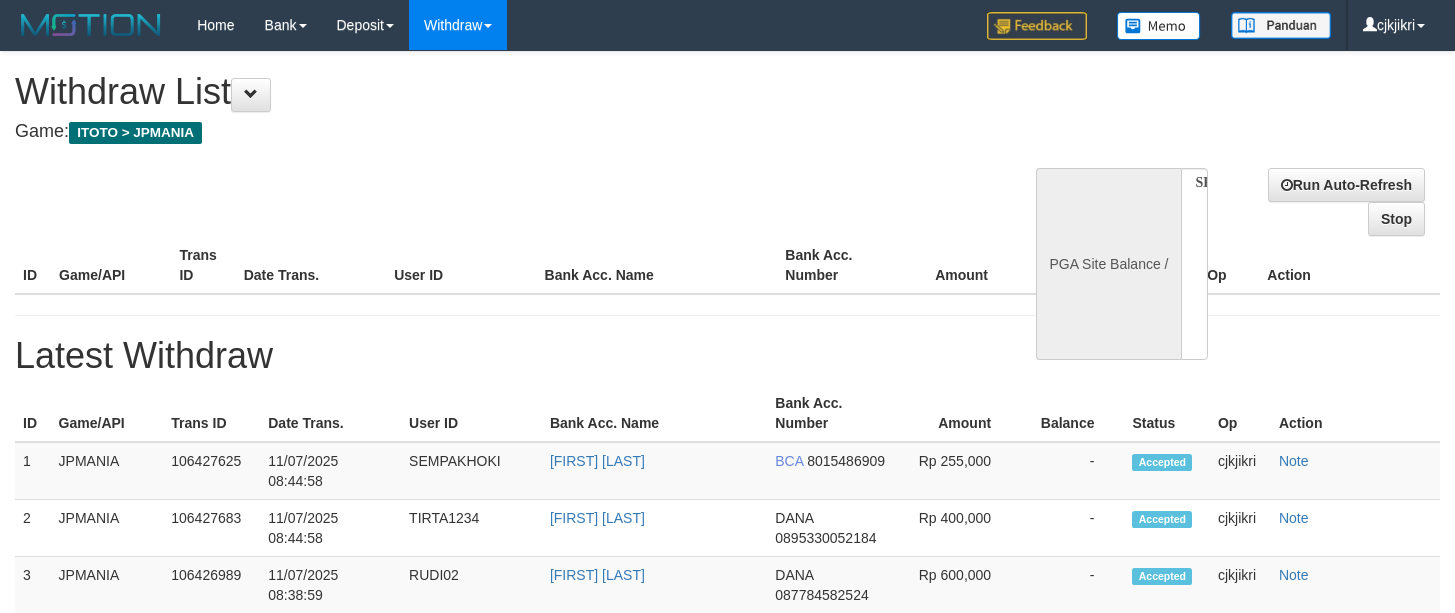 scroll, scrollTop: 0, scrollLeft: 0, axis: both 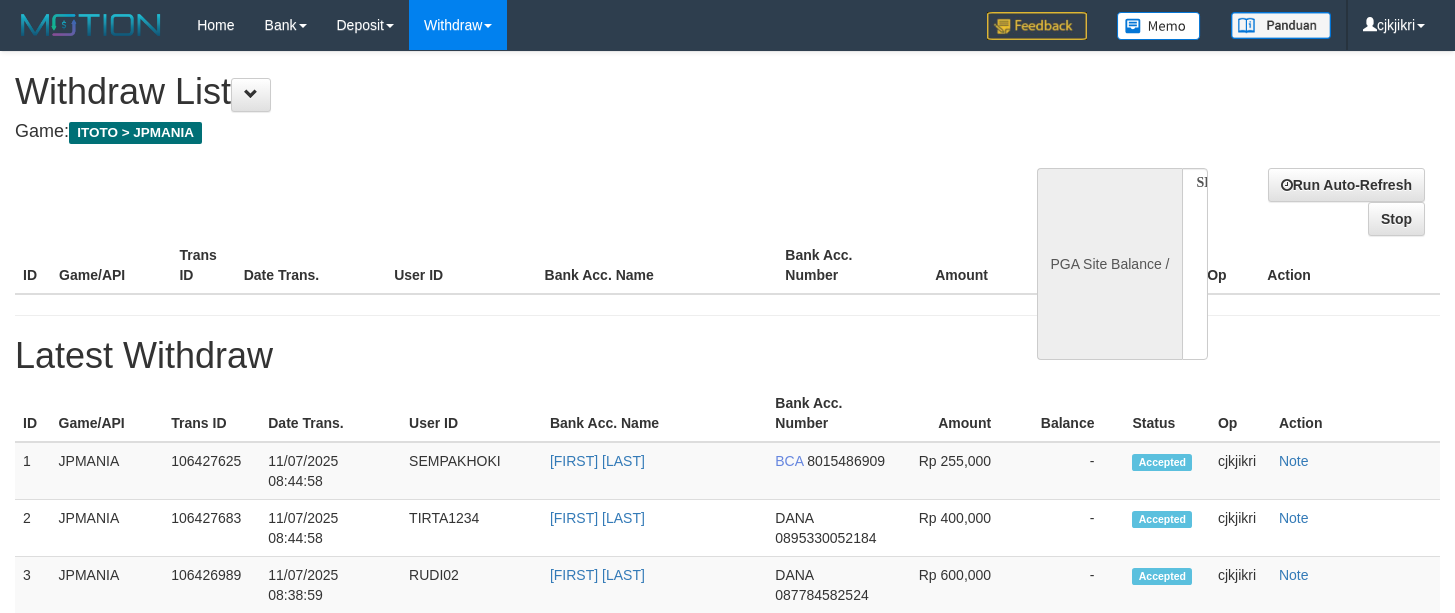 select 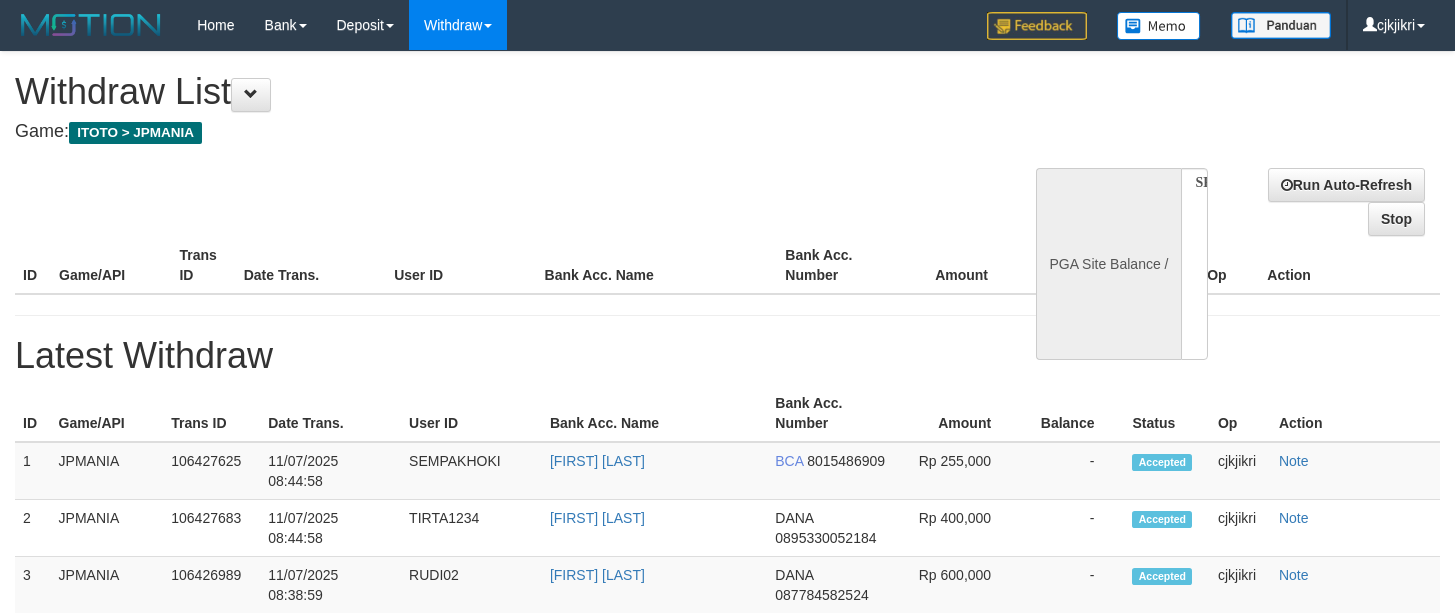 scroll, scrollTop: 0, scrollLeft: 0, axis: both 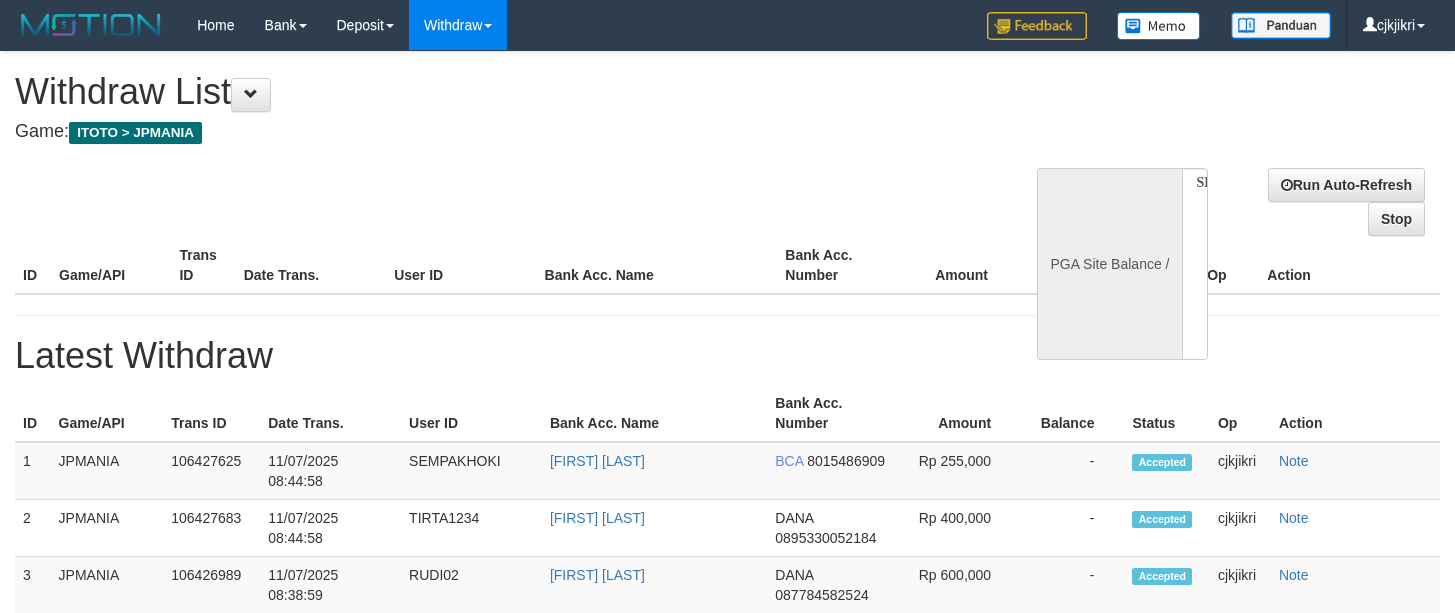 select 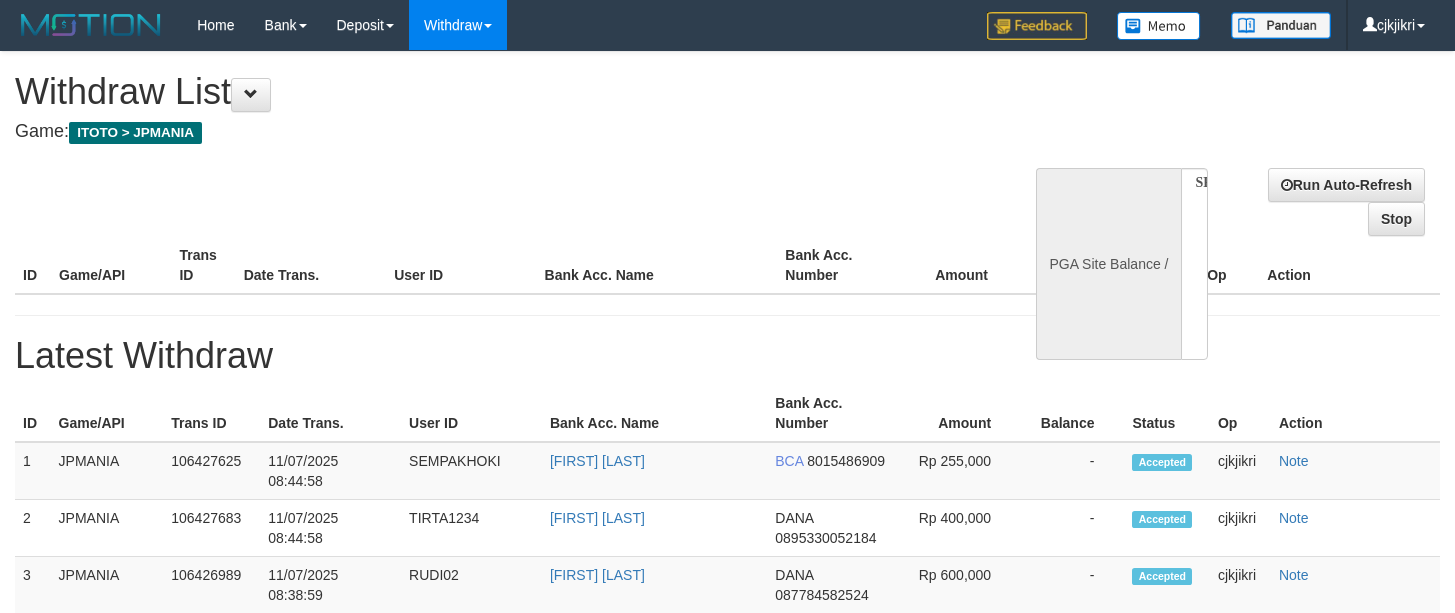 scroll, scrollTop: 0, scrollLeft: 0, axis: both 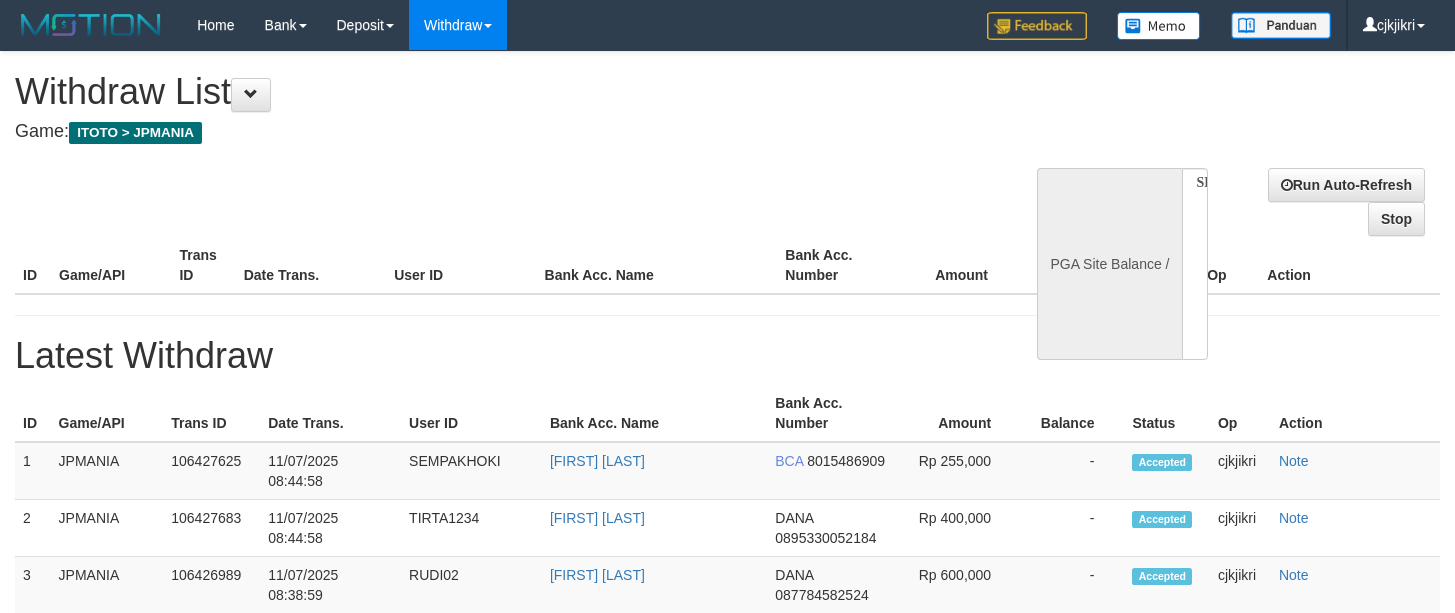 select 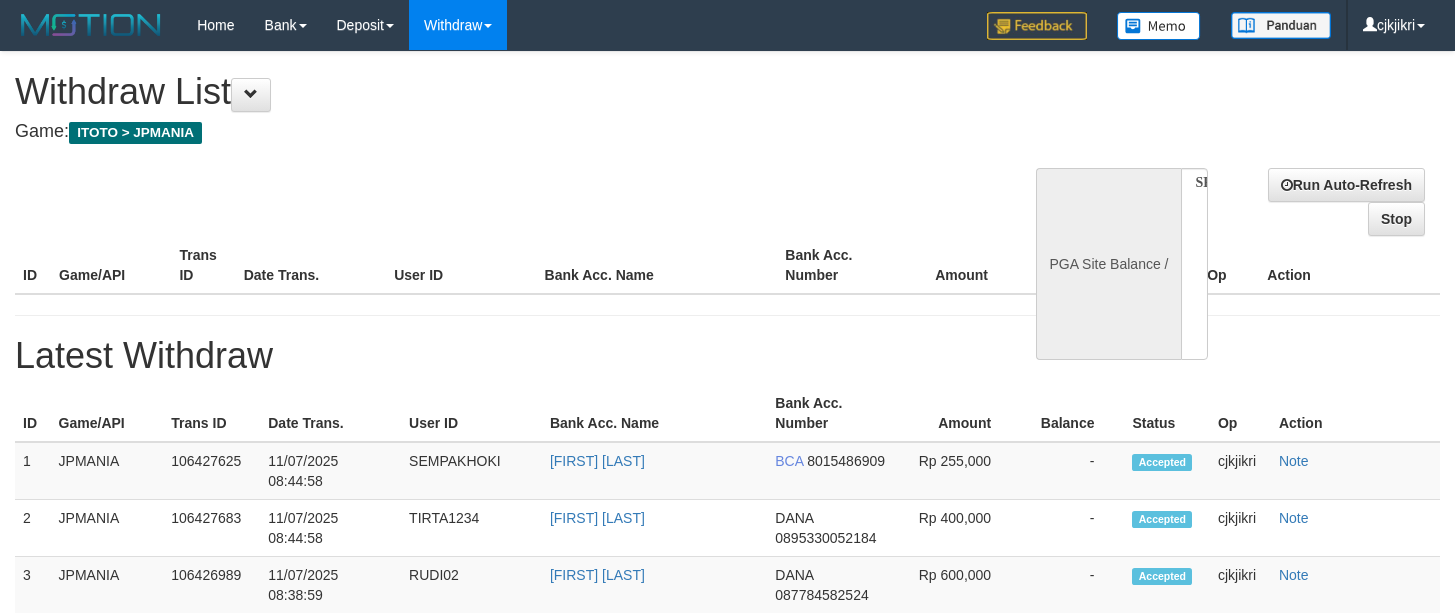 scroll, scrollTop: 0, scrollLeft: 0, axis: both 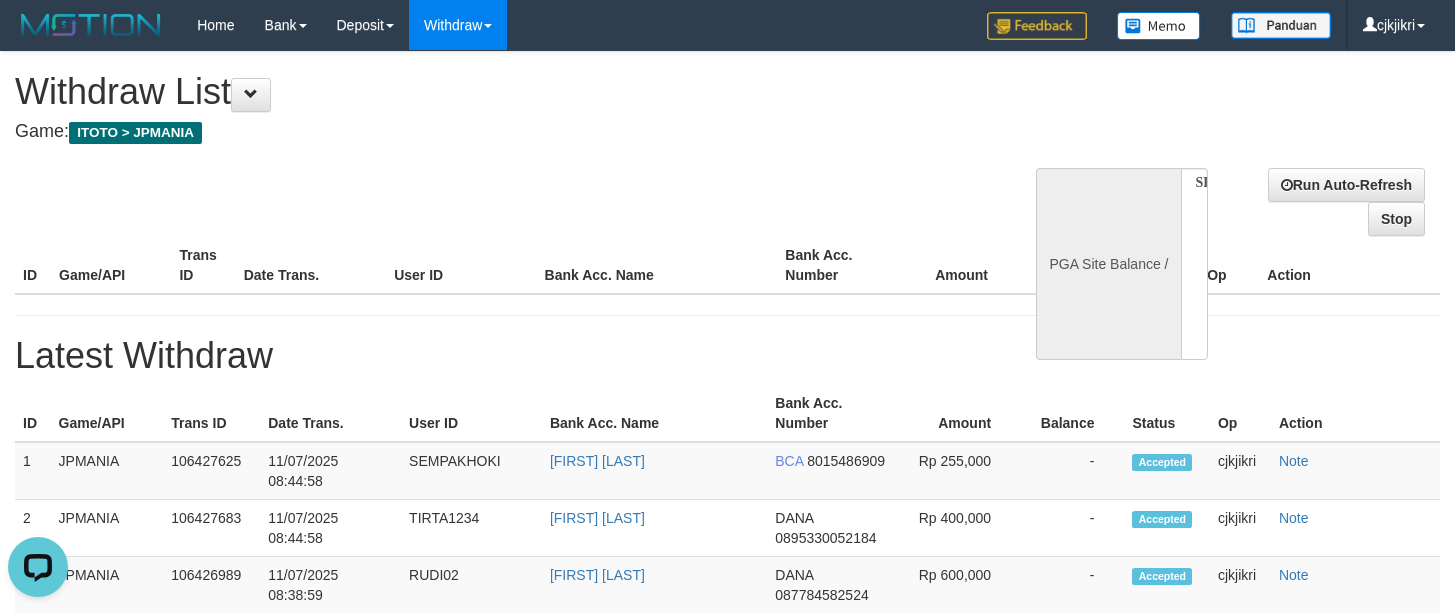 select on "**" 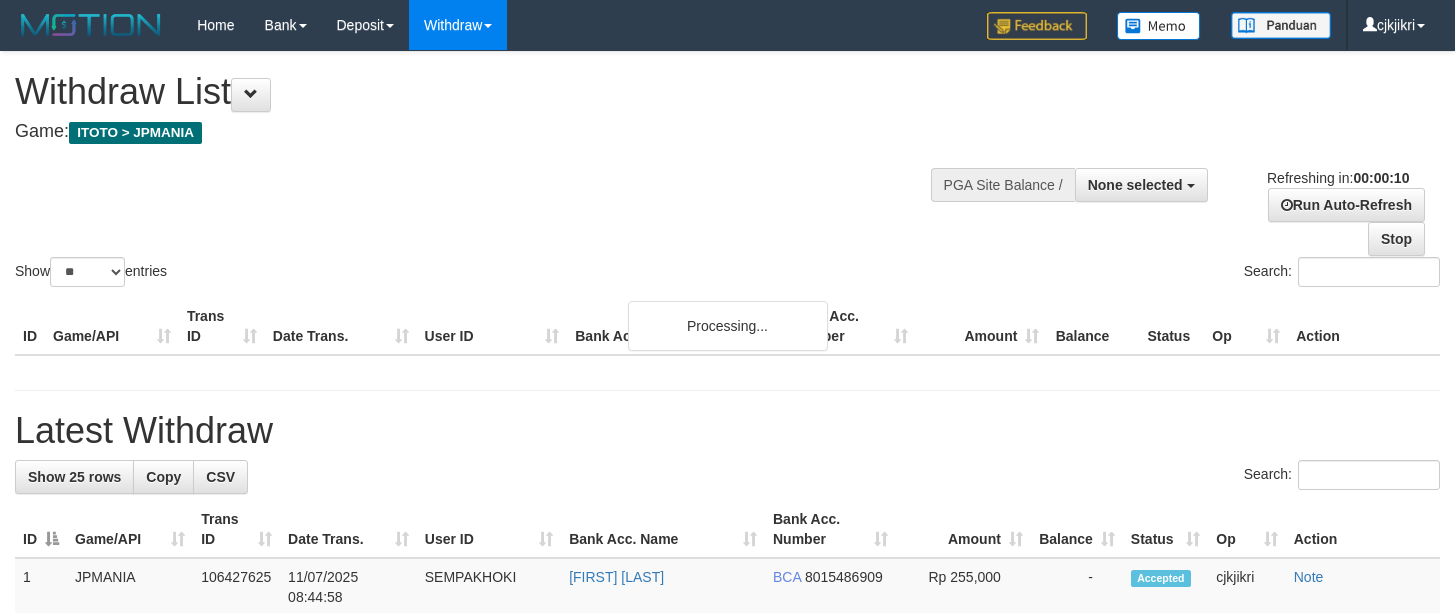 select 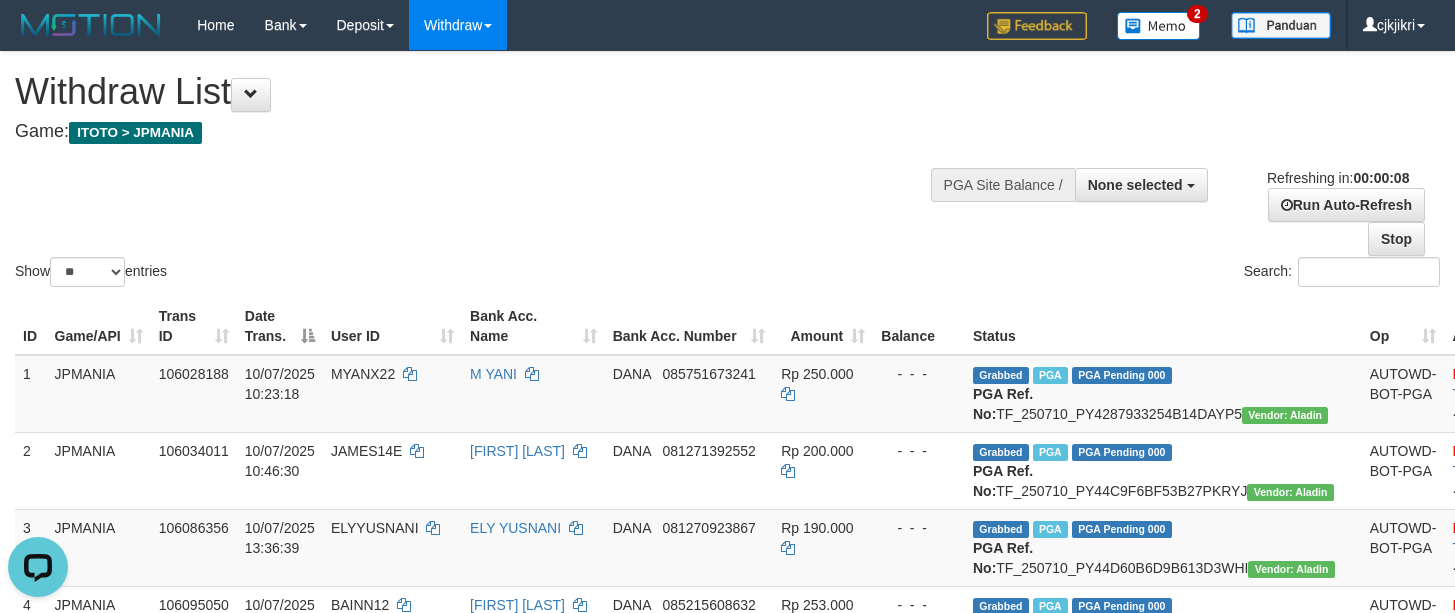 scroll, scrollTop: 0, scrollLeft: 0, axis: both 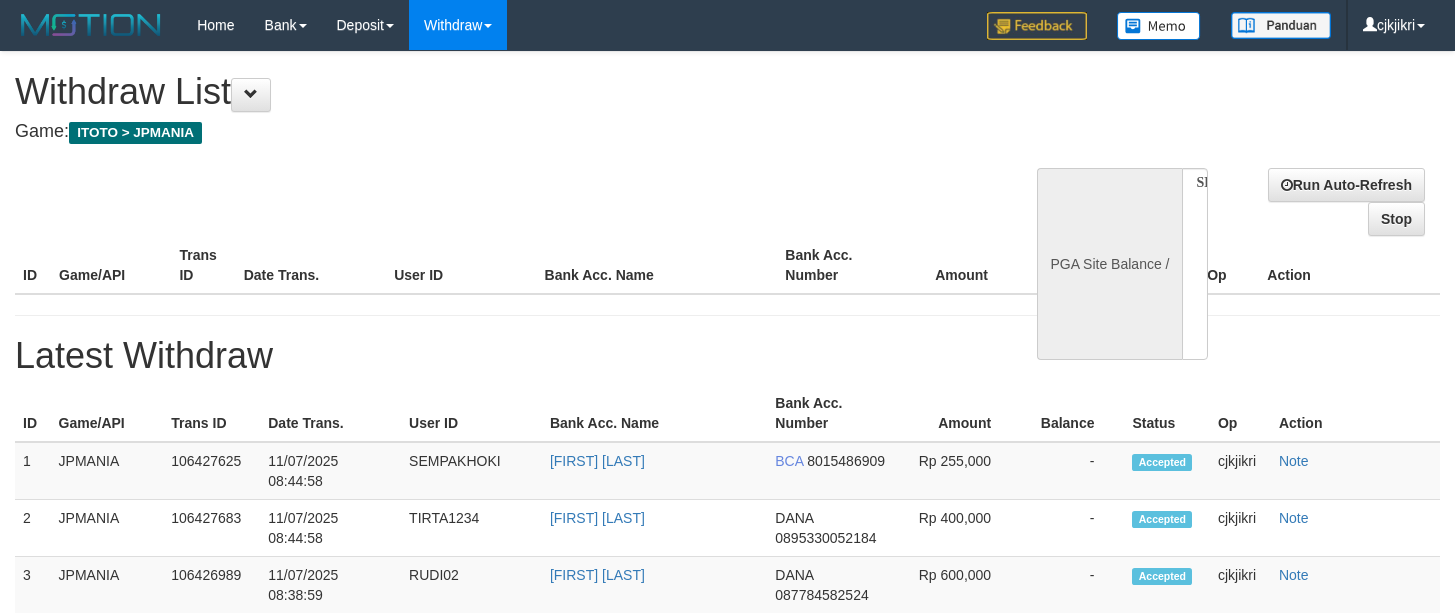 select 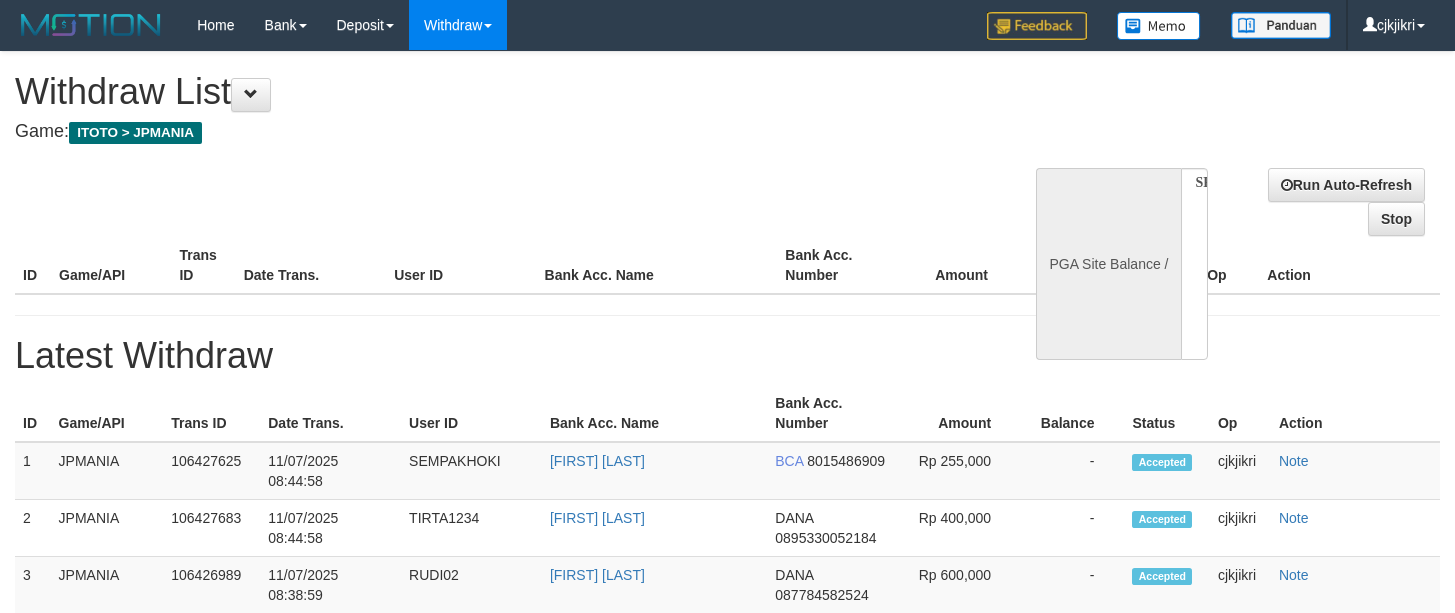scroll, scrollTop: 0, scrollLeft: 0, axis: both 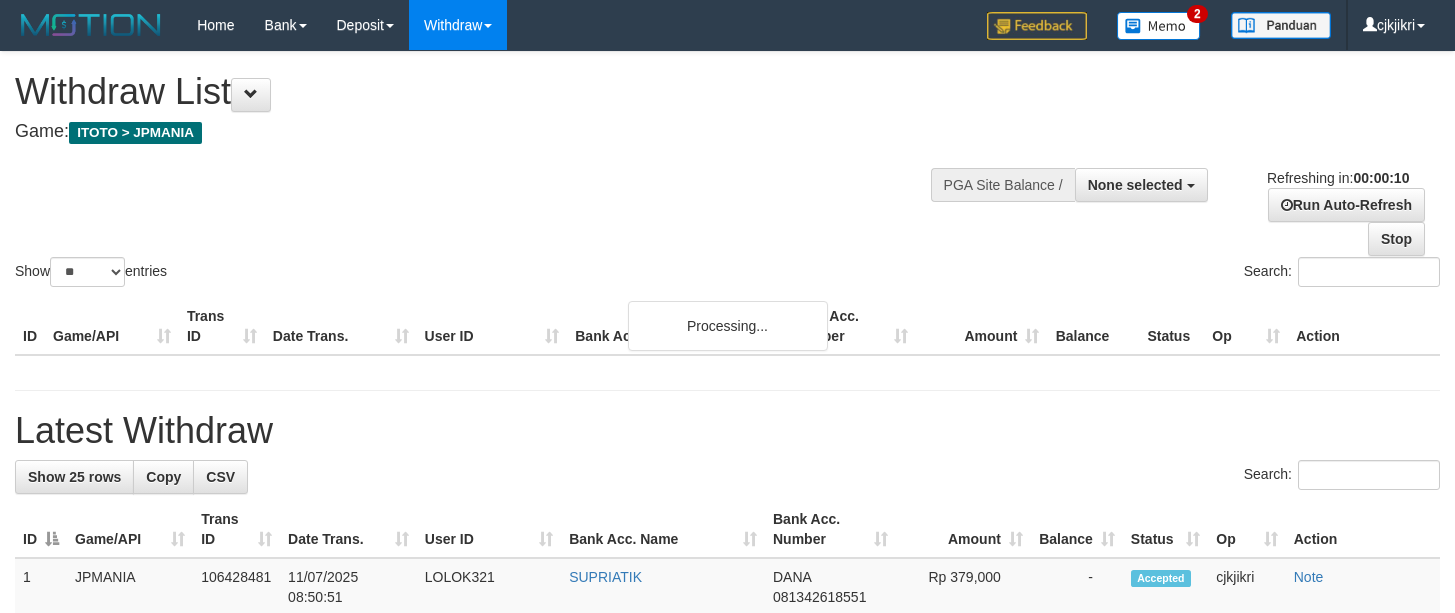 select 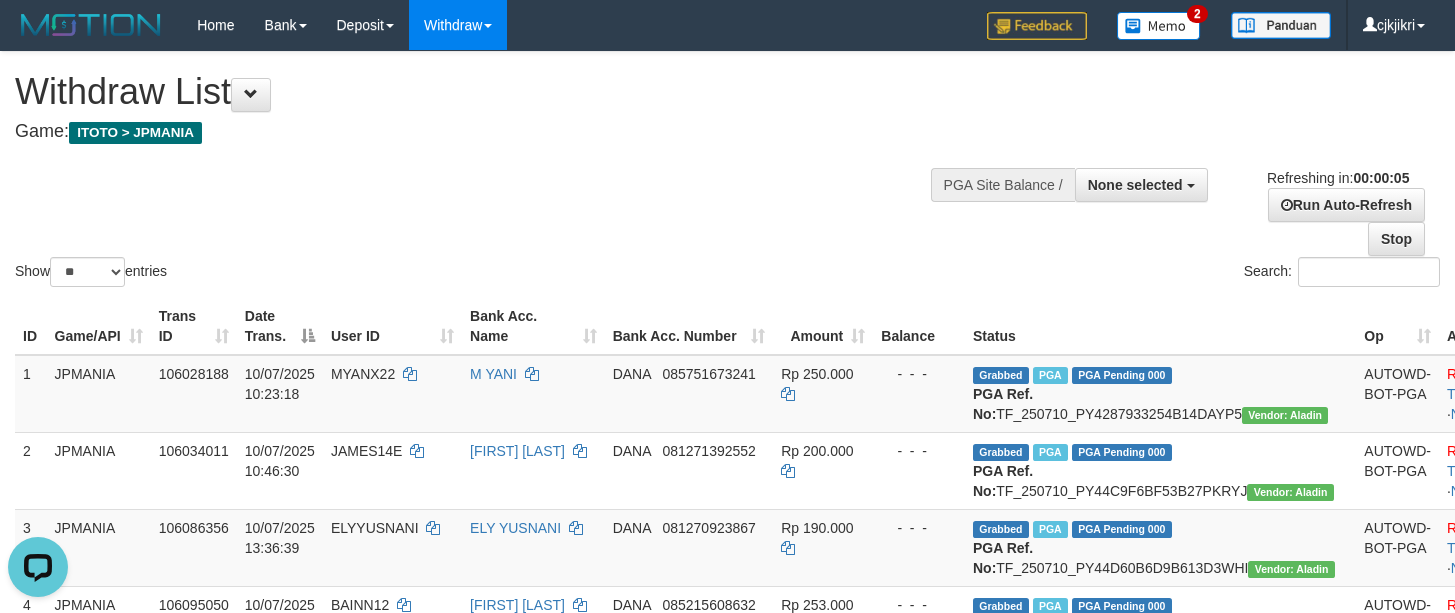 scroll, scrollTop: 0, scrollLeft: 0, axis: both 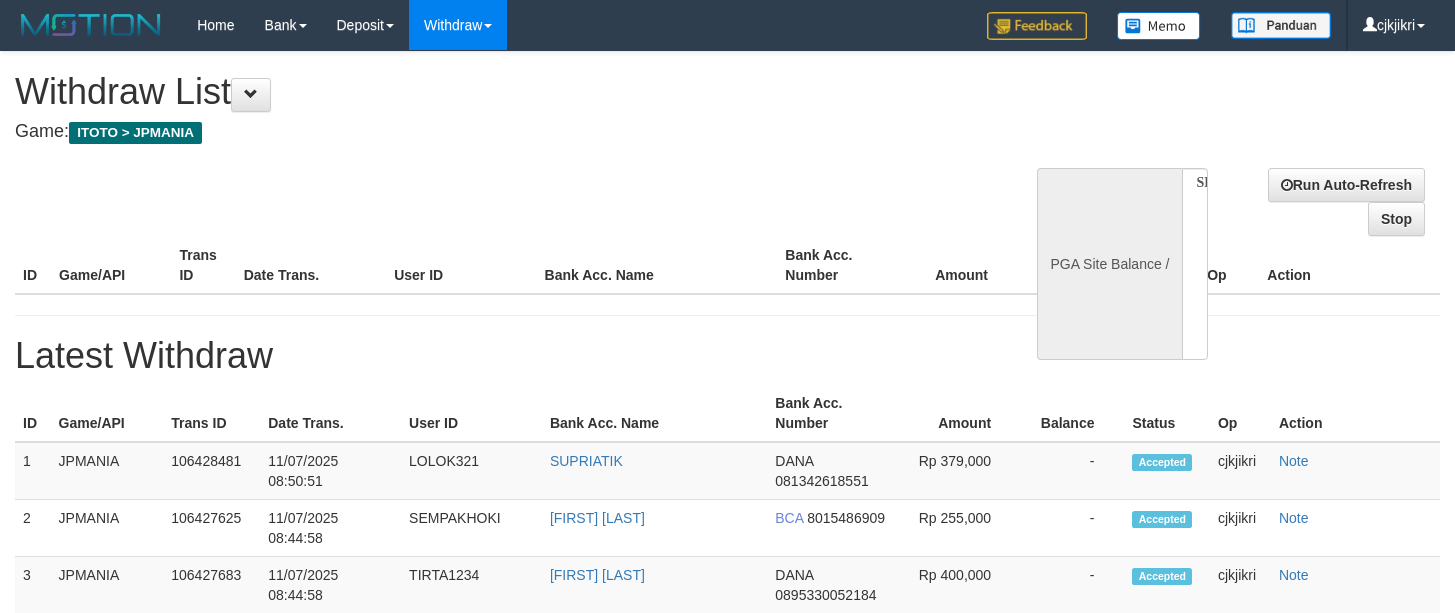 select 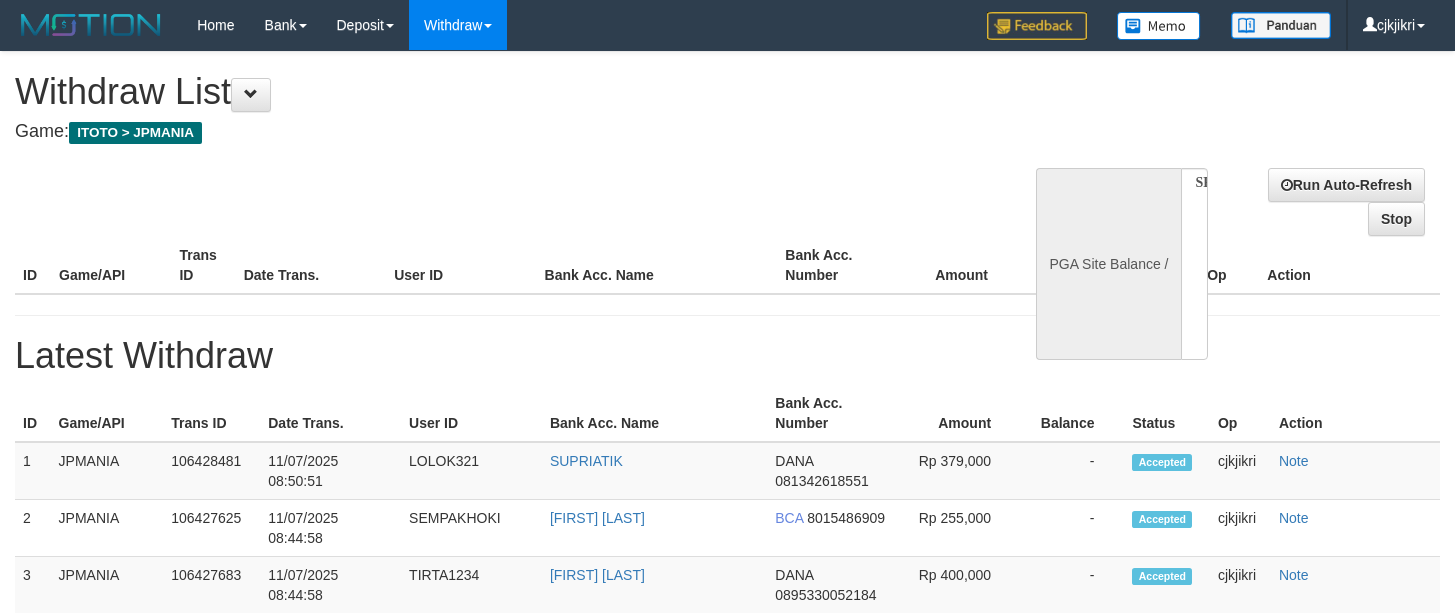 scroll, scrollTop: 0, scrollLeft: 0, axis: both 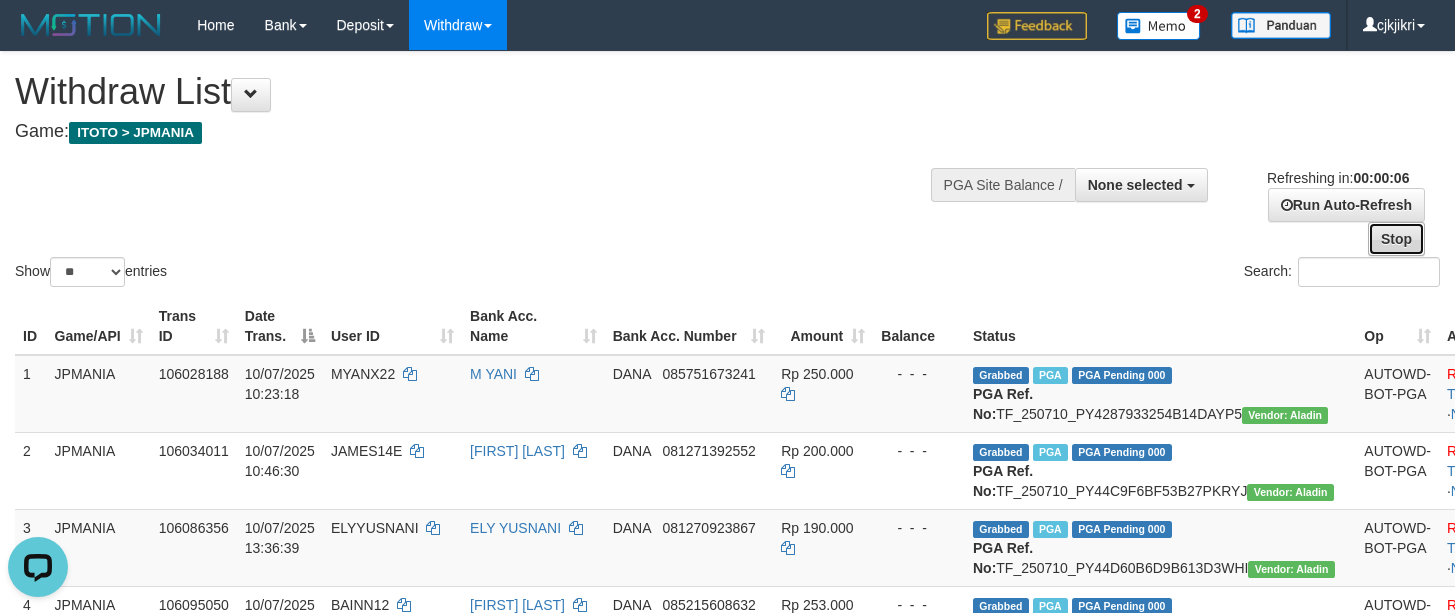 click on "Stop" at bounding box center [1396, 239] 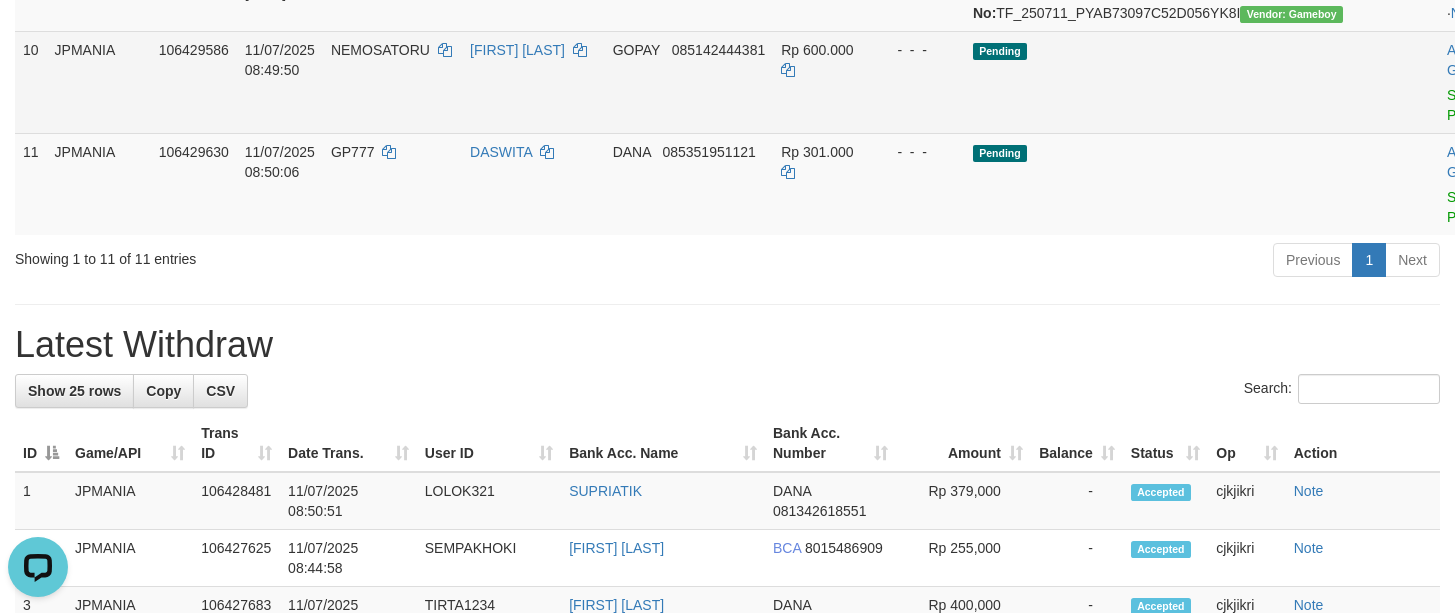scroll, scrollTop: 1050, scrollLeft: 0, axis: vertical 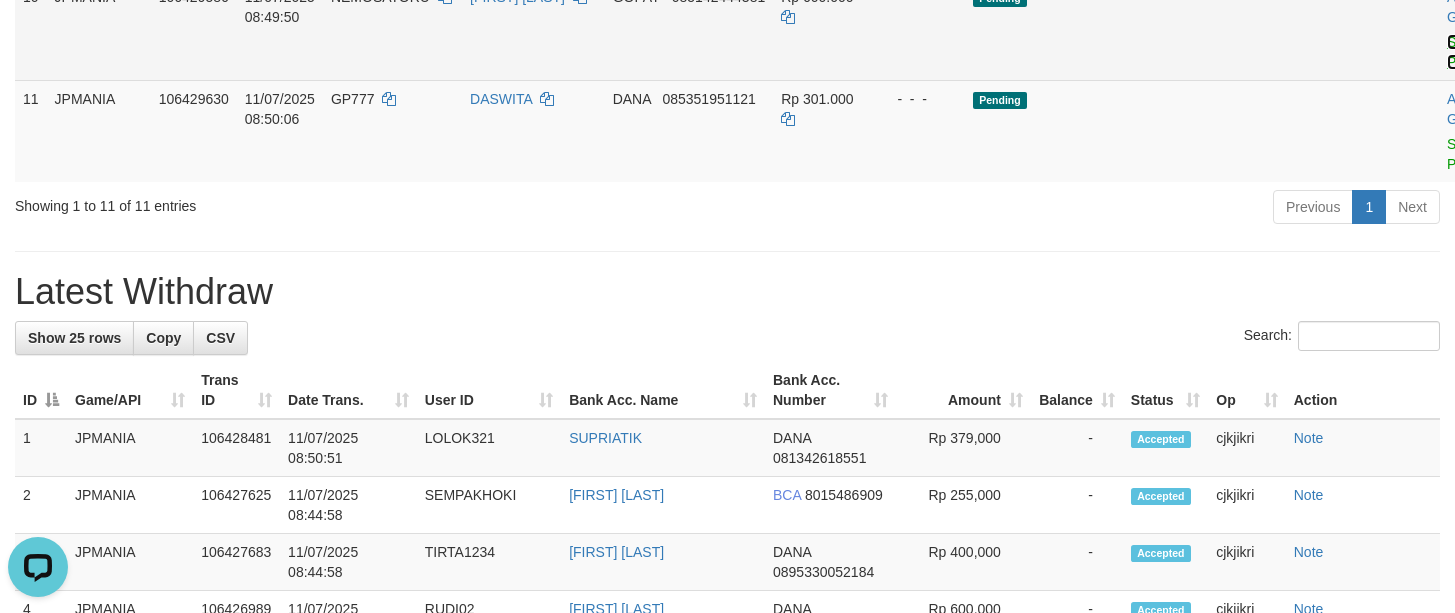 click on "Send PGA" at bounding box center (1463, 52) 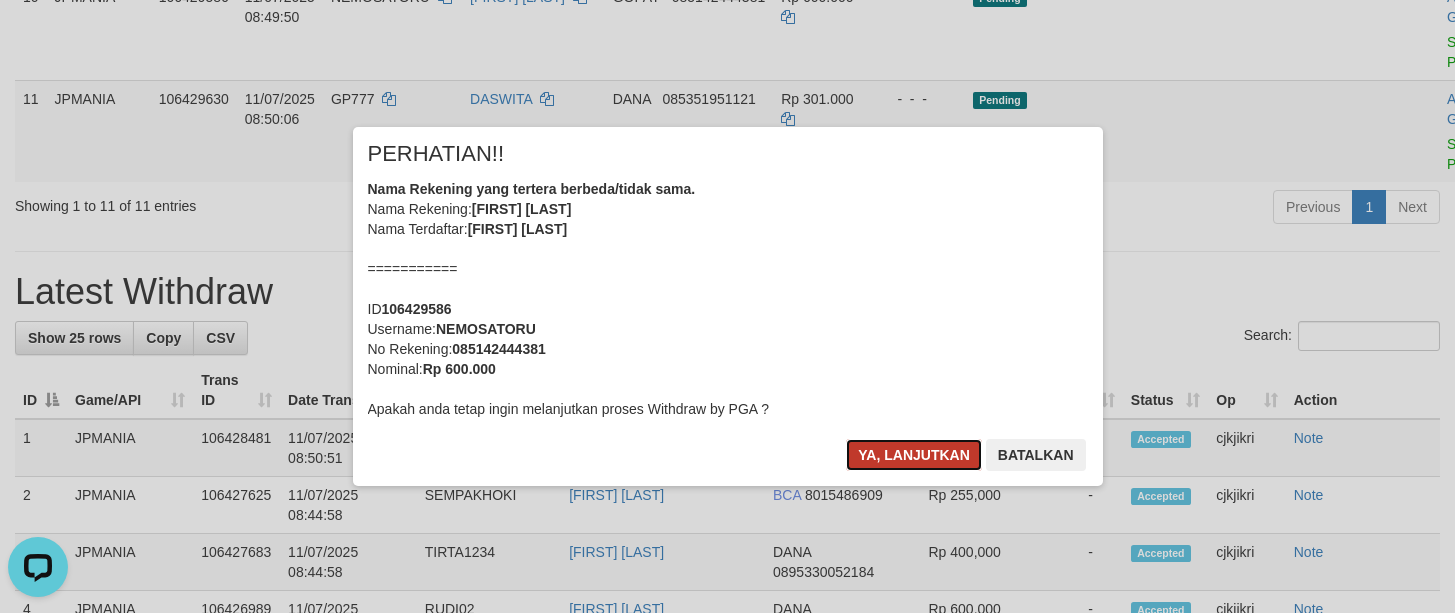 click on "Ya, lanjutkan" at bounding box center (914, 455) 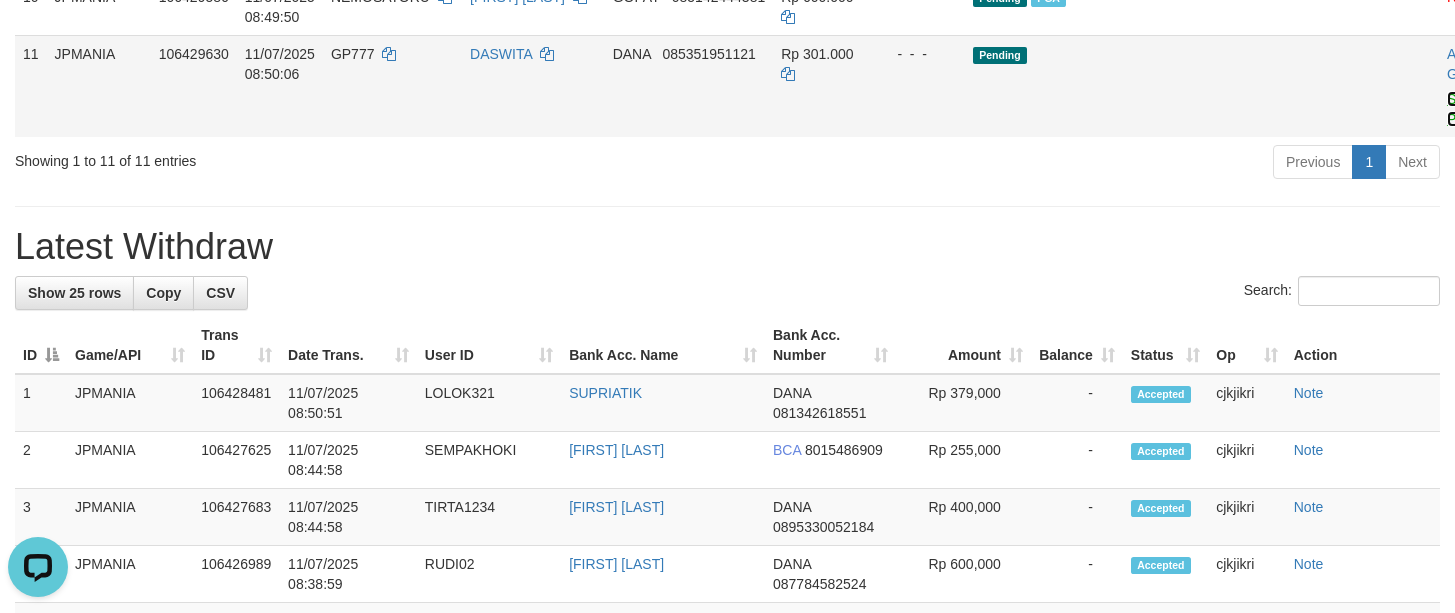 click on "Send PGA" at bounding box center (1463, 109) 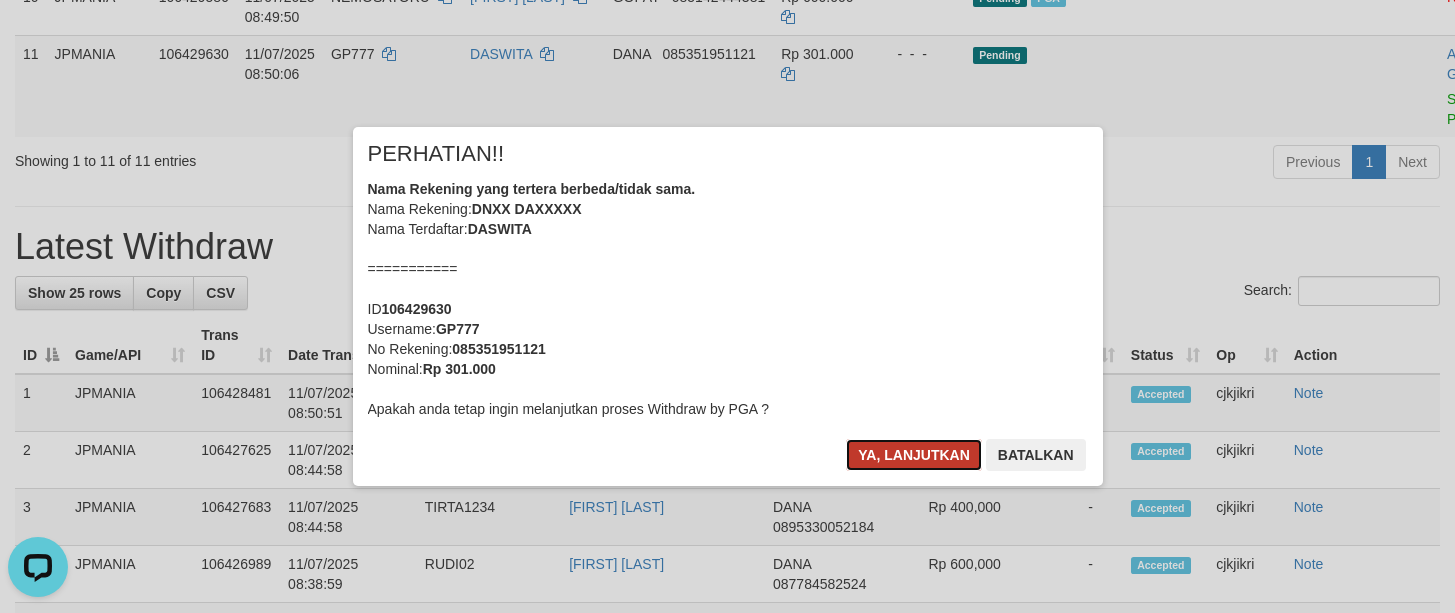 click on "Ya, lanjutkan" at bounding box center [914, 455] 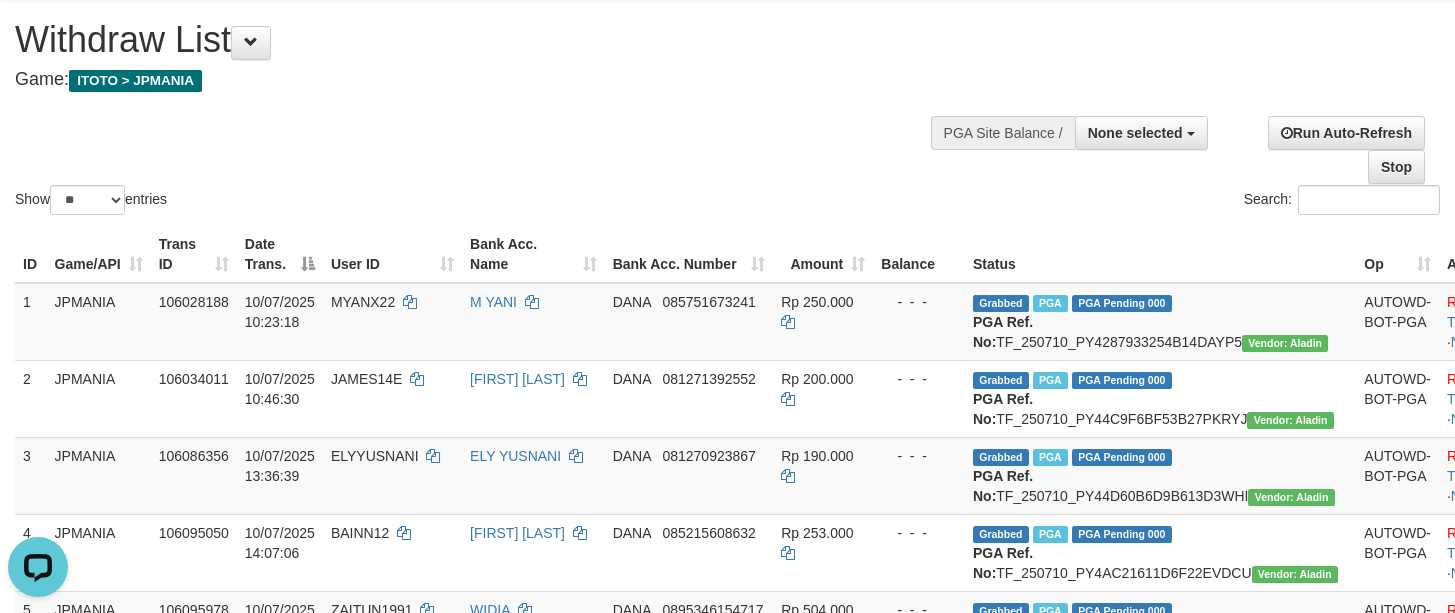 scroll, scrollTop: 0, scrollLeft: 0, axis: both 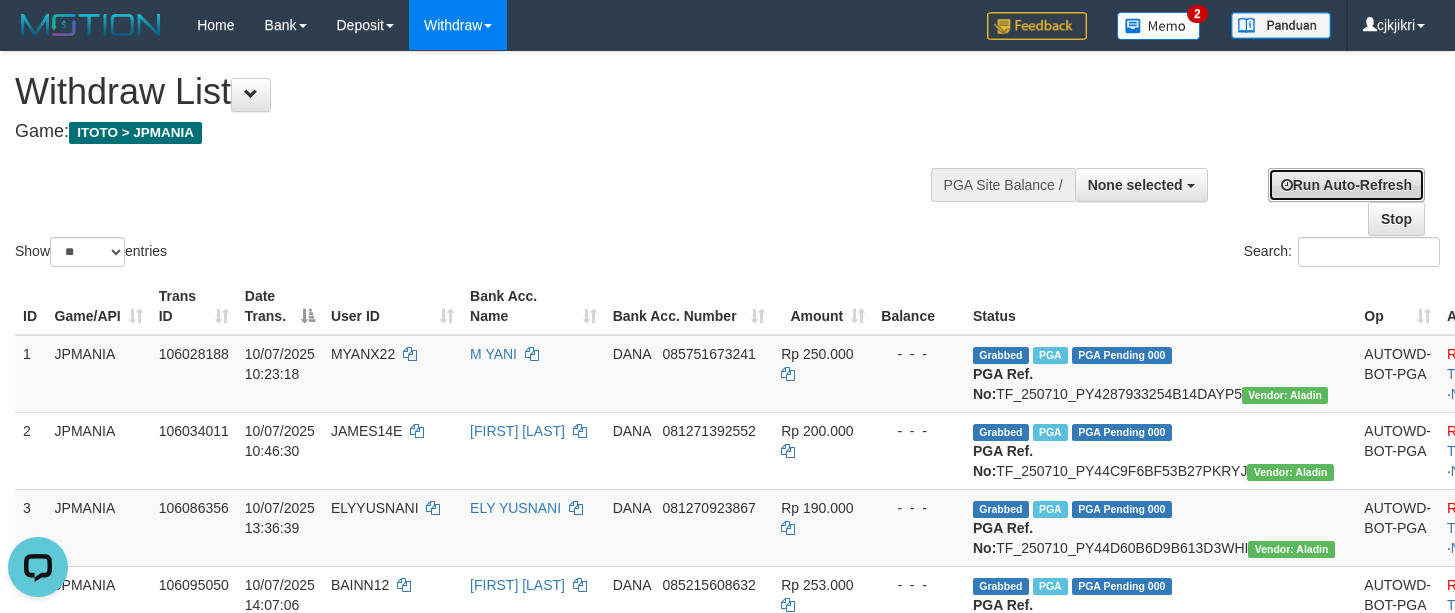 click on "Run Auto-Refresh" at bounding box center [1346, 185] 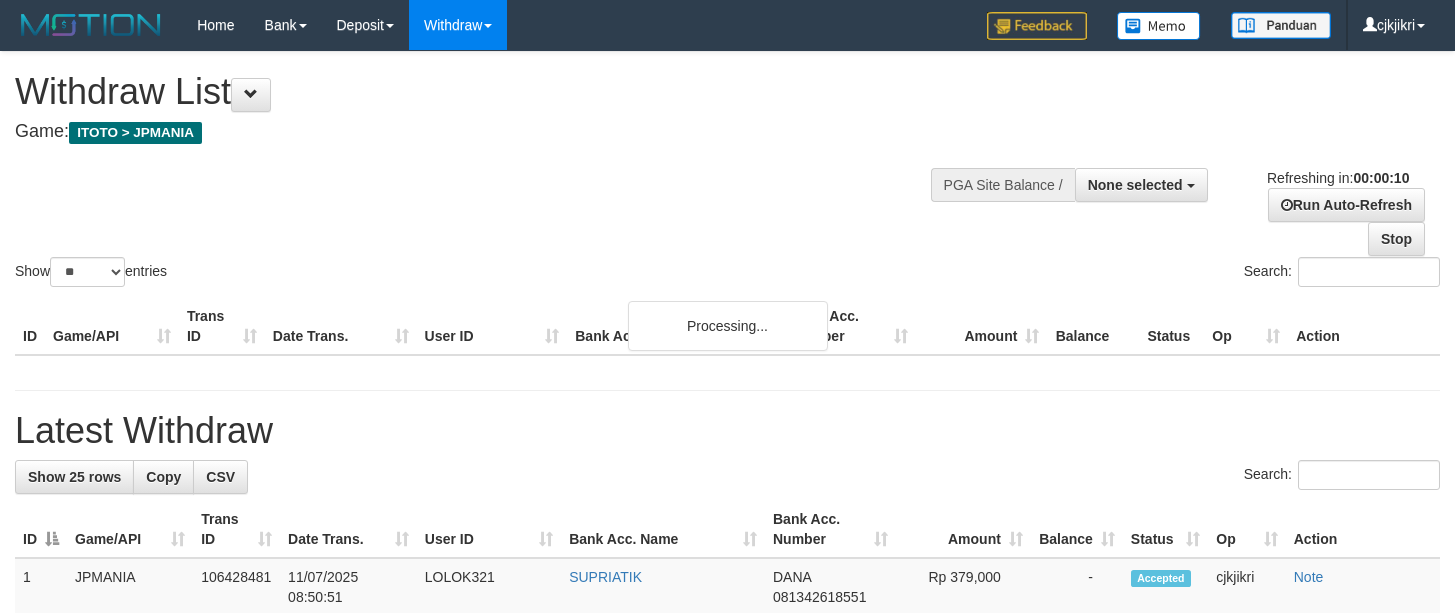 select 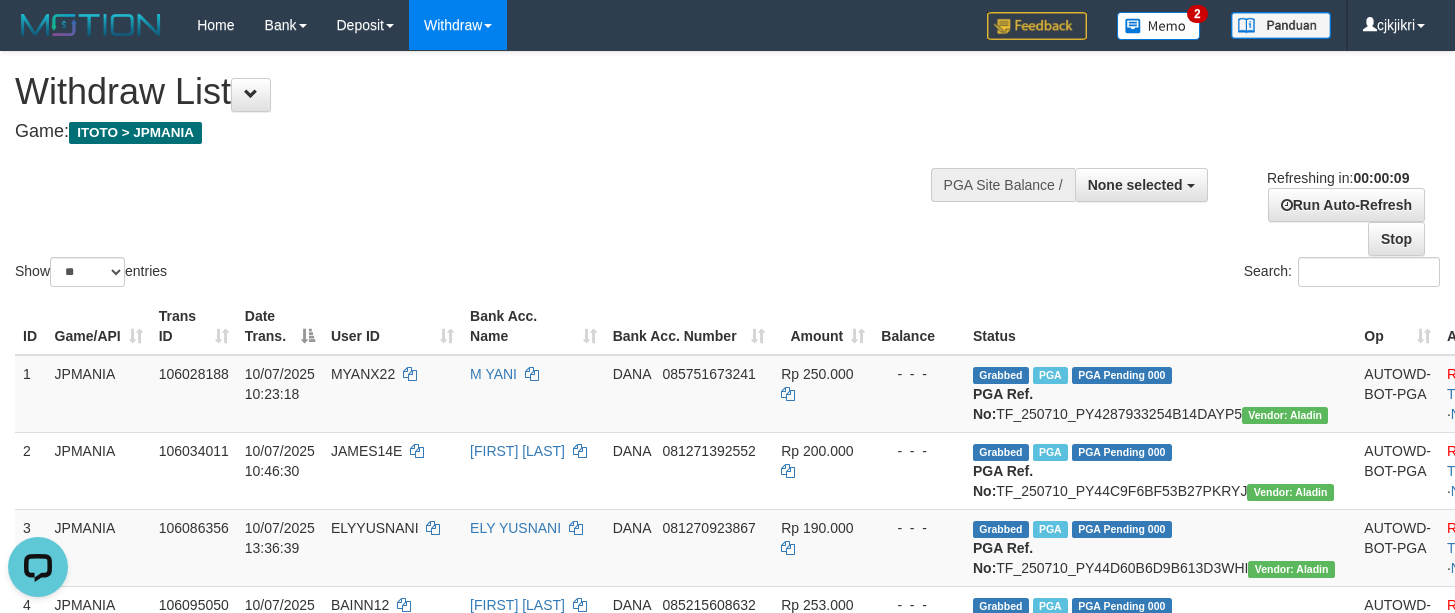 scroll, scrollTop: 0, scrollLeft: 0, axis: both 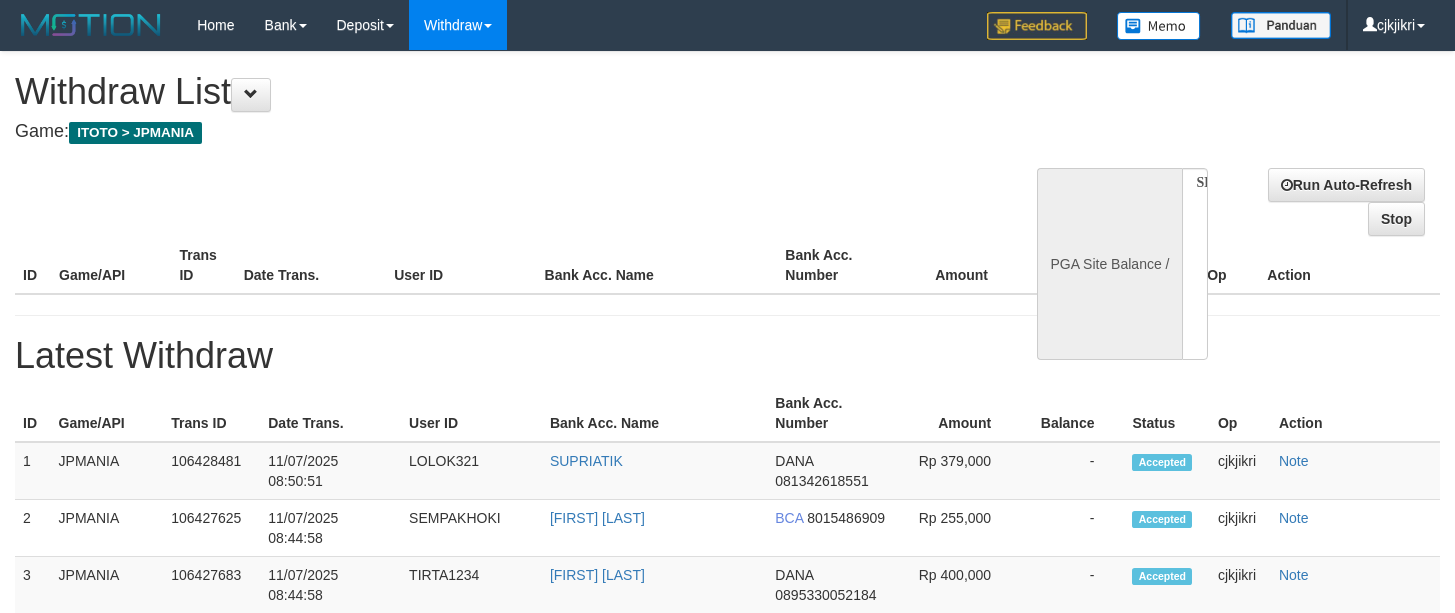 select 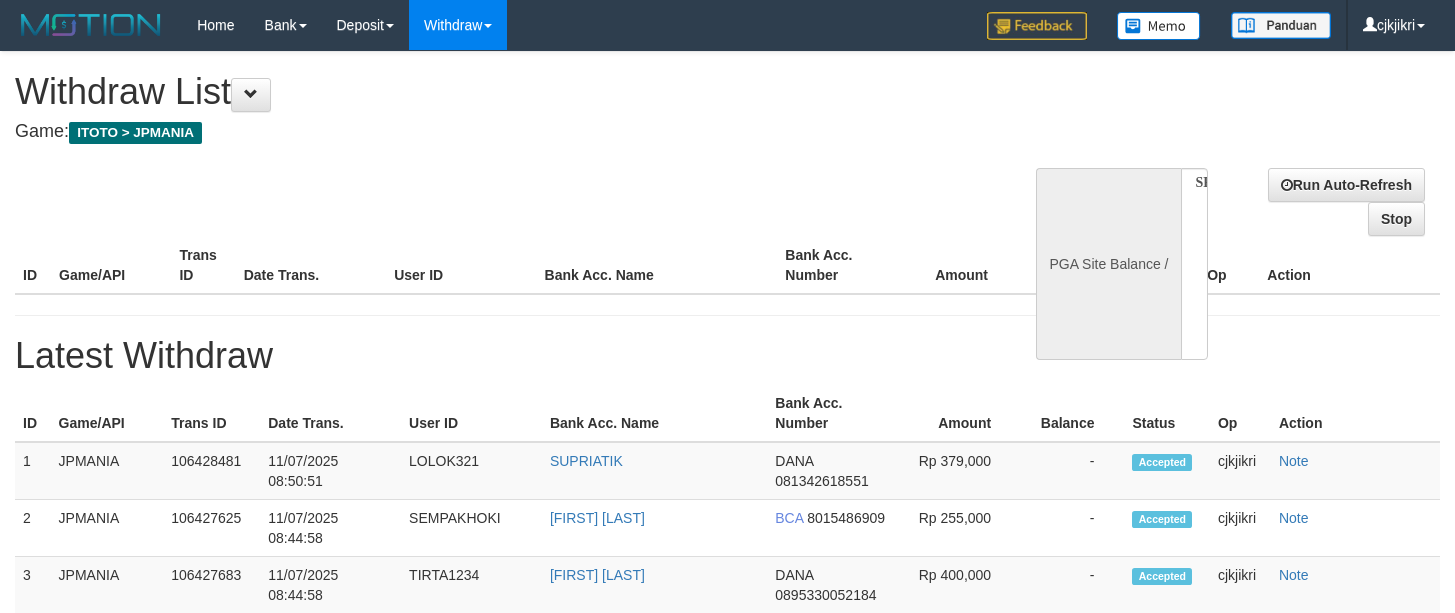 scroll, scrollTop: 0, scrollLeft: 0, axis: both 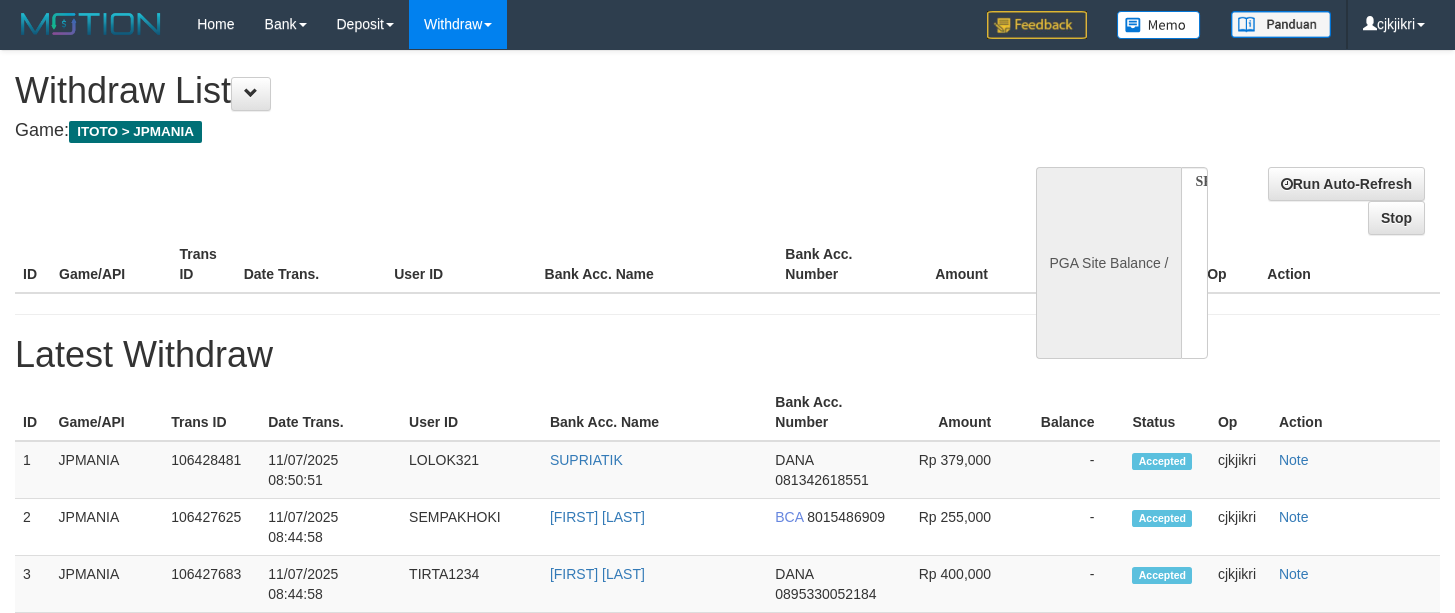 select on "**" 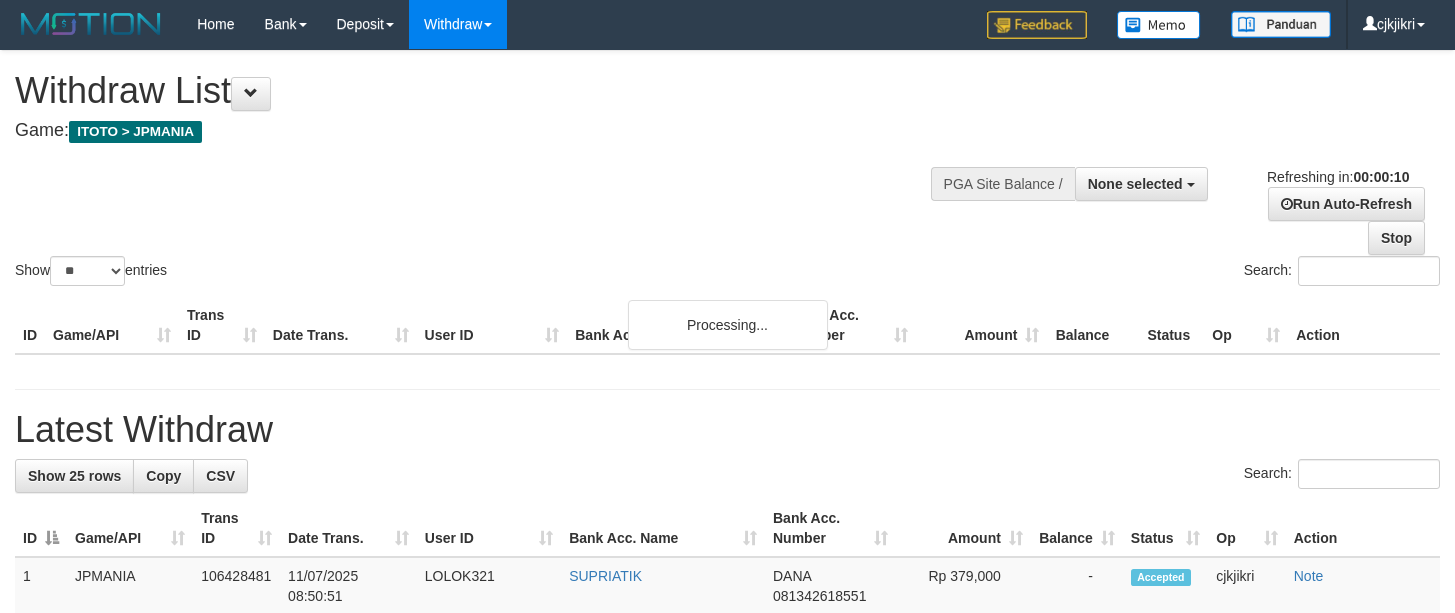 scroll, scrollTop: 96, scrollLeft: 0, axis: vertical 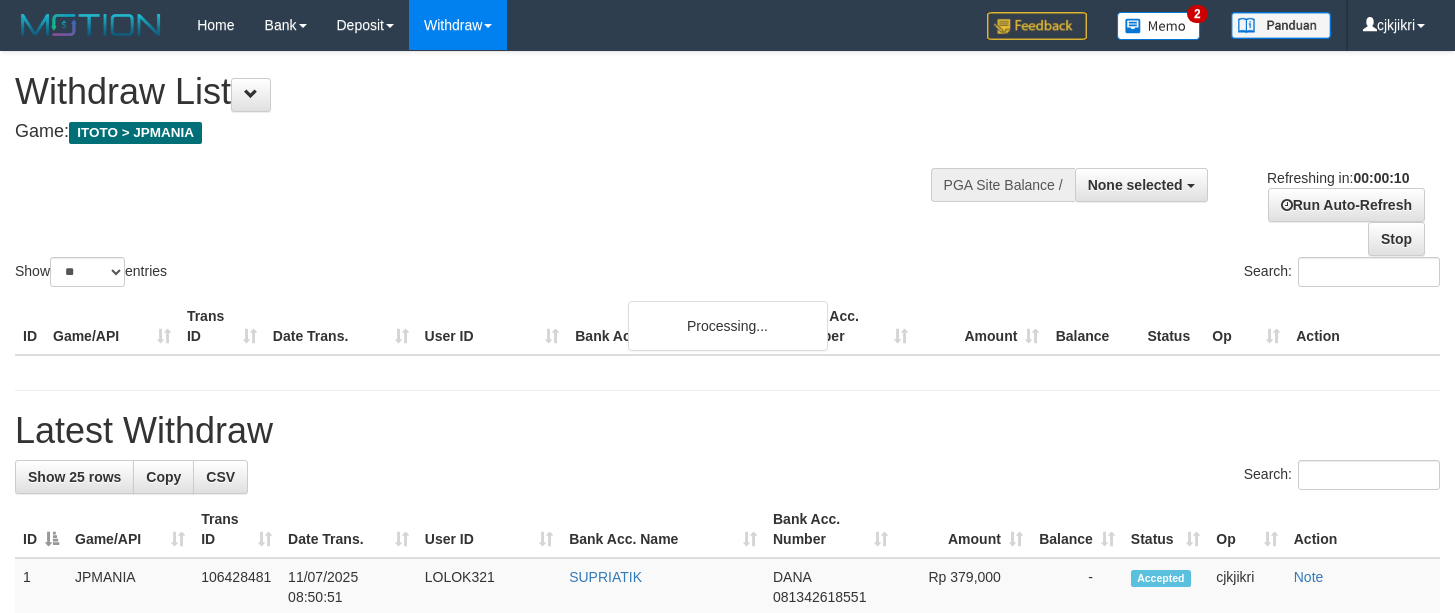 select 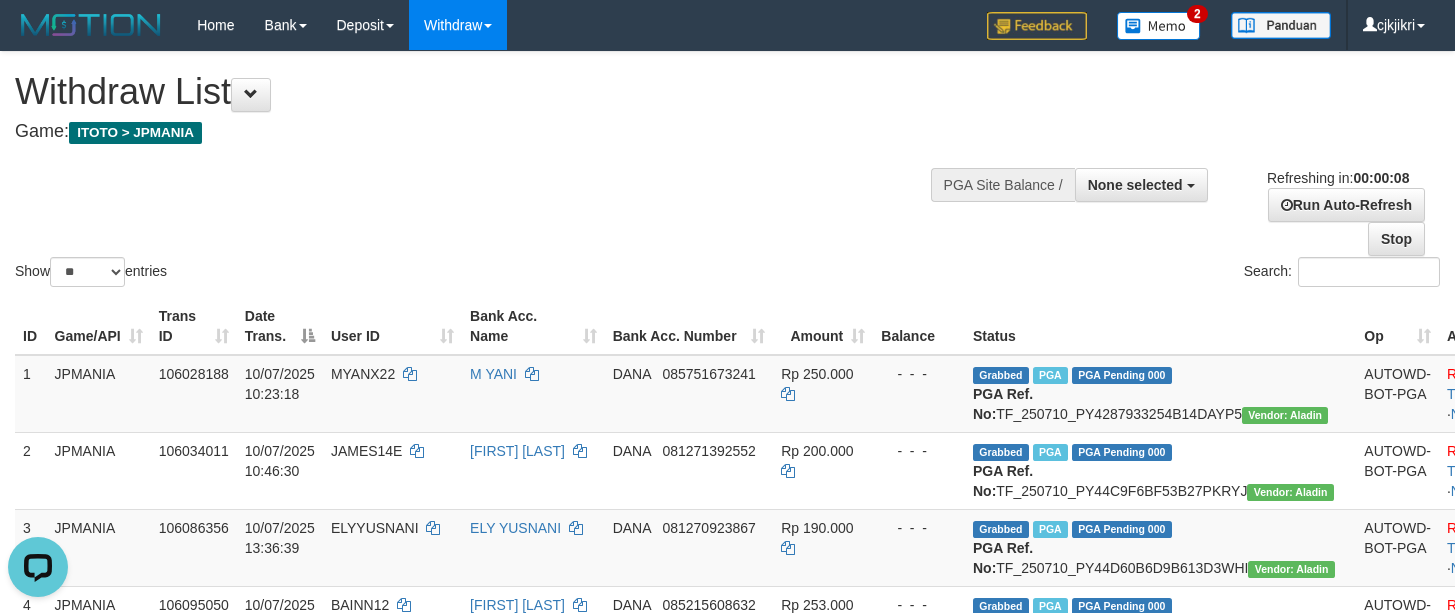 scroll, scrollTop: 0, scrollLeft: 0, axis: both 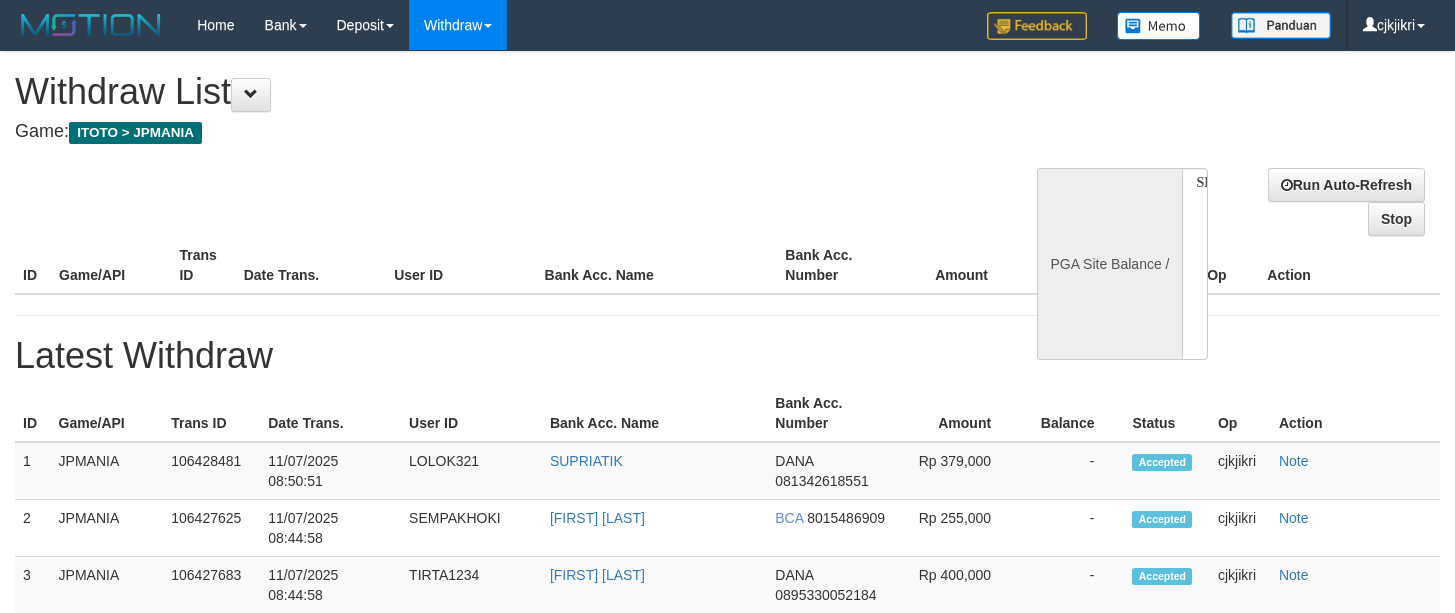 select 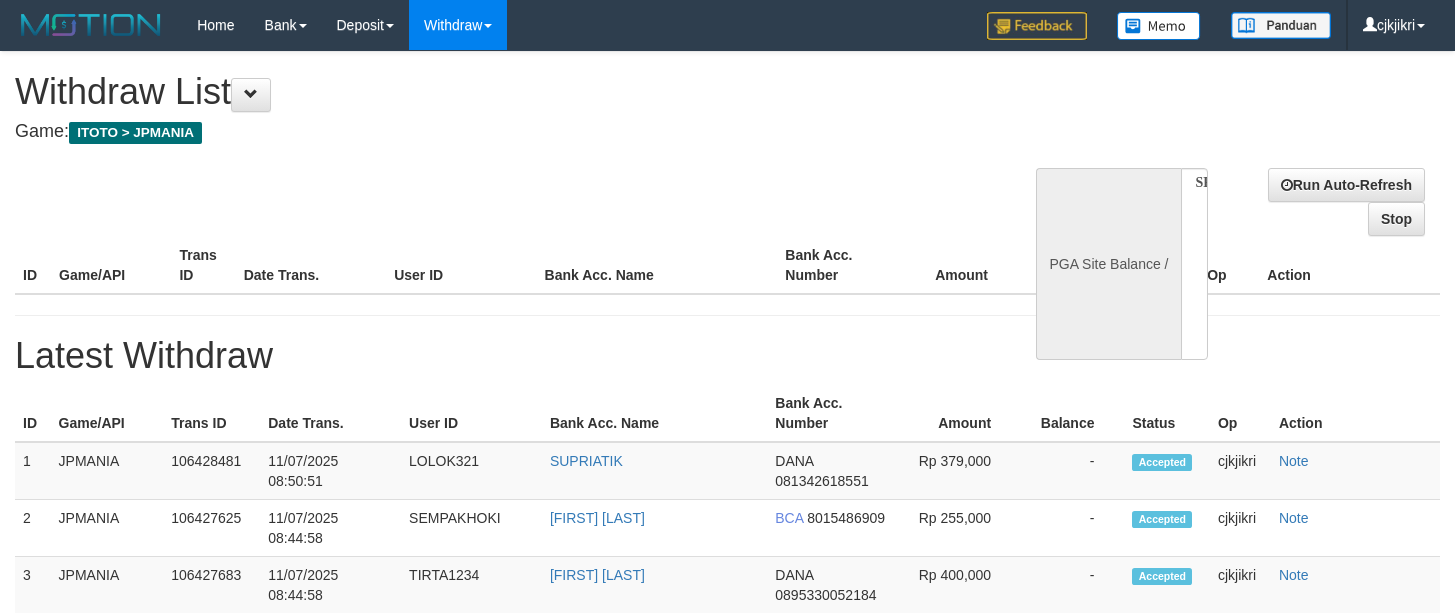 scroll, scrollTop: 0, scrollLeft: 0, axis: both 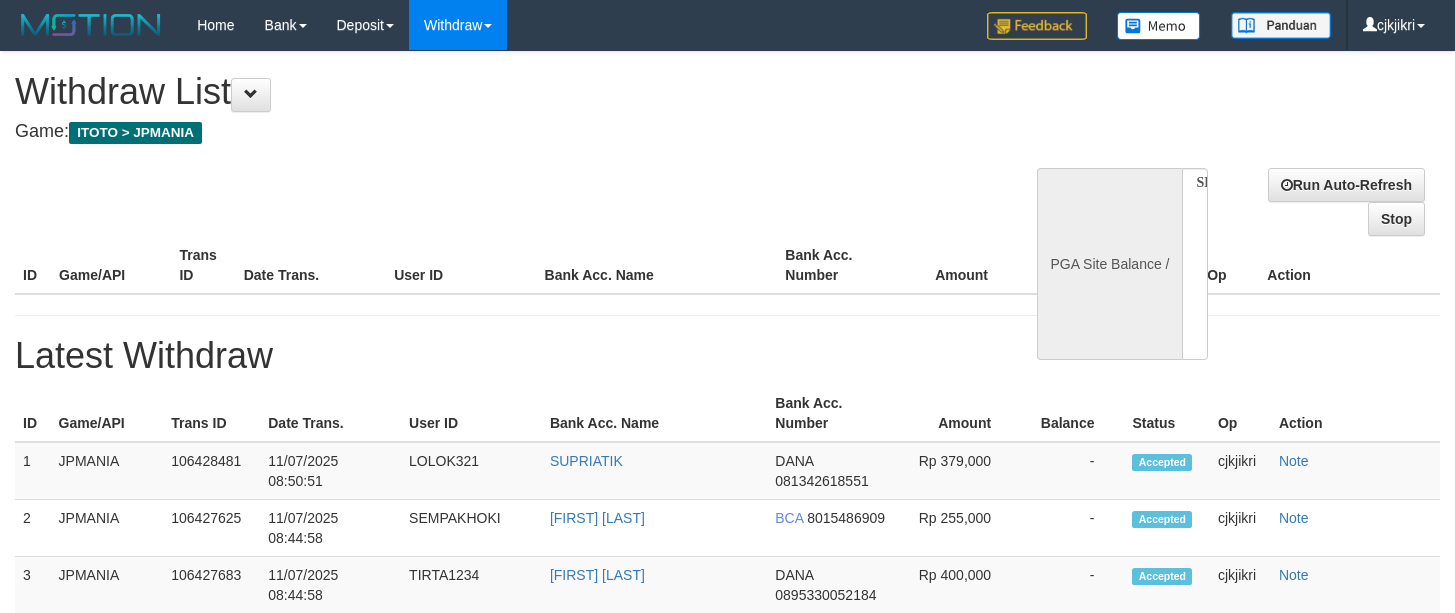 select 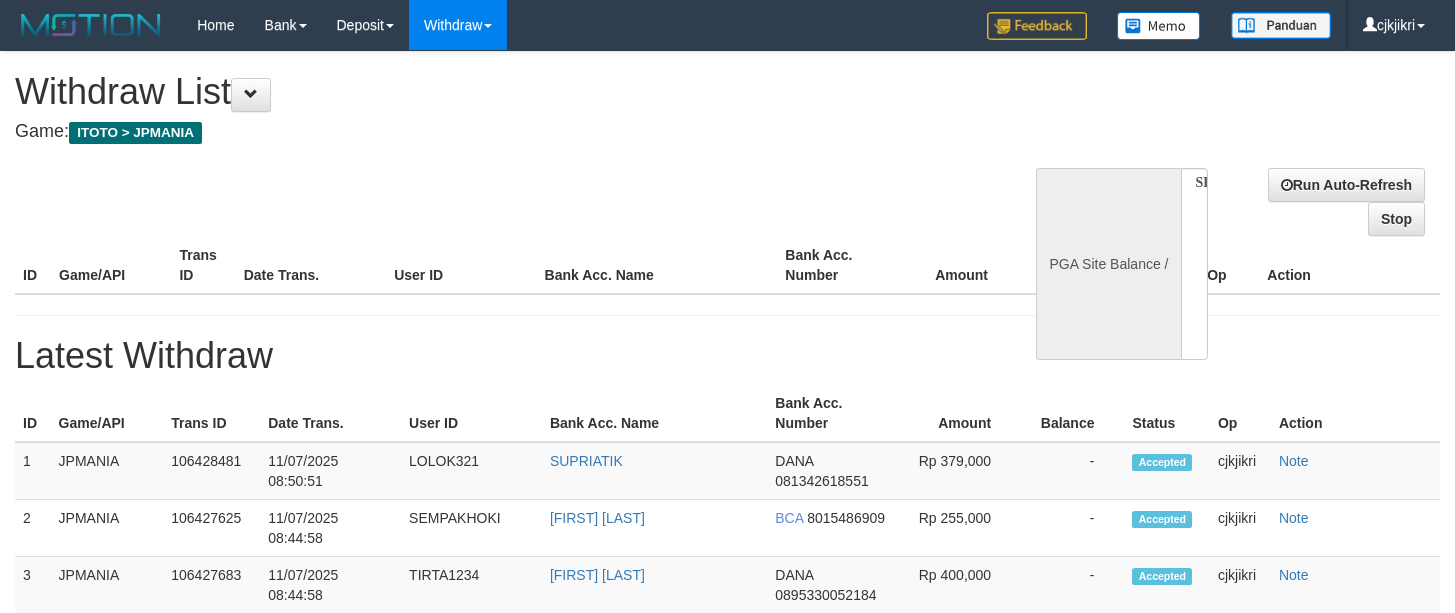 scroll, scrollTop: 0, scrollLeft: 0, axis: both 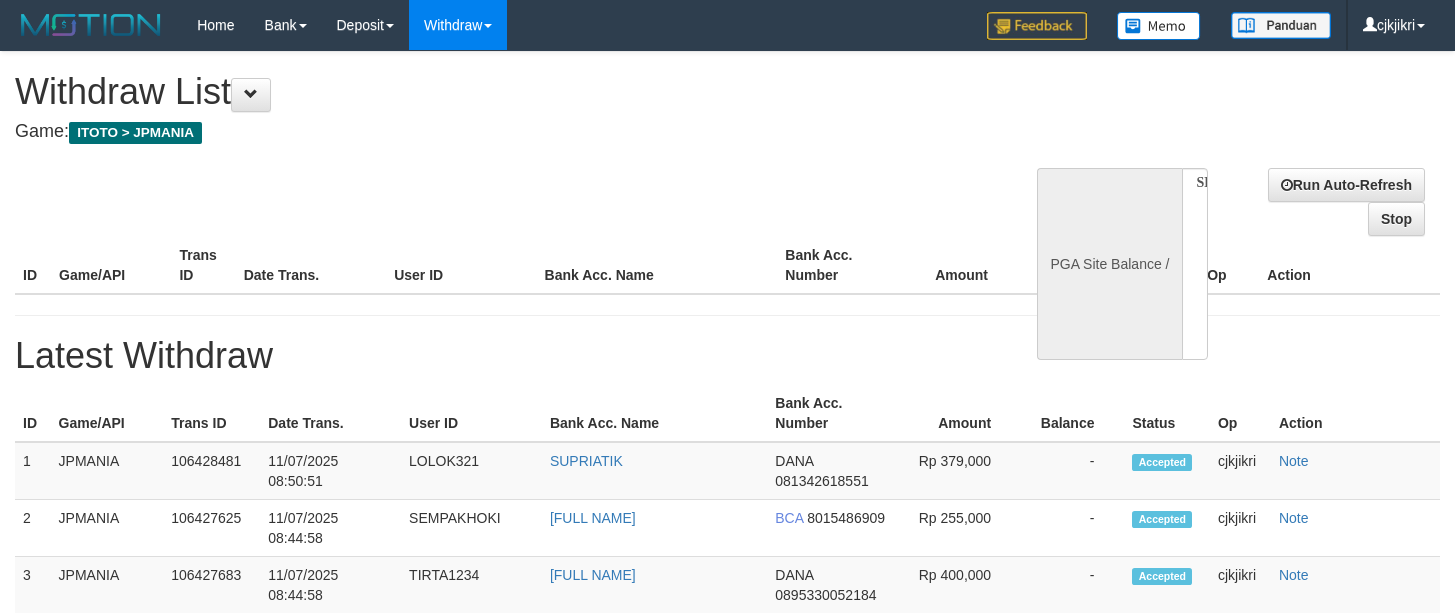 select 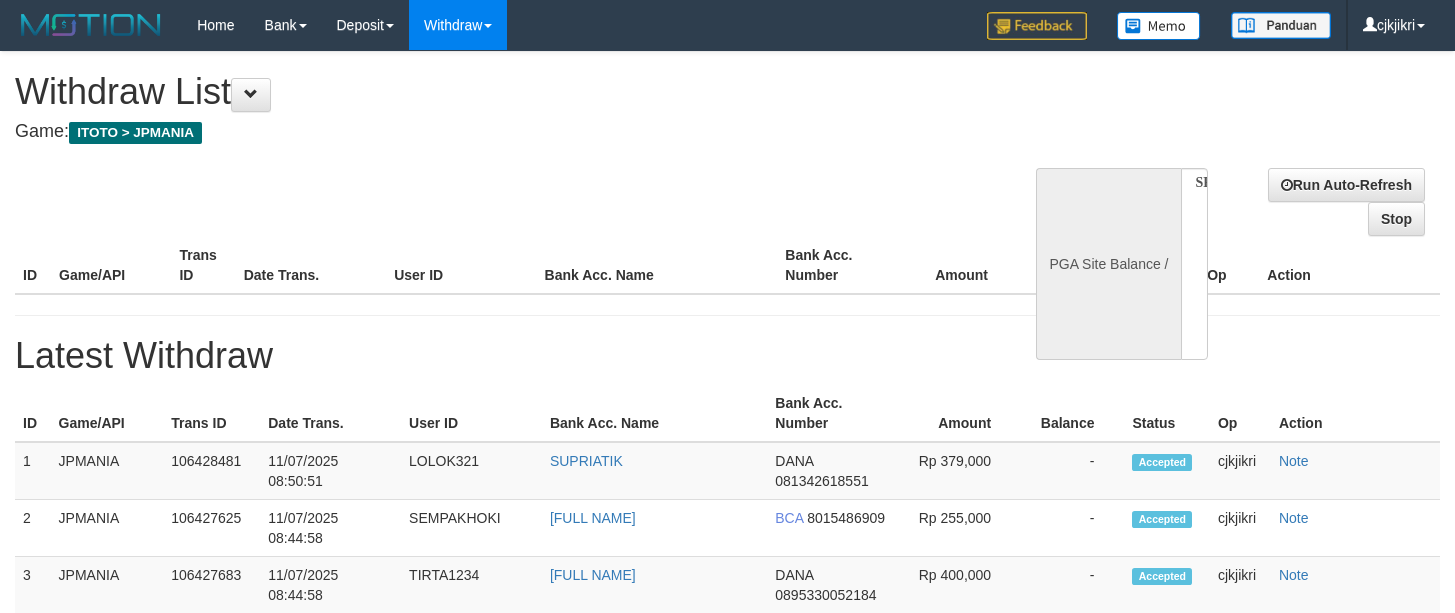 scroll, scrollTop: 0, scrollLeft: 0, axis: both 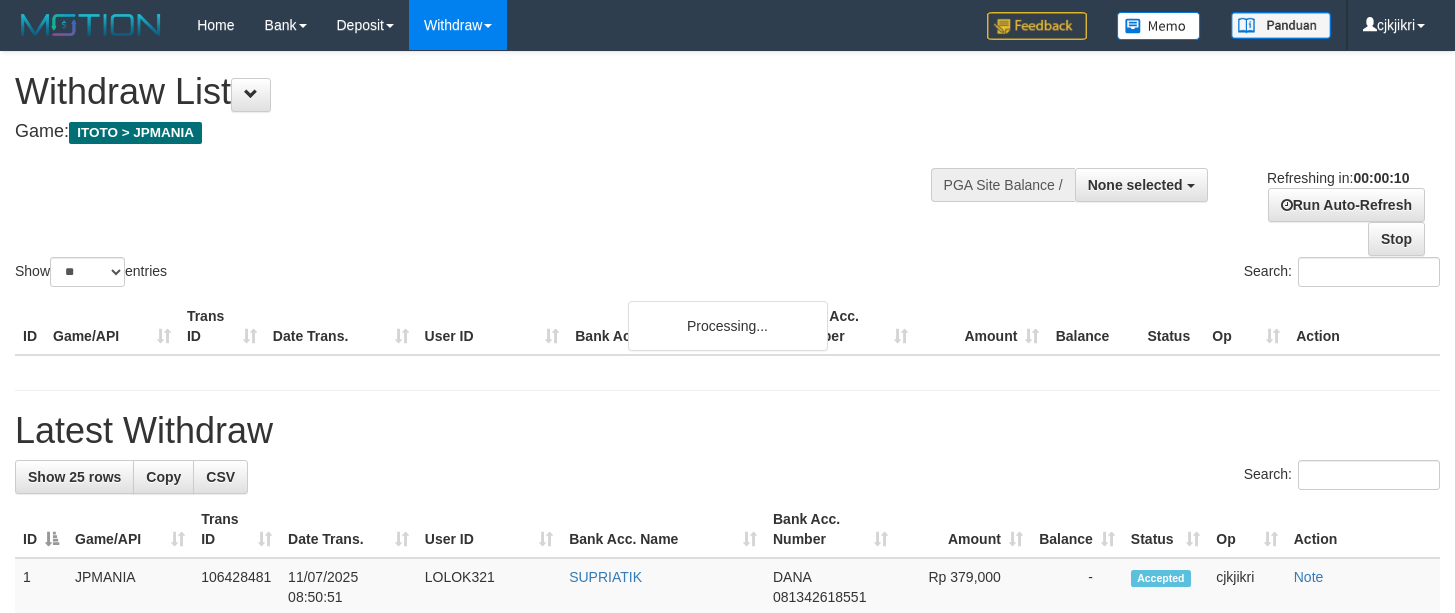 select 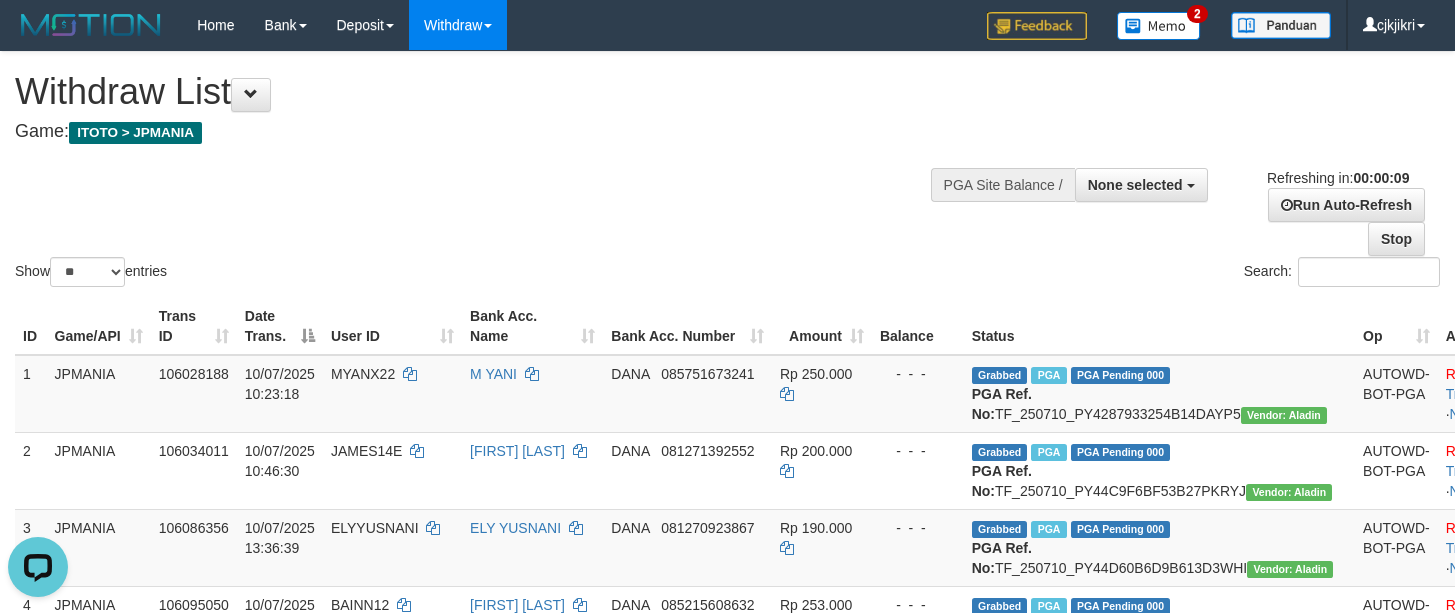 scroll, scrollTop: 0, scrollLeft: 0, axis: both 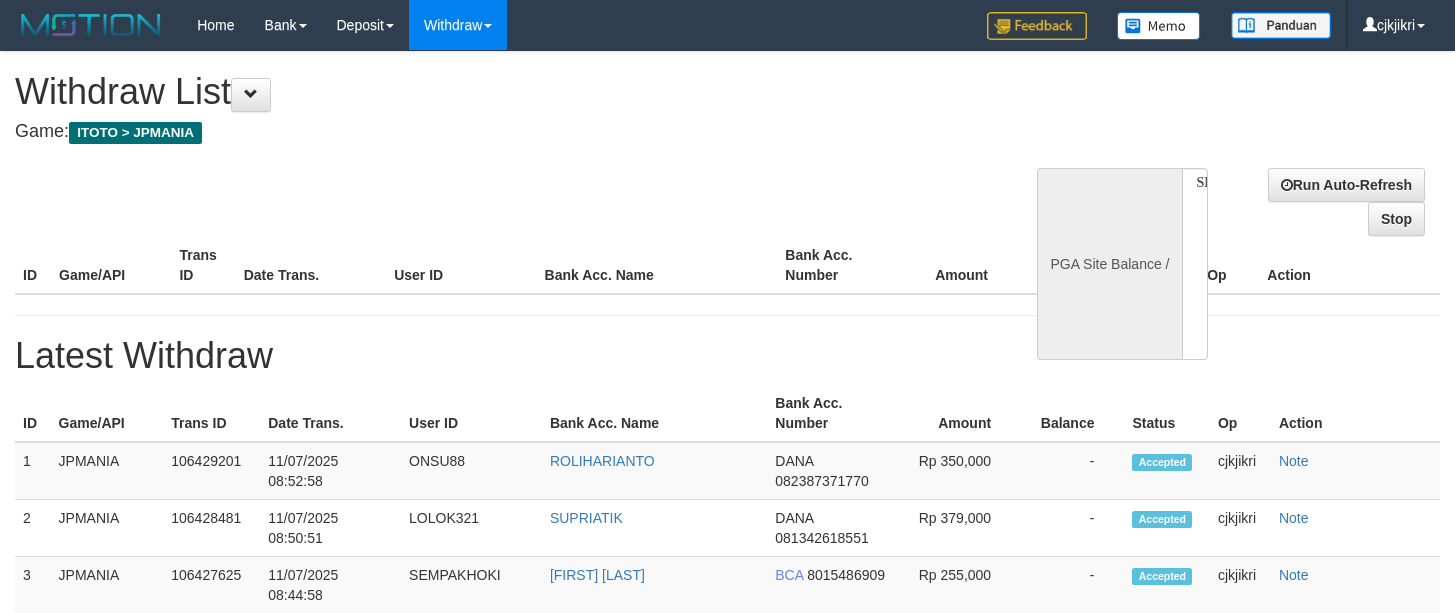 select 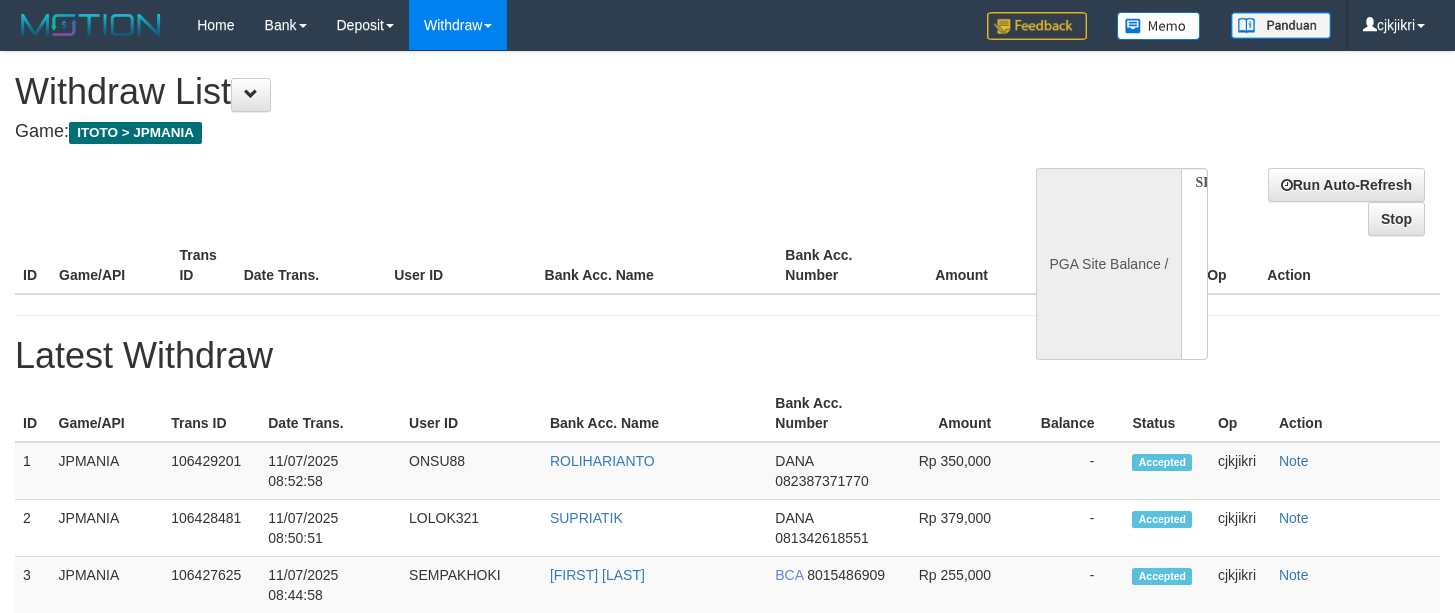 scroll, scrollTop: 0, scrollLeft: 0, axis: both 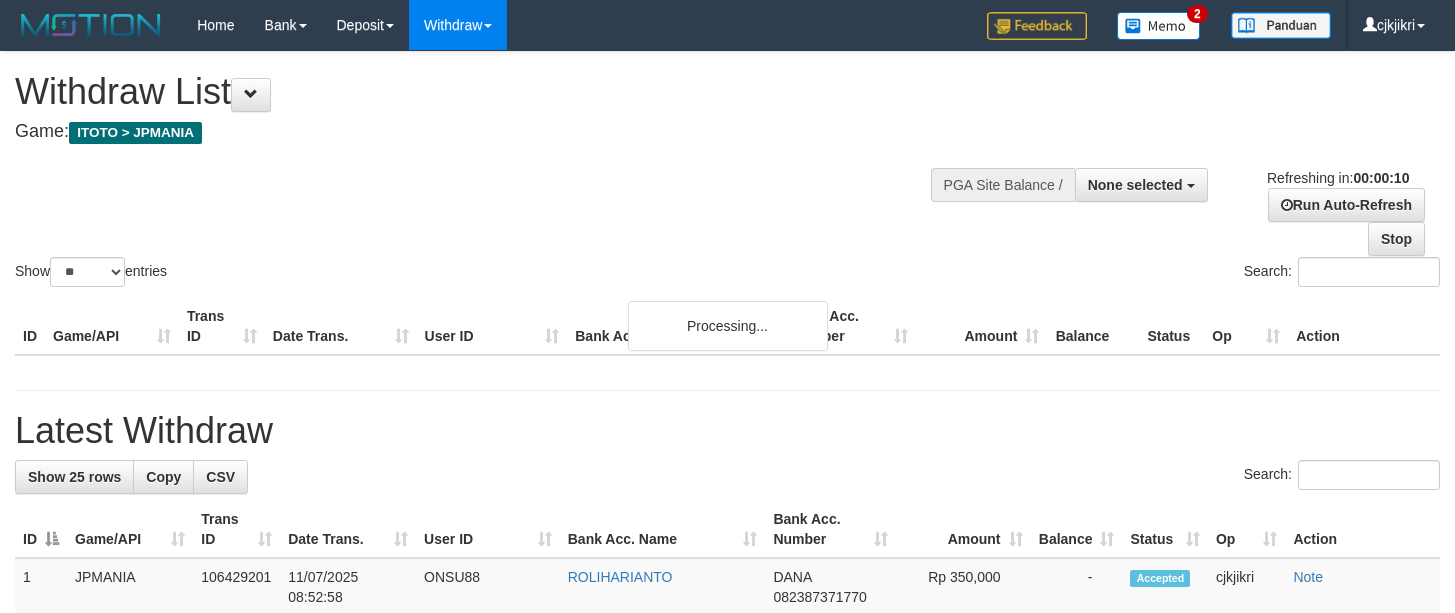 select 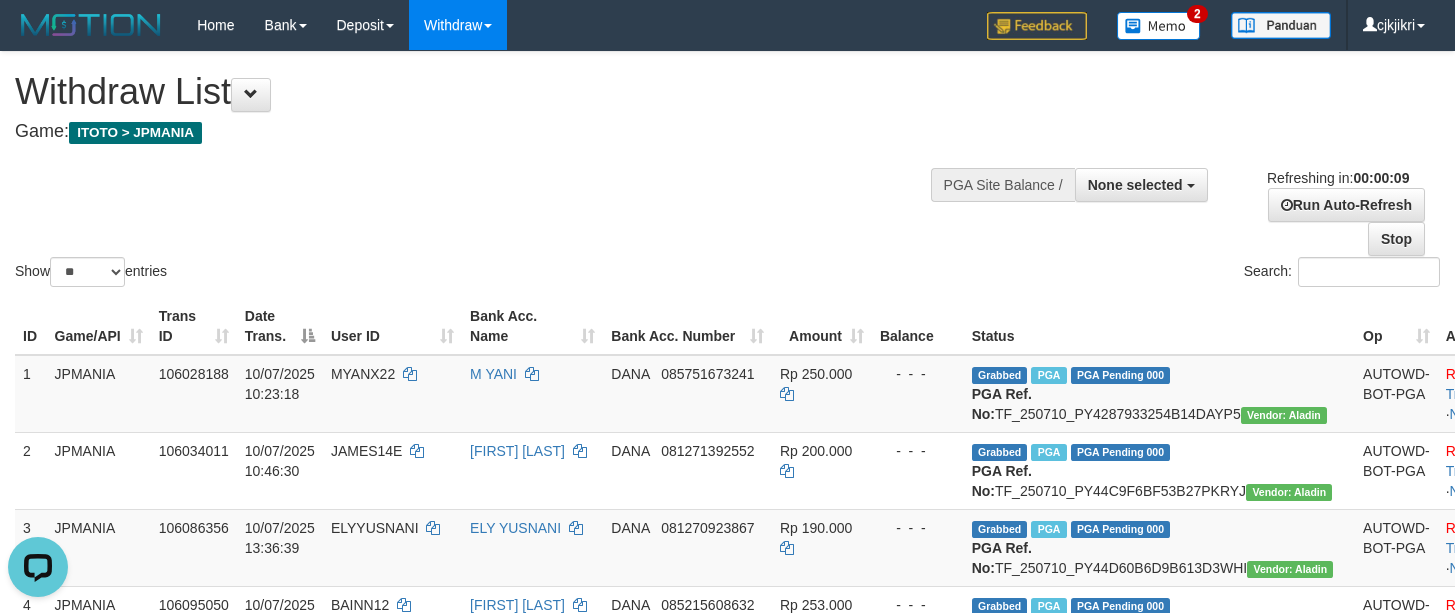 scroll, scrollTop: 0, scrollLeft: 0, axis: both 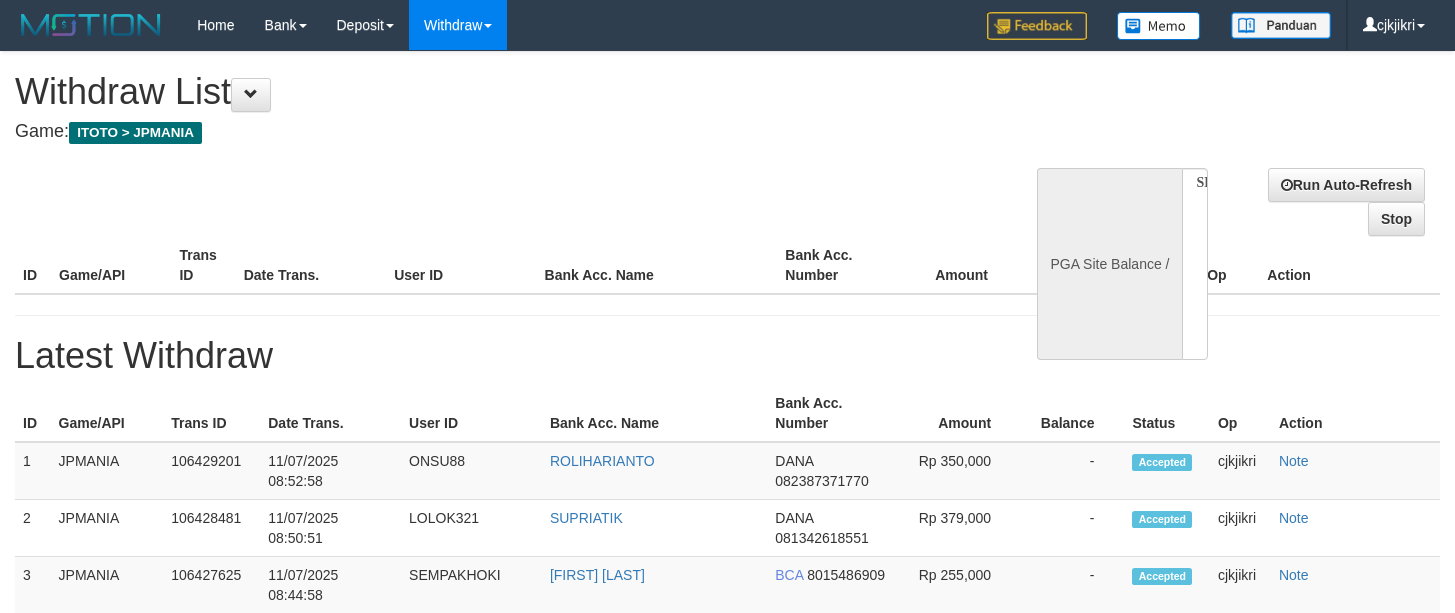 select 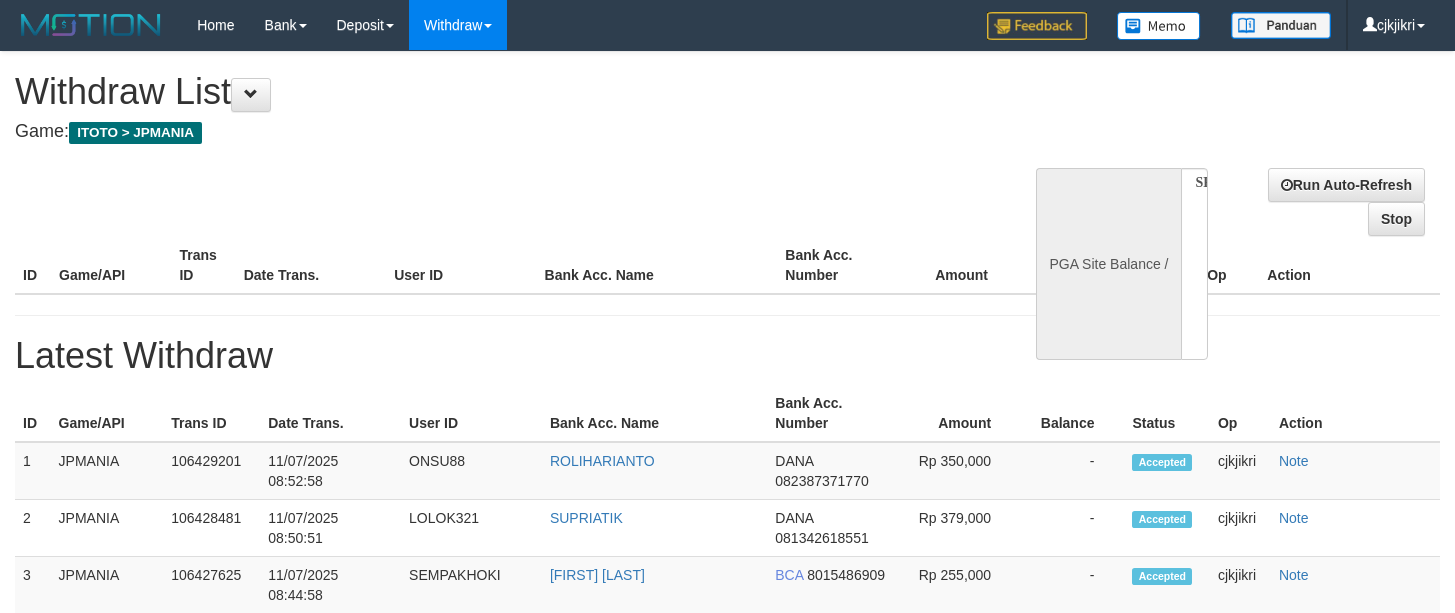 scroll, scrollTop: 0, scrollLeft: 0, axis: both 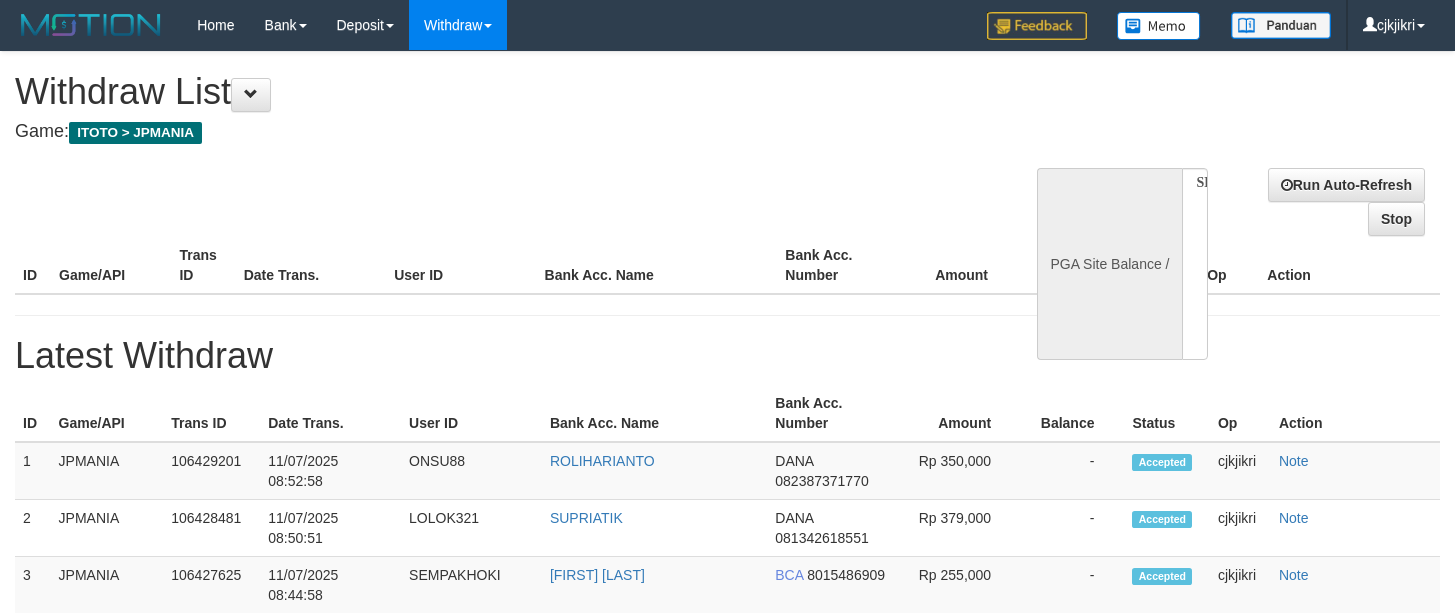 select 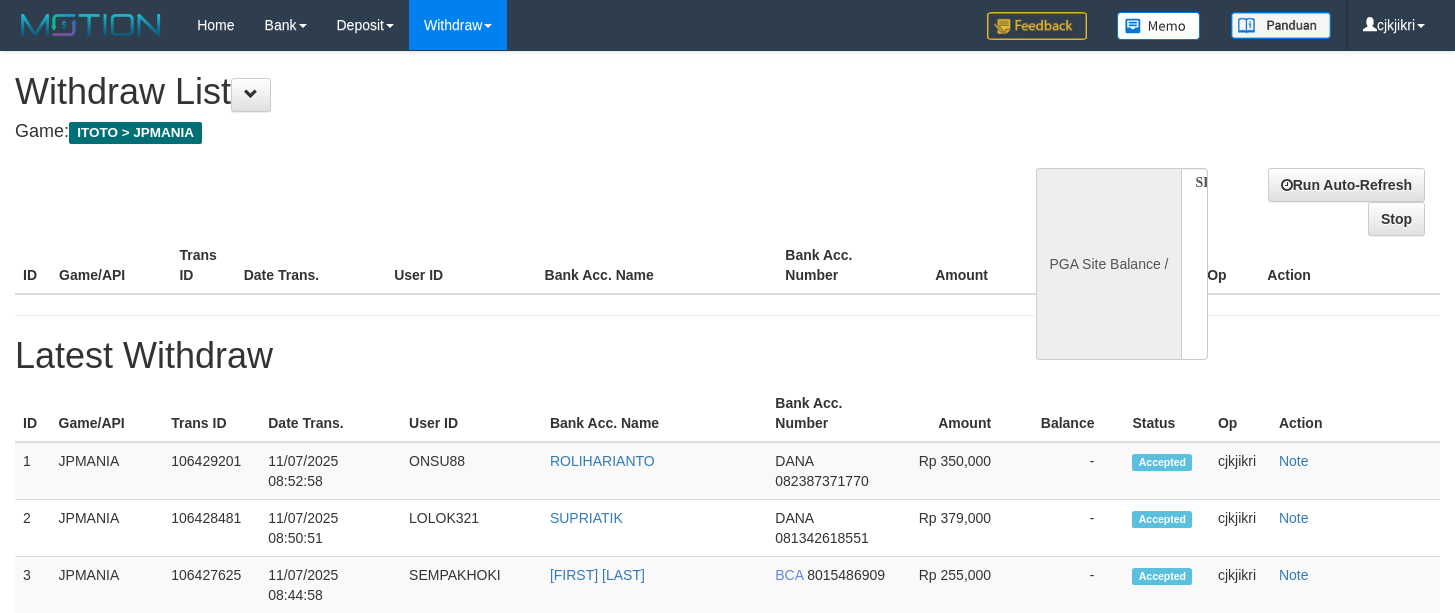 scroll, scrollTop: 0, scrollLeft: 0, axis: both 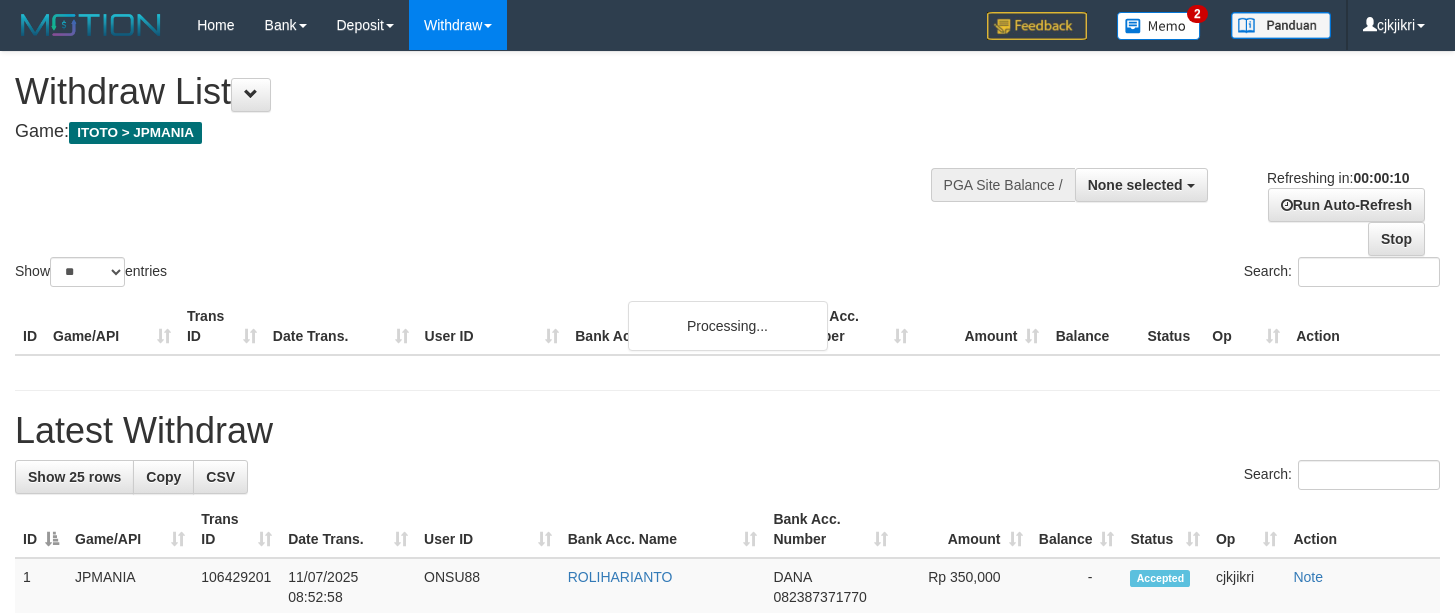 select 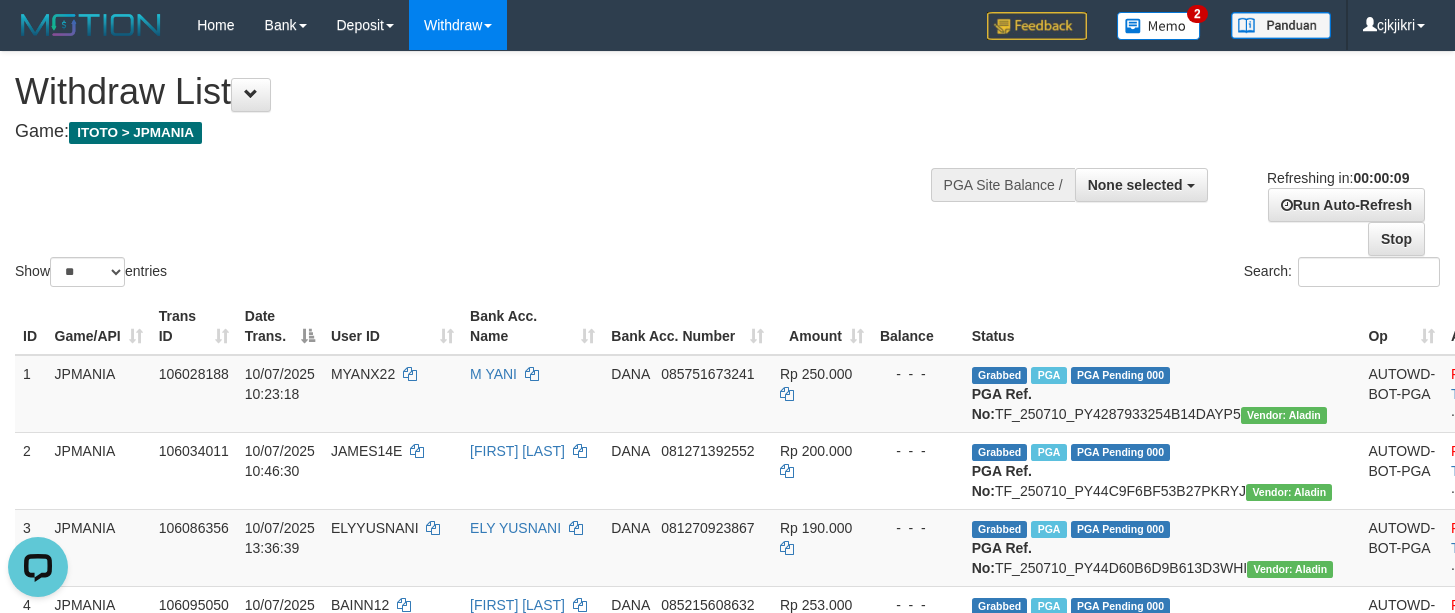 scroll, scrollTop: 0, scrollLeft: 0, axis: both 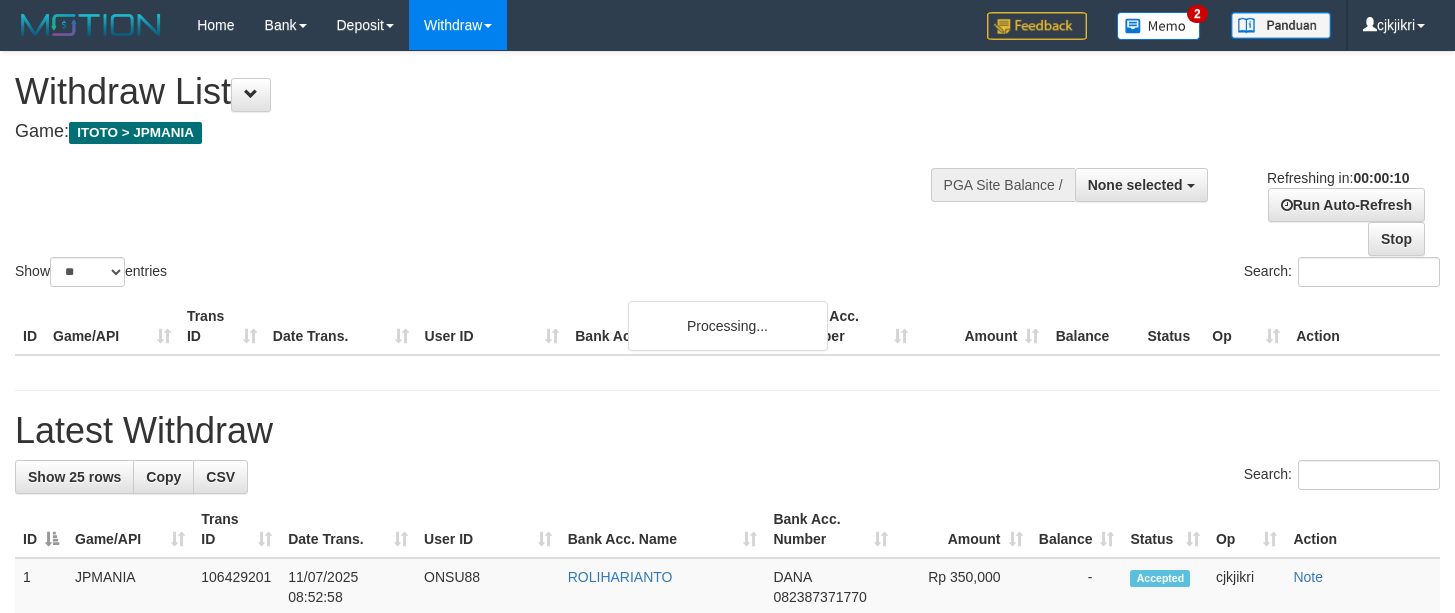 select 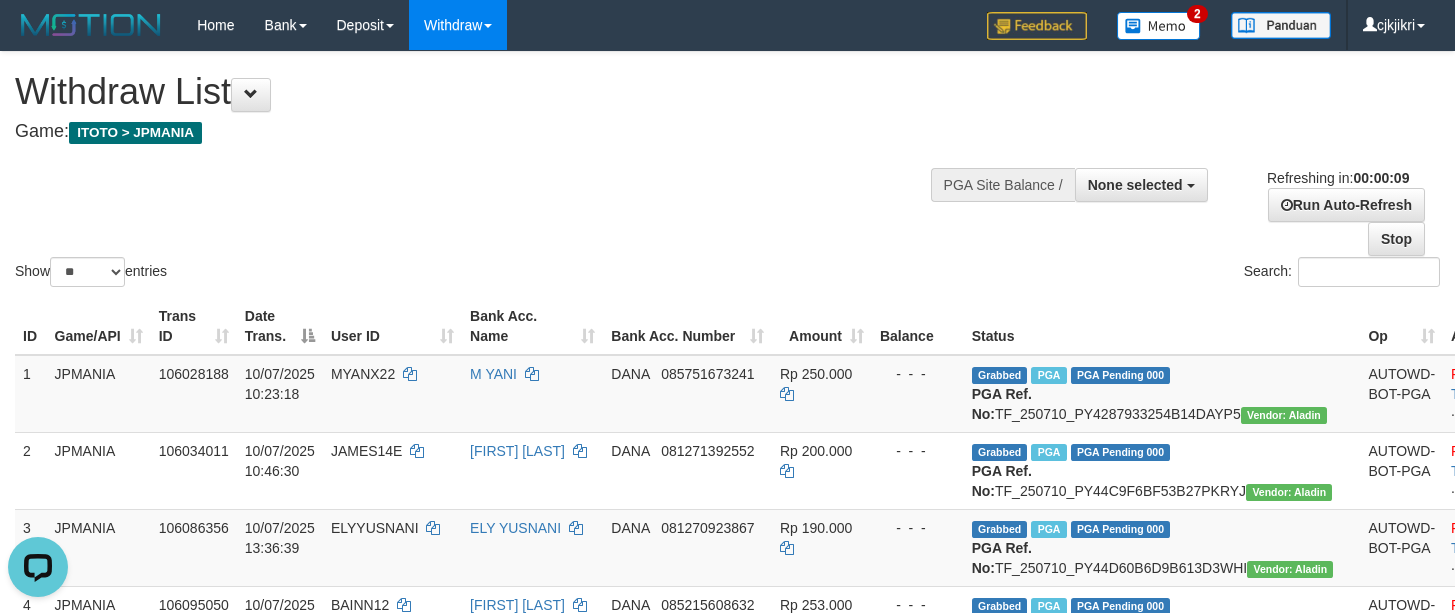 scroll, scrollTop: 0, scrollLeft: 0, axis: both 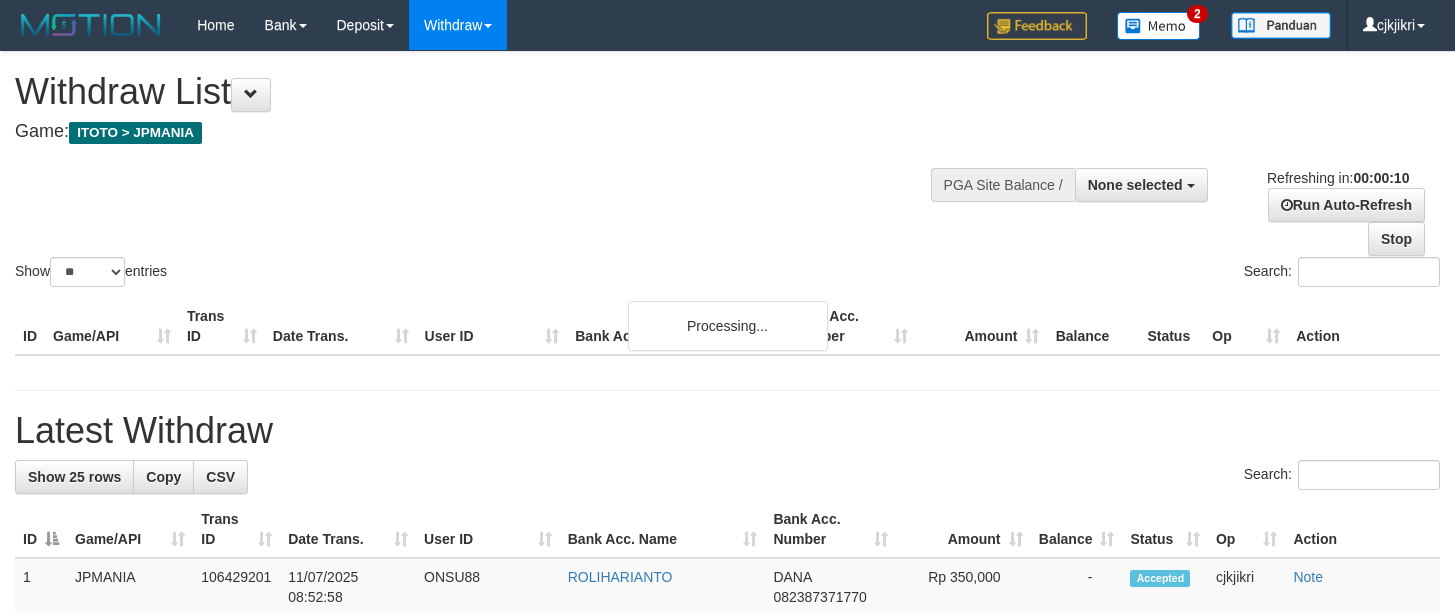 select 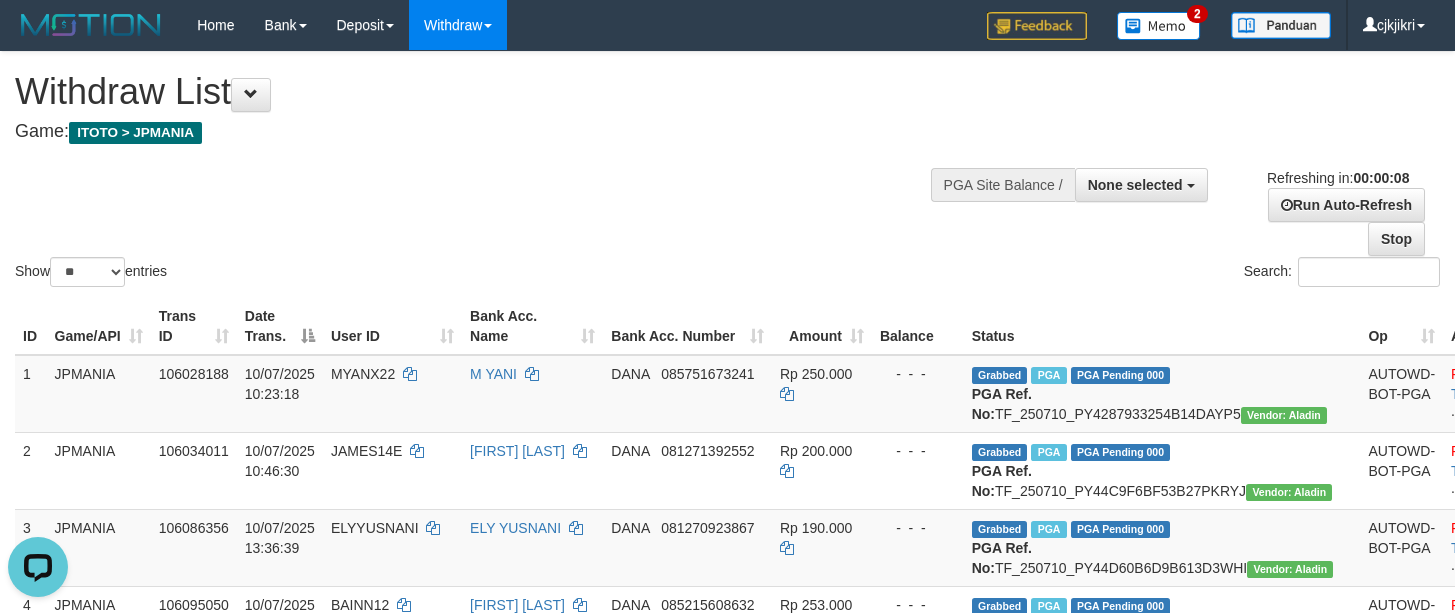 scroll, scrollTop: 0, scrollLeft: 0, axis: both 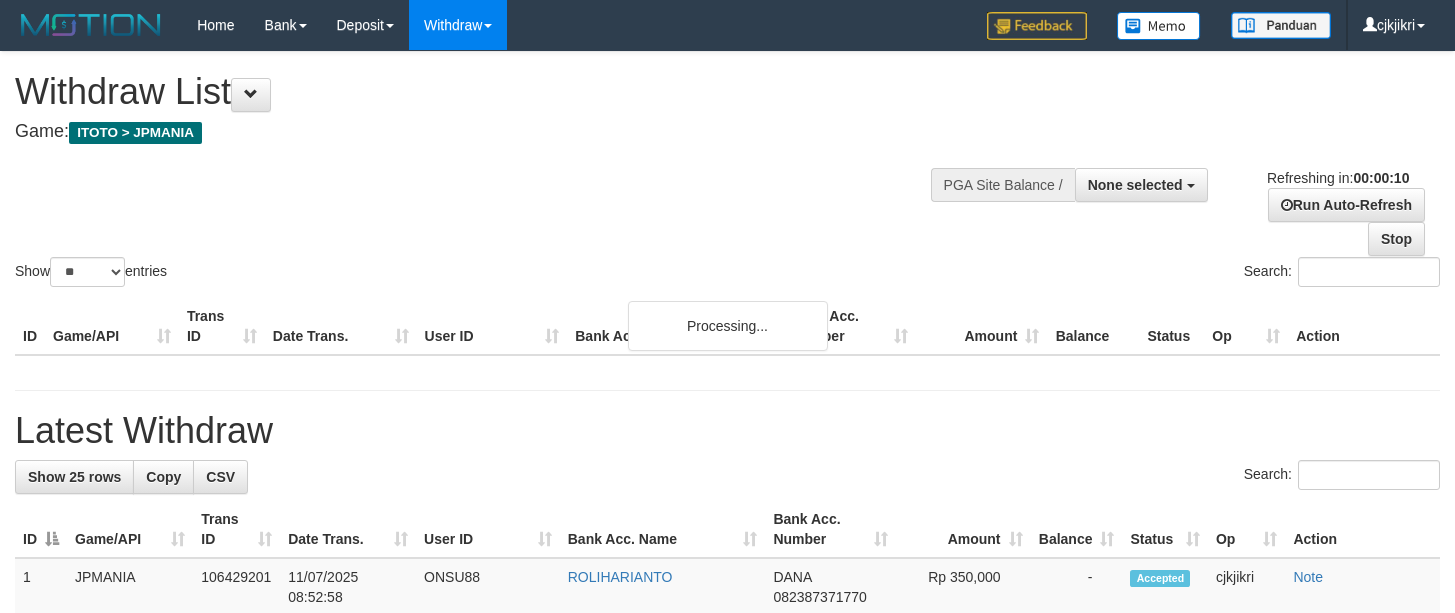 select 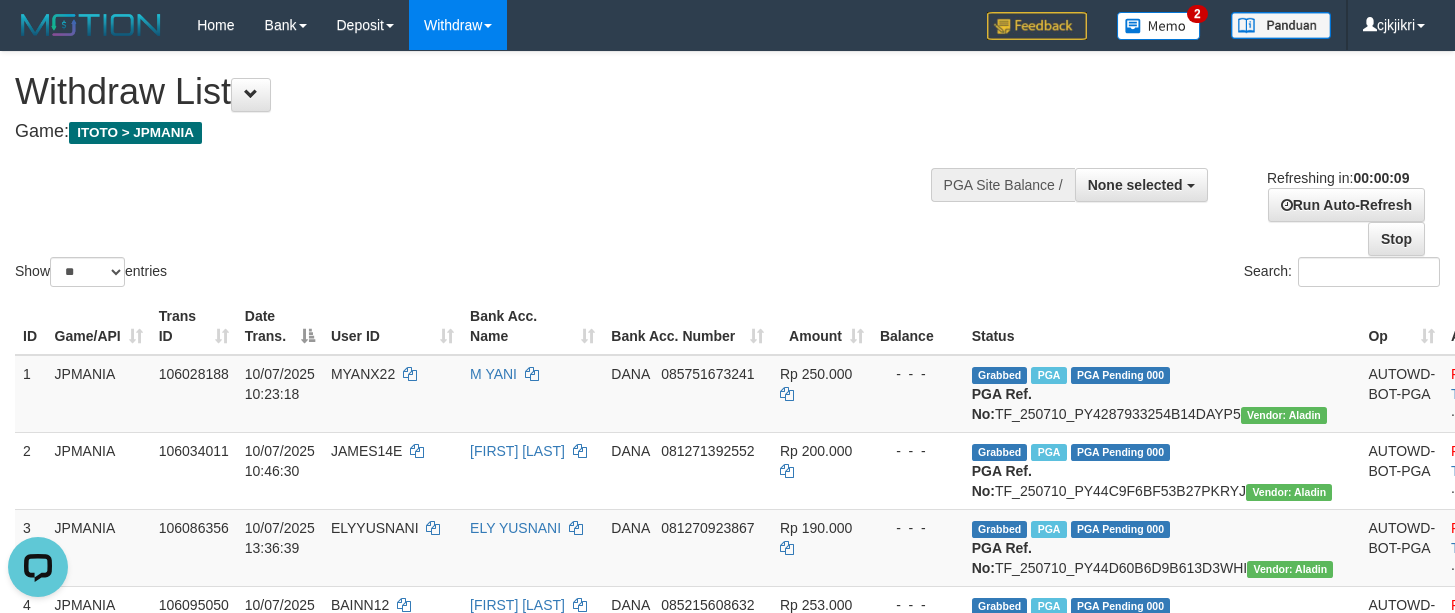 scroll, scrollTop: 0, scrollLeft: 0, axis: both 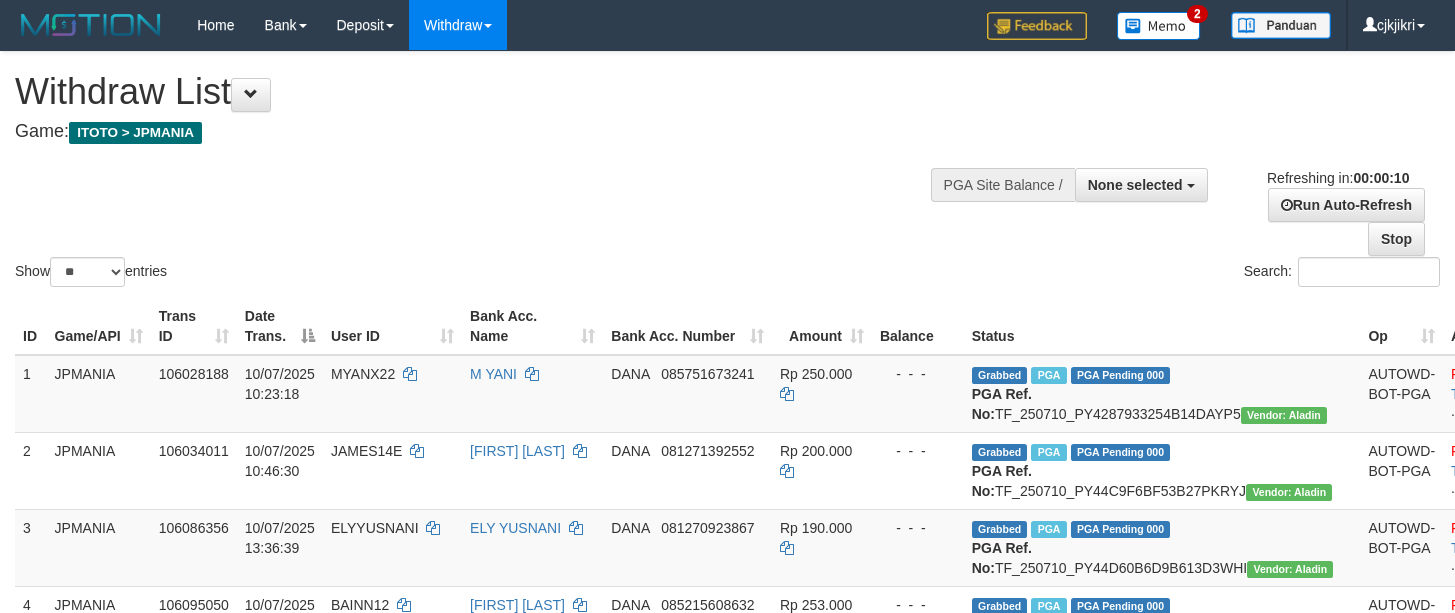 select 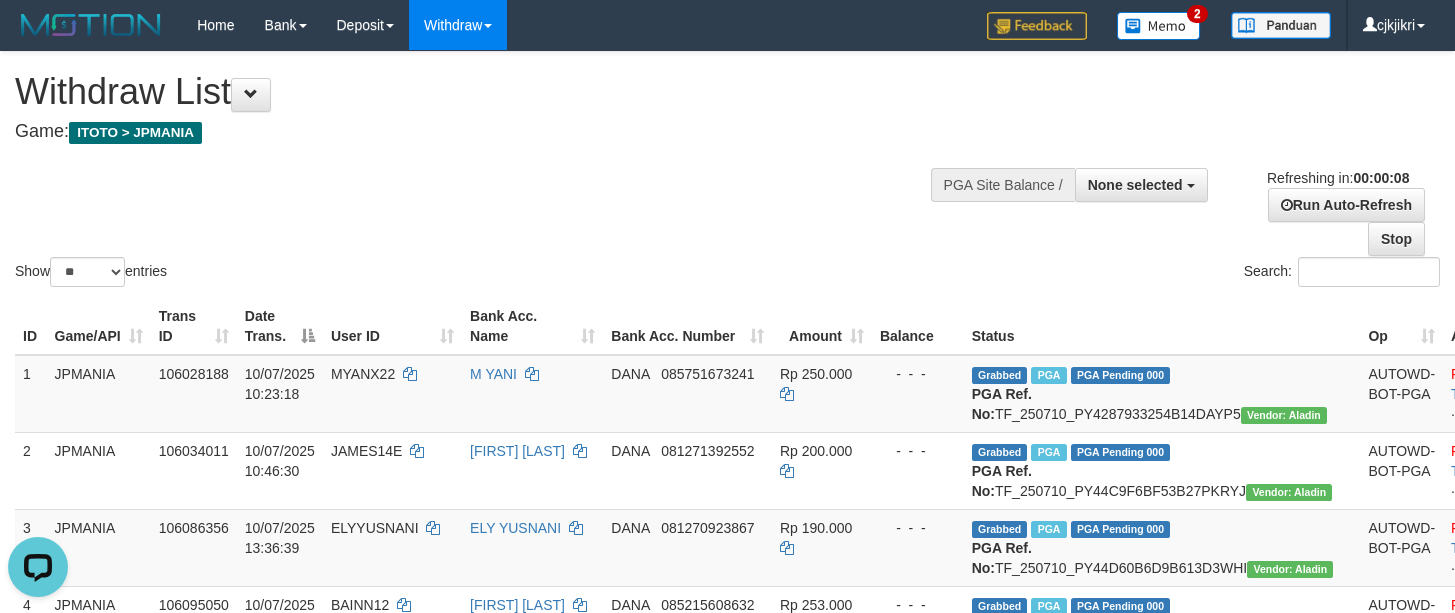 scroll, scrollTop: 0, scrollLeft: 0, axis: both 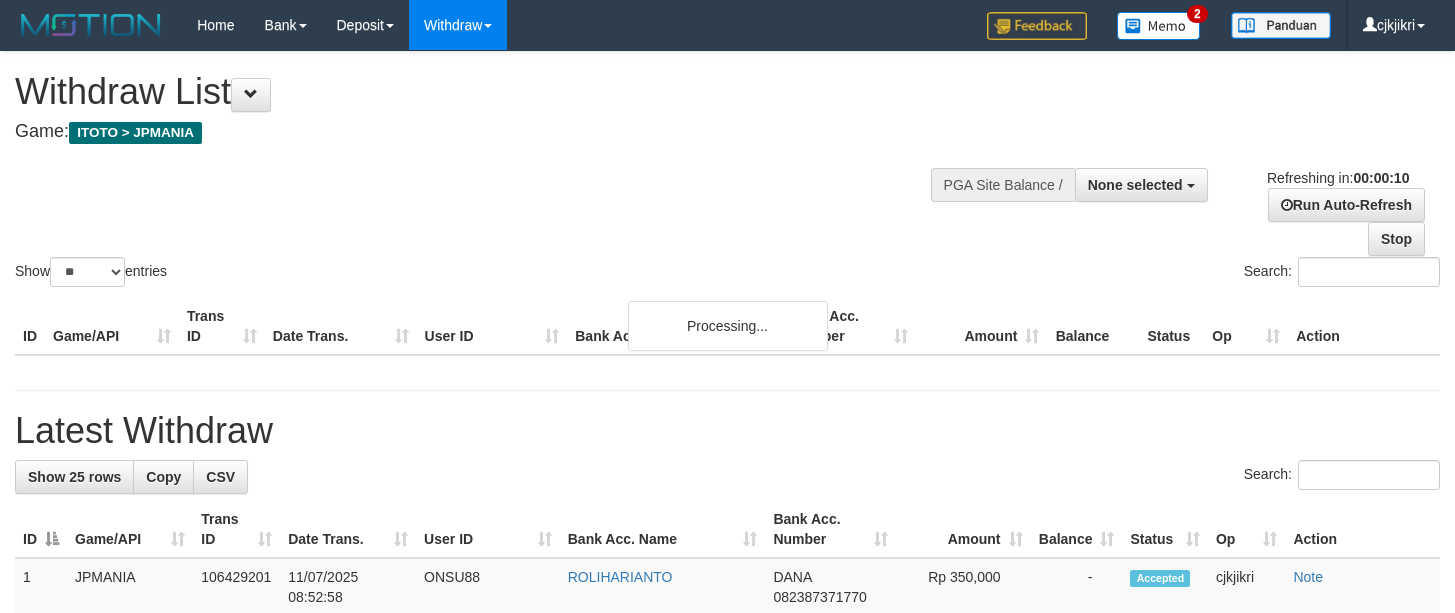 select 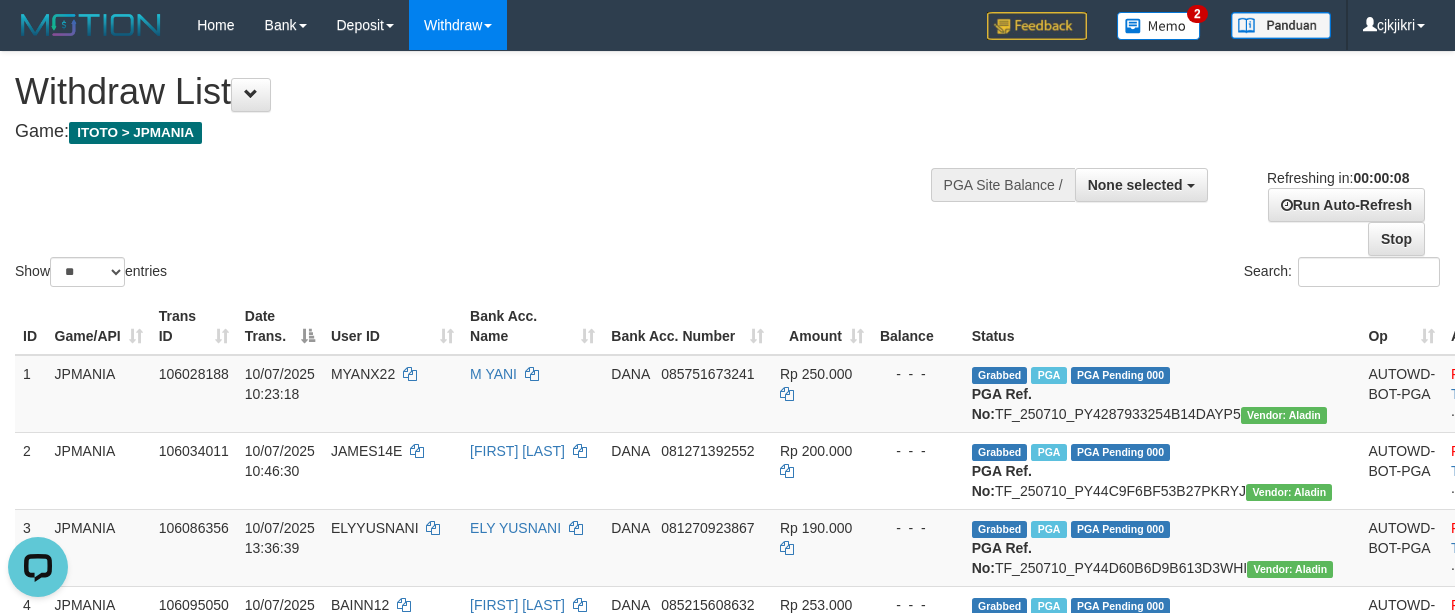 scroll, scrollTop: 0, scrollLeft: 0, axis: both 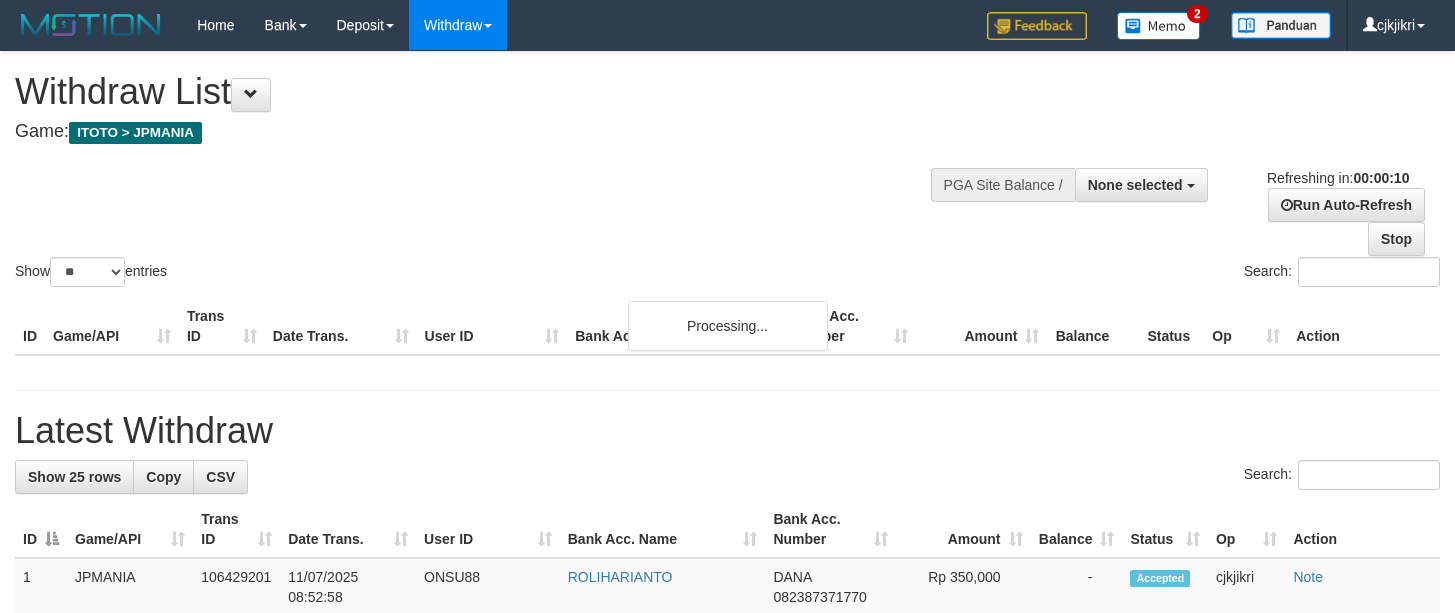 select 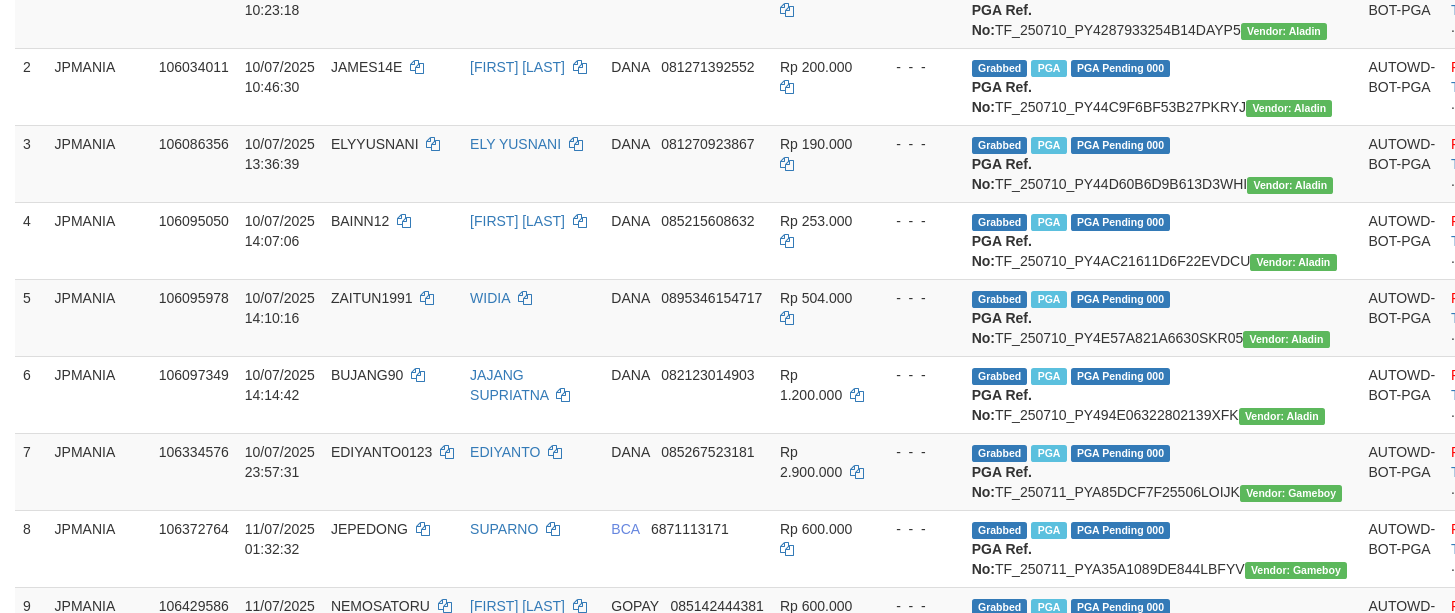 scroll, scrollTop: 450, scrollLeft: 0, axis: vertical 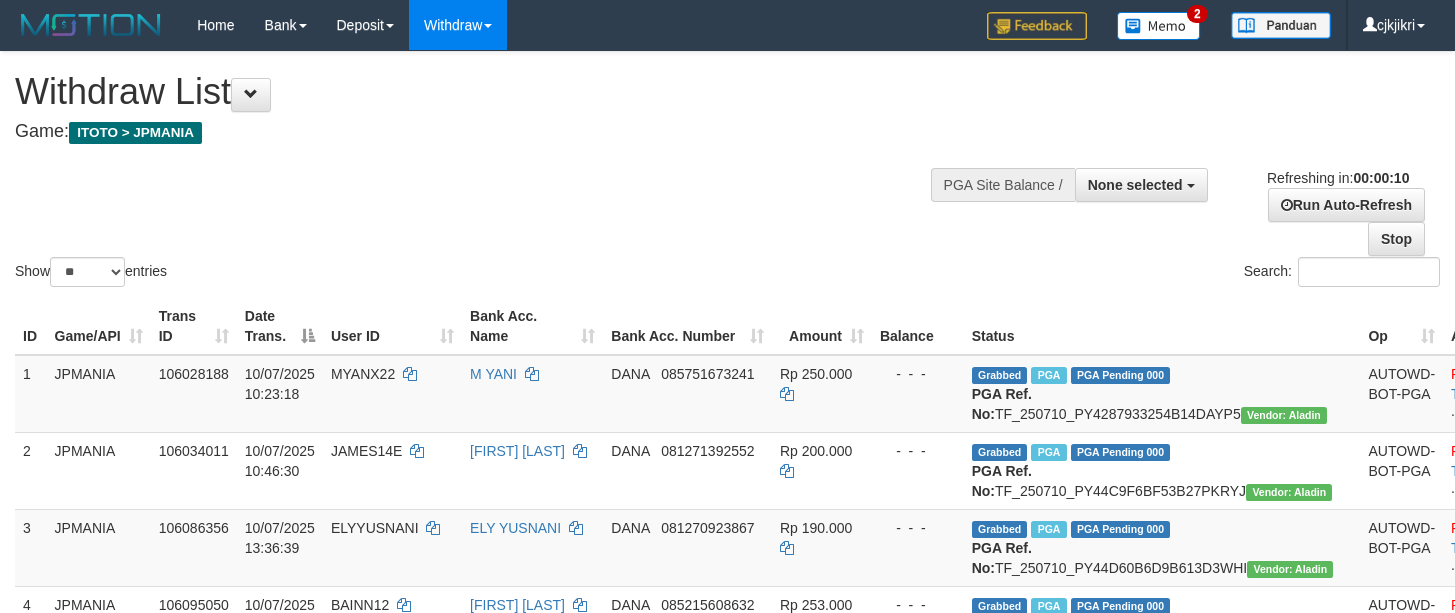 select 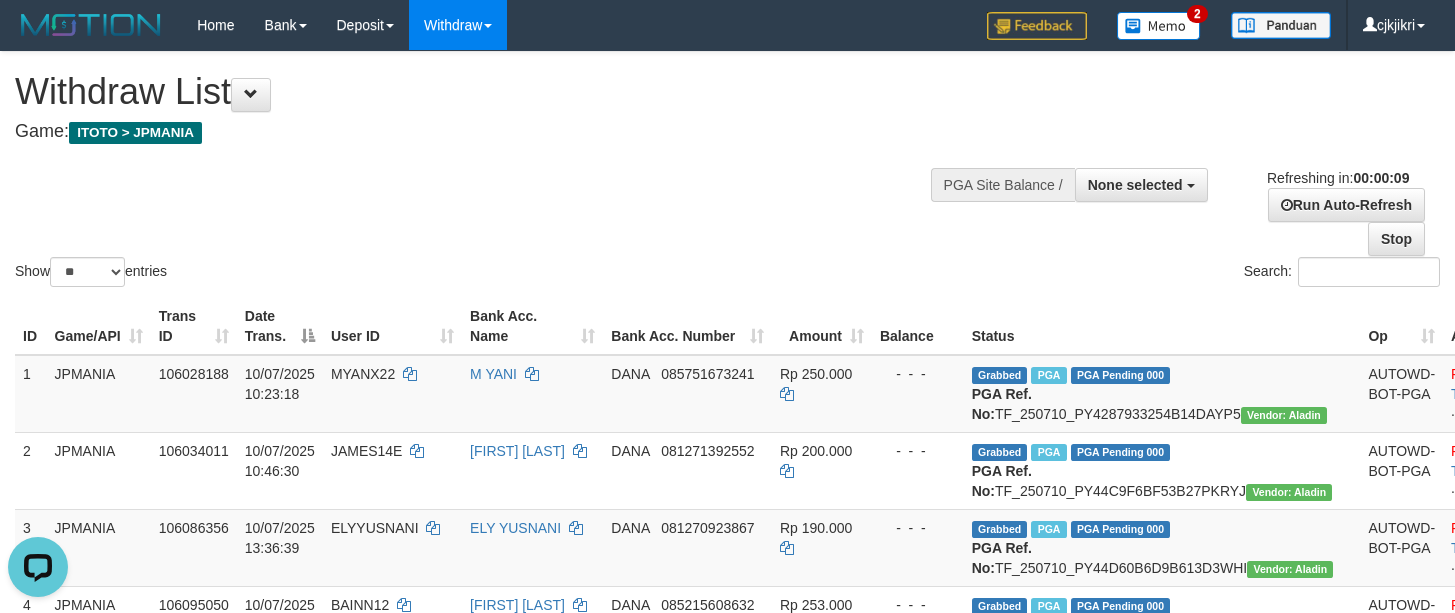 scroll, scrollTop: 0, scrollLeft: 0, axis: both 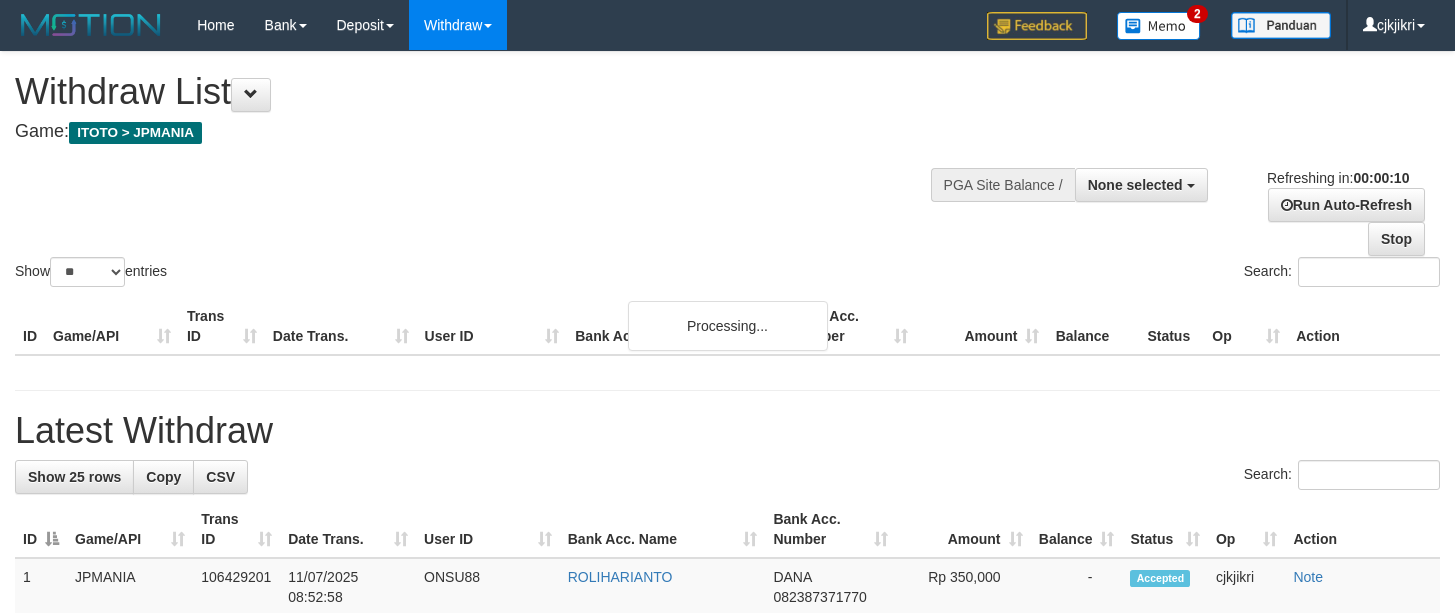 select 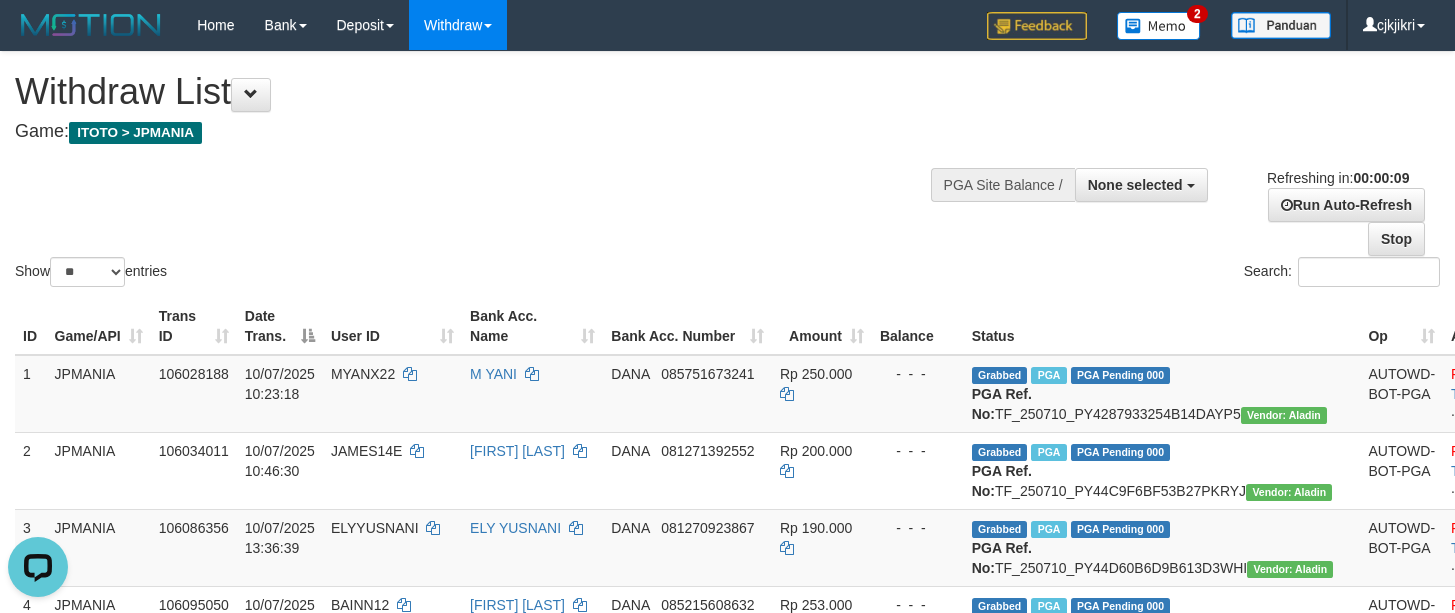 scroll, scrollTop: 0, scrollLeft: 0, axis: both 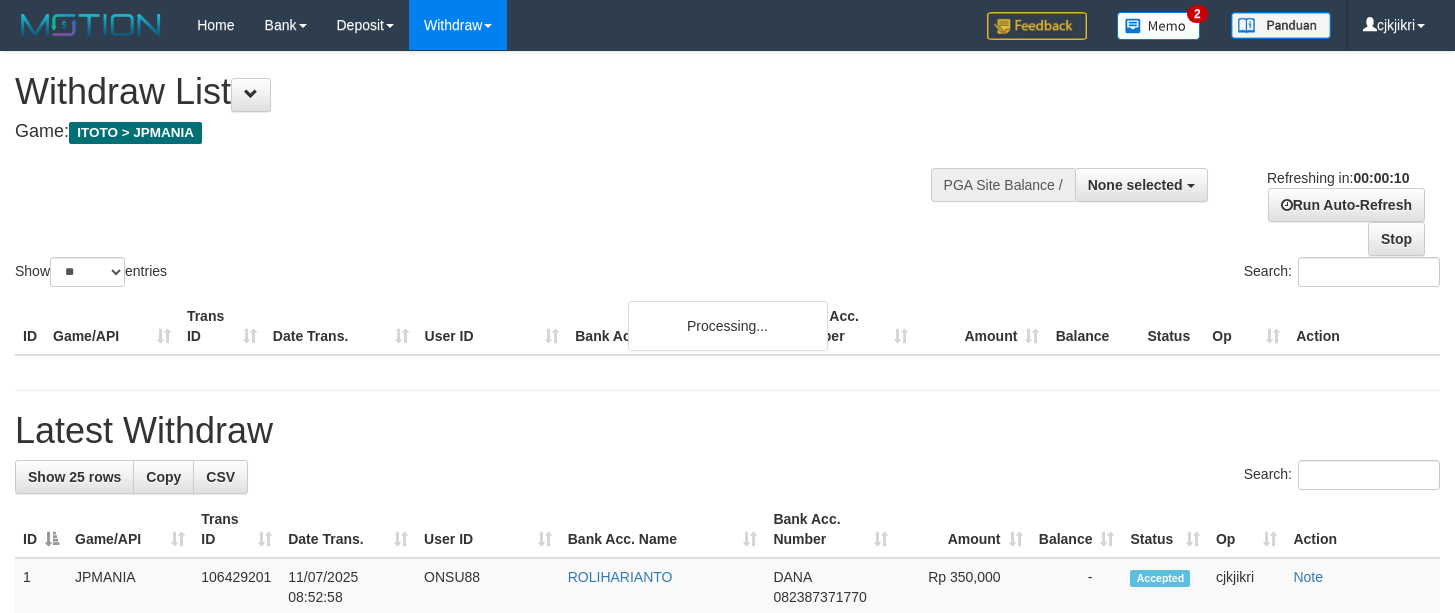 select 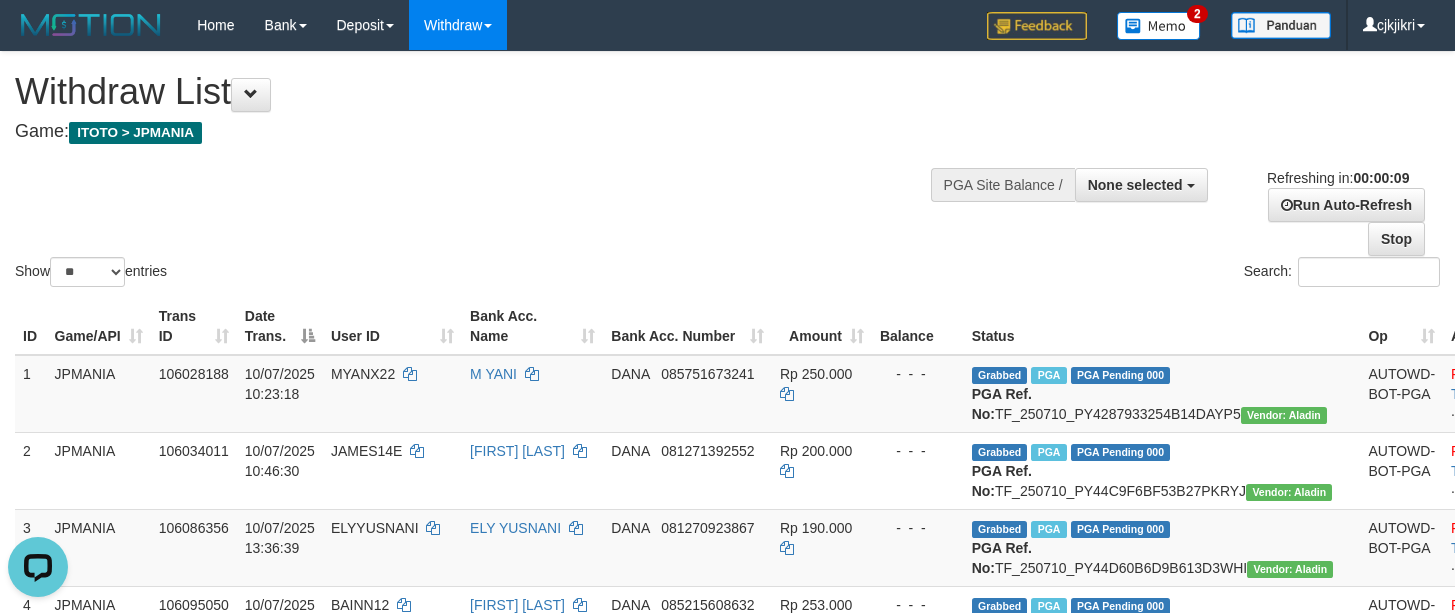 scroll, scrollTop: 0, scrollLeft: 0, axis: both 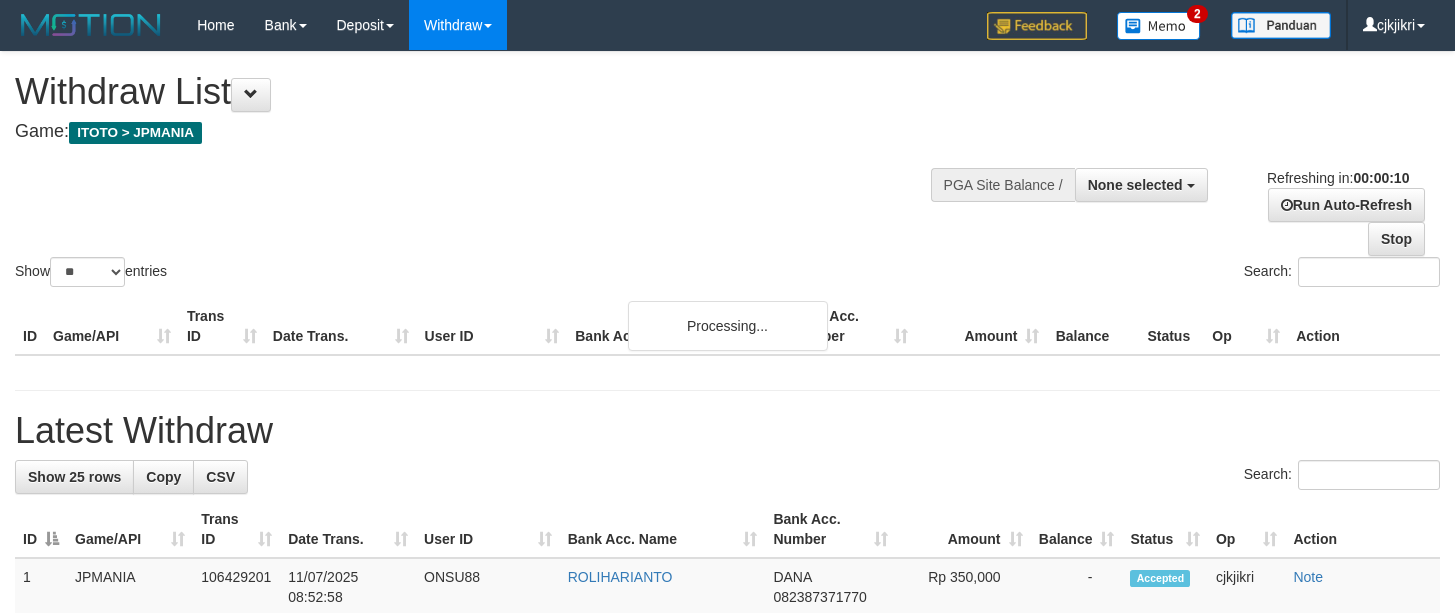 select 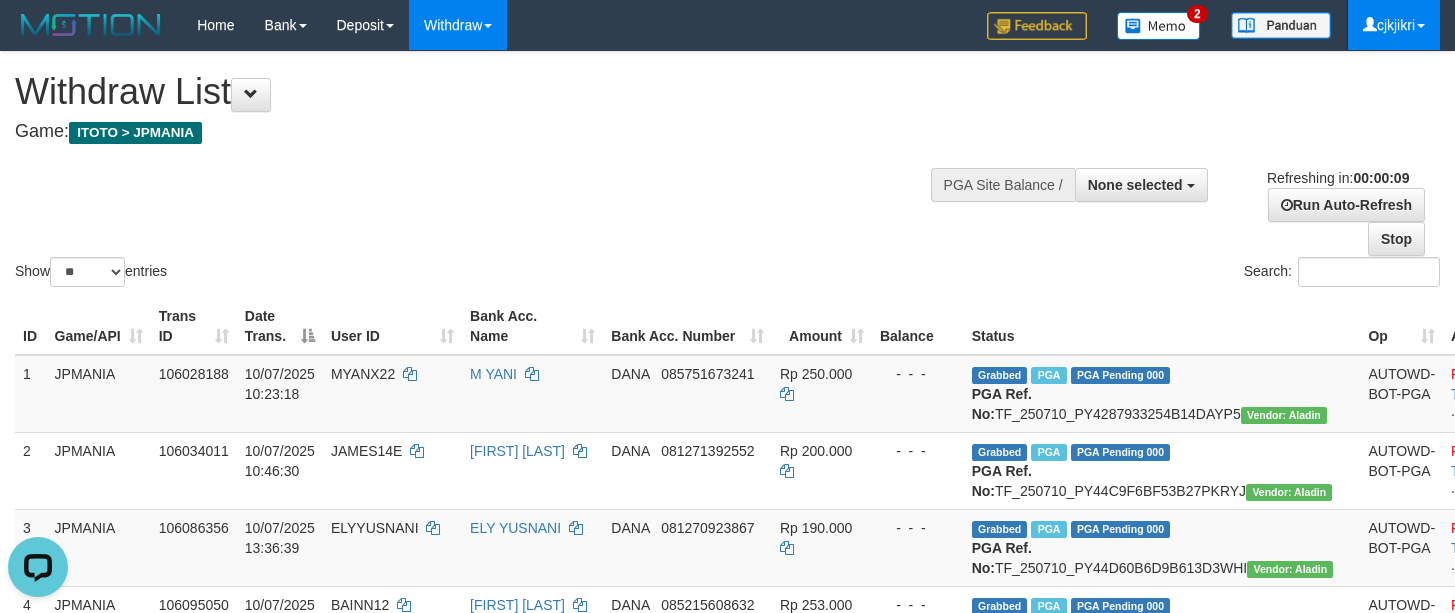 scroll, scrollTop: 0, scrollLeft: 0, axis: both 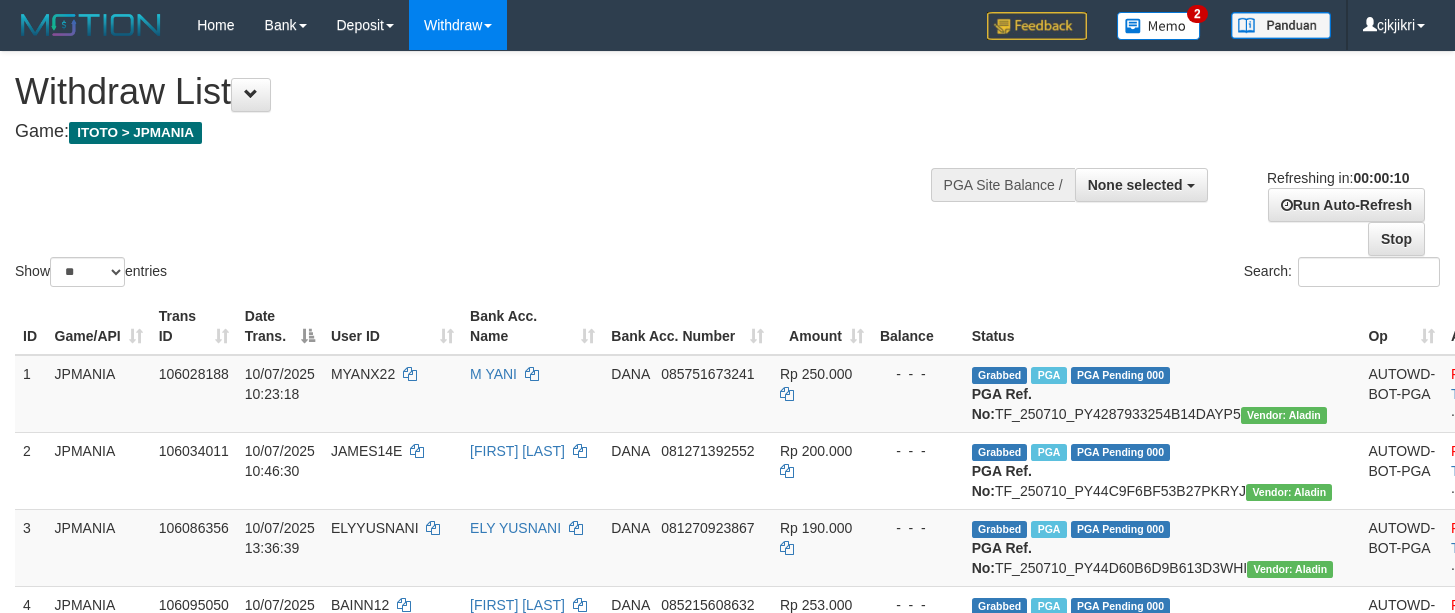 select 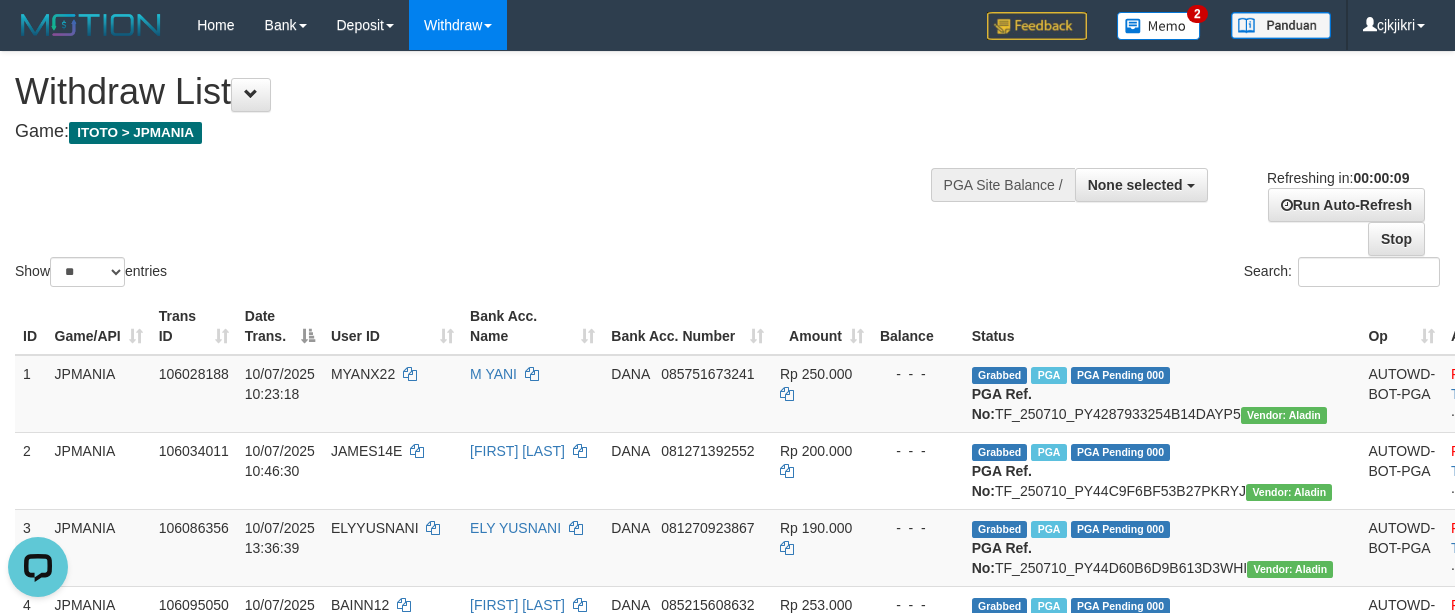 scroll, scrollTop: 0, scrollLeft: 0, axis: both 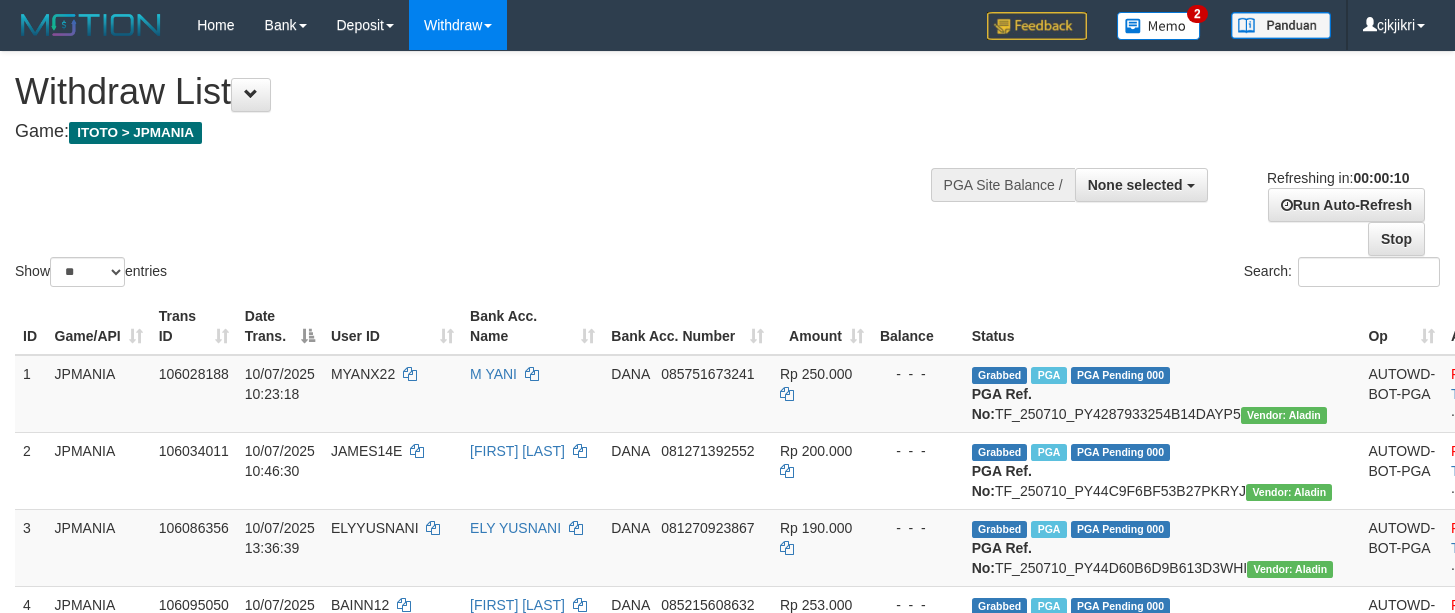 select 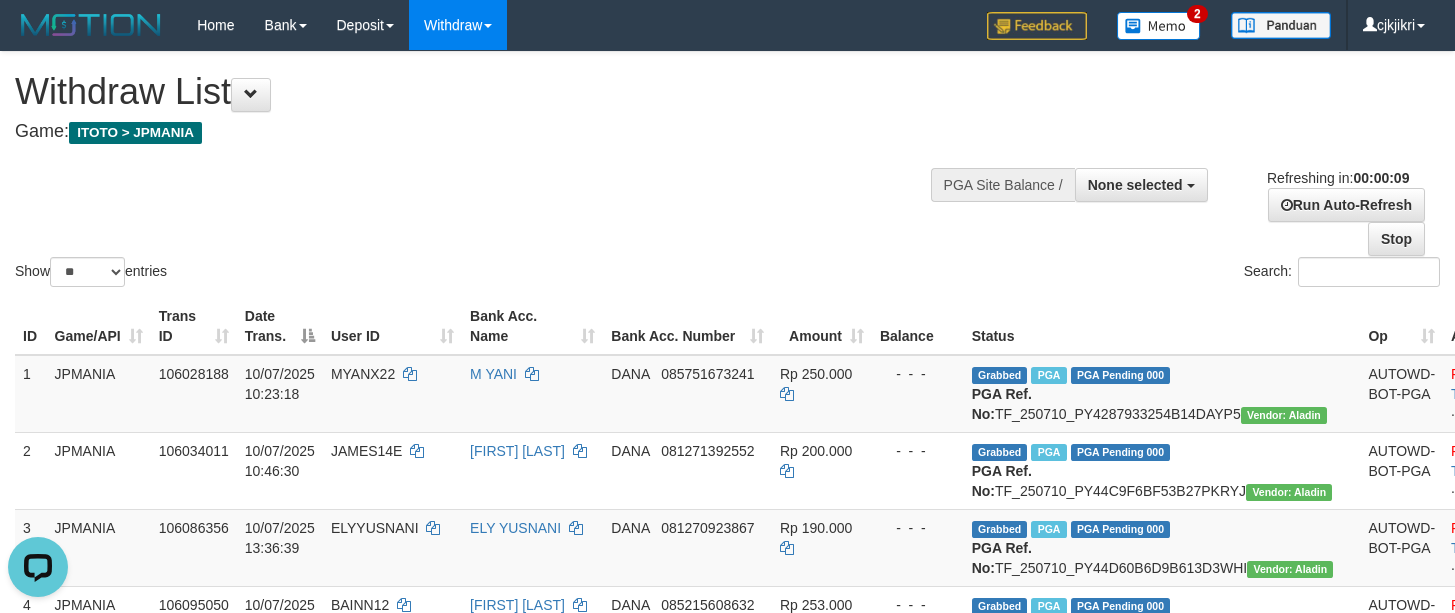 scroll, scrollTop: 0, scrollLeft: 0, axis: both 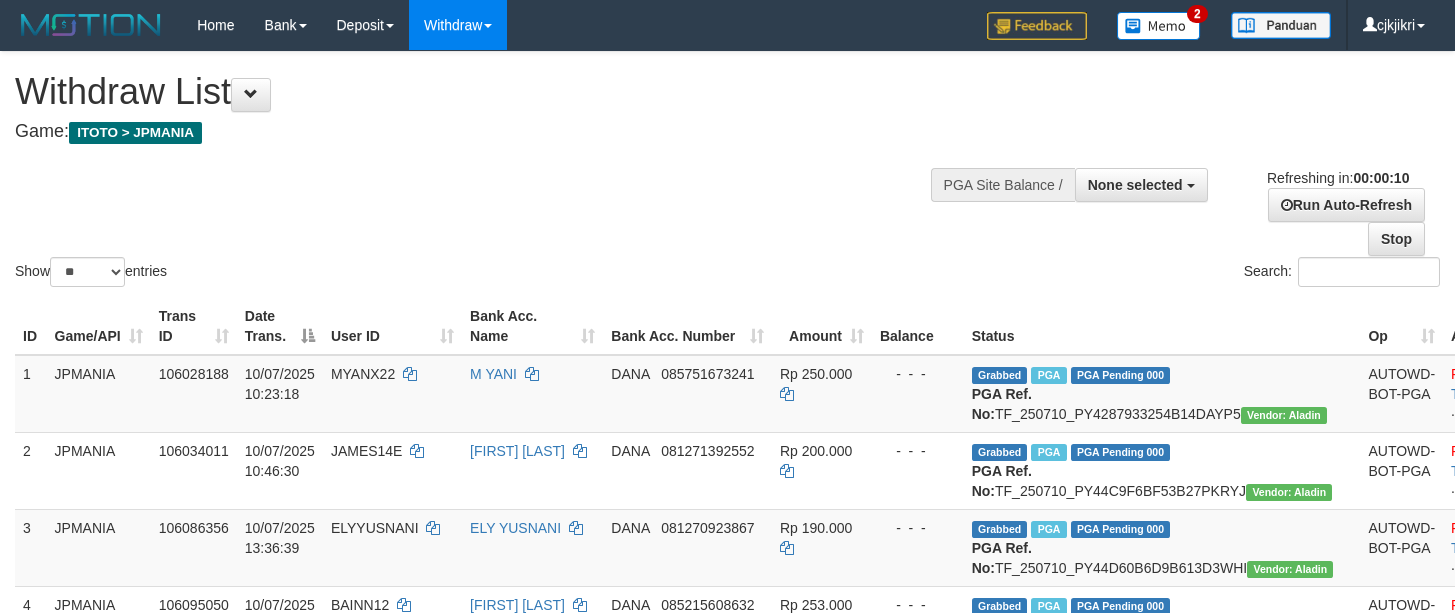 select 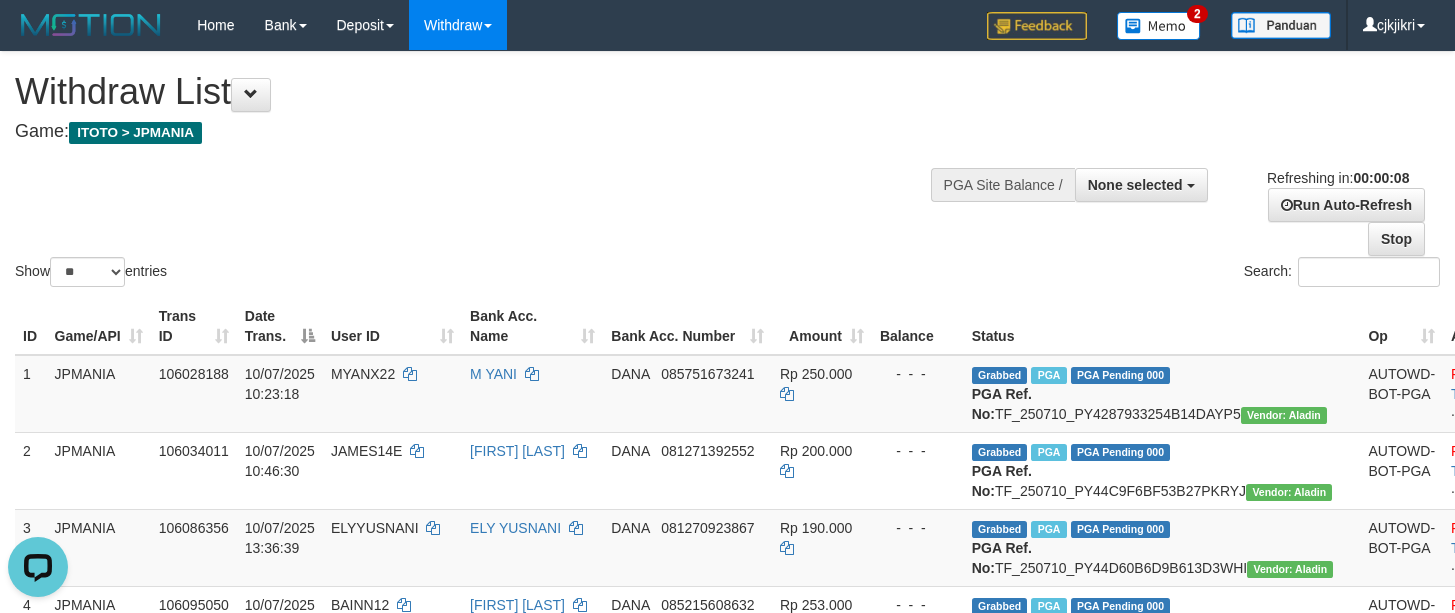 scroll, scrollTop: 0, scrollLeft: 0, axis: both 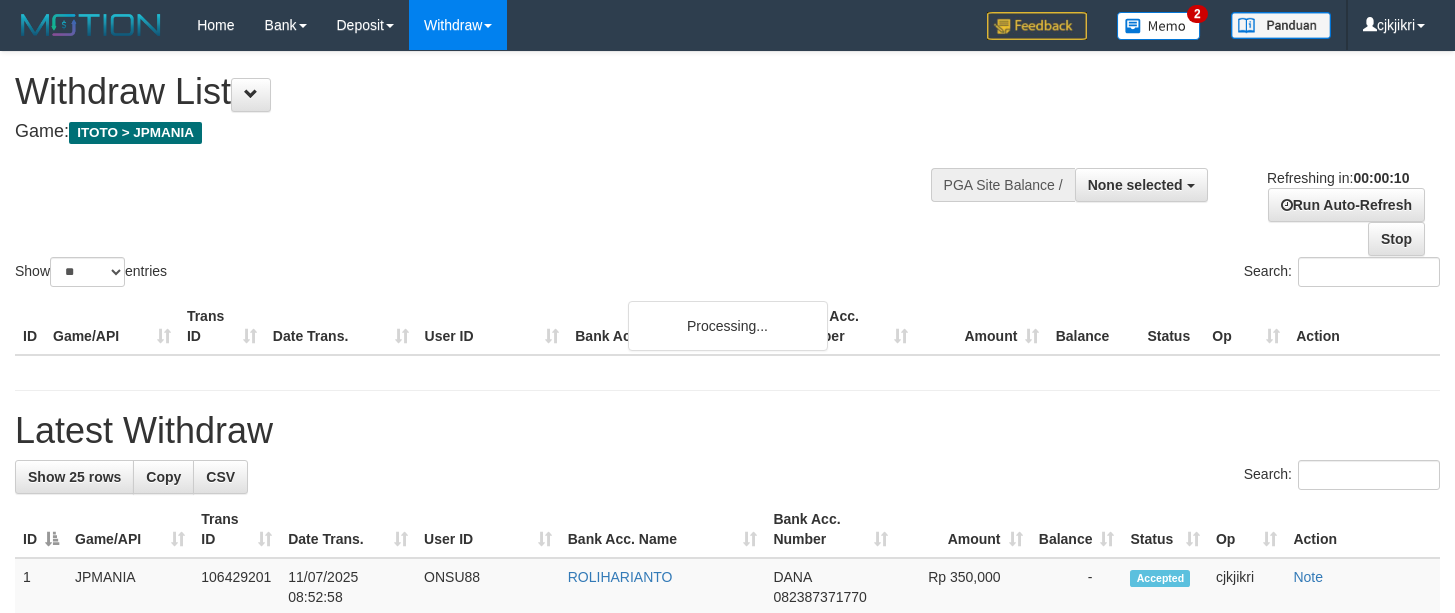 select 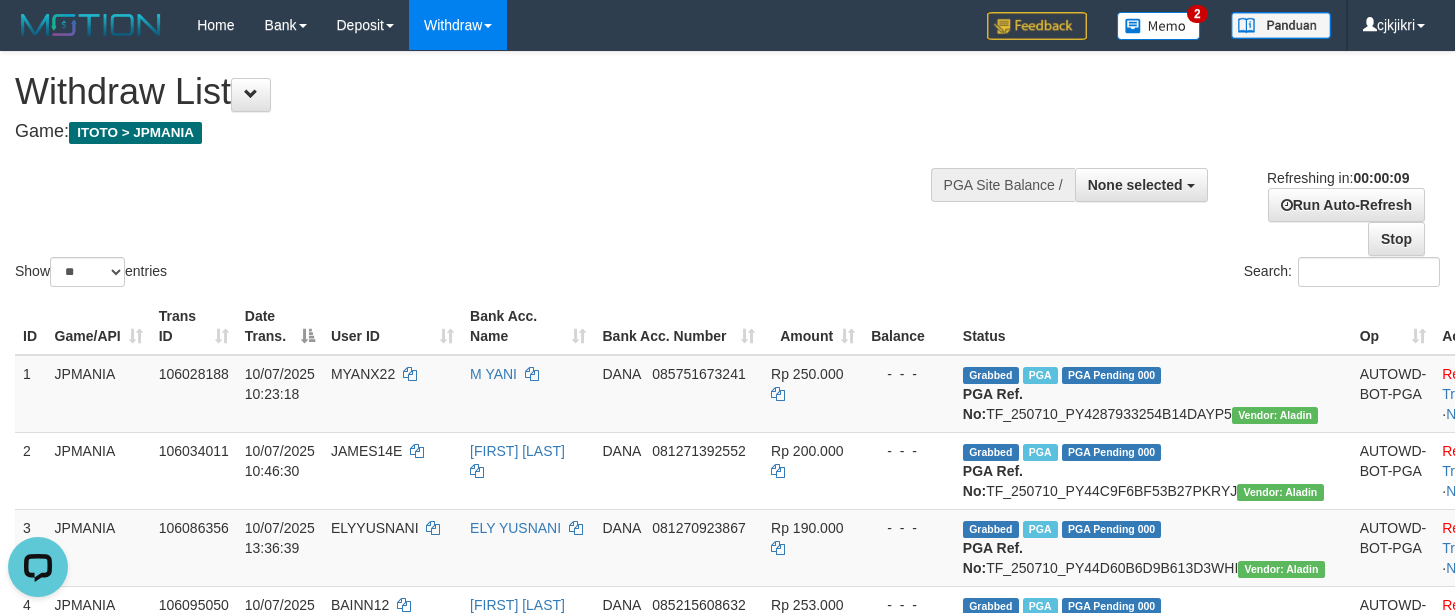 scroll, scrollTop: 0, scrollLeft: 0, axis: both 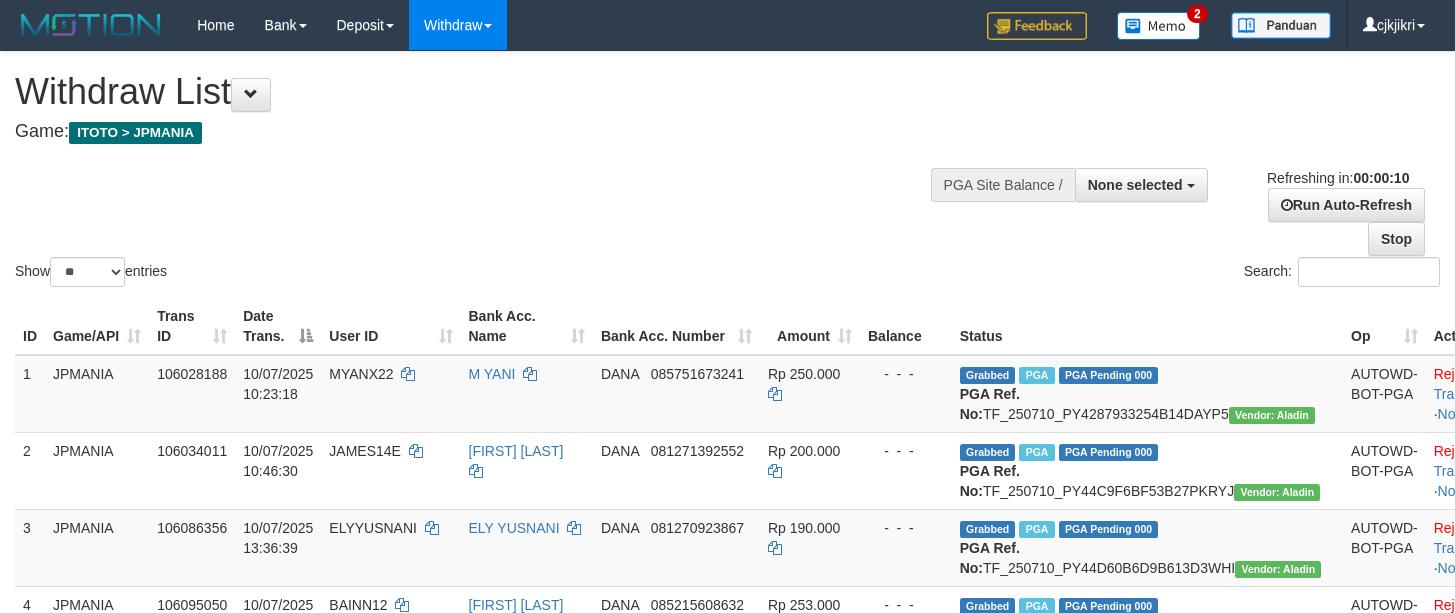 select 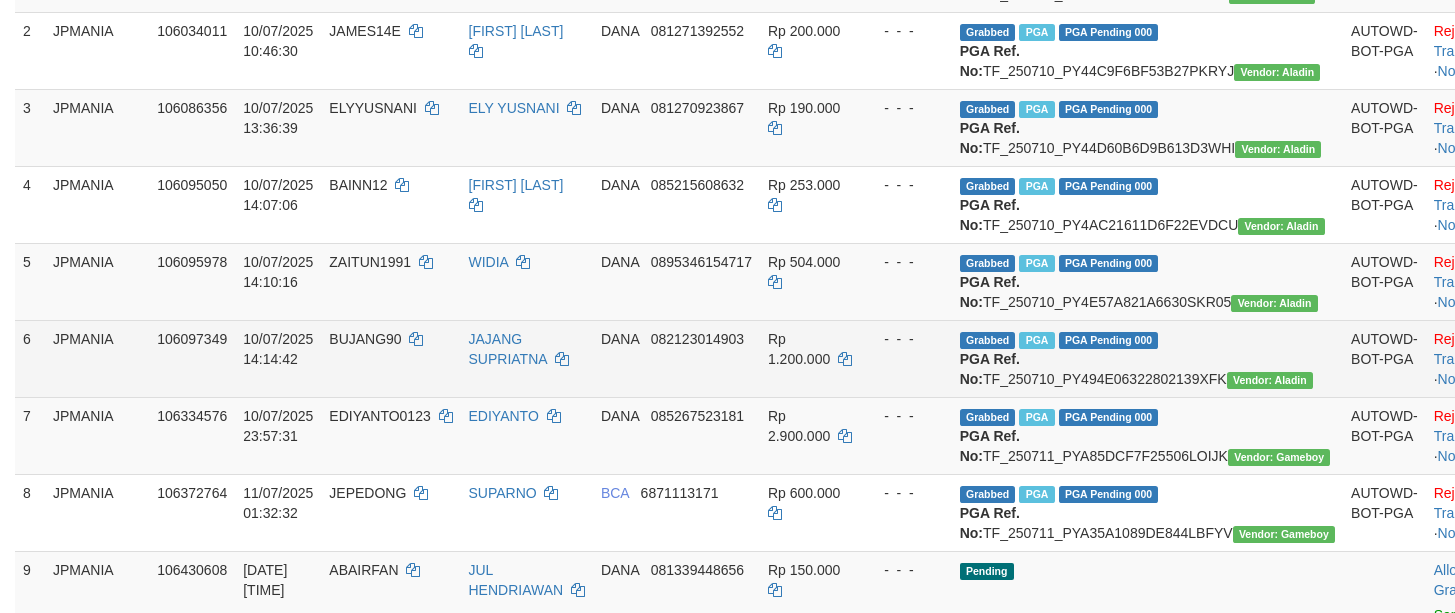 scroll, scrollTop: 600, scrollLeft: 0, axis: vertical 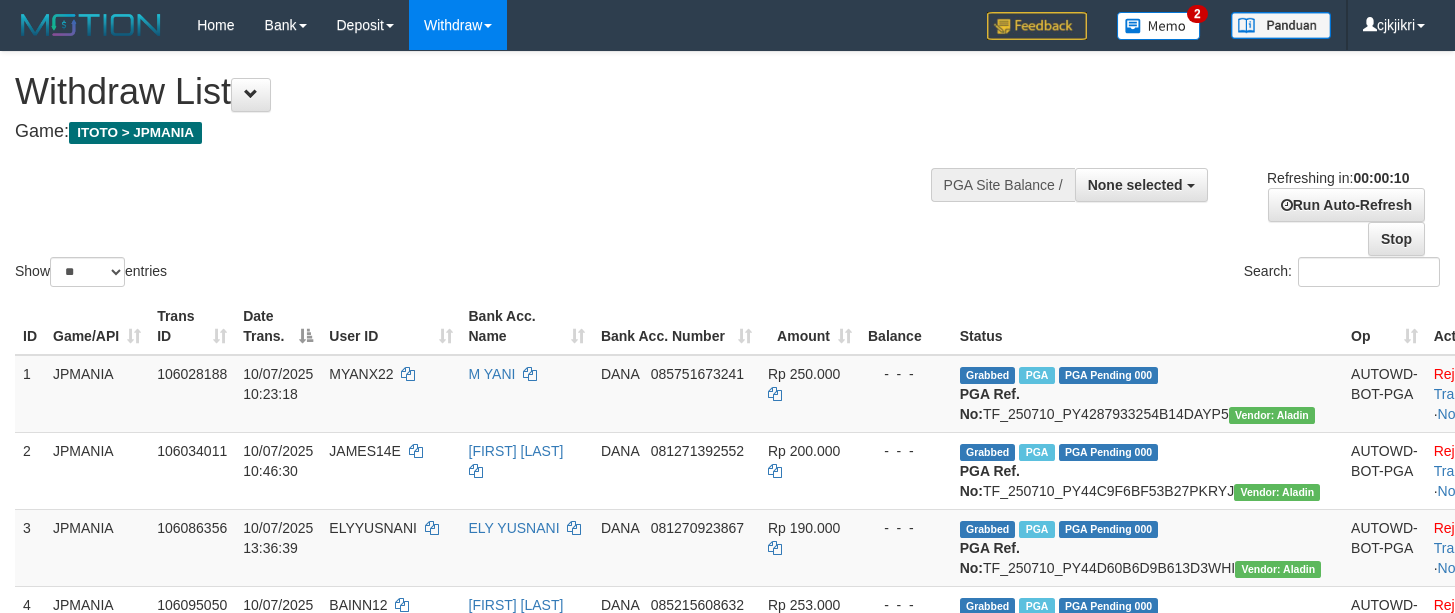 select 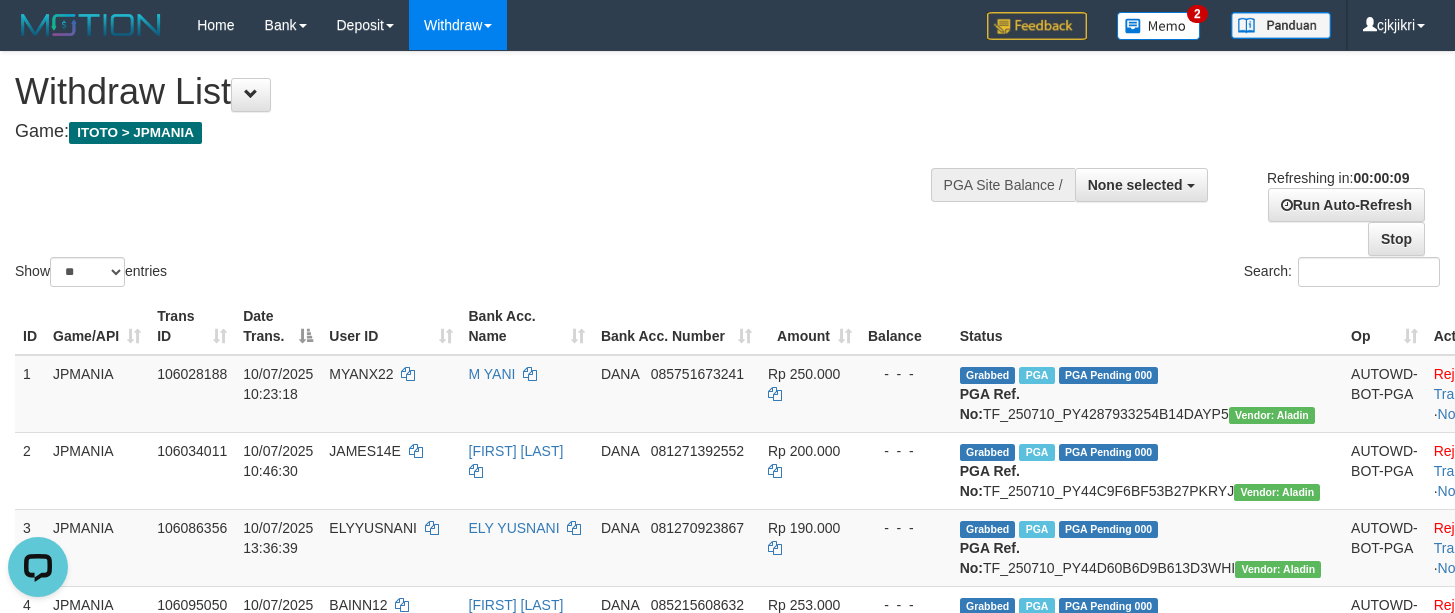 scroll, scrollTop: 0, scrollLeft: 0, axis: both 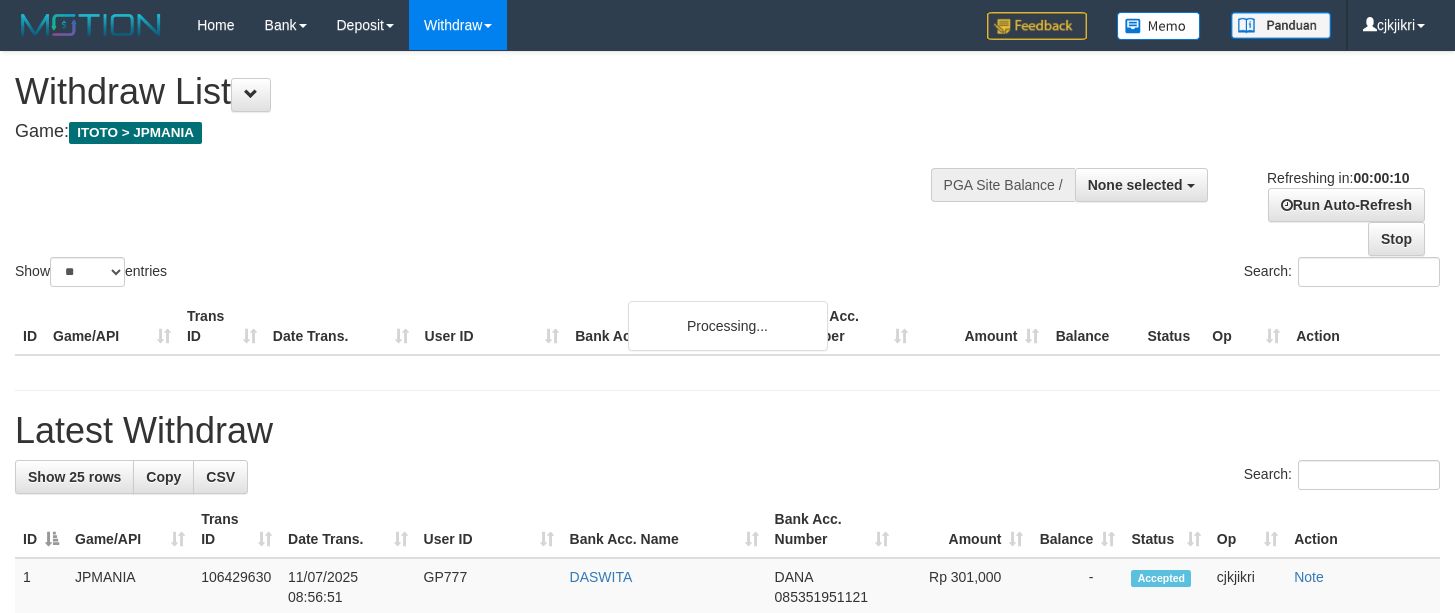 select 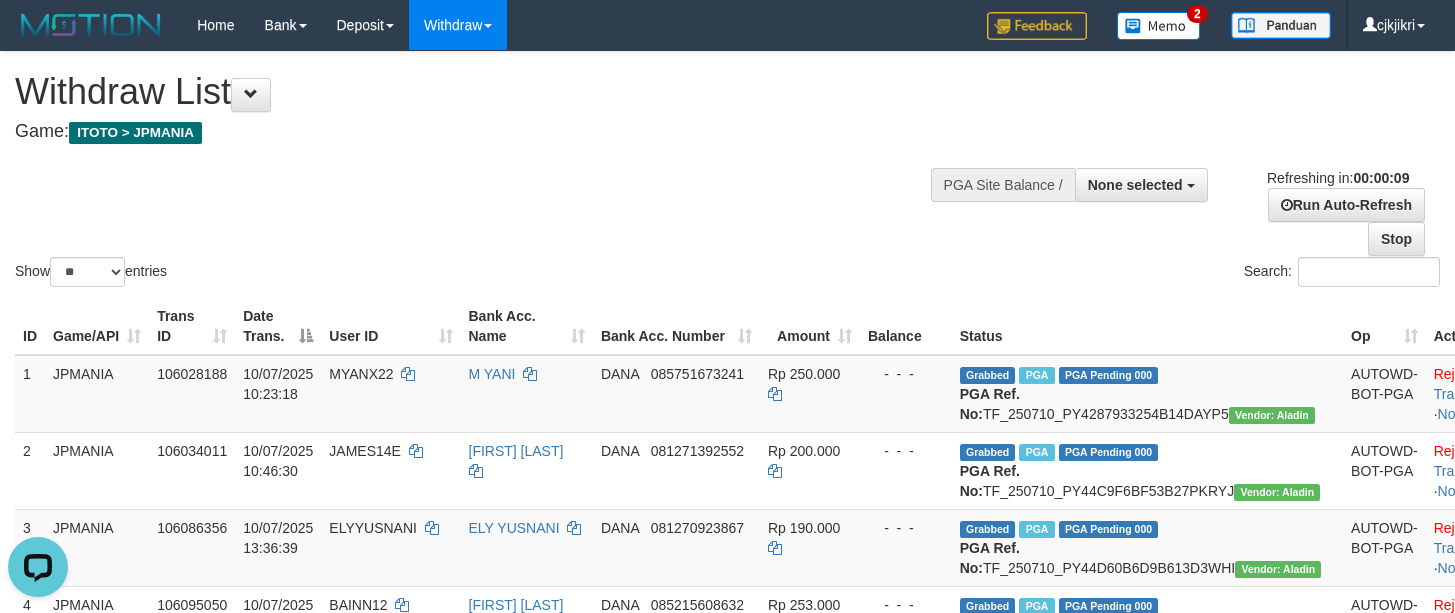 scroll, scrollTop: 0, scrollLeft: 0, axis: both 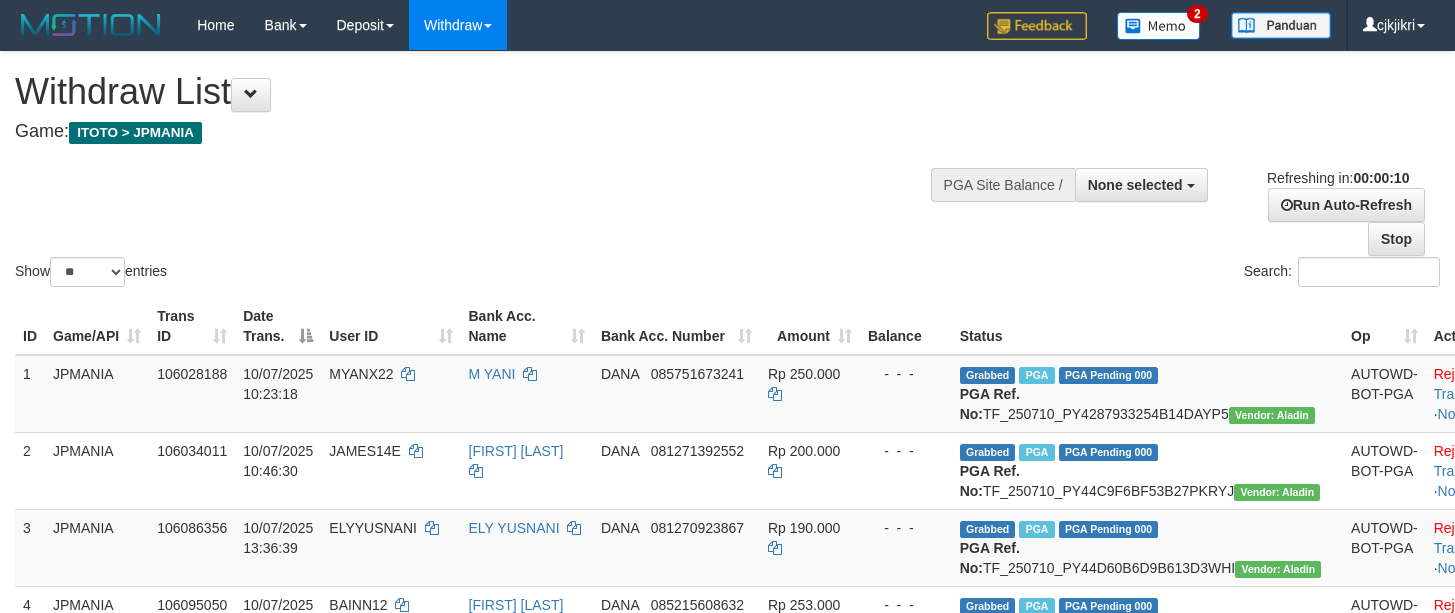 select 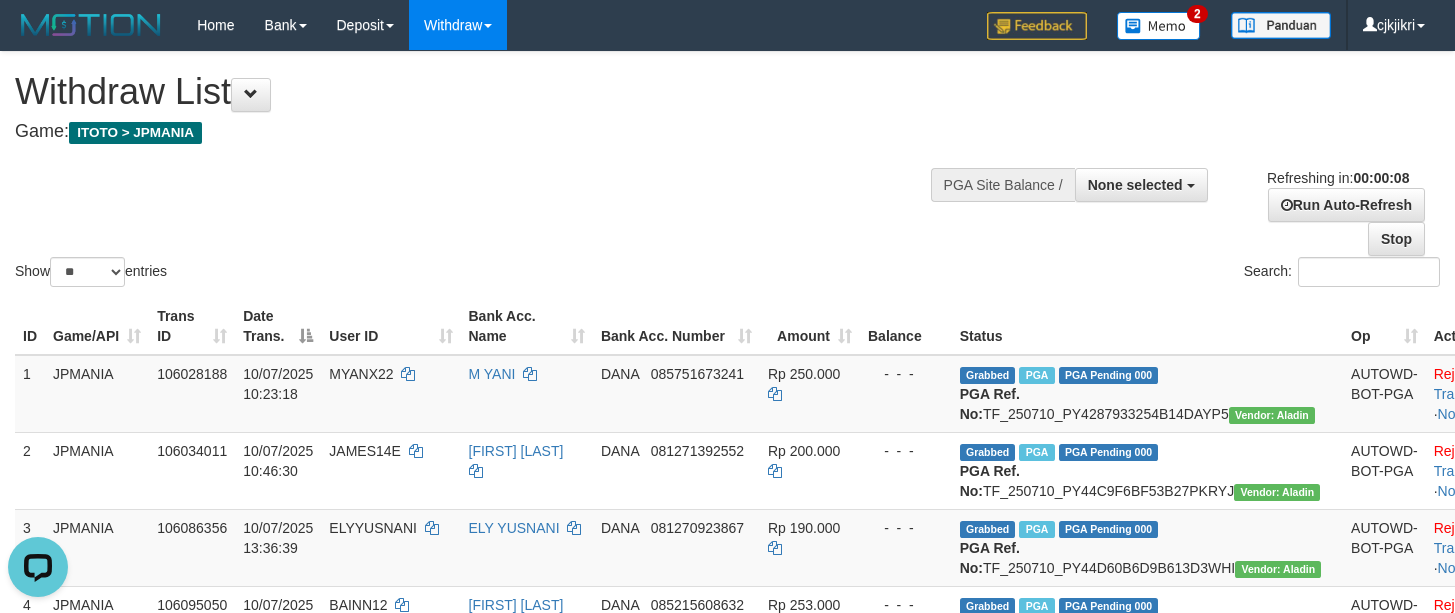 scroll, scrollTop: 0, scrollLeft: 0, axis: both 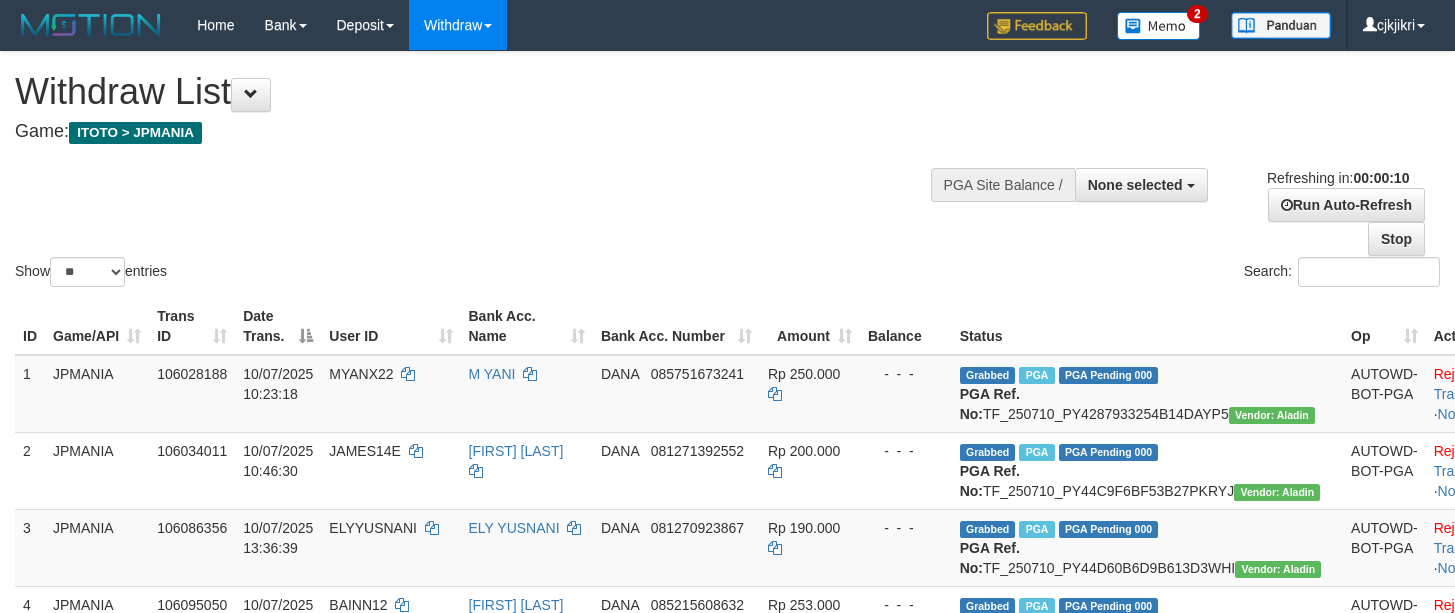 select 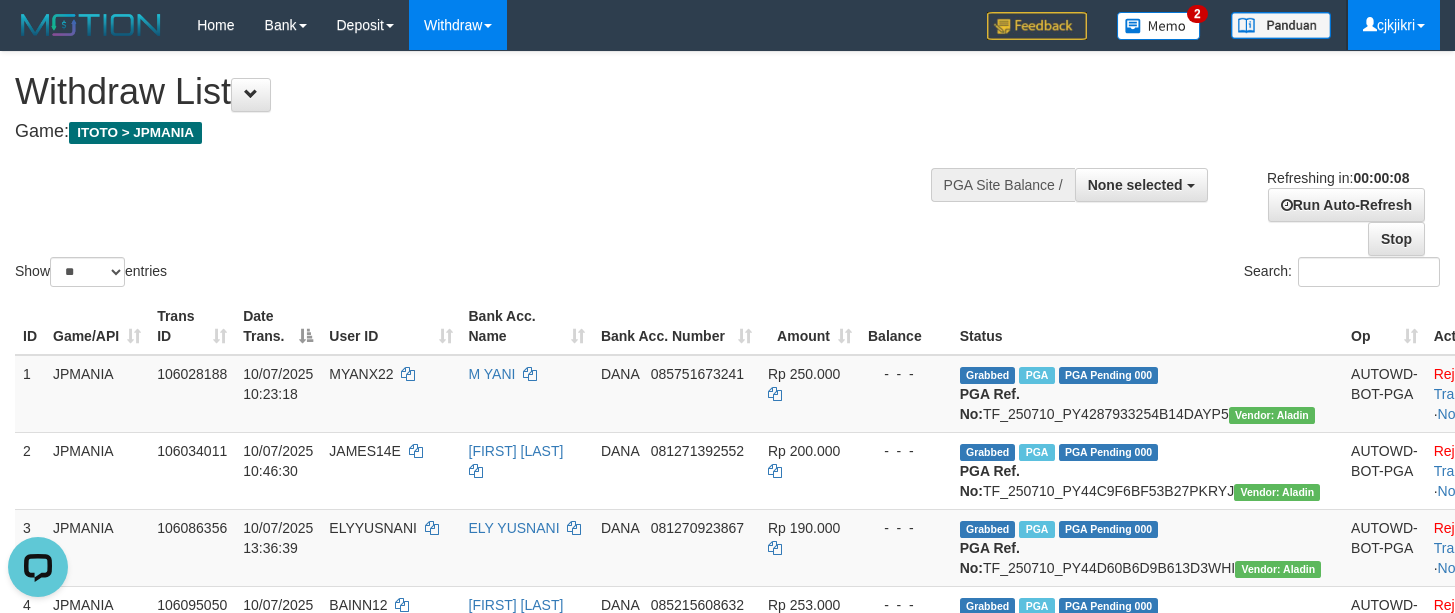 scroll, scrollTop: 0, scrollLeft: 0, axis: both 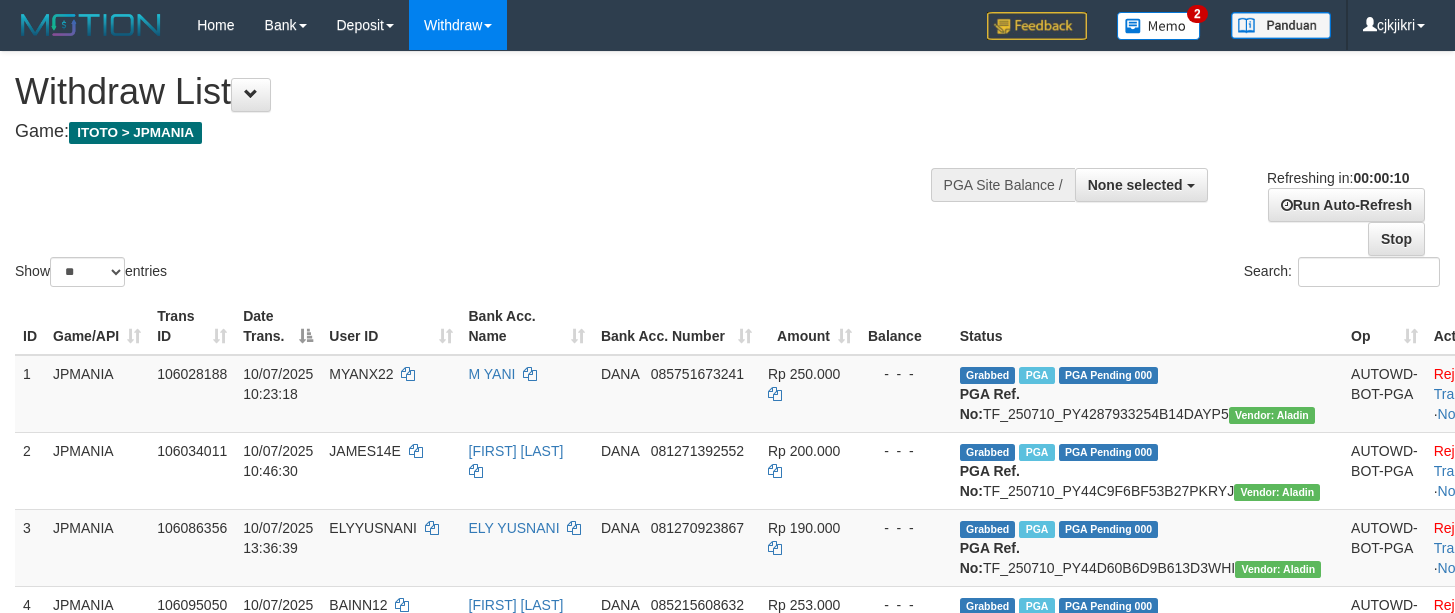 select 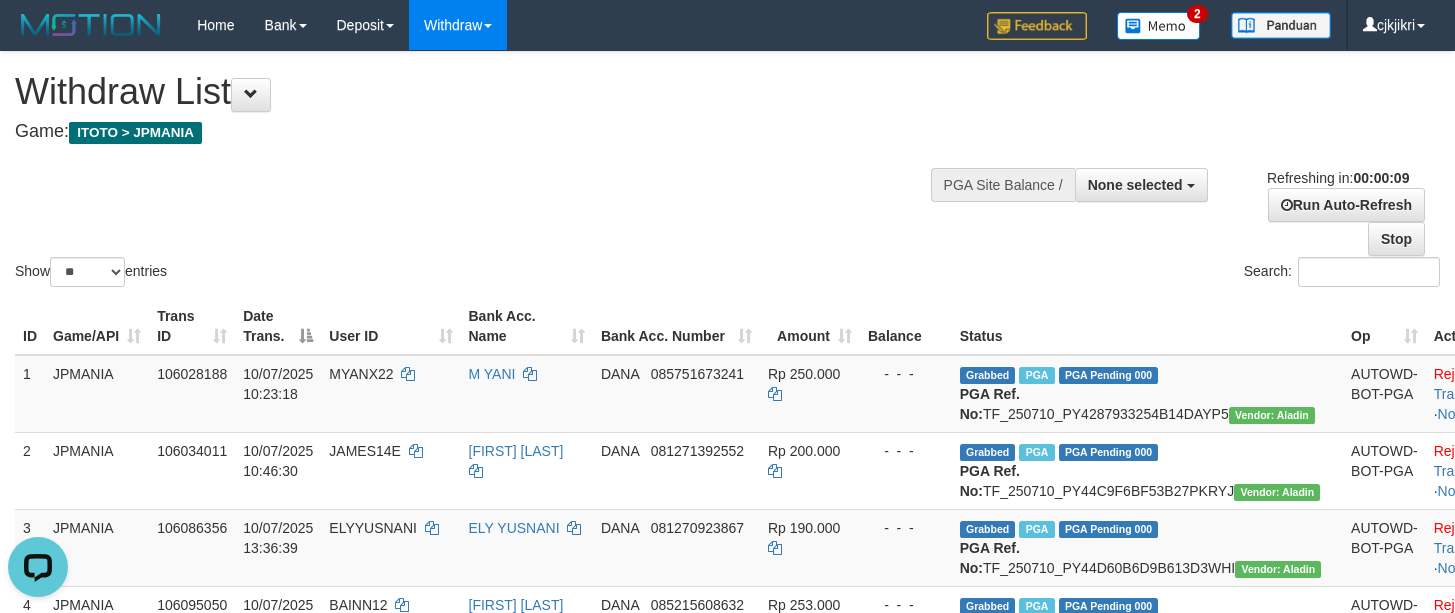 scroll, scrollTop: 0, scrollLeft: 0, axis: both 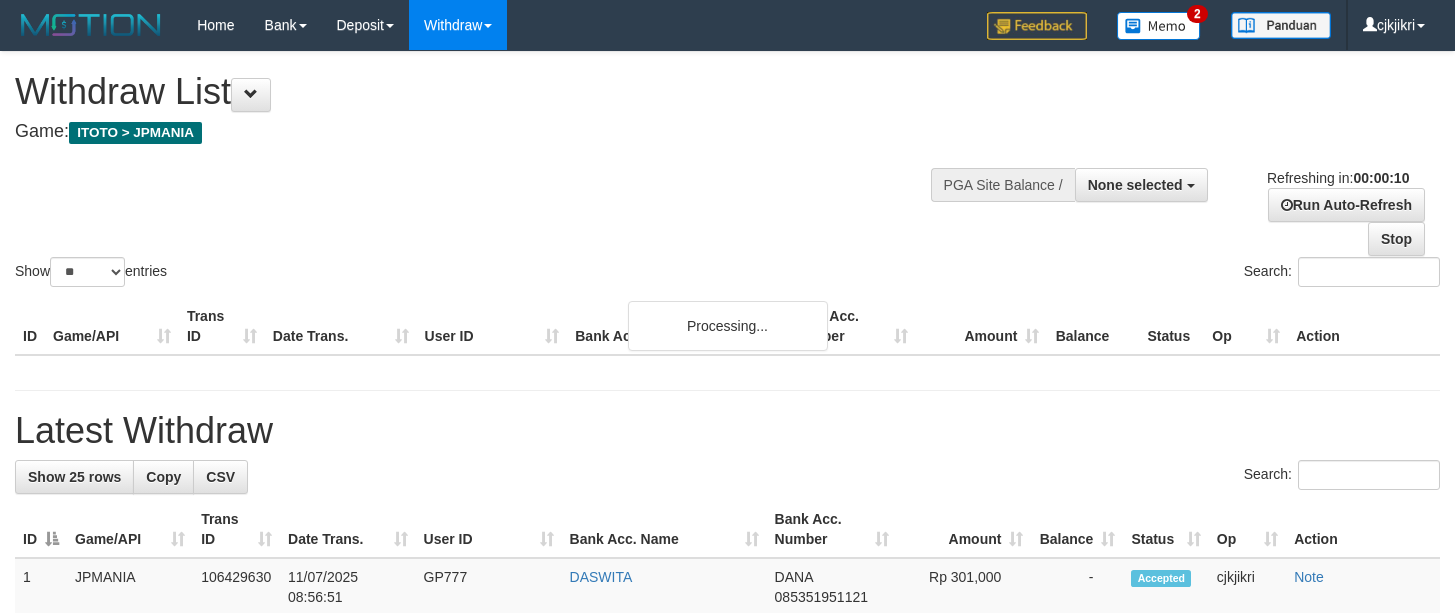 select 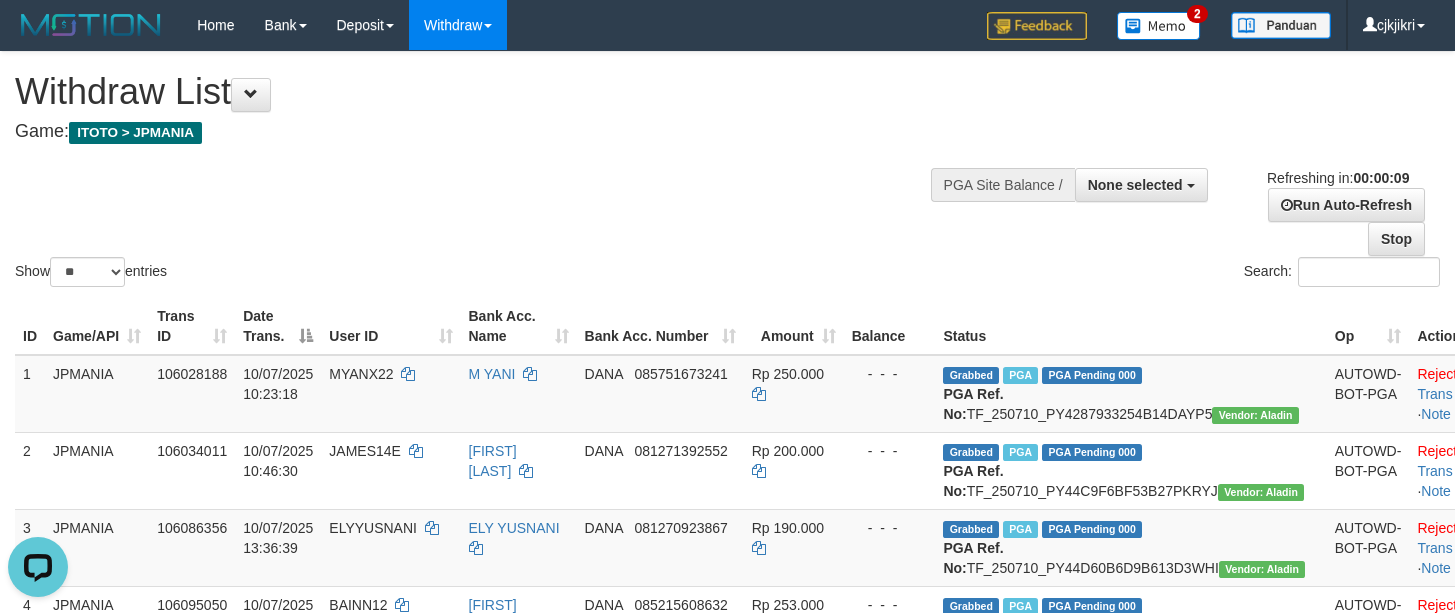 scroll, scrollTop: 0, scrollLeft: 0, axis: both 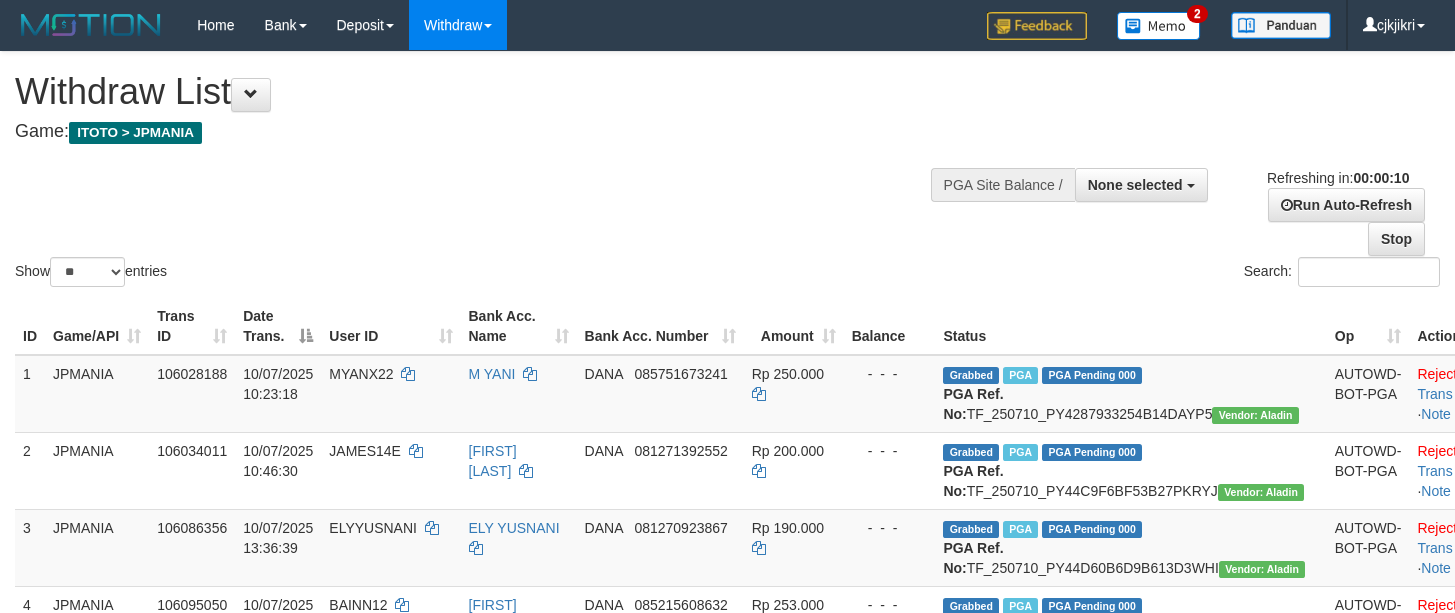 select 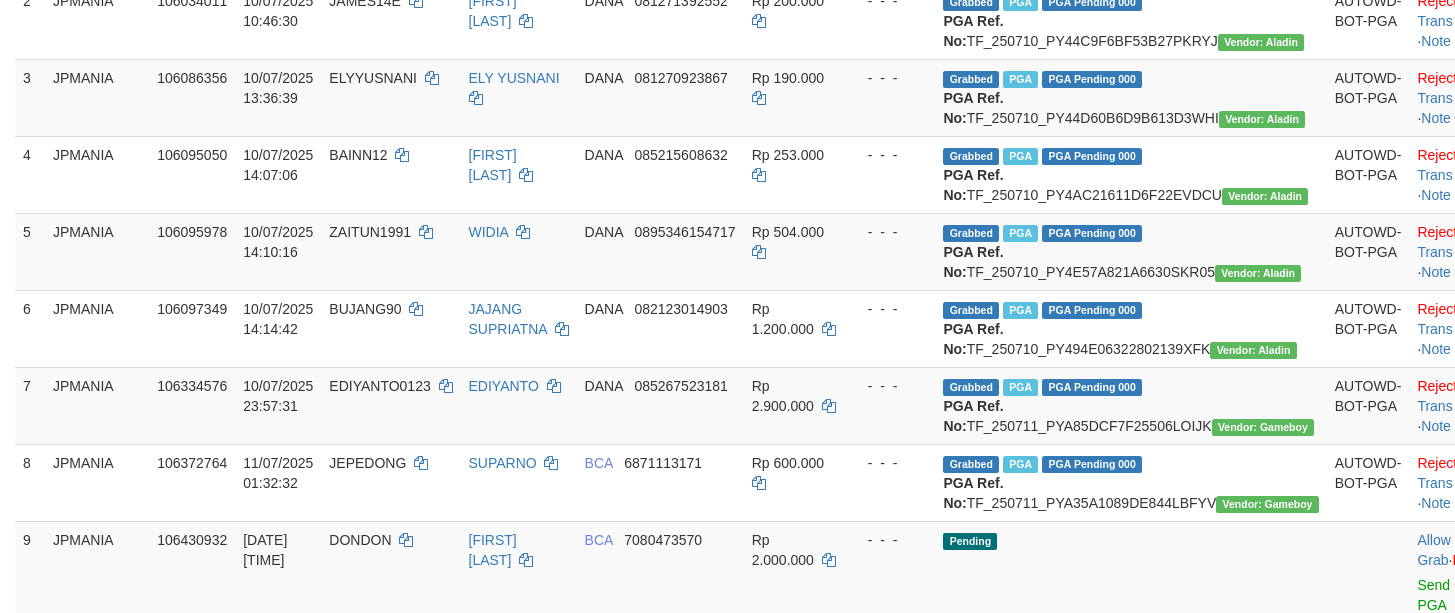 scroll, scrollTop: 165, scrollLeft: 0, axis: vertical 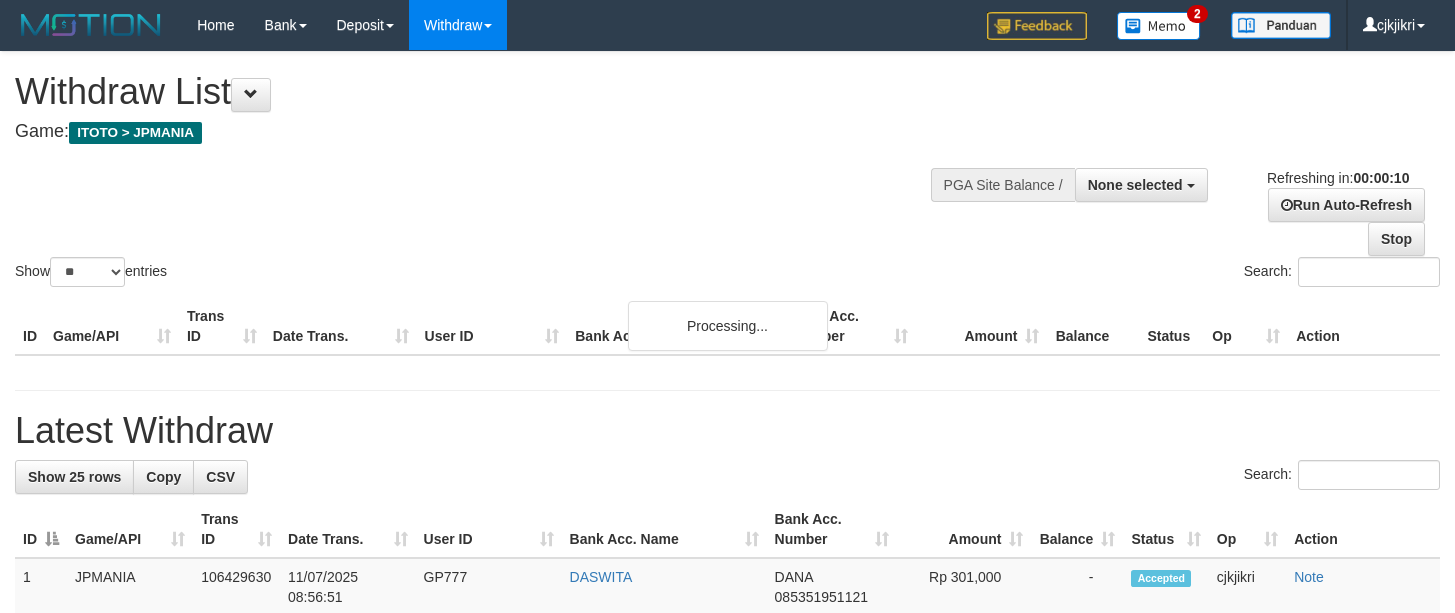 select 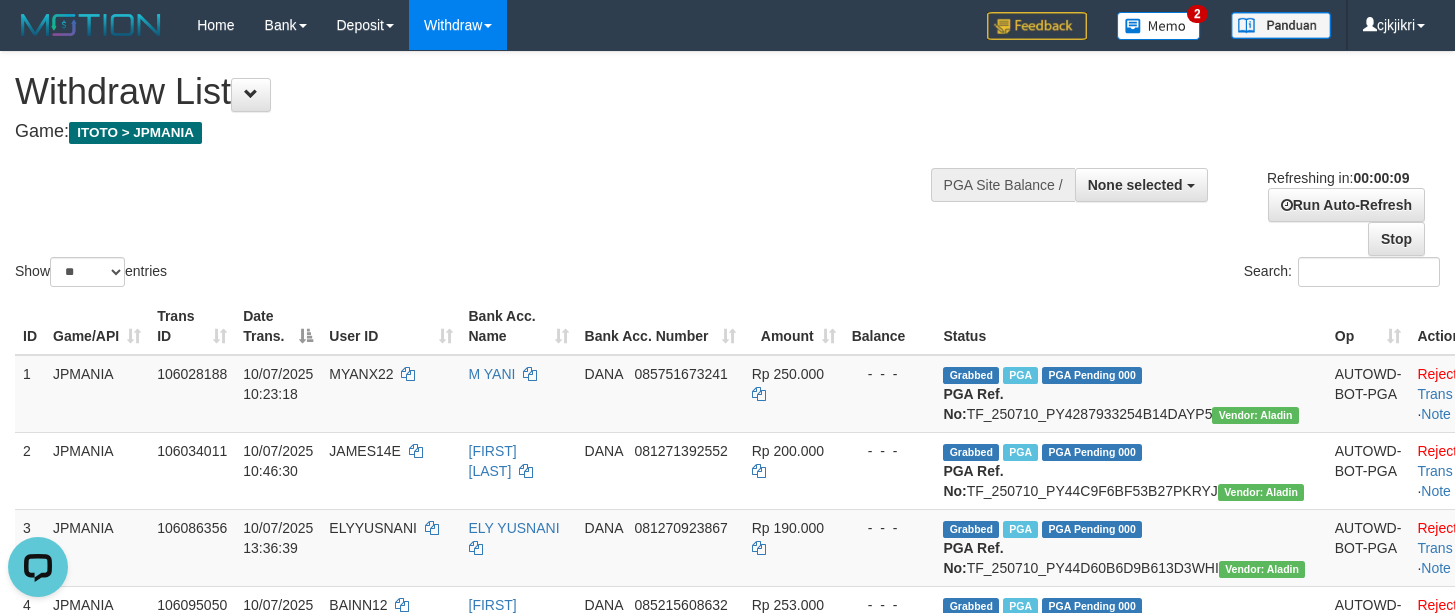 scroll, scrollTop: 0, scrollLeft: 0, axis: both 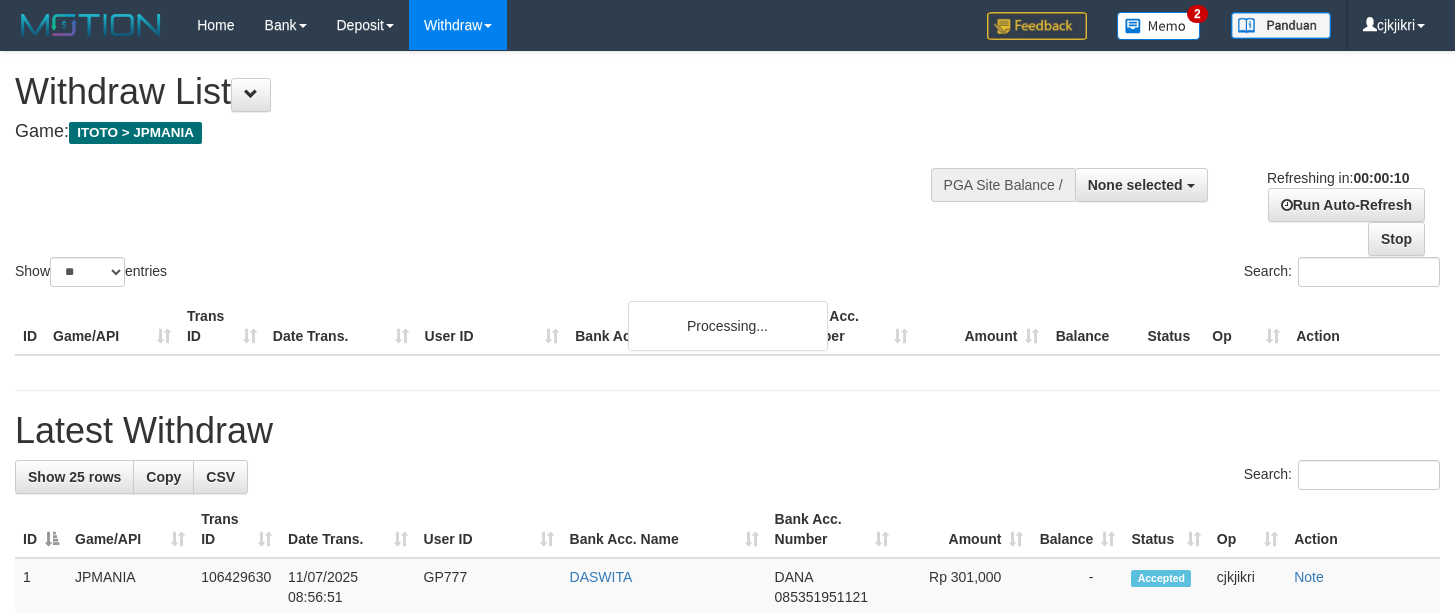 select 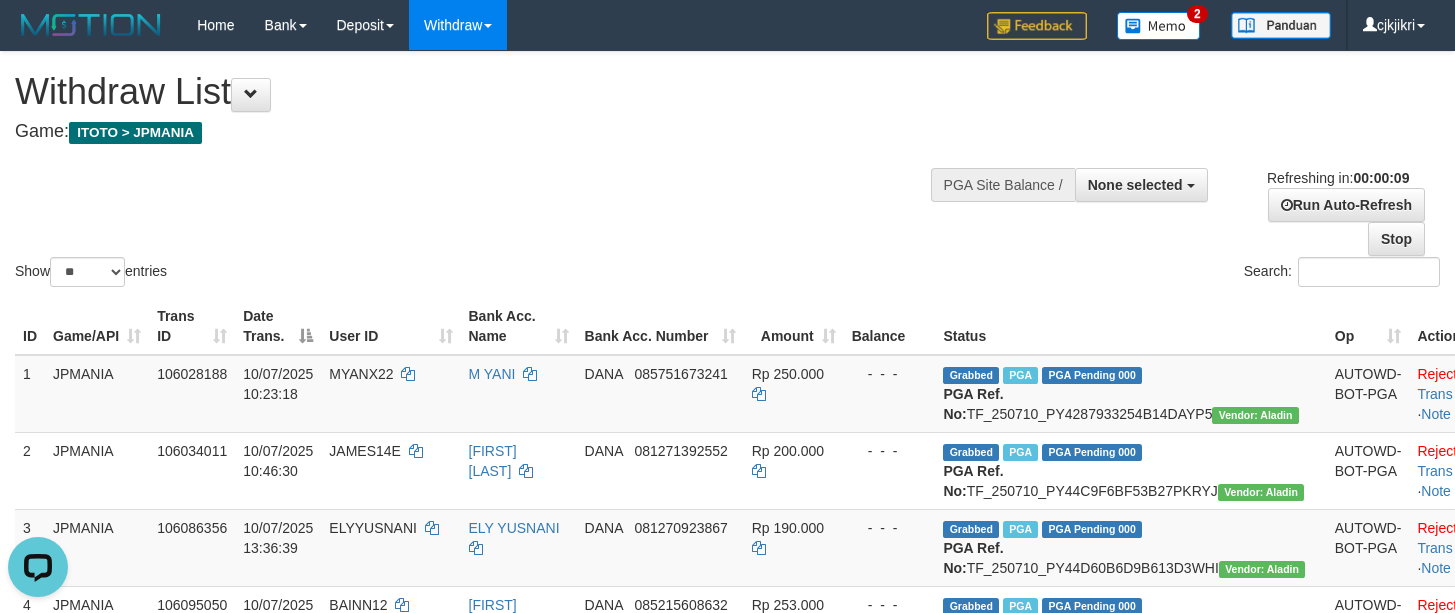 scroll, scrollTop: 0, scrollLeft: 0, axis: both 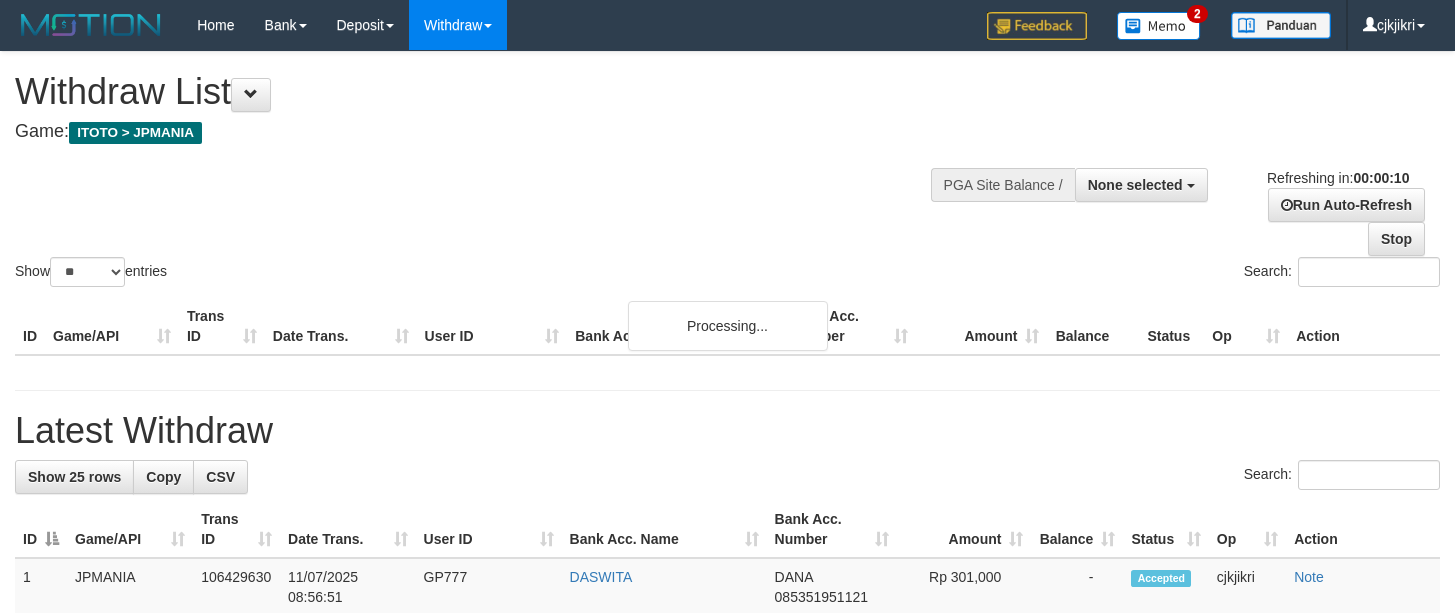 select 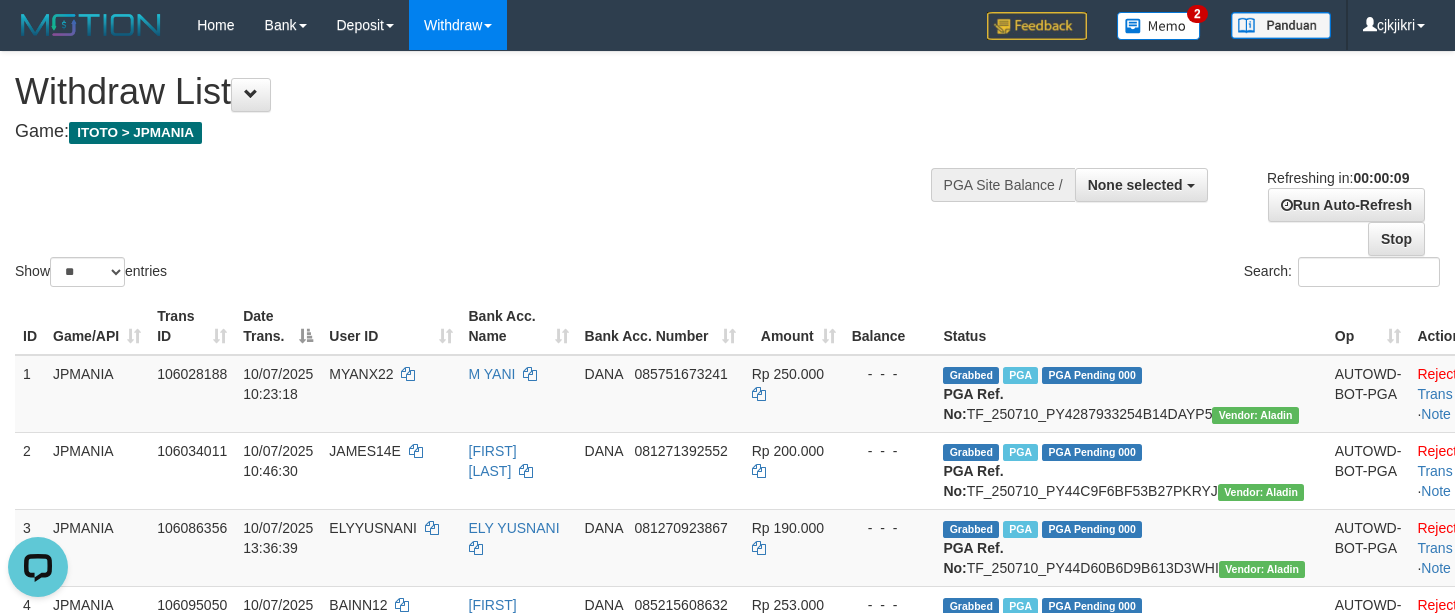 scroll, scrollTop: 0, scrollLeft: 0, axis: both 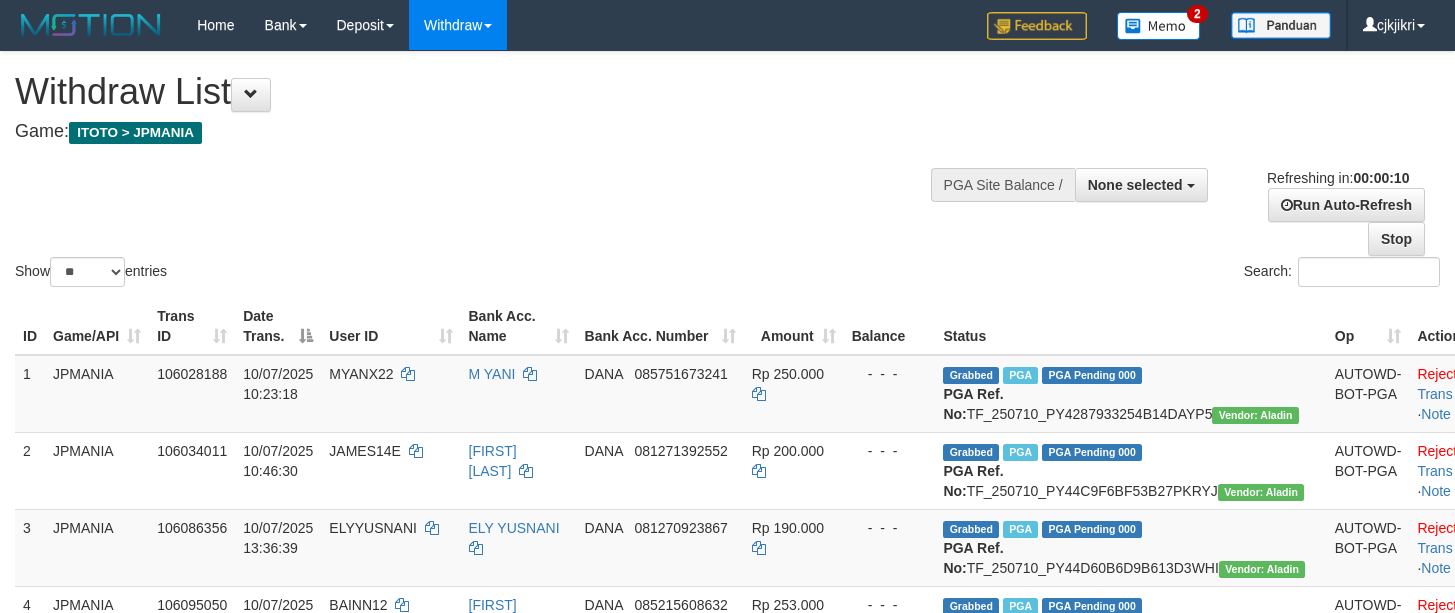 select 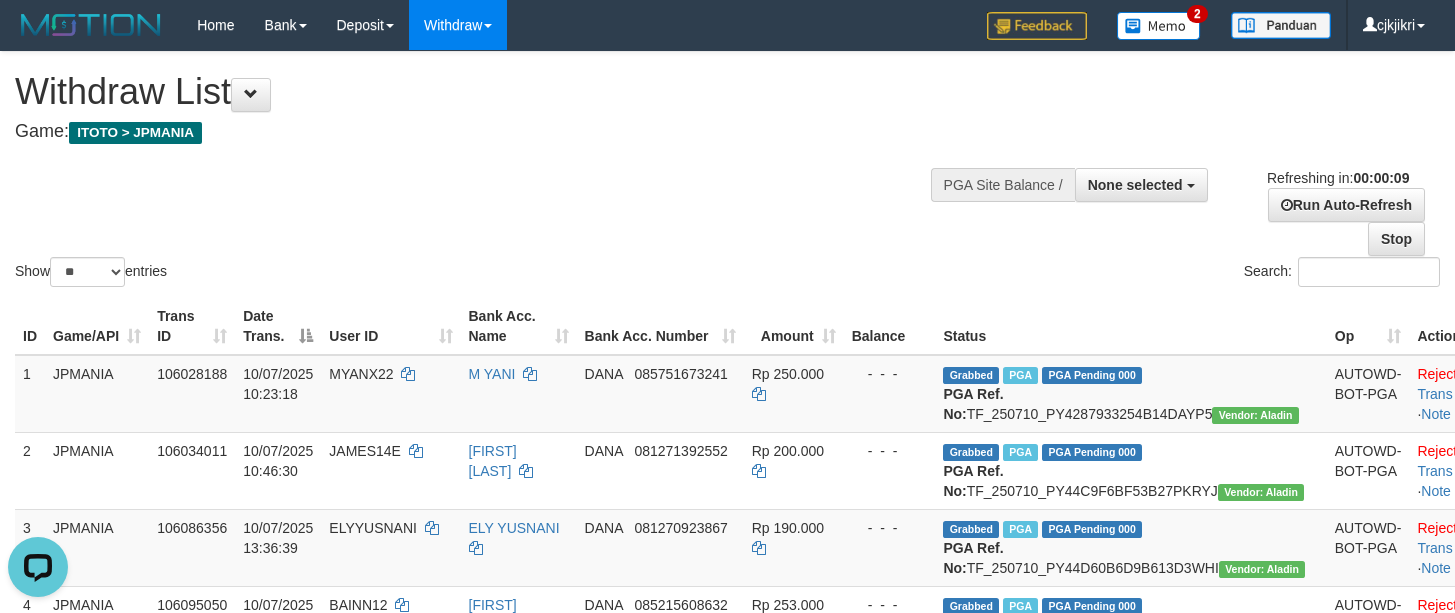 scroll, scrollTop: 0, scrollLeft: 0, axis: both 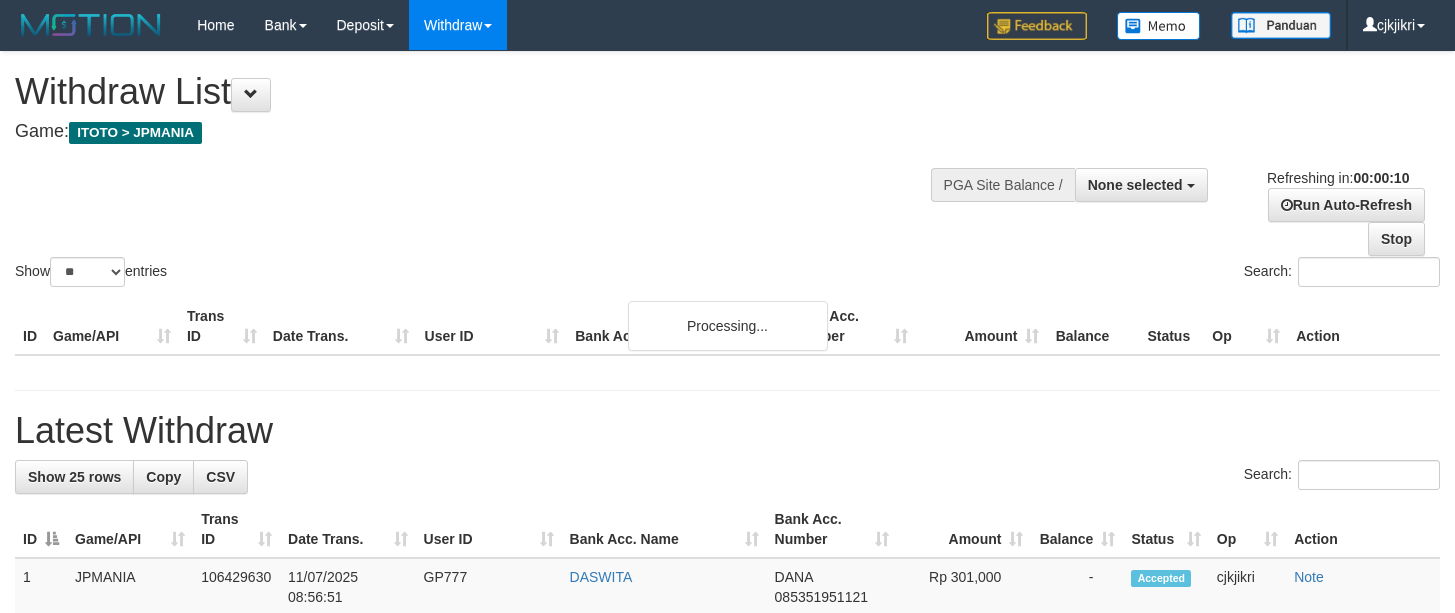 select 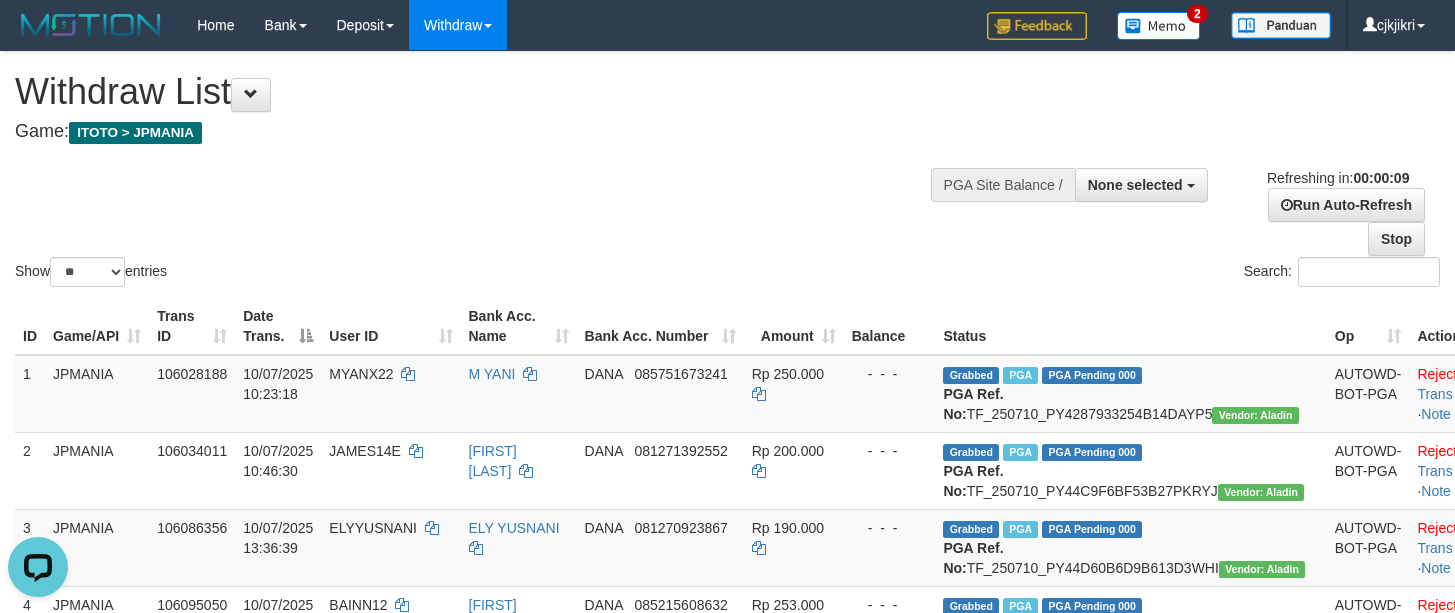 scroll, scrollTop: 0, scrollLeft: 0, axis: both 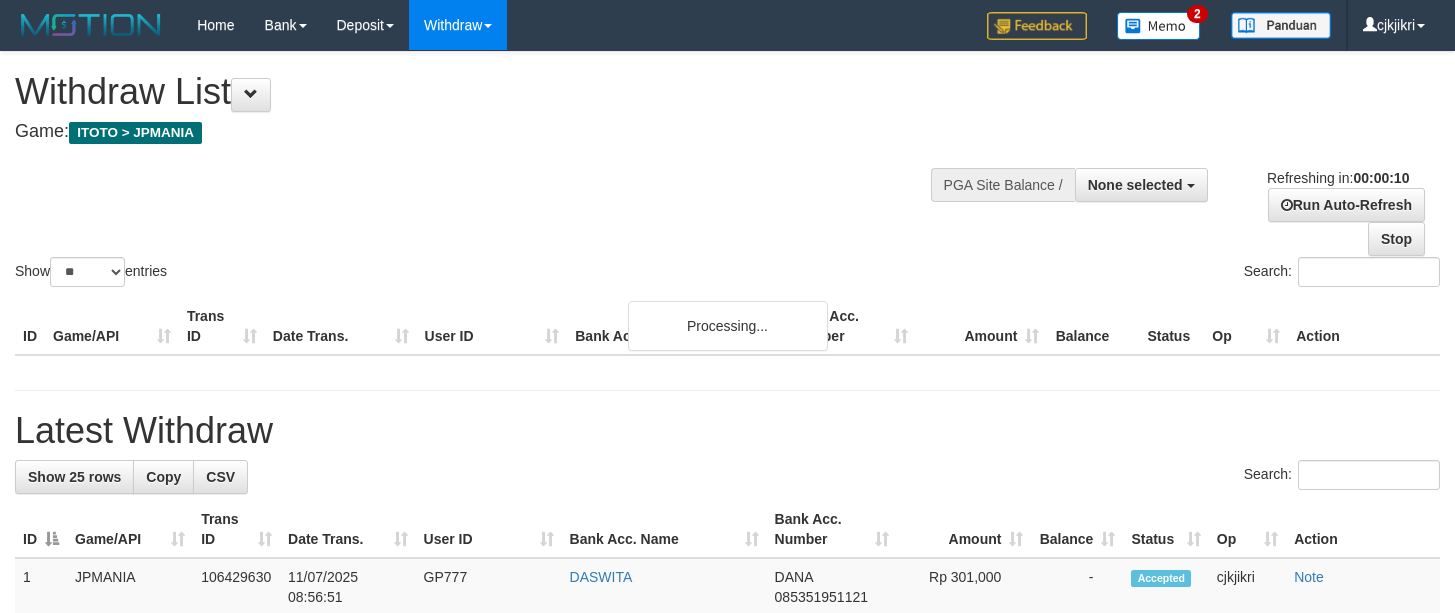 select 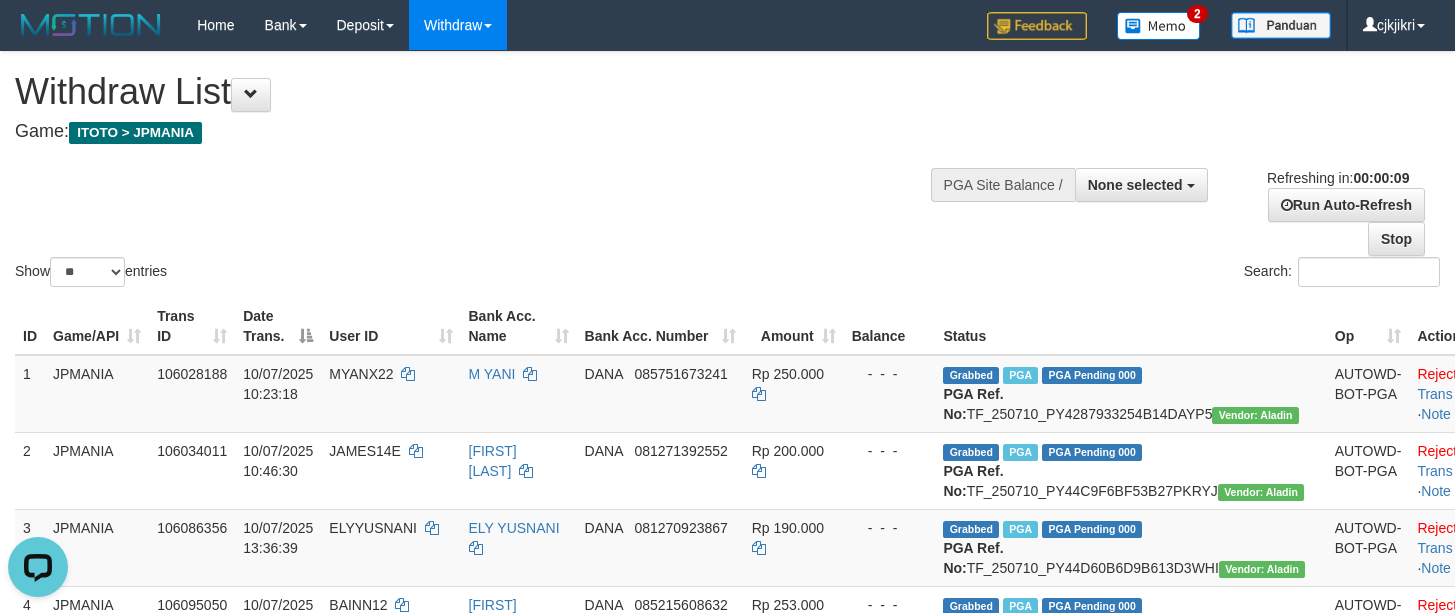 scroll, scrollTop: 0, scrollLeft: 0, axis: both 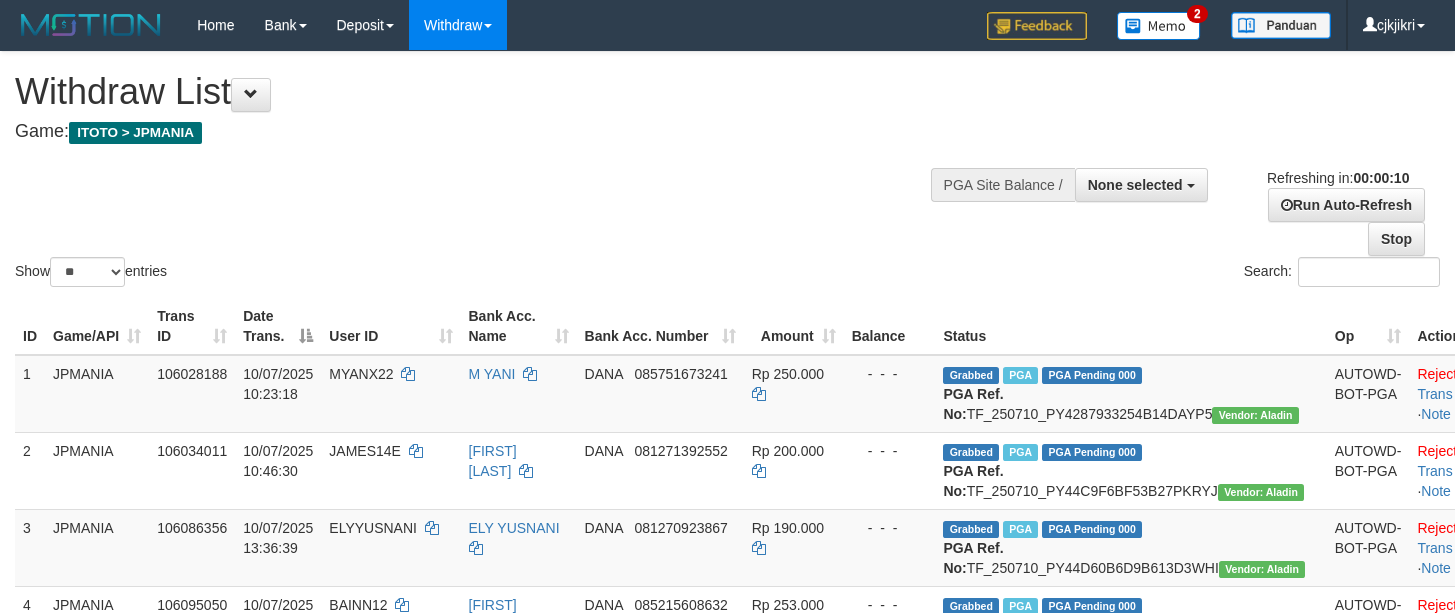 select 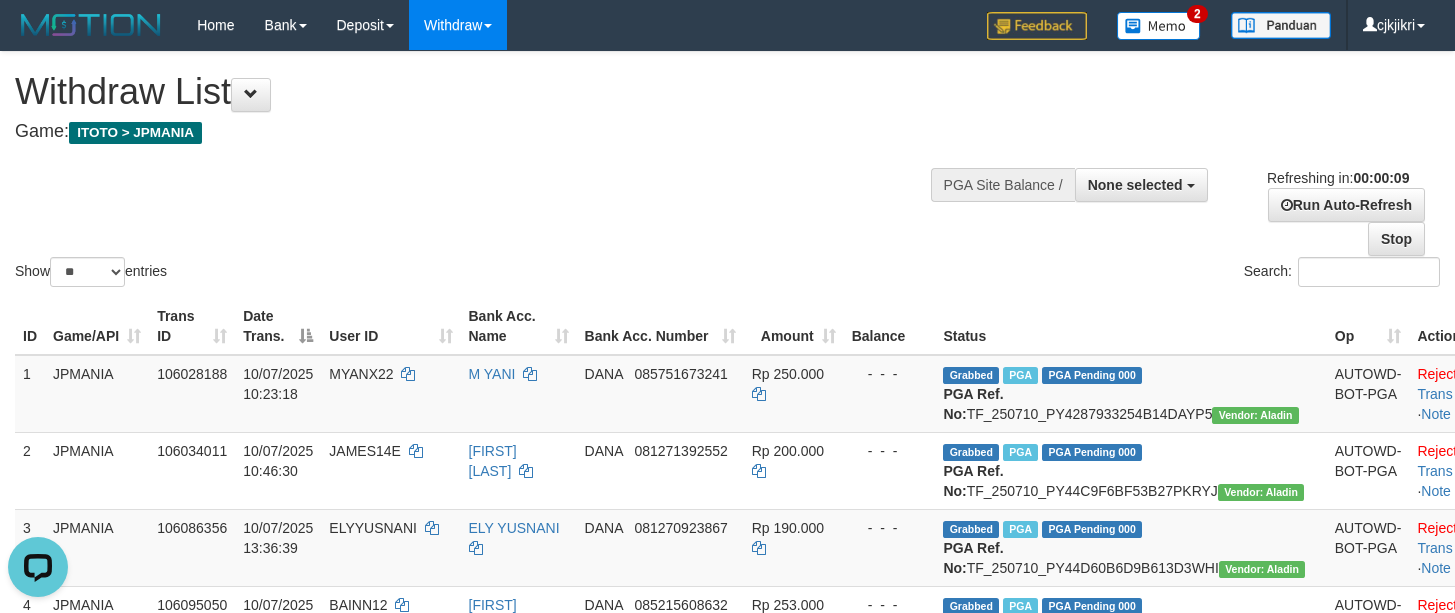 scroll, scrollTop: 0, scrollLeft: 0, axis: both 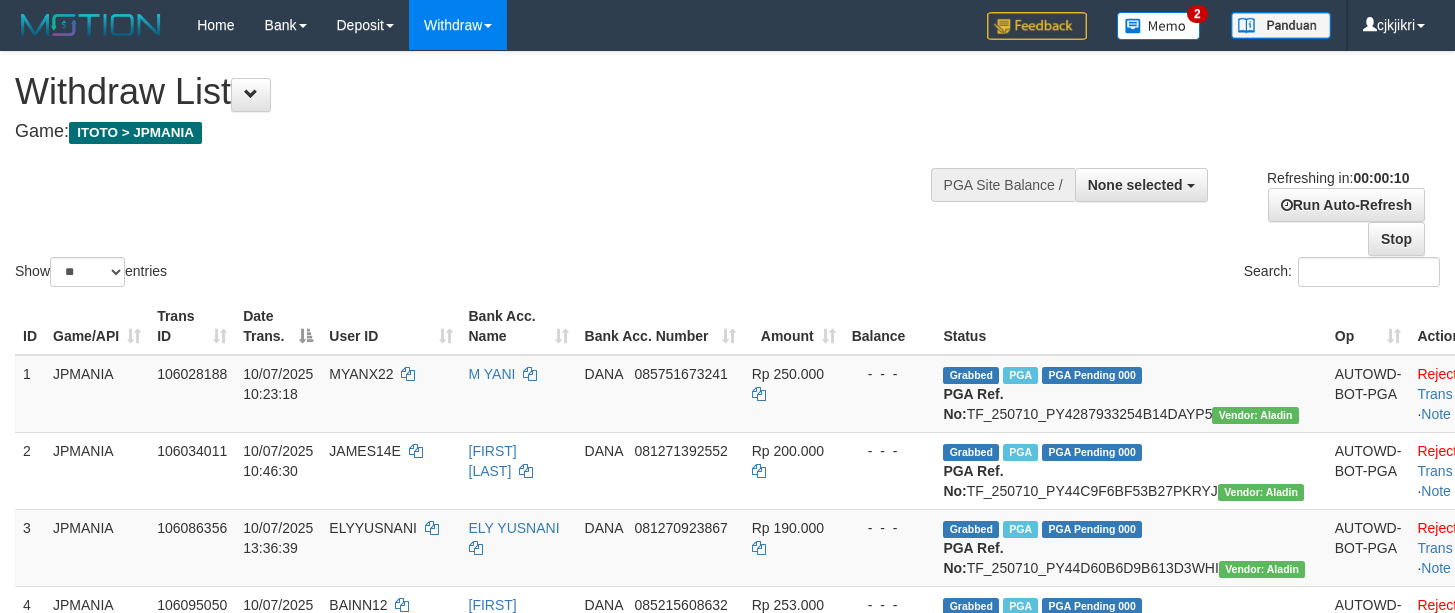 select 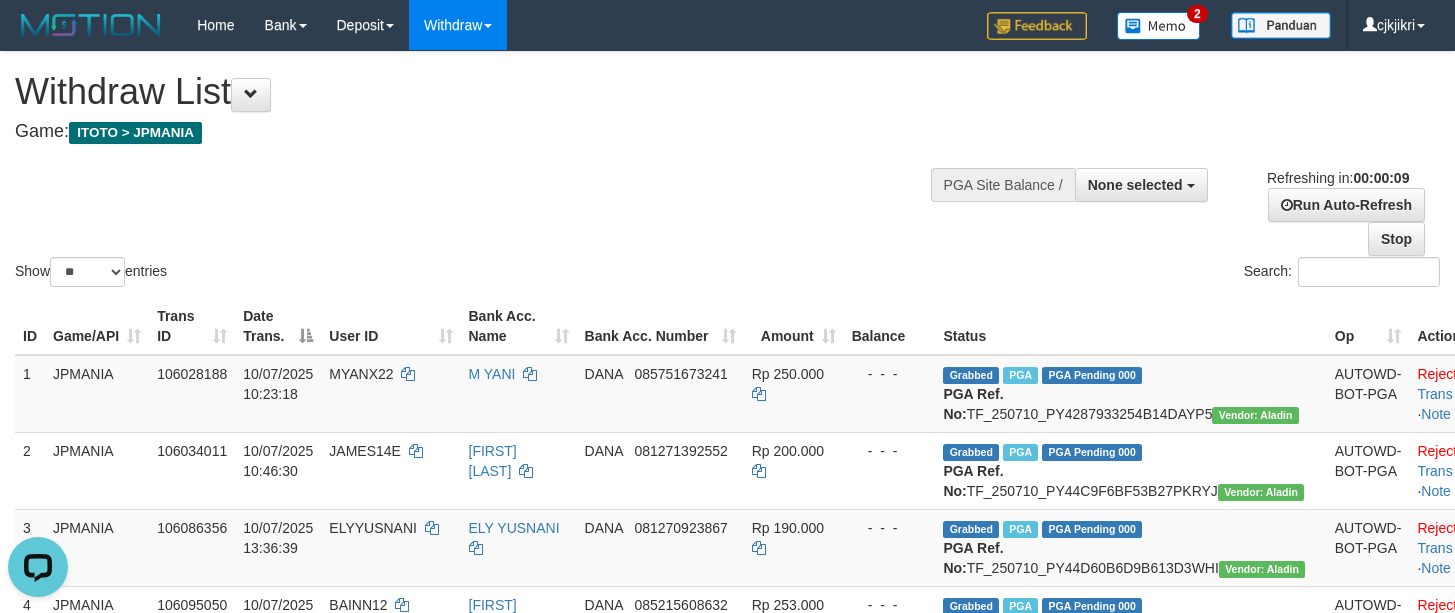 scroll, scrollTop: 0, scrollLeft: 0, axis: both 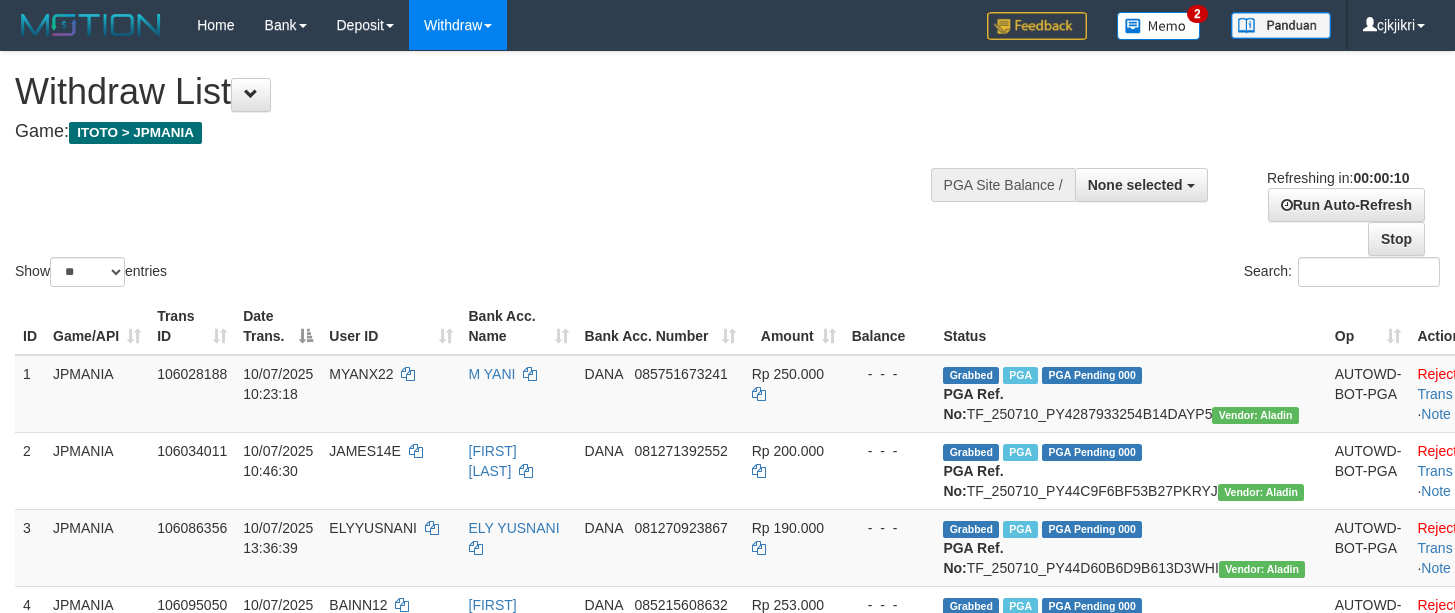 select 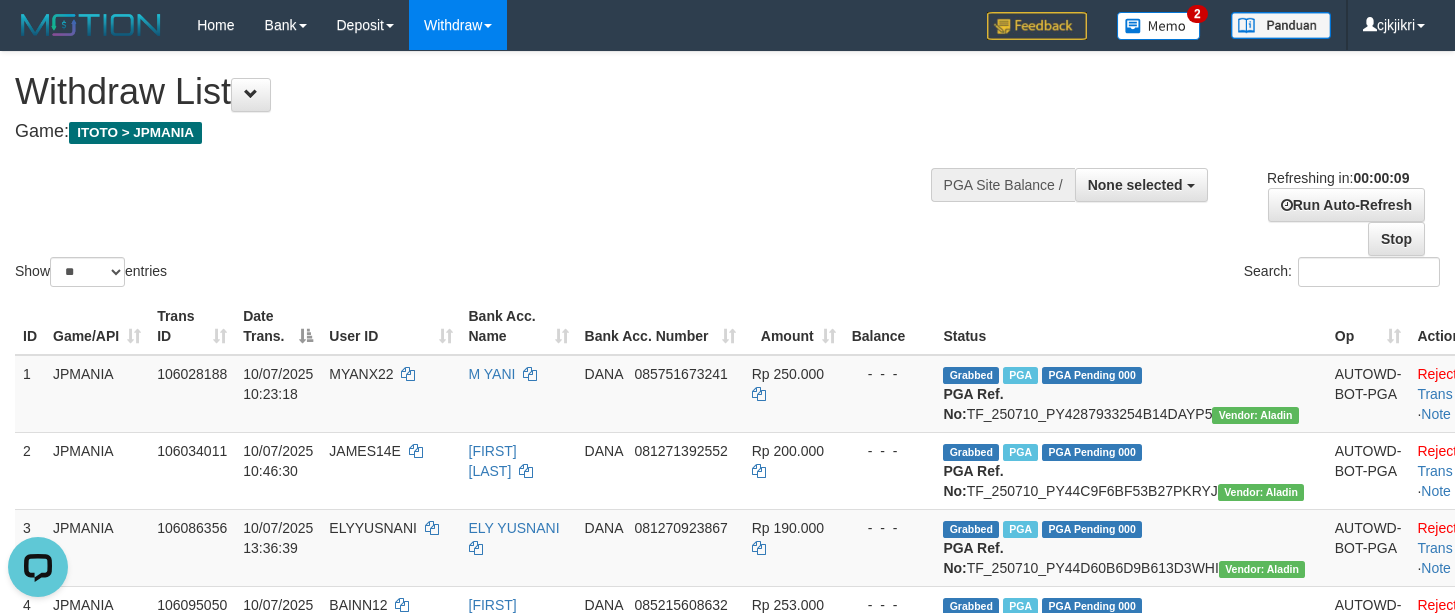 scroll, scrollTop: 0, scrollLeft: 0, axis: both 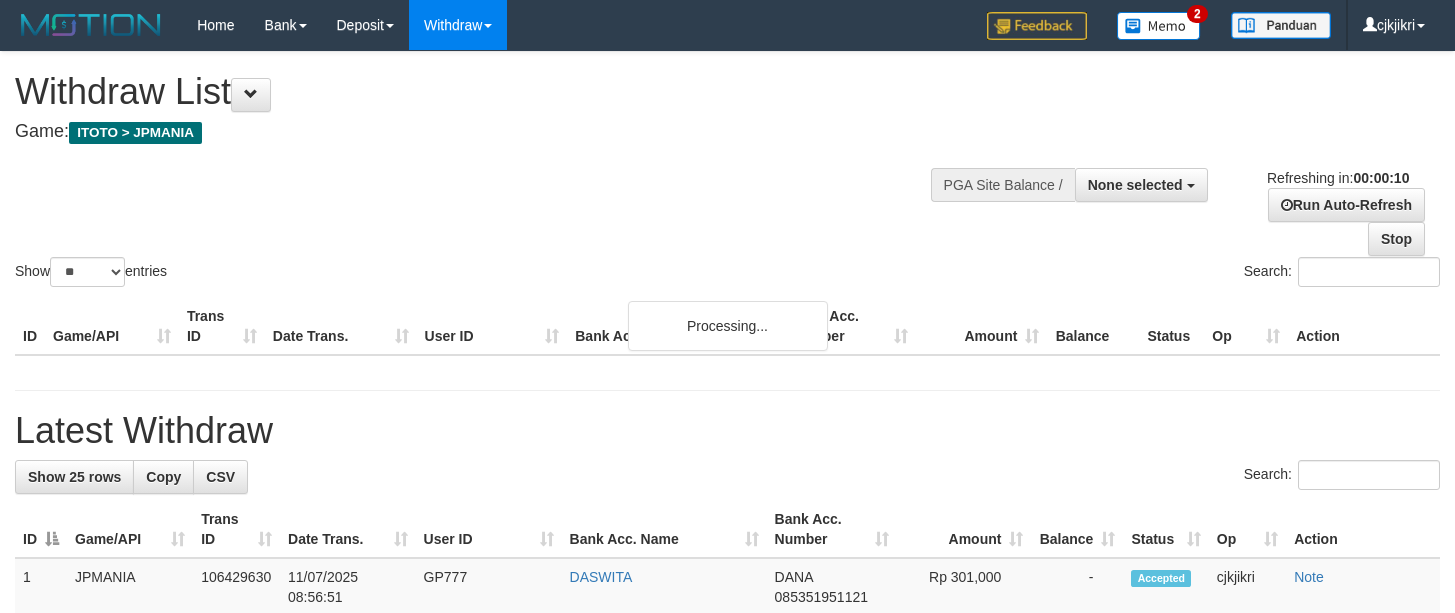 select 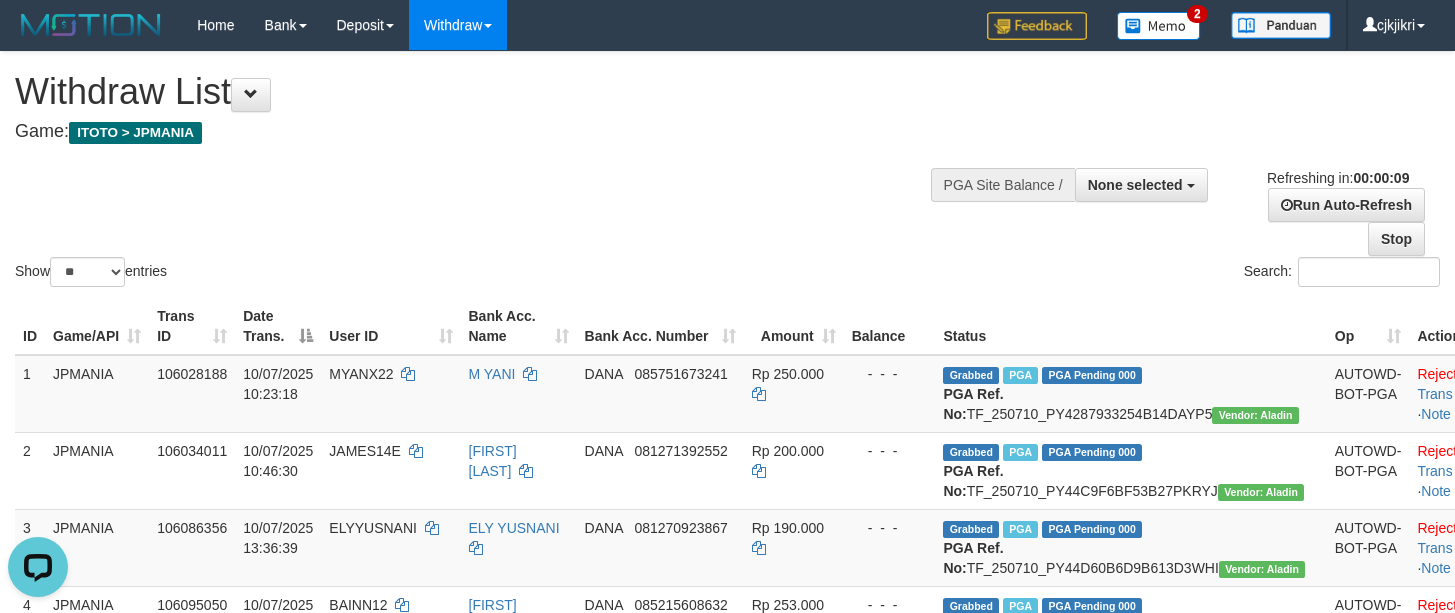 scroll, scrollTop: 0, scrollLeft: 0, axis: both 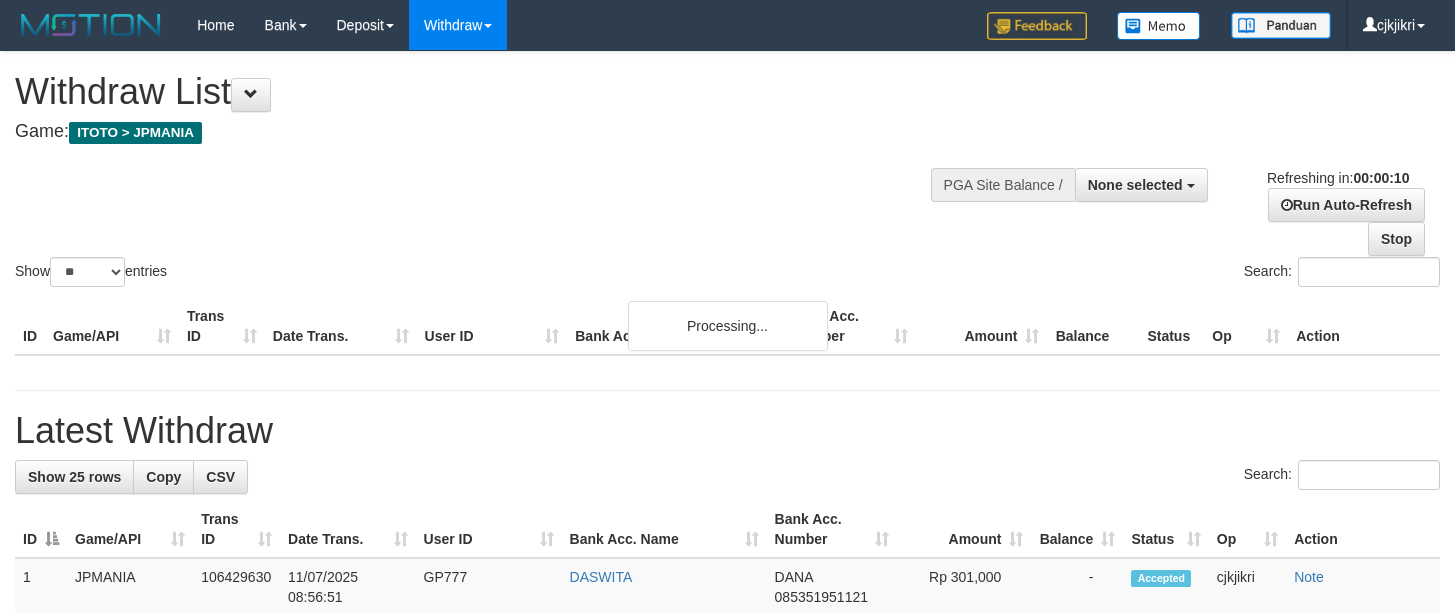 select 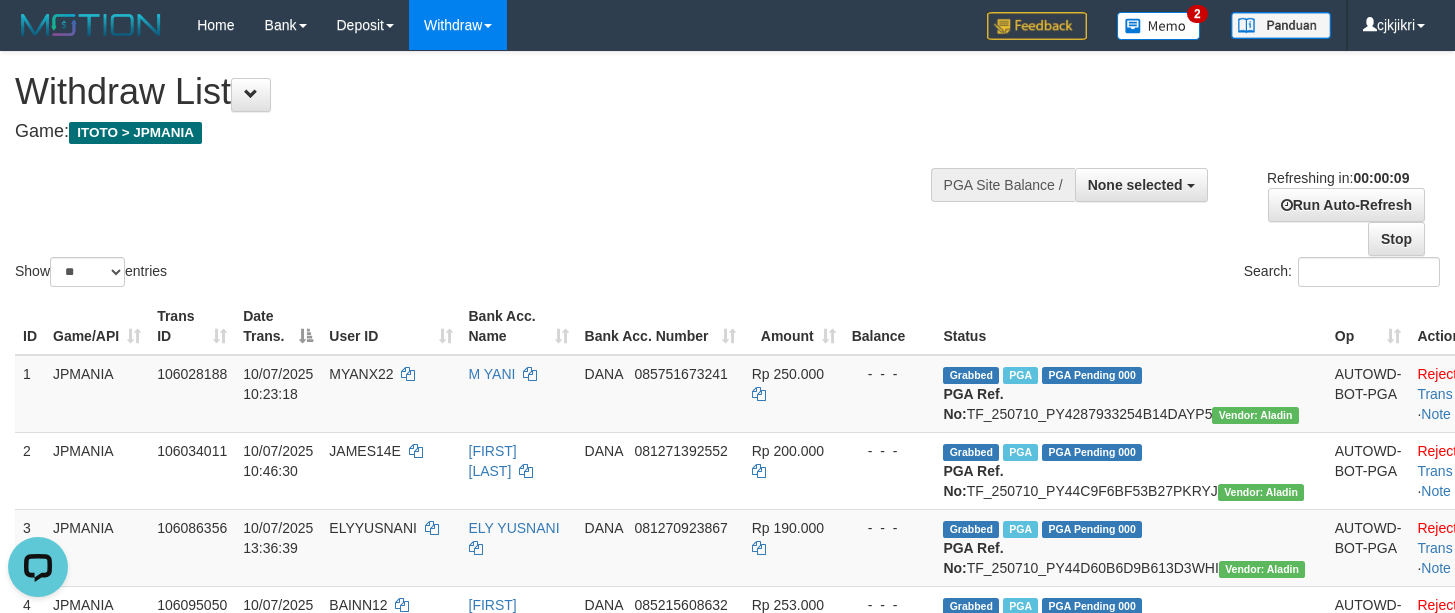 scroll, scrollTop: 0, scrollLeft: 0, axis: both 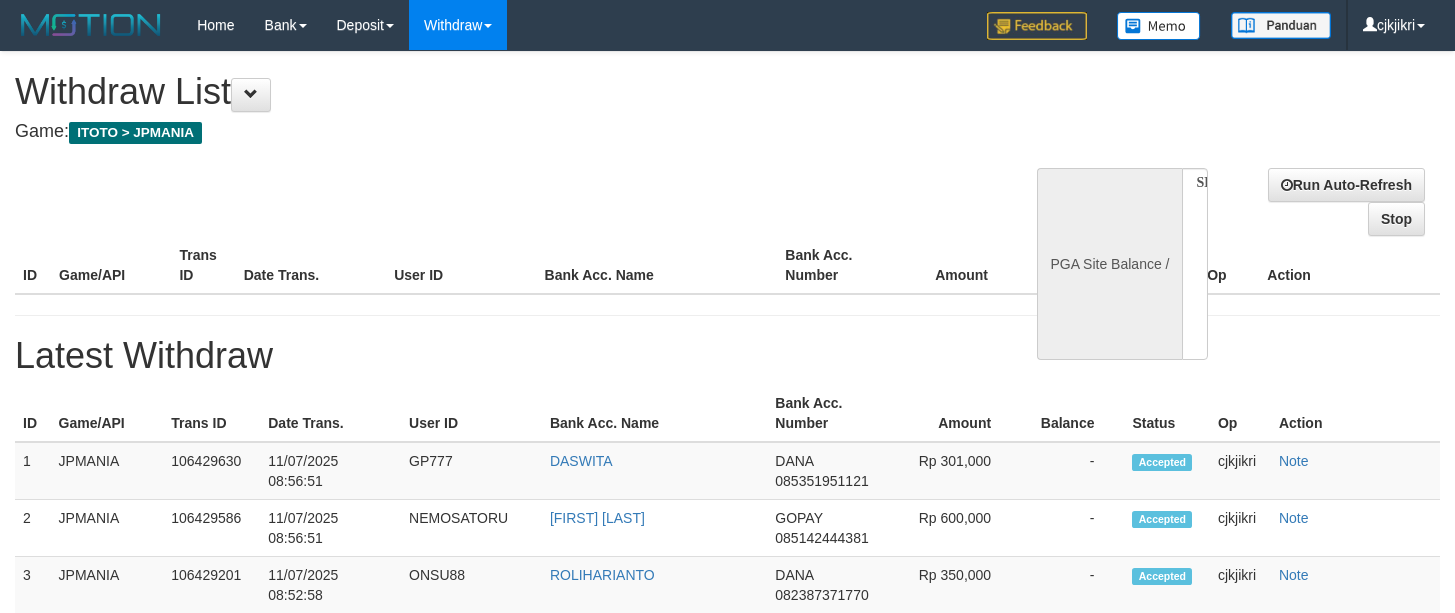 select 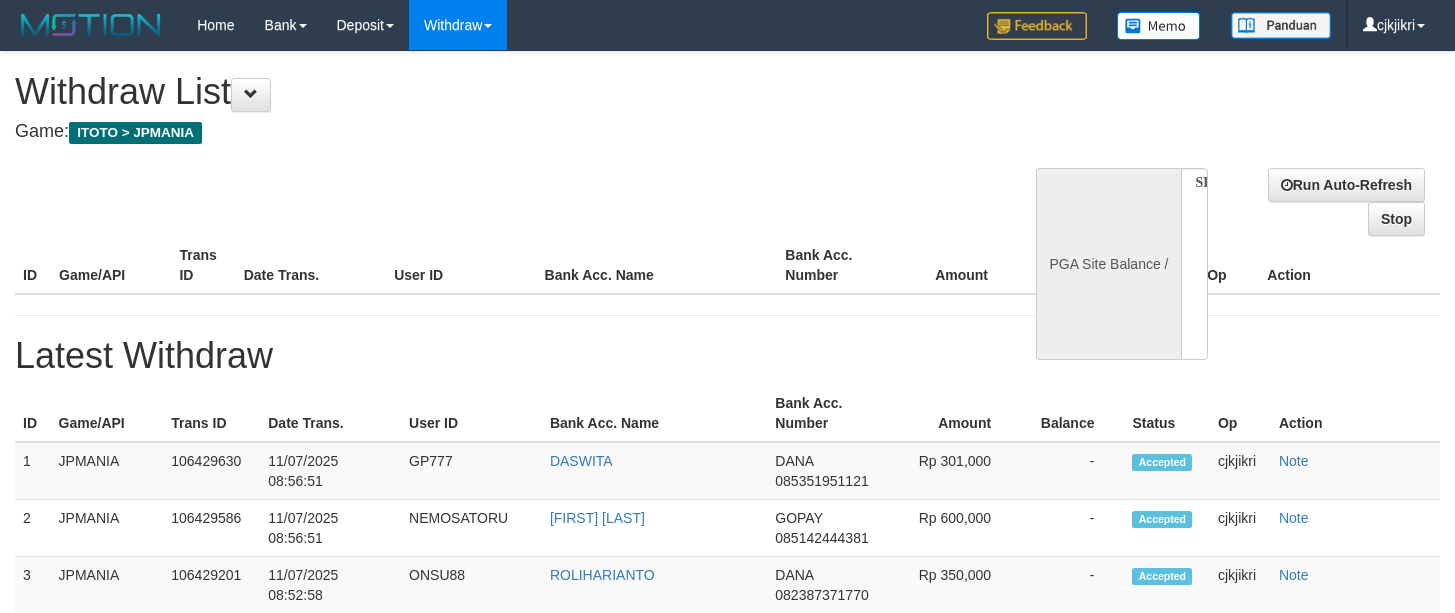 scroll, scrollTop: 0, scrollLeft: 0, axis: both 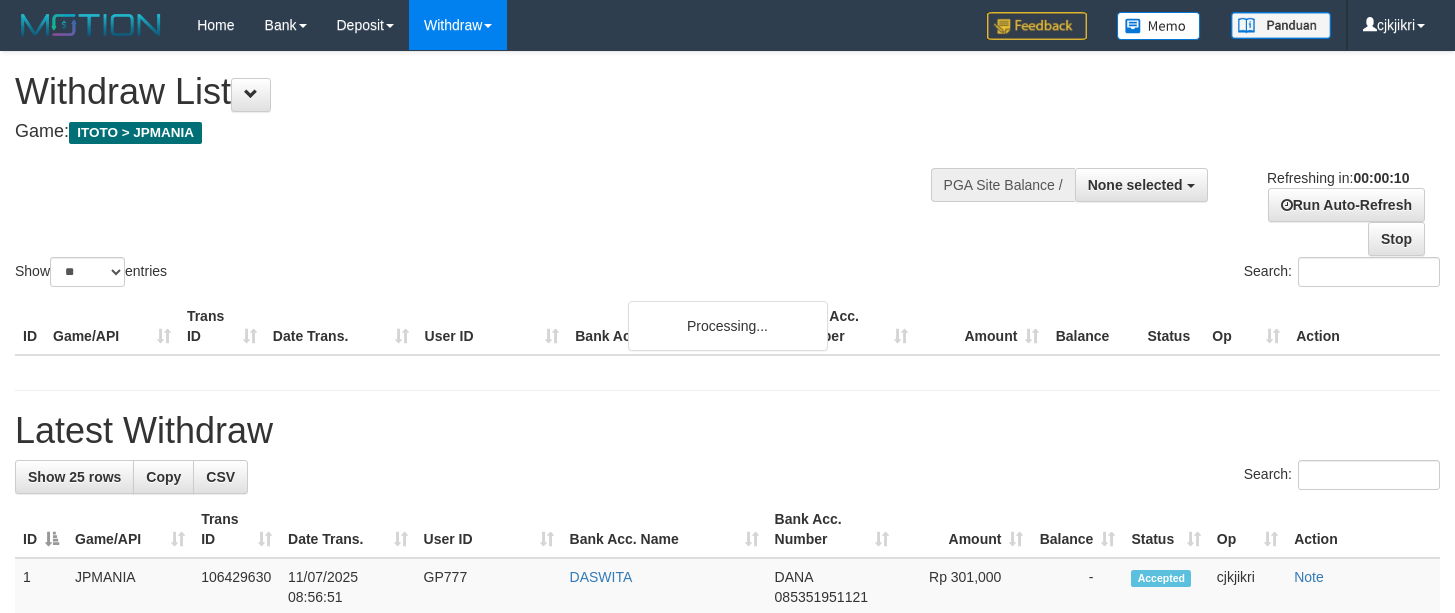 select 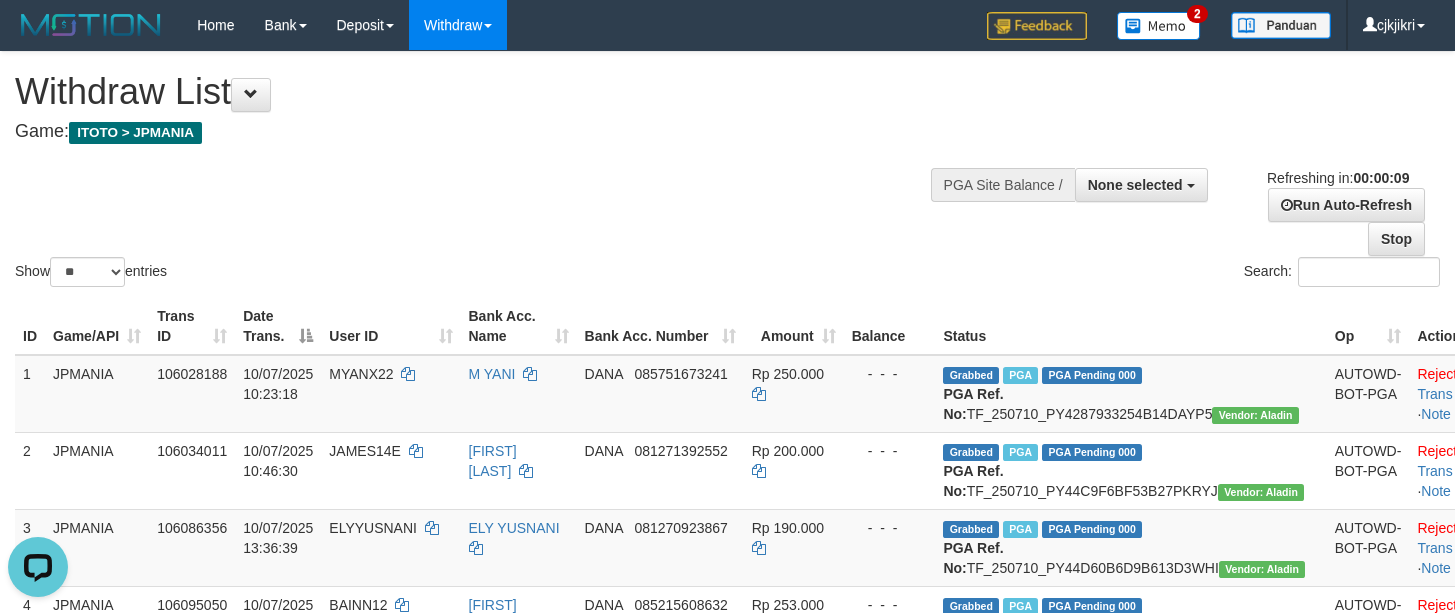 scroll, scrollTop: 0, scrollLeft: 0, axis: both 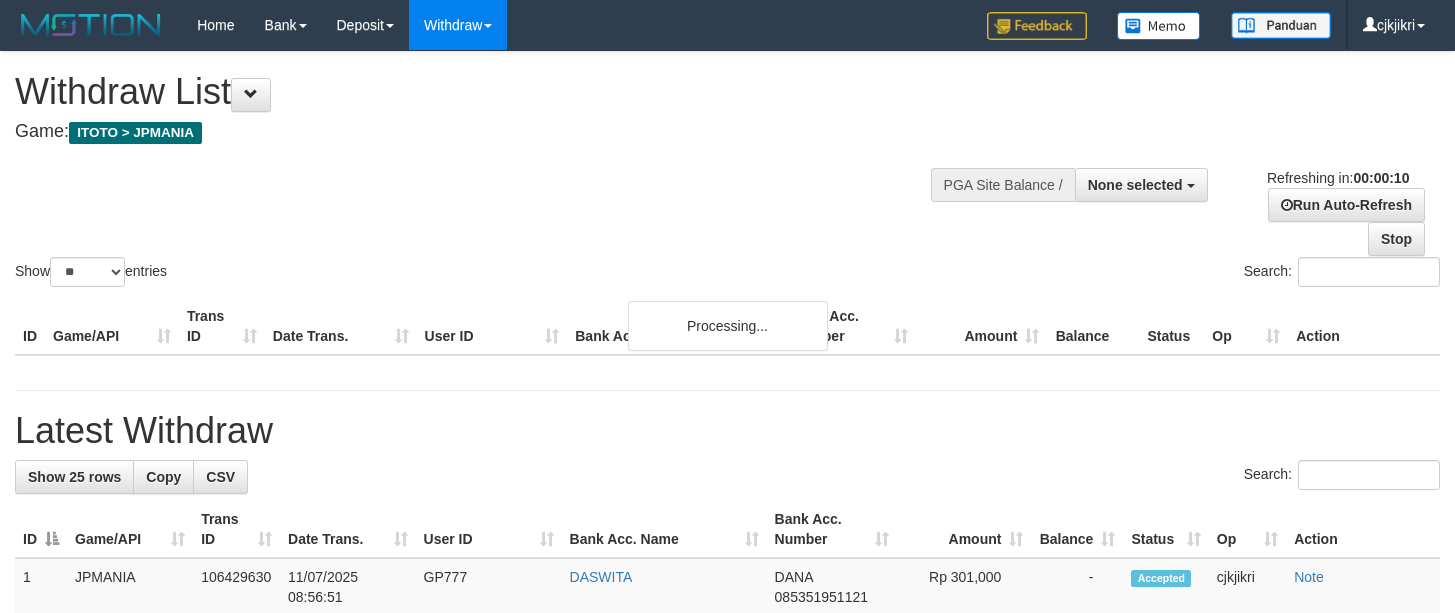 select 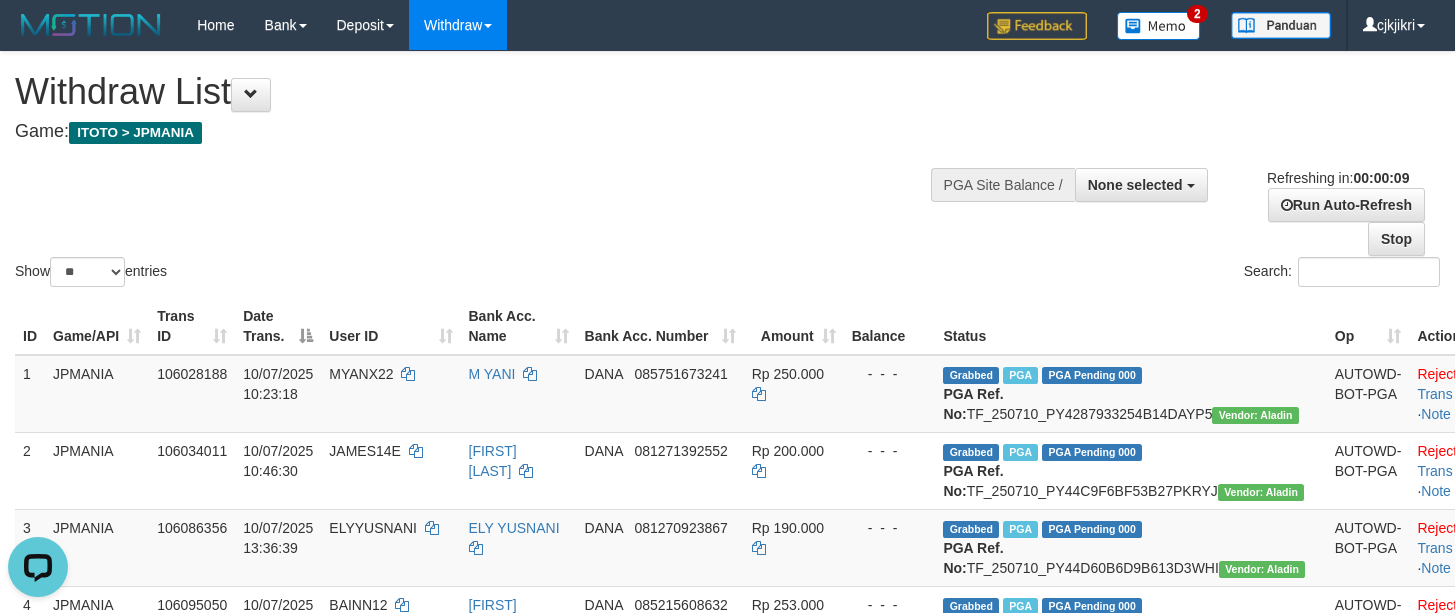 scroll, scrollTop: 0, scrollLeft: 0, axis: both 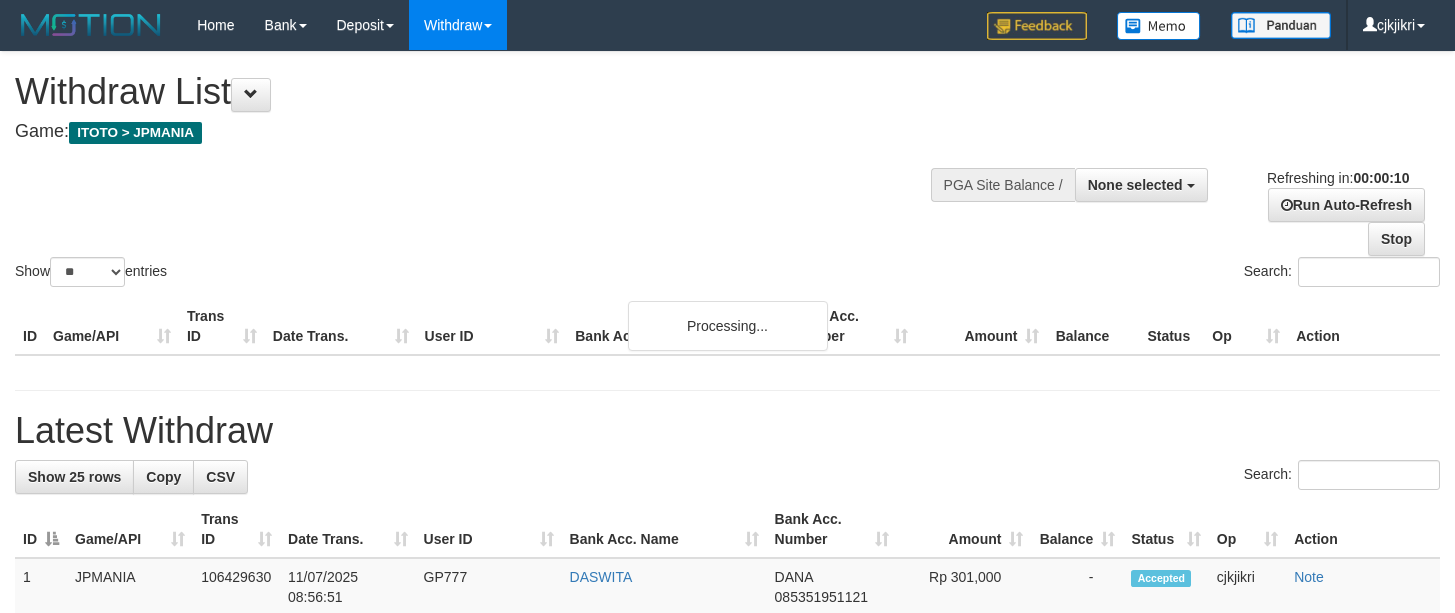select 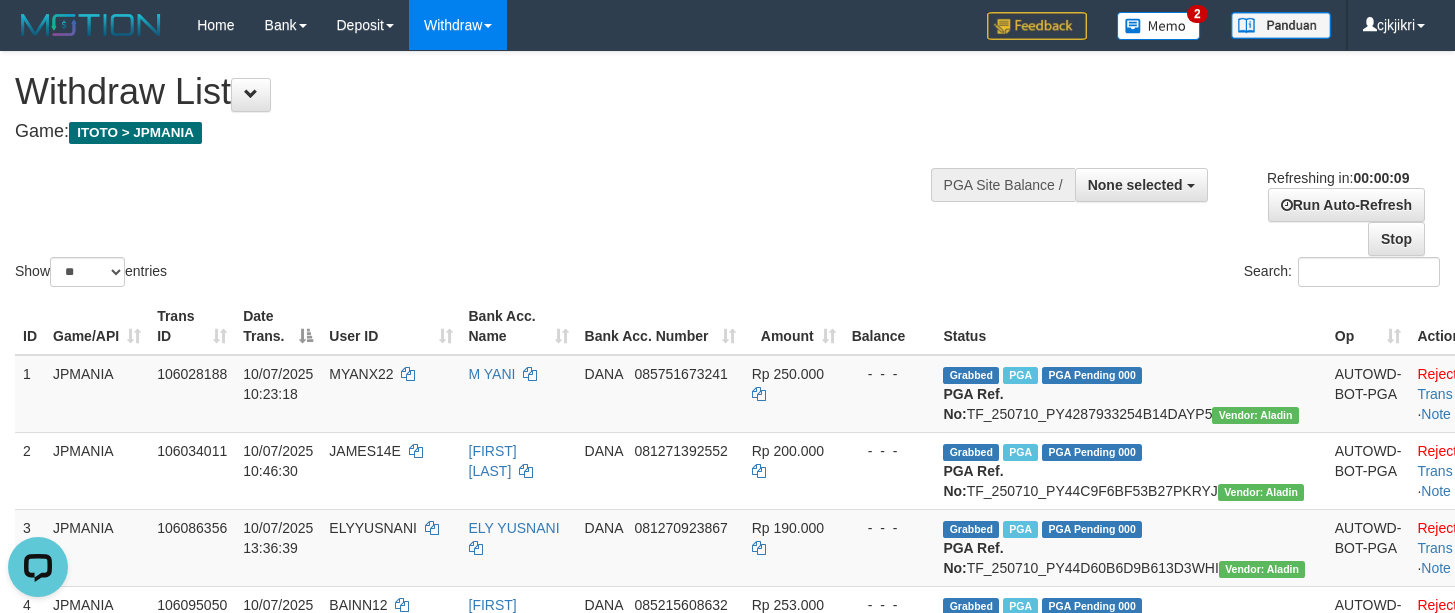 scroll, scrollTop: 0, scrollLeft: 0, axis: both 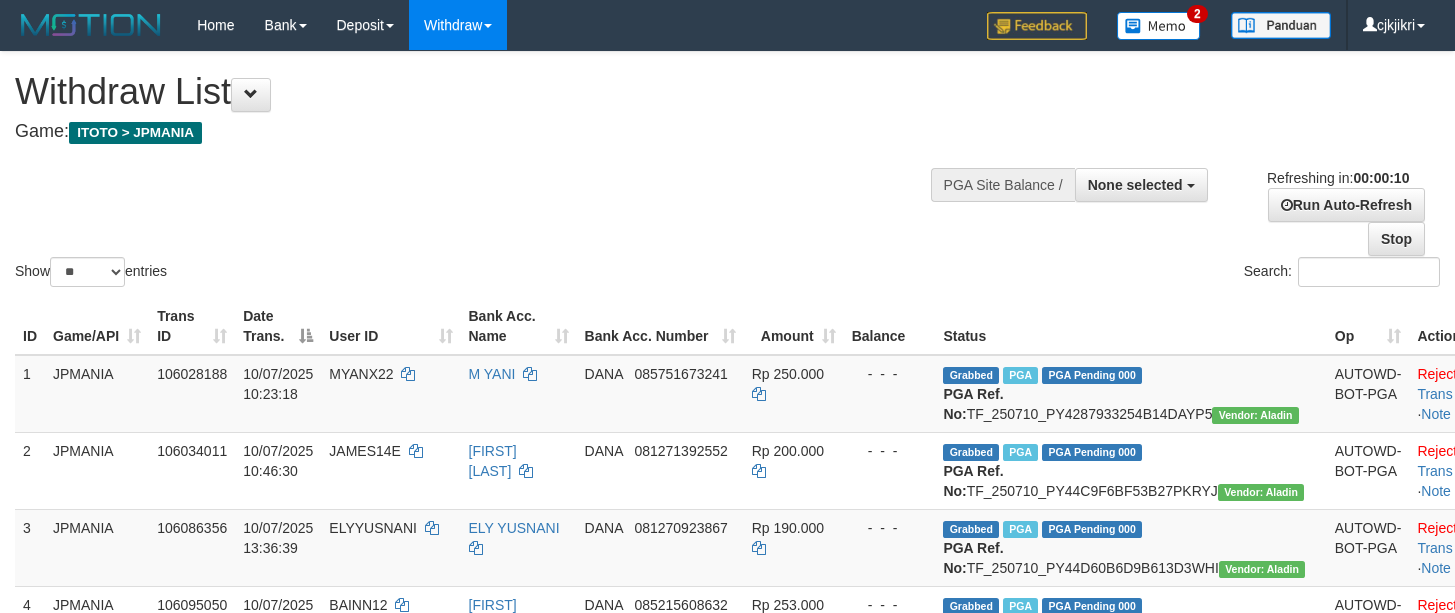 select 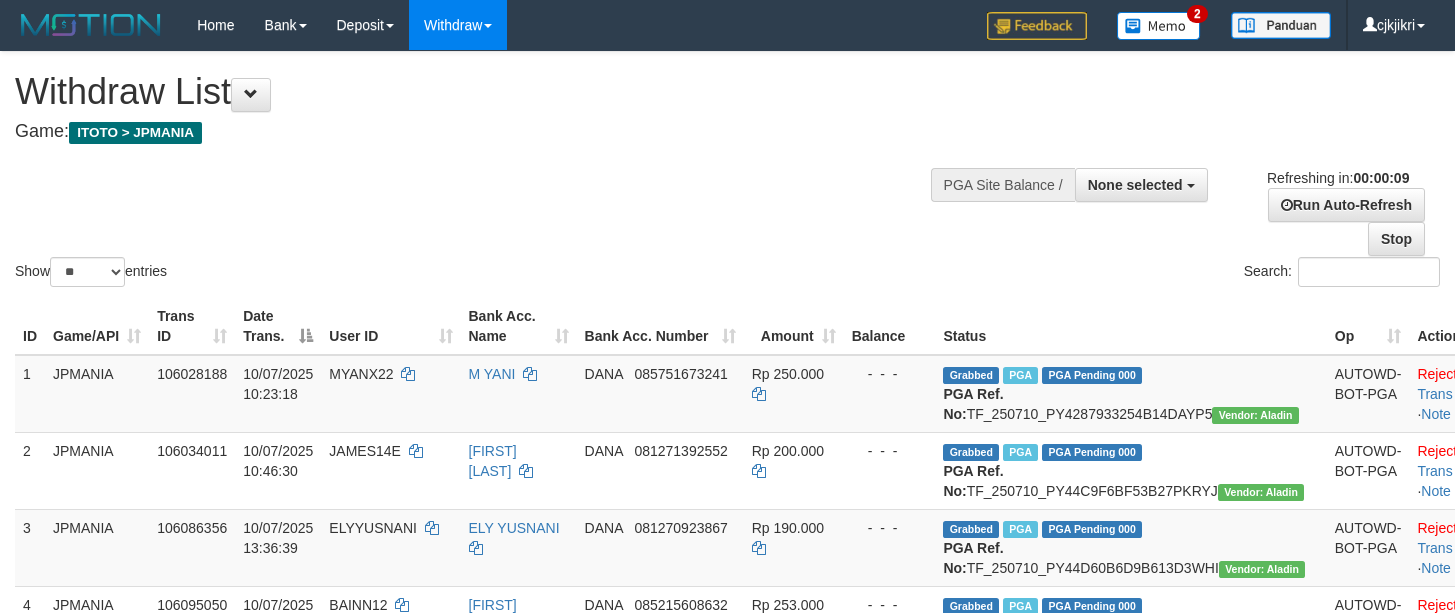 drag, startPoint x: 655, startPoint y: 190, endPoint x: 526, endPoint y: 121, distance: 146.29422 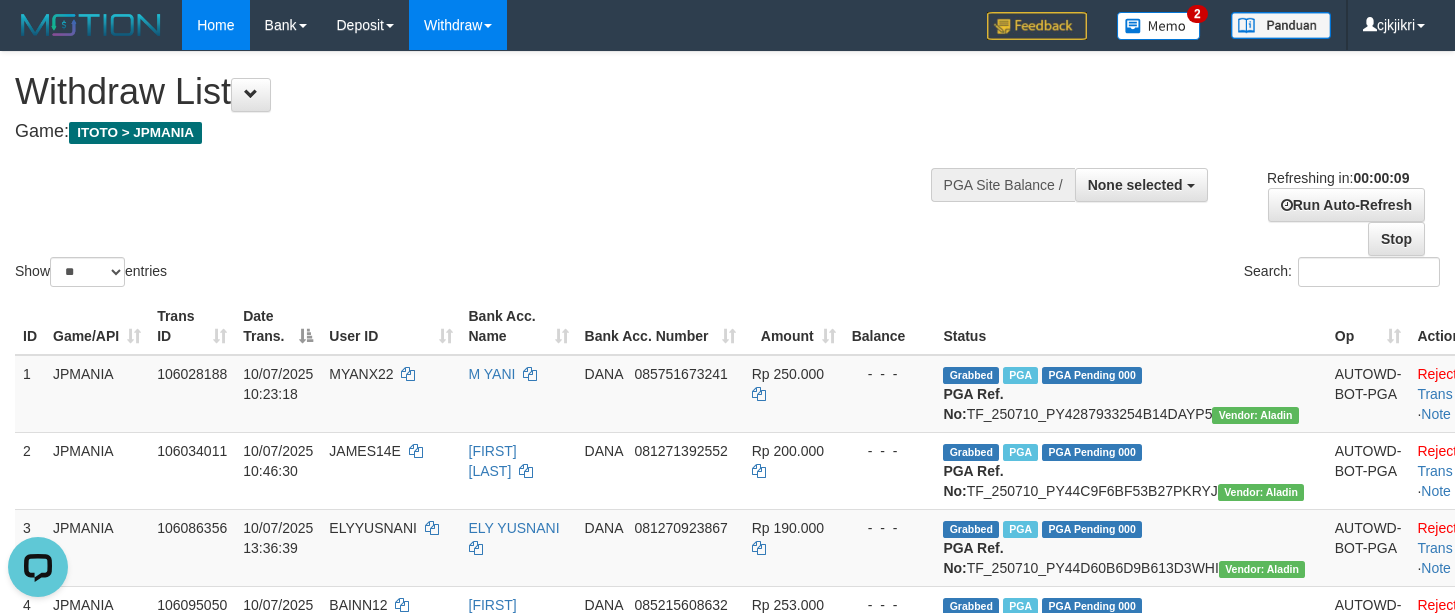 scroll, scrollTop: 0, scrollLeft: 0, axis: both 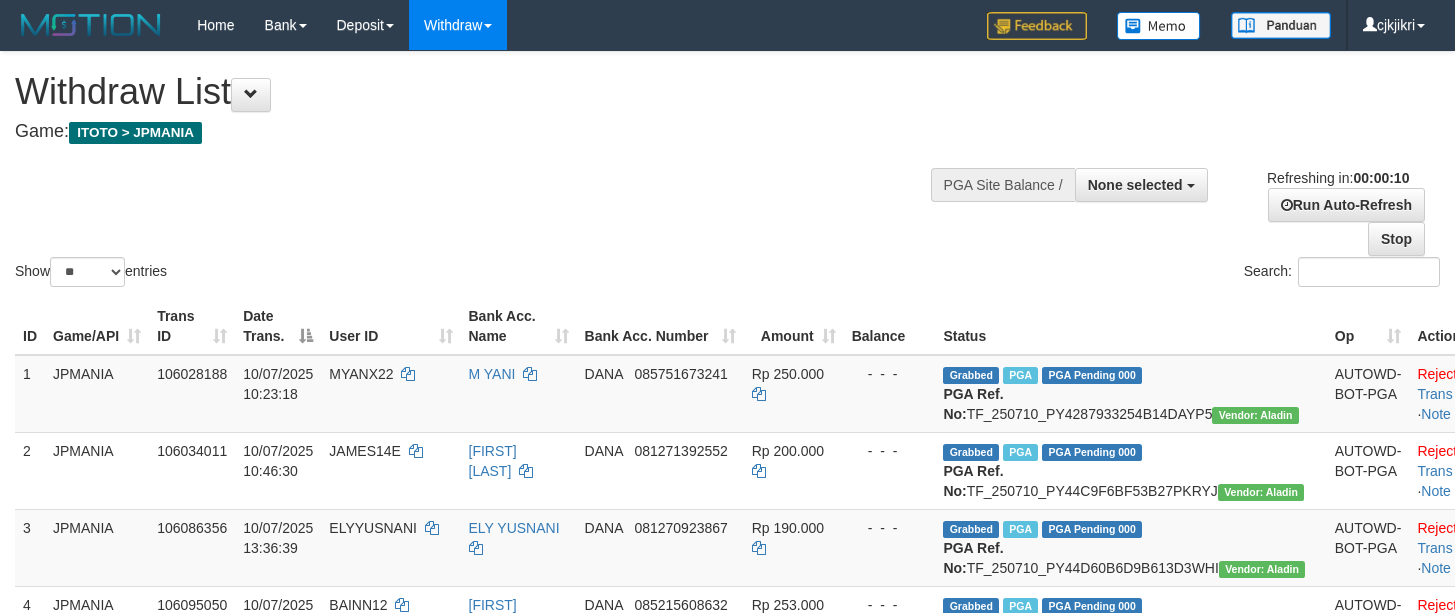 select 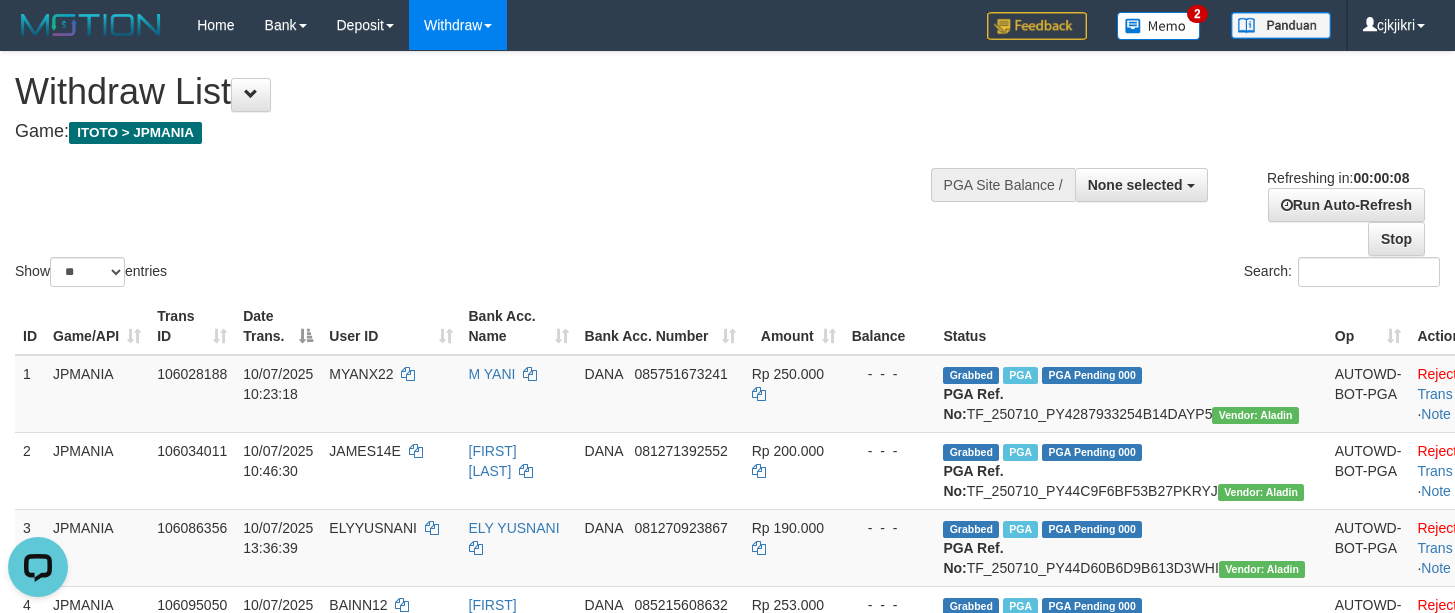 scroll, scrollTop: 0, scrollLeft: 0, axis: both 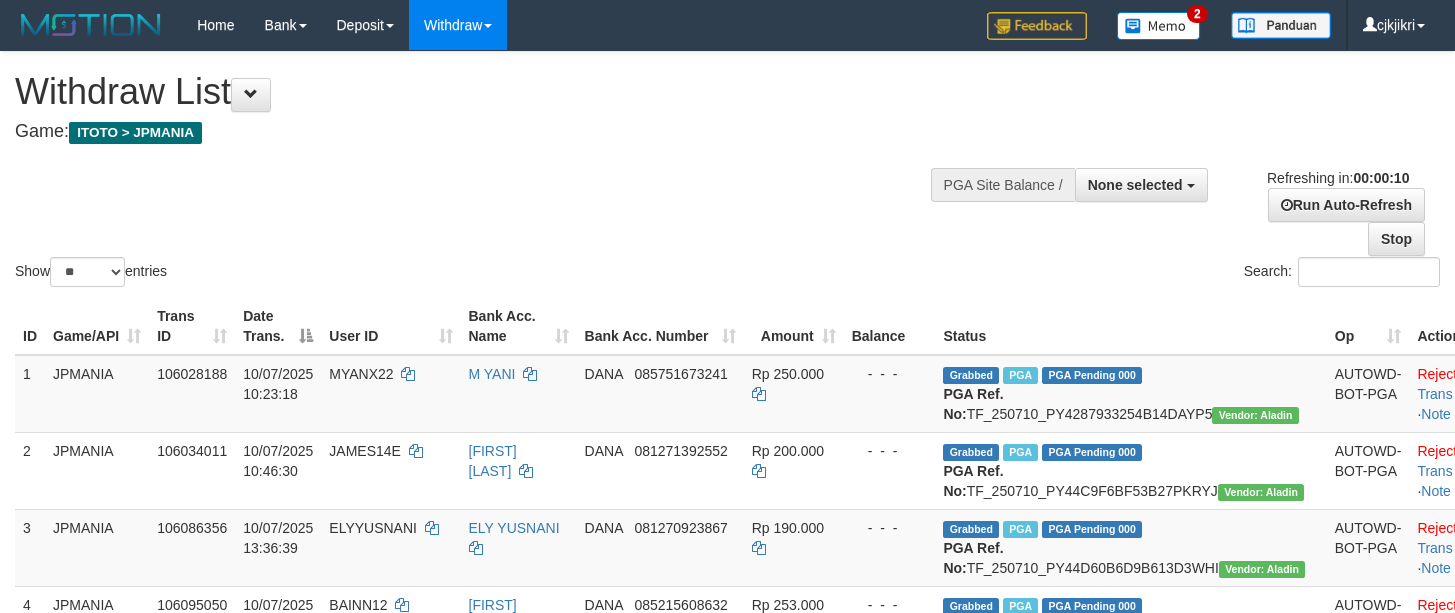 select 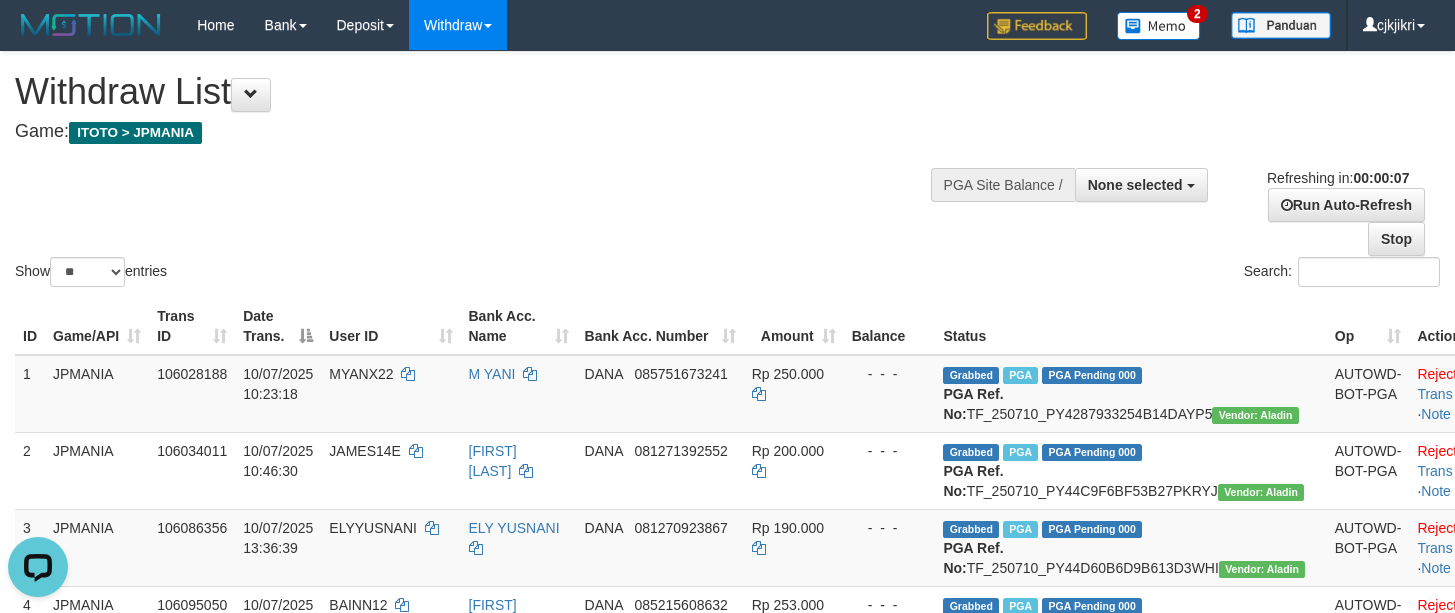 scroll, scrollTop: 0, scrollLeft: 0, axis: both 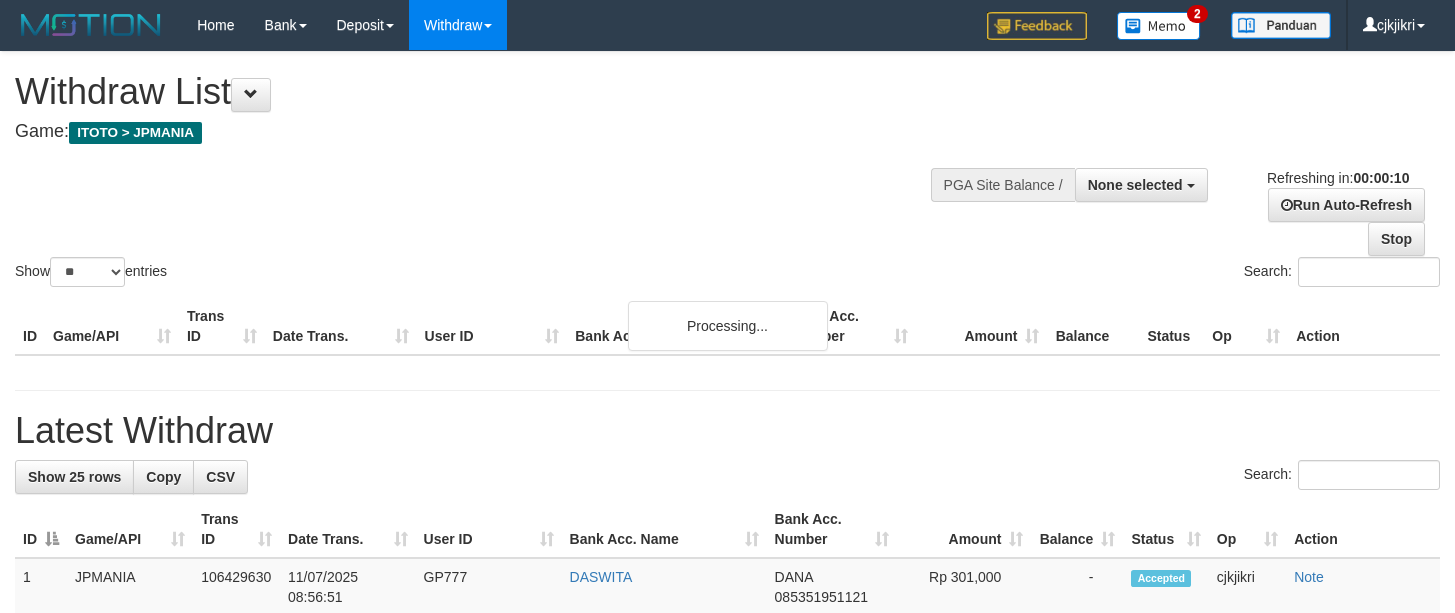 select 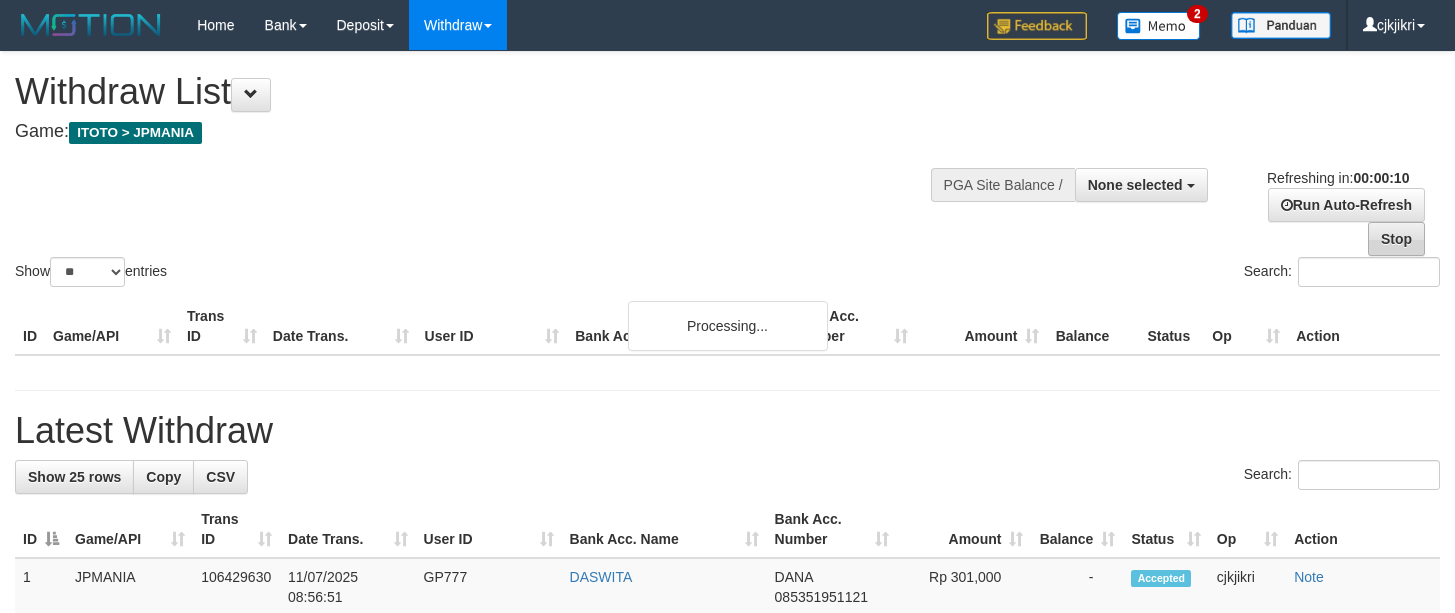 scroll, scrollTop: 0, scrollLeft: 0, axis: both 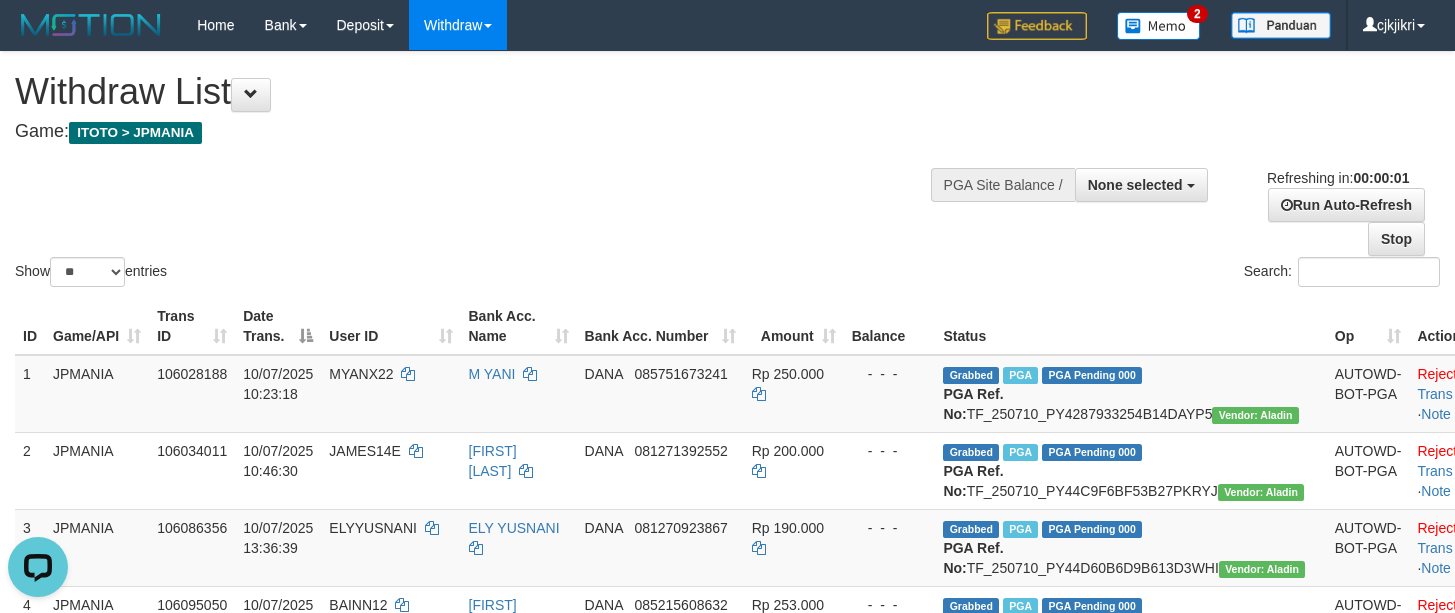click on "Game:   ITOTO > JPMANIA" at bounding box center [482, 132] 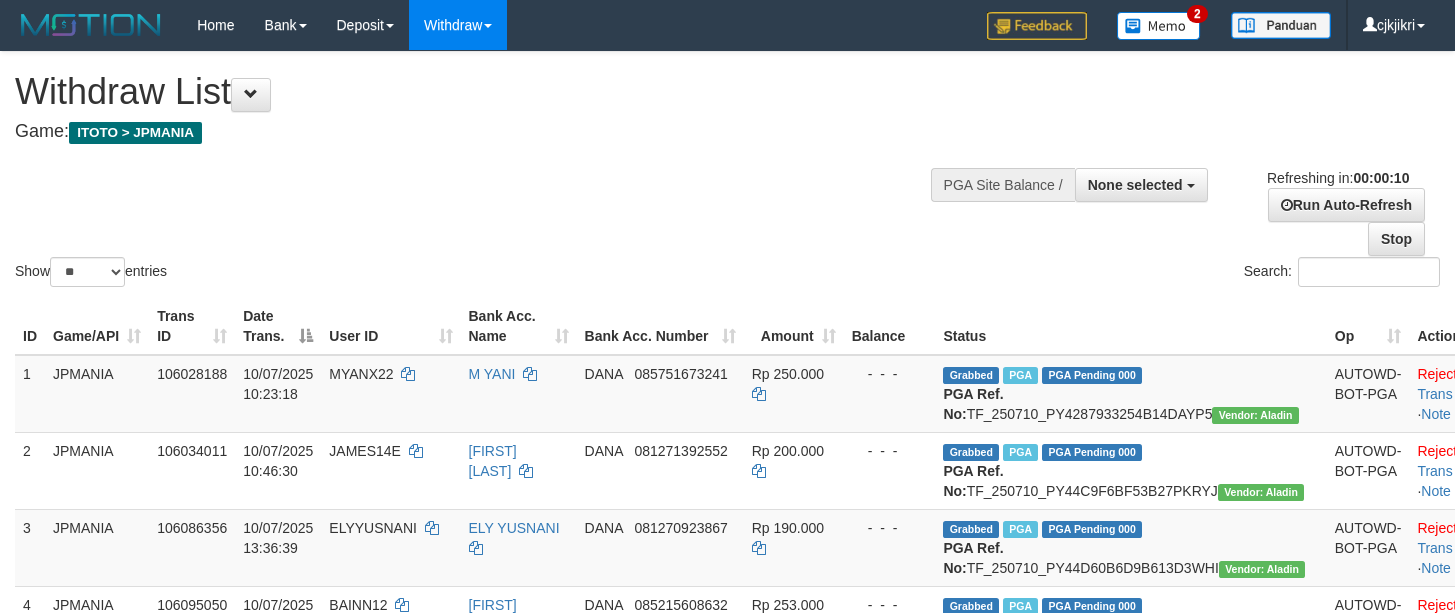 select 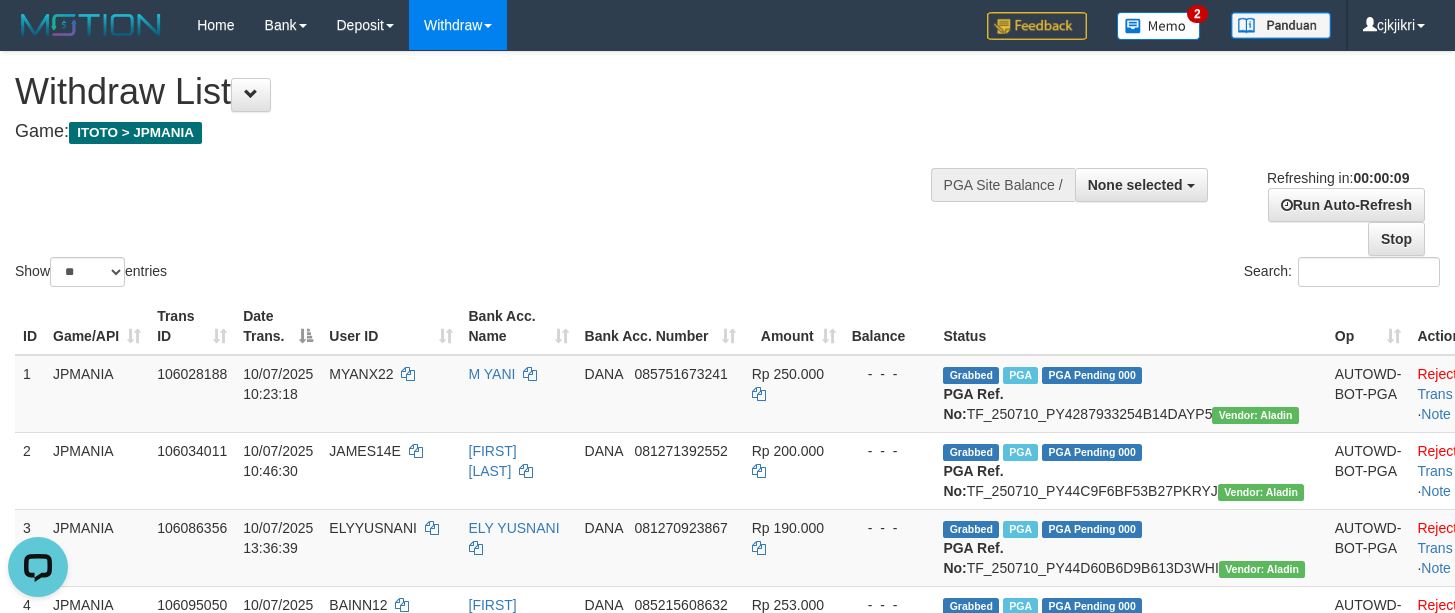 scroll, scrollTop: 0, scrollLeft: 0, axis: both 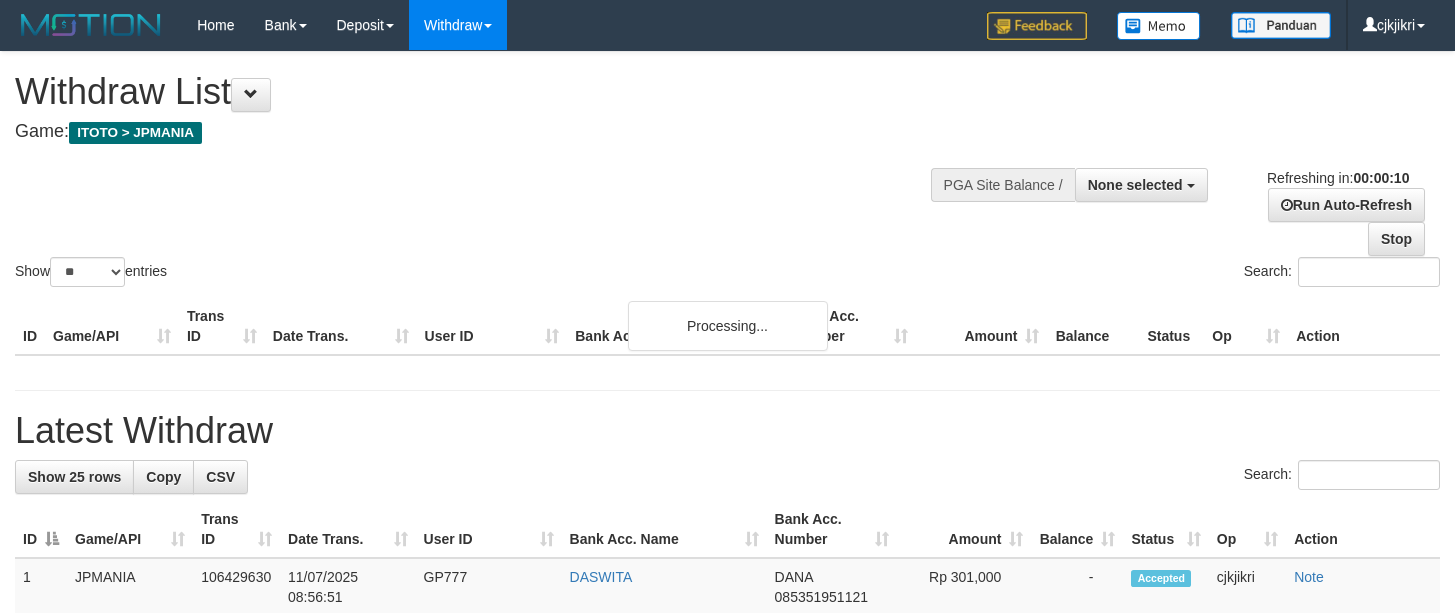 select 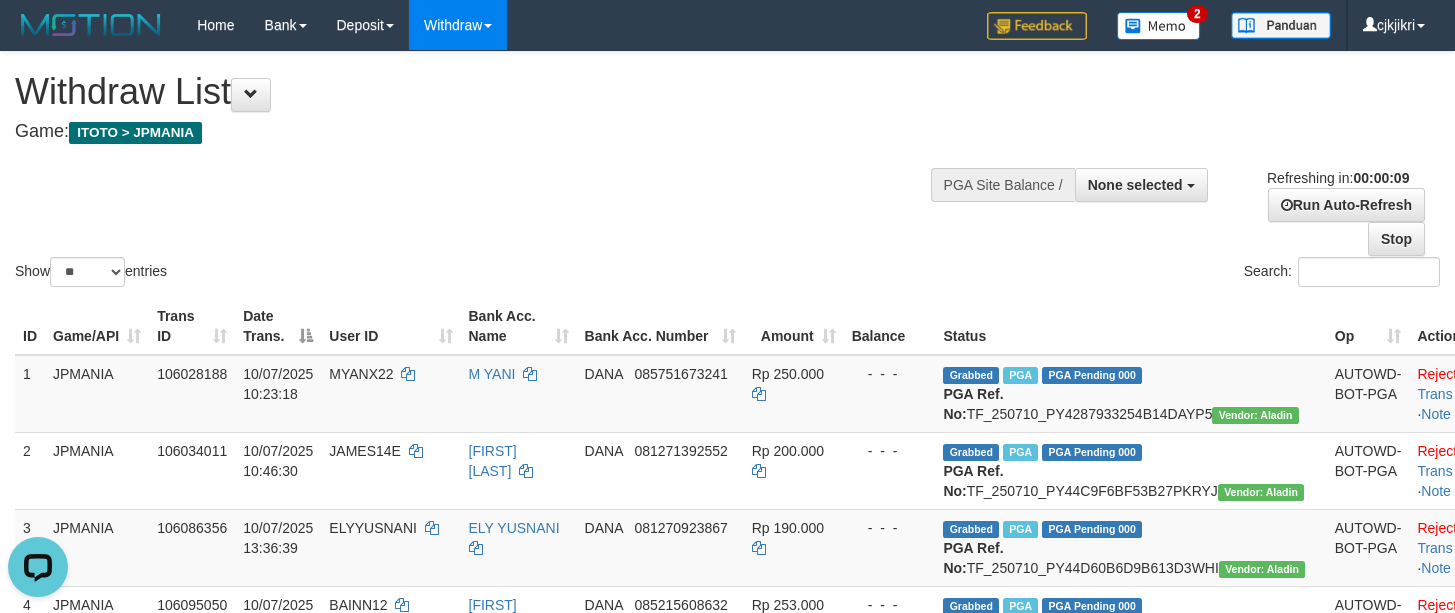 scroll, scrollTop: 0, scrollLeft: 0, axis: both 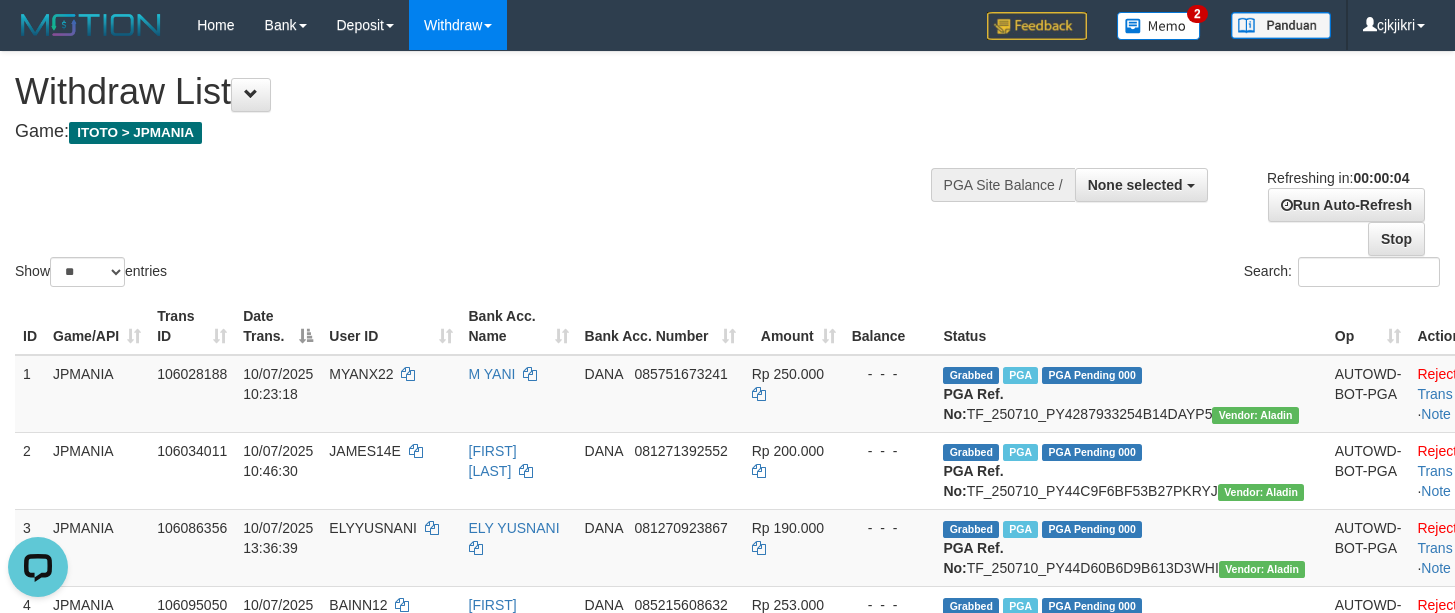 drag, startPoint x: 678, startPoint y: 111, endPoint x: 672, endPoint y: 121, distance: 11.661903 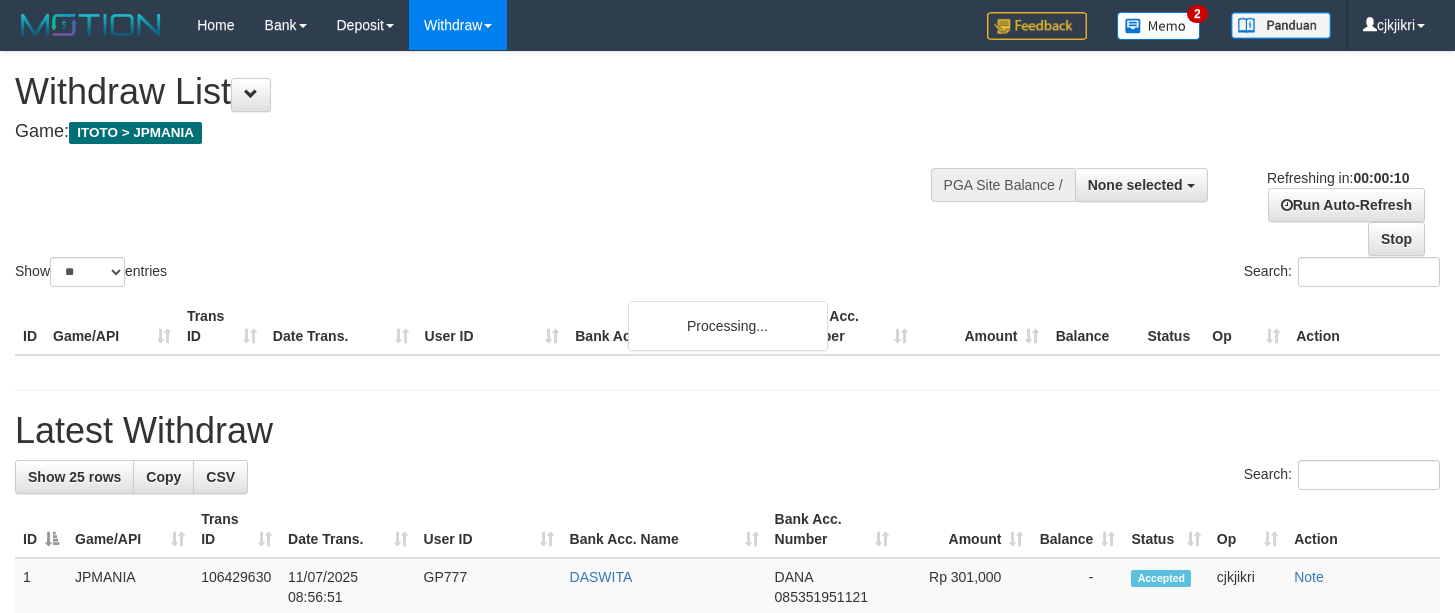 select 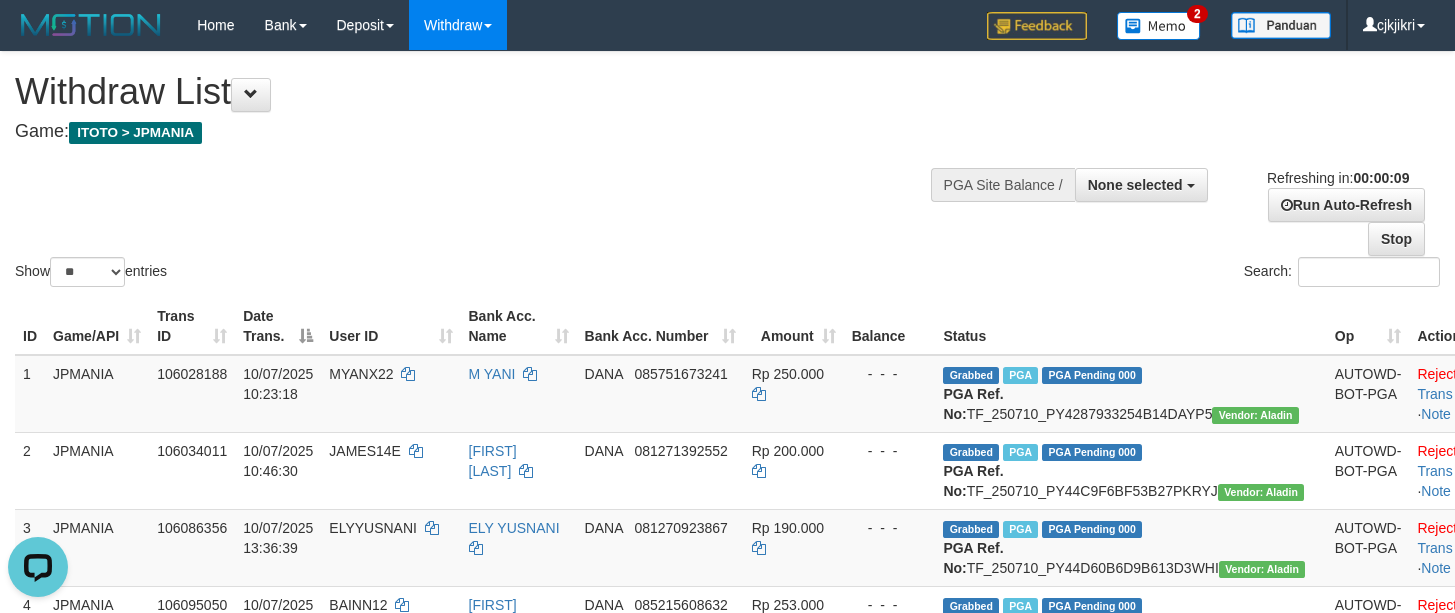 scroll, scrollTop: 0, scrollLeft: 0, axis: both 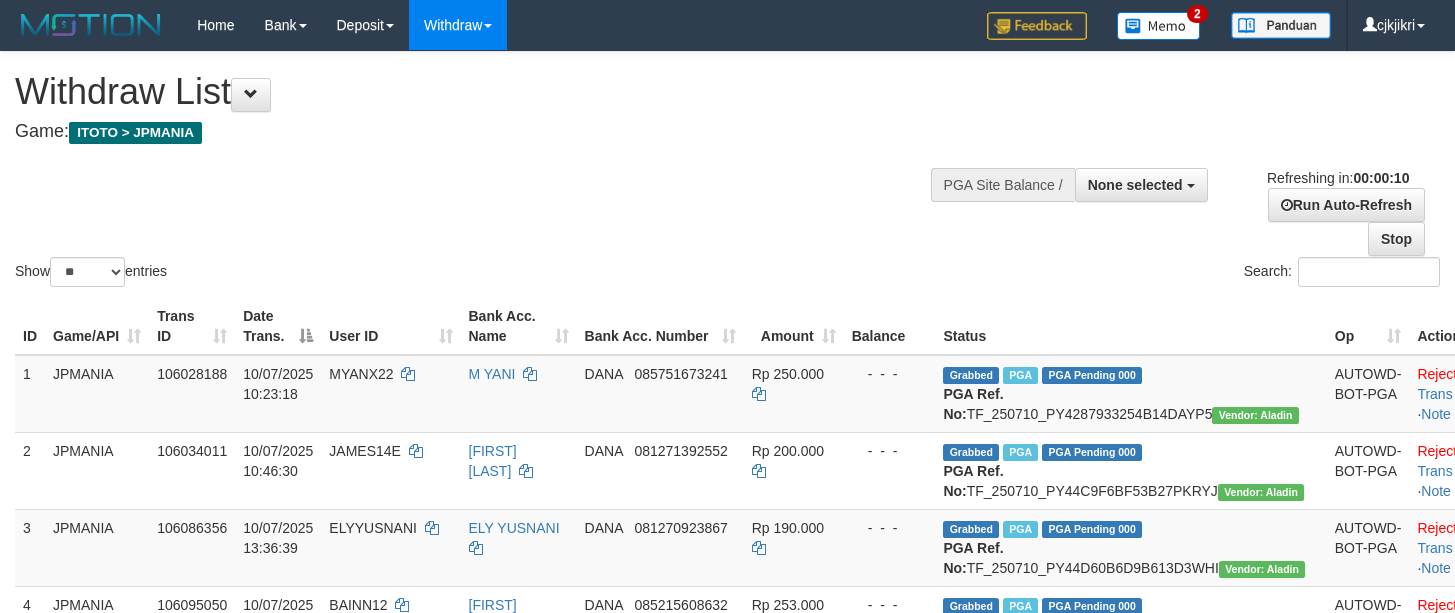 select 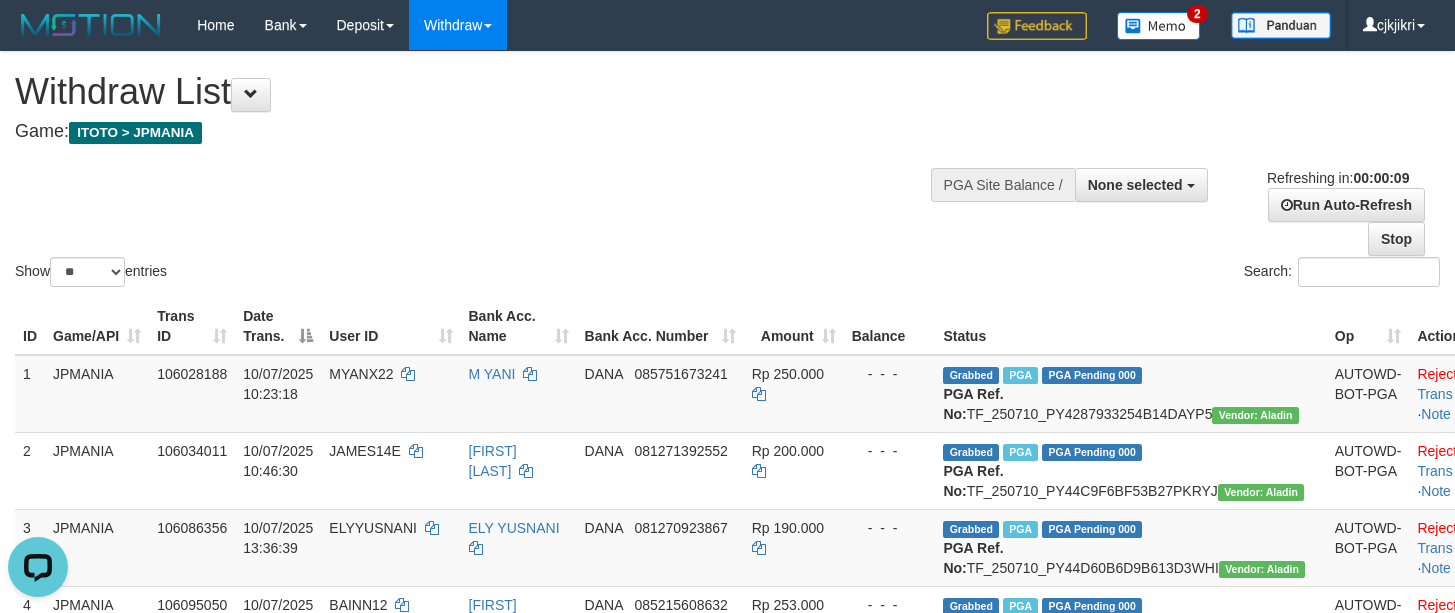scroll, scrollTop: 0, scrollLeft: 0, axis: both 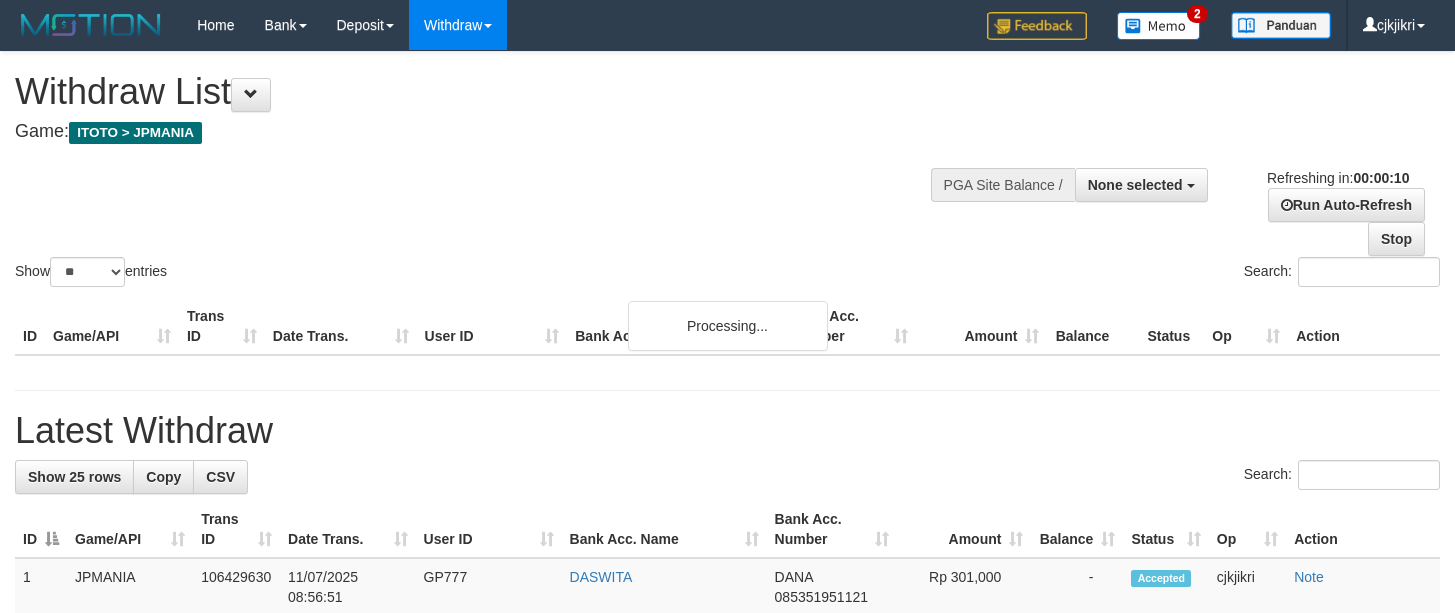 select 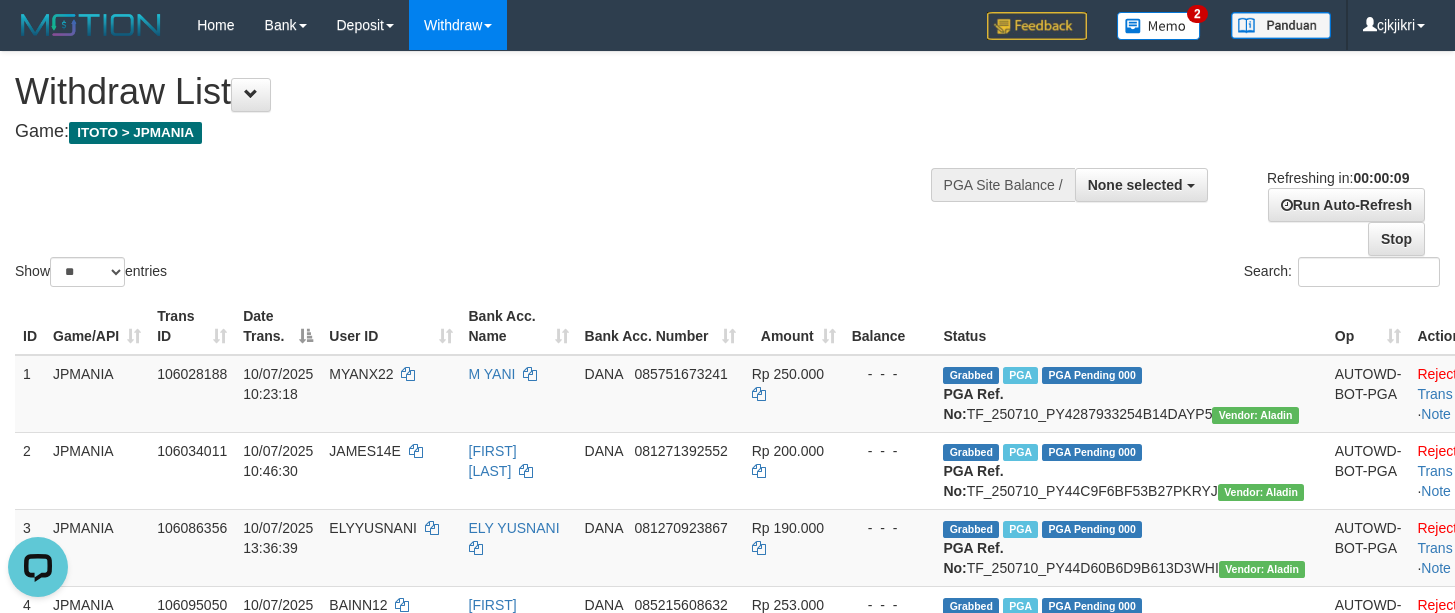 scroll, scrollTop: 0, scrollLeft: 0, axis: both 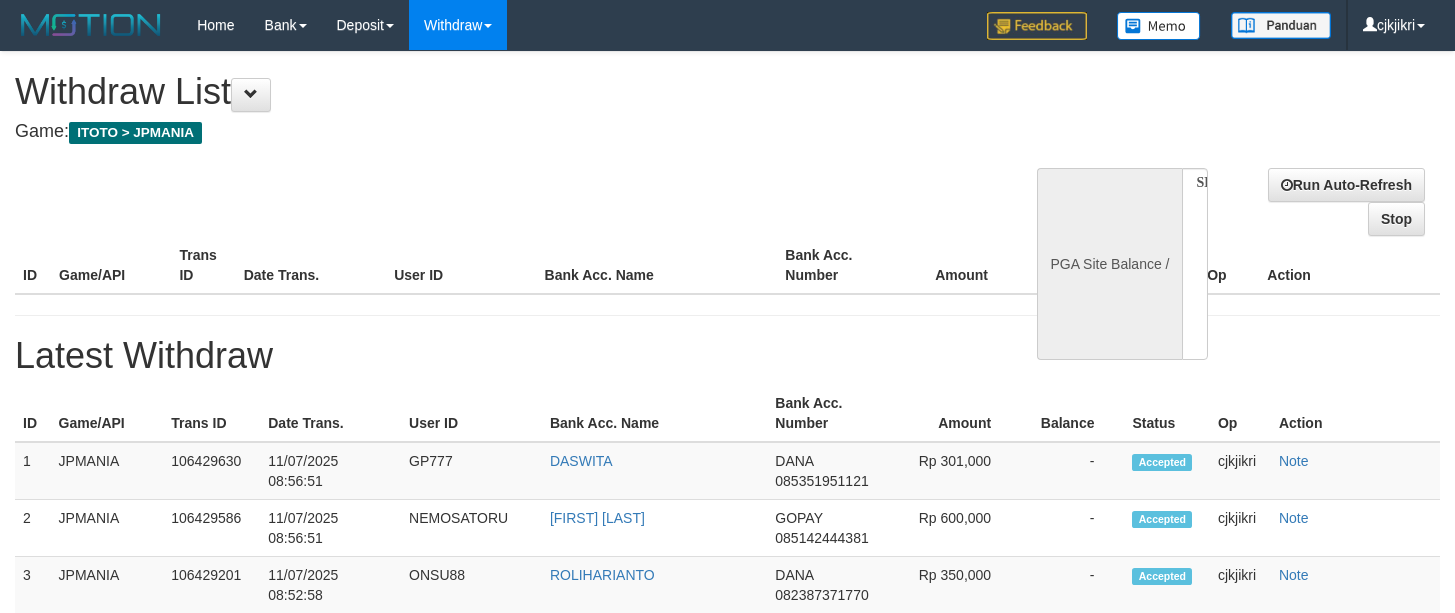 select 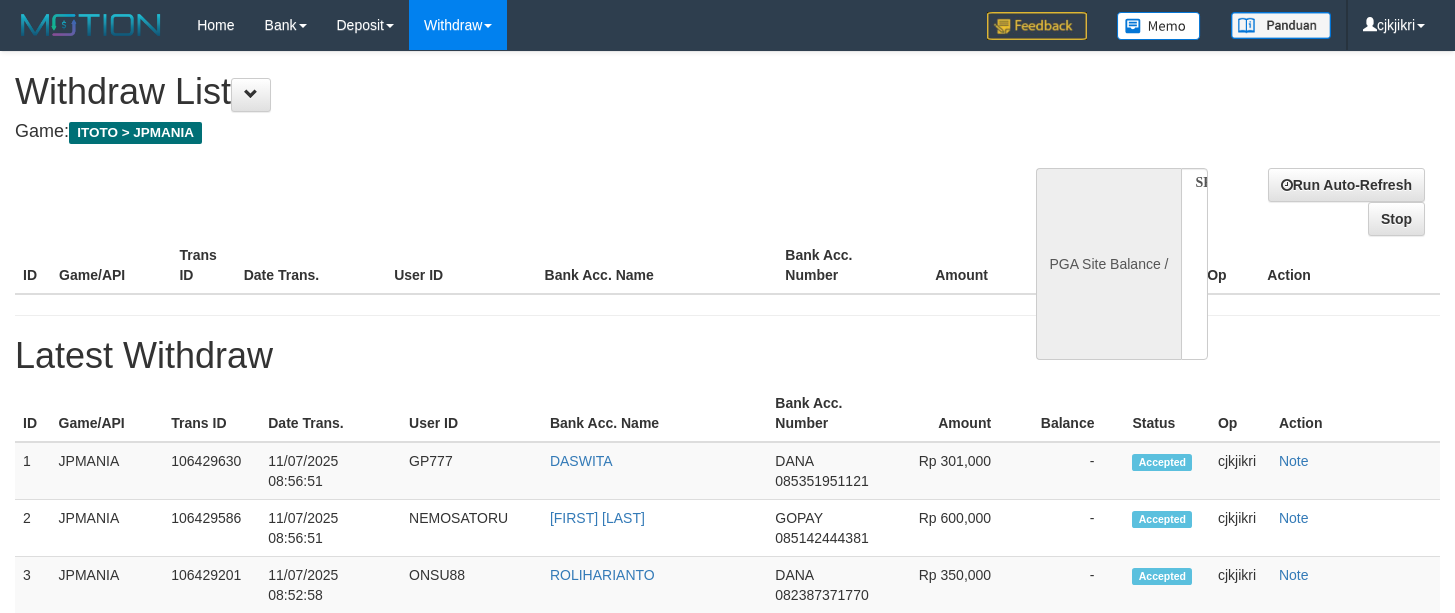 scroll, scrollTop: 0, scrollLeft: 0, axis: both 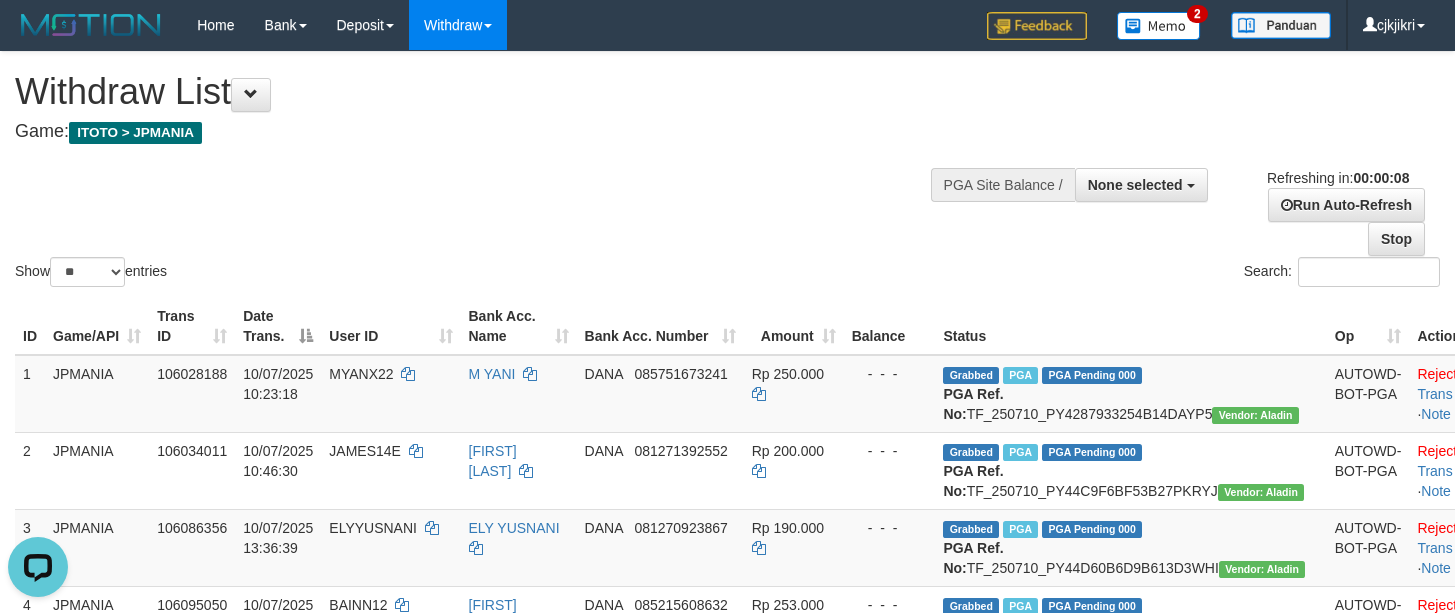 click on "Show  ** ** ** ***  entries Search:" at bounding box center [727, 171] 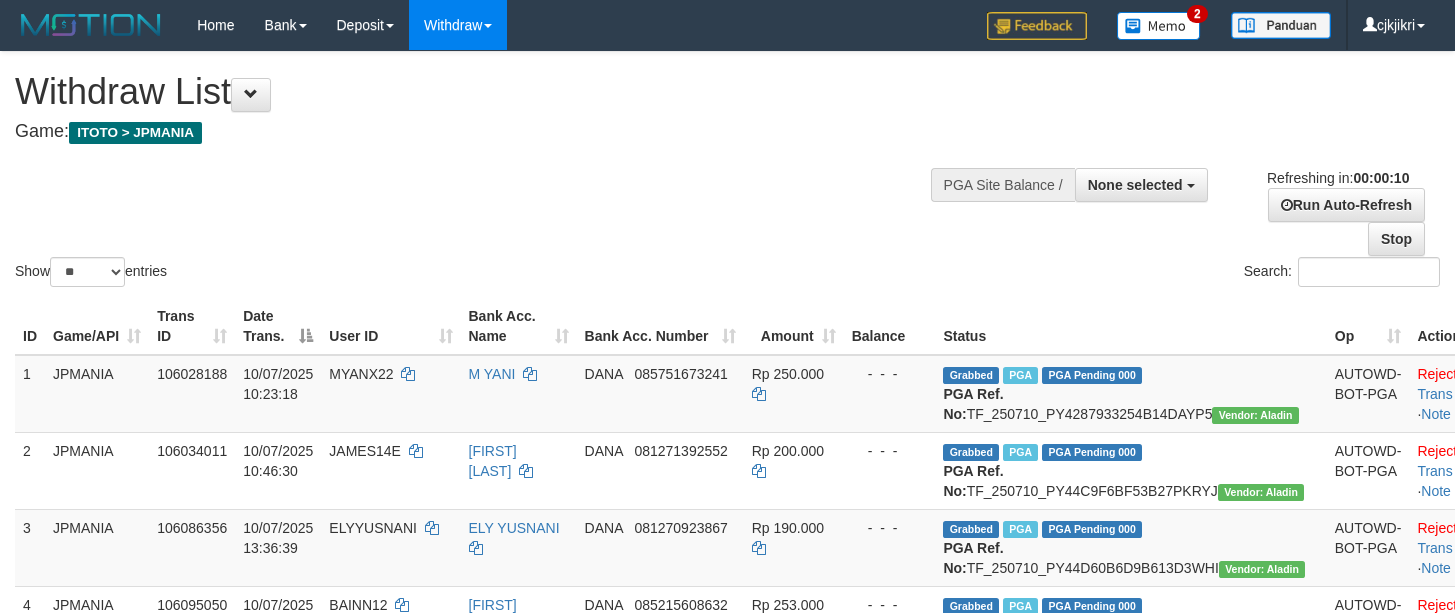 select 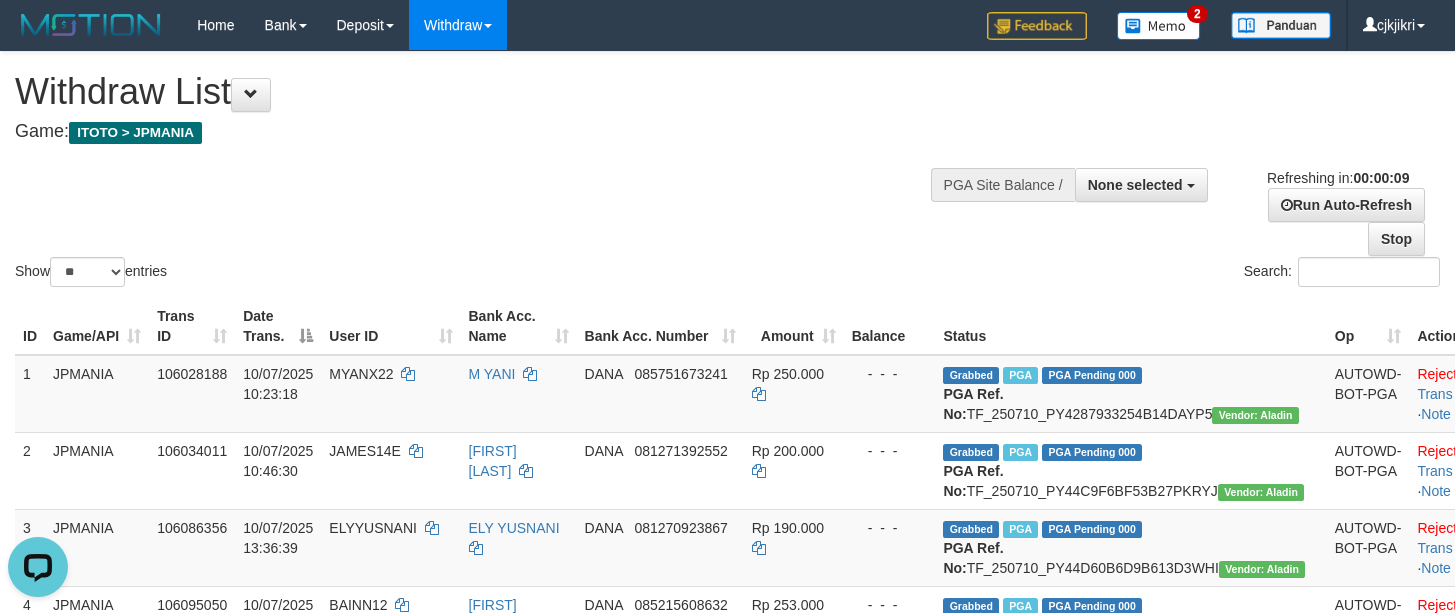 scroll, scrollTop: 0, scrollLeft: 0, axis: both 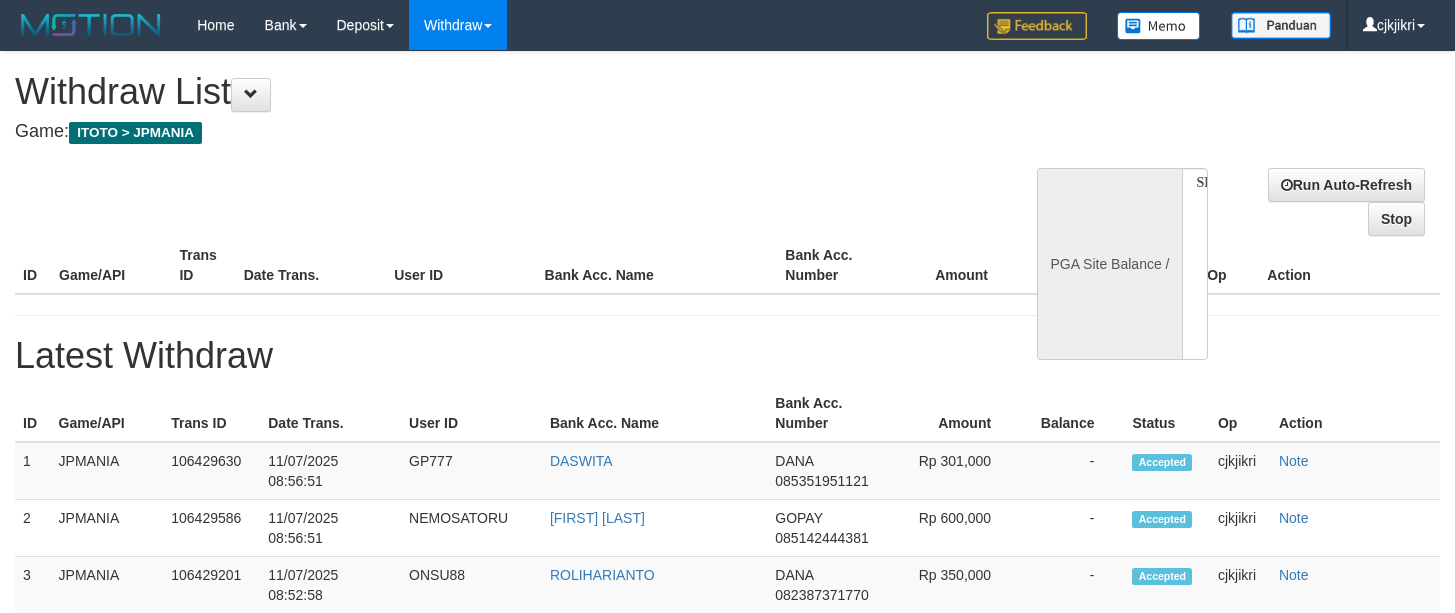 select 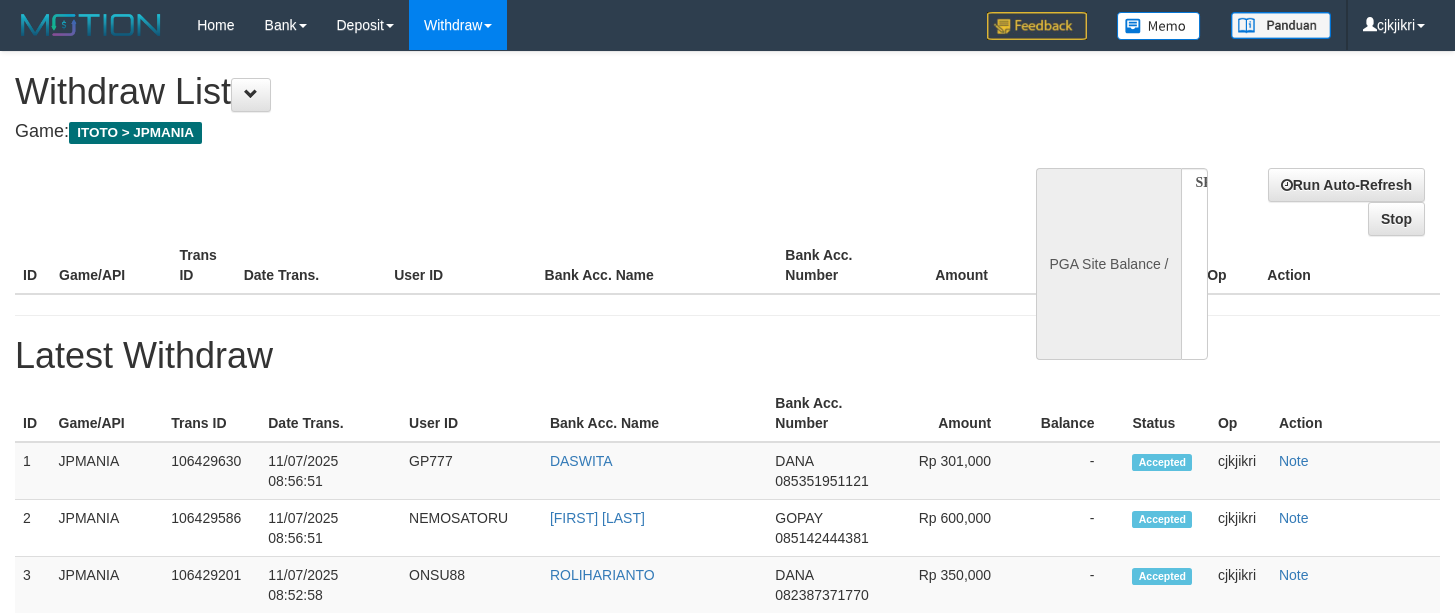 scroll, scrollTop: 0, scrollLeft: 0, axis: both 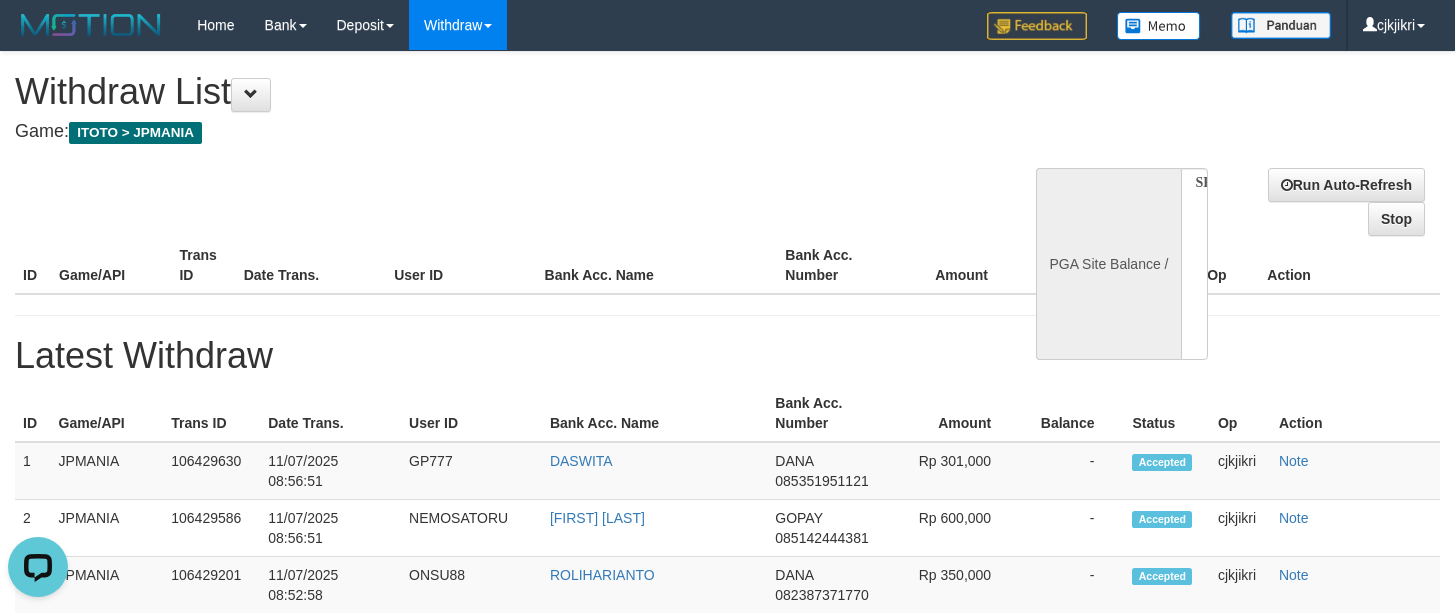 select on "**" 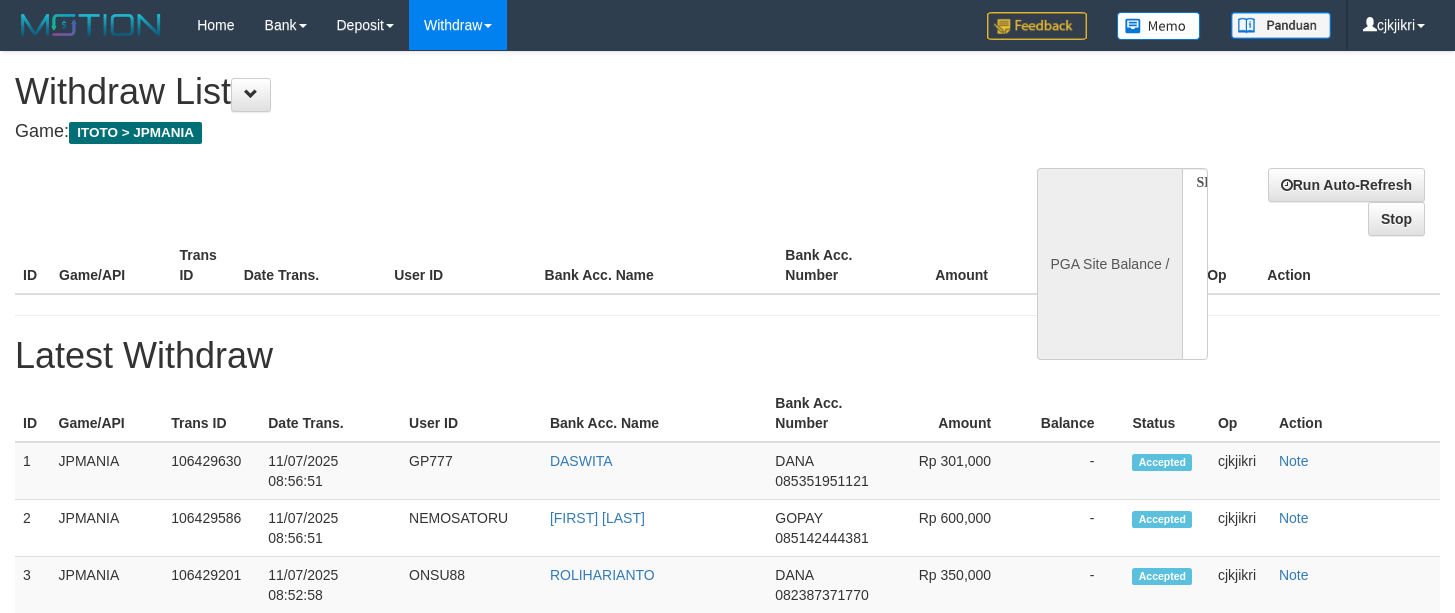 select 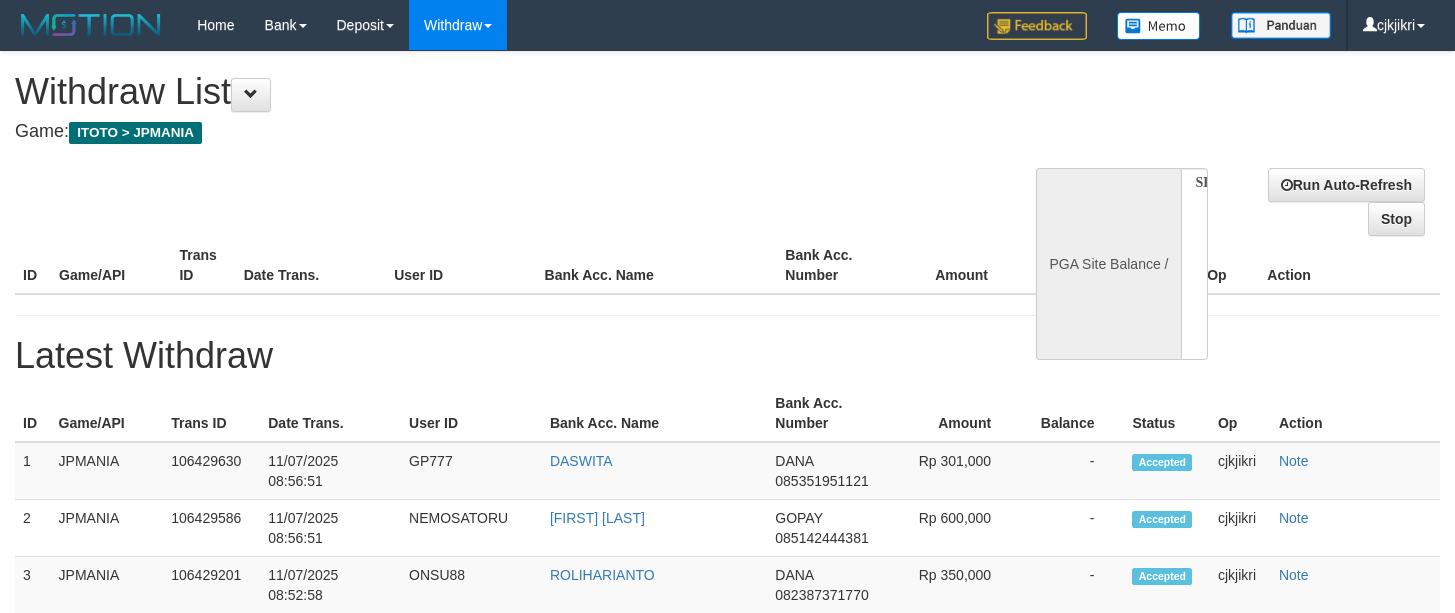 scroll, scrollTop: 0, scrollLeft: 0, axis: both 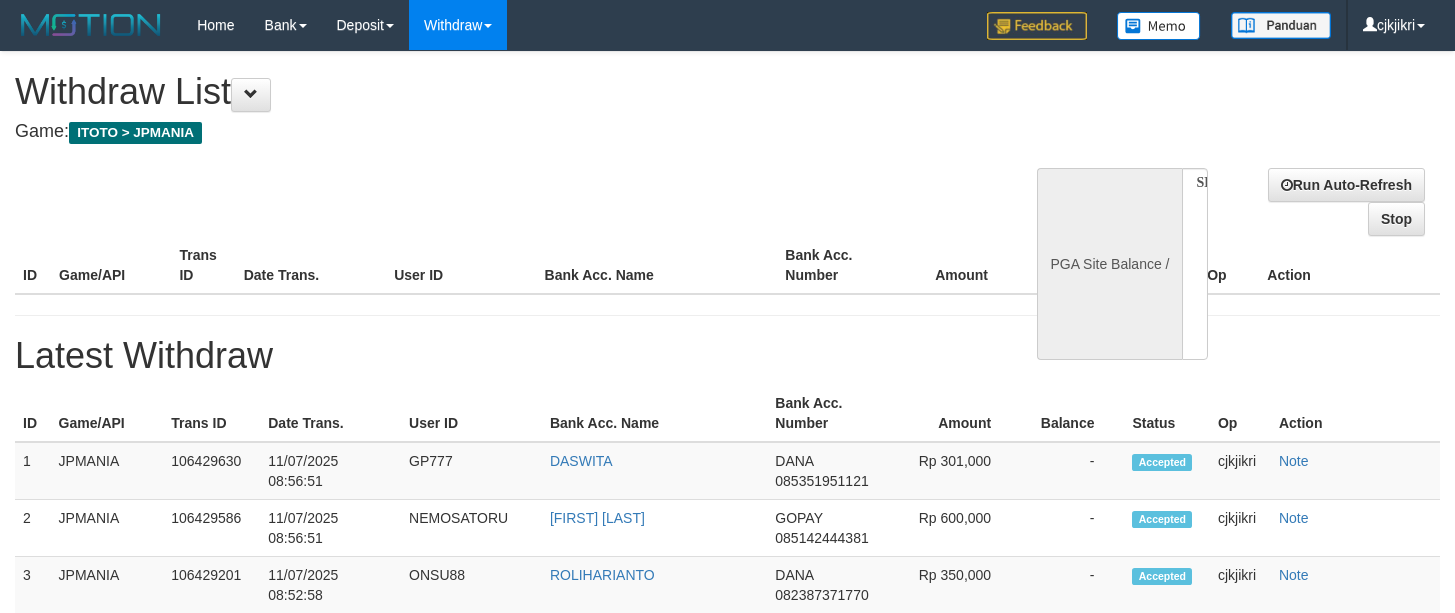 select 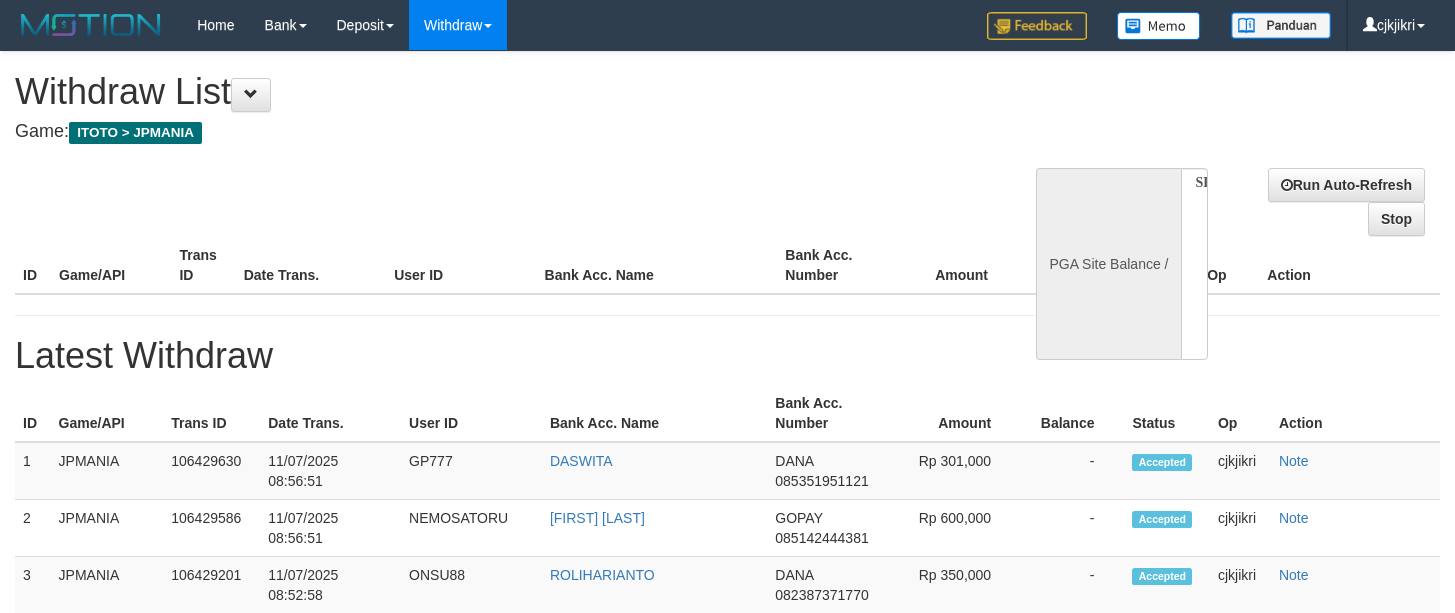 scroll, scrollTop: 0, scrollLeft: 0, axis: both 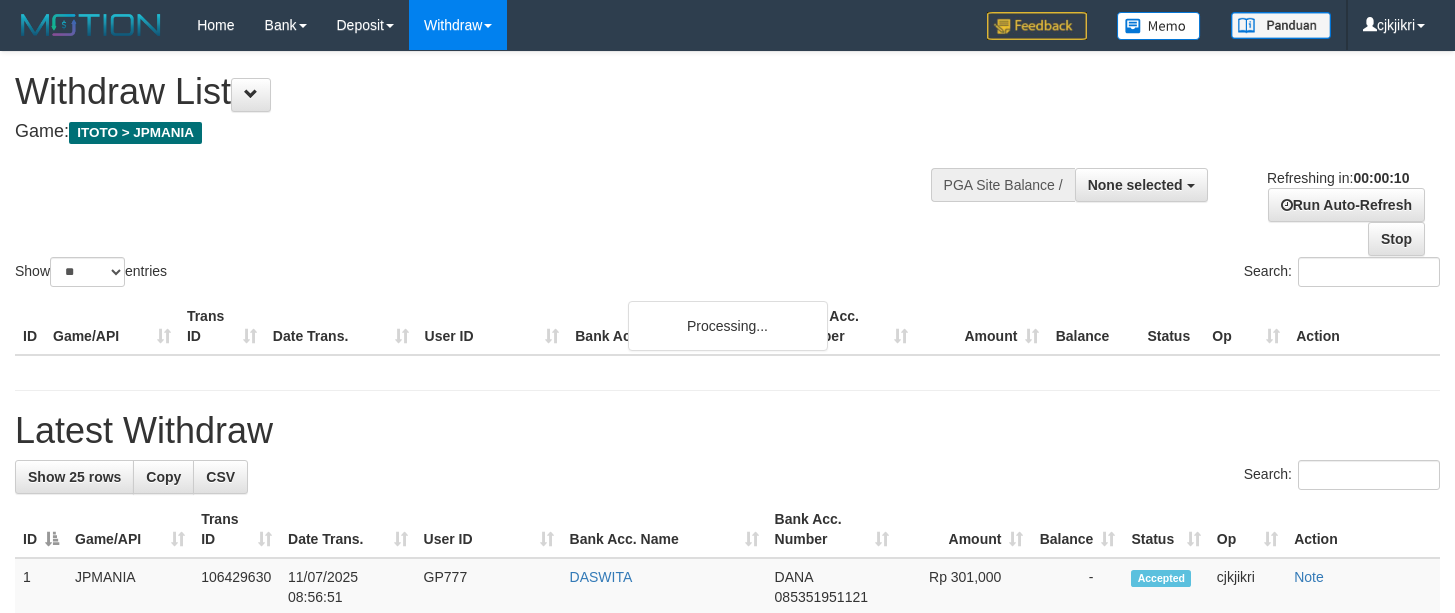select 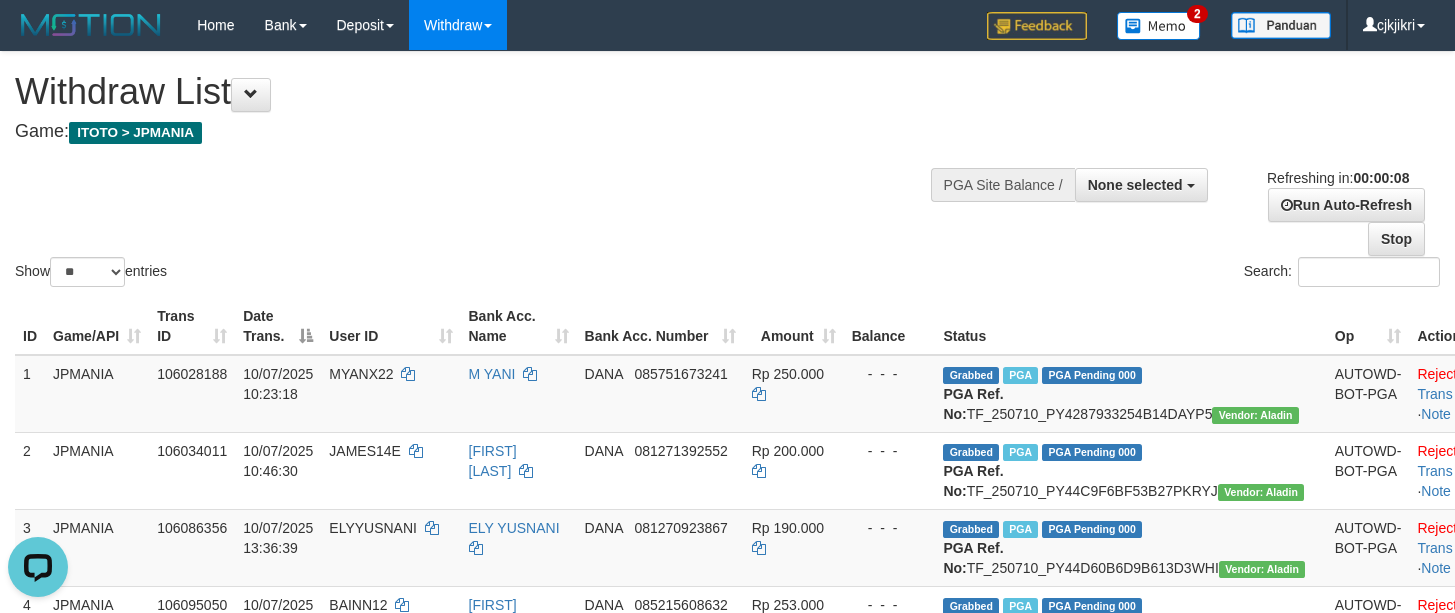 scroll, scrollTop: 0, scrollLeft: 0, axis: both 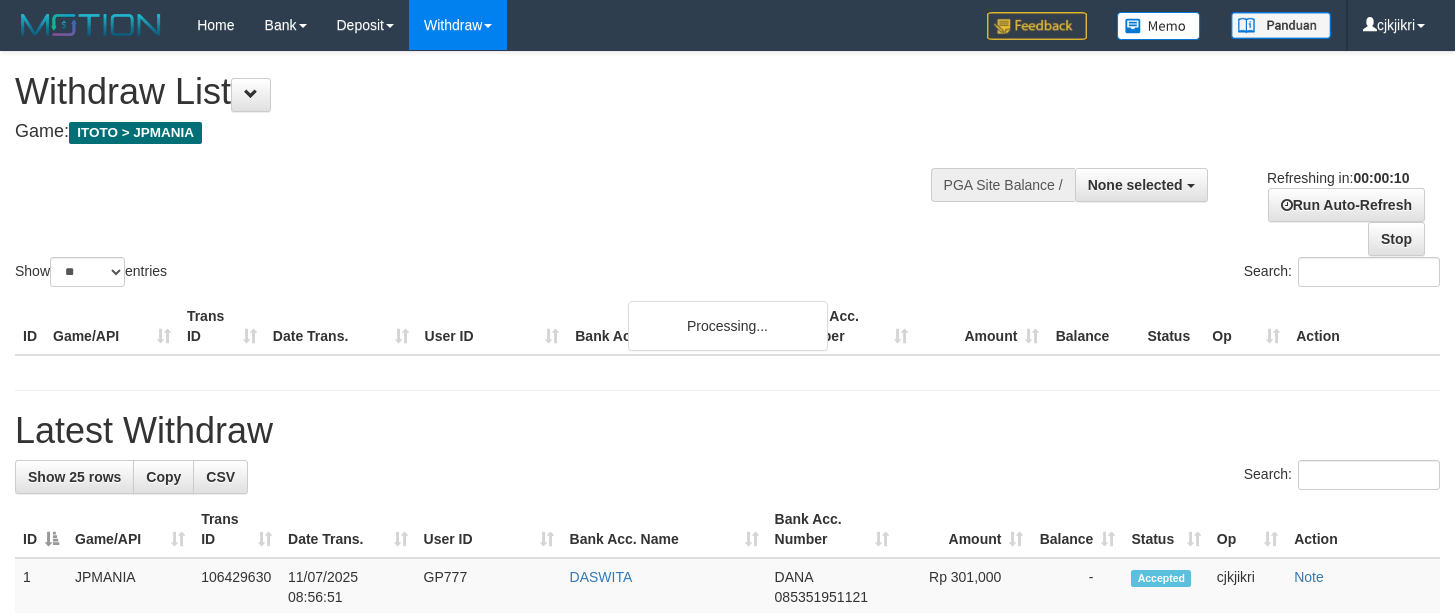 select 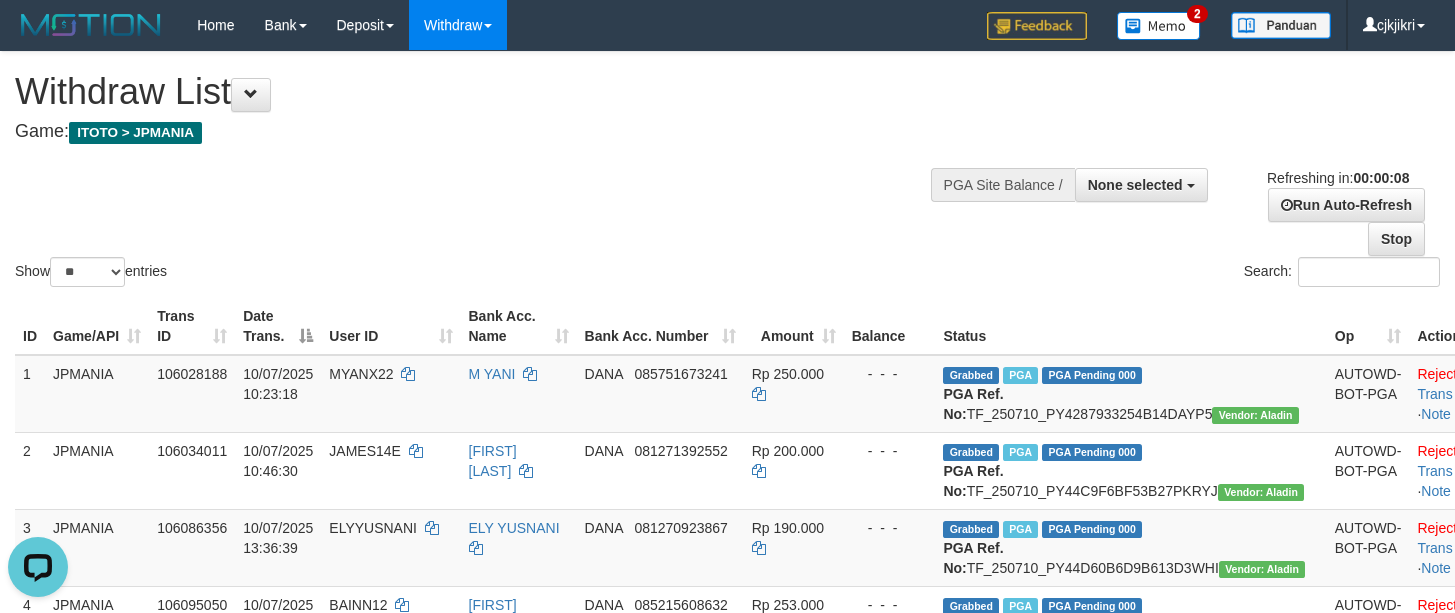 scroll, scrollTop: 0, scrollLeft: 0, axis: both 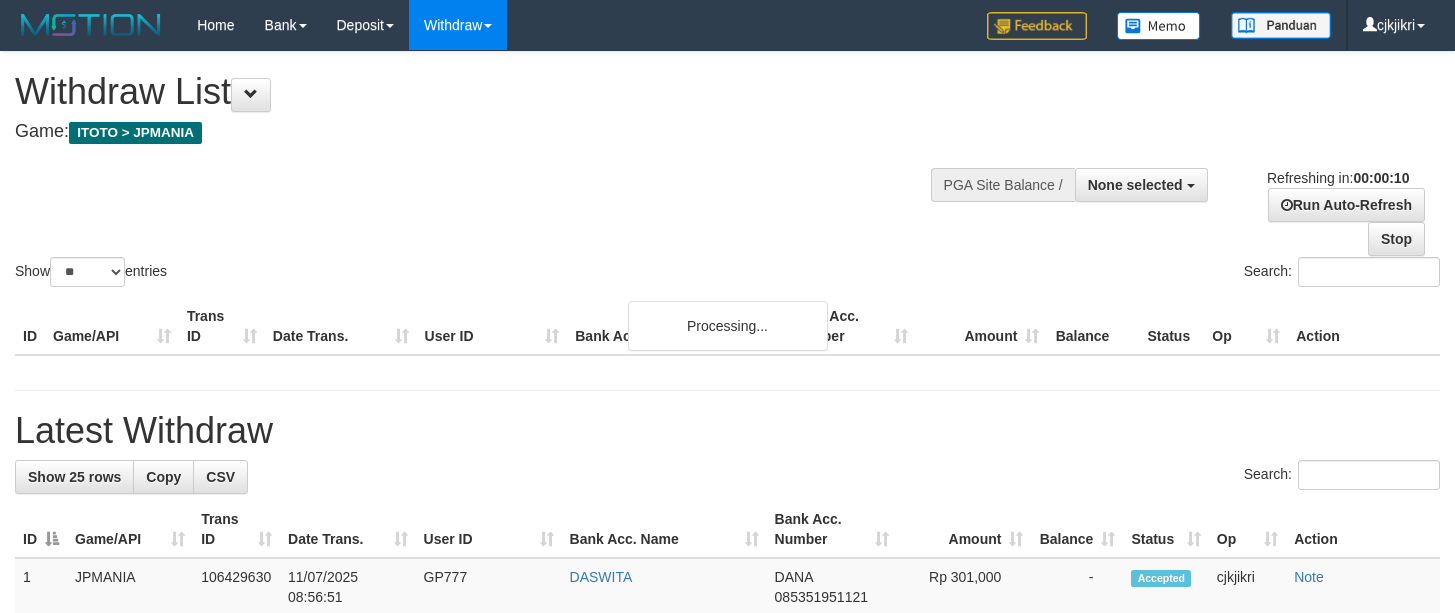 select 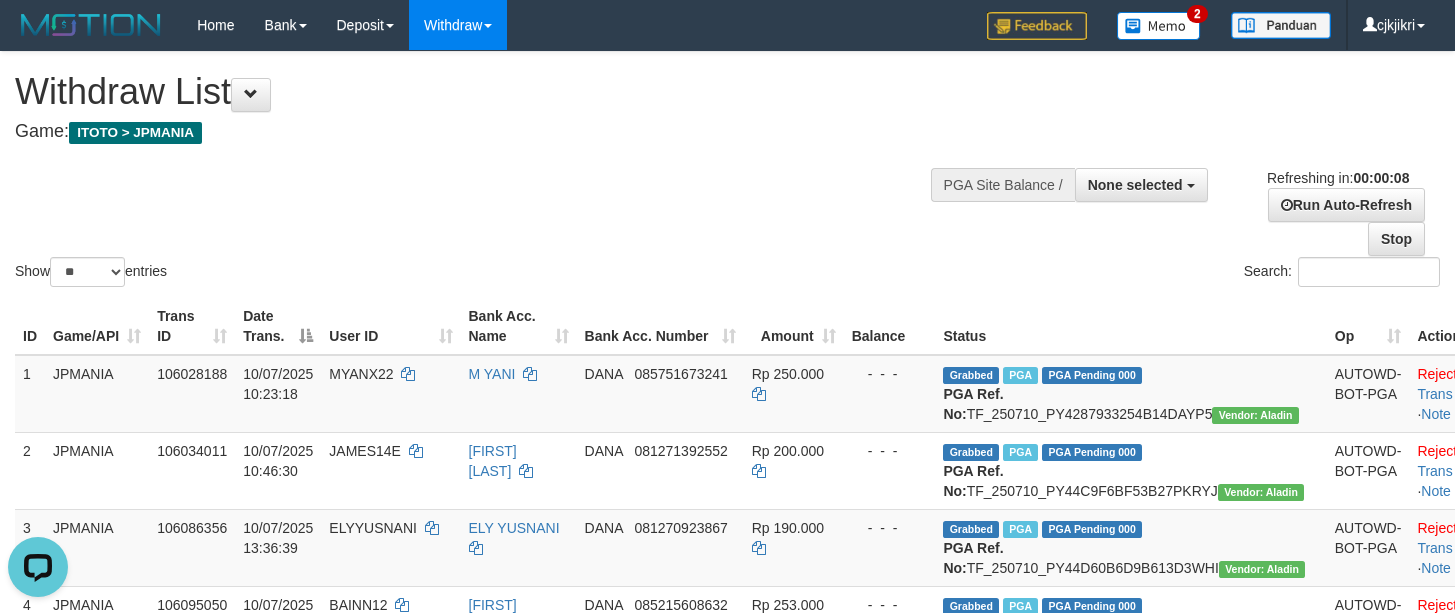 scroll, scrollTop: 0, scrollLeft: 0, axis: both 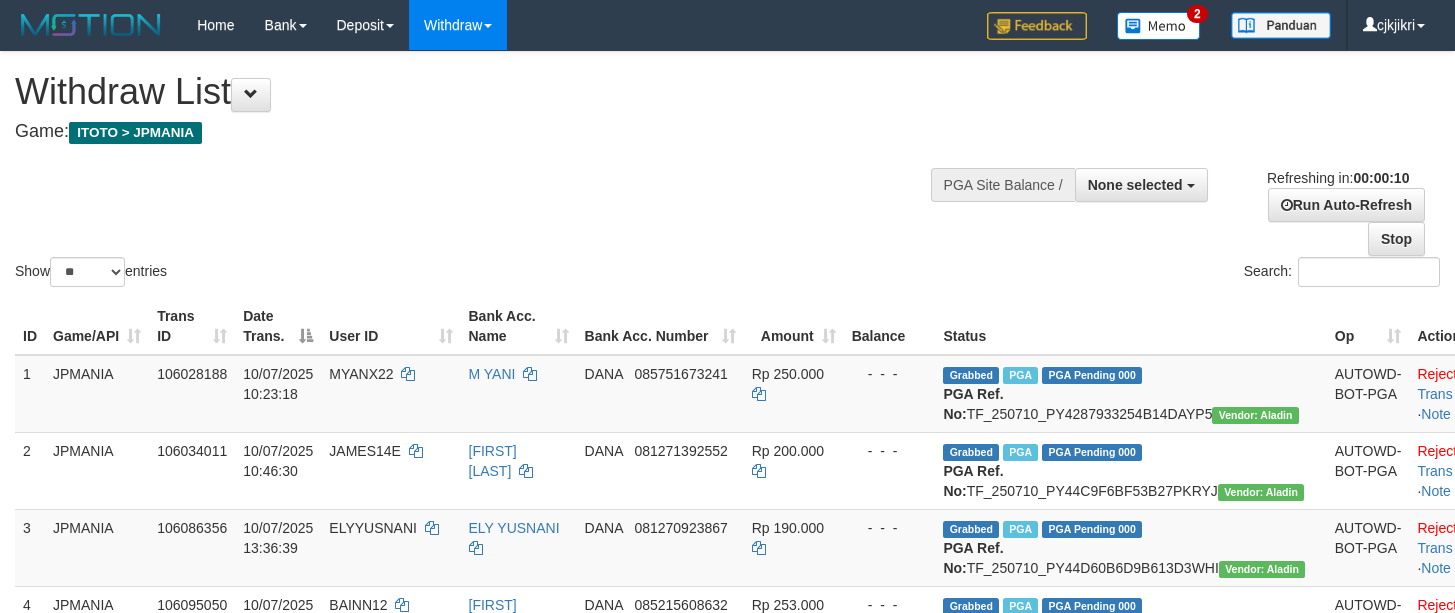 select 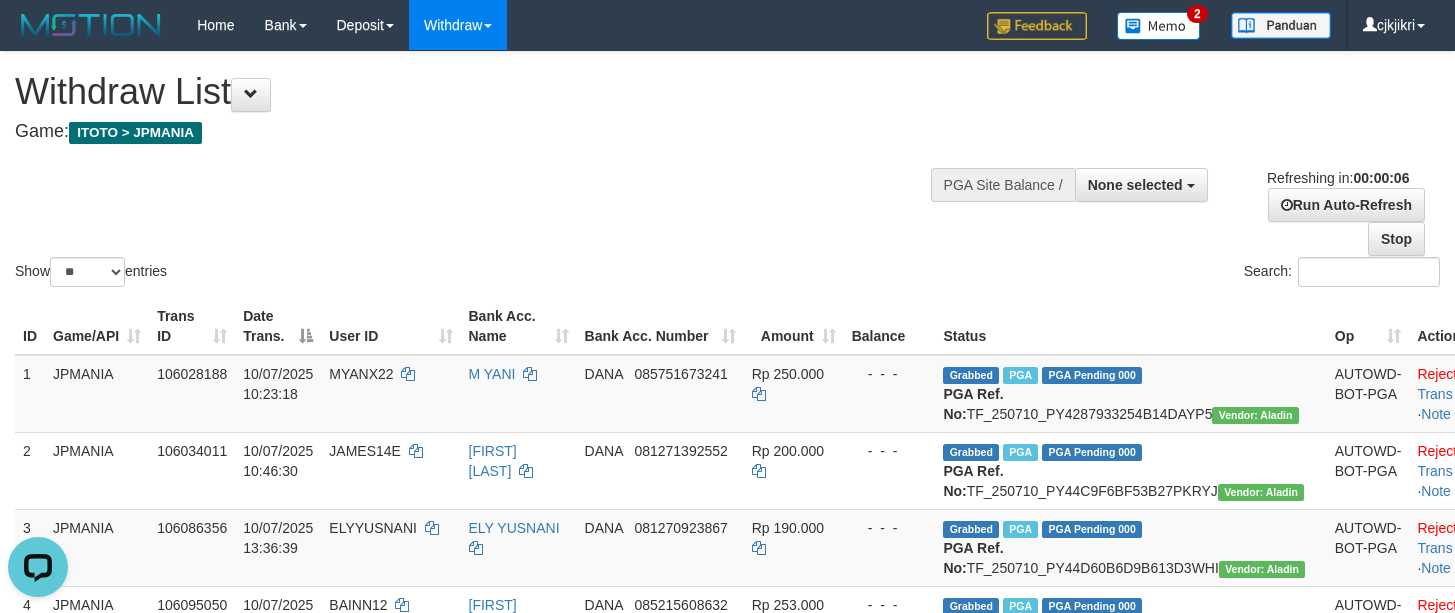 scroll, scrollTop: 0, scrollLeft: 0, axis: both 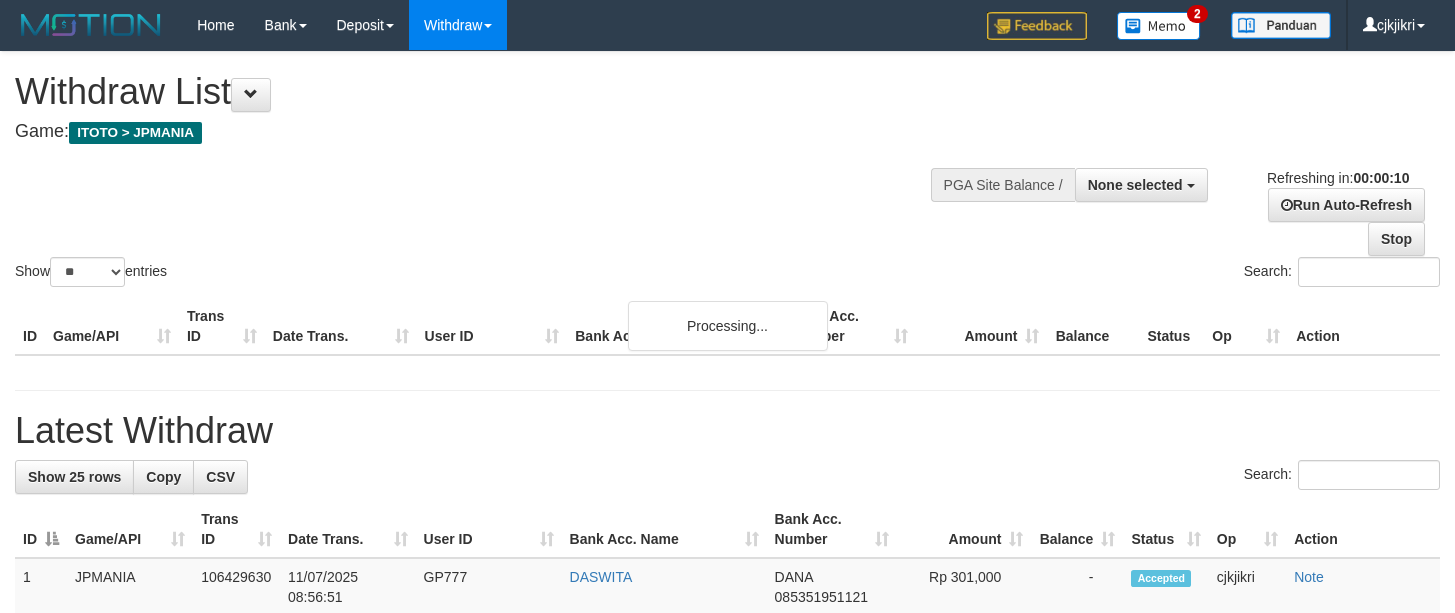 select 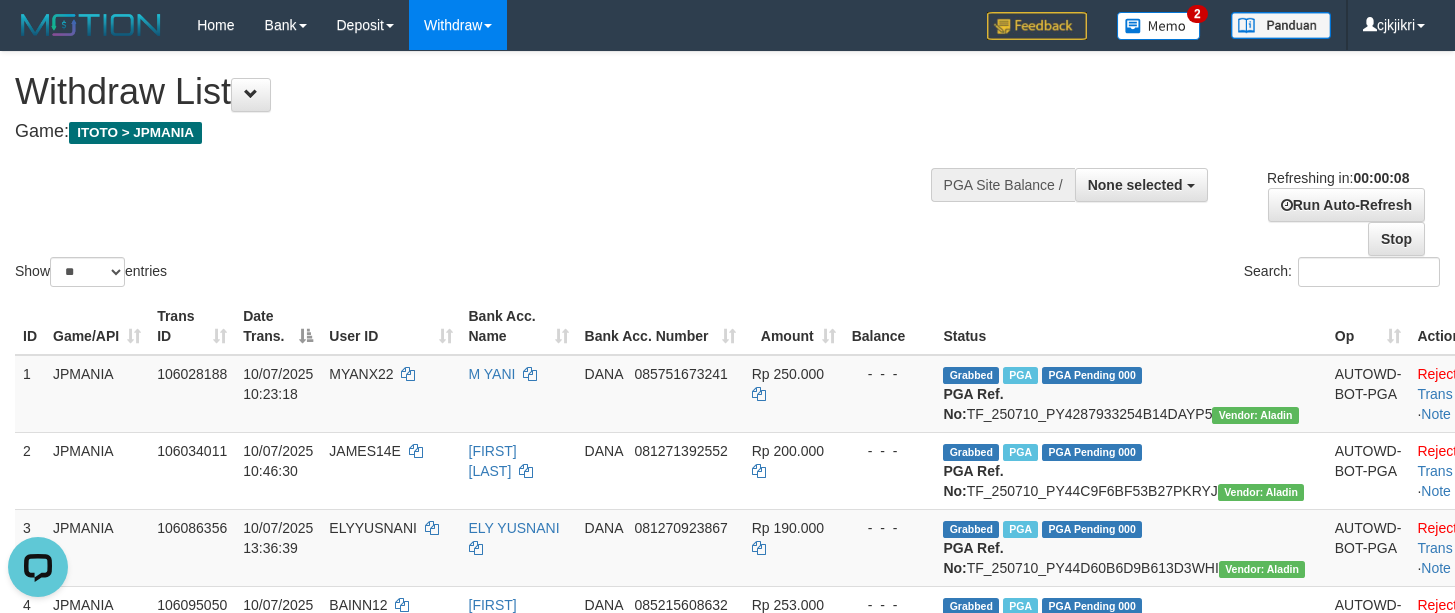 scroll, scrollTop: 0, scrollLeft: 0, axis: both 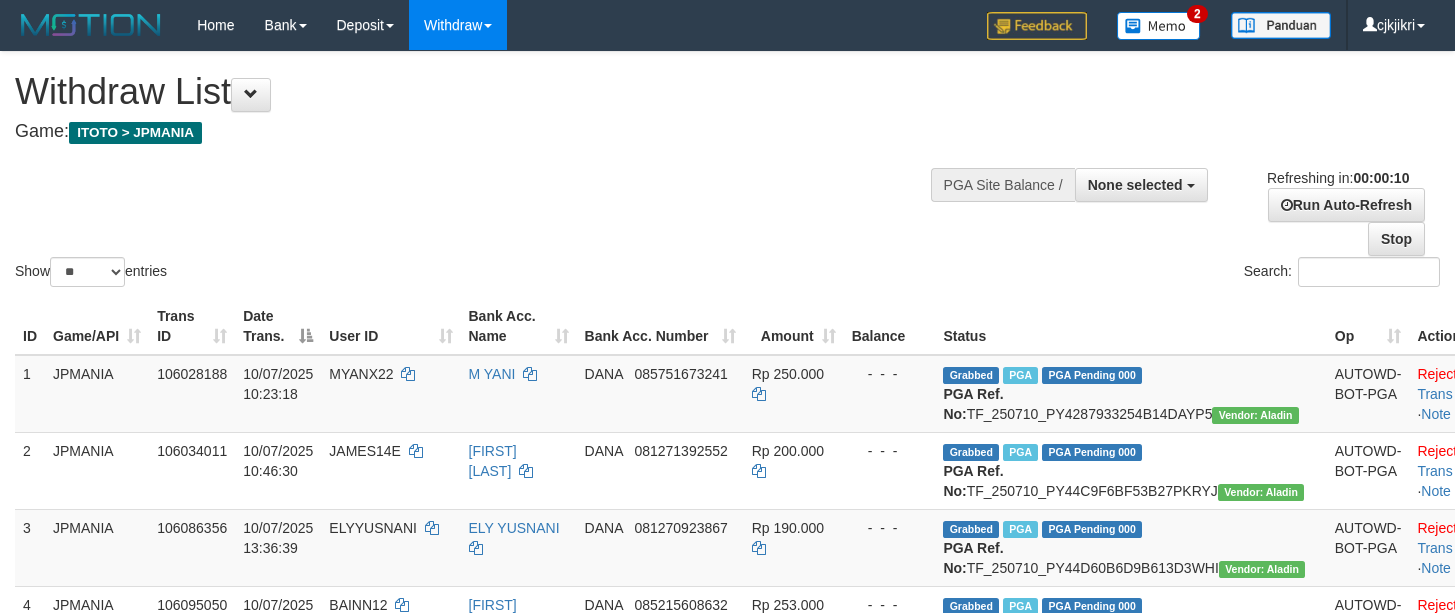 select 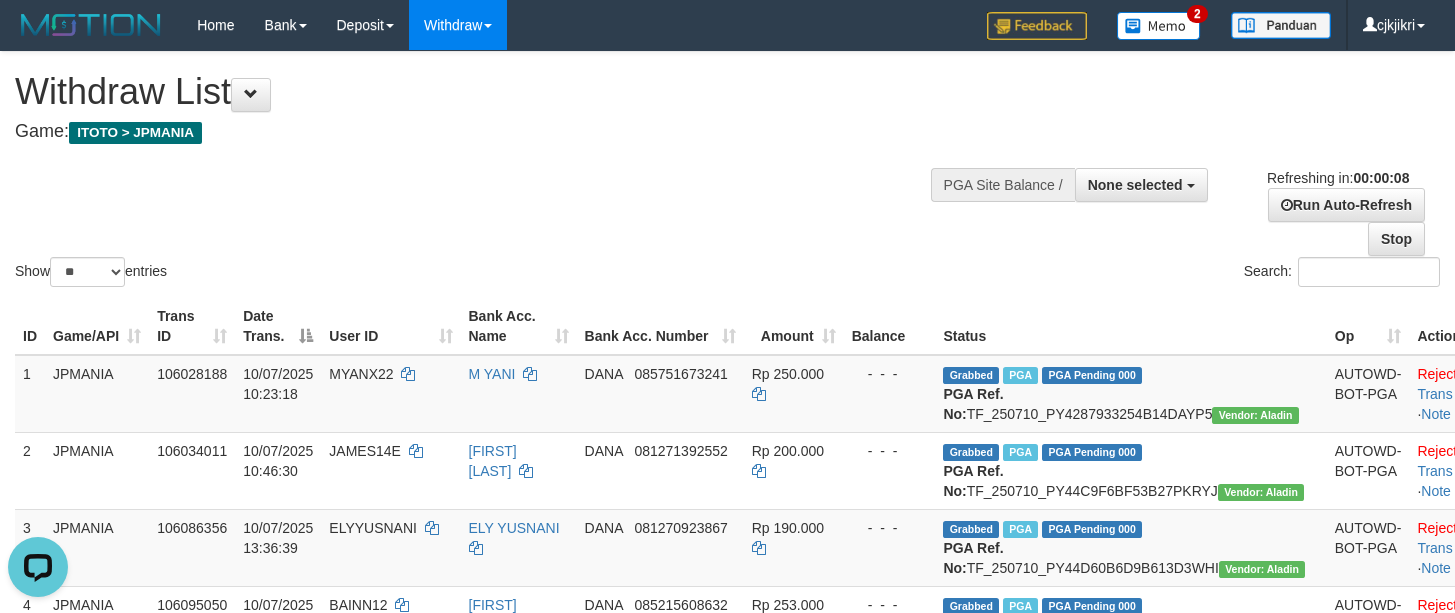 scroll, scrollTop: 0, scrollLeft: 0, axis: both 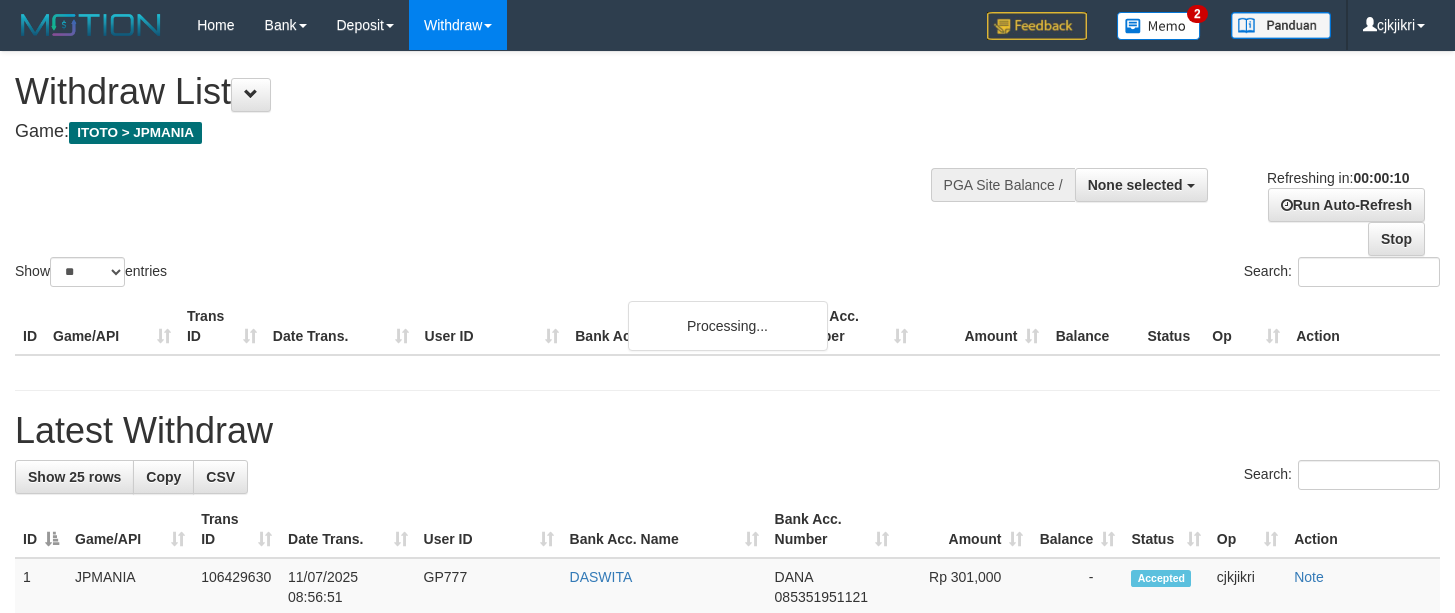 select 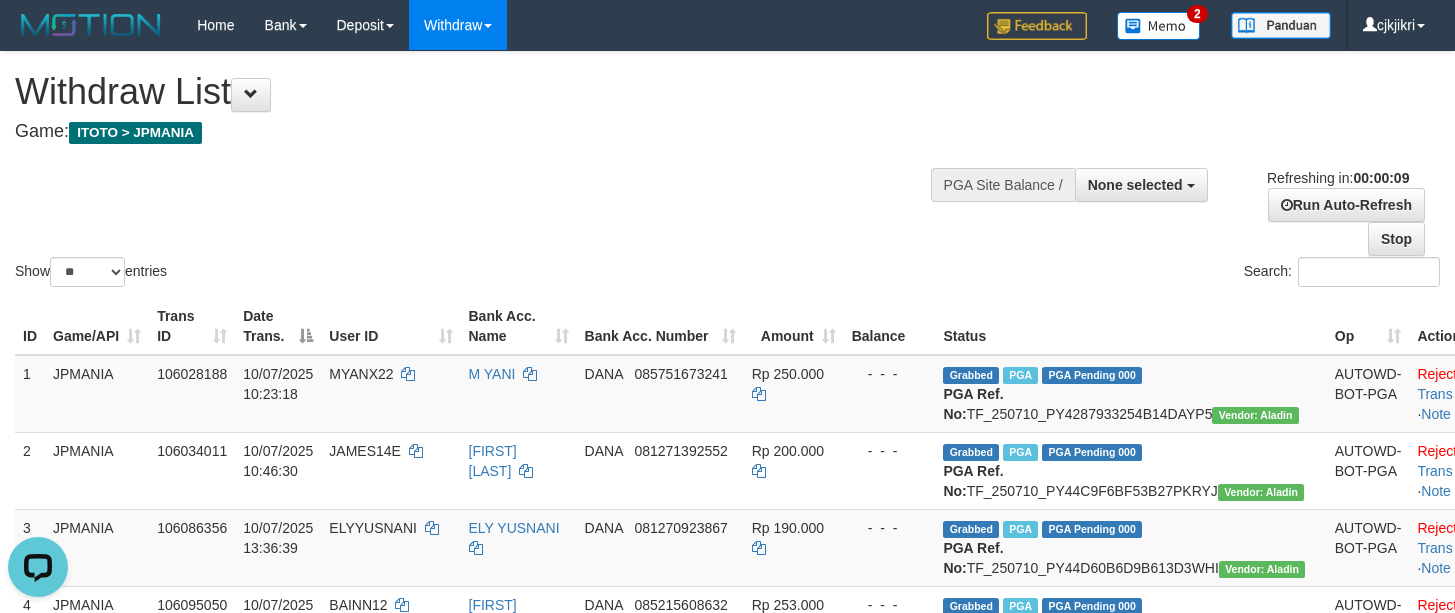 scroll, scrollTop: 0, scrollLeft: 0, axis: both 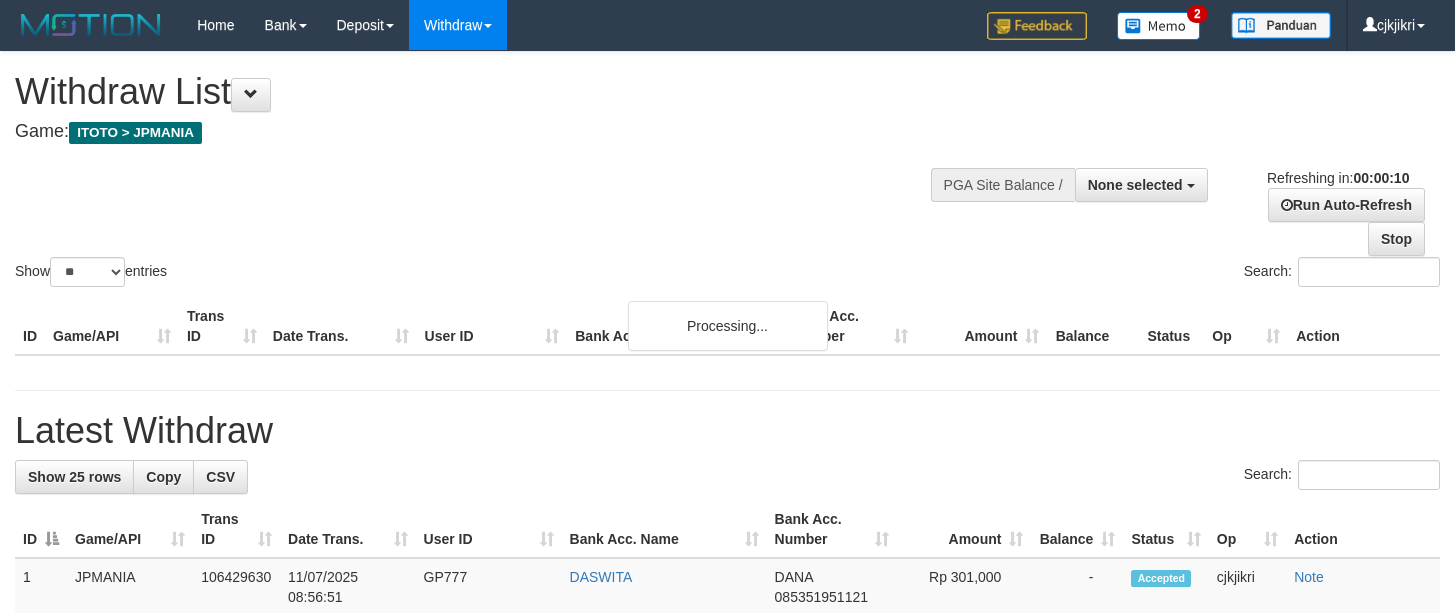 select 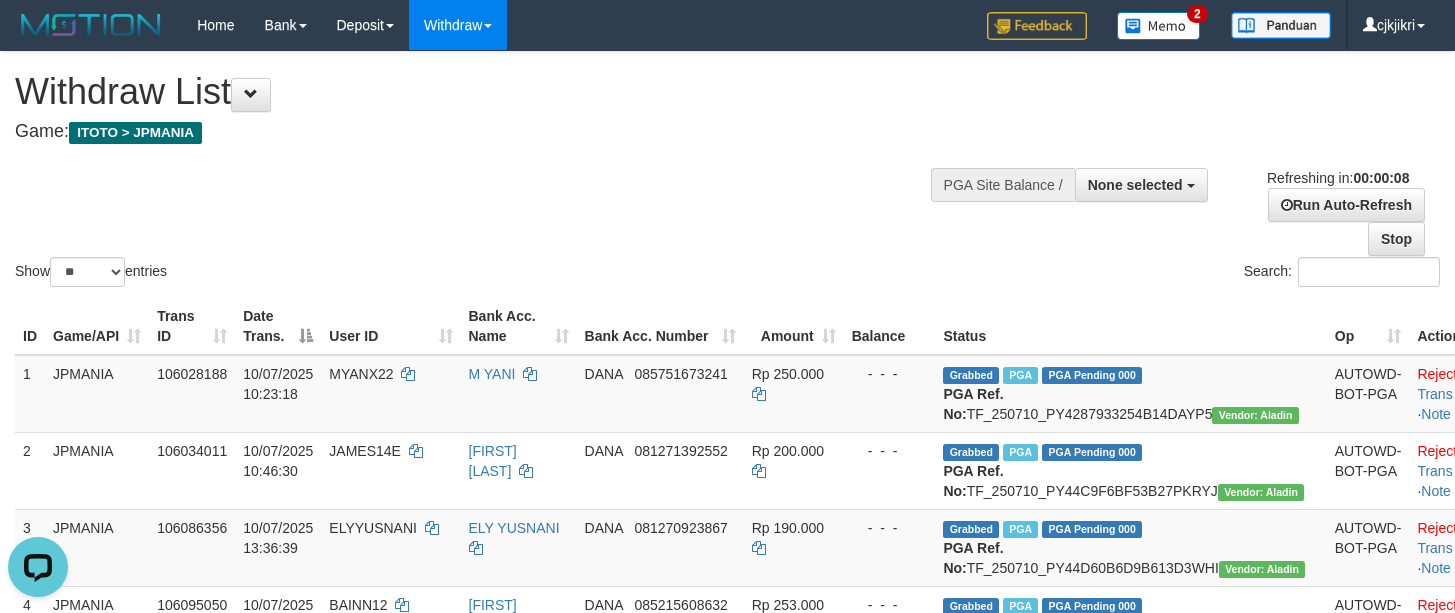 scroll, scrollTop: 0, scrollLeft: 0, axis: both 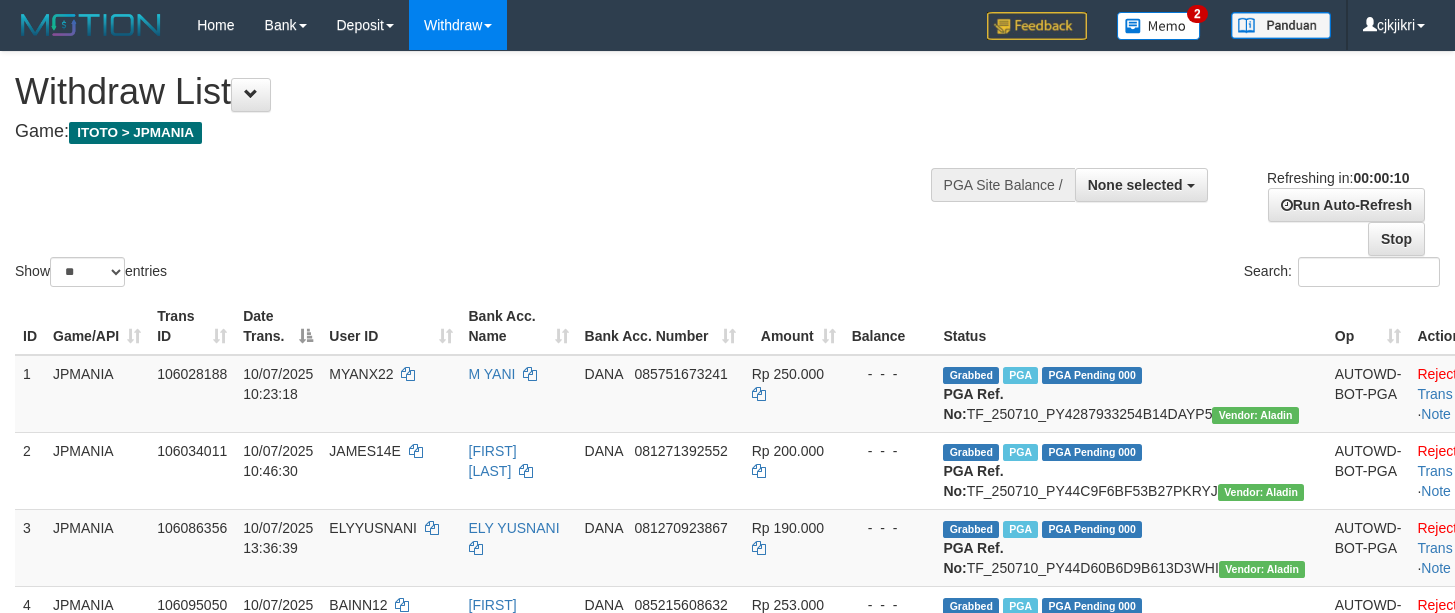 select 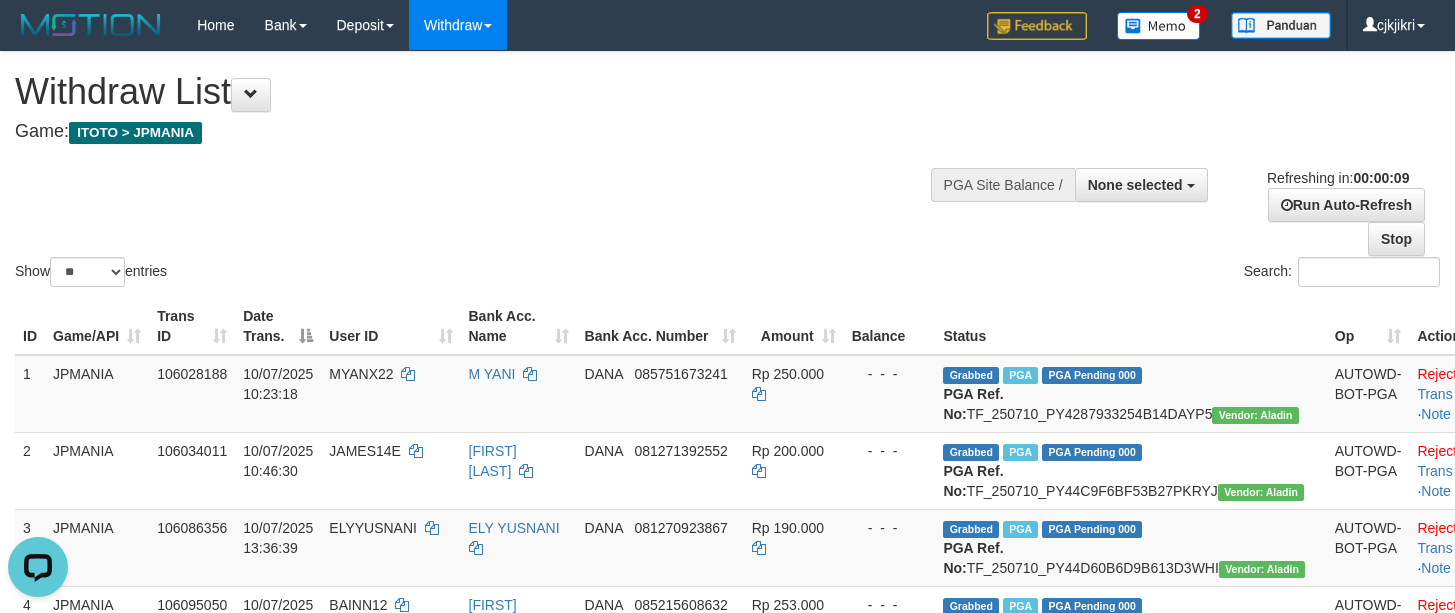 scroll, scrollTop: 0, scrollLeft: 0, axis: both 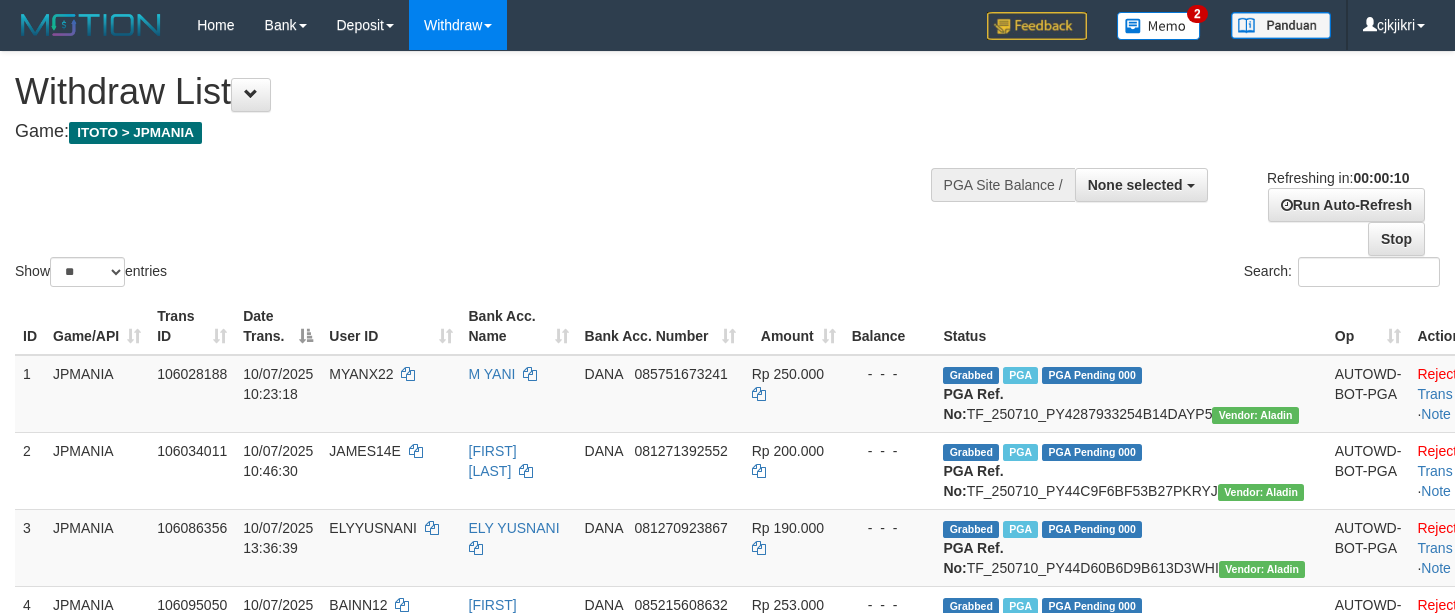 select 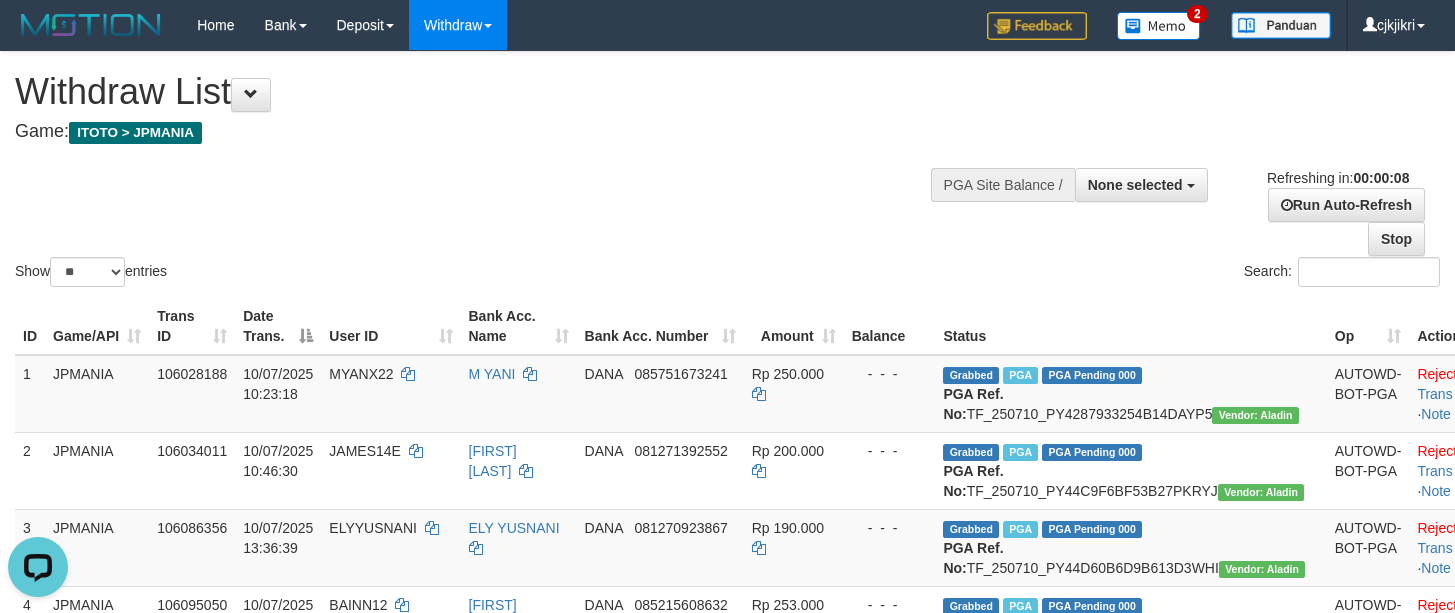 scroll, scrollTop: 0, scrollLeft: 0, axis: both 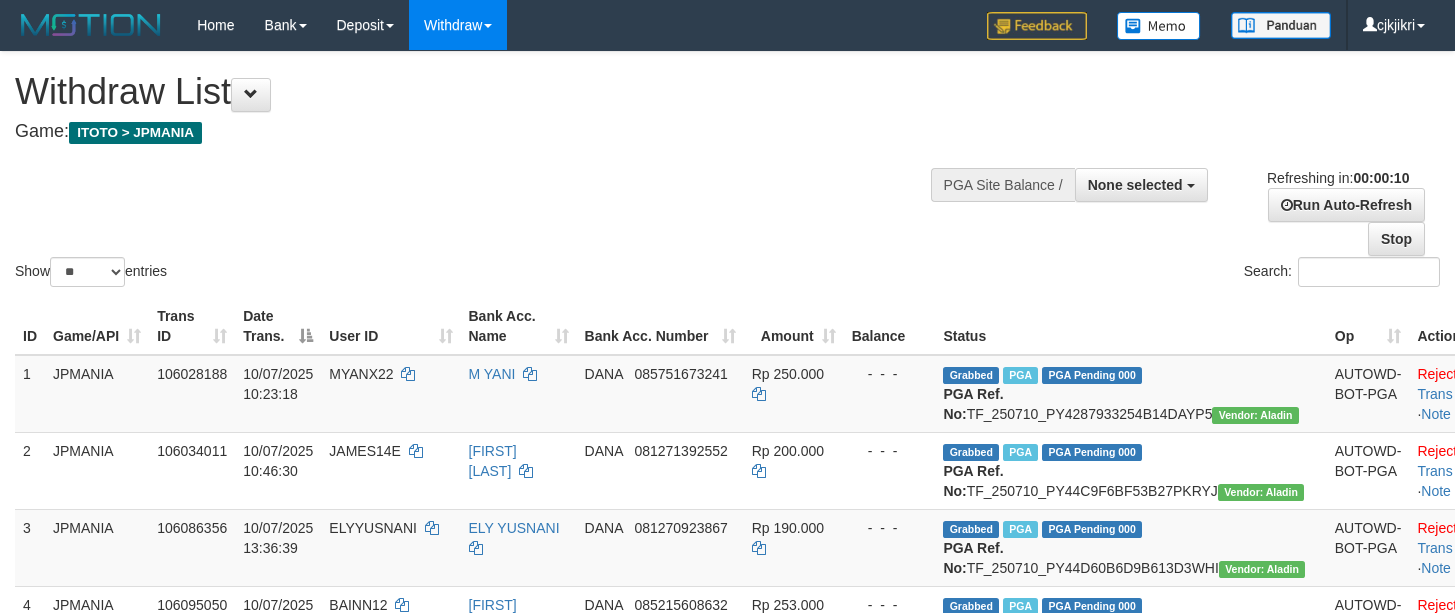 select 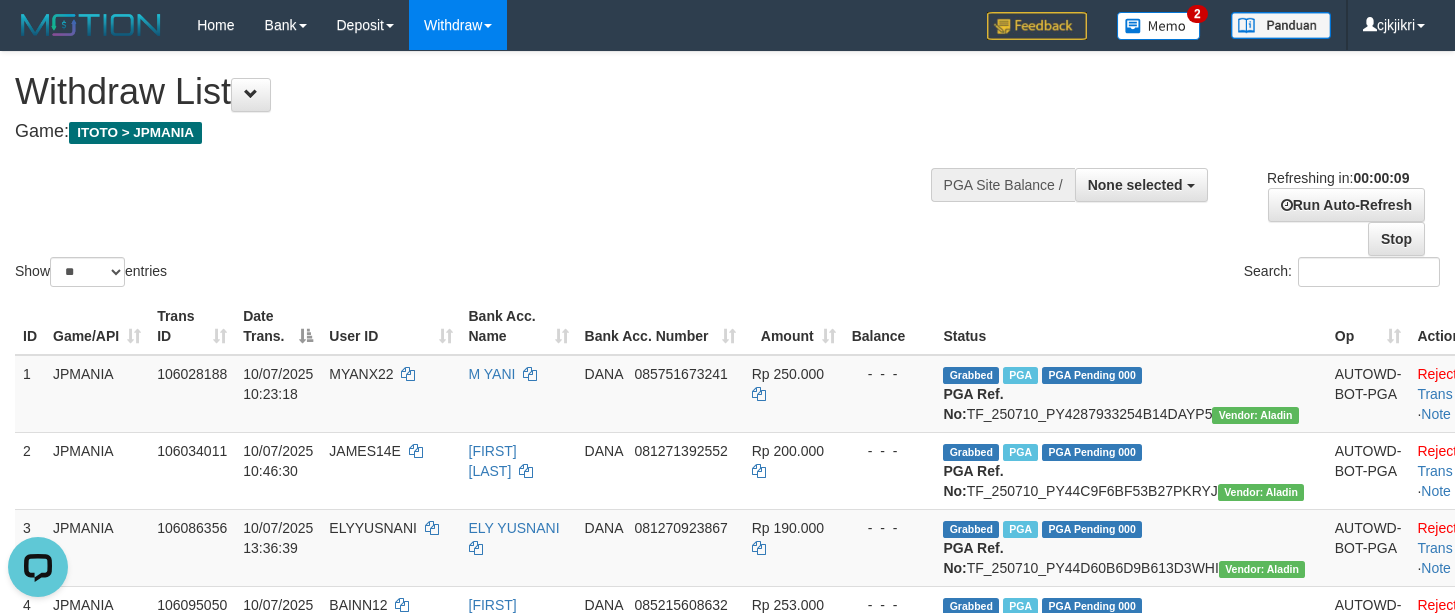 scroll, scrollTop: 0, scrollLeft: 0, axis: both 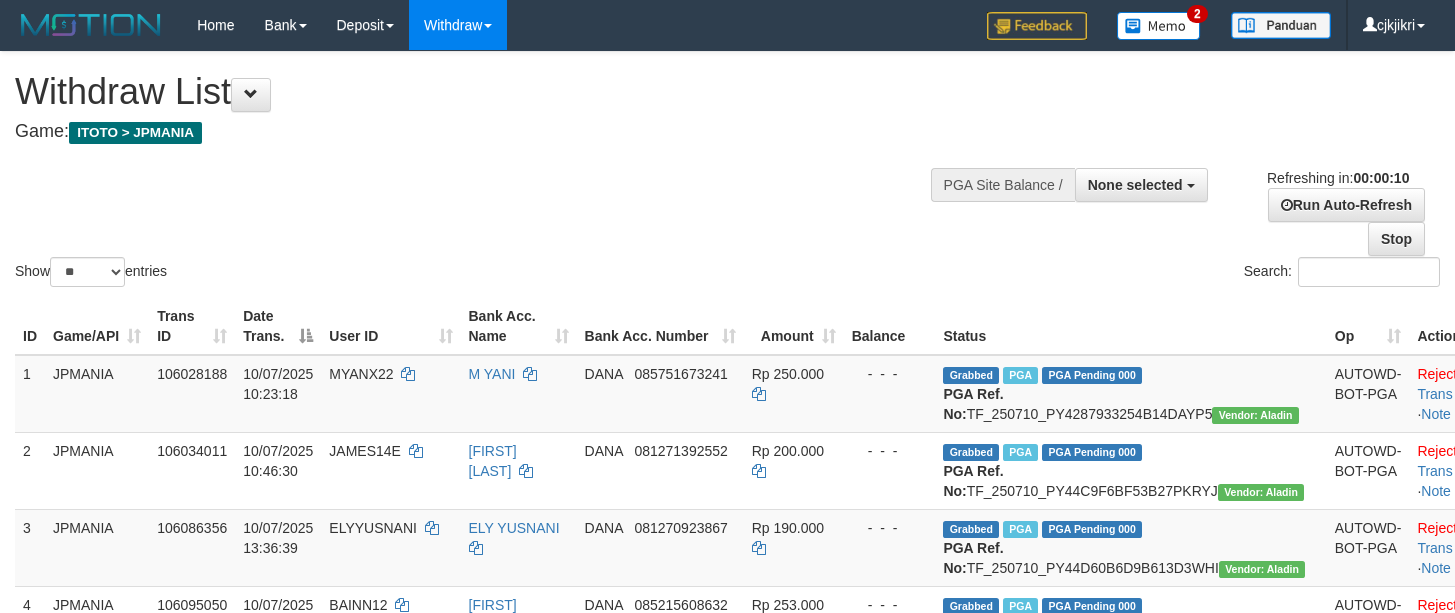 select 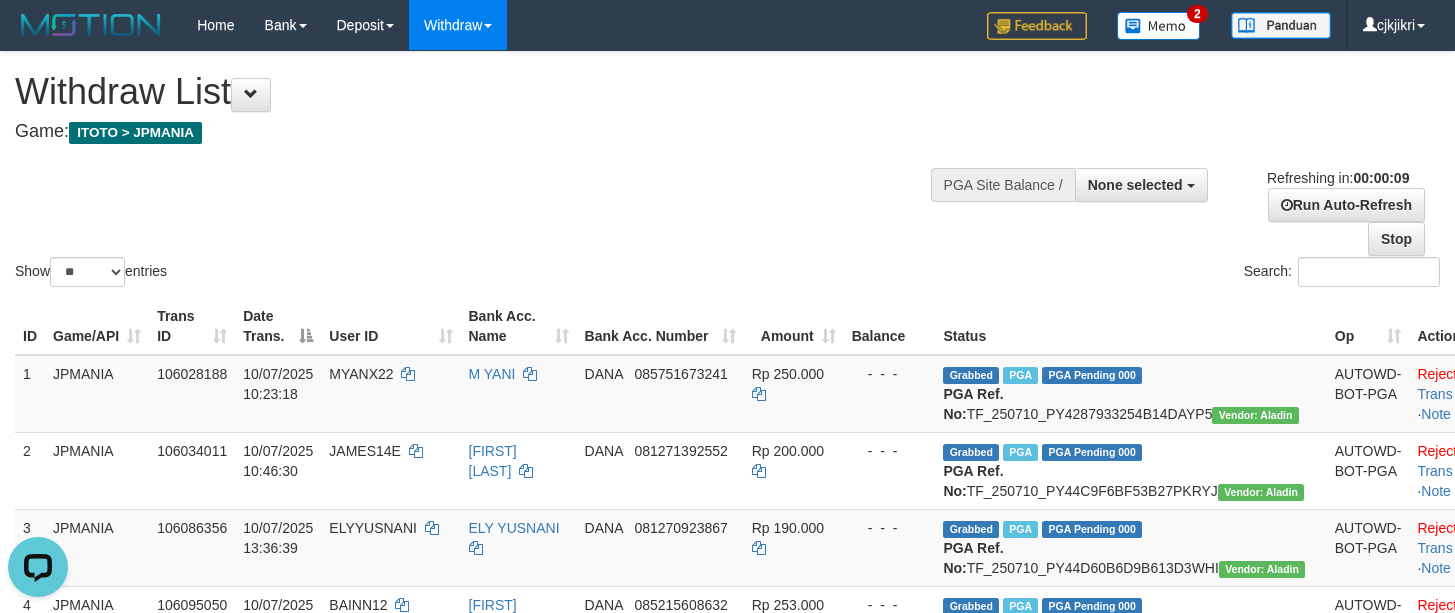 scroll, scrollTop: 0, scrollLeft: 0, axis: both 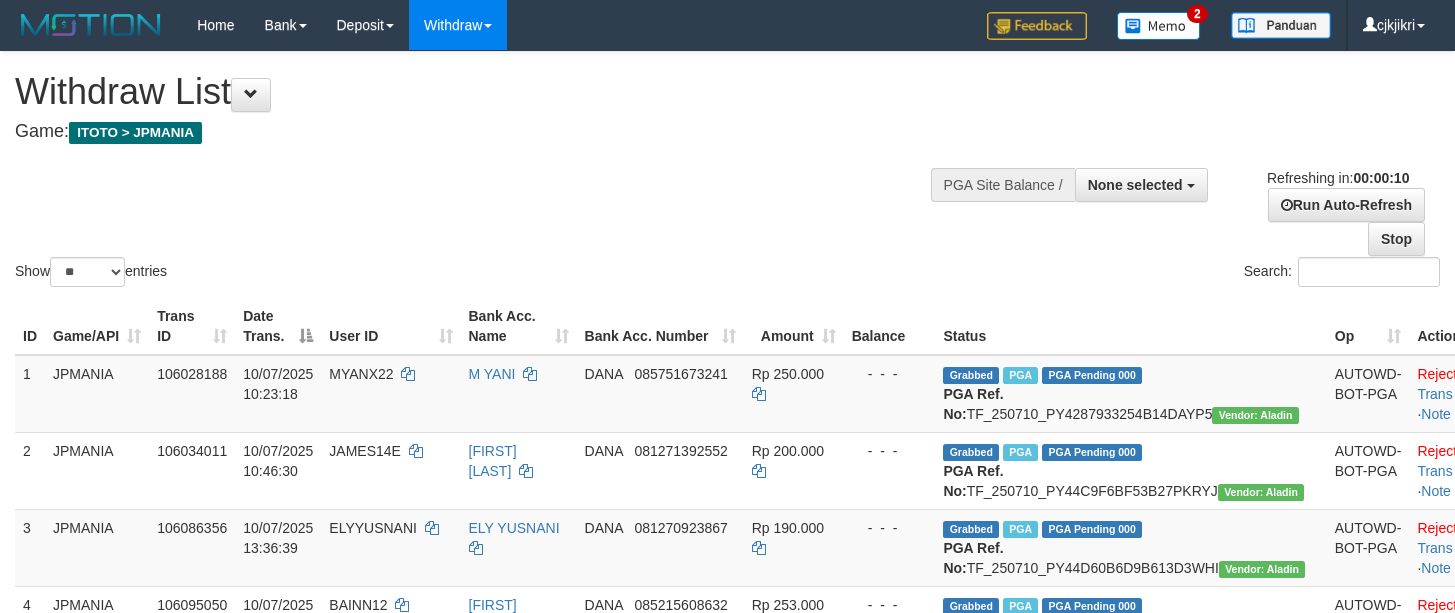 select 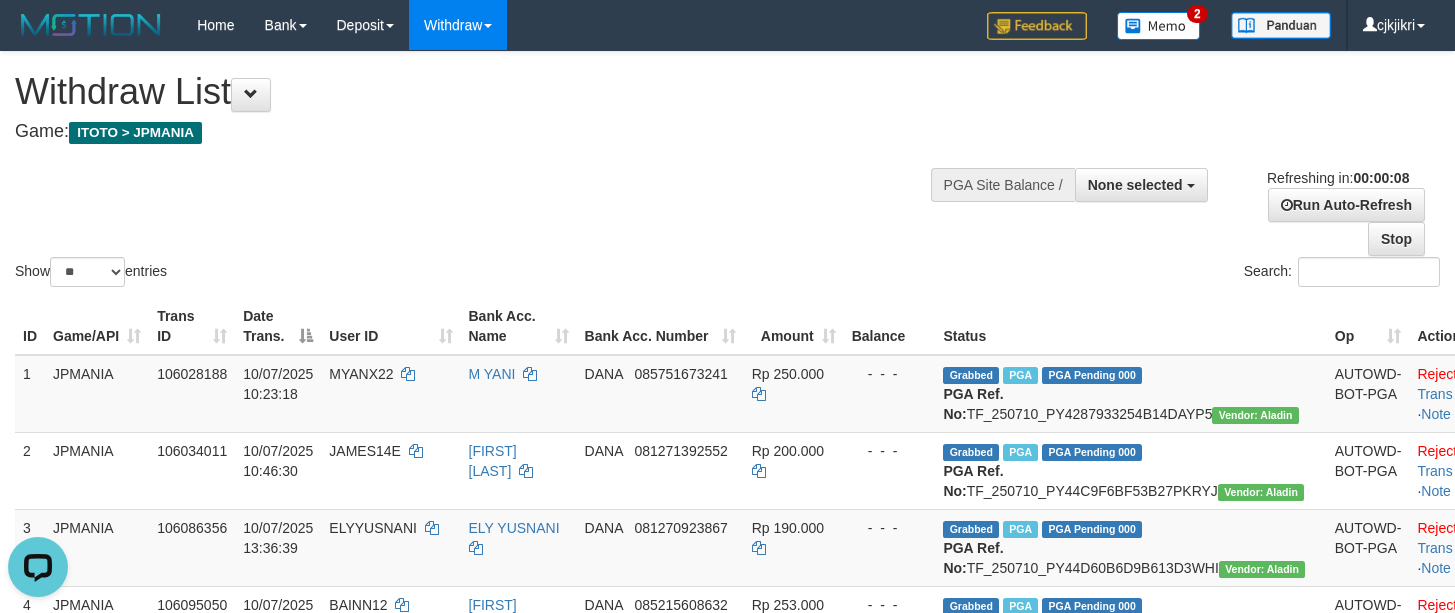 scroll, scrollTop: 0, scrollLeft: 0, axis: both 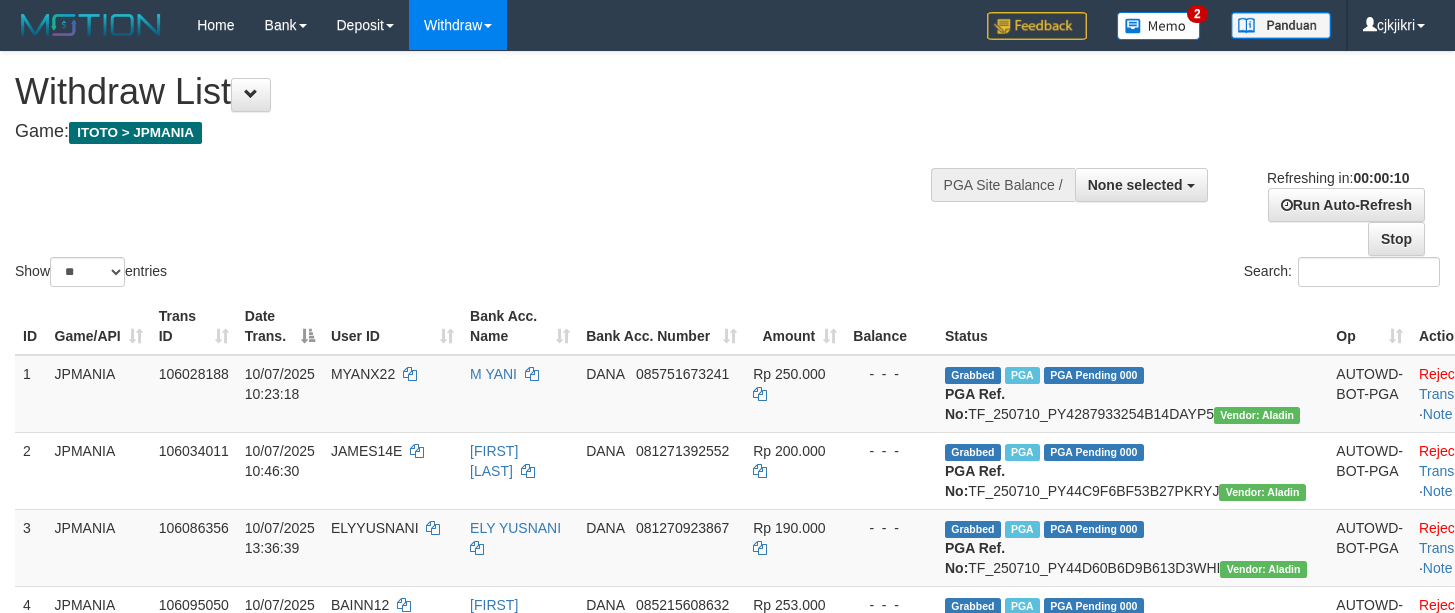 select 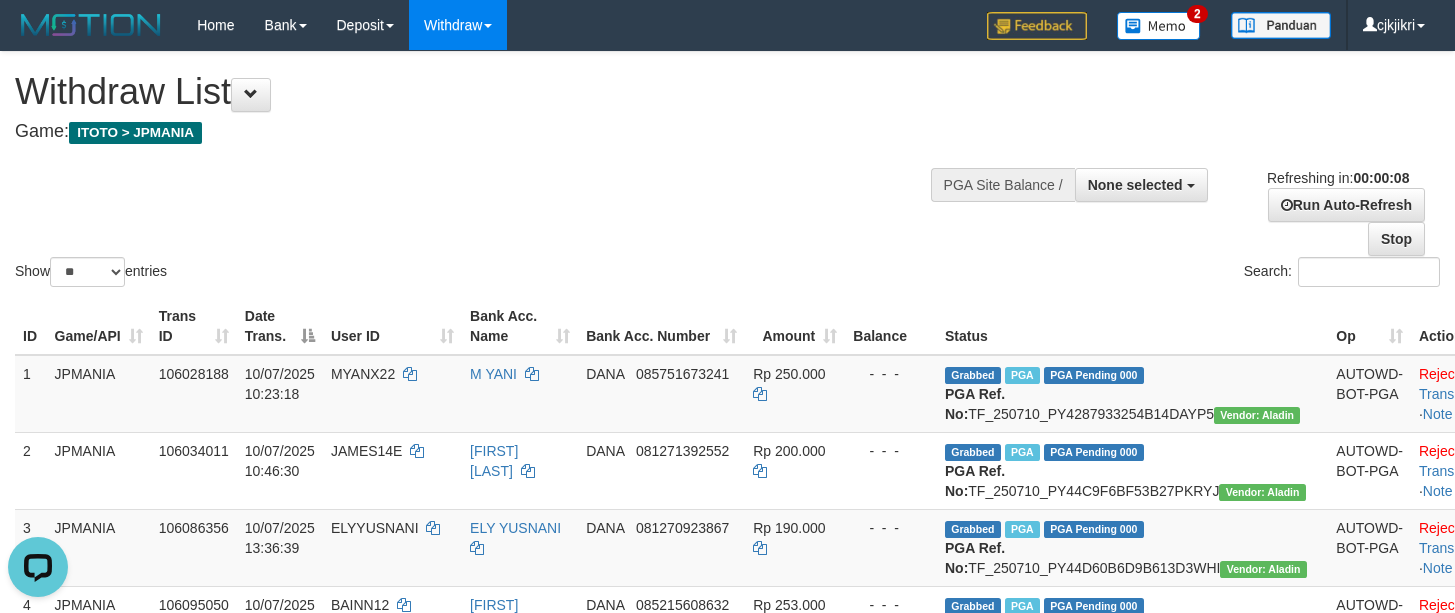 scroll, scrollTop: 0, scrollLeft: 0, axis: both 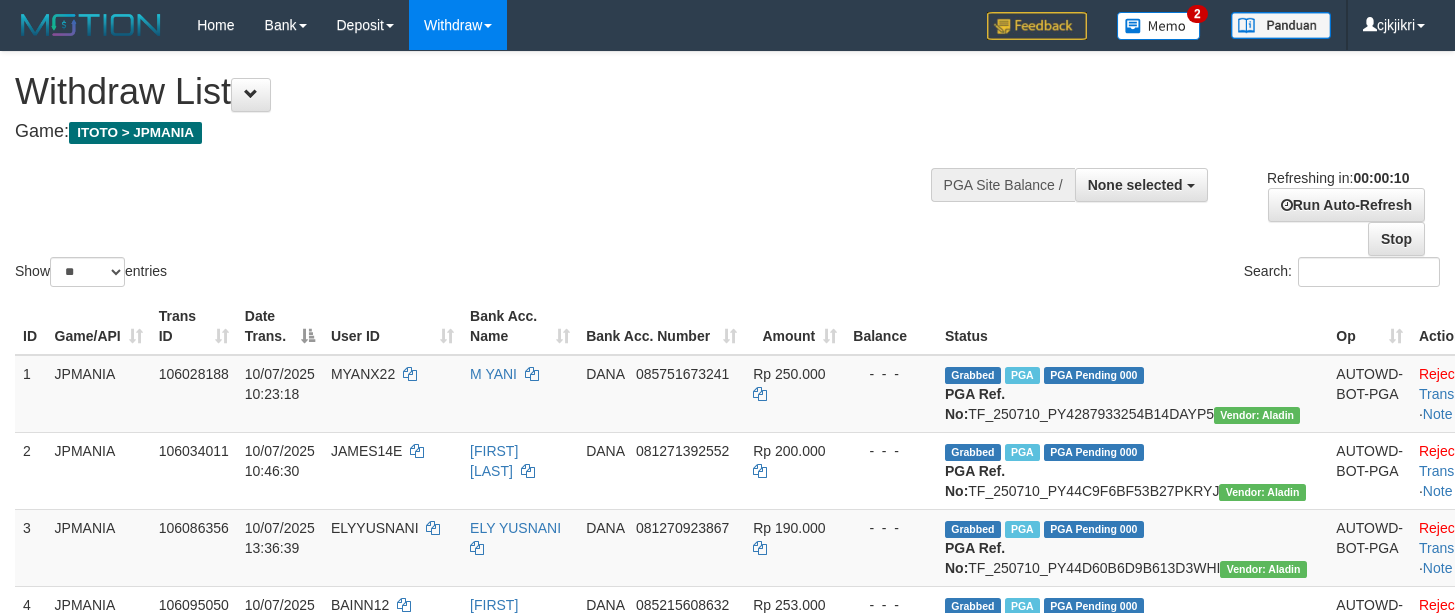 select 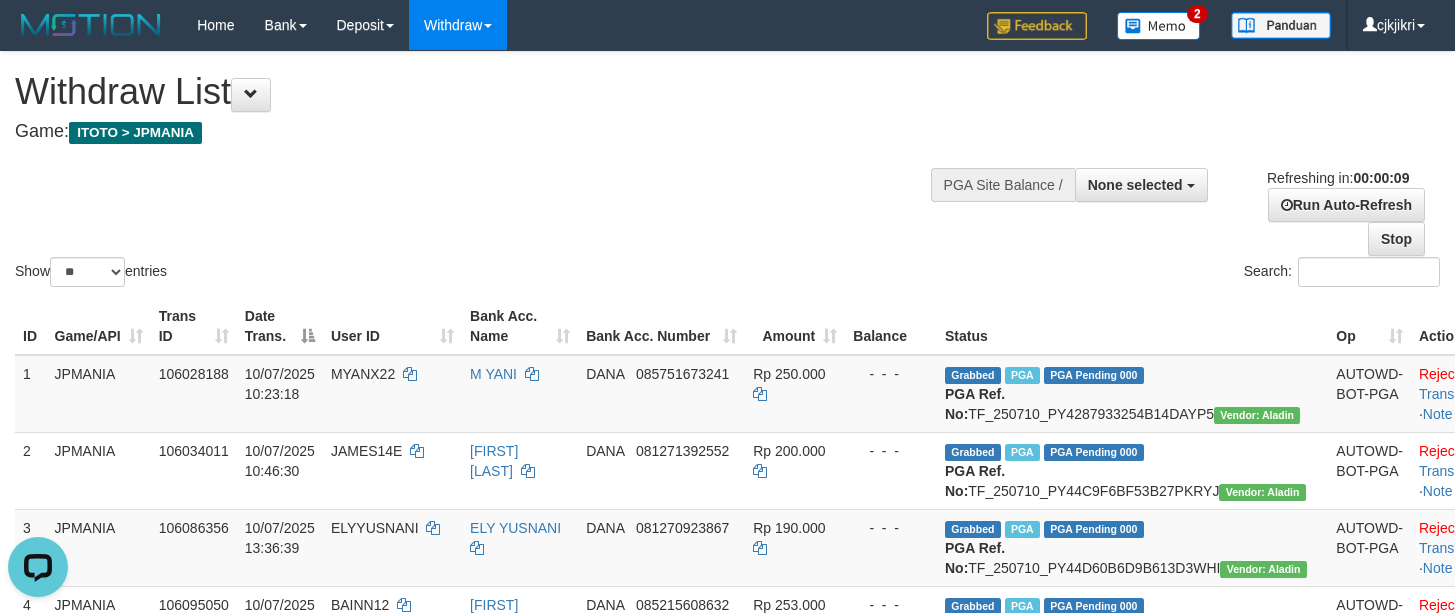 scroll, scrollTop: 0, scrollLeft: 0, axis: both 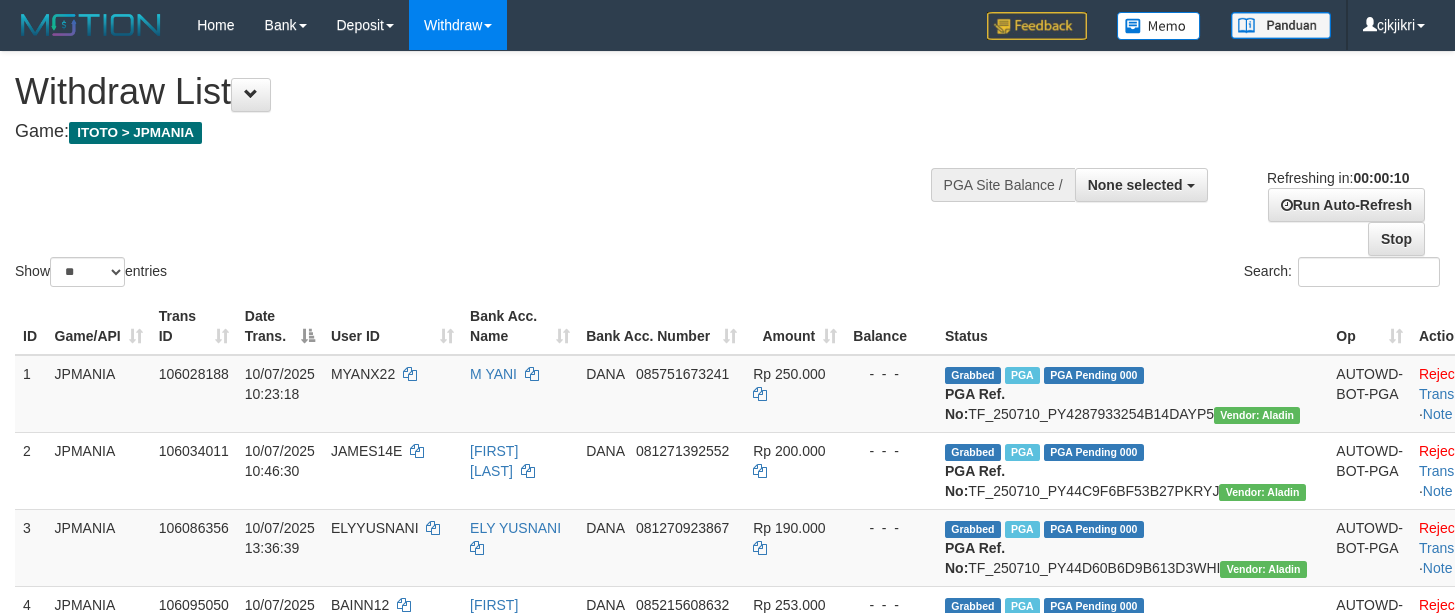 select 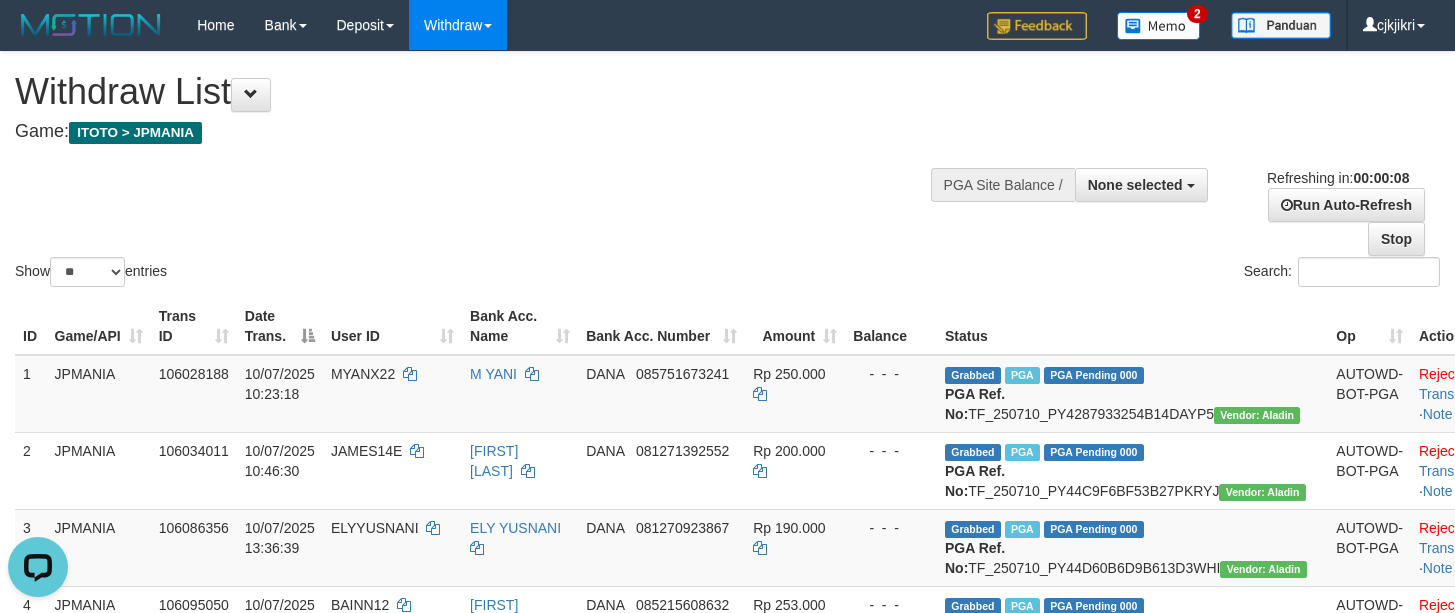 scroll, scrollTop: 0, scrollLeft: 0, axis: both 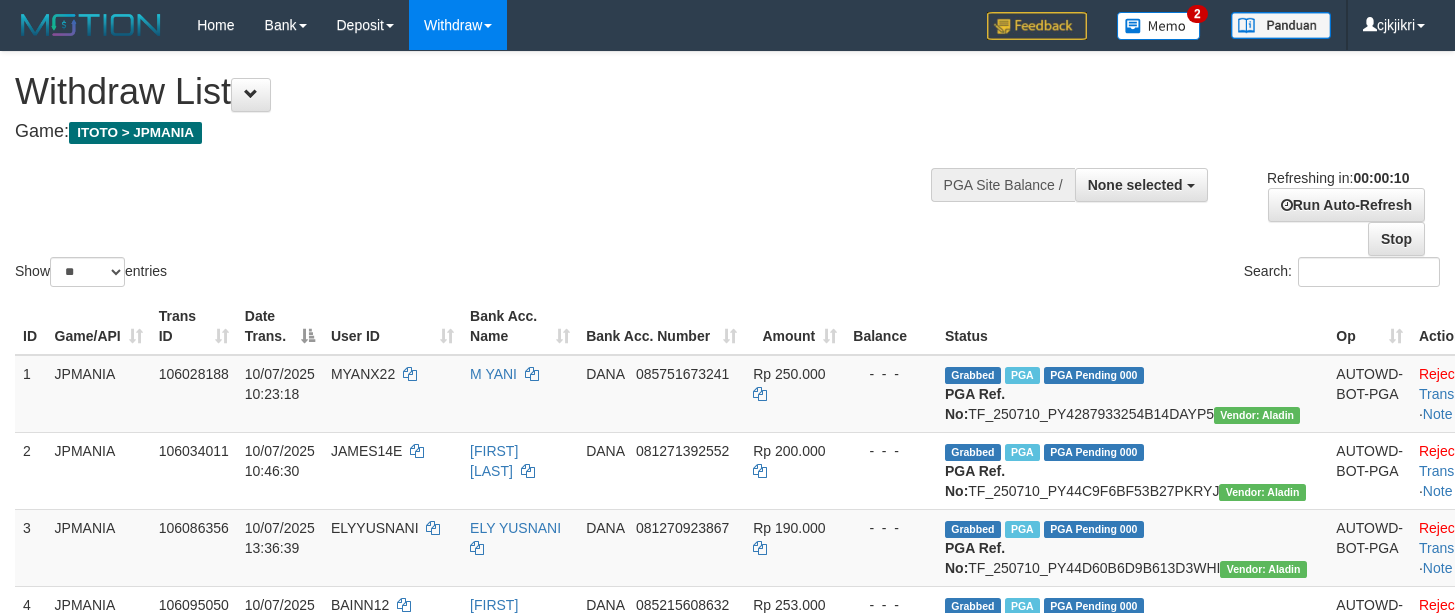 select 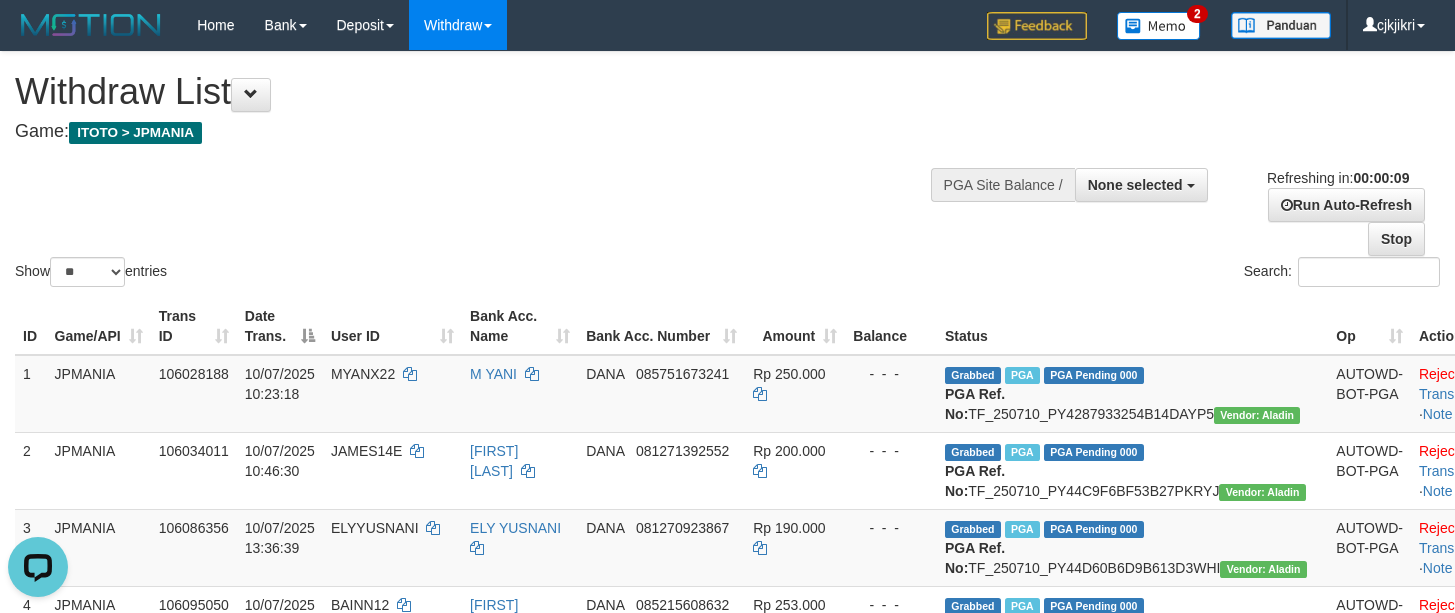 scroll, scrollTop: 0, scrollLeft: 0, axis: both 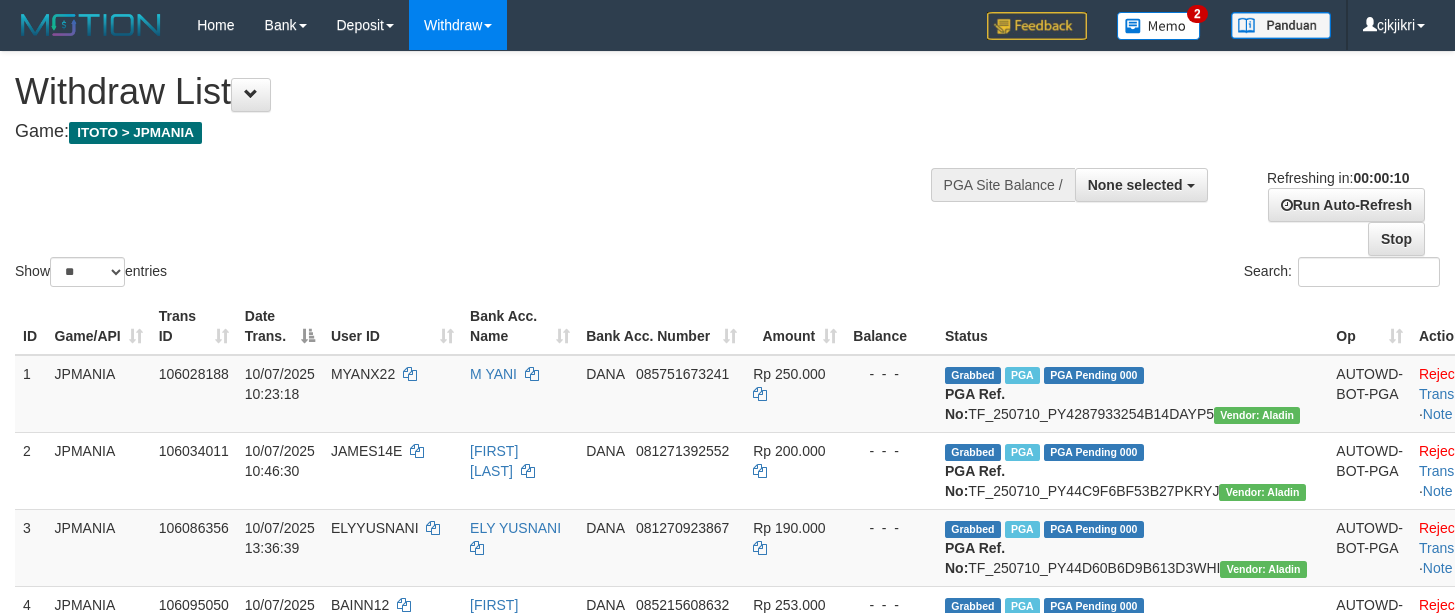 select 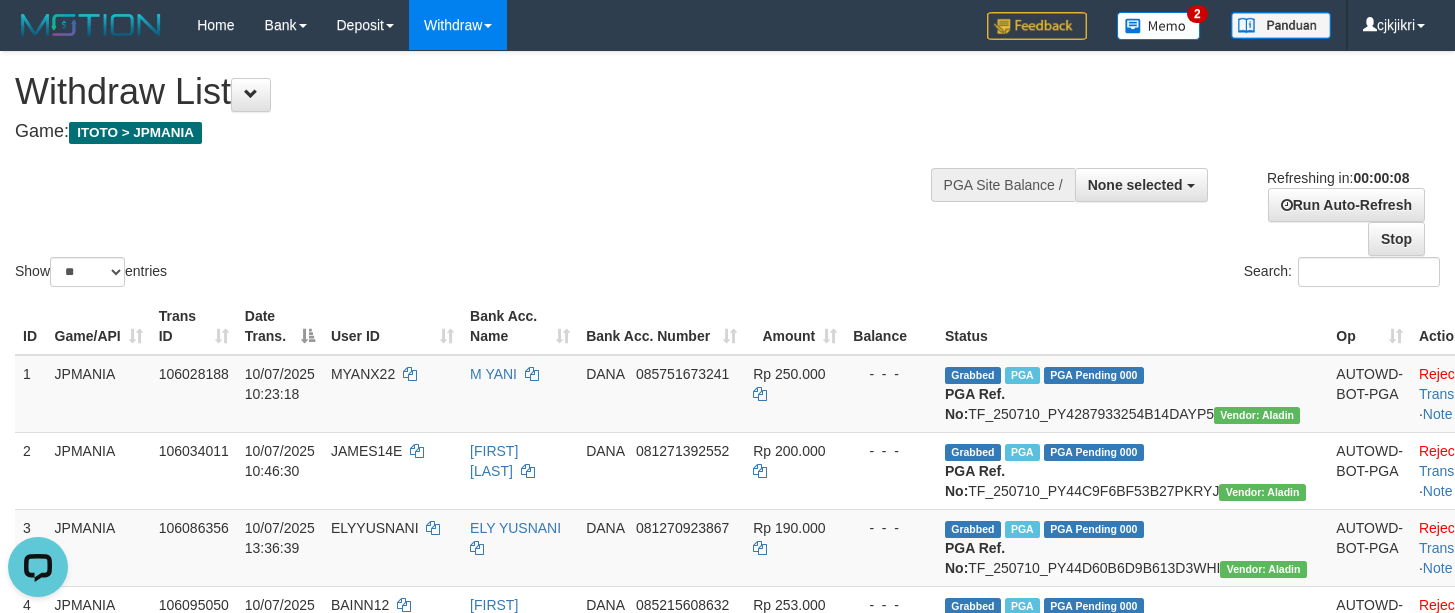 scroll, scrollTop: 0, scrollLeft: 0, axis: both 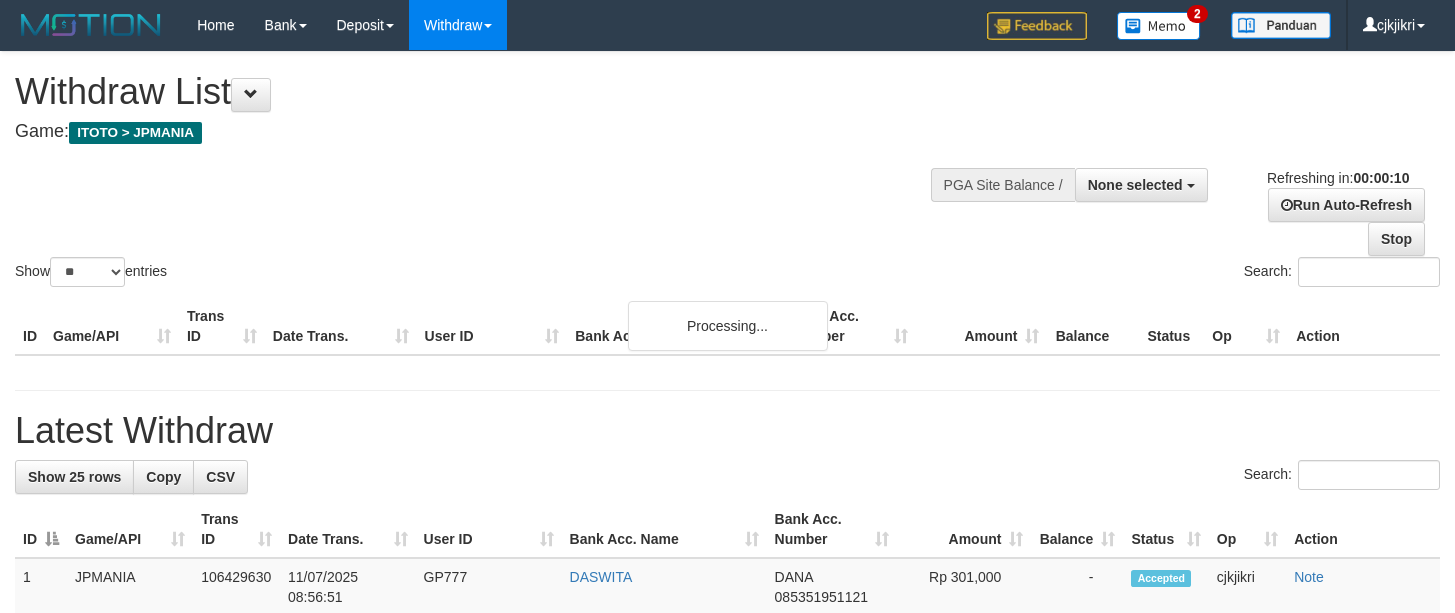 select 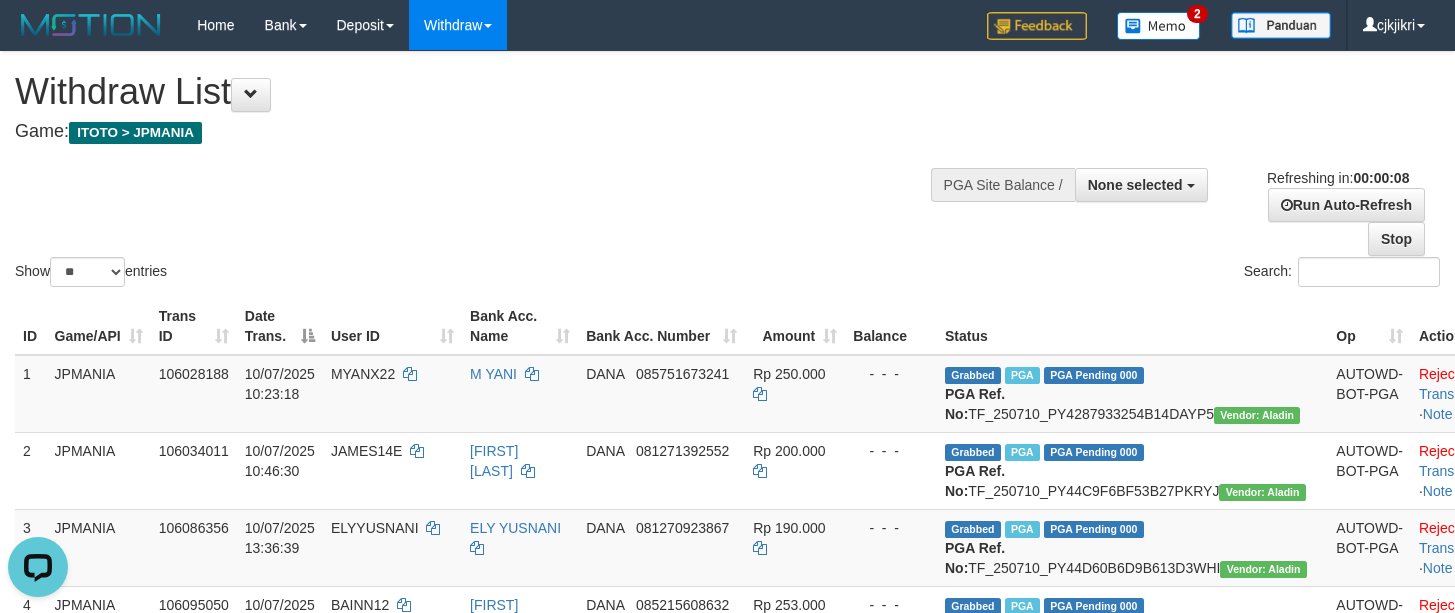 scroll, scrollTop: 0, scrollLeft: 0, axis: both 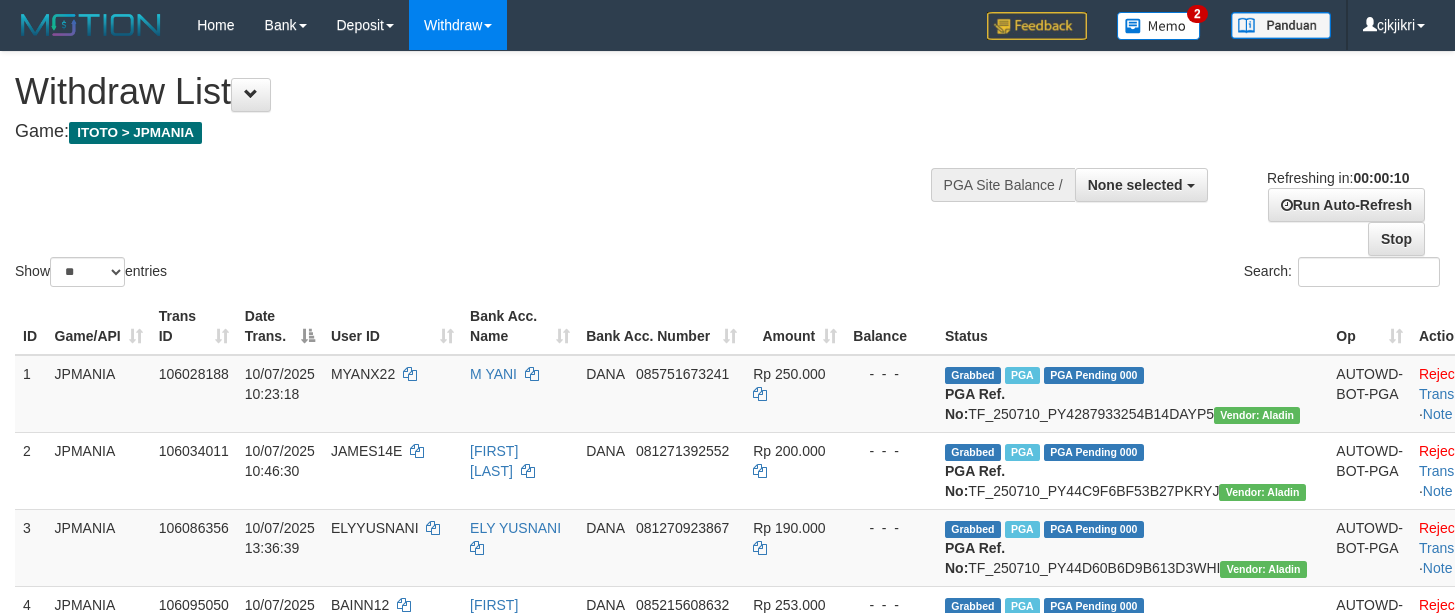 select 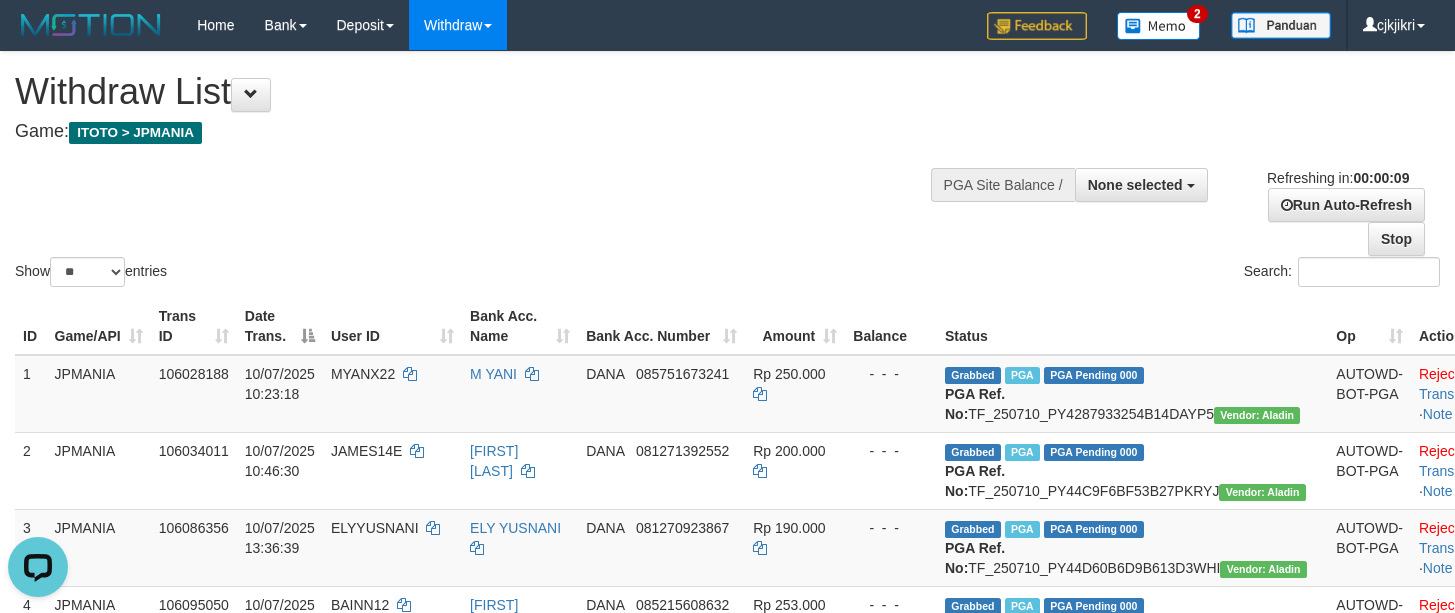 scroll, scrollTop: 0, scrollLeft: 0, axis: both 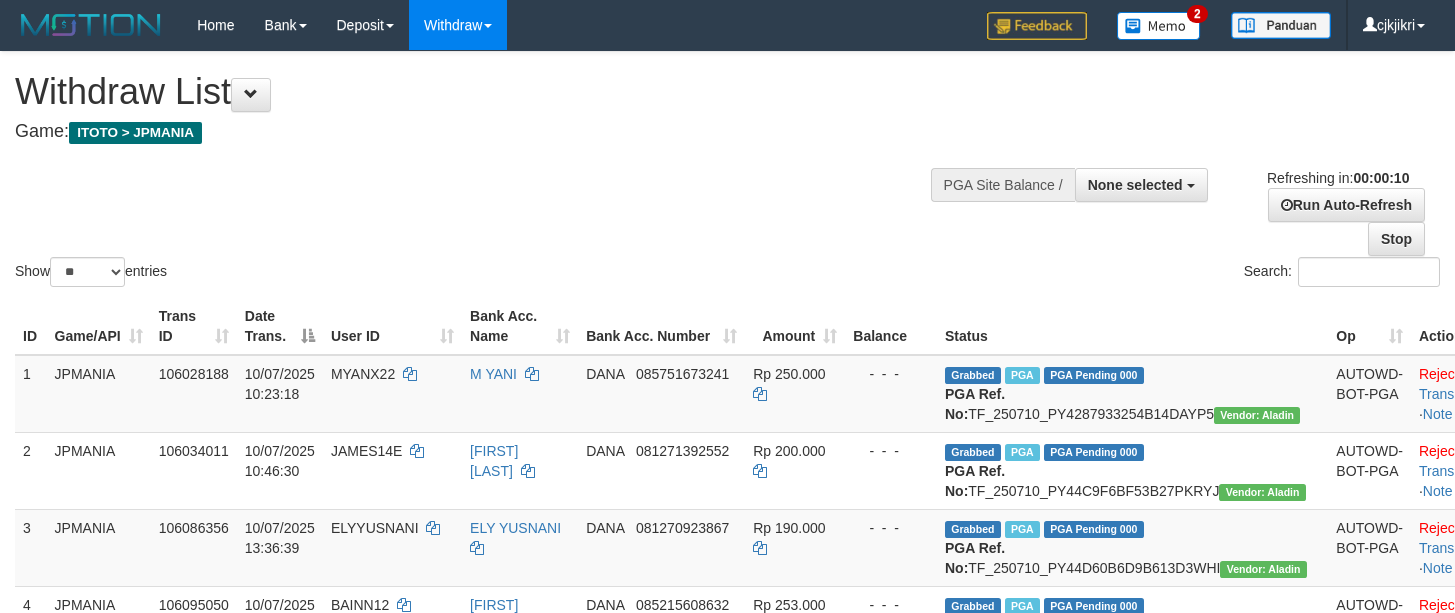 select 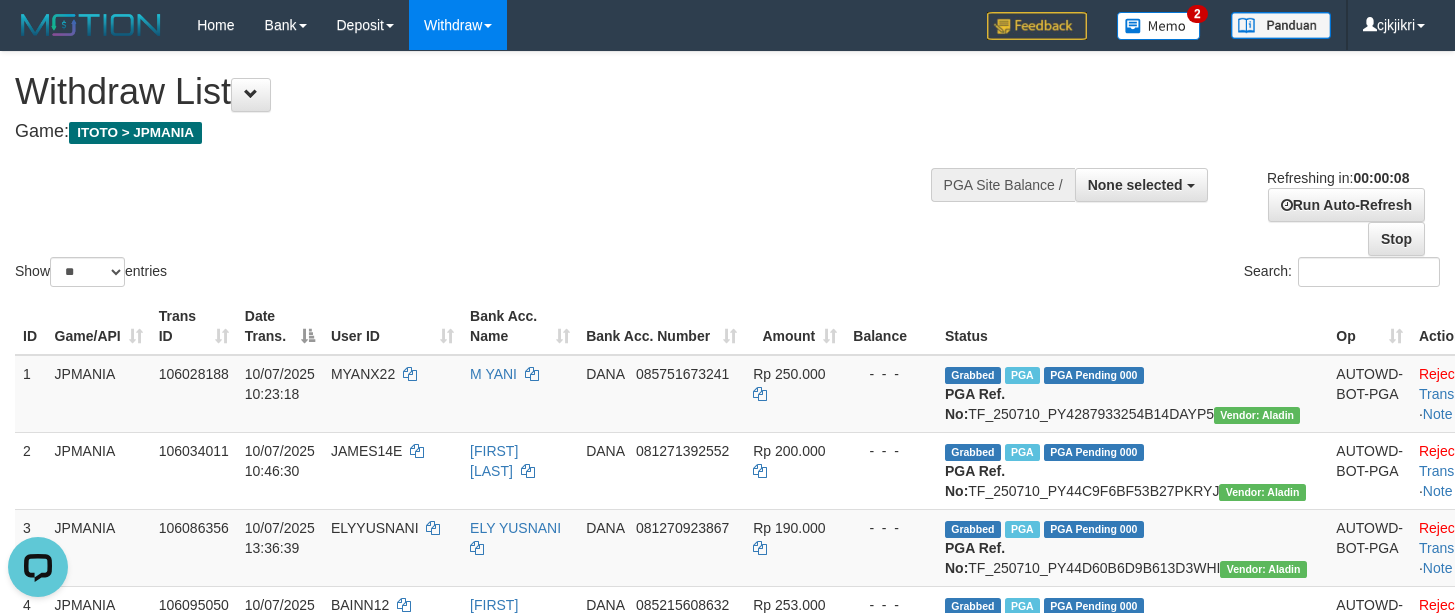 scroll, scrollTop: 0, scrollLeft: 0, axis: both 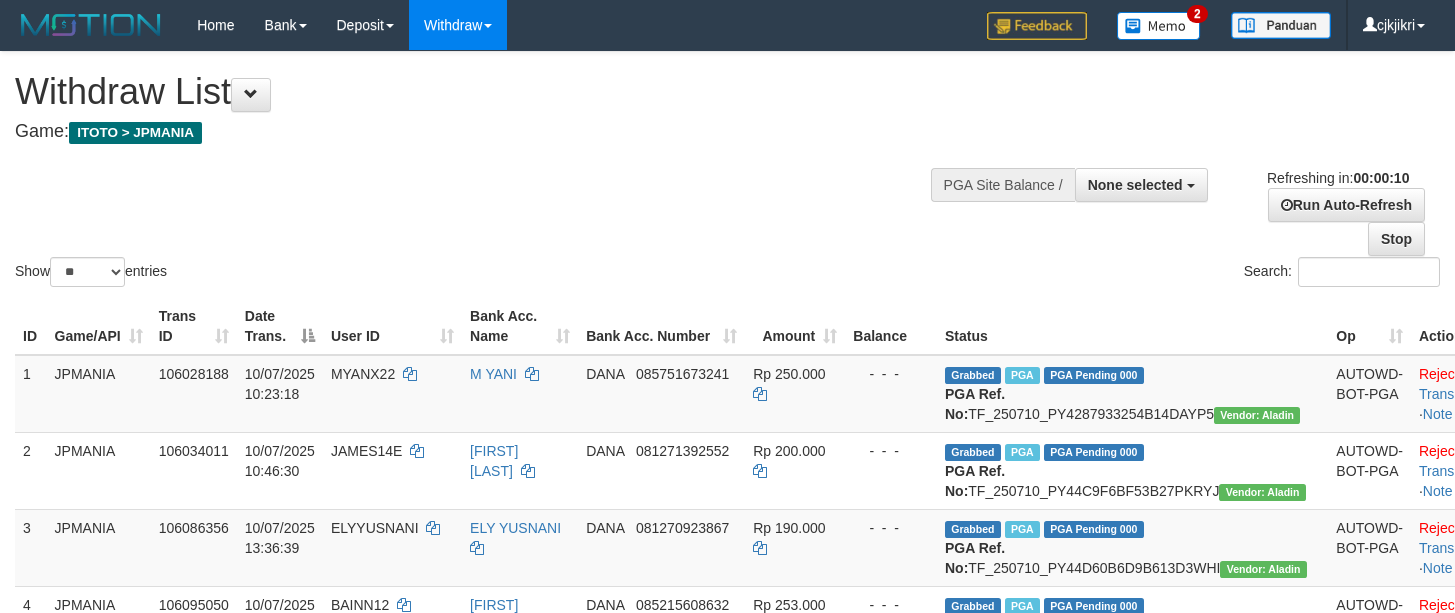 select 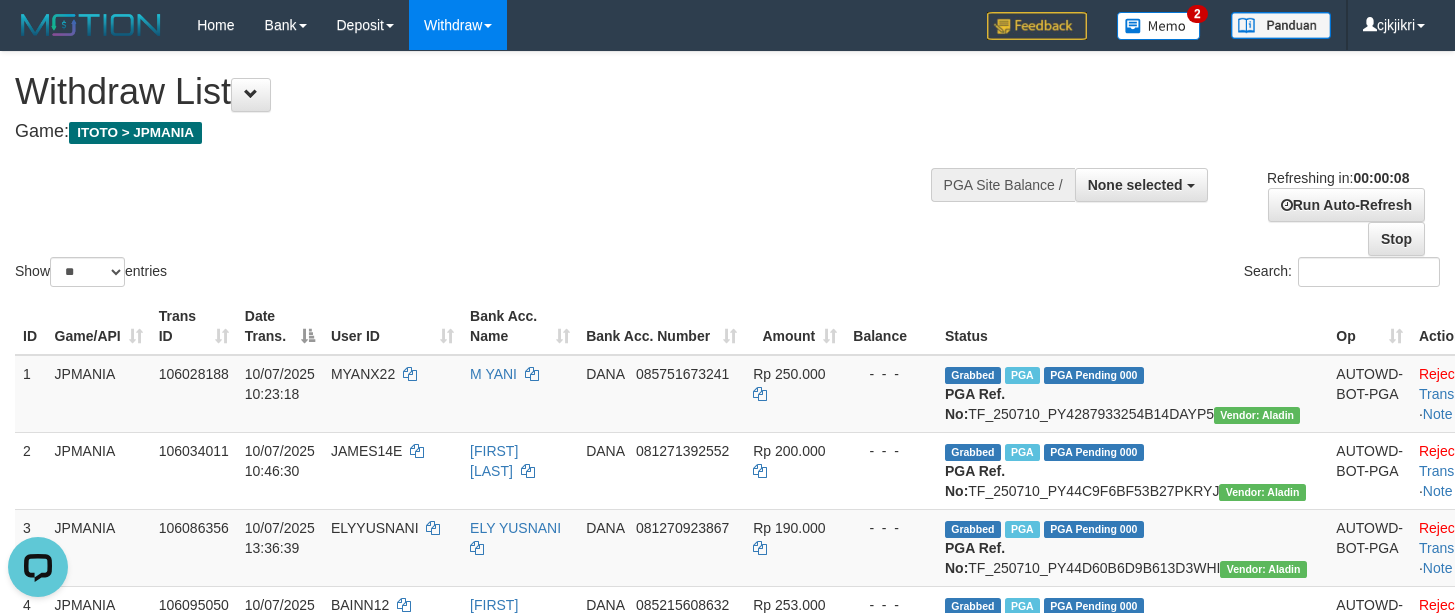 scroll, scrollTop: 0, scrollLeft: 0, axis: both 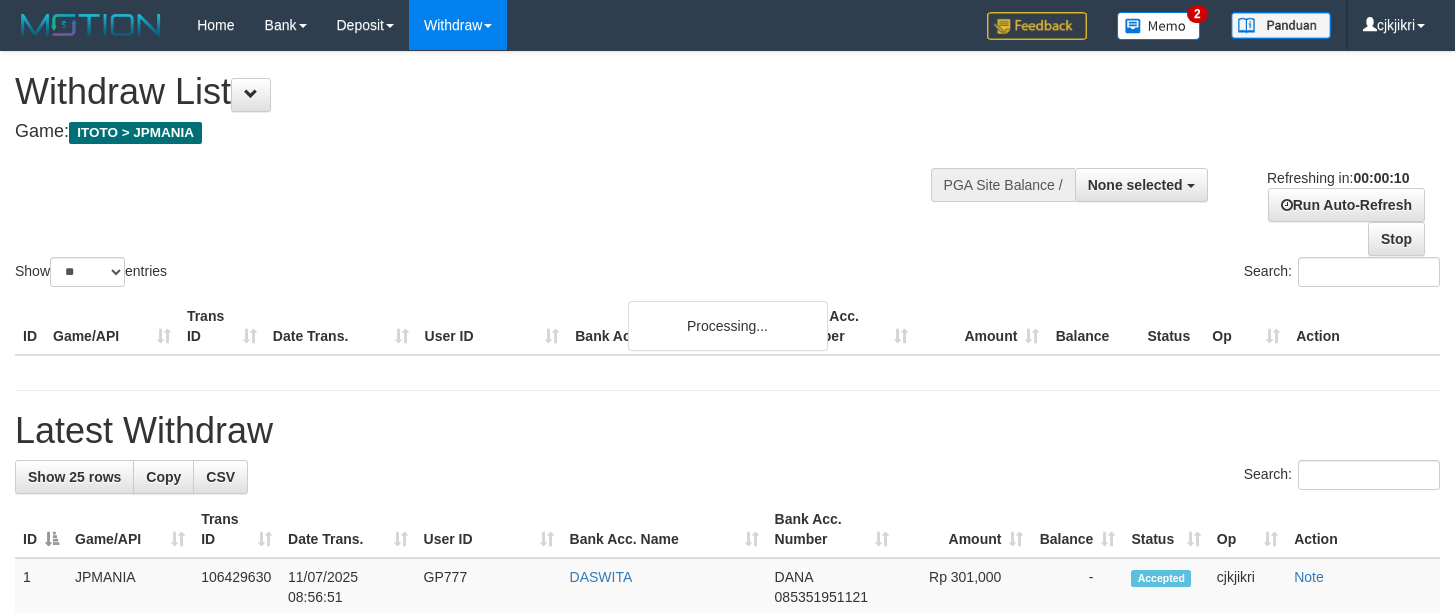 select 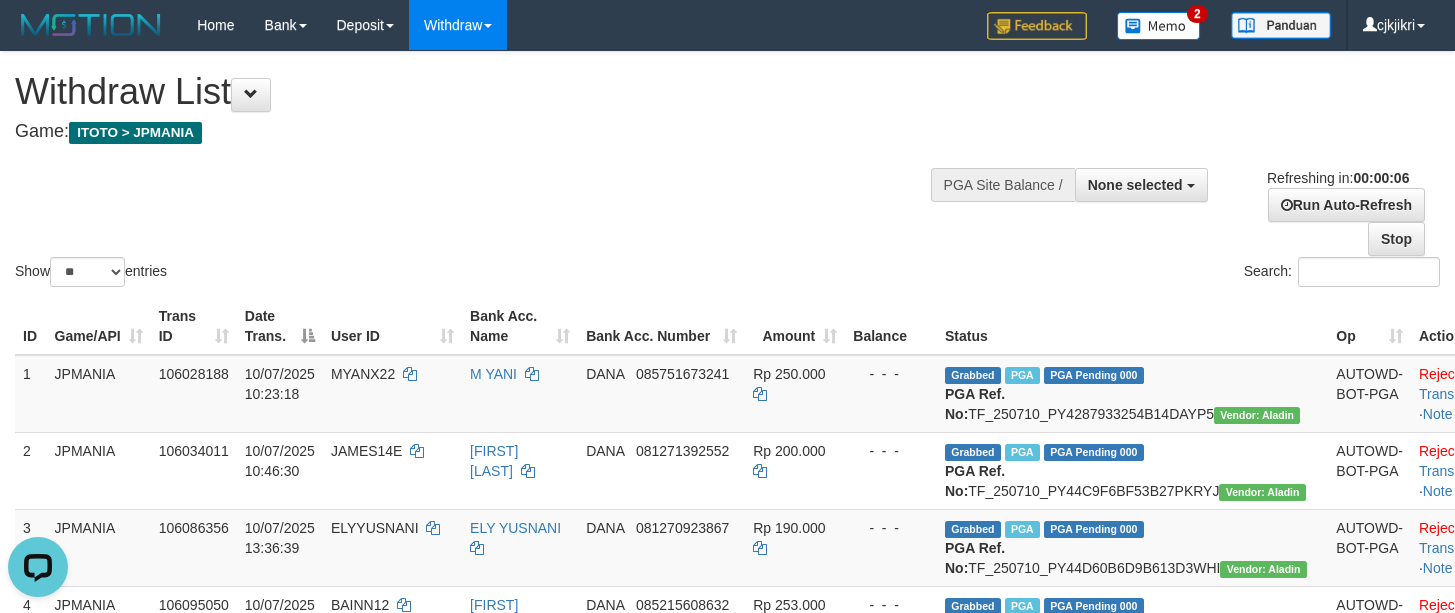 scroll, scrollTop: 0, scrollLeft: 0, axis: both 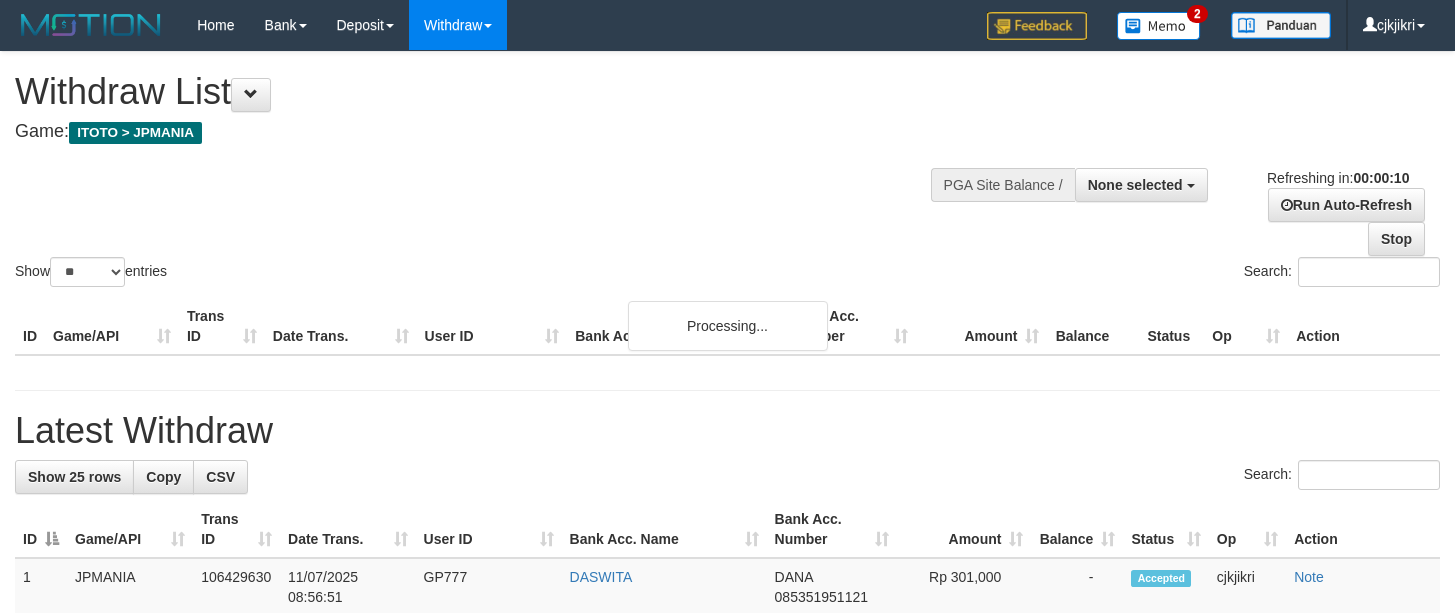 select 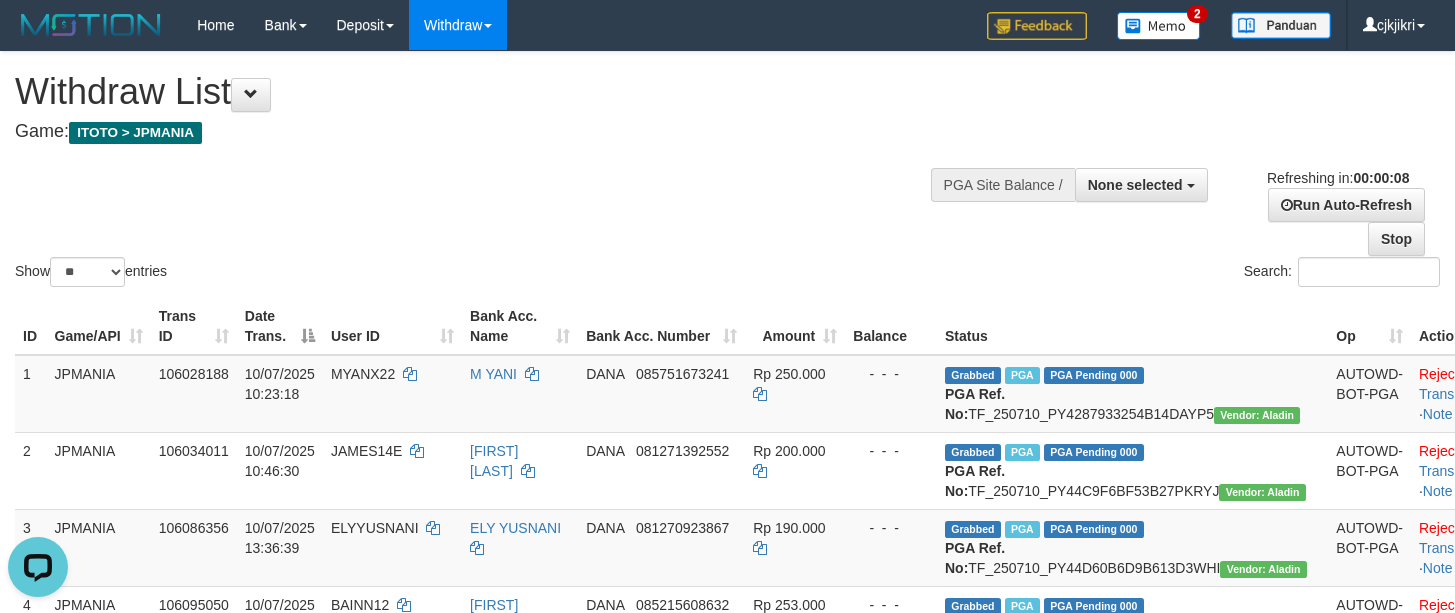 scroll, scrollTop: 0, scrollLeft: 0, axis: both 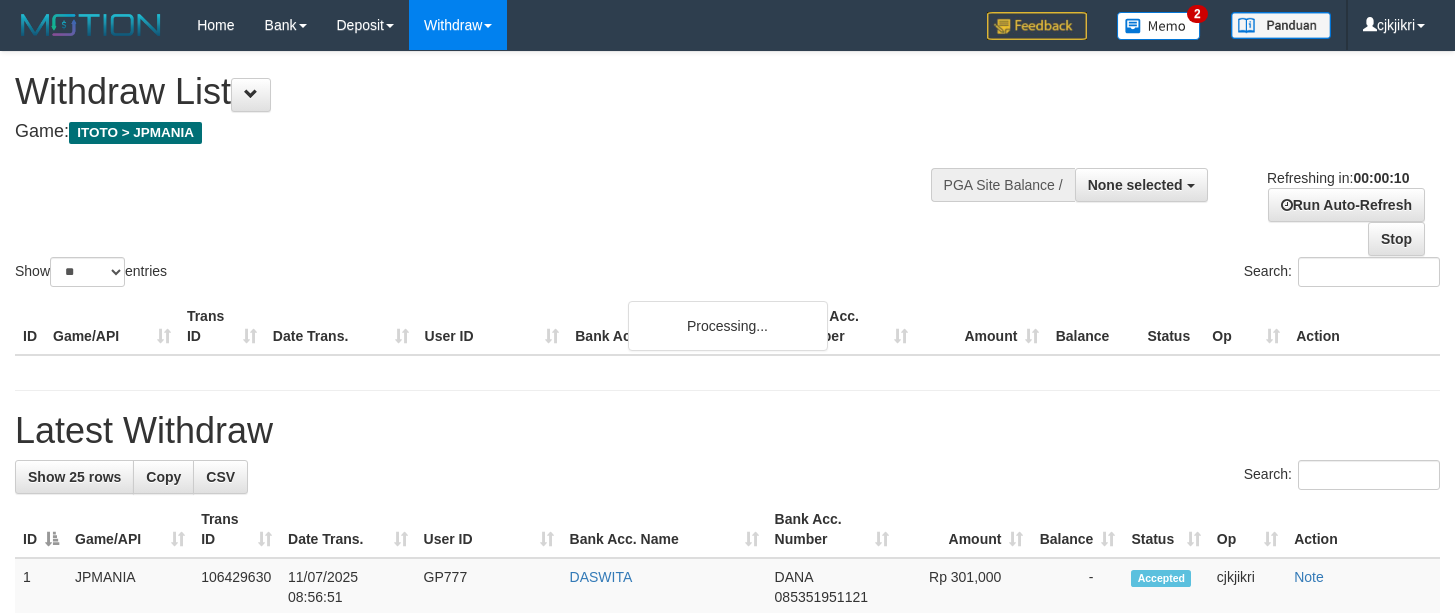 select 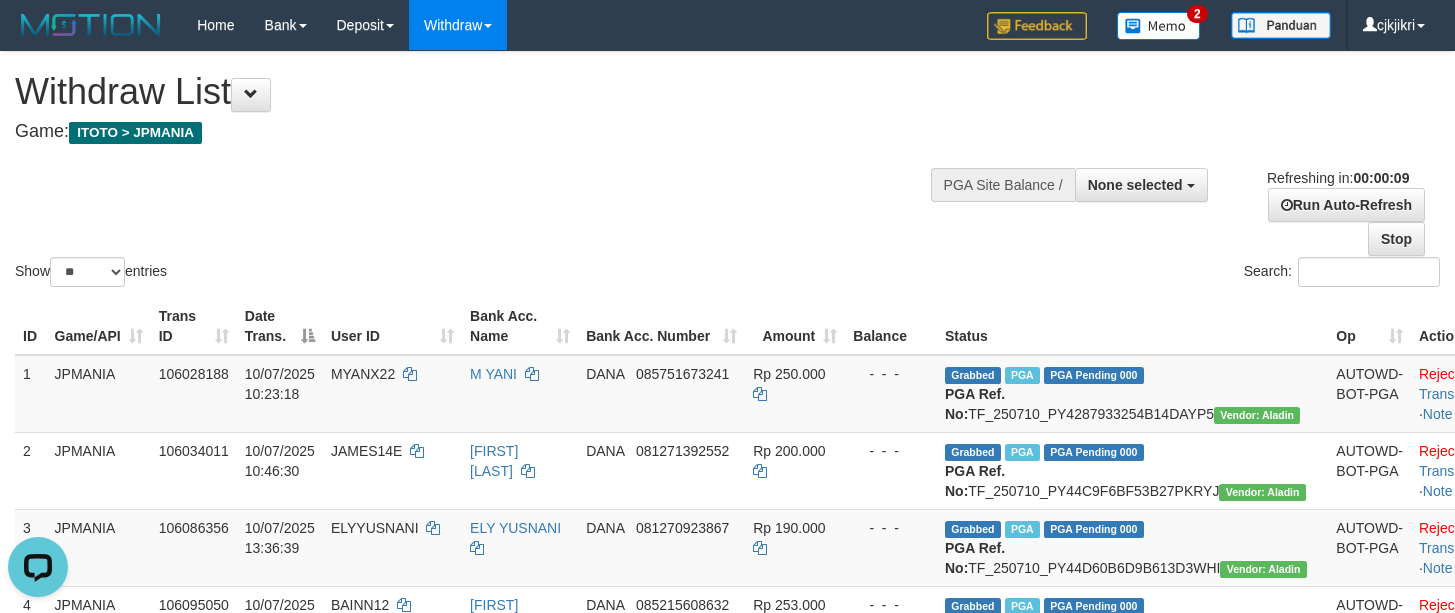 scroll, scrollTop: 0, scrollLeft: 0, axis: both 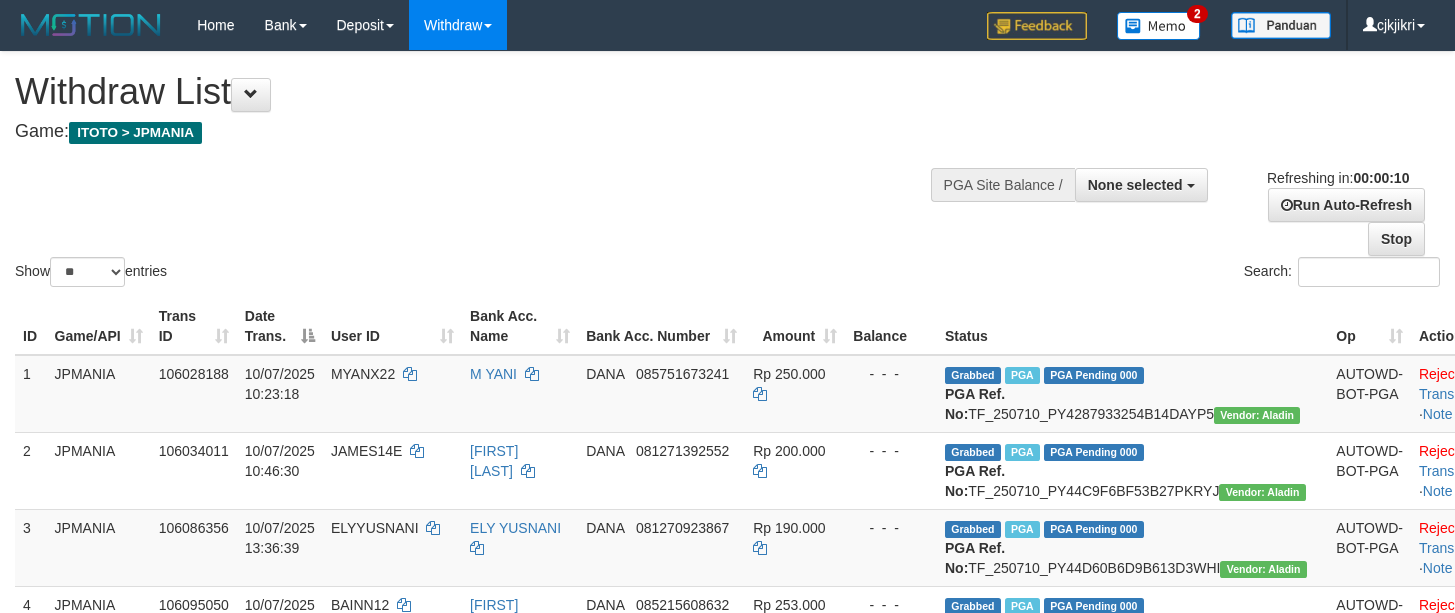 select 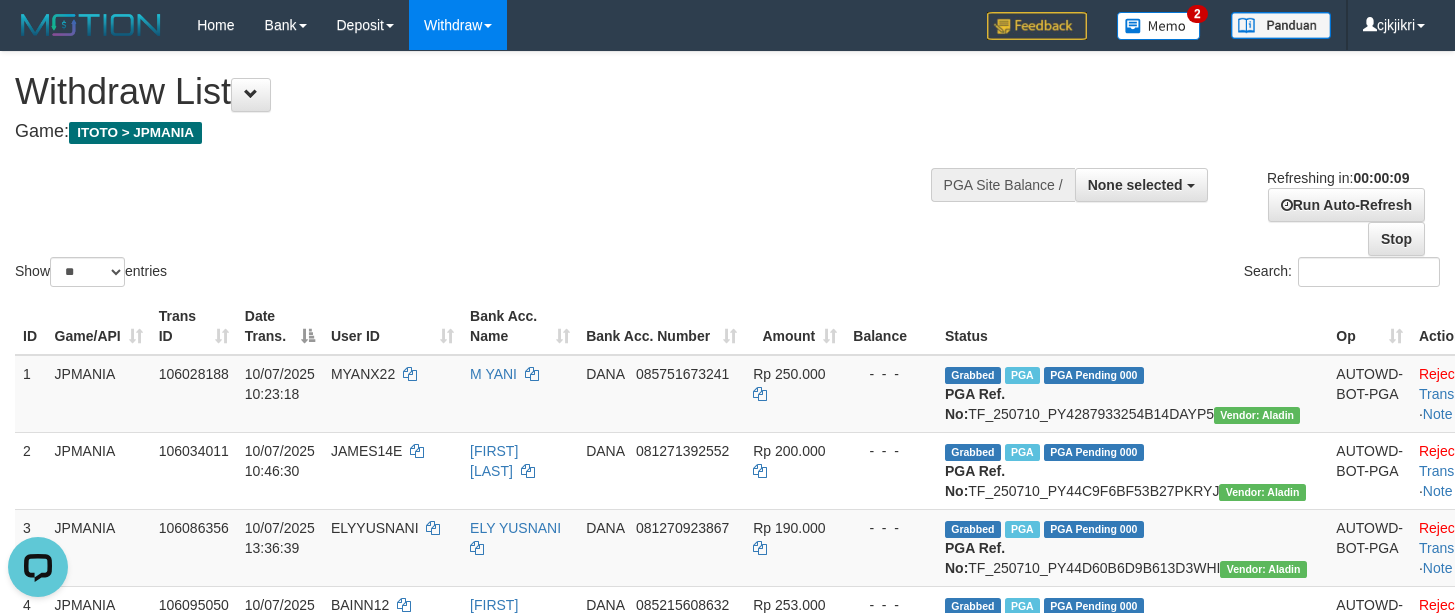 scroll, scrollTop: 0, scrollLeft: 0, axis: both 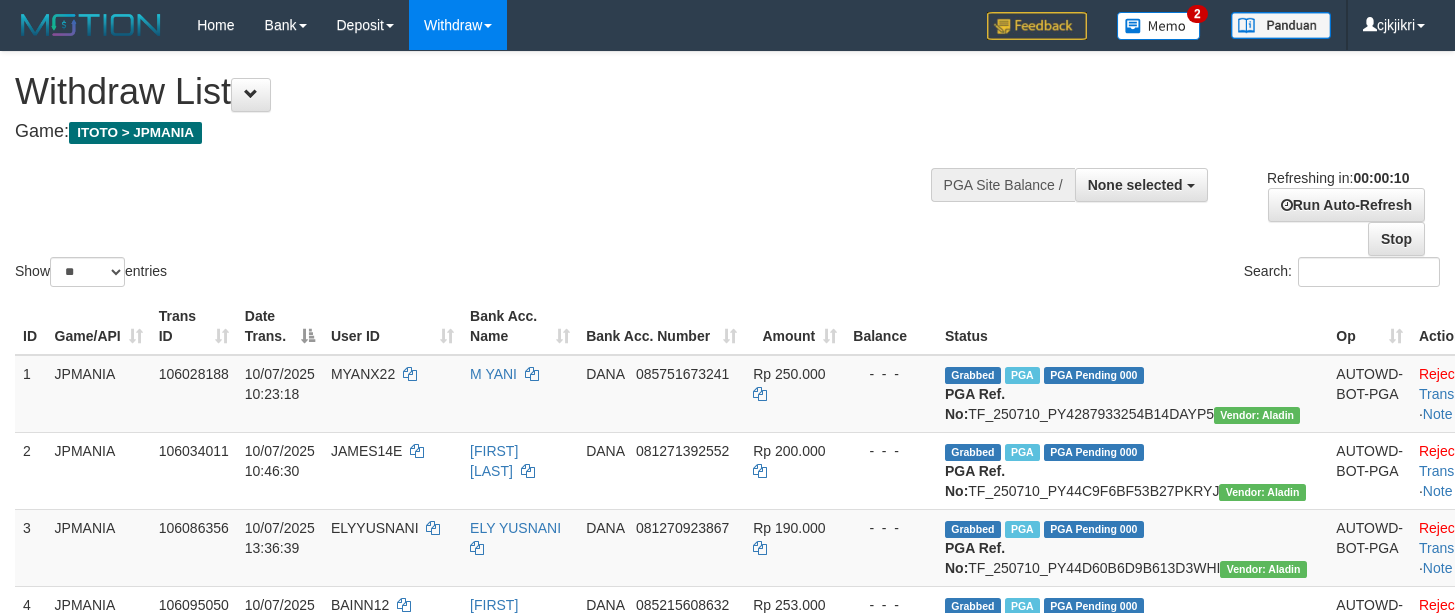 select 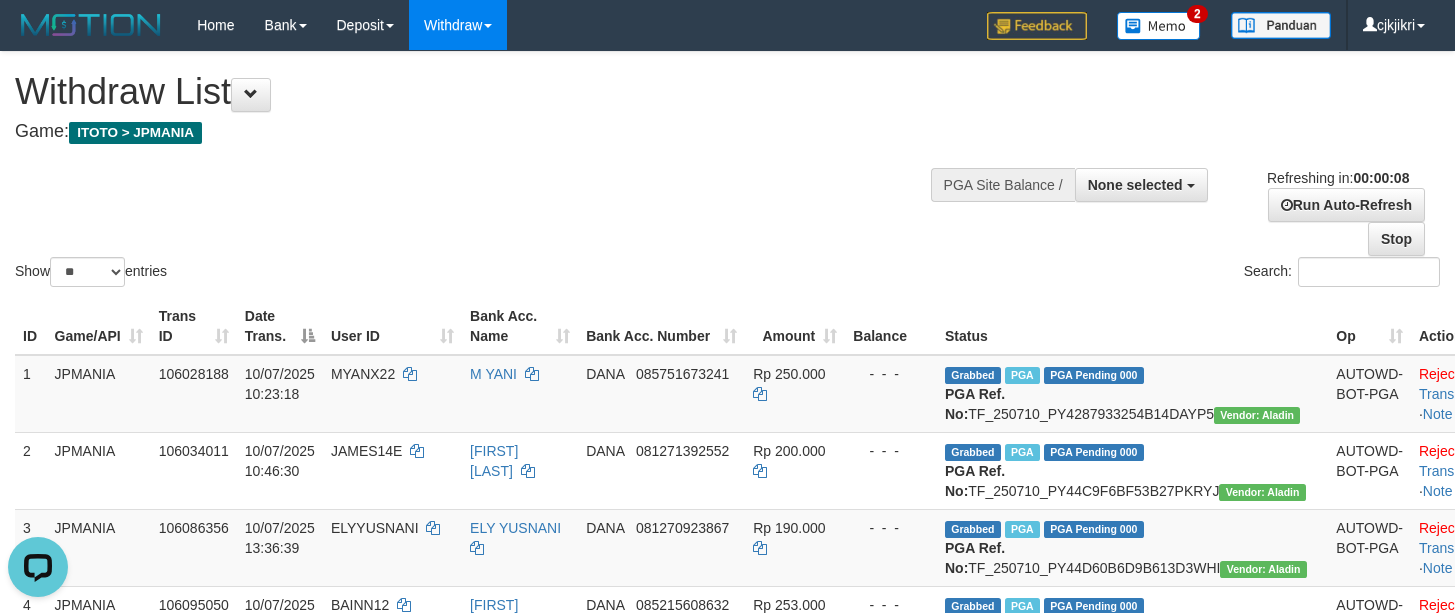 scroll, scrollTop: 0, scrollLeft: 0, axis: both 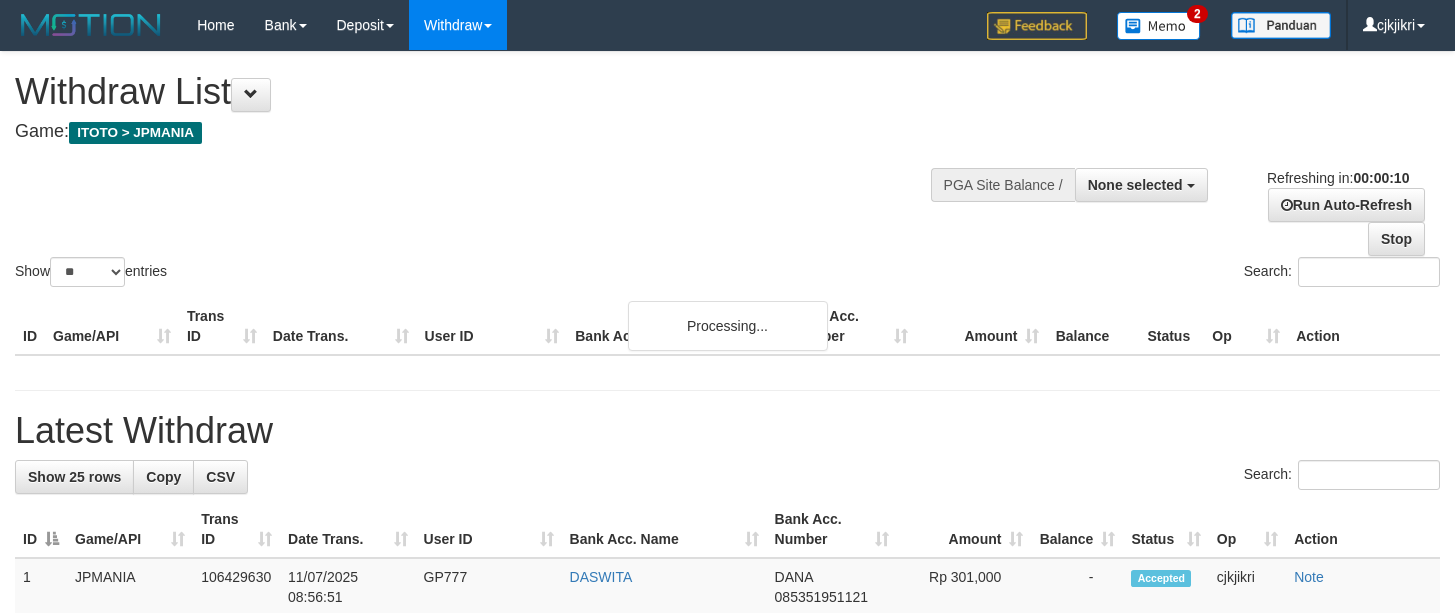 select 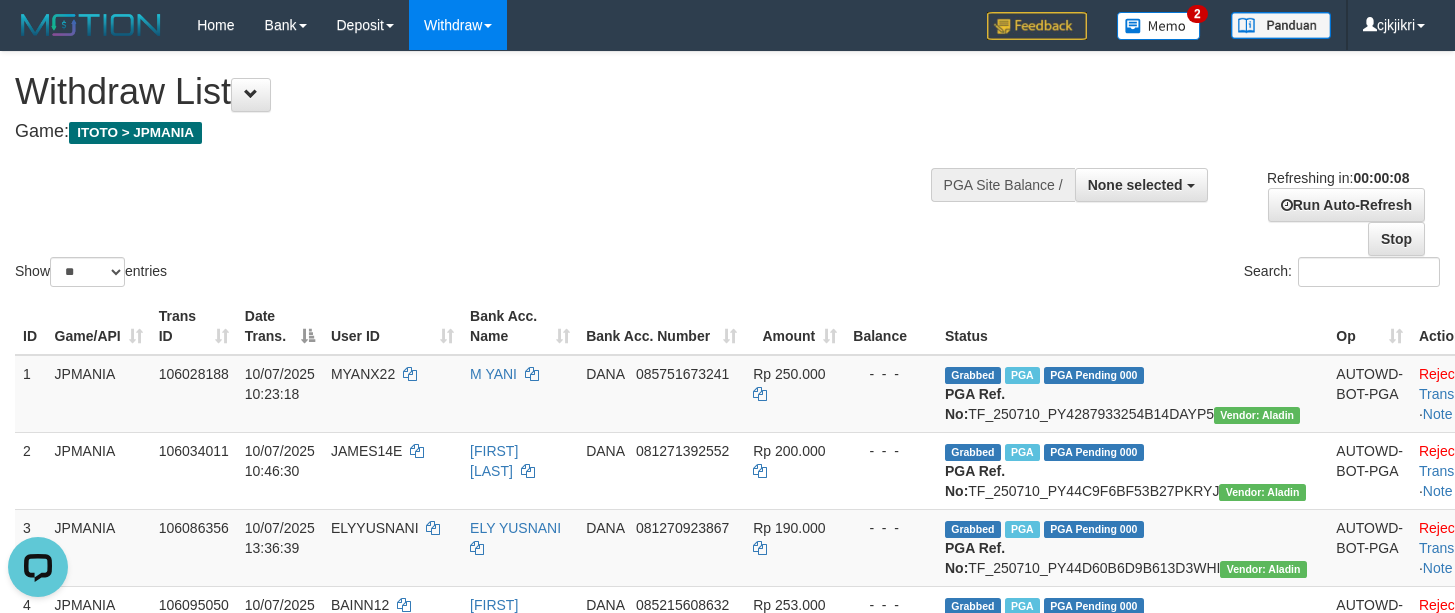 scroll, scrollTop: 0, scrollLeft: 0, axis: both 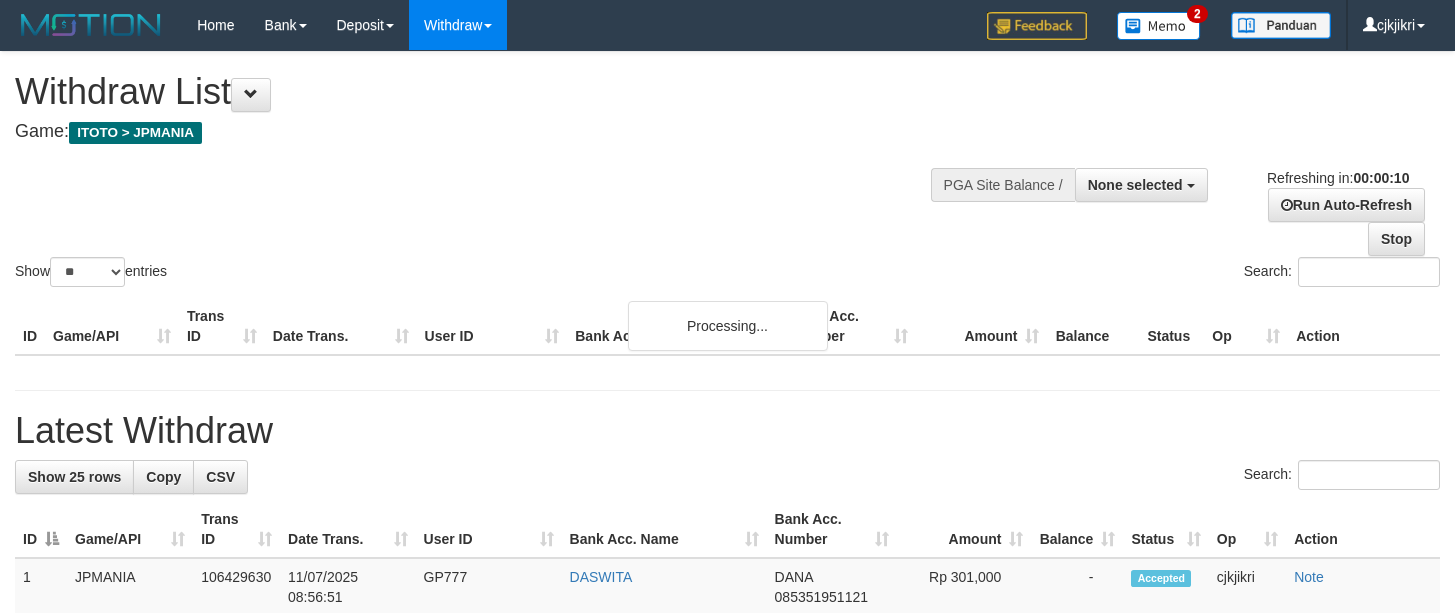 select 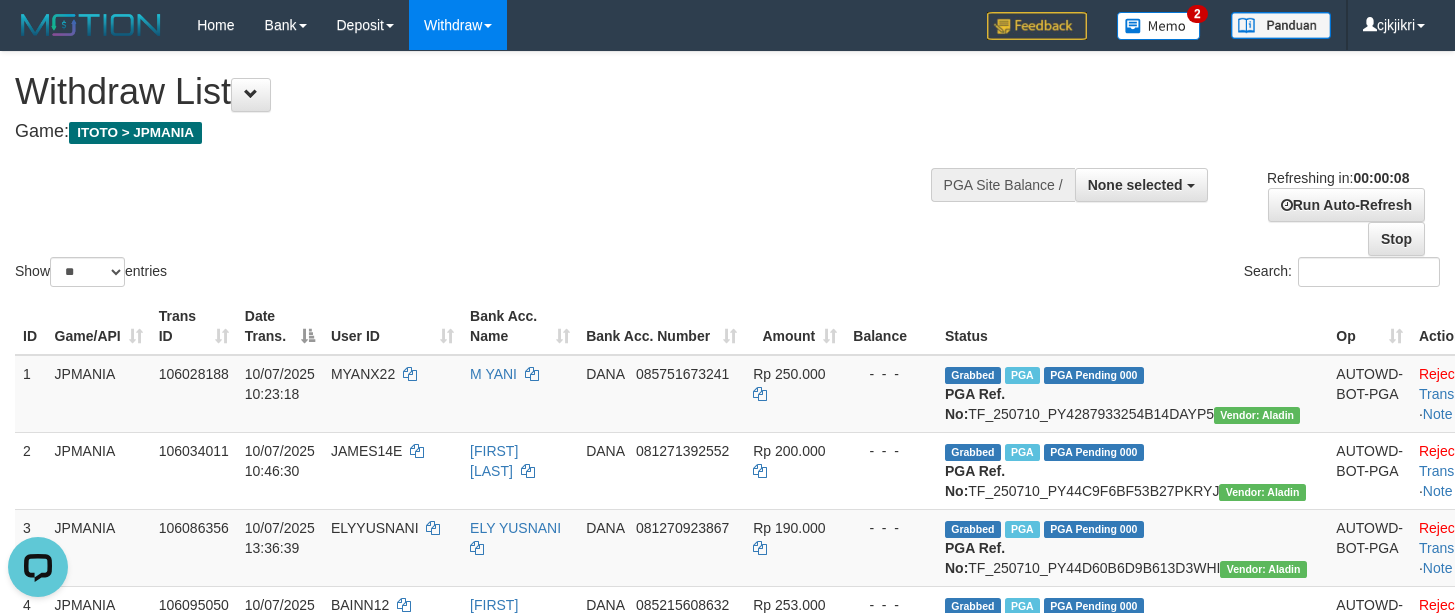 scroll, scrollTop: 0, scrollLeft: 0, axis: both 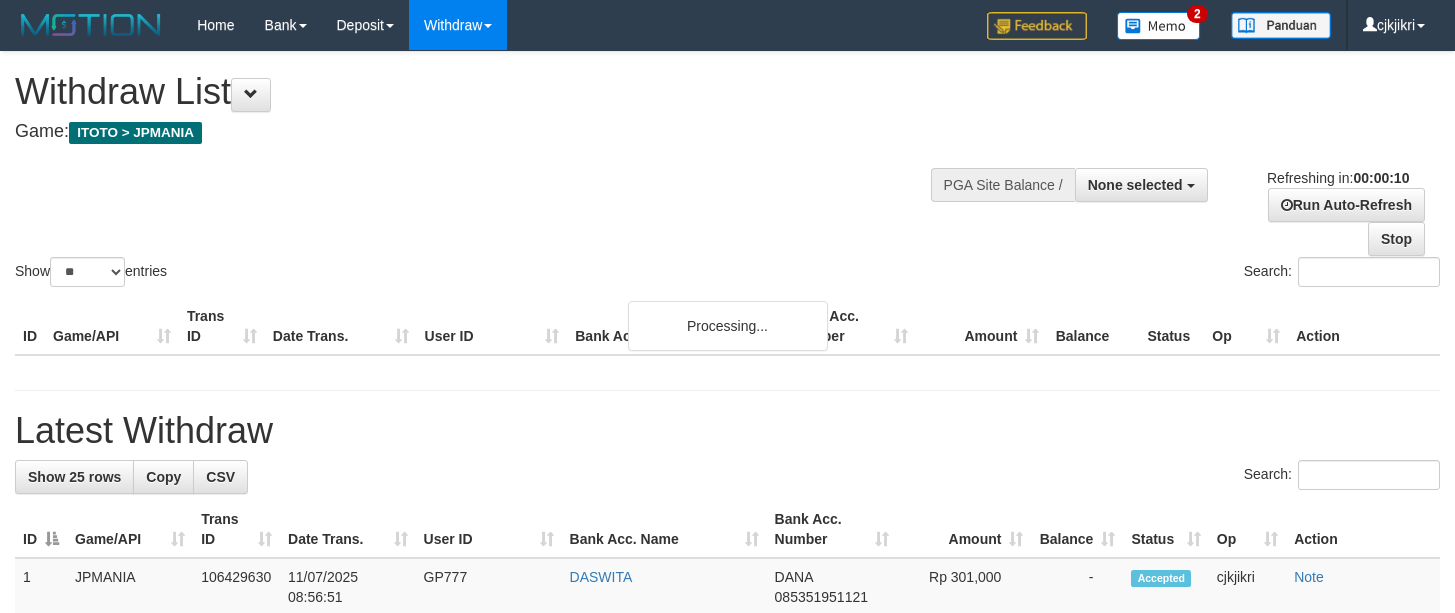 select 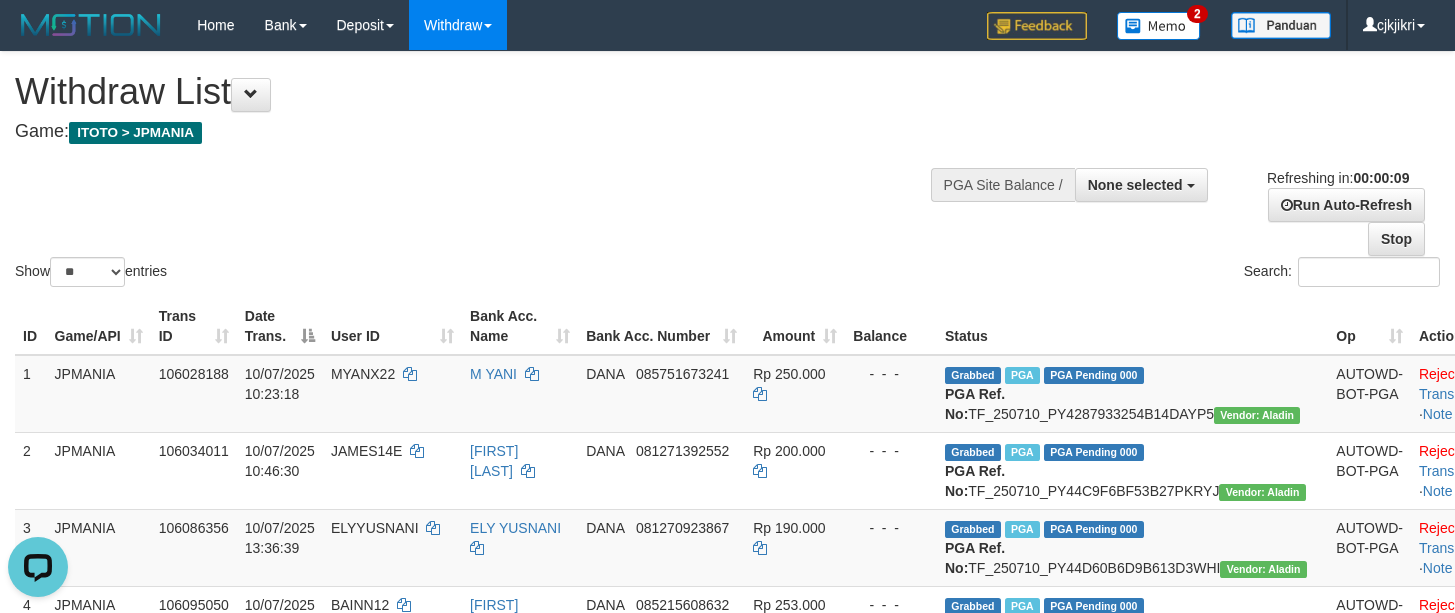 scroll, scrollTop: 0, scrollLeft: 0, axis: both 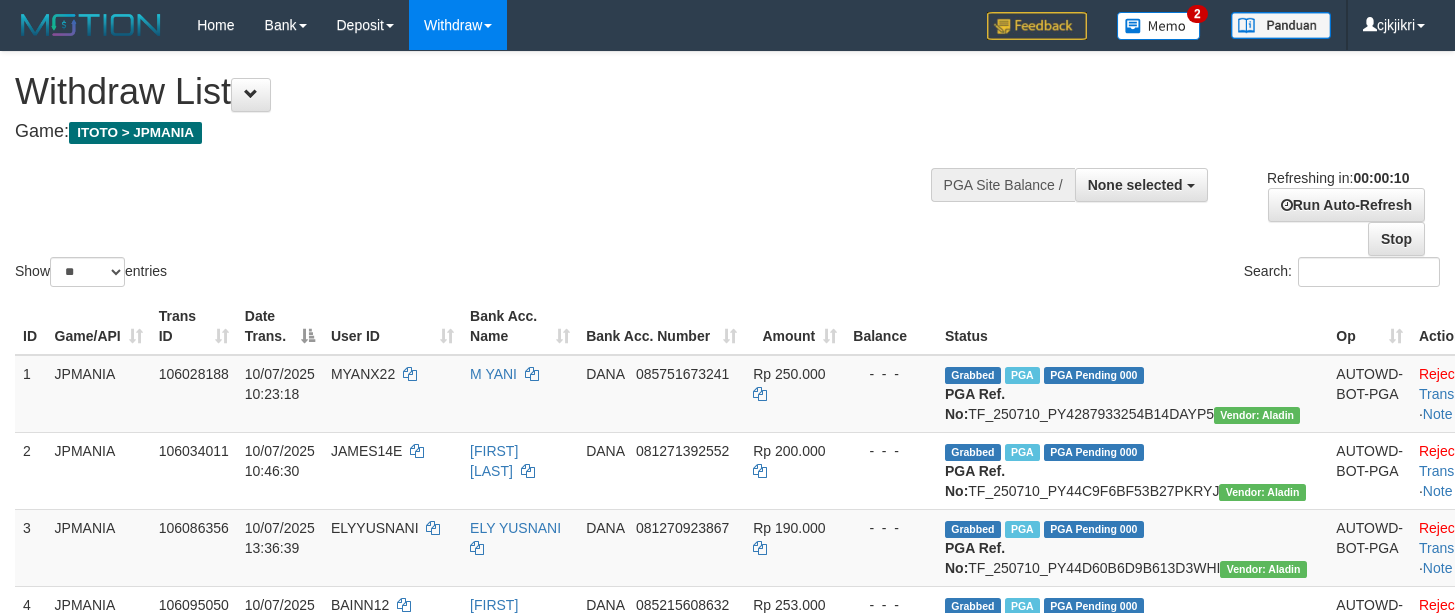 select 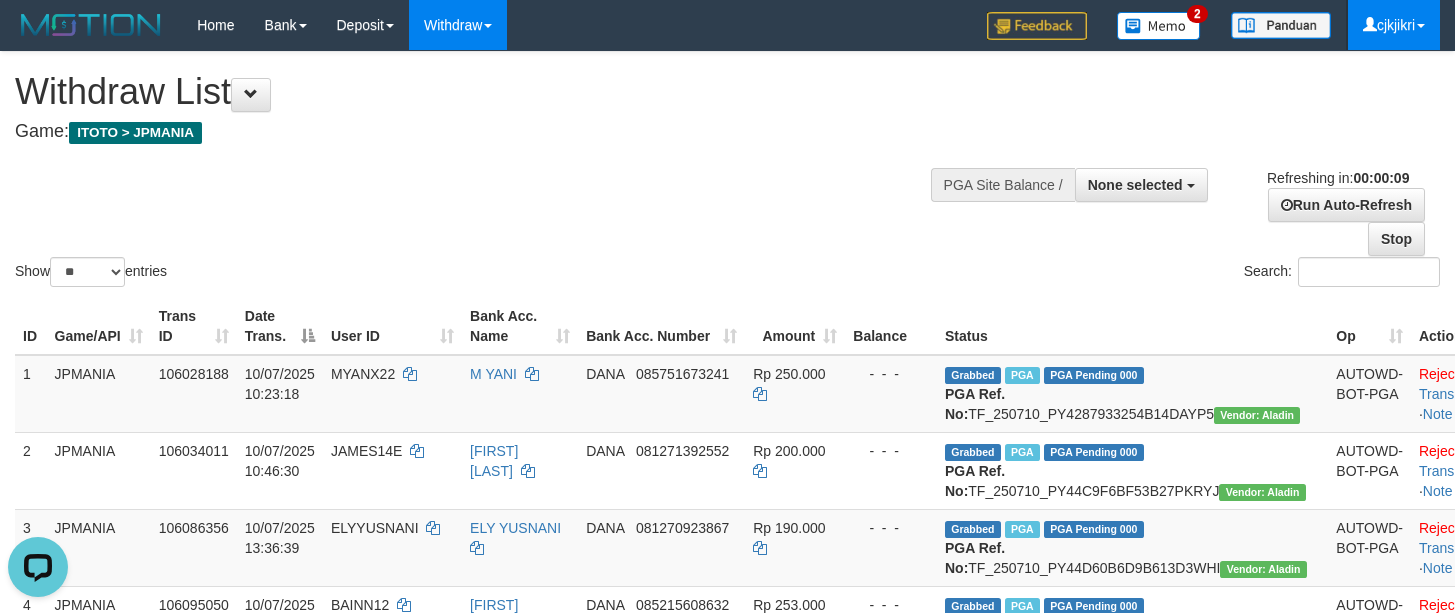 scroll, scrollTop: 0, scrollLeft: 0, axis: both 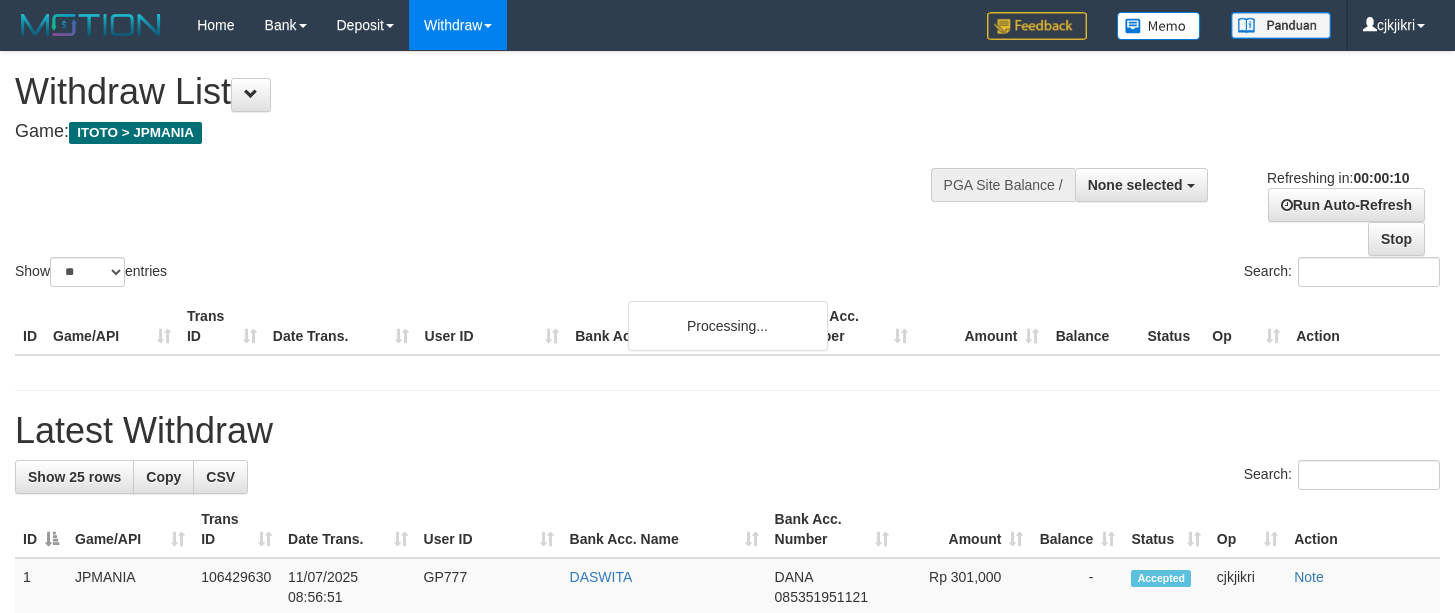 select 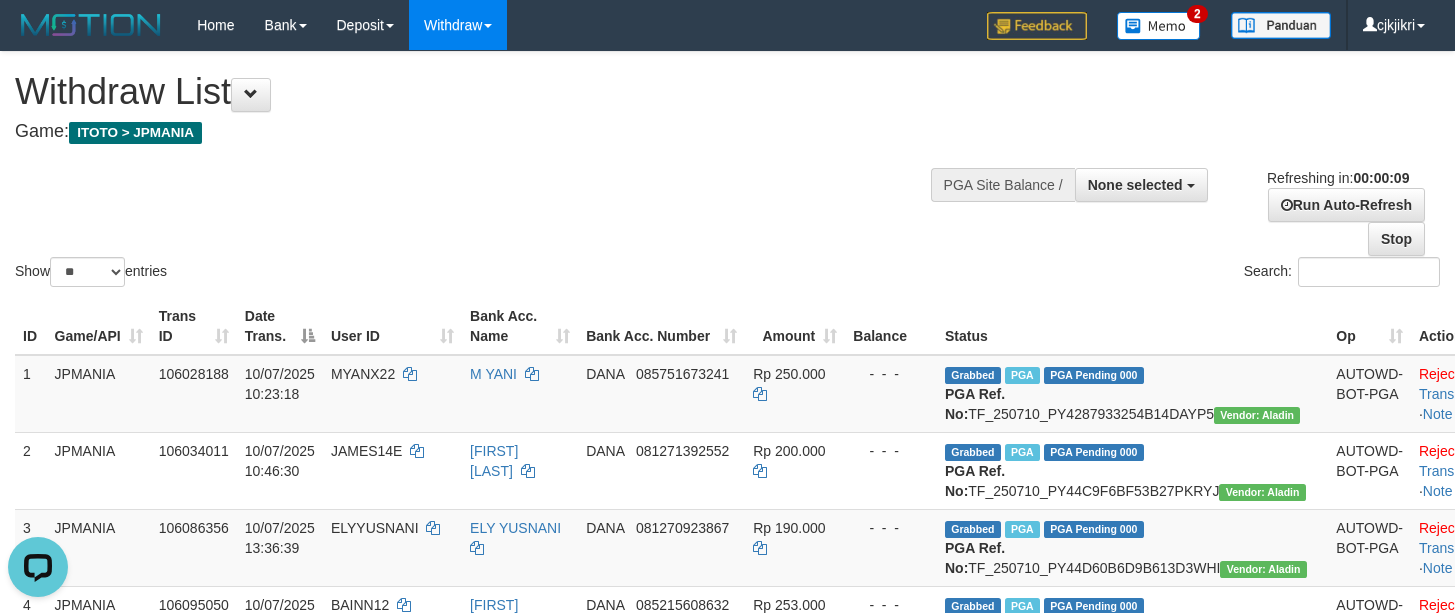 scroll, scrollTop: 0, scrollLeft: 0, axis: both 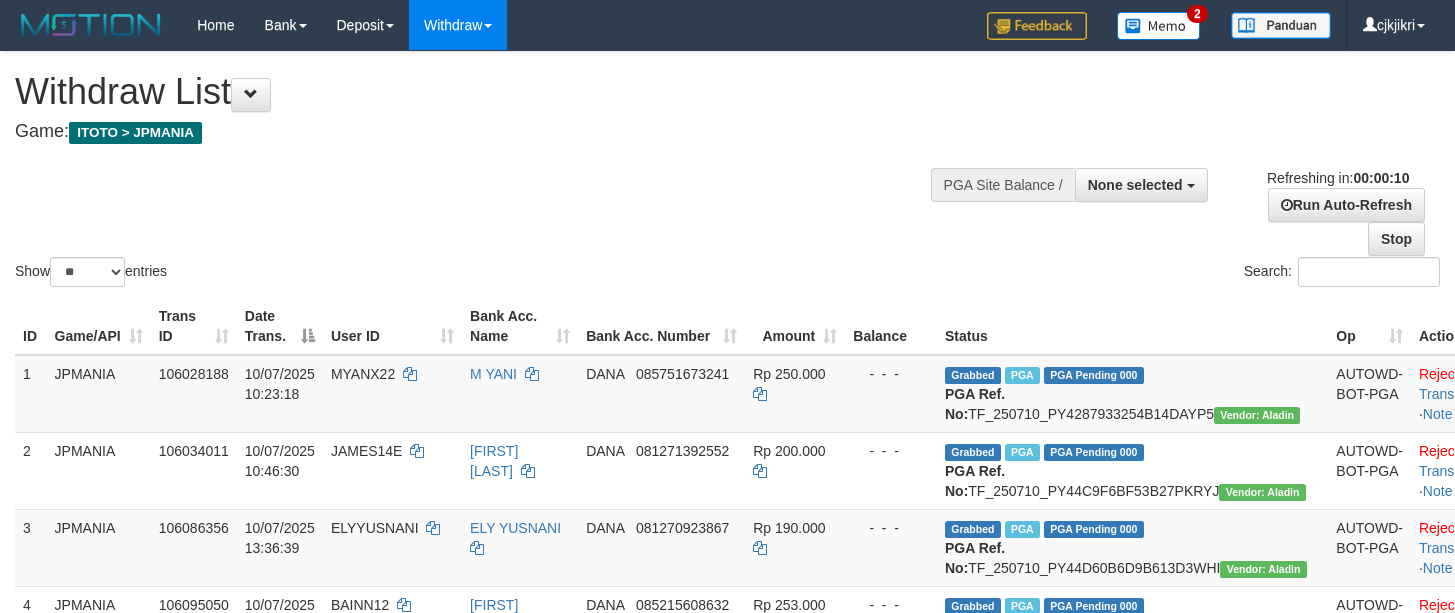 select 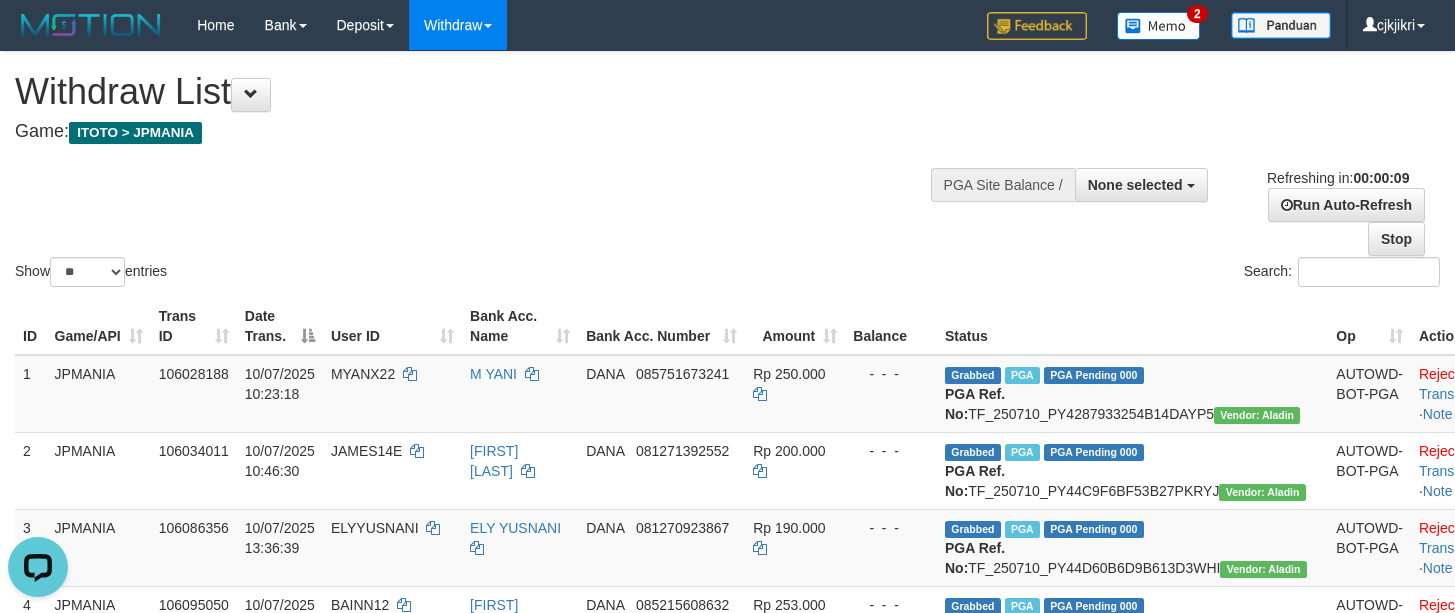scroll, scrollTop: 0, scrollLeft: 0, axis: both 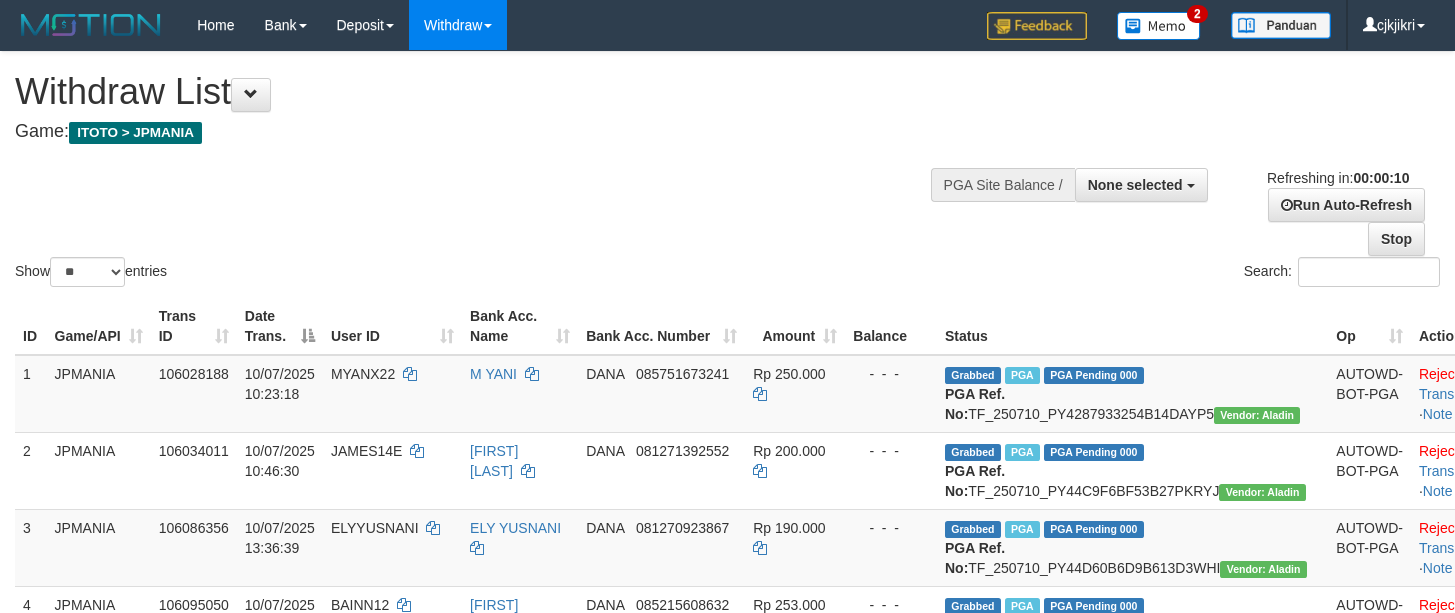 select 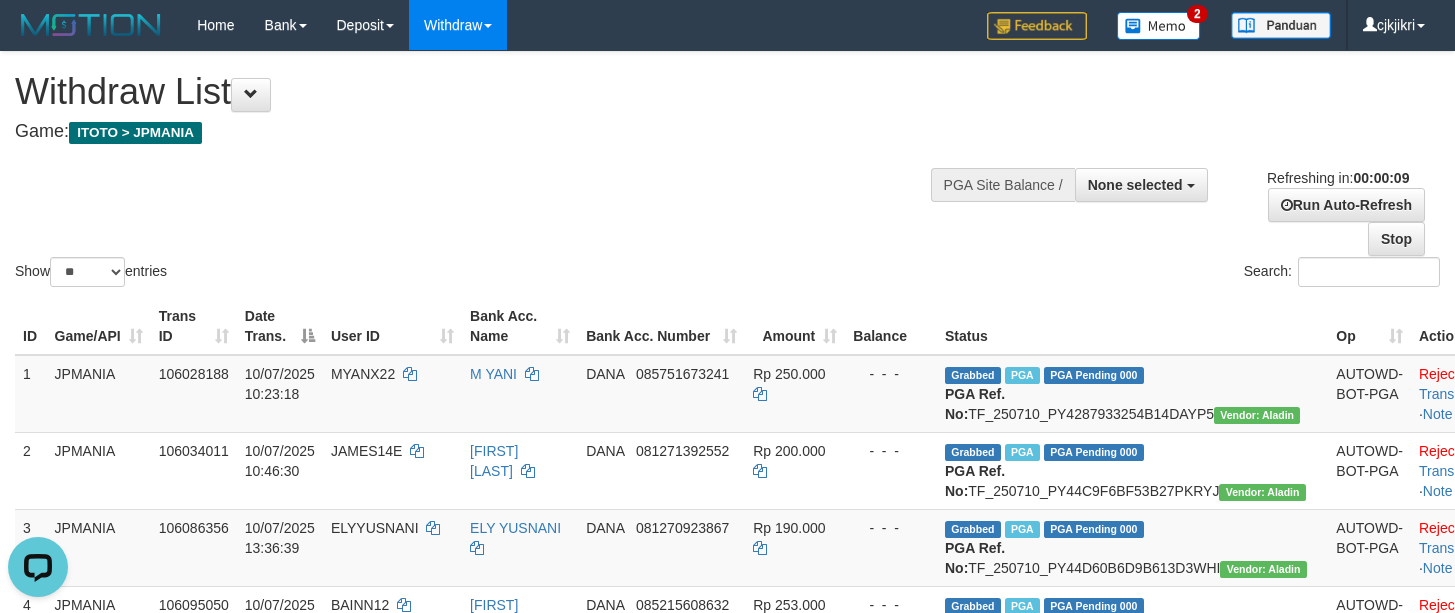 scroll, scrollTop: 0, scrollLeft: 0, axis: both 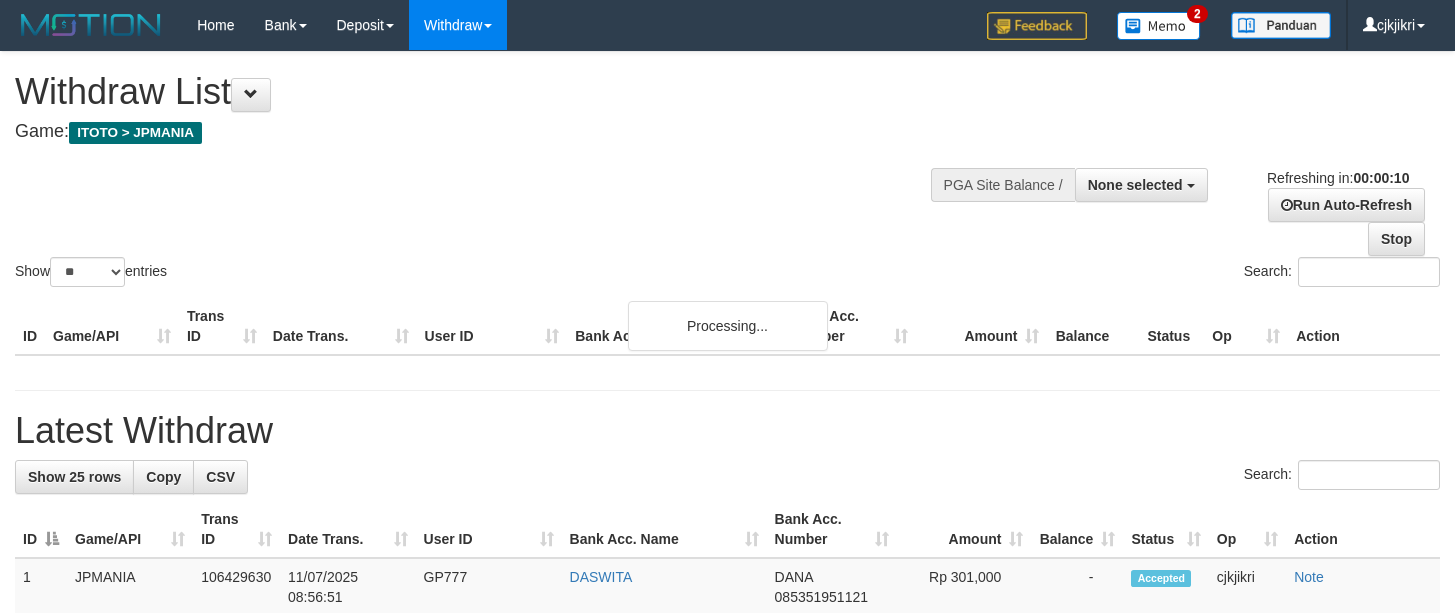 select 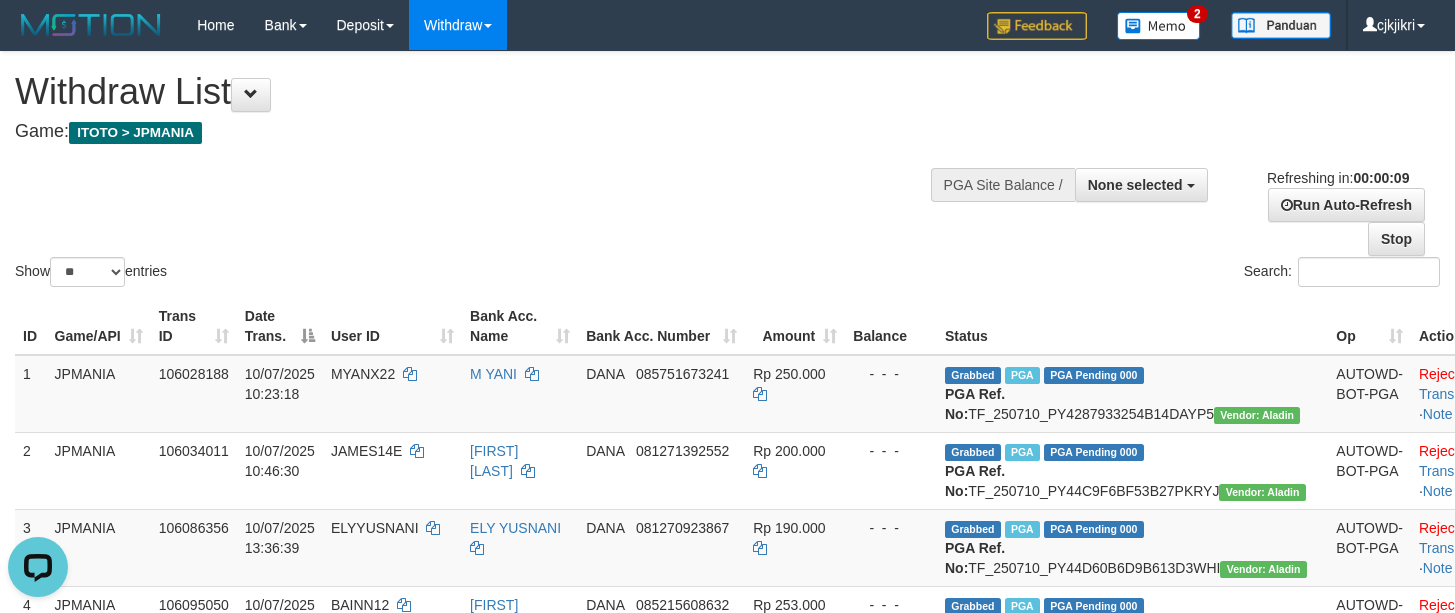scroll, scrollTop: 0, scrollLeft: 0, axis: both 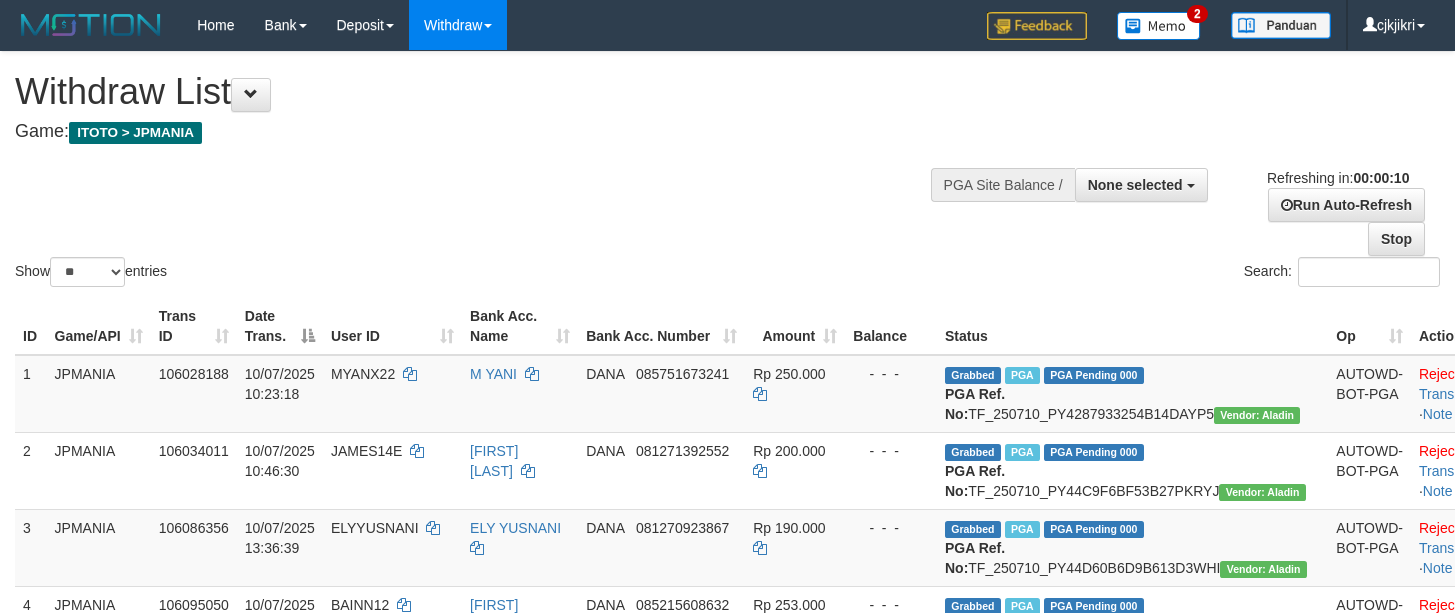 select 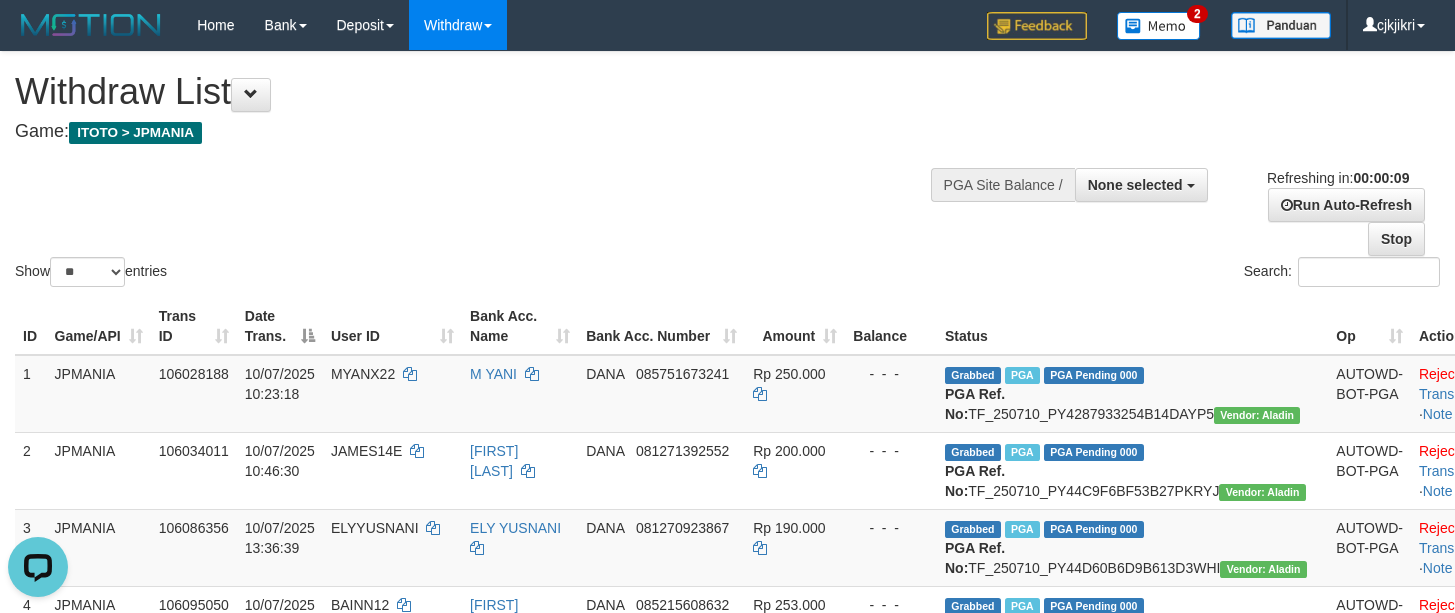 scroll, scrollTop: 0, scrollLeft: 0, axis: both 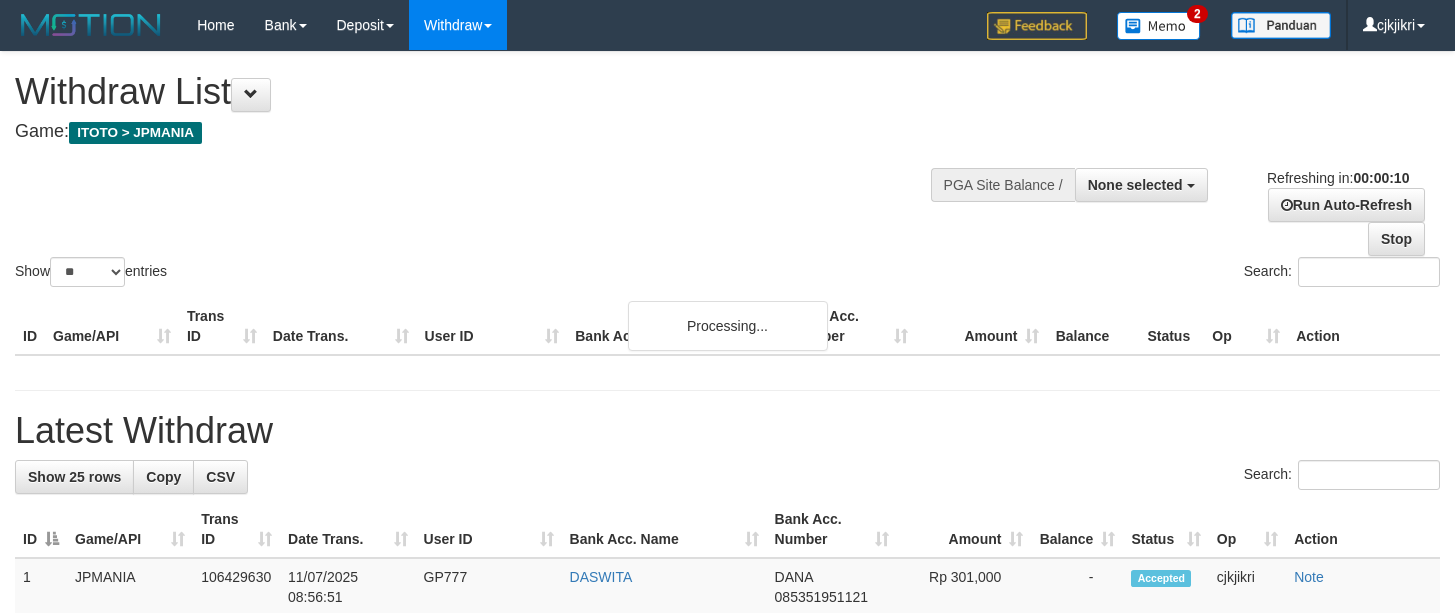 select 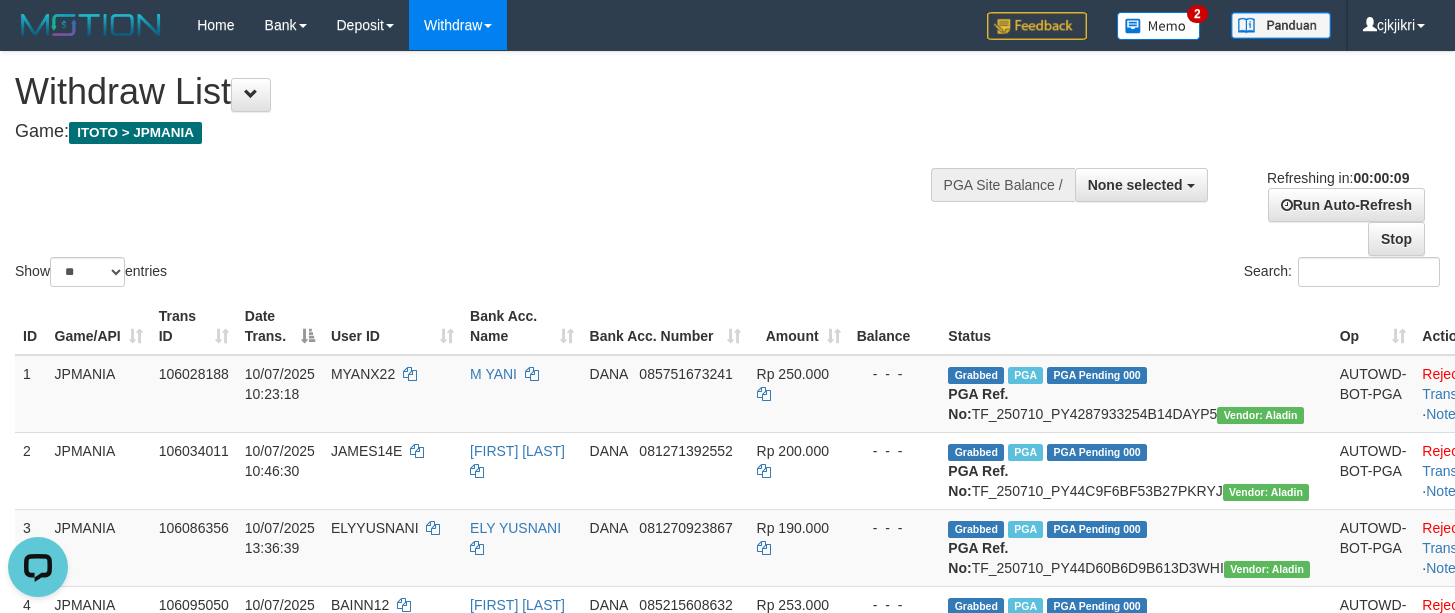scroll, scrollTop: 0, scrollLeft: 0, axis: both 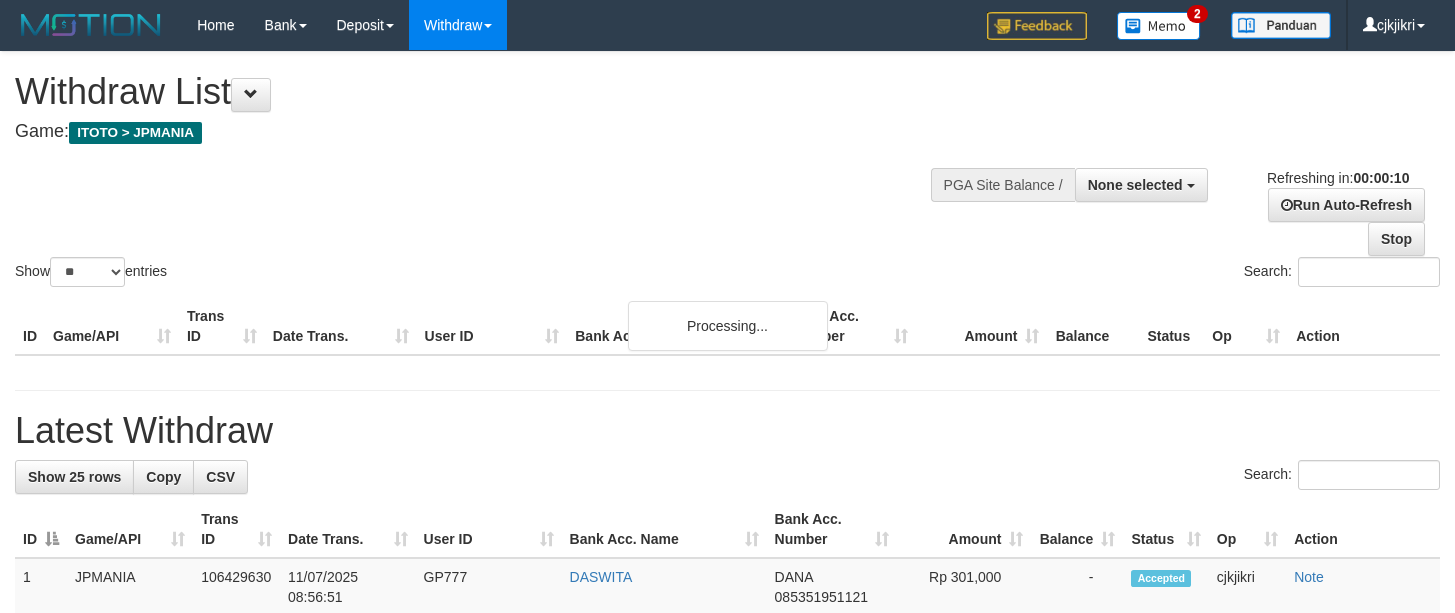 select 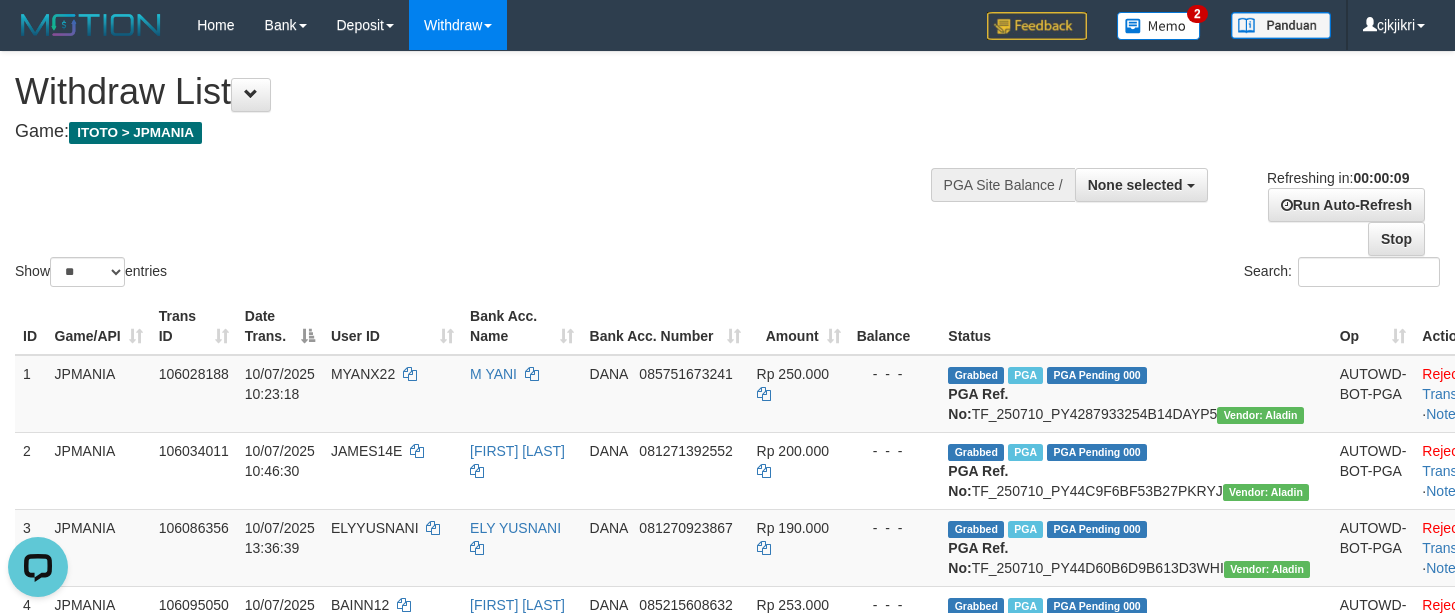 scroll, scrollTop: 0, scrollLeft: 0, axis: both 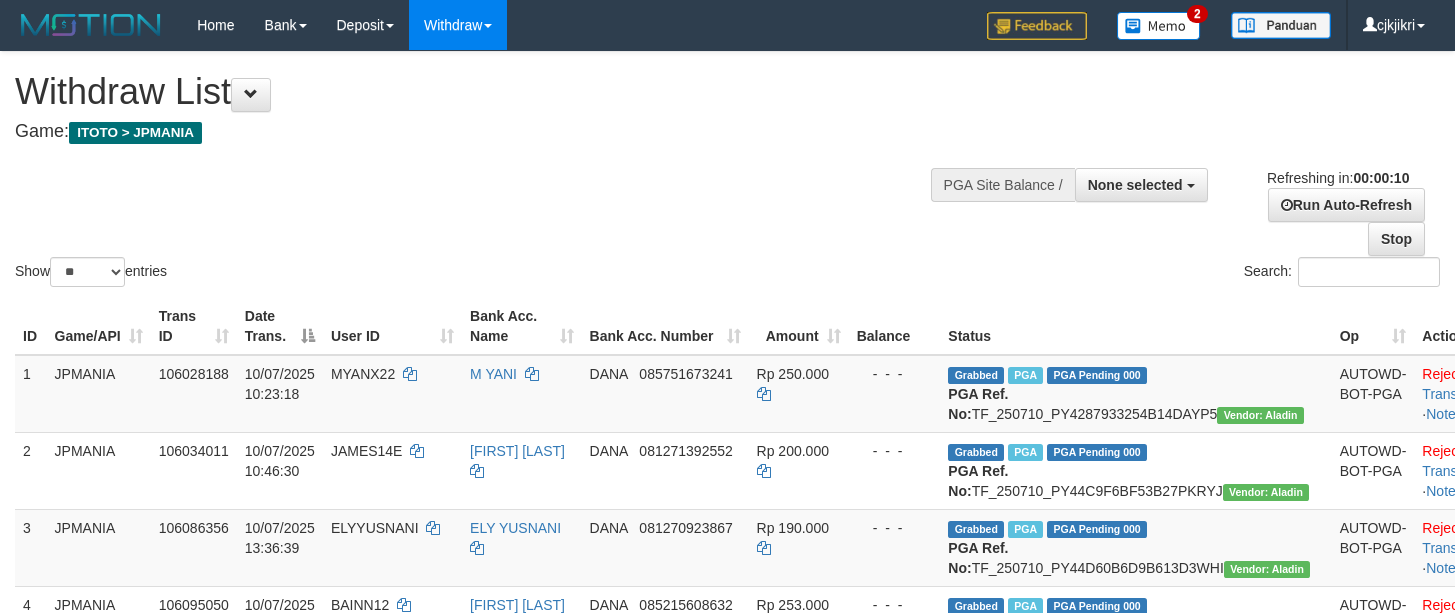 select 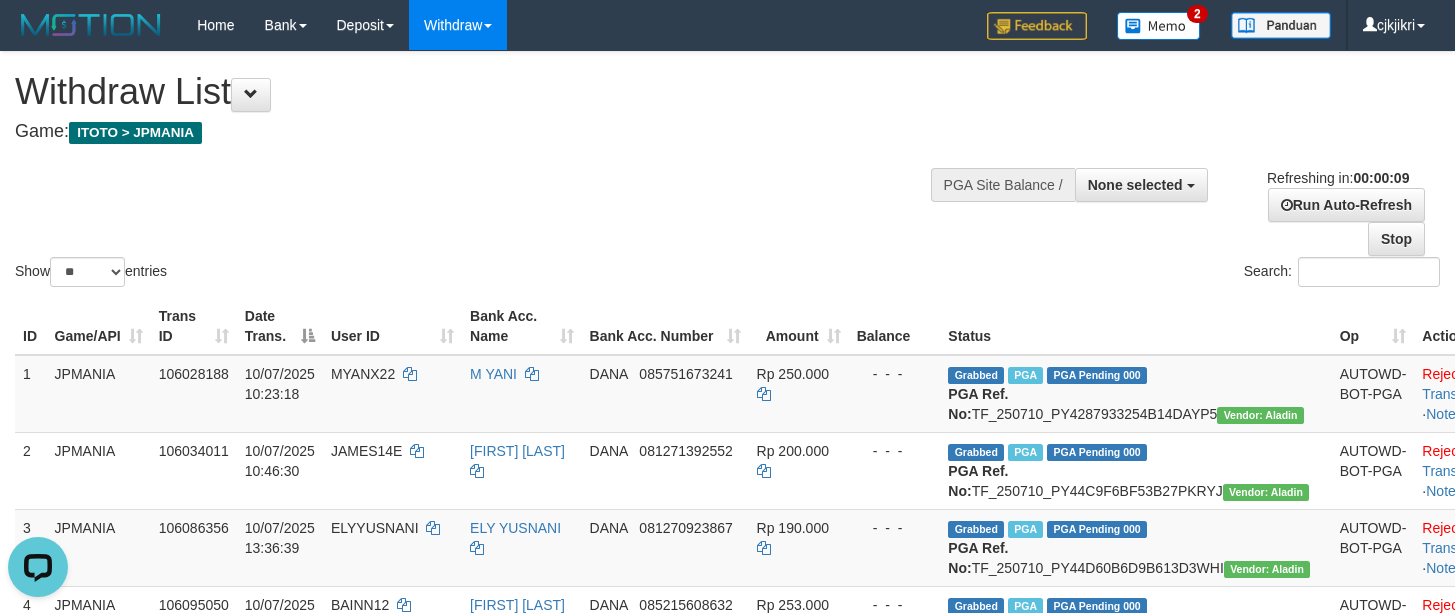 scroll, scrollTop: 0, scrollLeft: 0, axis: both 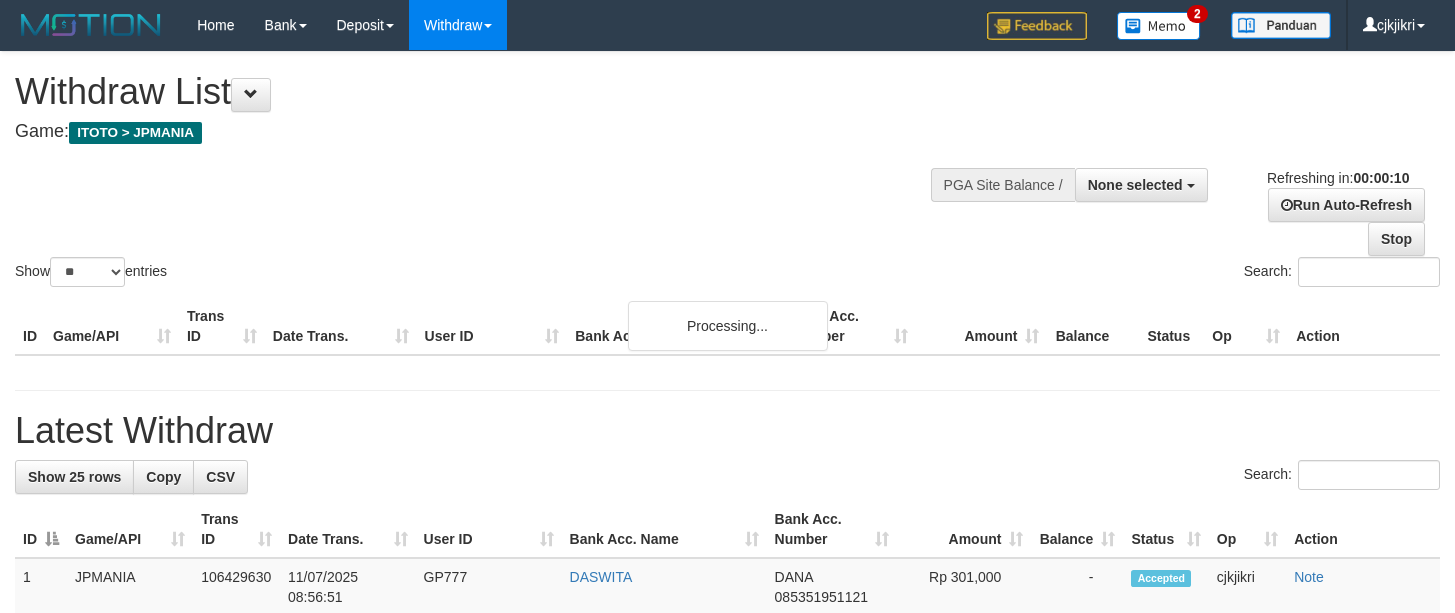 select 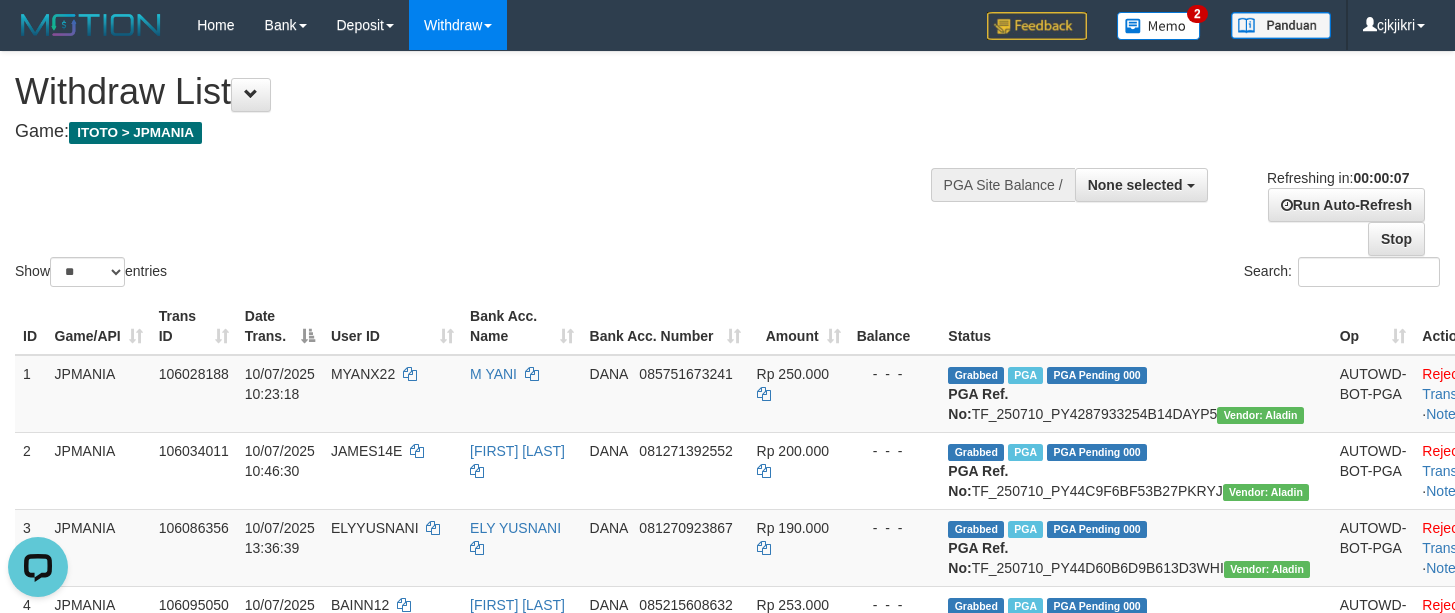 scroll, scrollTop: 0, scrollLeft: 0, axis: both 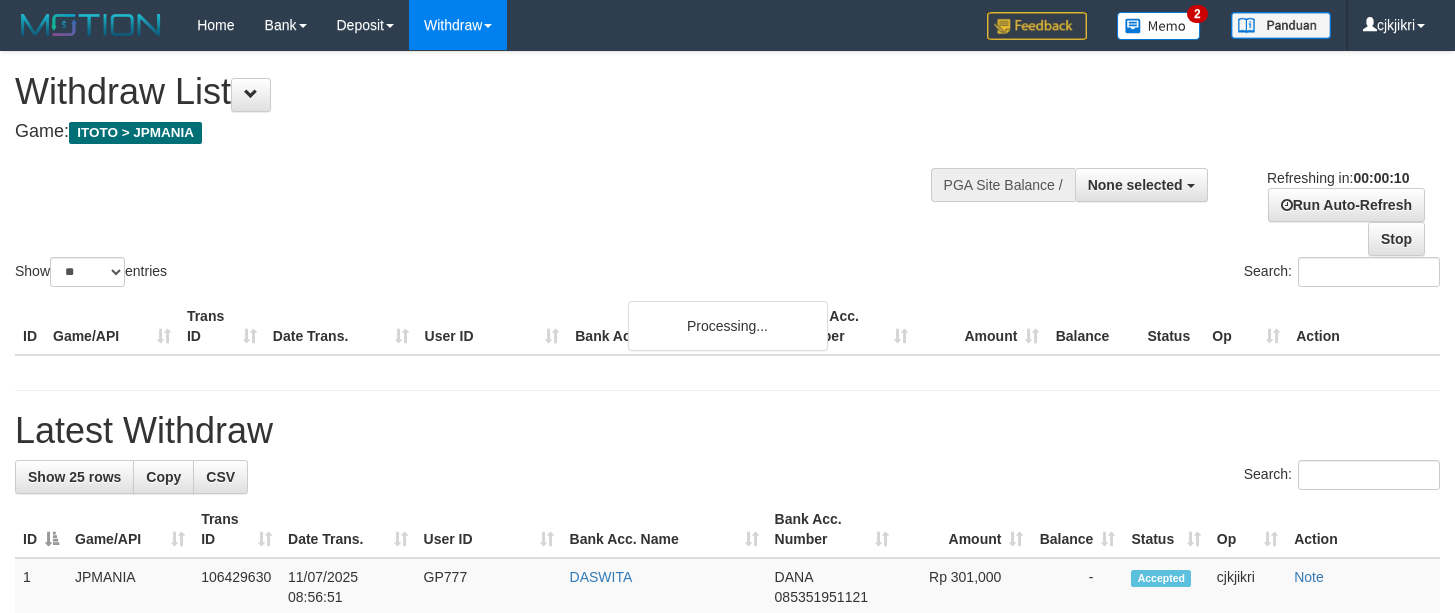 select 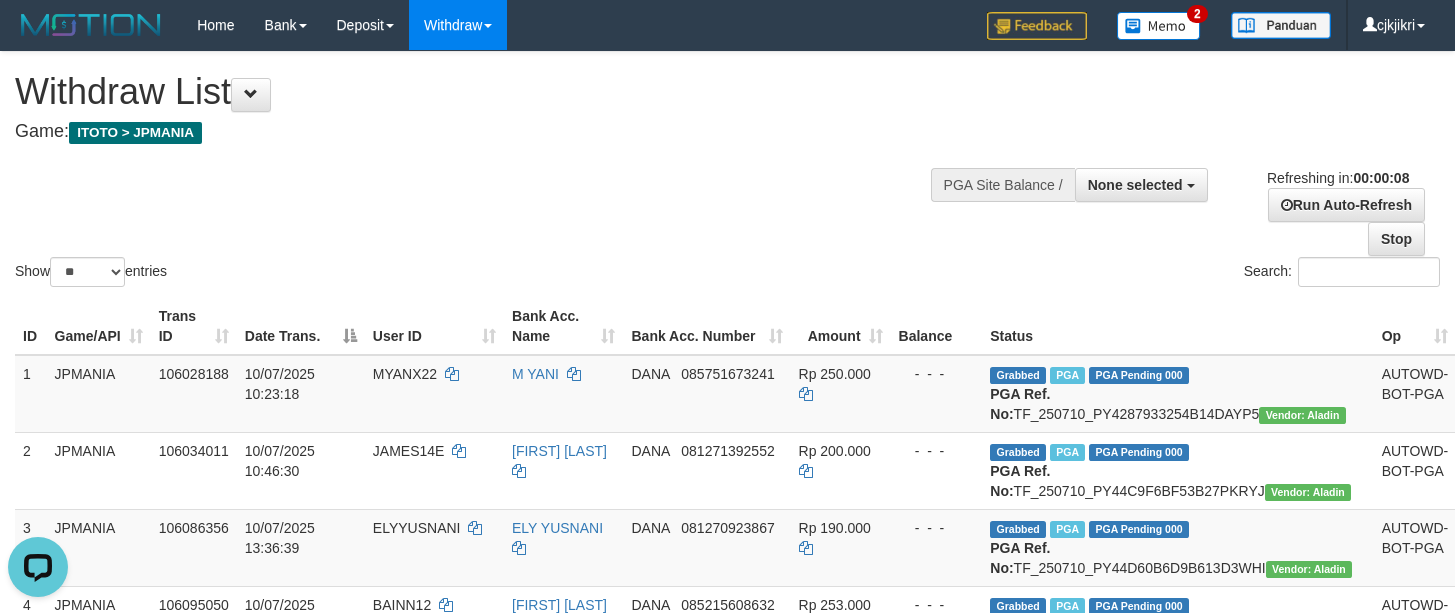 scroll, scrollTop: 0, scrollLeft: 0, axis: both 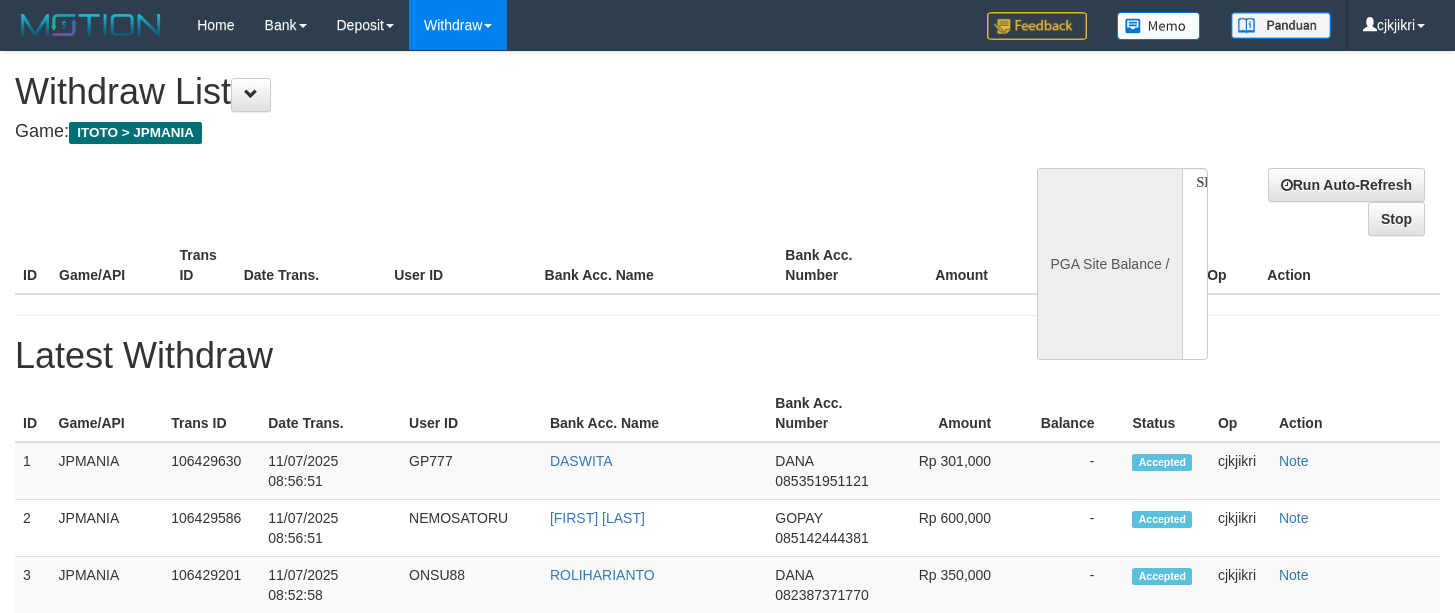 select 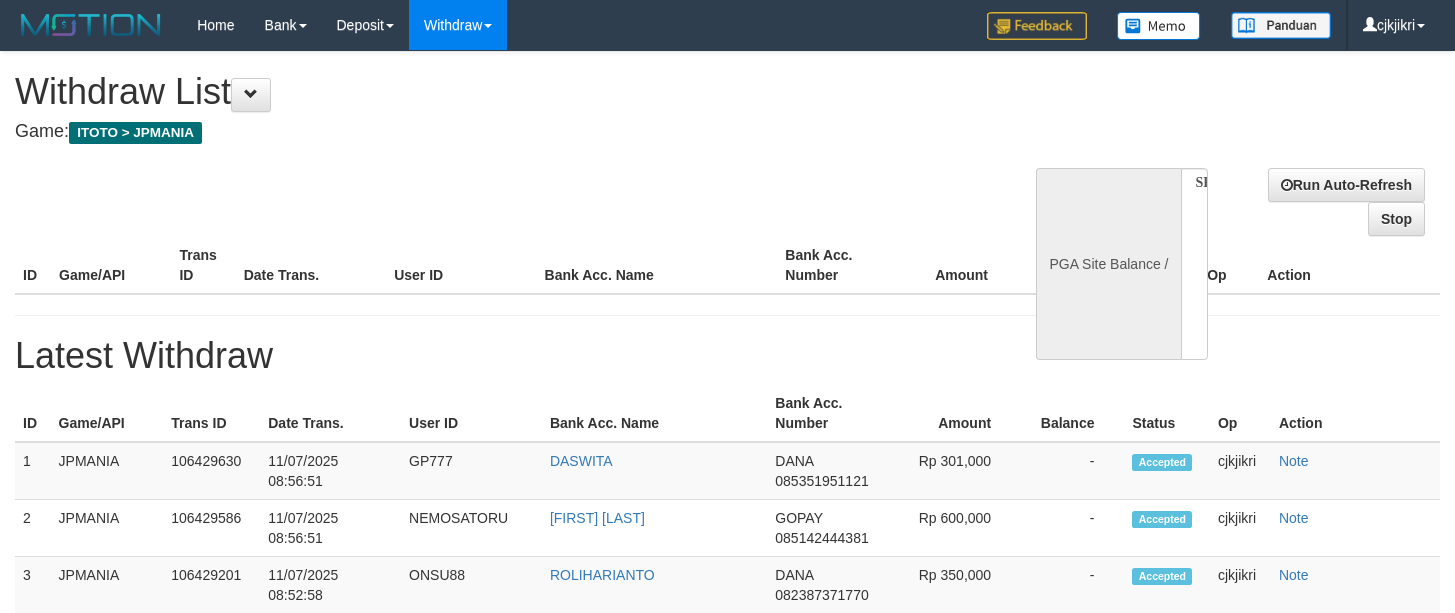 scroll, scrollTop: 0, scrollLeft: 0, axis: both 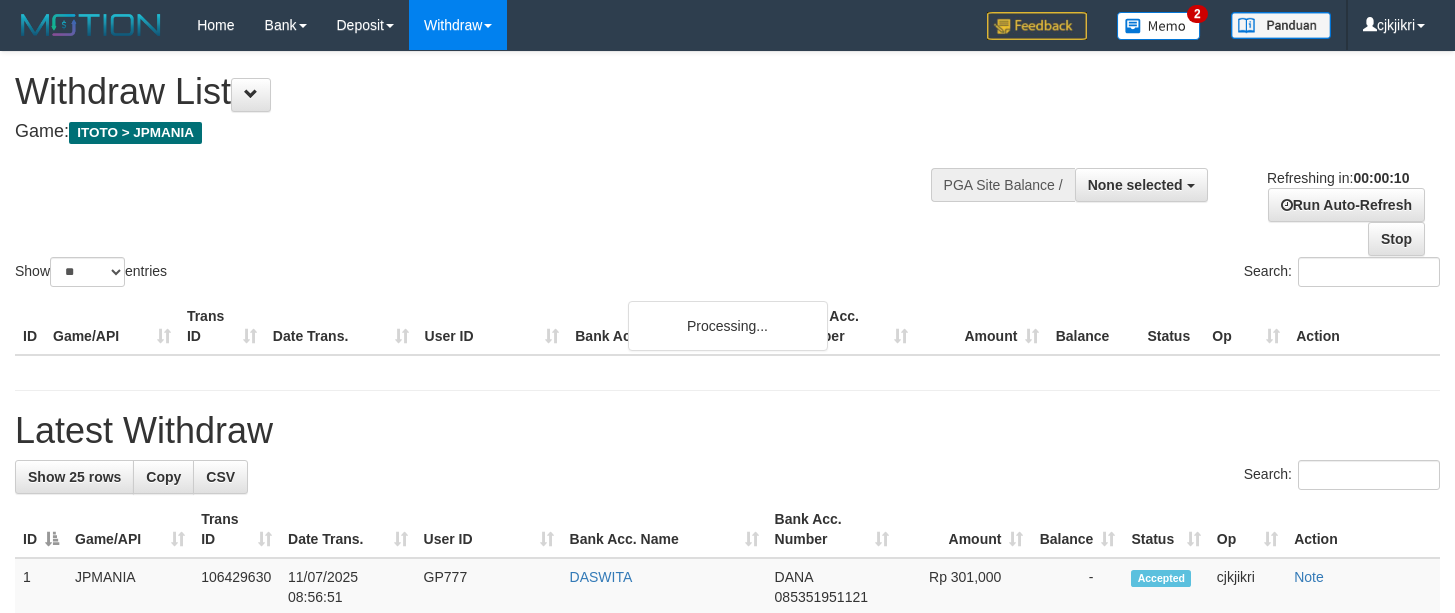 select 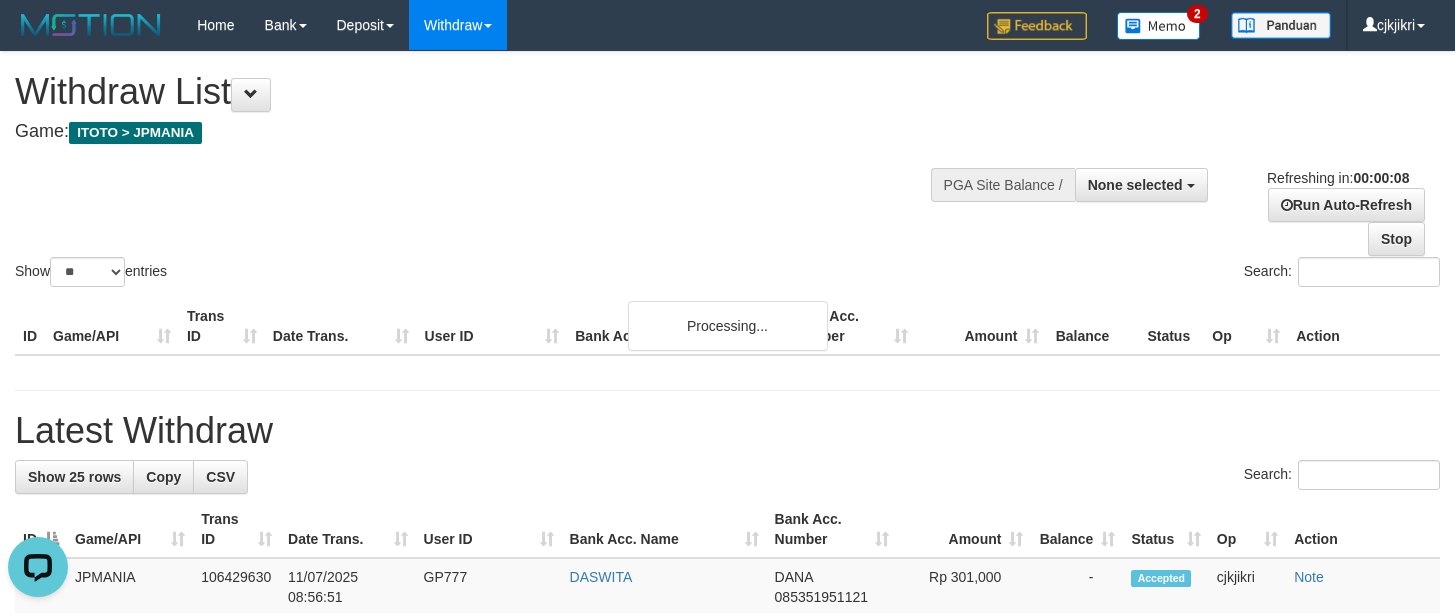 scroll, scrollTop: 0, scrollLeft: 0, axis: both 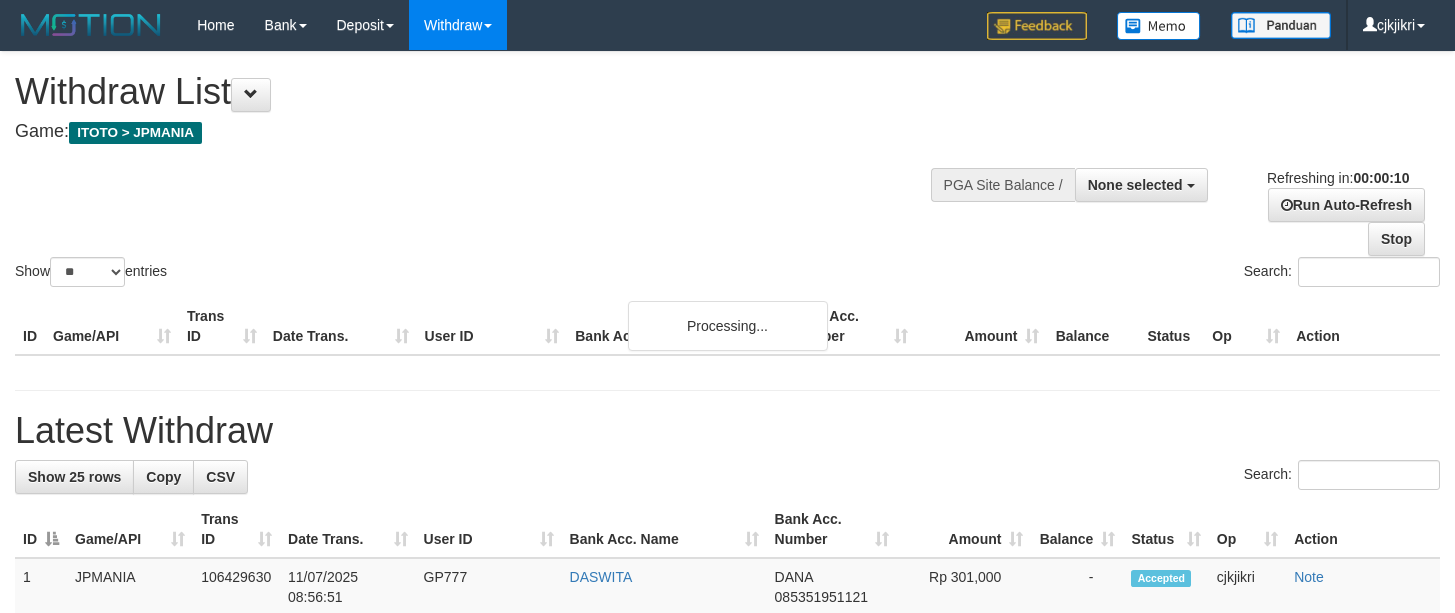select 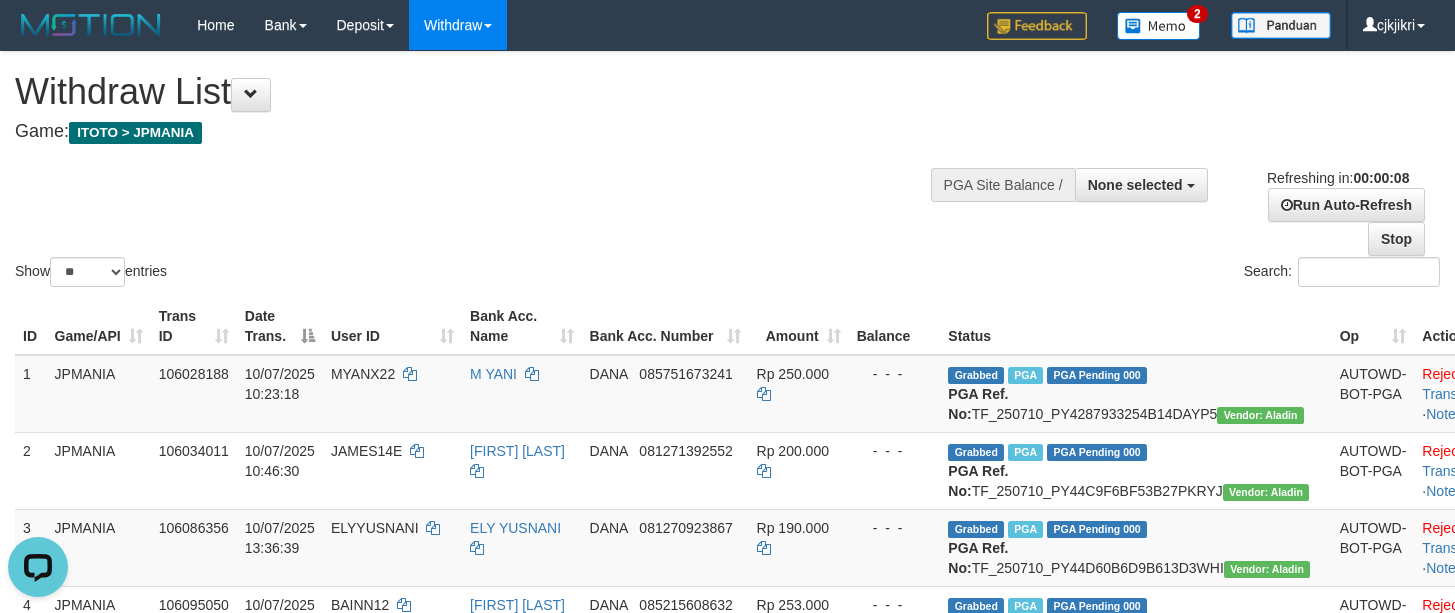 scroll, scrollTop: 0, scrollLeft: 0, axis: both 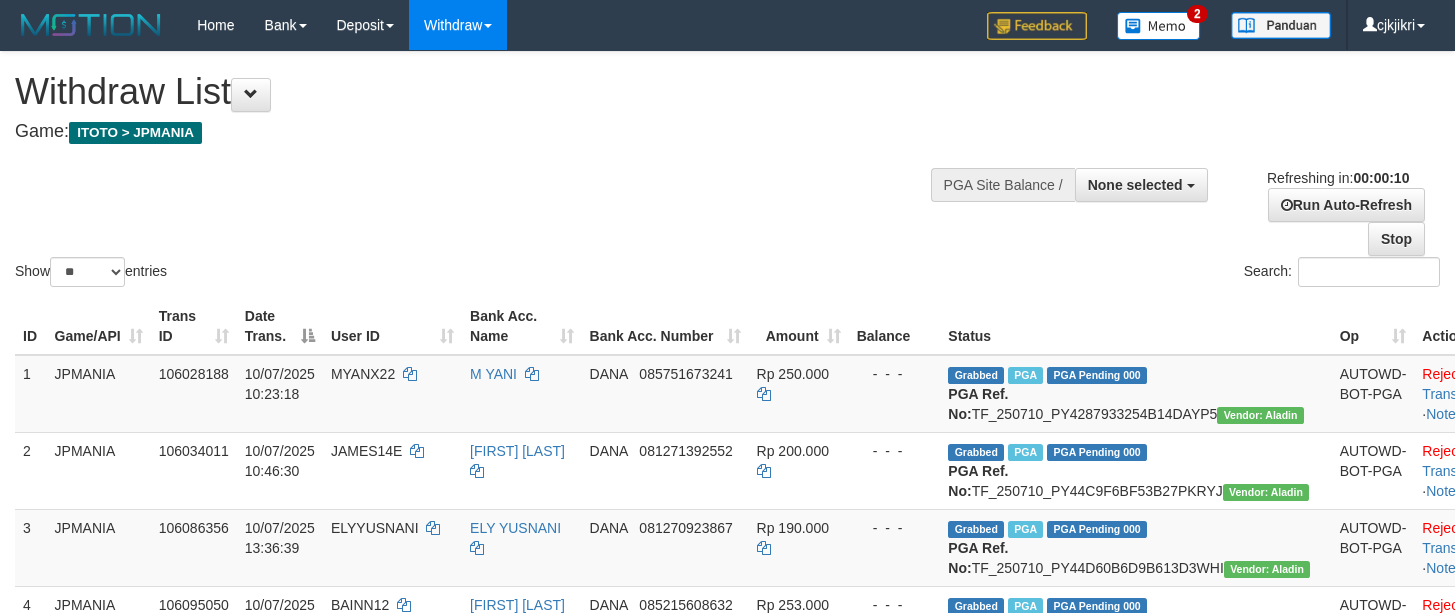 select 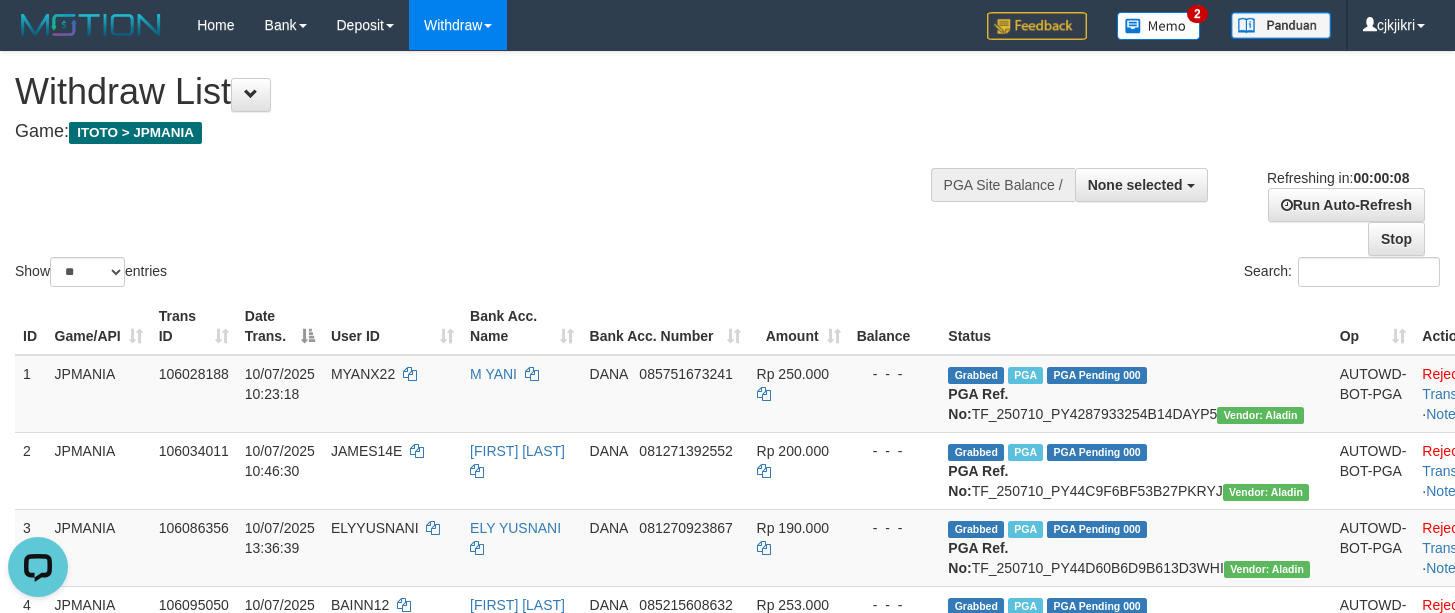 scroll, scrollTop: 0, scrollLeft: 0, axis: both 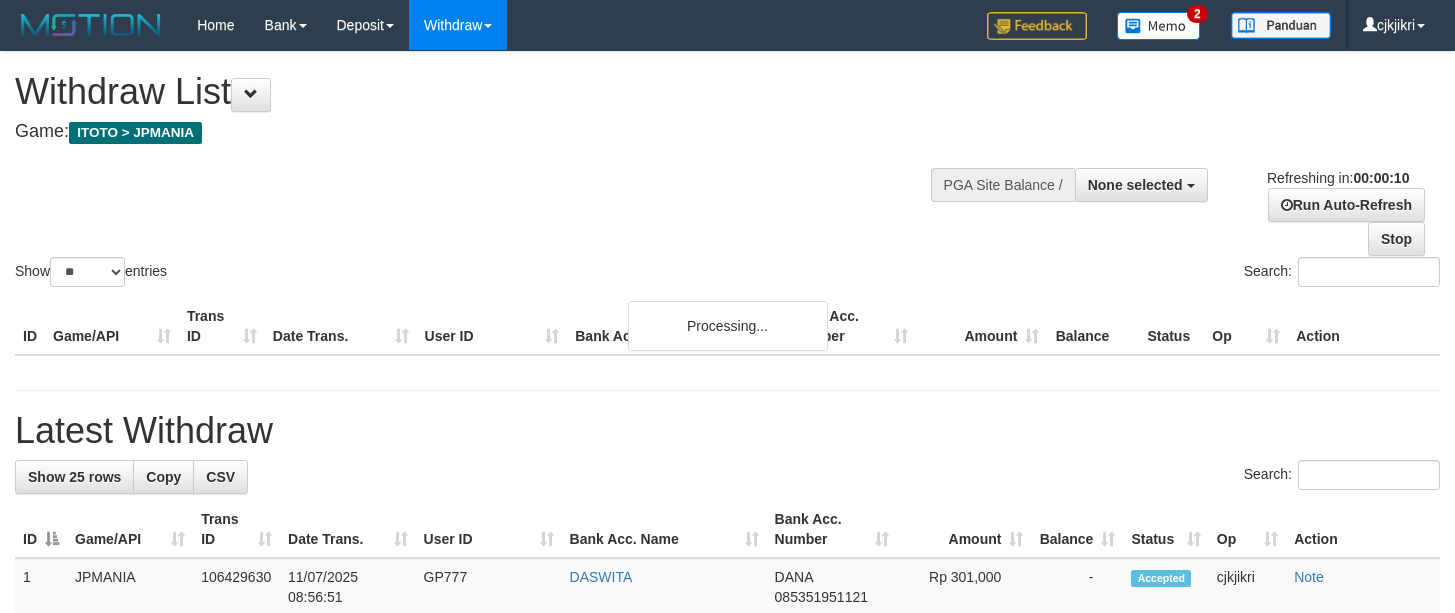 select 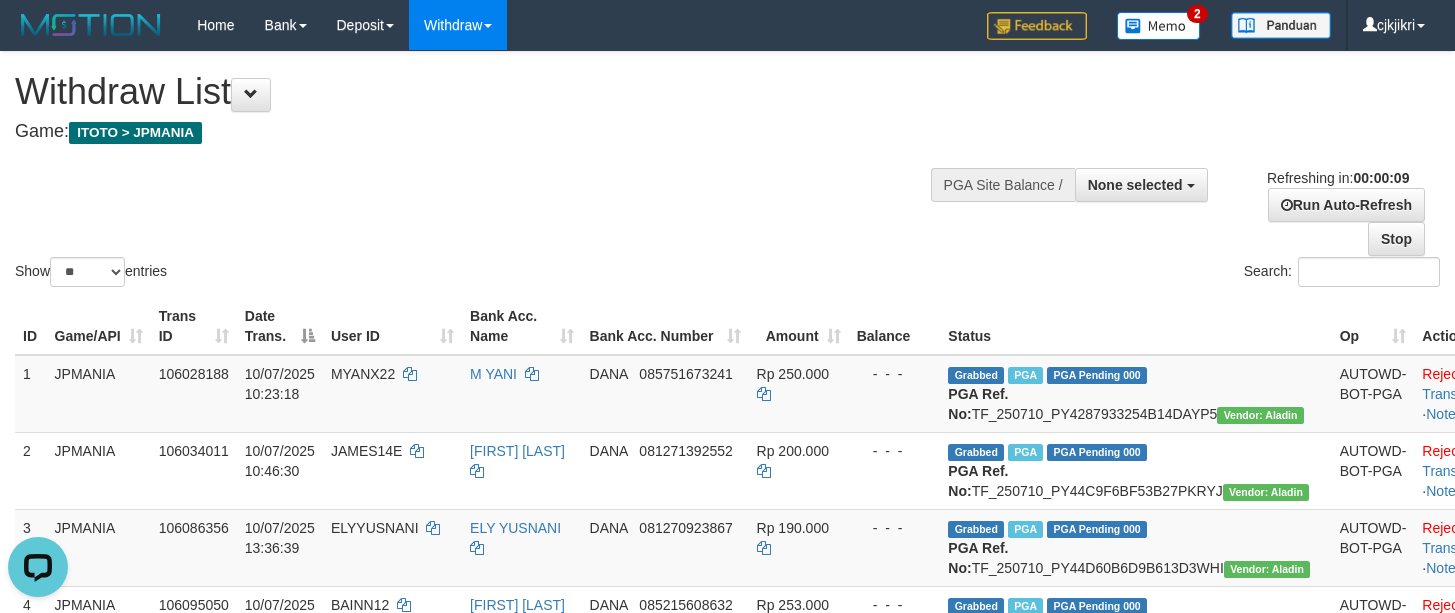 scroll, scrollTop: 0, scrollLeft: 0, axis: both 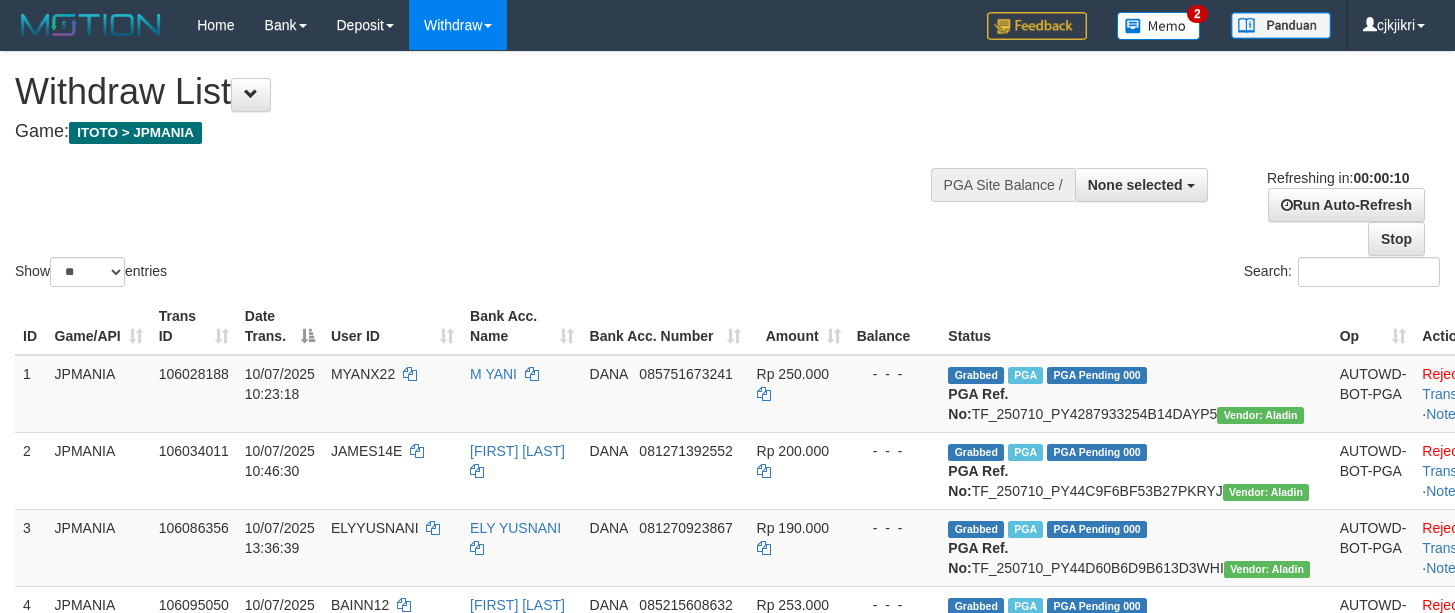 select 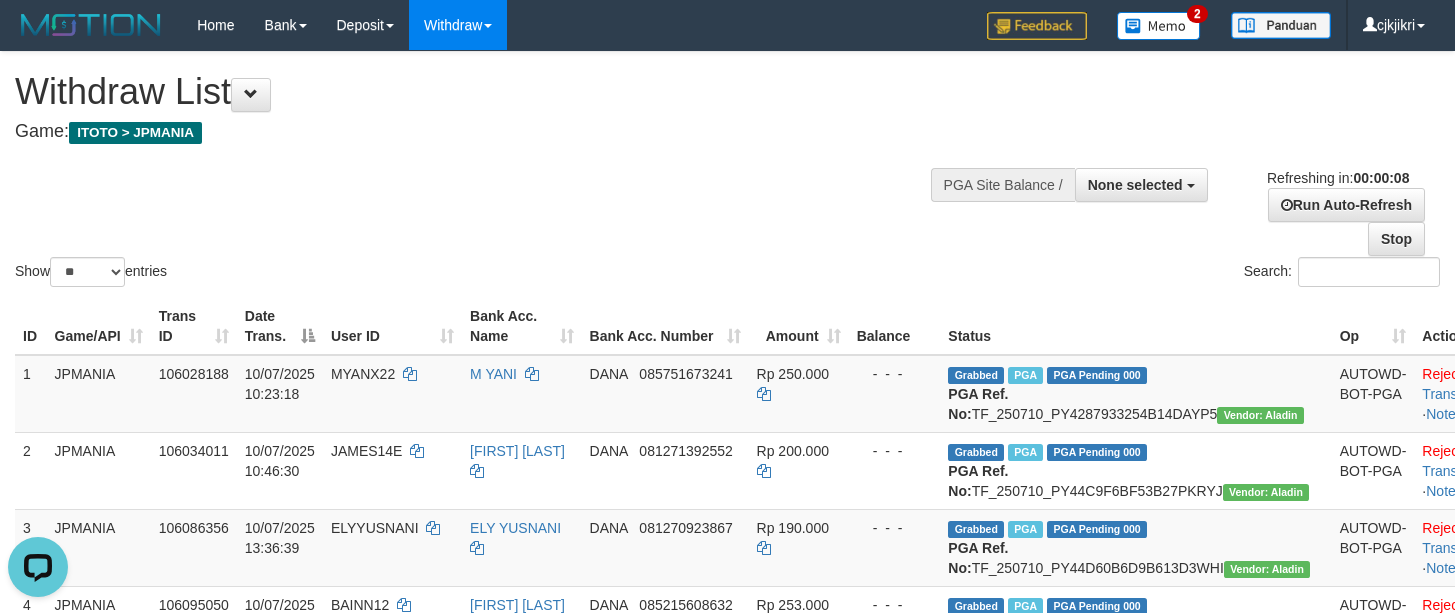 scroll, scrollTop: 0, scrollLeft: 0, axis: both 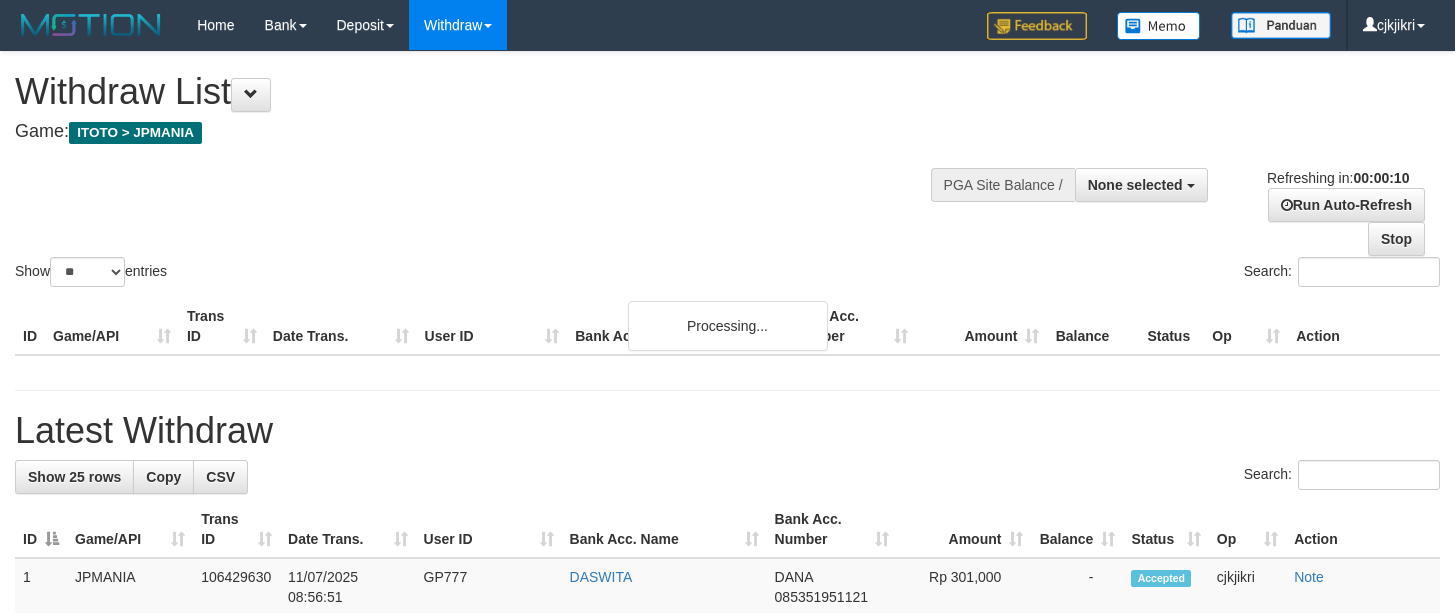select 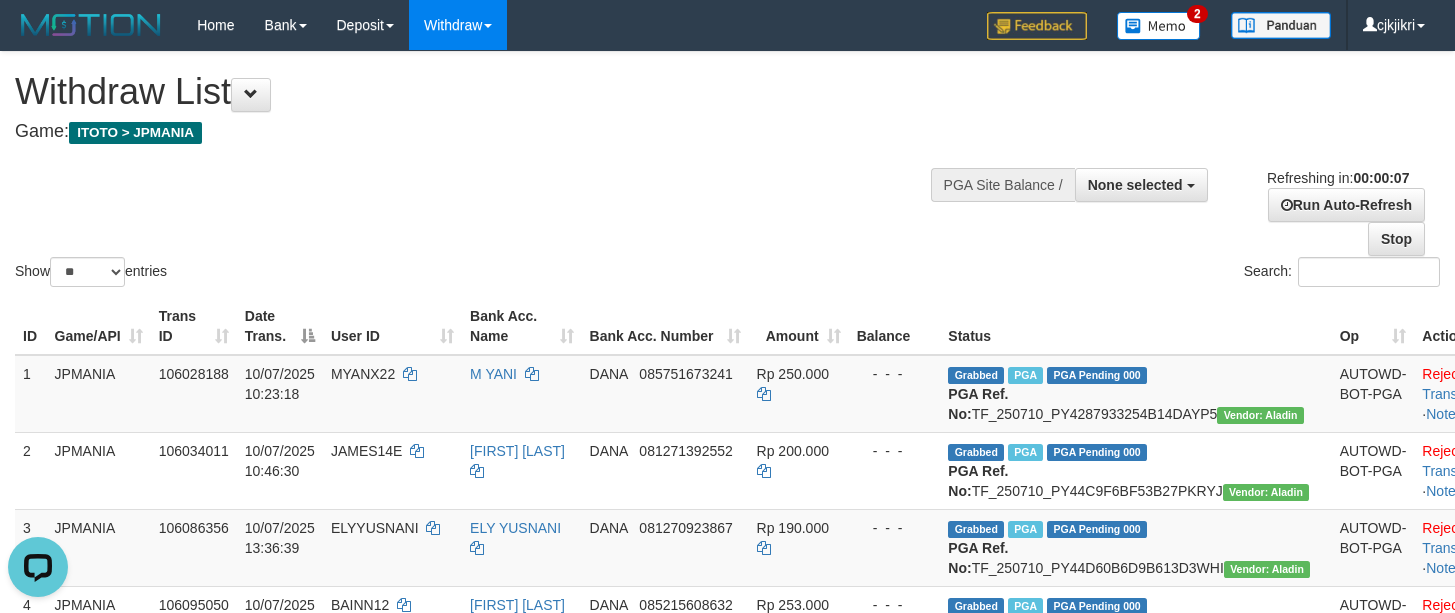 scroll, scrollTop: 0, scrollLeft: 0, axis: both 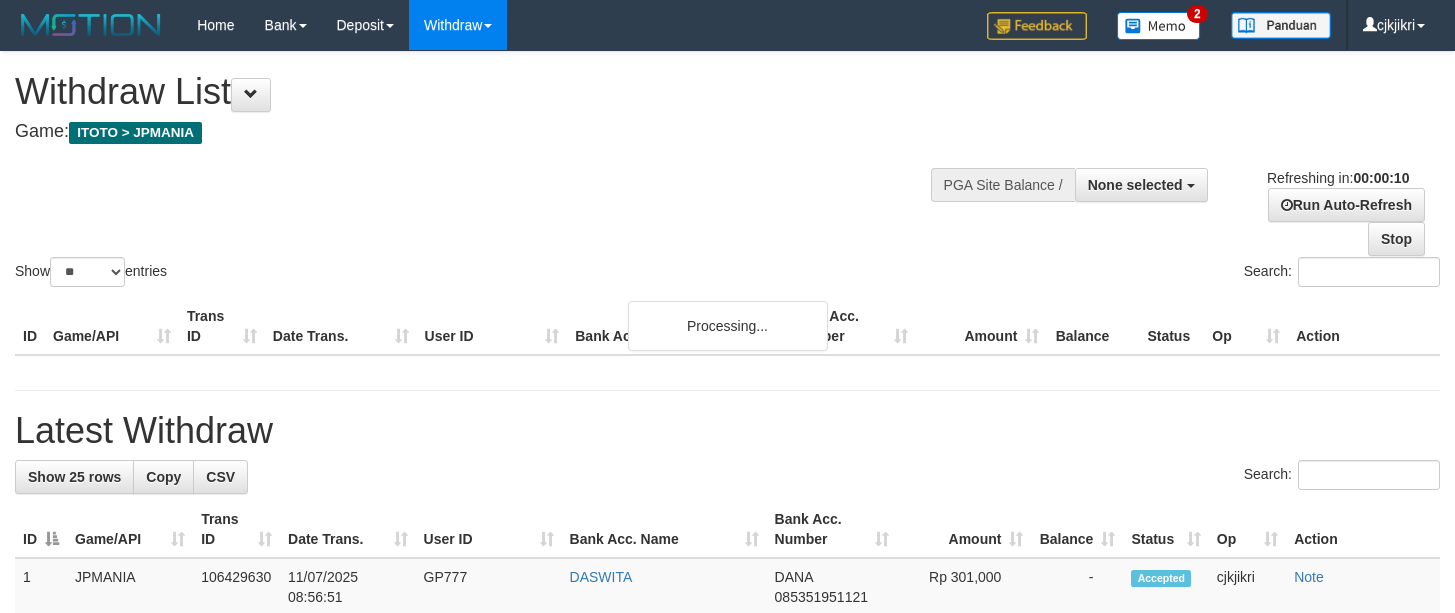 select 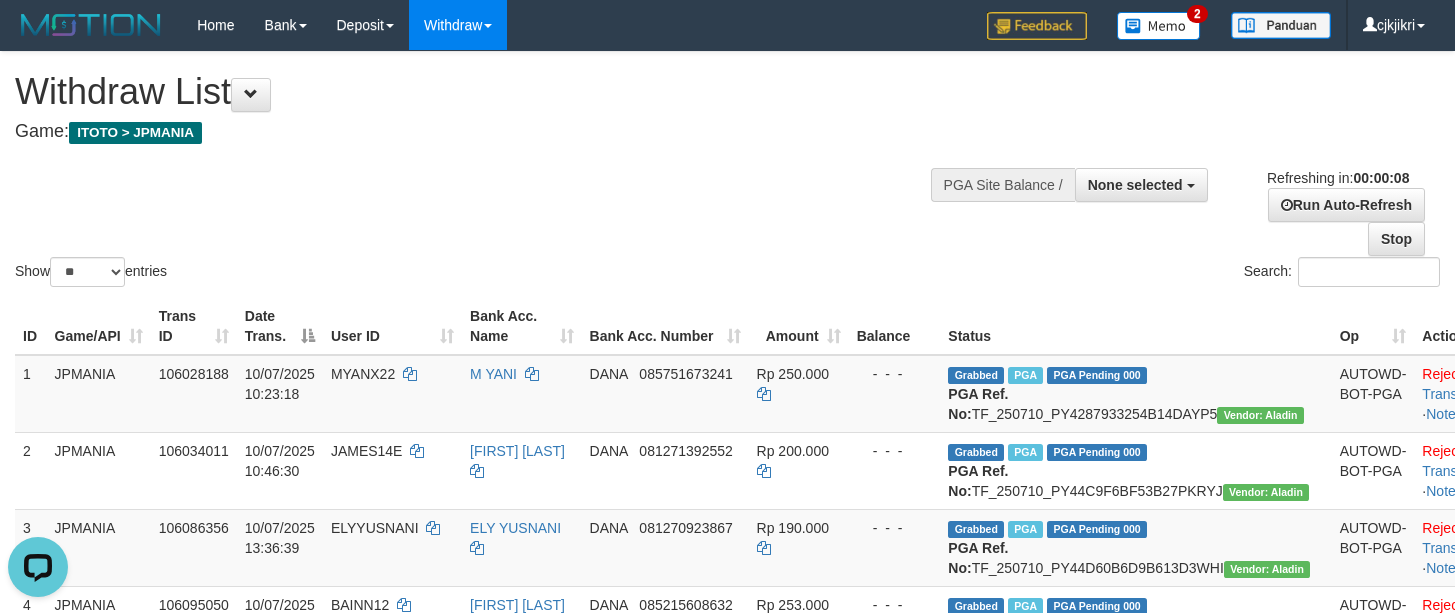scroll, scrollTop: 0, scrollLeft: 0, axis: both 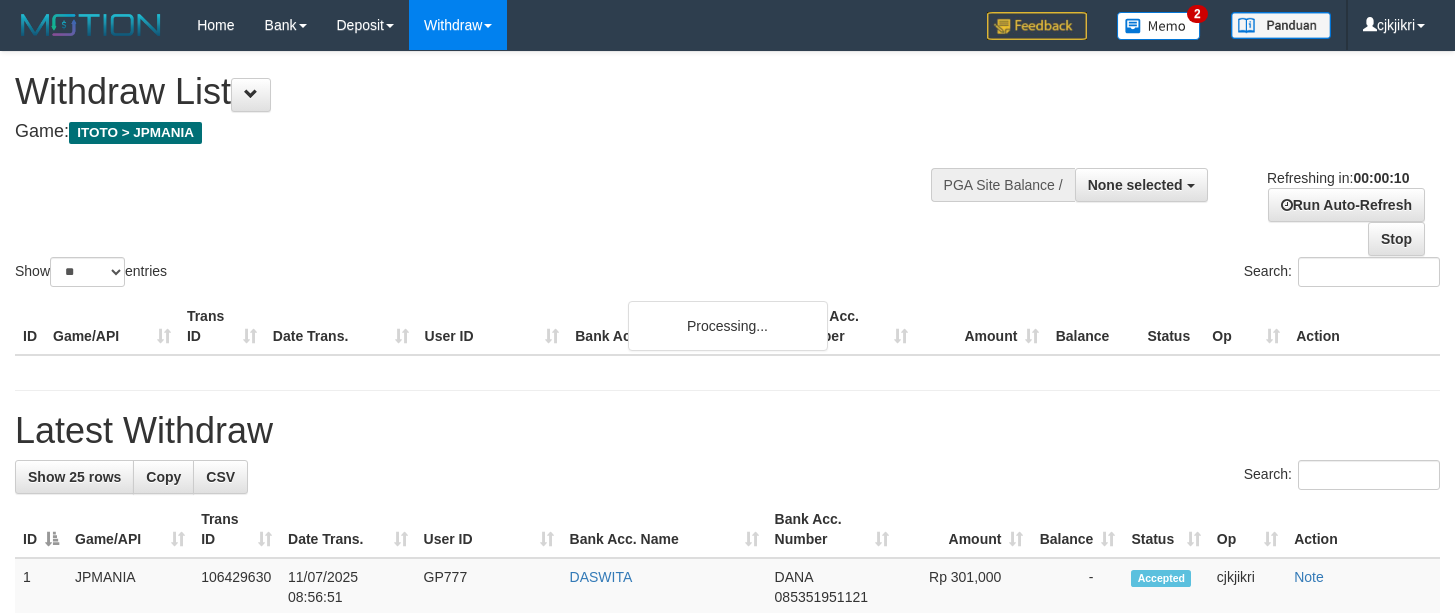 select 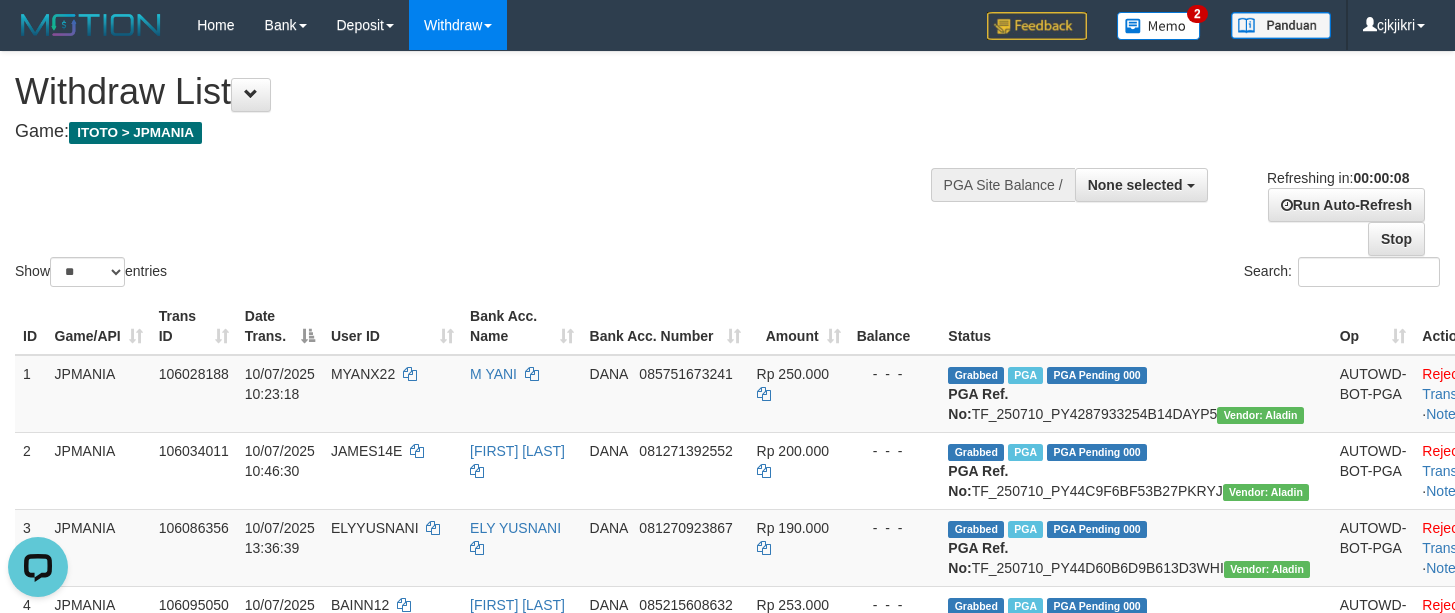 scroll, scrollTop: 0, scrollLeft: 0, axis: both 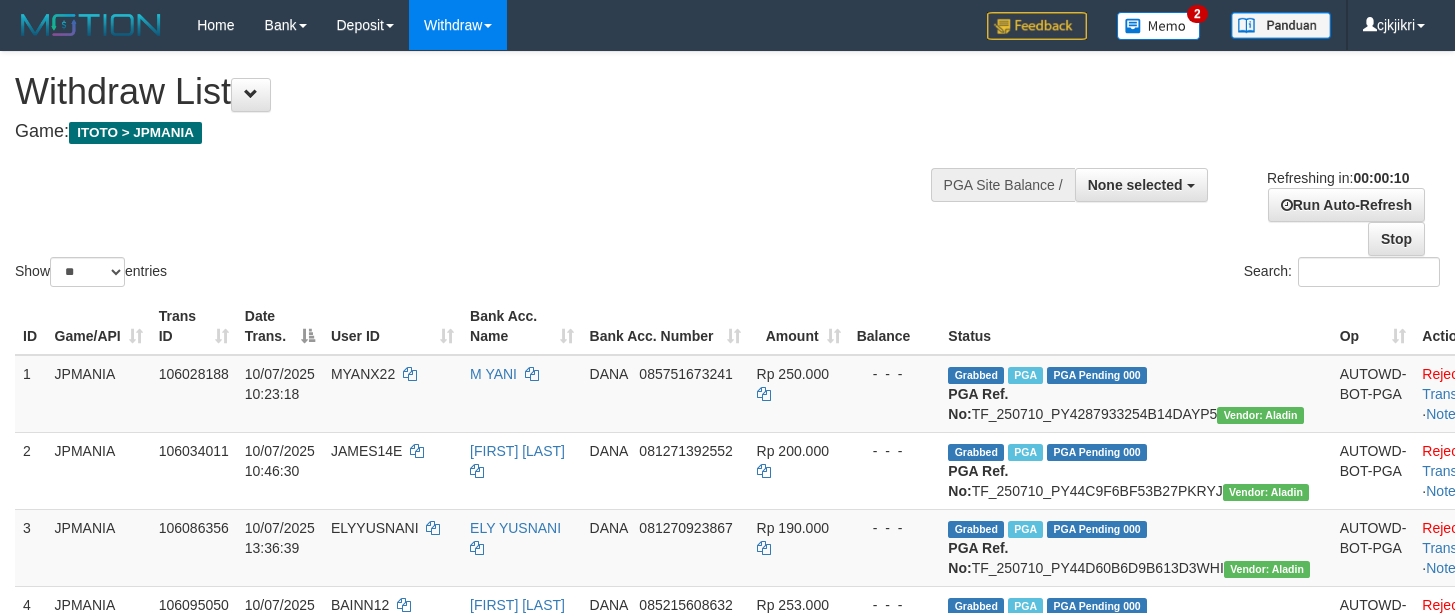 select 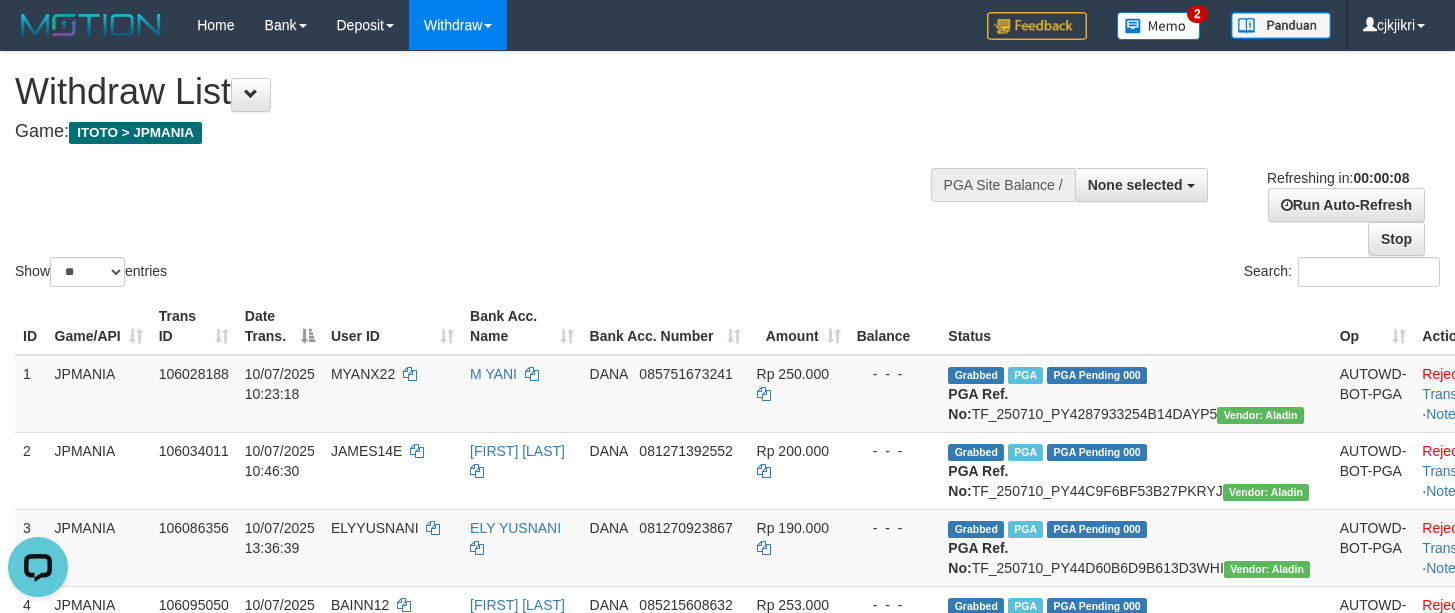 scroll, scrollTop: 0, scrollLeft: 0, axis: both 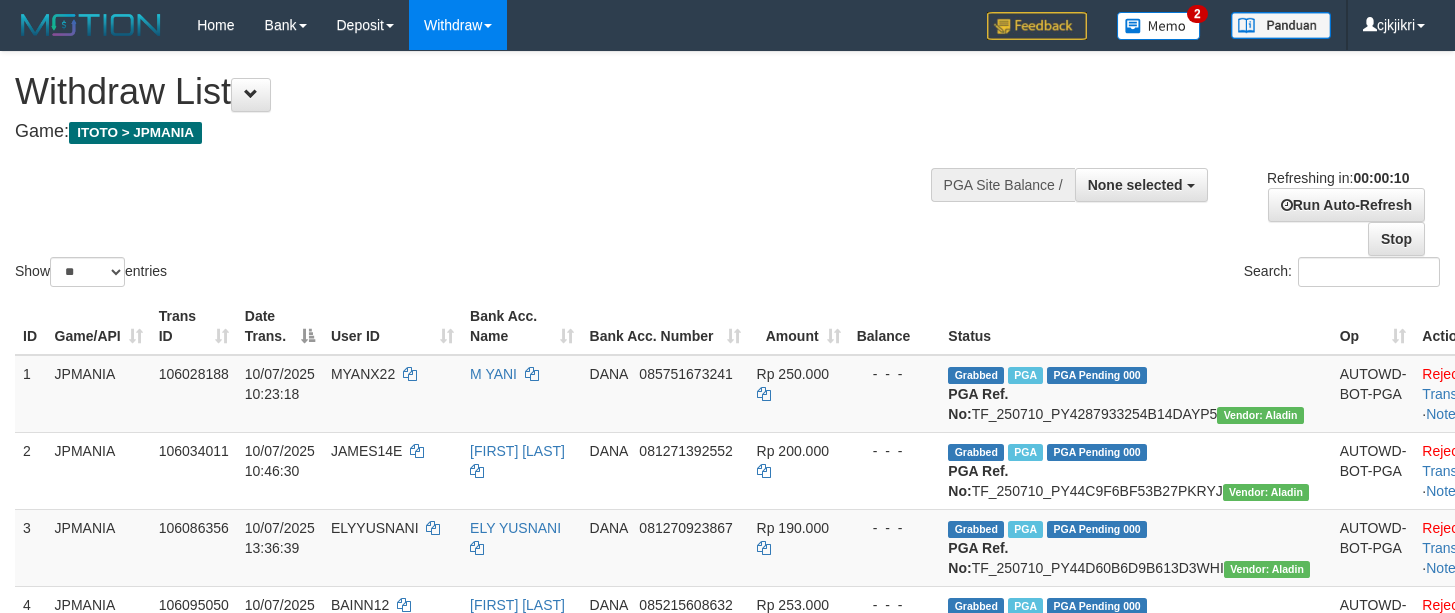 select 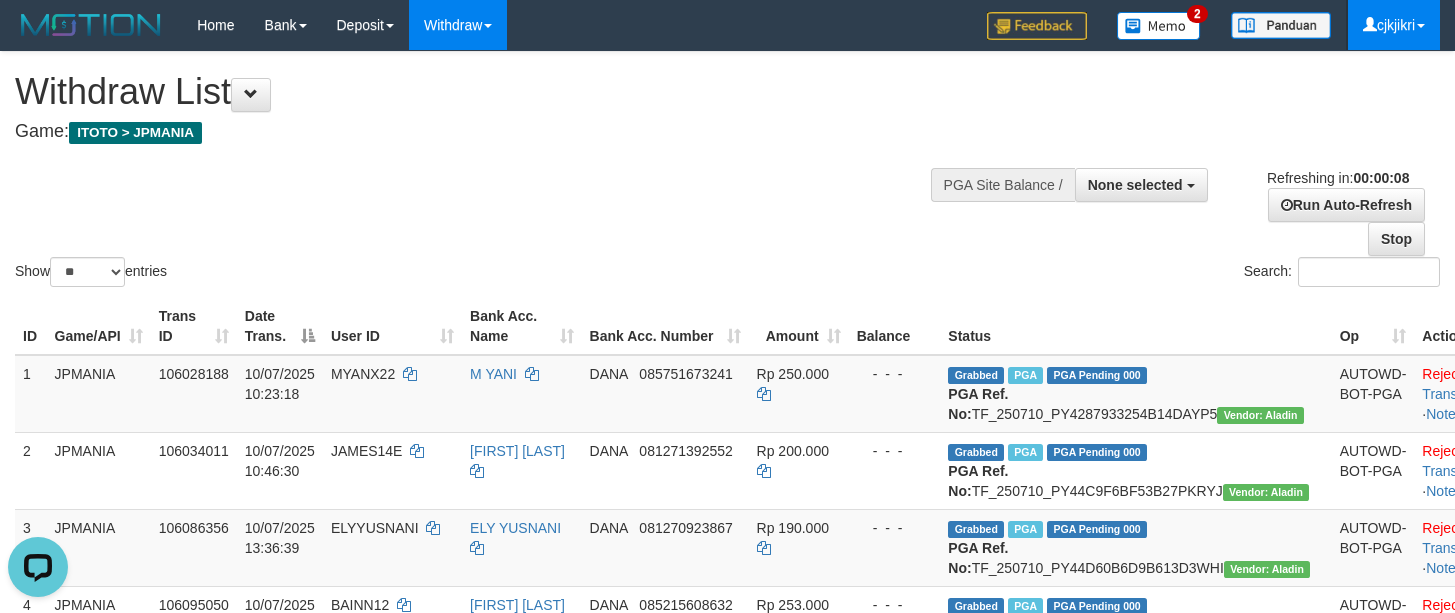 scroll, scrollTop: 0, scrollLeft: 0, axis: both 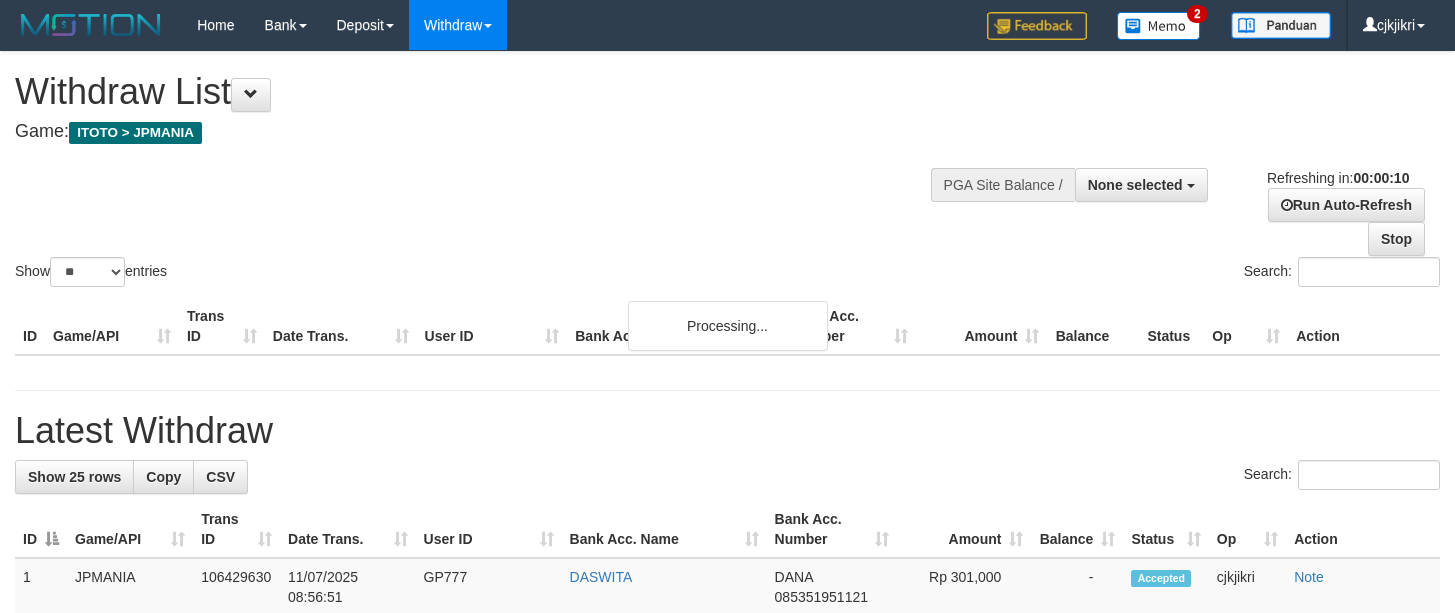 select 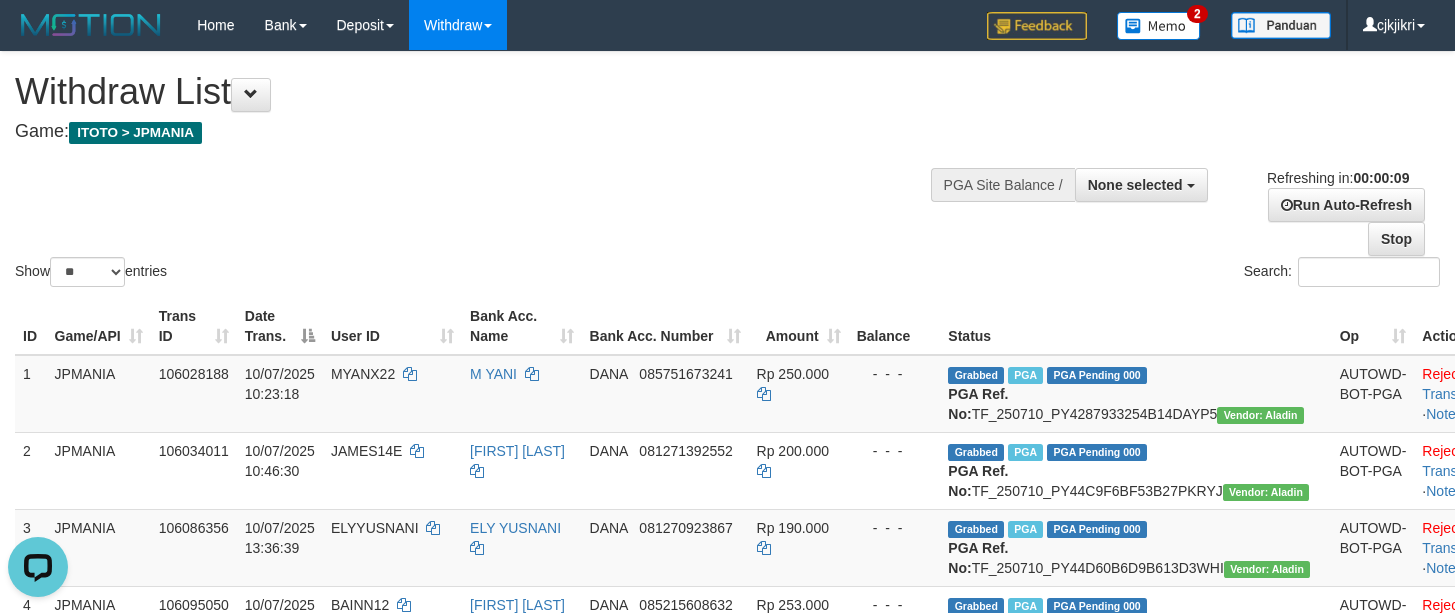 scroll, scrollTop: 0, scrollLeft: 0, axis: both 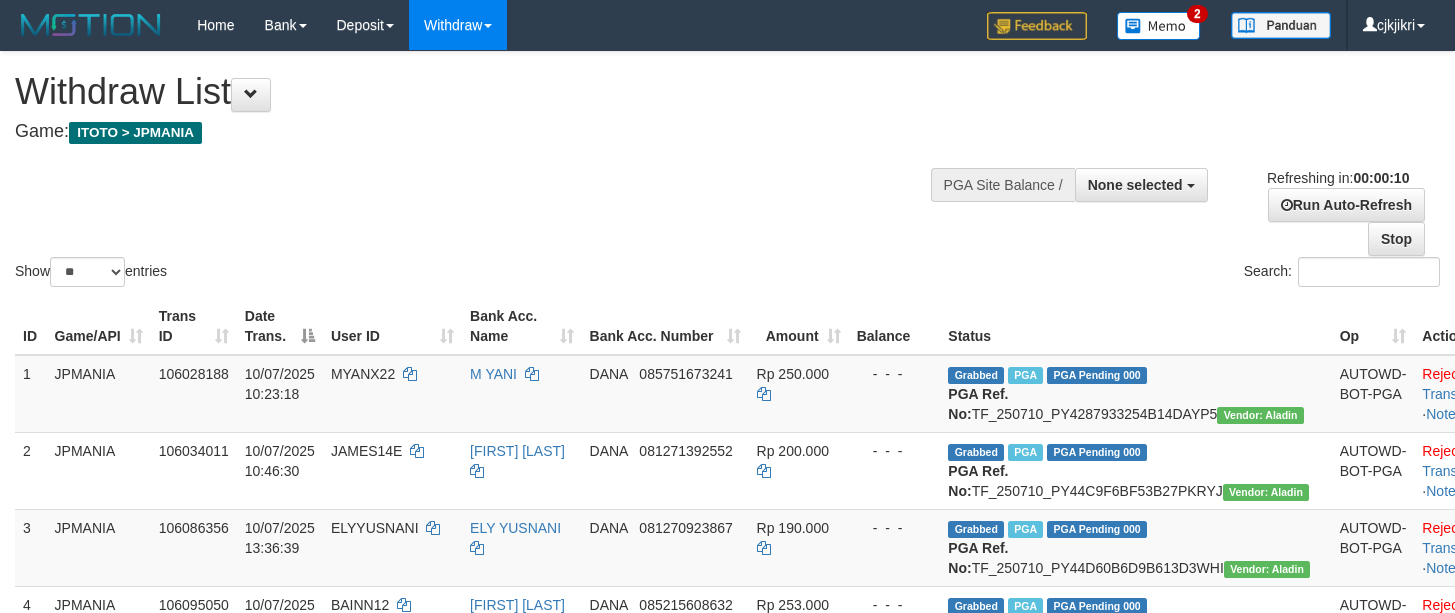 select 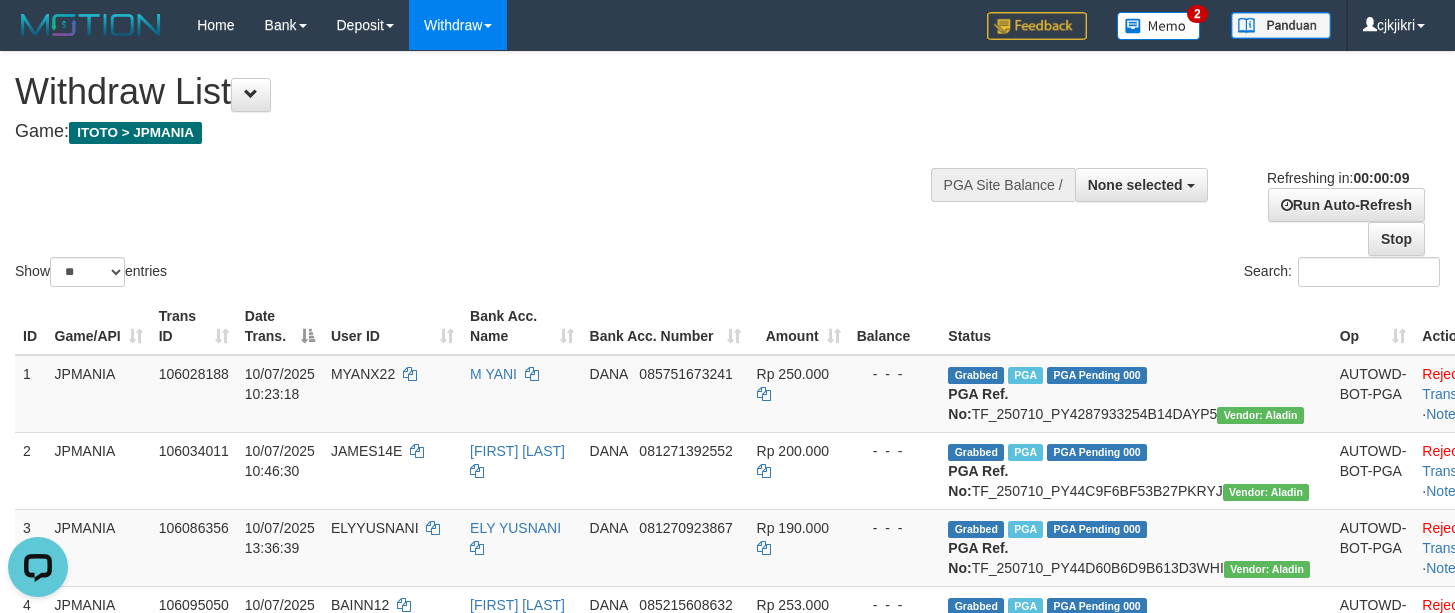 scroll, scrollTop: 0, scrollLeft: 0, axis: both 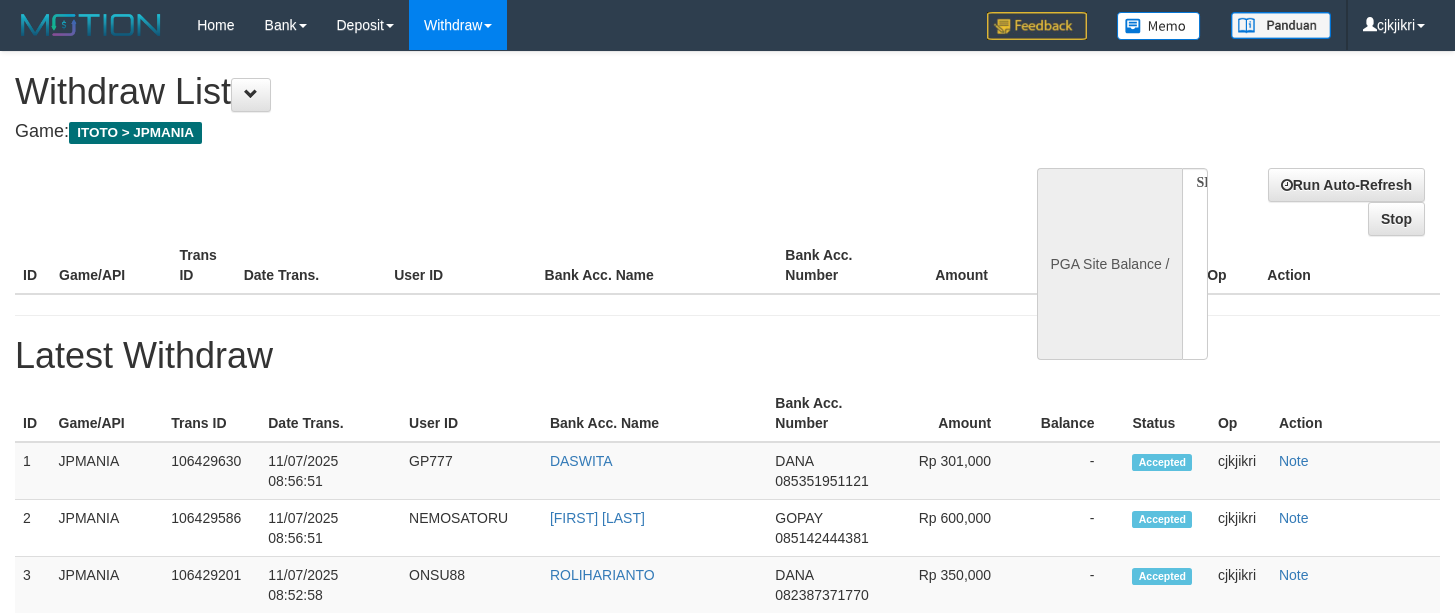 select 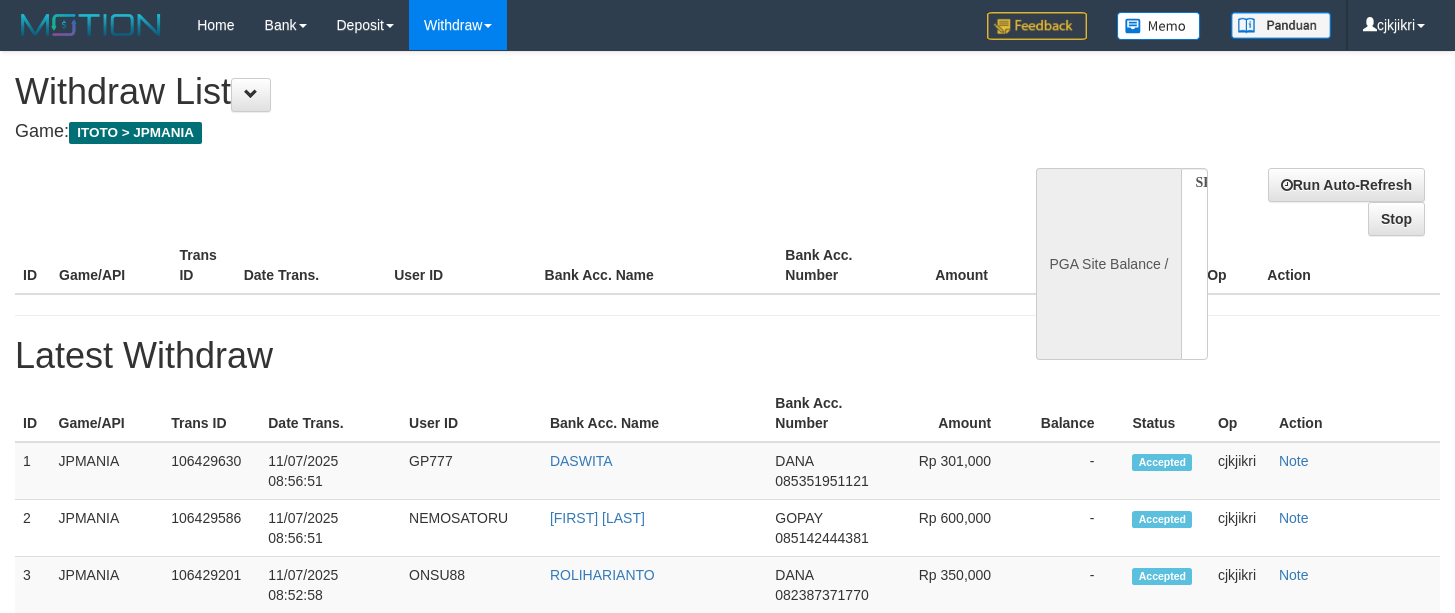 scroll, scrollTop: 0, scrollLeft: 0, axis: both 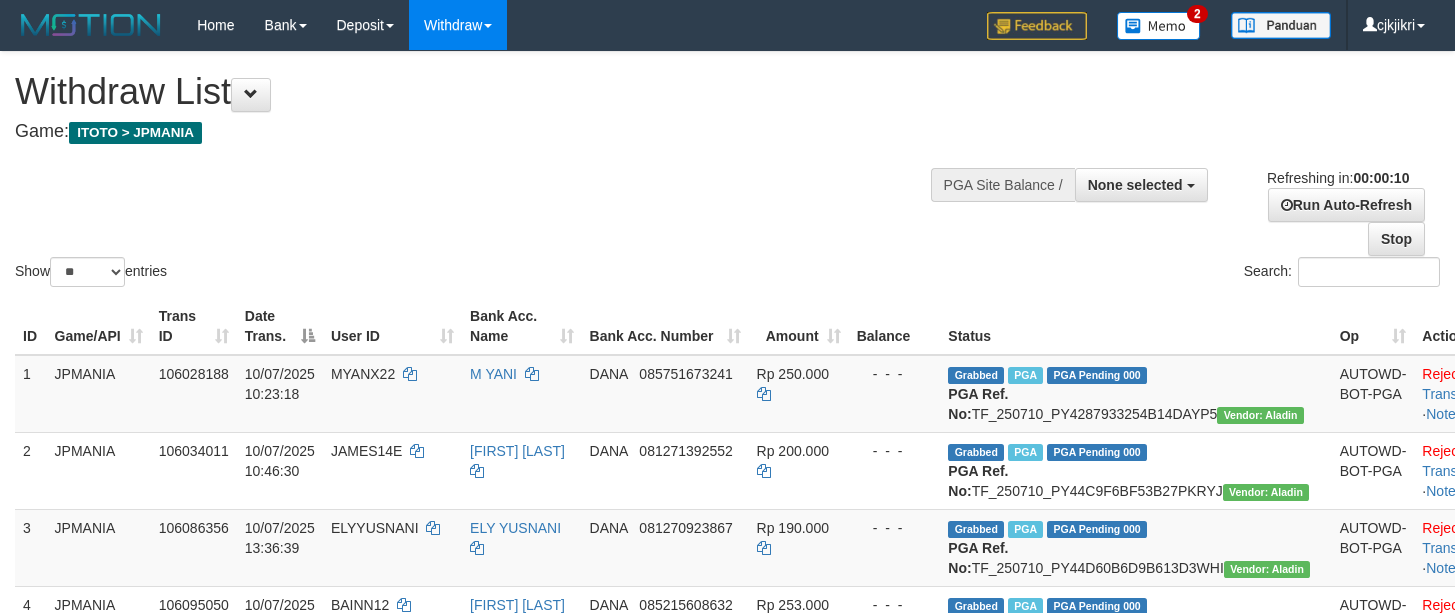 select 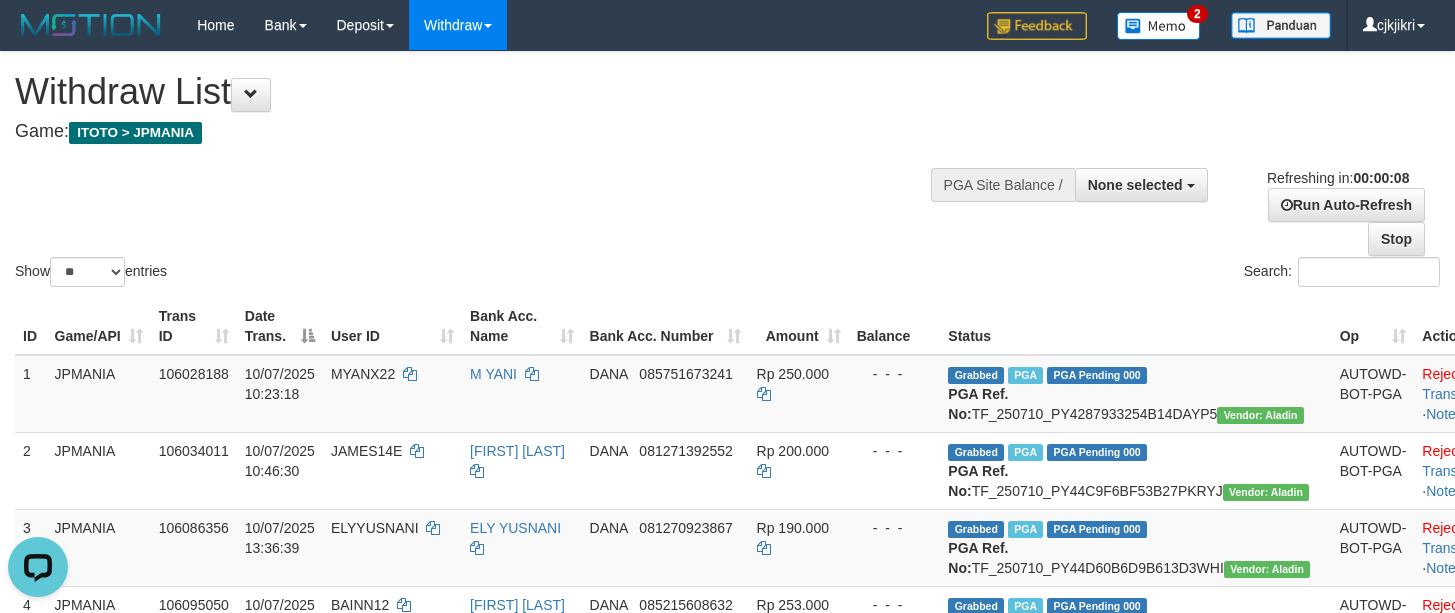 scroll, scrollTop: 0, scrollLeft: 0, axis: both 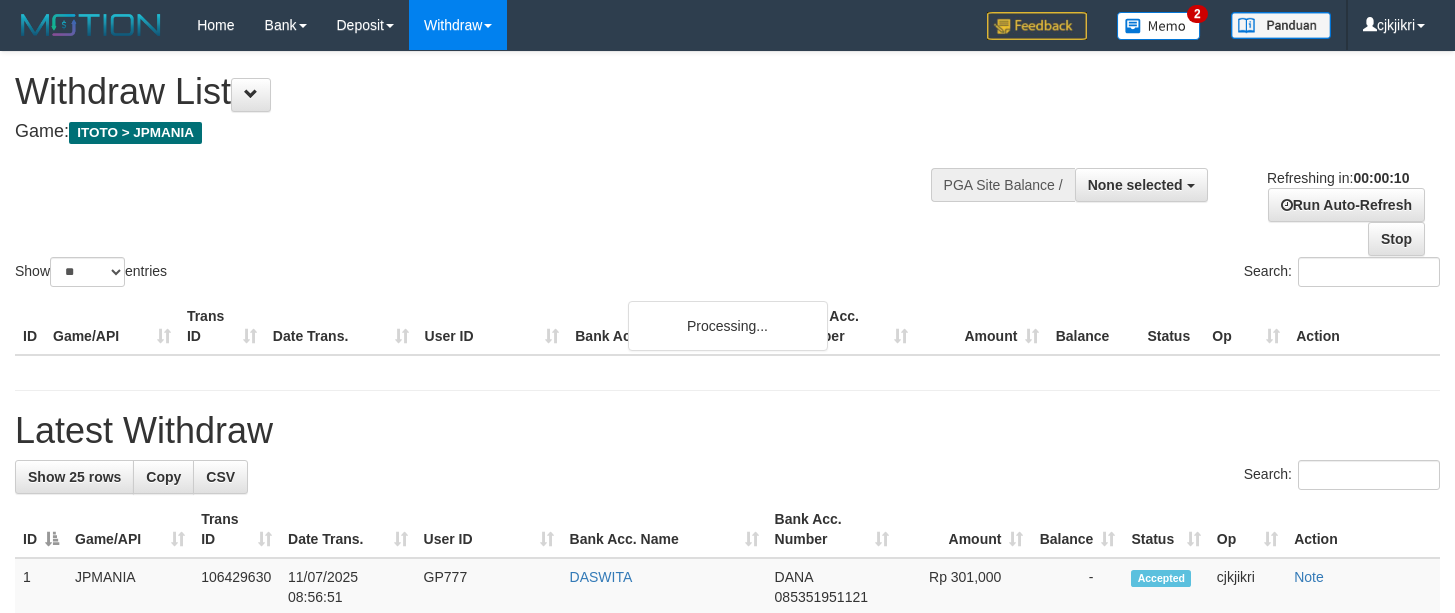 select 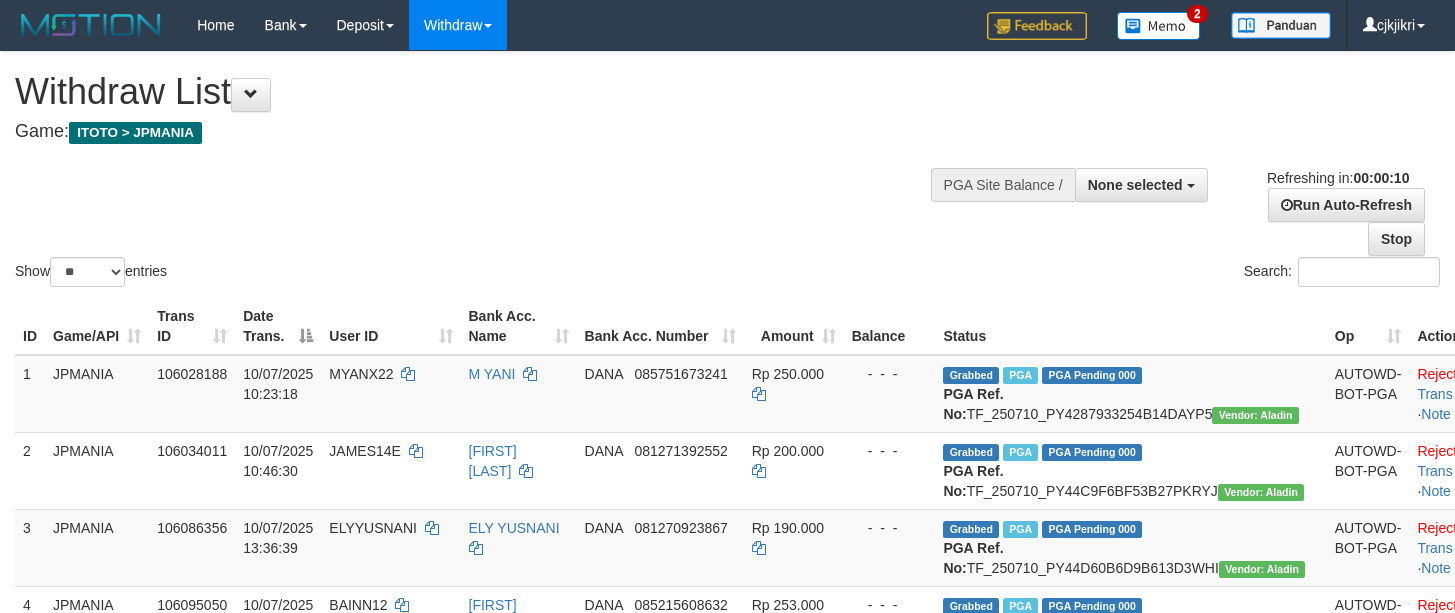 drag, startPoint x: 649, startPoint y: 129, endPoint x: 726, endPoint y: 108, distance: 79.81228 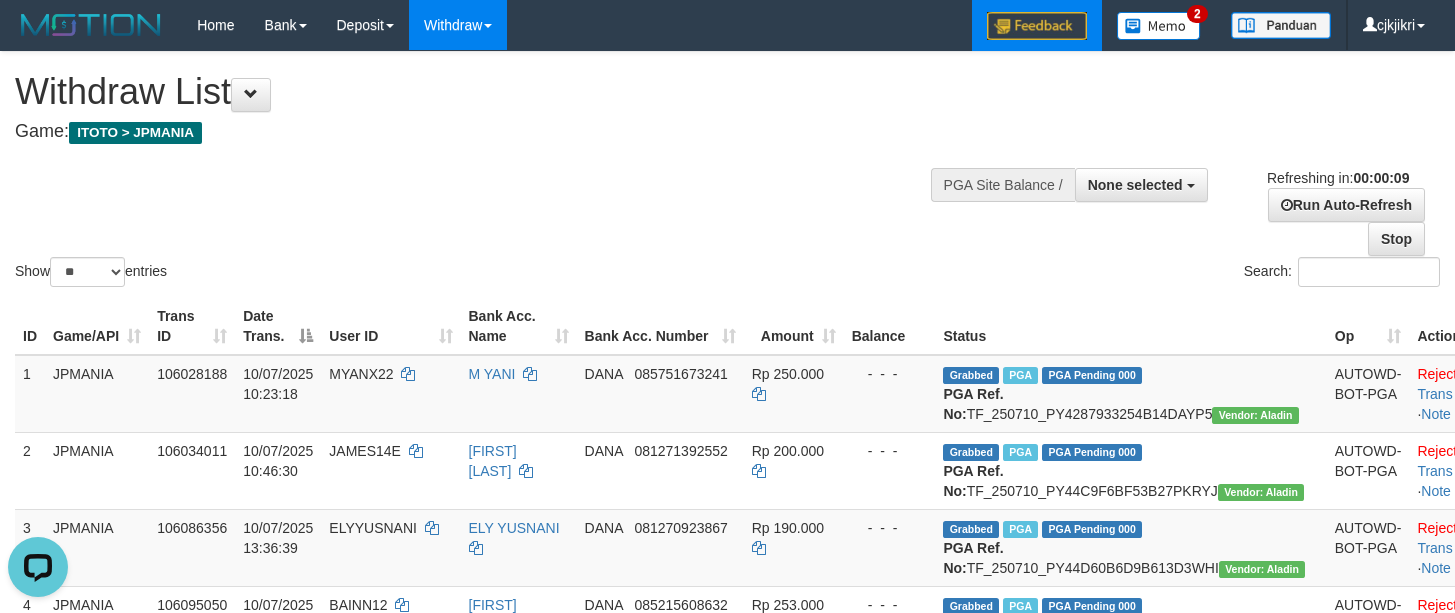 scroll, scrollTop: 0, scrollLeft: 0, axis: both 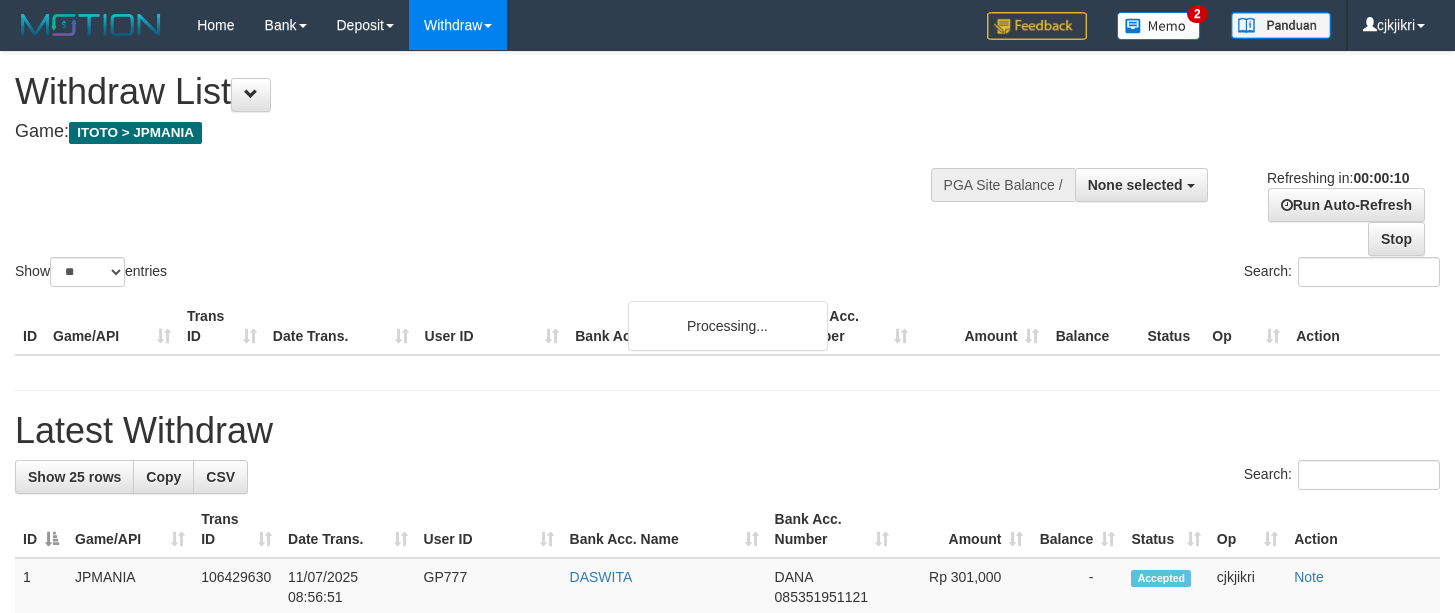 select 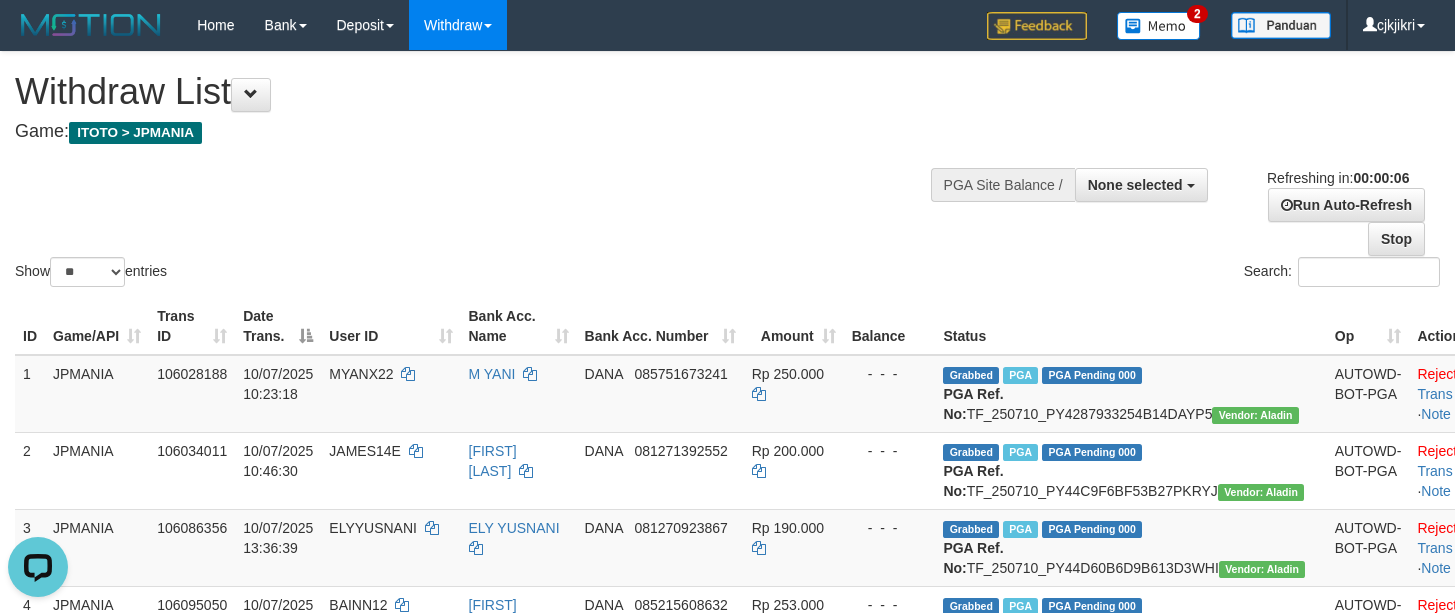 scroll, scrollTop: 0, scrollLeft: 0, axis: both 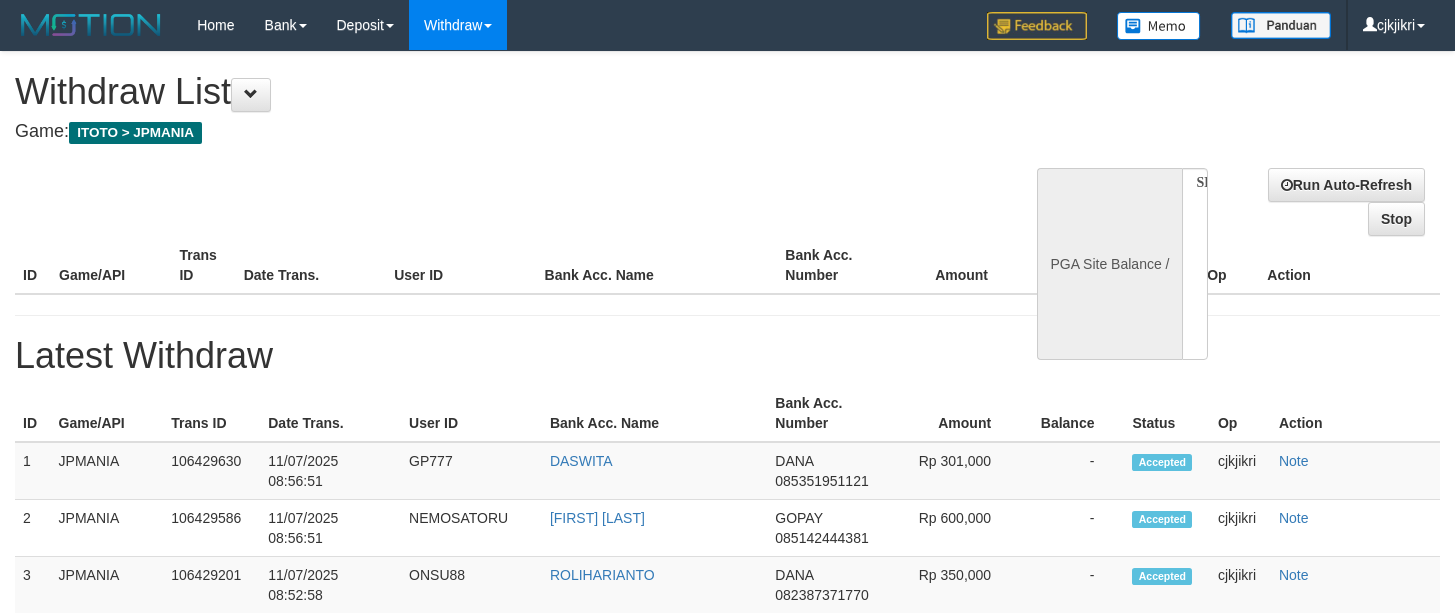 select 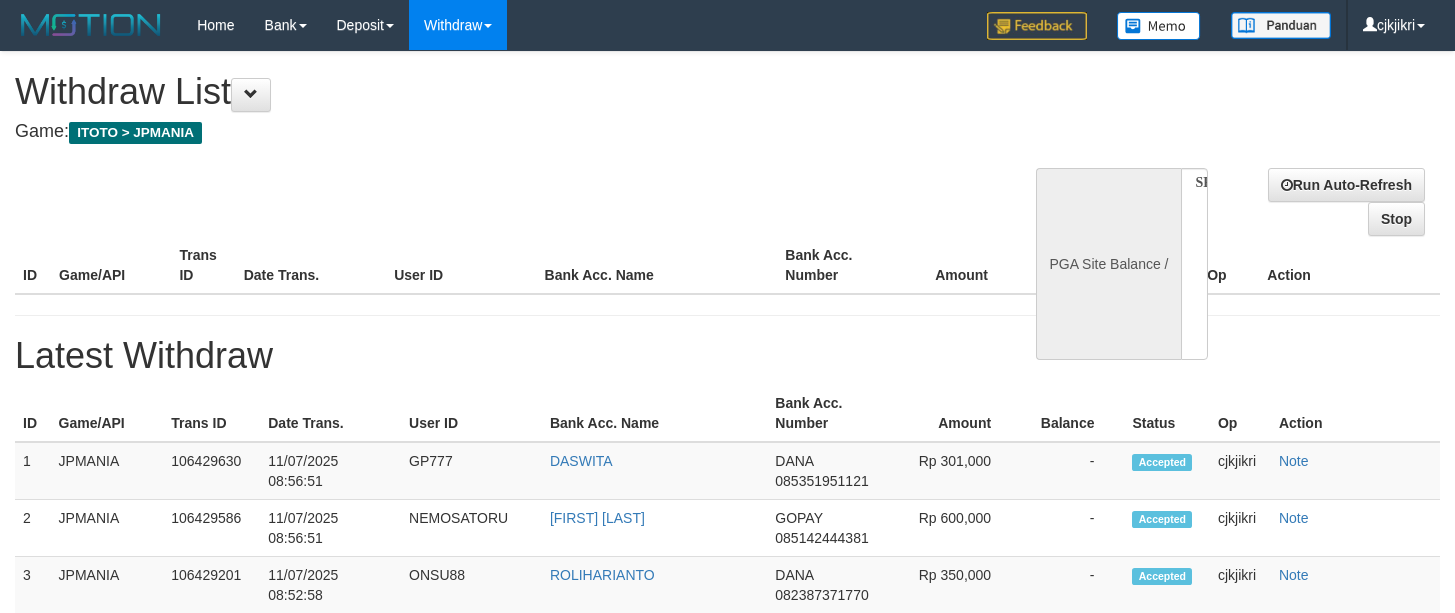 scroll, scrollTop: 0, scrollLeft: 0, axis: both 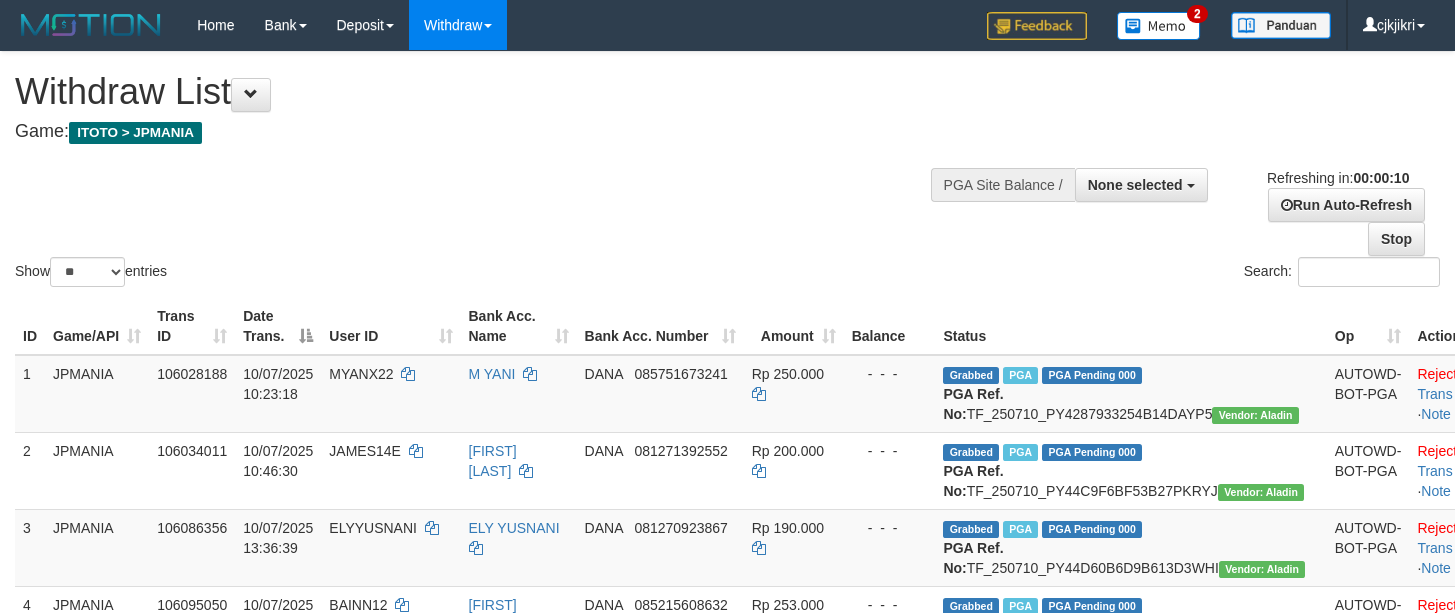 select 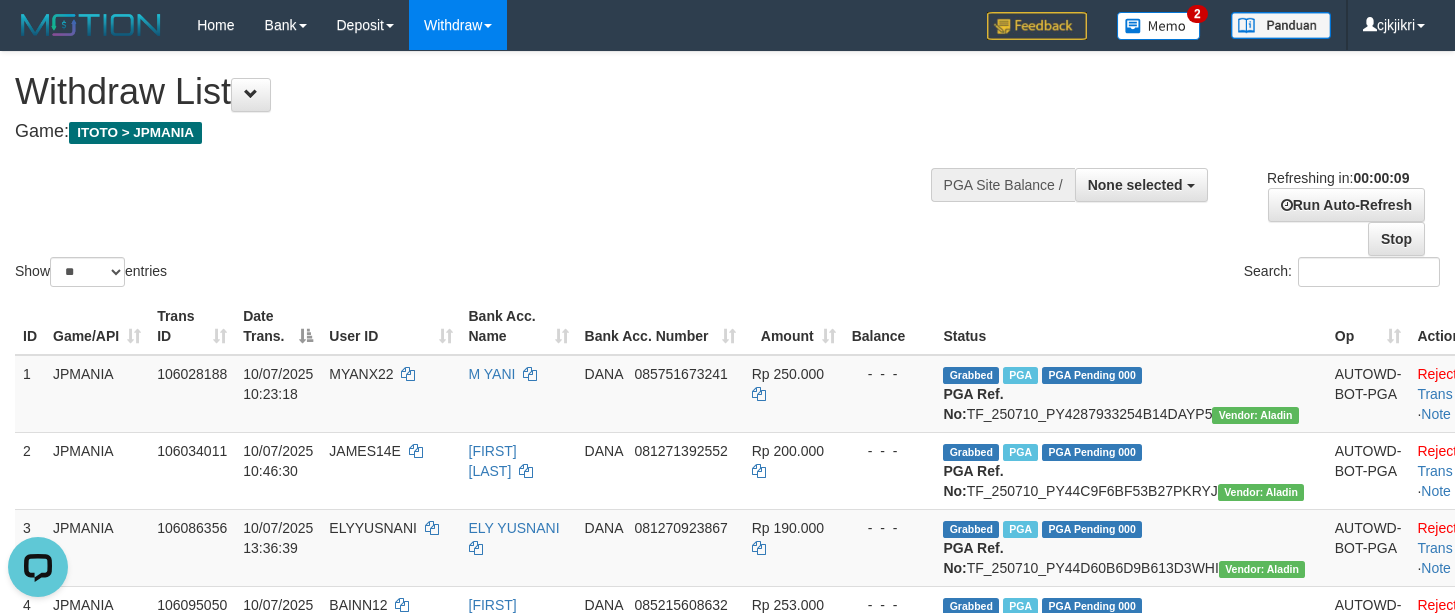 scroll, scrollTop: 0, scrollLeft: 0, axis: both 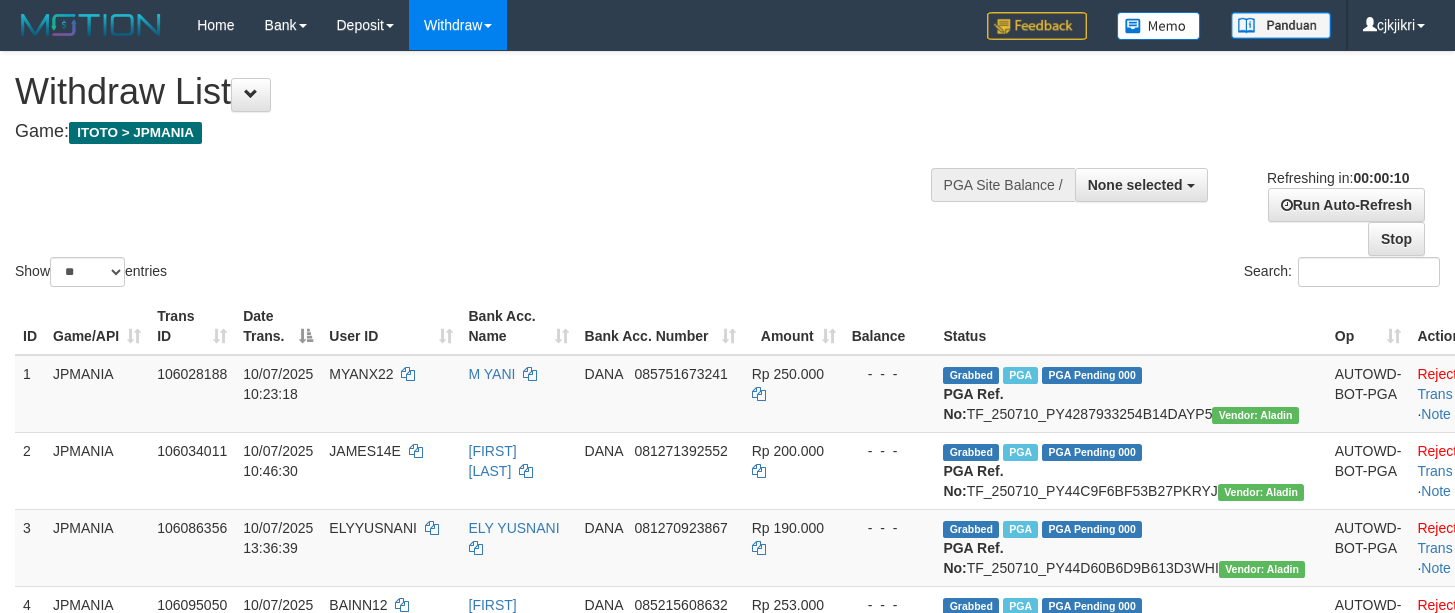 select 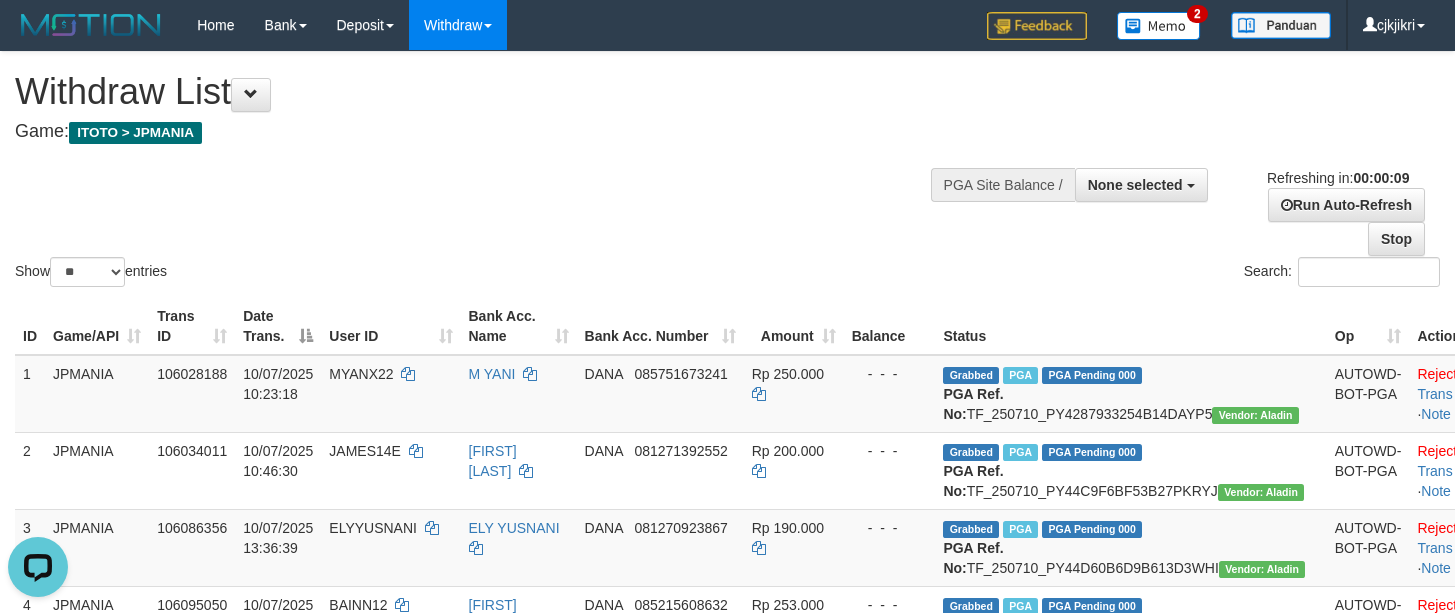 scroll, scrollTop: 0, scrollLeft: 0, axis: both 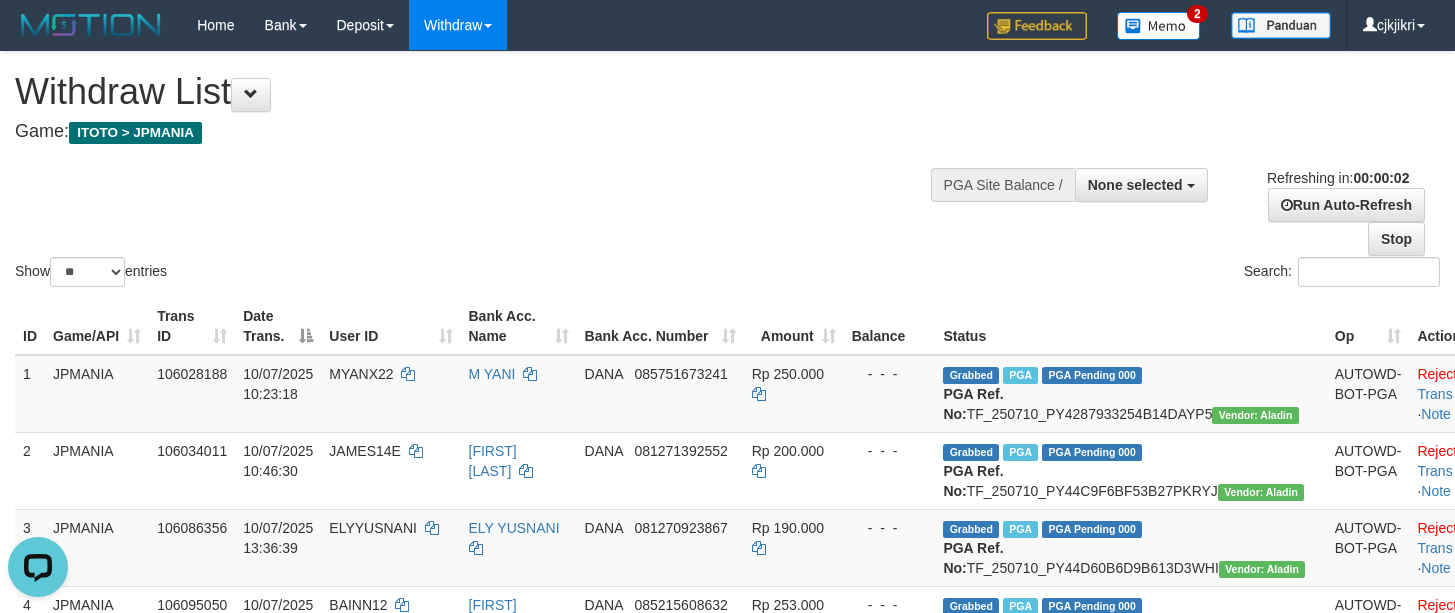 drag, startPoint x: 666, startPoint y: 120, endPoint x: 664, endPoint y: 85, distance: 35.057095 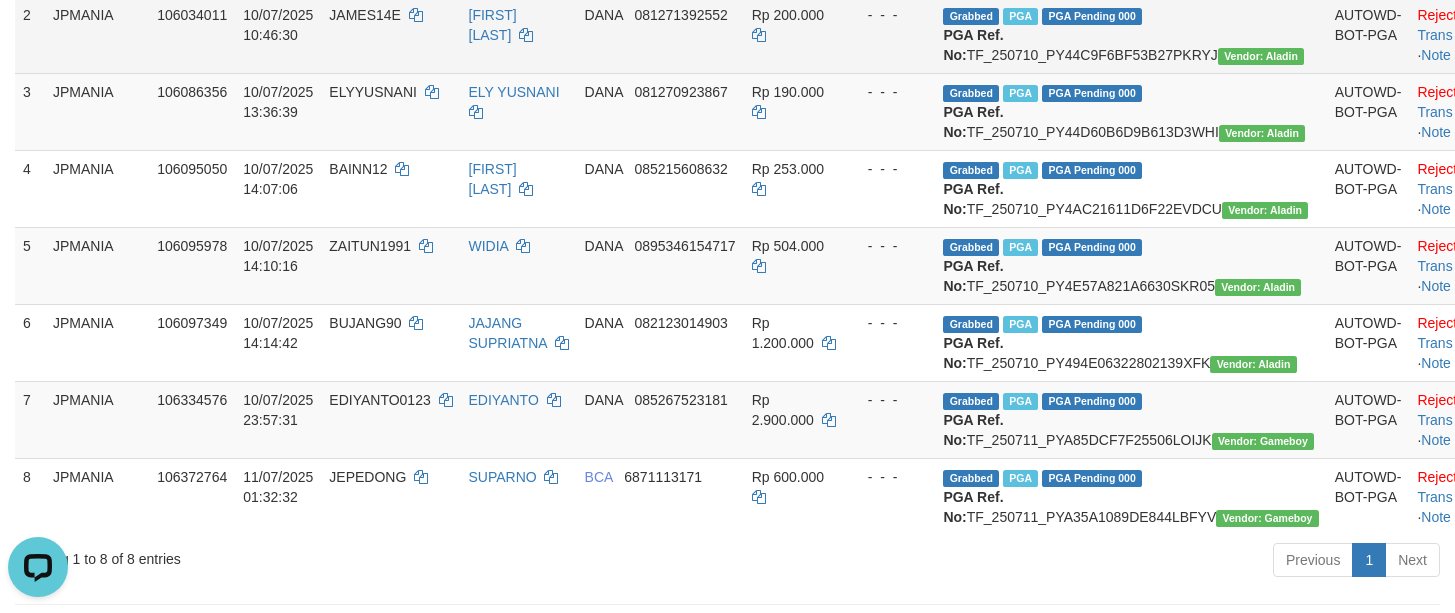 scroll, scrollTop: 450, scrollLeft: 0, axis: vertical 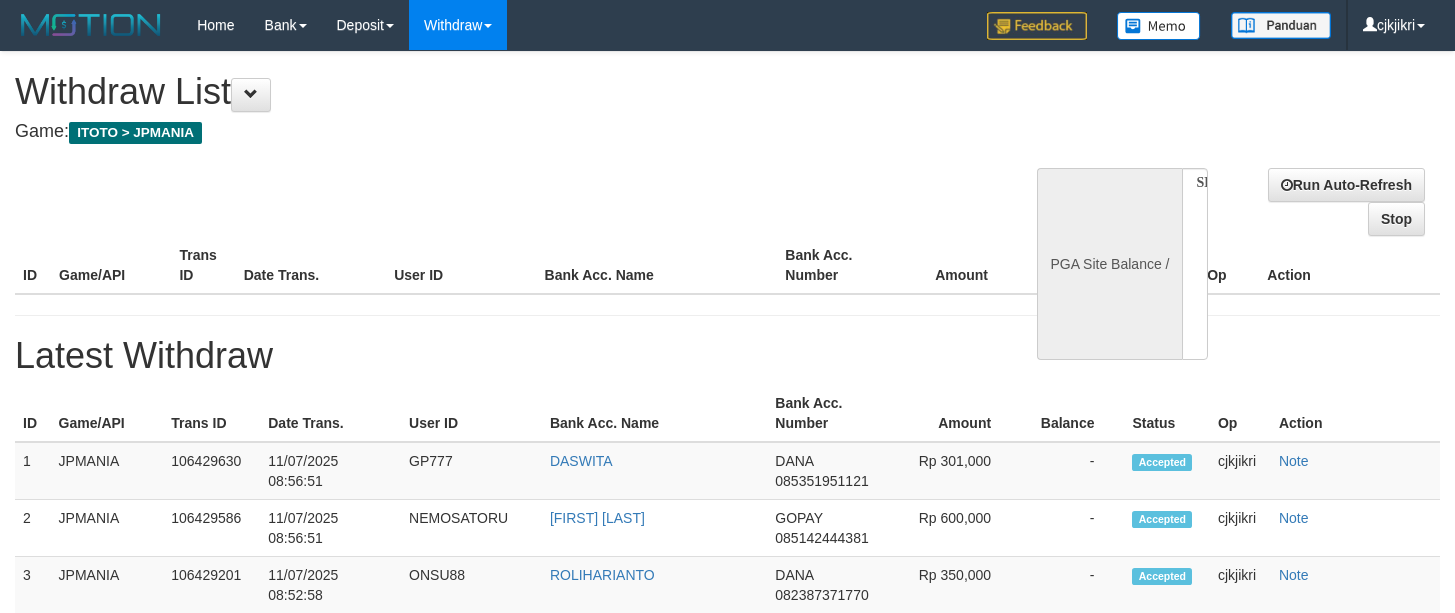 select 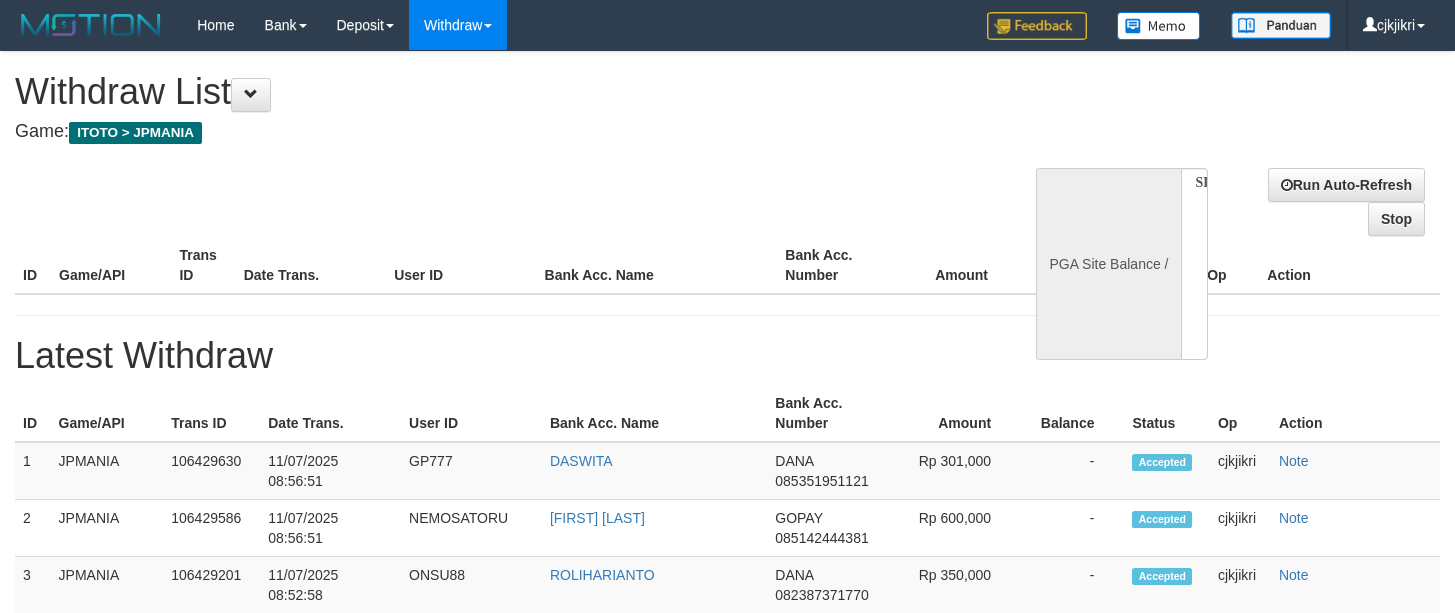 scroll, scrollTop: 0, scrollLeft: 0, axis: both 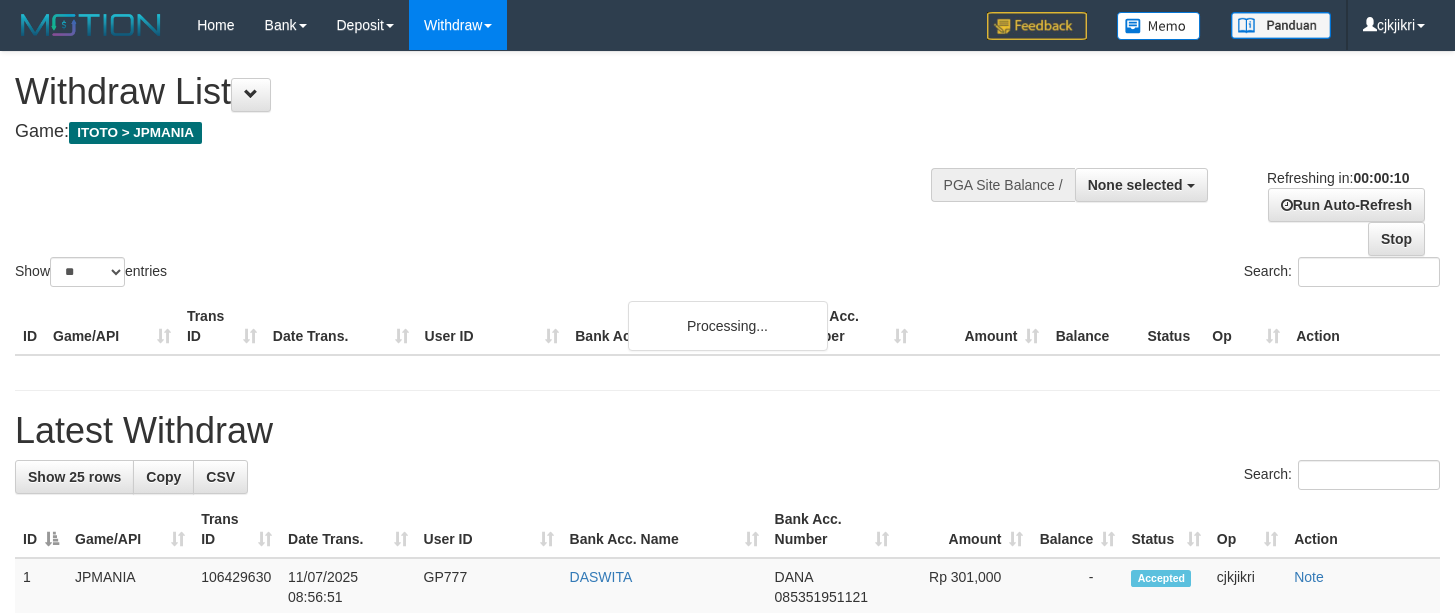 select 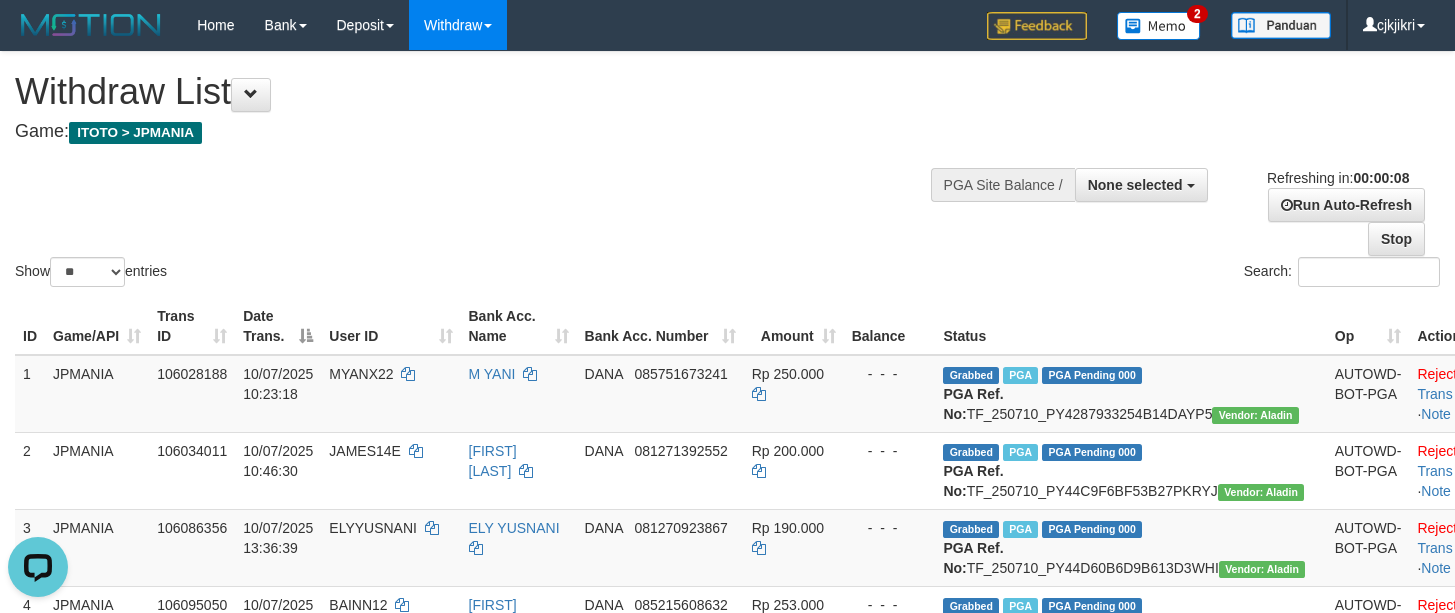 scroll, scrollTop: 0, scrollLeft: 0, axis: both 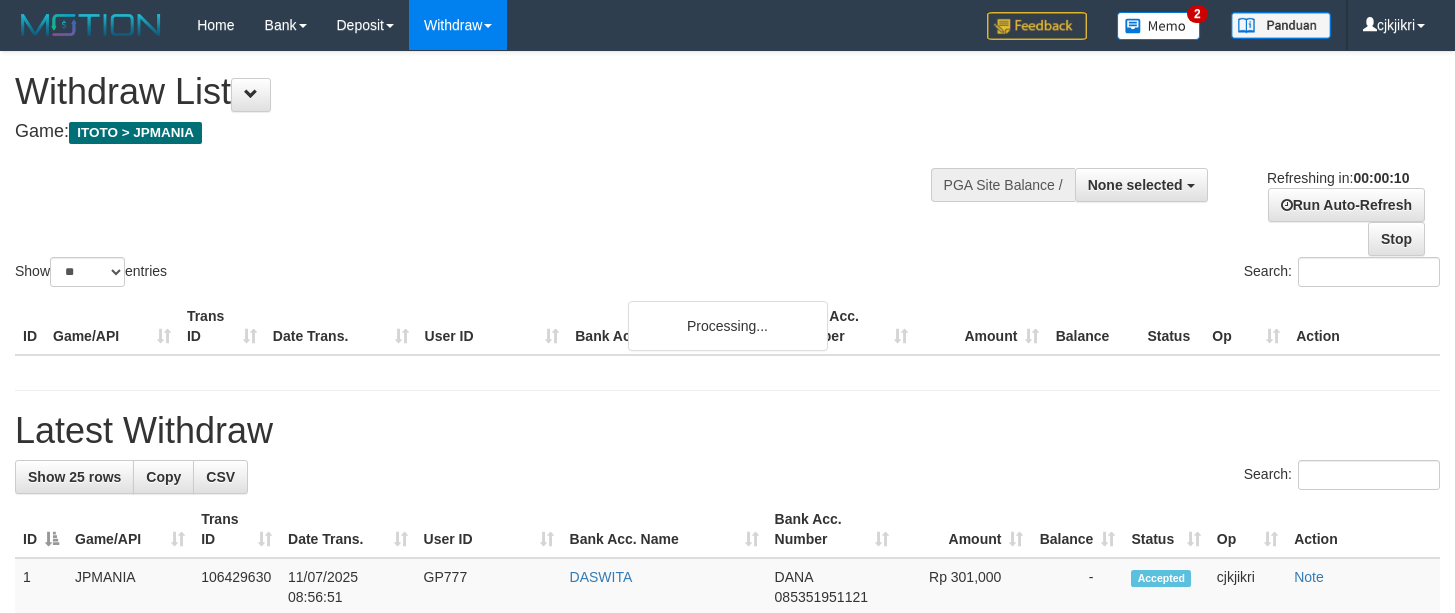 select 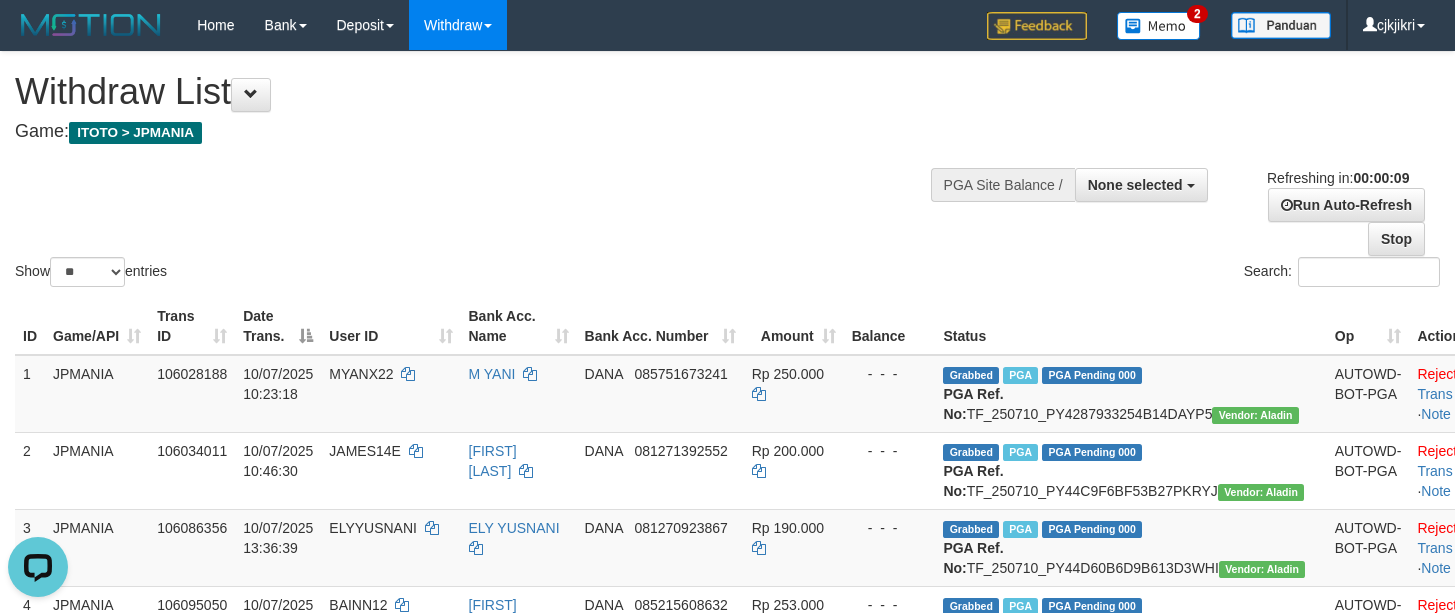 scroll, scrollTop: 0, scrollLeft: 0, axis: both 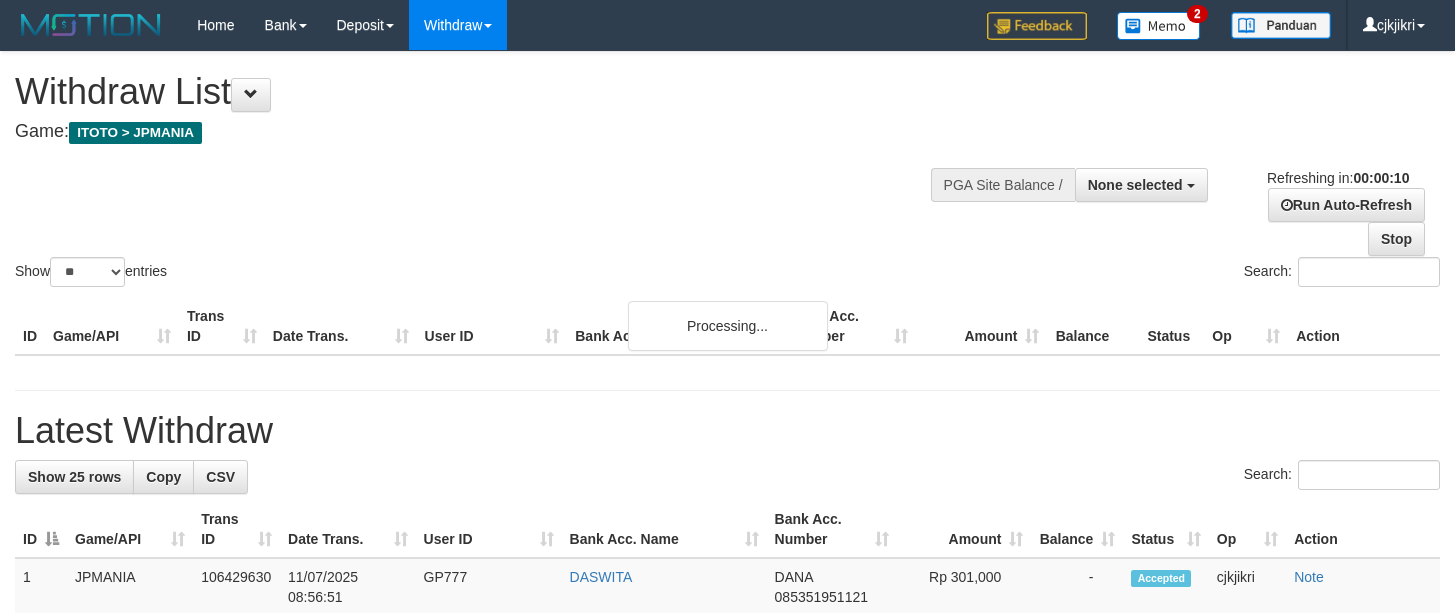 select 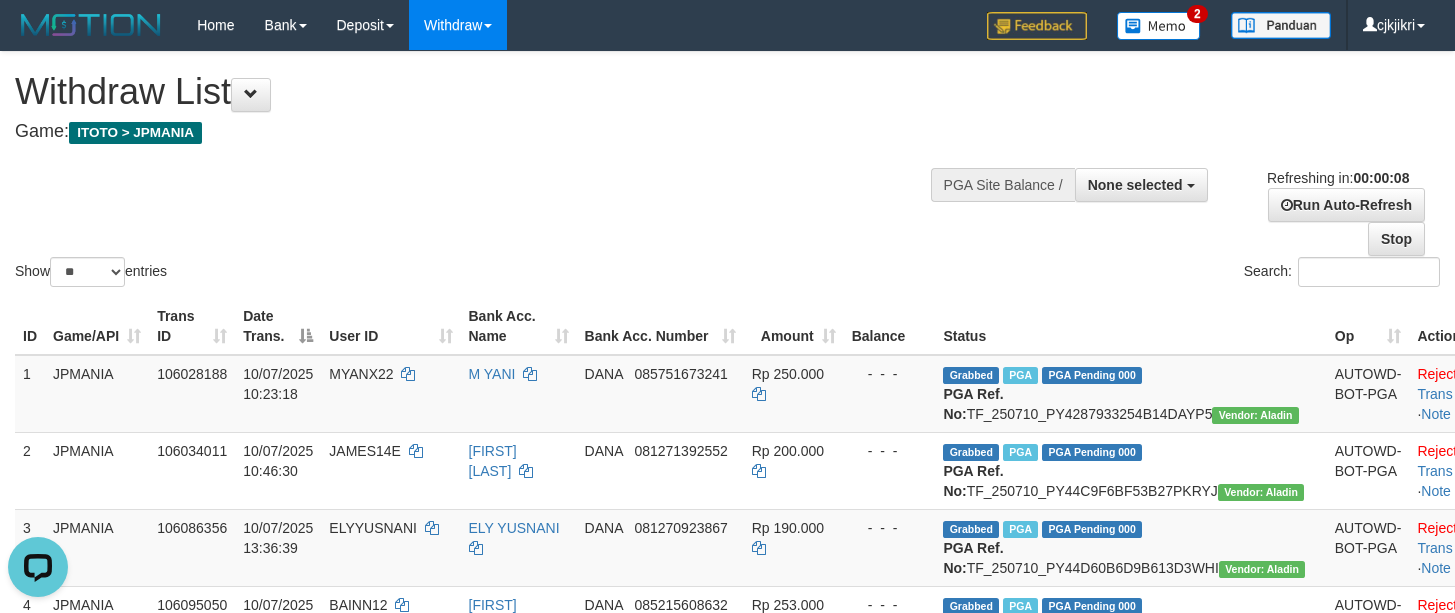 scroll, scrollTop: 0, scrollLeft: 0, axis: both 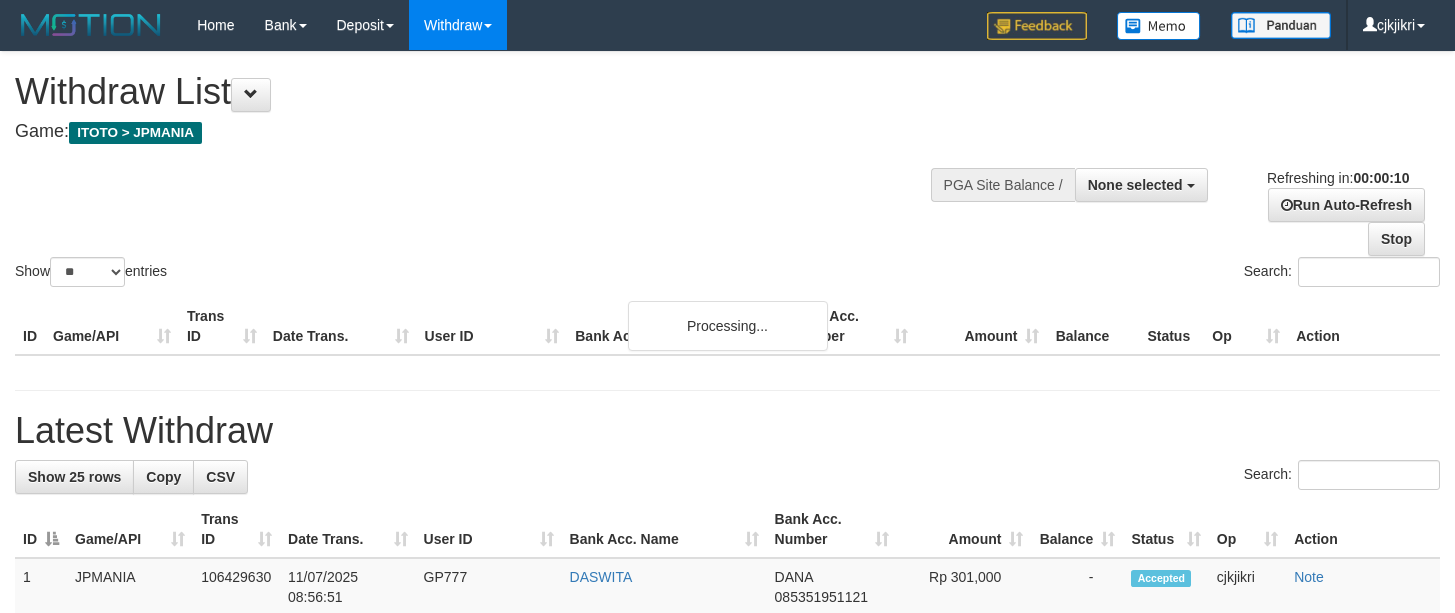 select 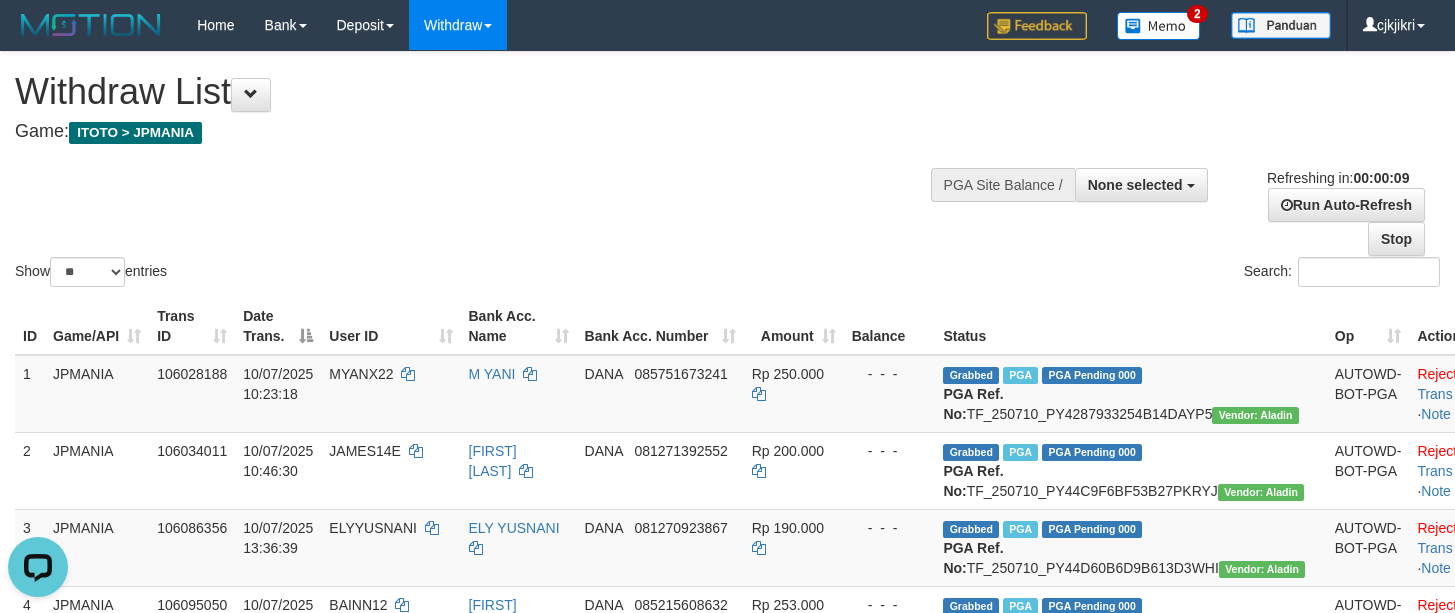scroll, scrollTop: 0, scrollLeft: 0, axis: both 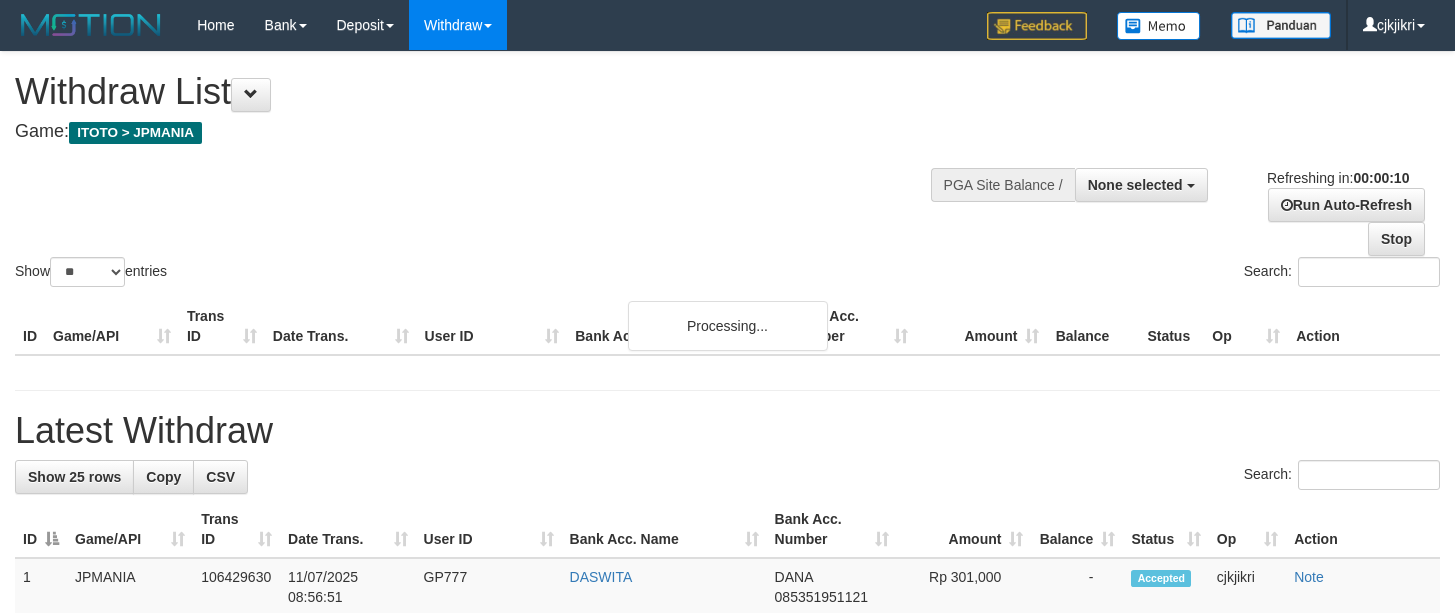 select 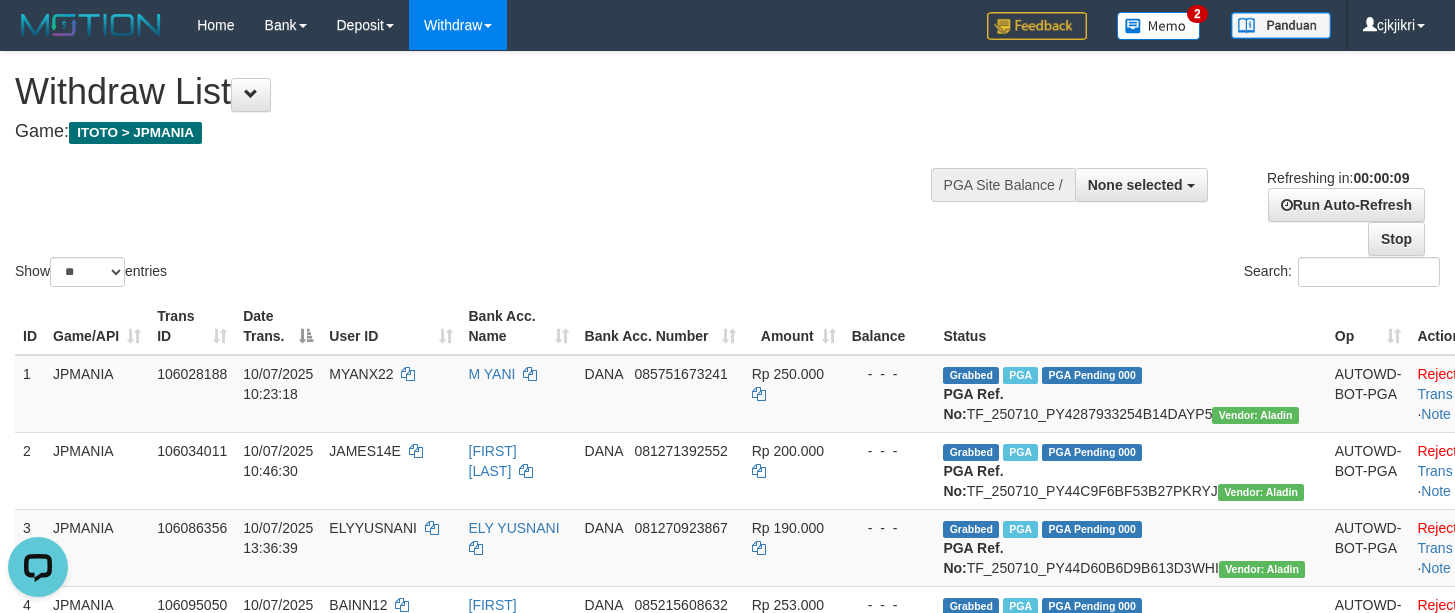 scroll, scrollTop: 0, scrollLeft: 0, axis: both 